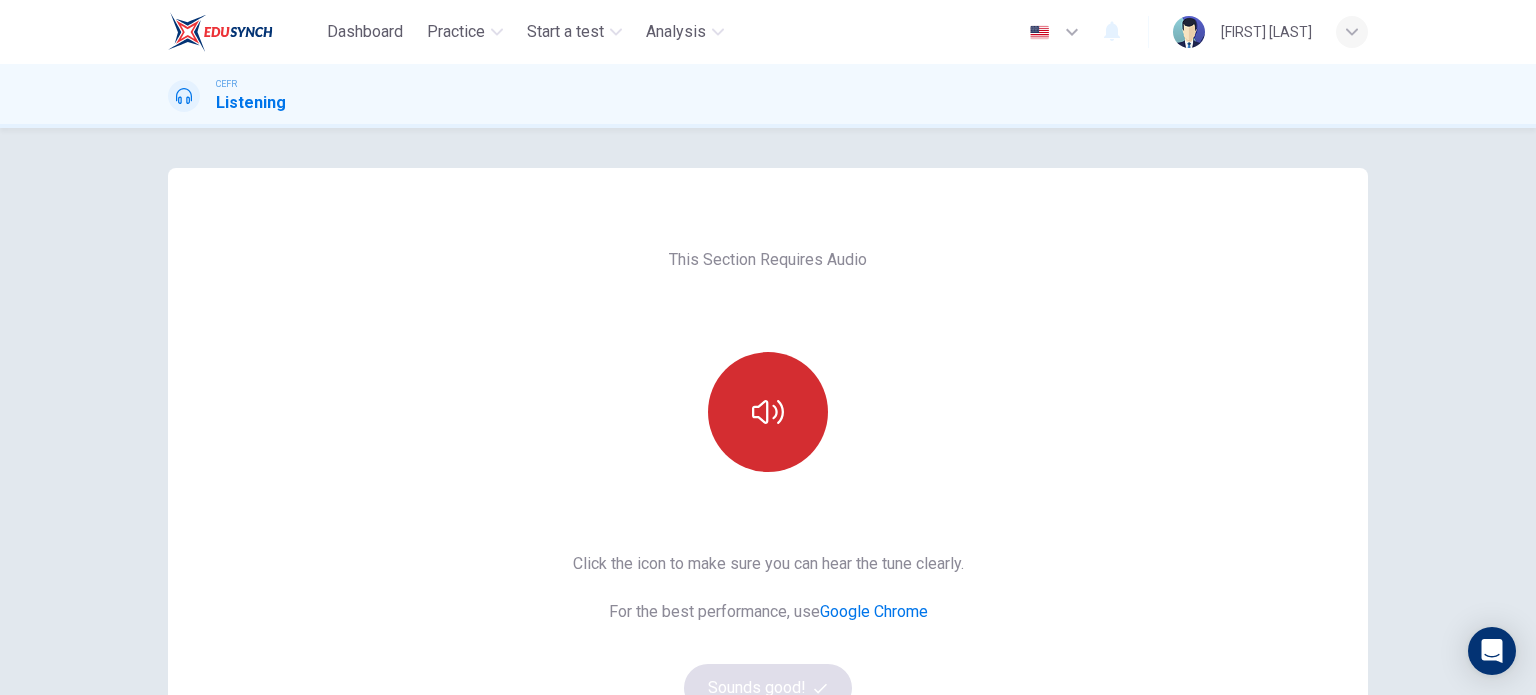 scroll, scrollTop: 0, scrollLeft: 0, axis: both 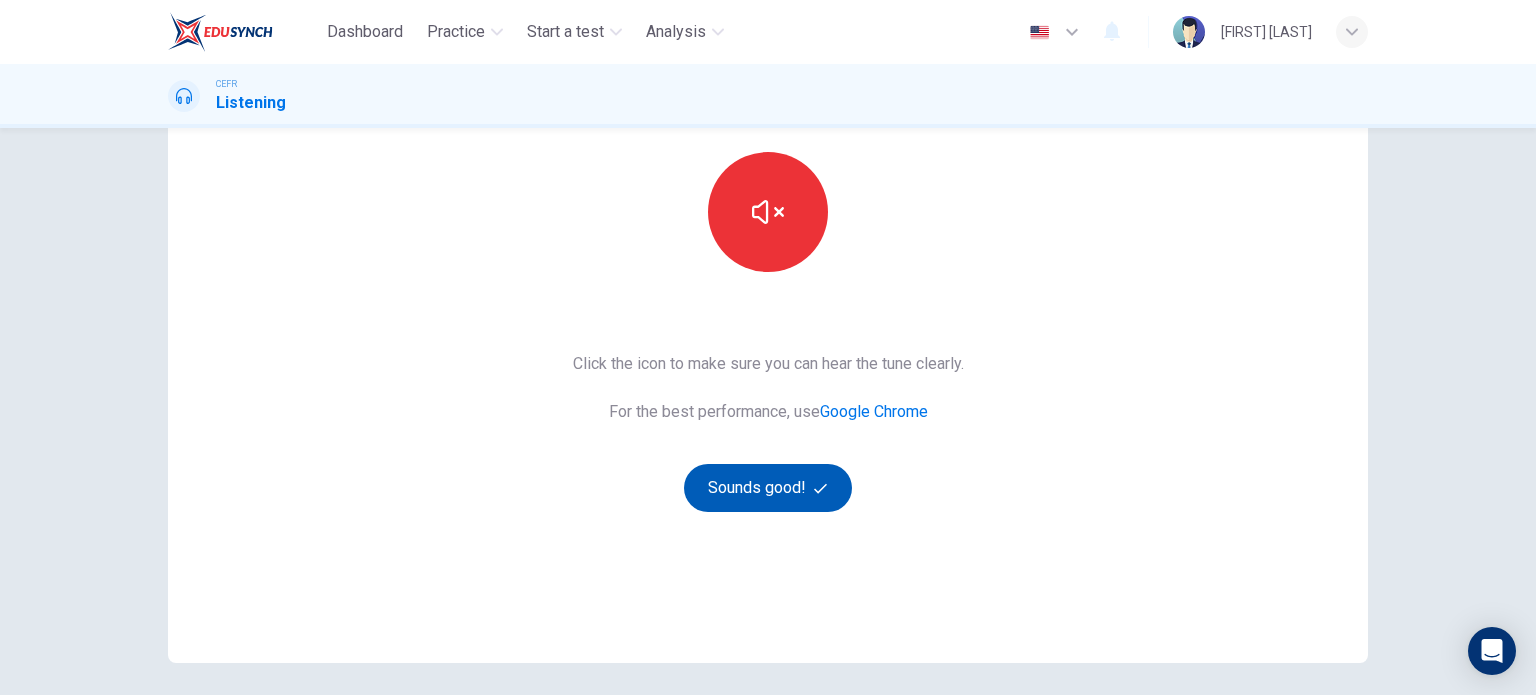 click on "Sounds good!" at bounding box center [768, 488] 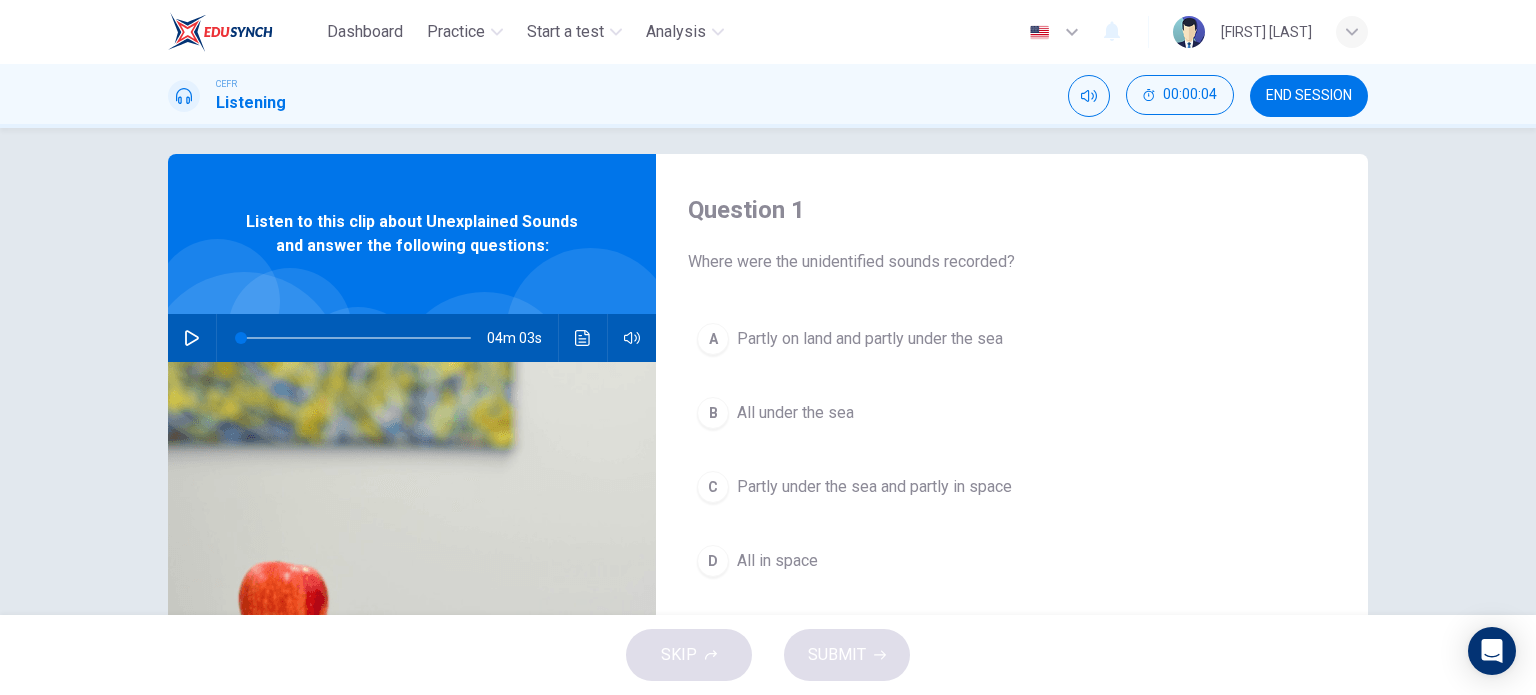 scroll, scrollTop: 0, scrollLeft: 0, axis: both 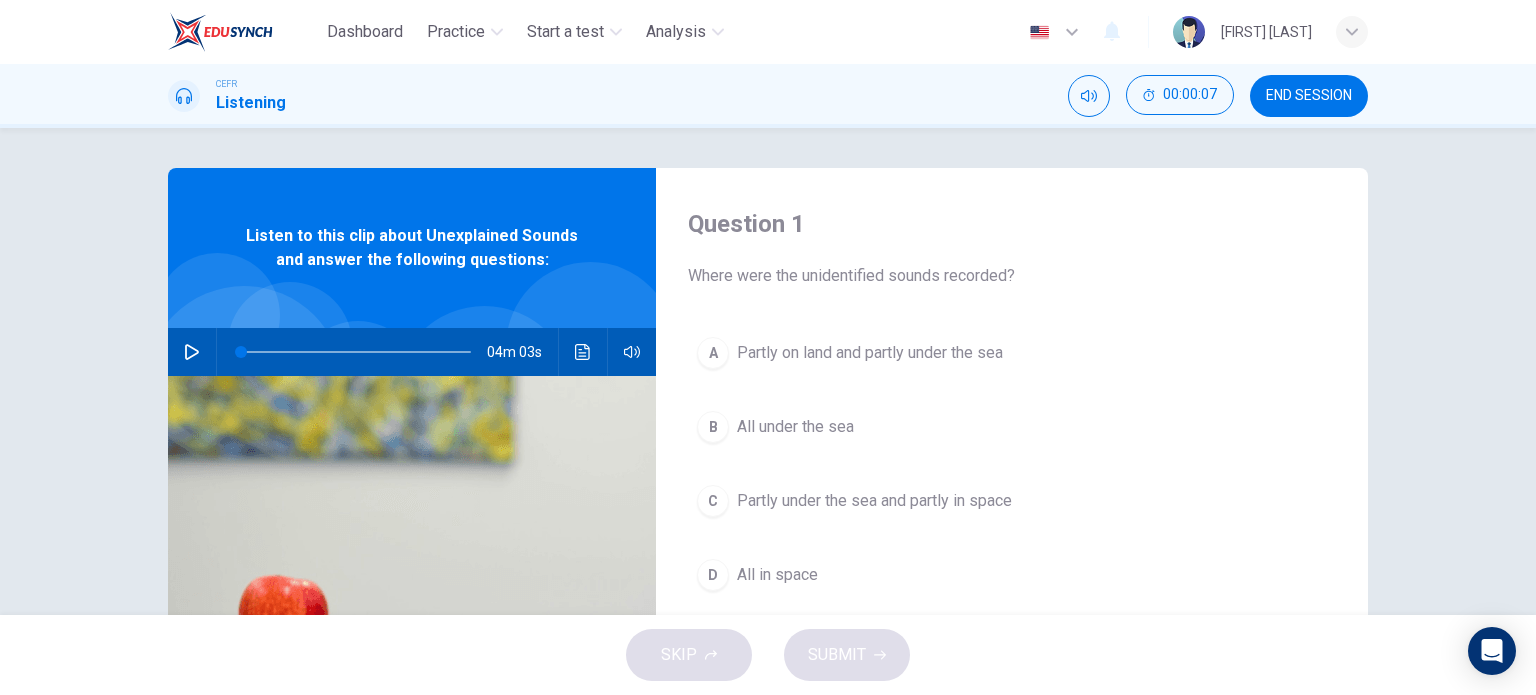 click at bounding box center (192, 352) 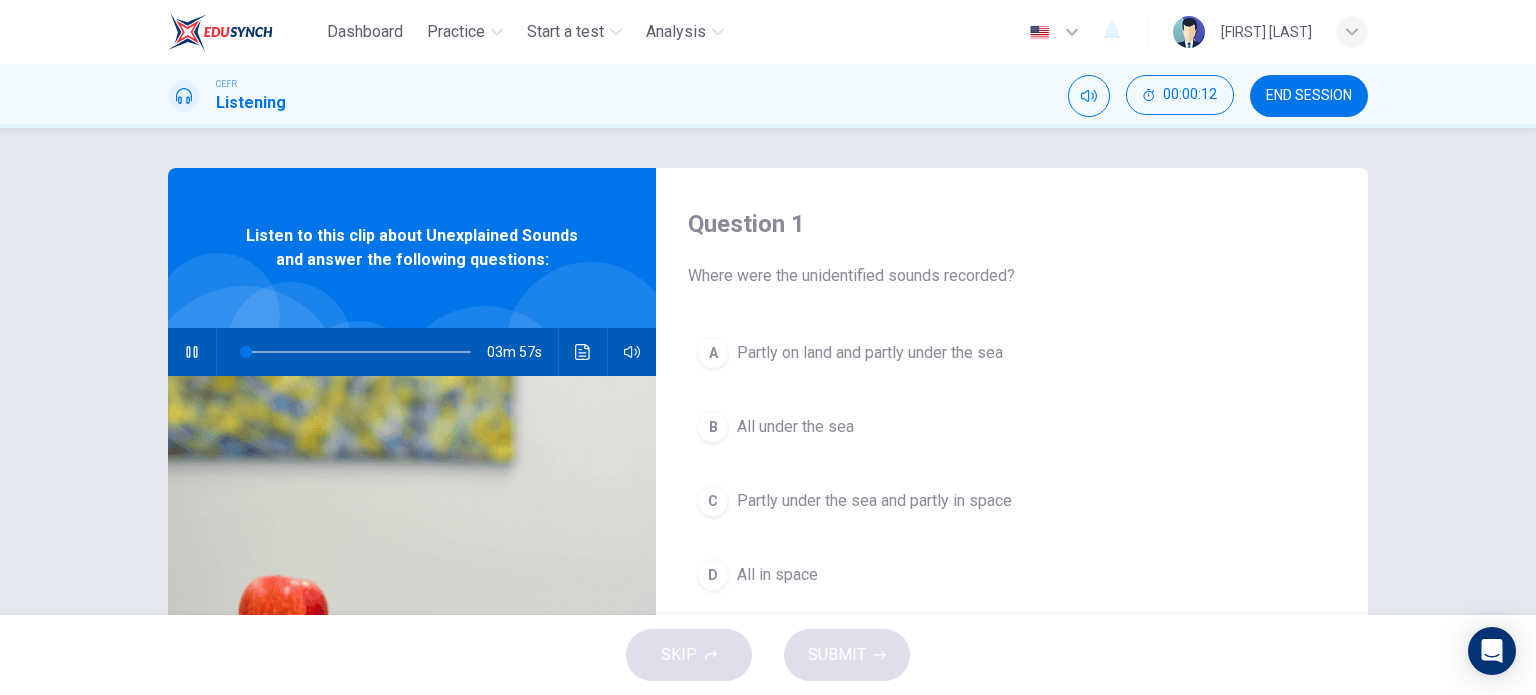 type 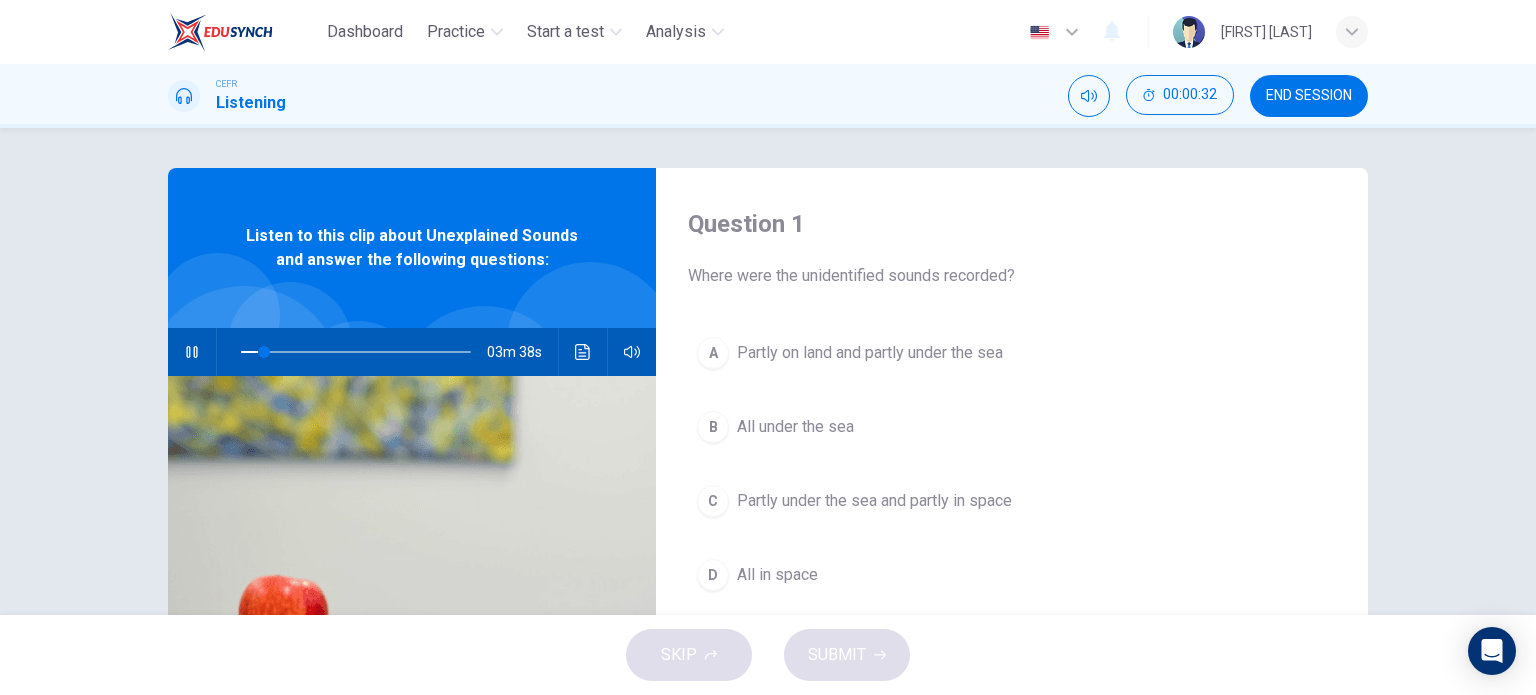scroll, scrollTop: 100, scrollLeft: 0, axis: vertical 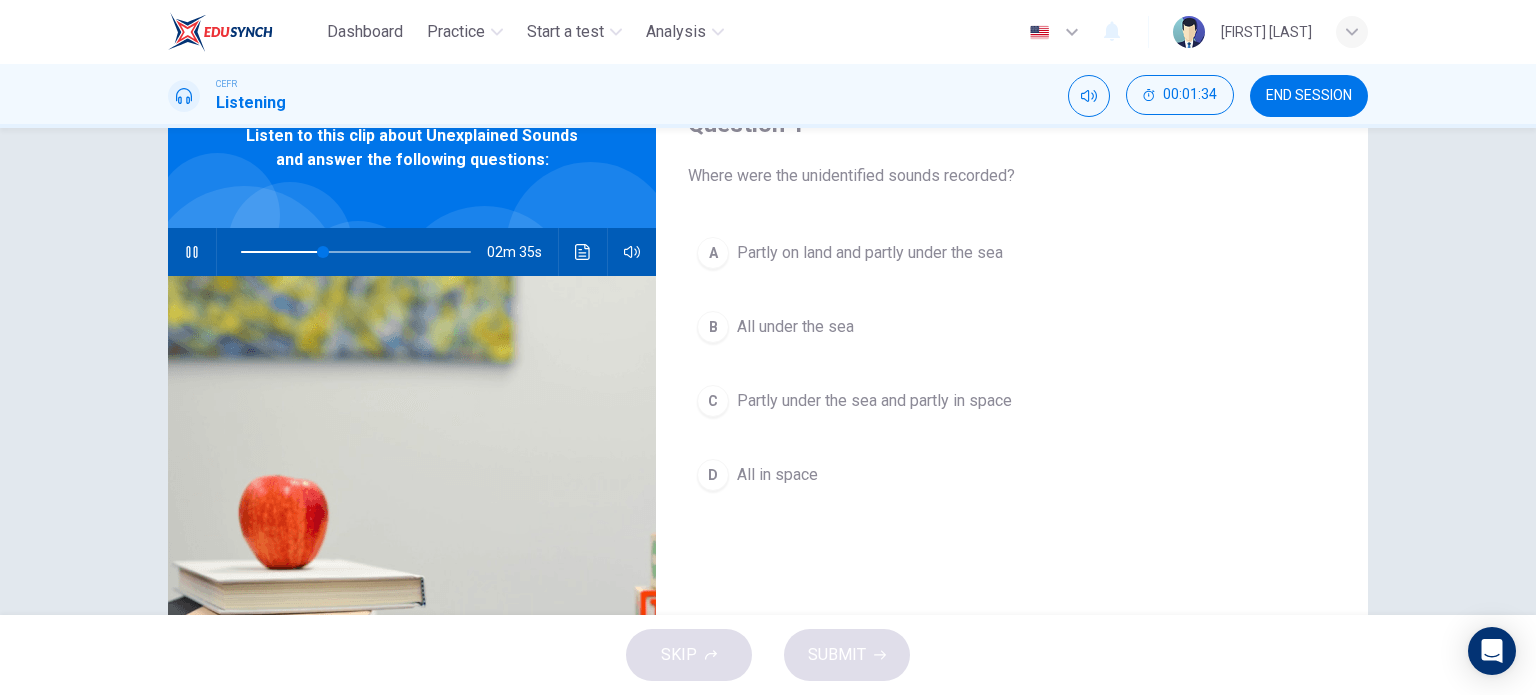 click on "Partly under the sea and partly in space" at bounding box center (870, 253) 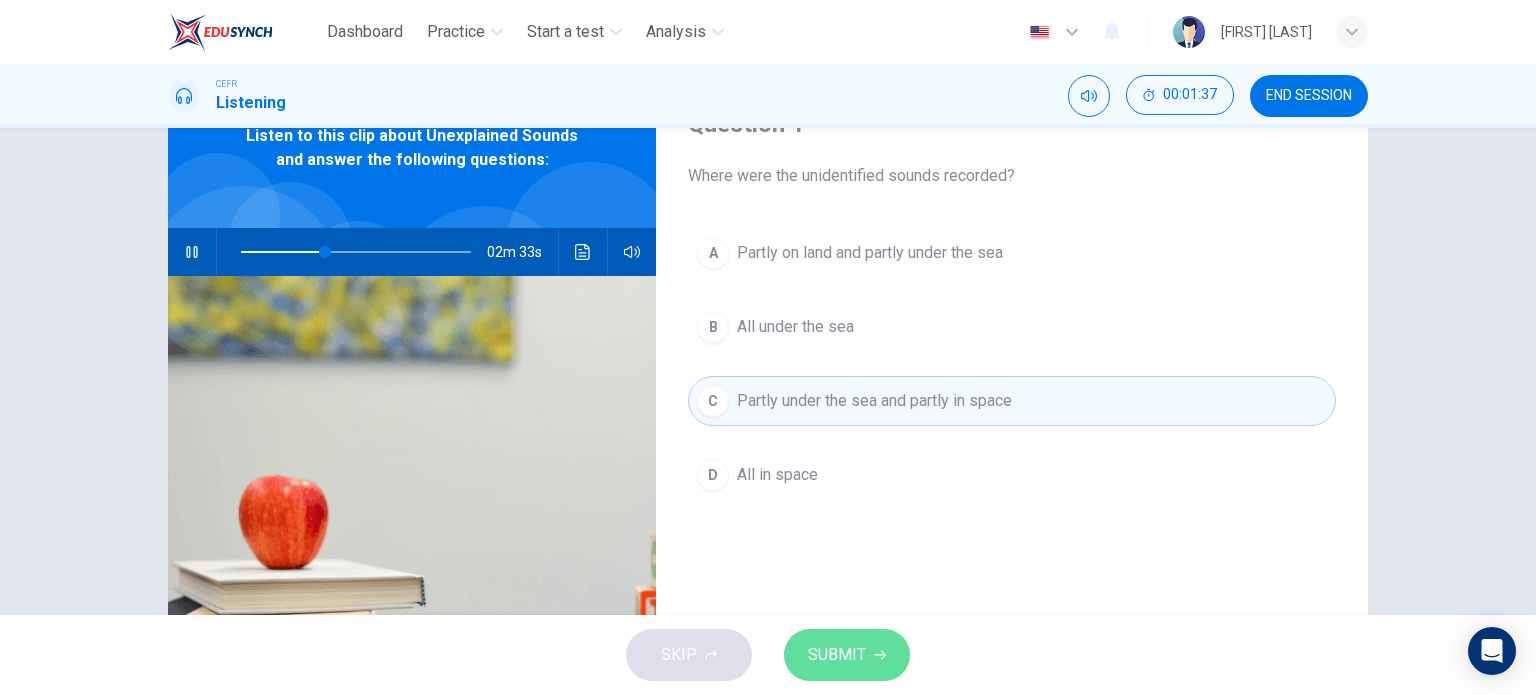 click on "SUBMIT" at bounding box center [847, 655] 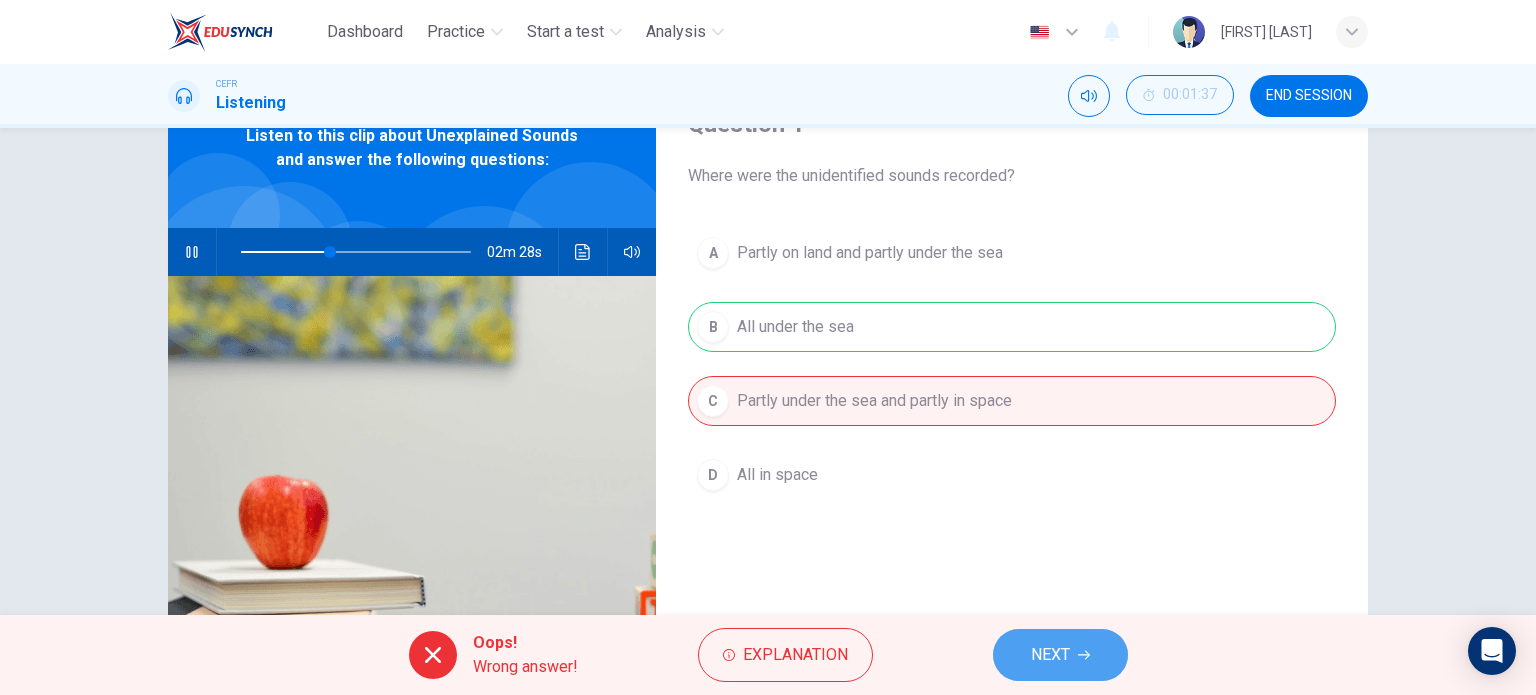 click on "NEXT" at bounding box center [1060, 655] 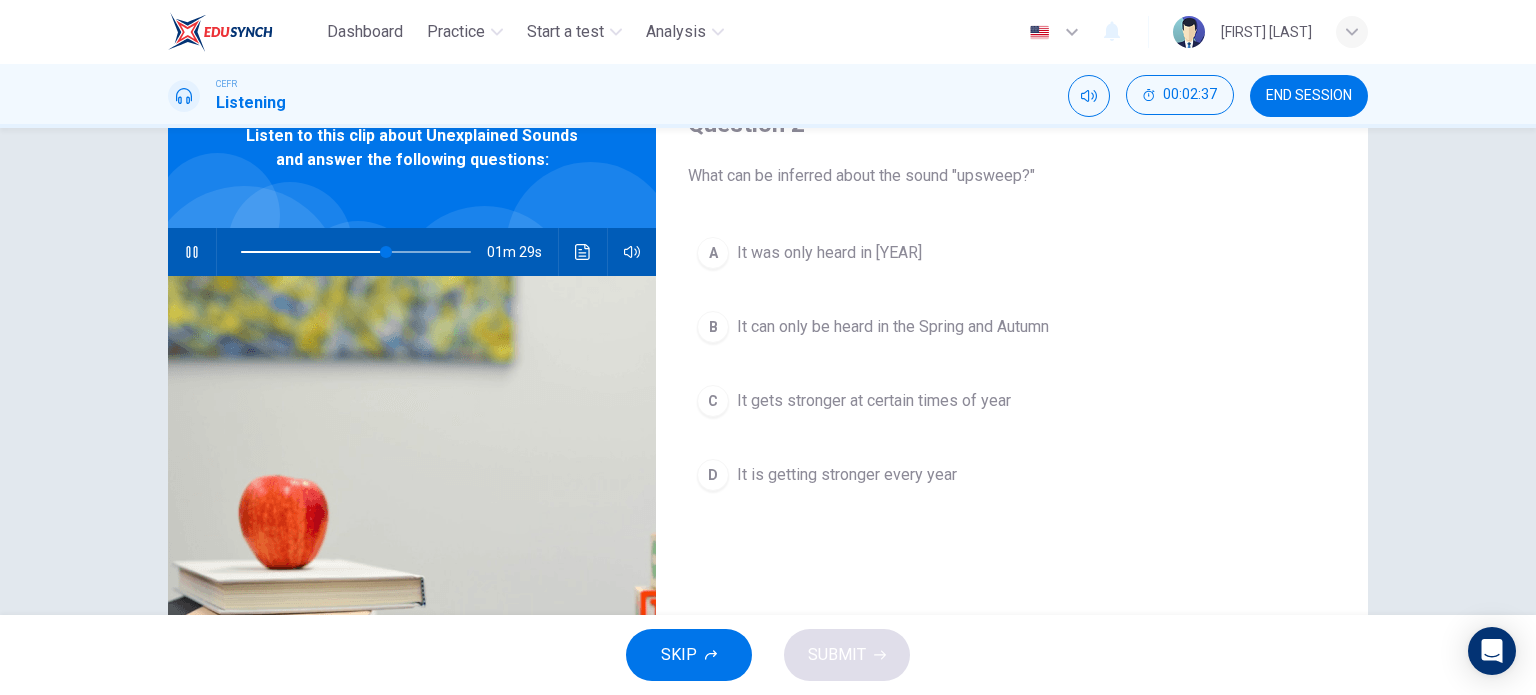 click on "A It was only heard in [YEAR] B It can only be heard in the Spring and Autumn C It gets stronger at certain times of year D It is getting stronger every year" at bounding box center (1012, 384) 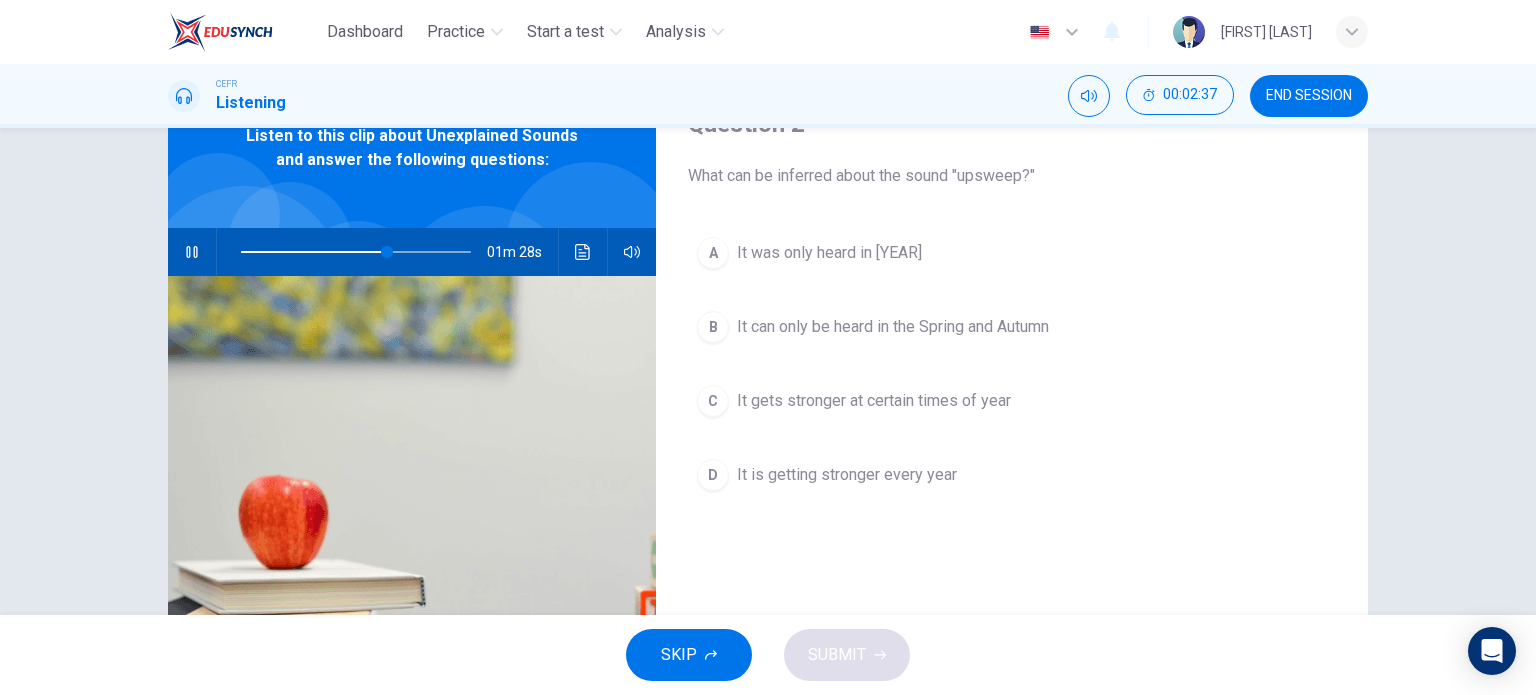 click on "D" at bounding box center (713, 253) 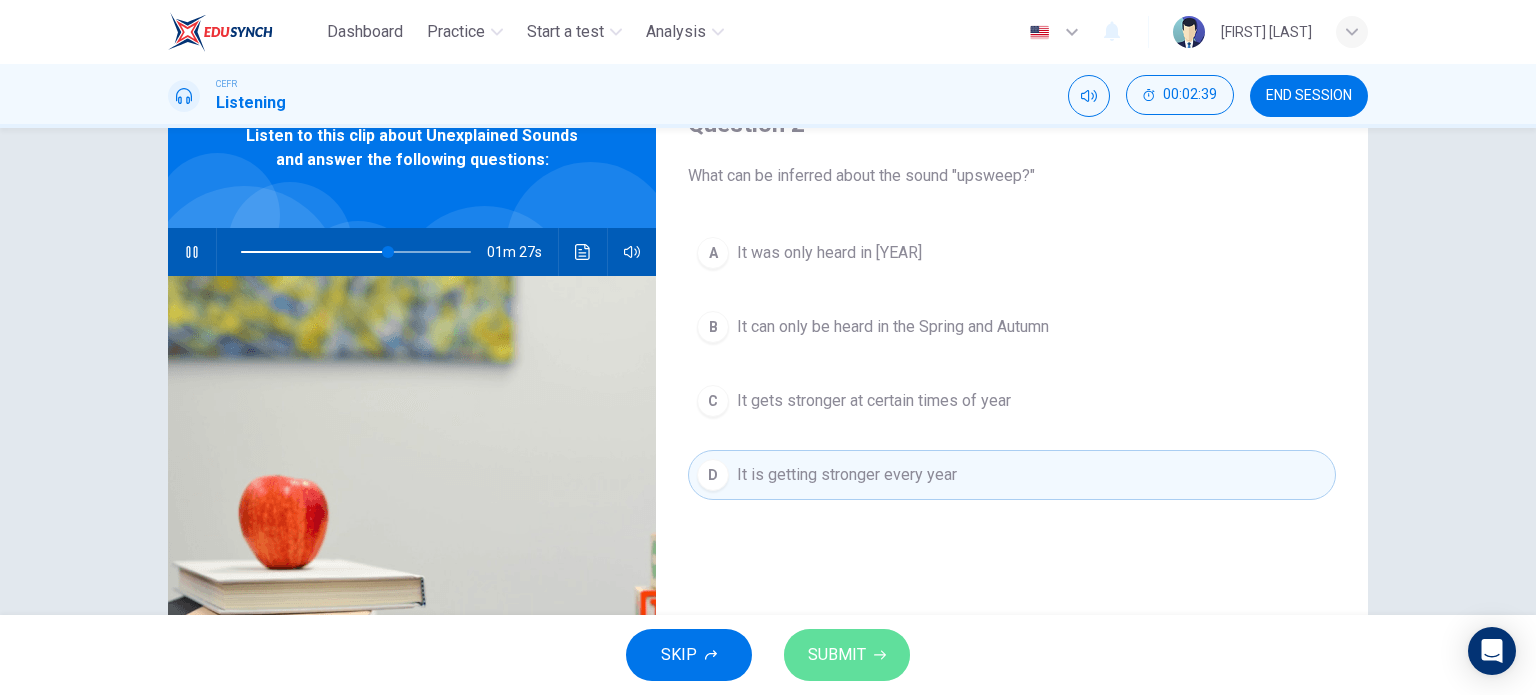 click on "SUBMIT" at bounding box center (847, 655) 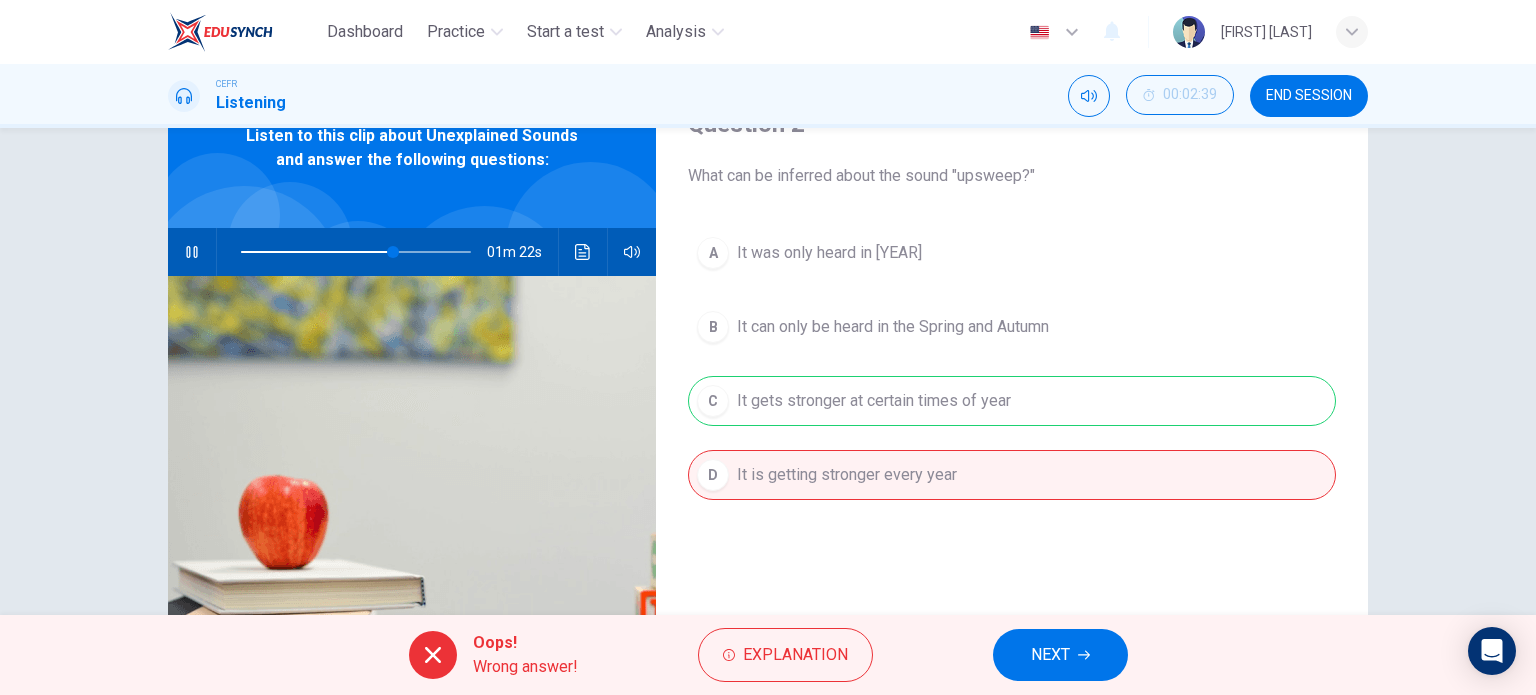 click on "NEXT" at bounding box center [1050, 655] 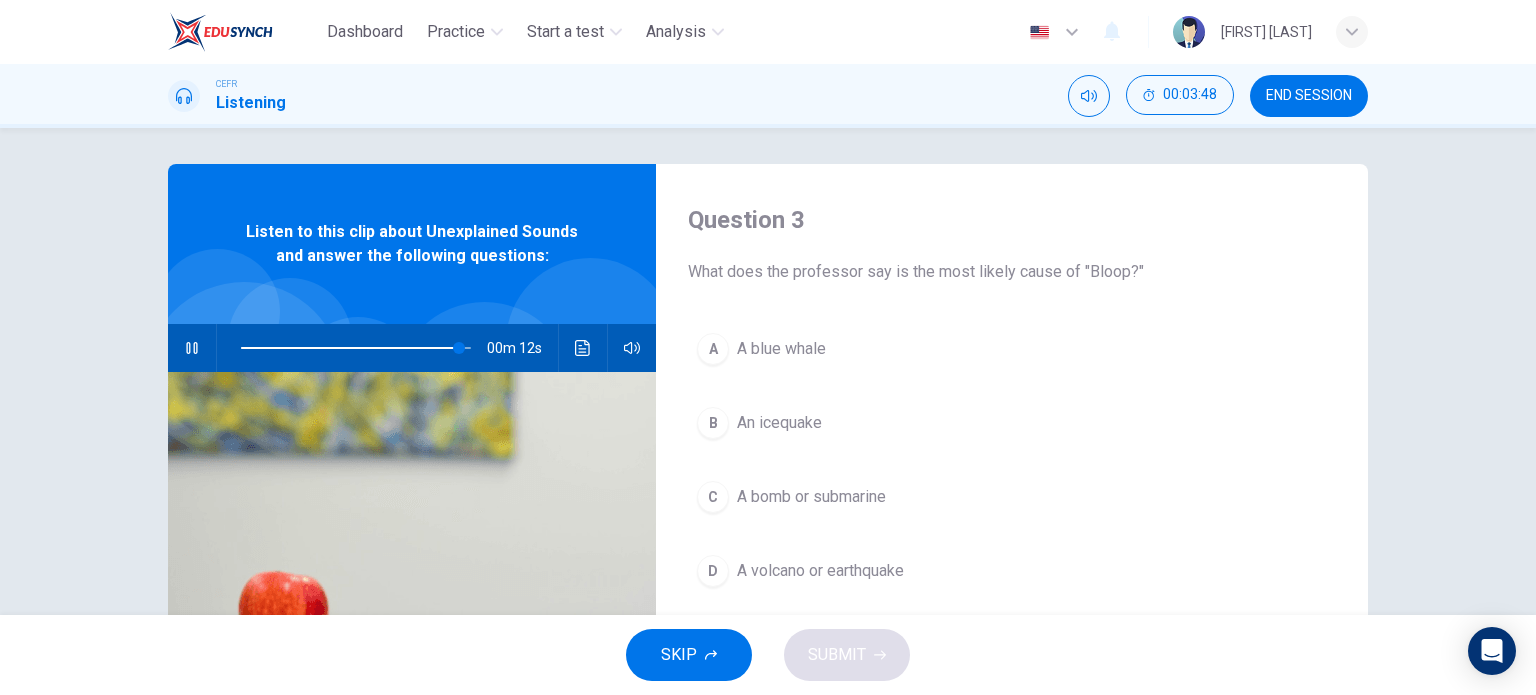 scroll, scrollTop: 0, scrollLeft: 0, axis: both 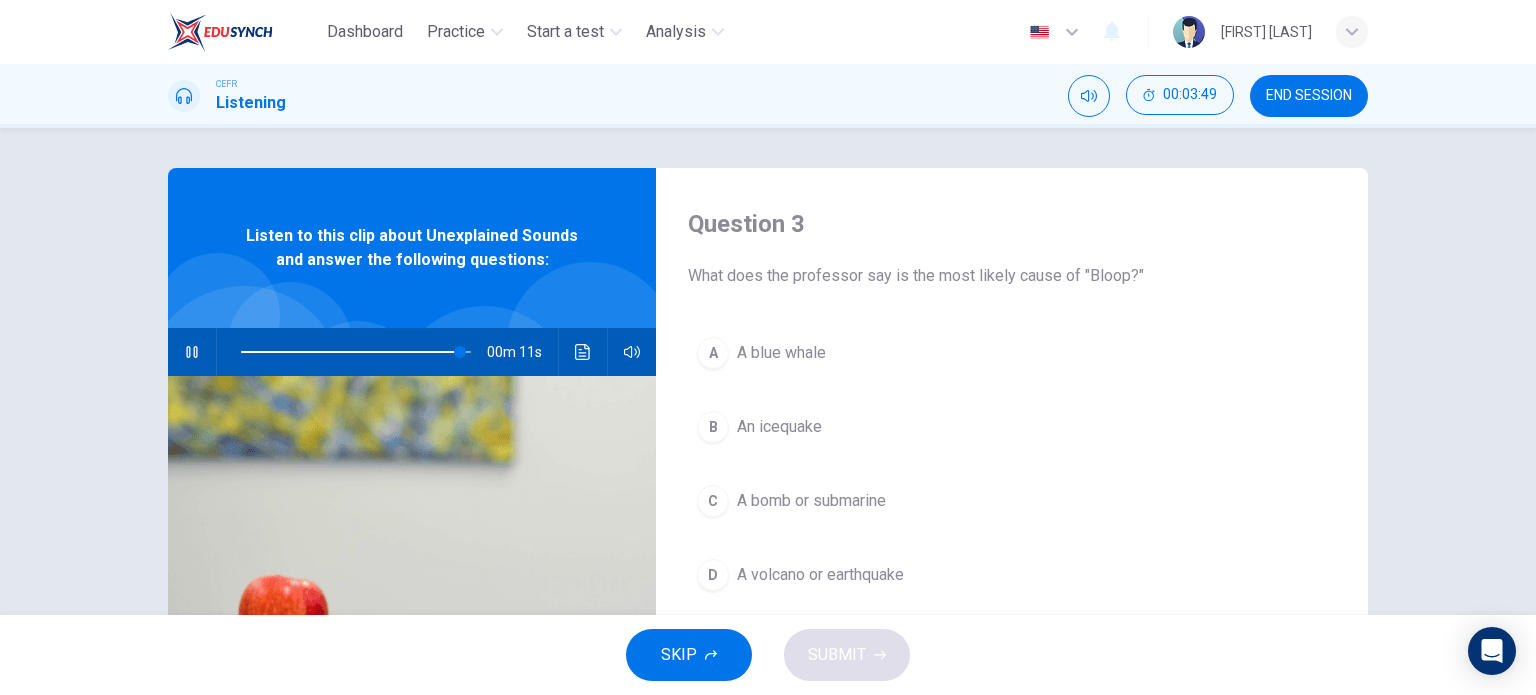 click on "A" at bounding box center [713, 353] 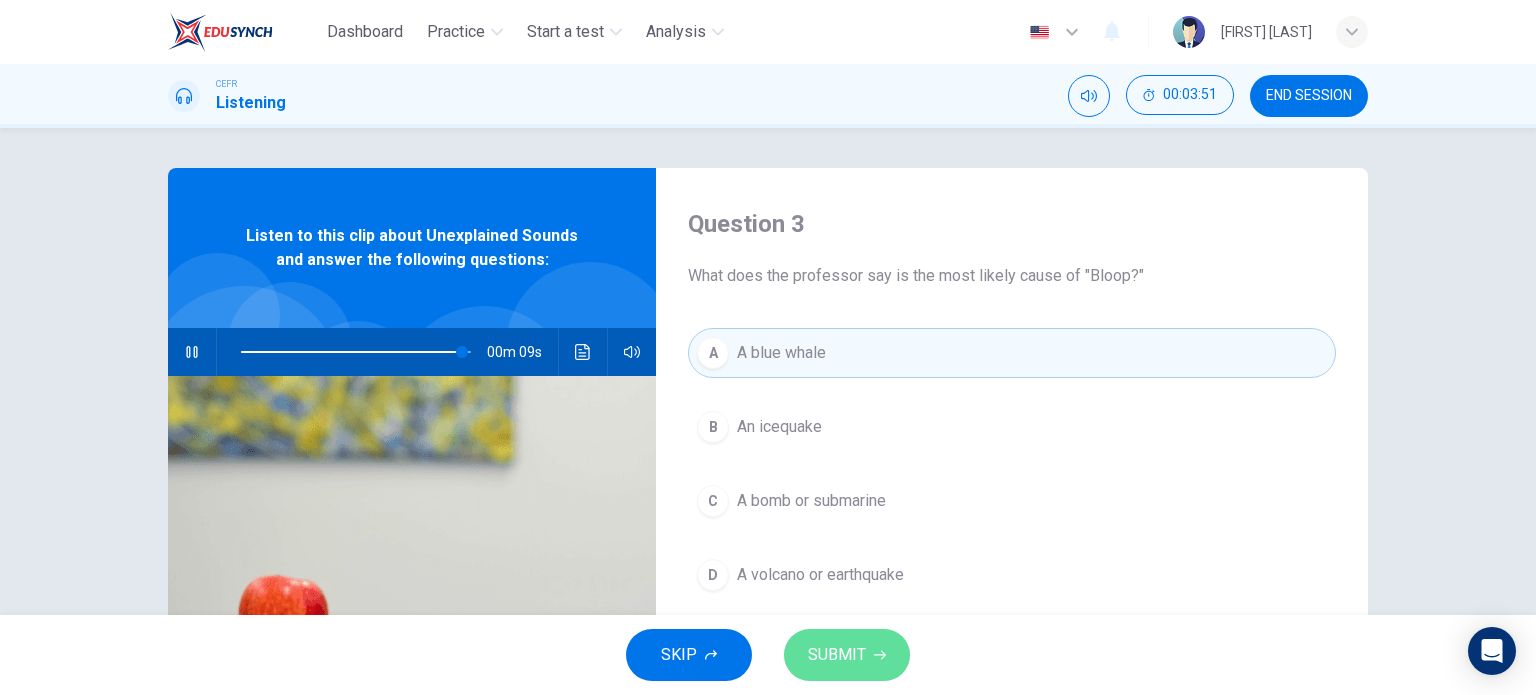 click on "SUBMIT" at bounding box center (837, 655) 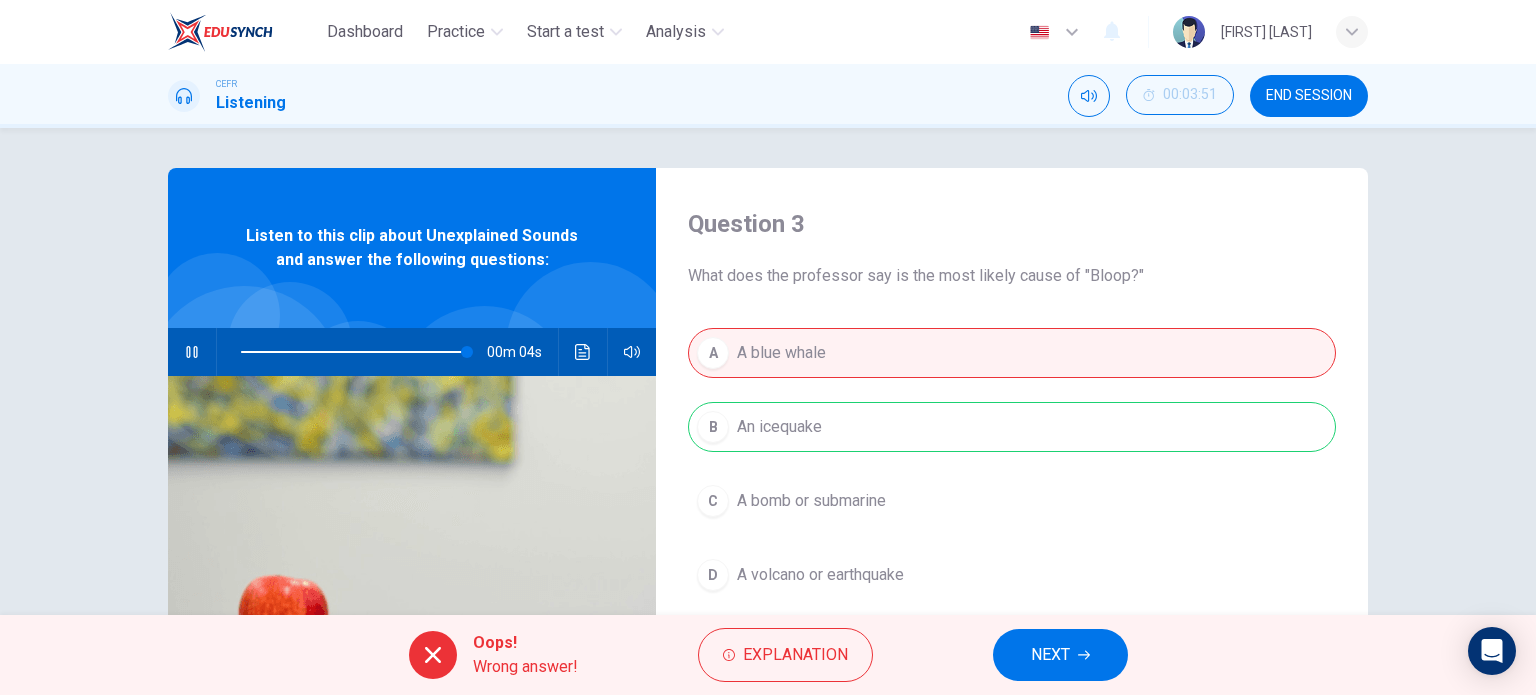click on "NEXT" at bounding box center (1050, 655) 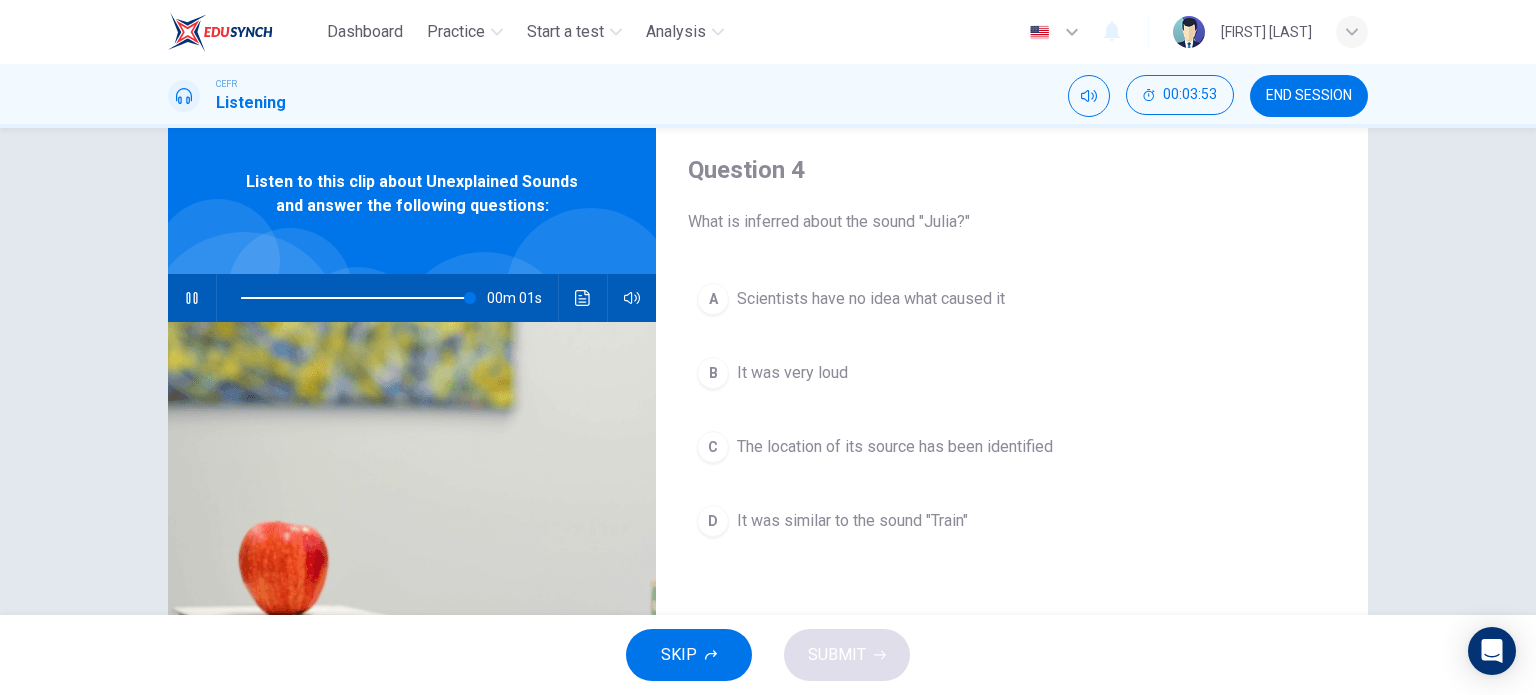 scroll, scrollTop: 0, scrollLeft: 0, axis: both 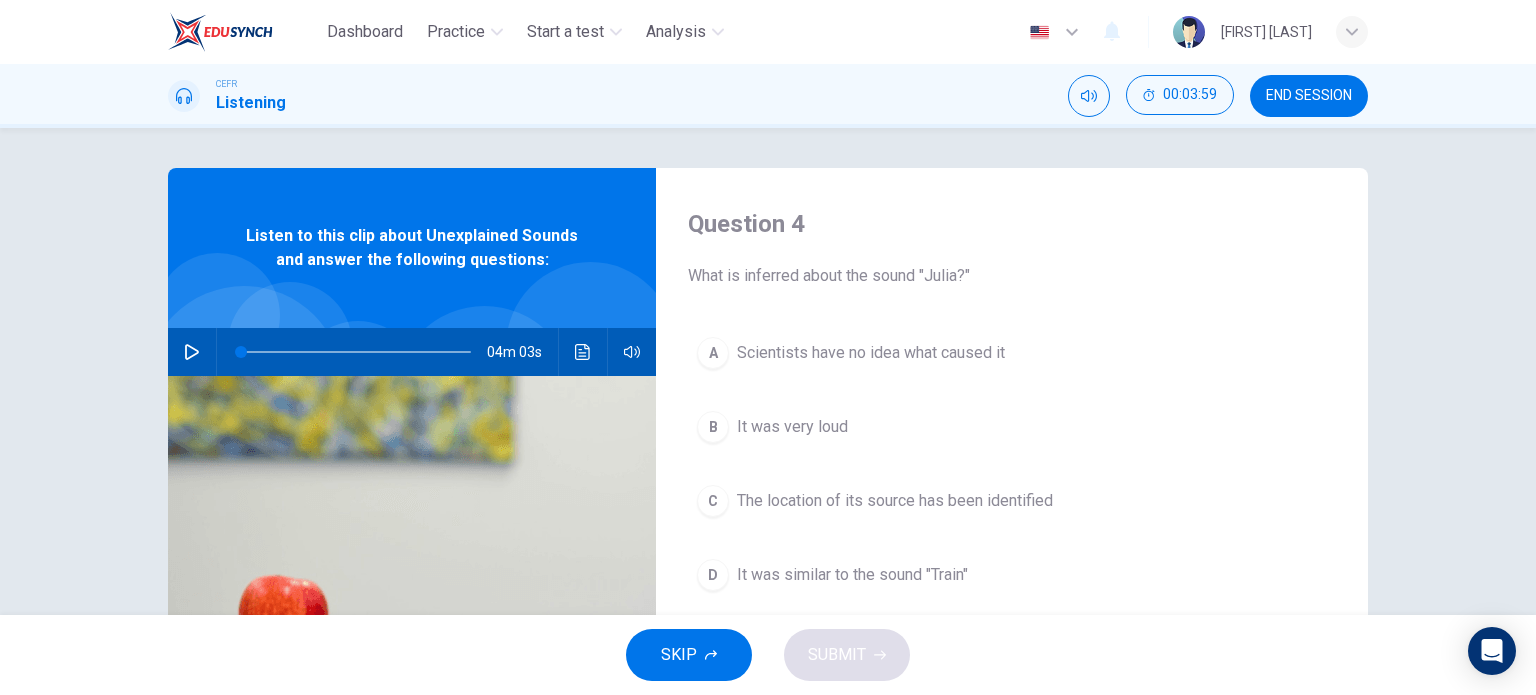 click on "SKIP" at bounding box center [679, 655] 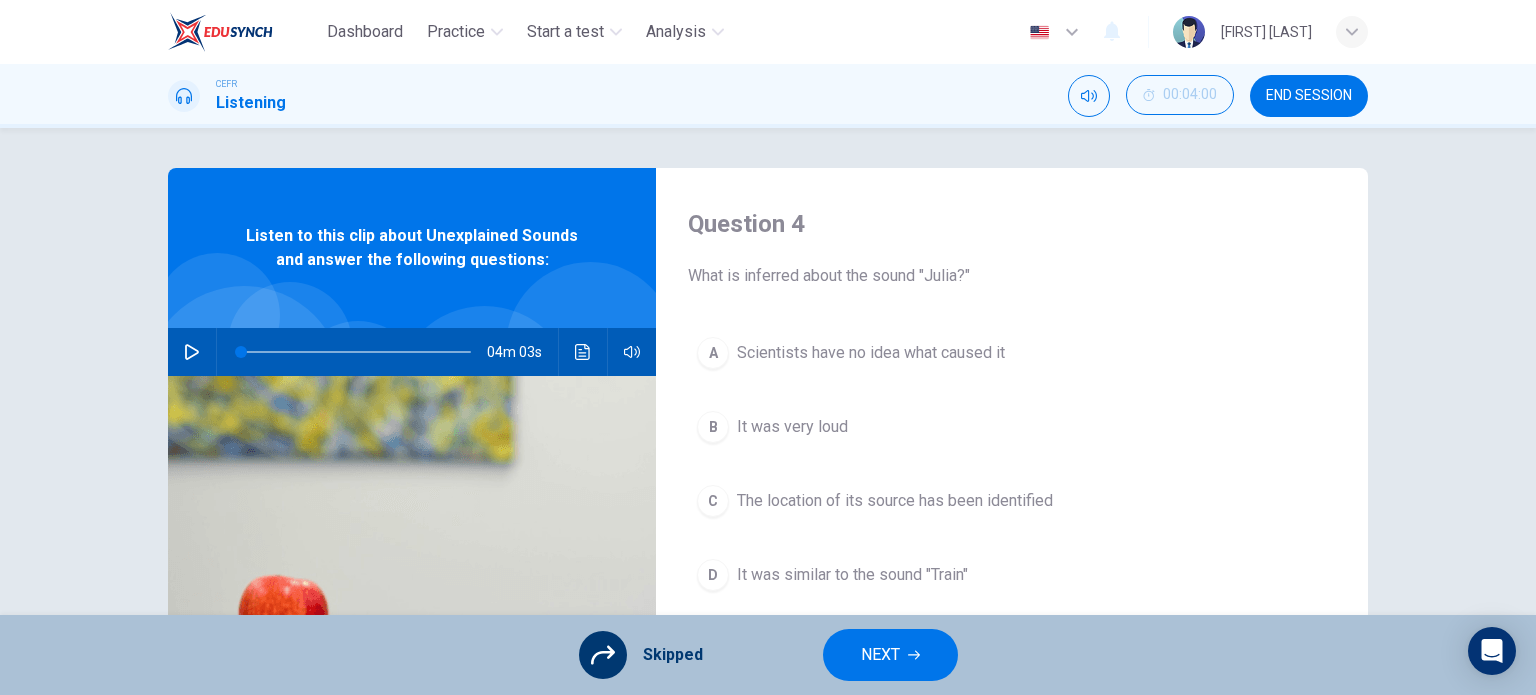 click on "NEXT" at bounding box center (880, 655) 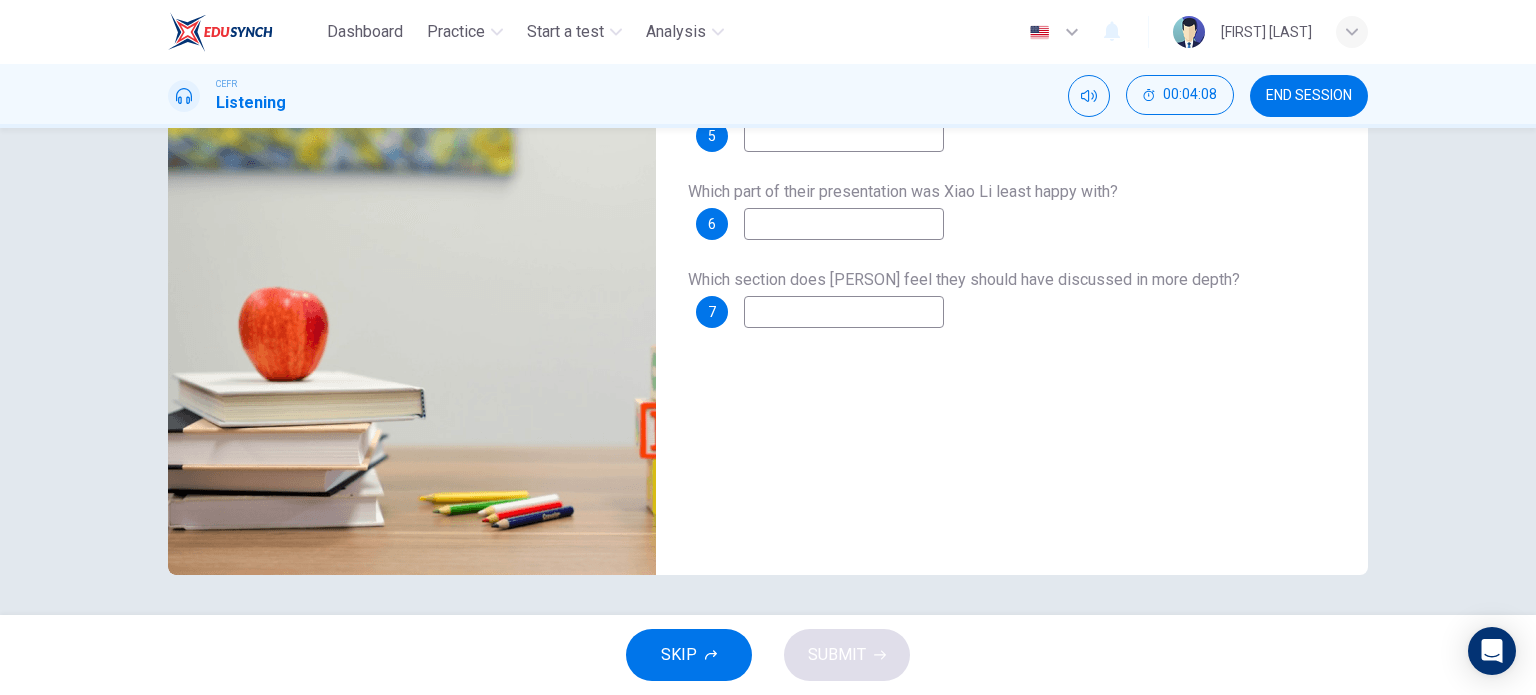 scroll, scrollTop: 0, scrollLeft: 0, axis: both 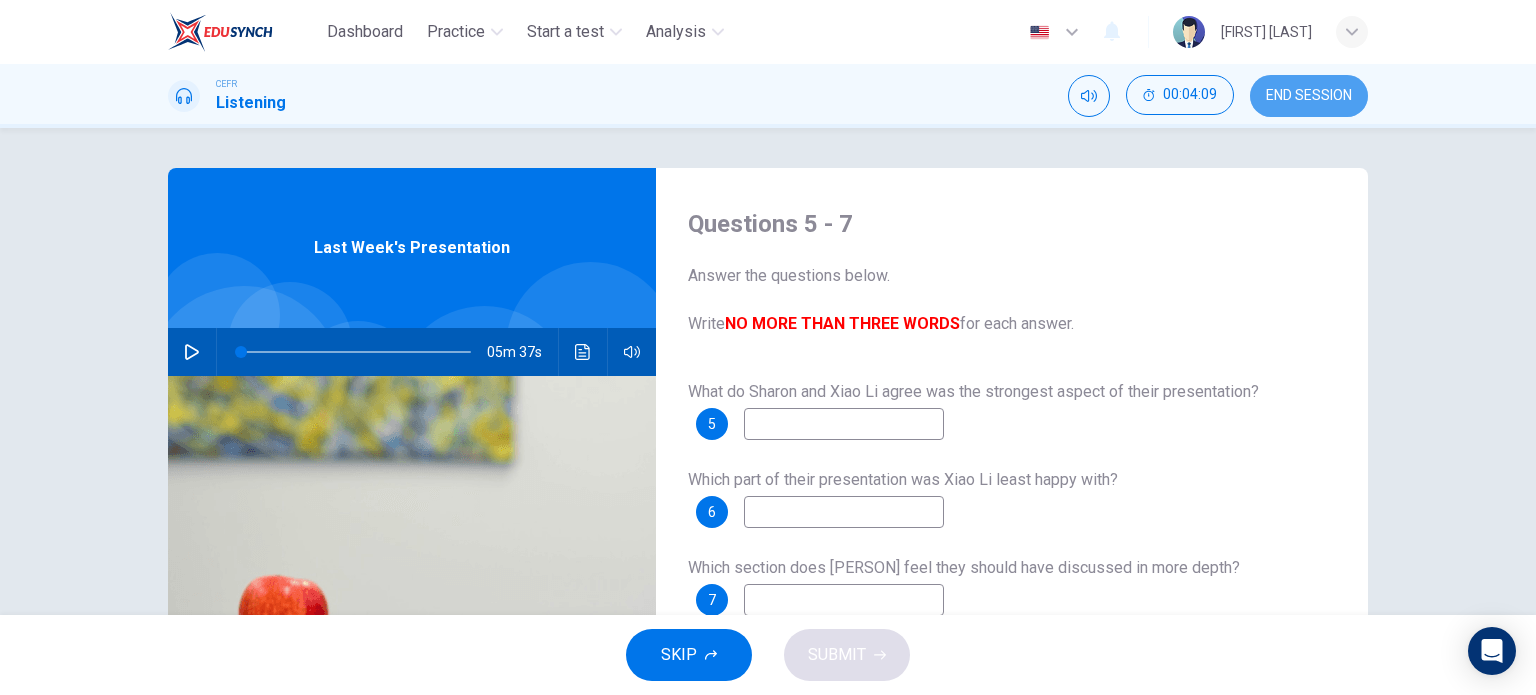 click on "END SESSION" at bounding box center [1309, 96] 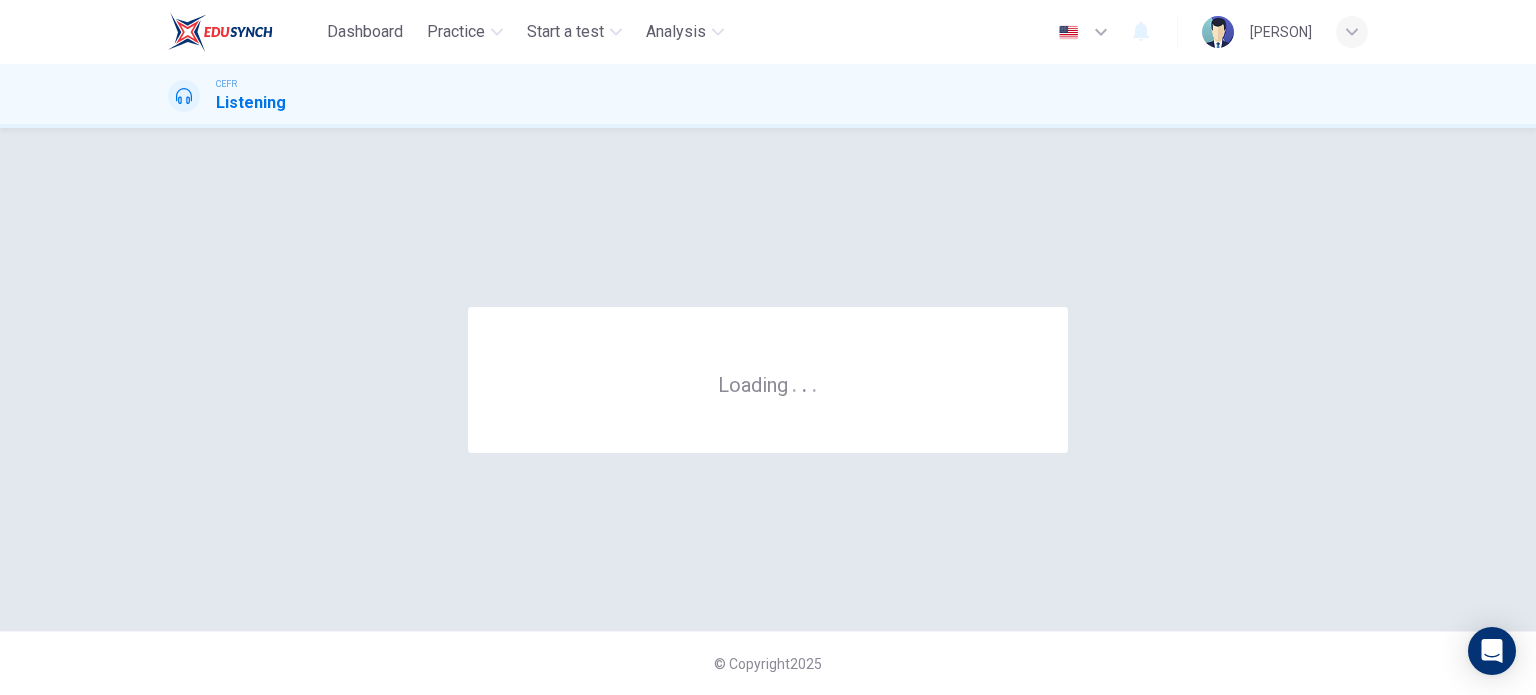 scroll, scrollTop: 0, scrollLeft: 0, axis: both 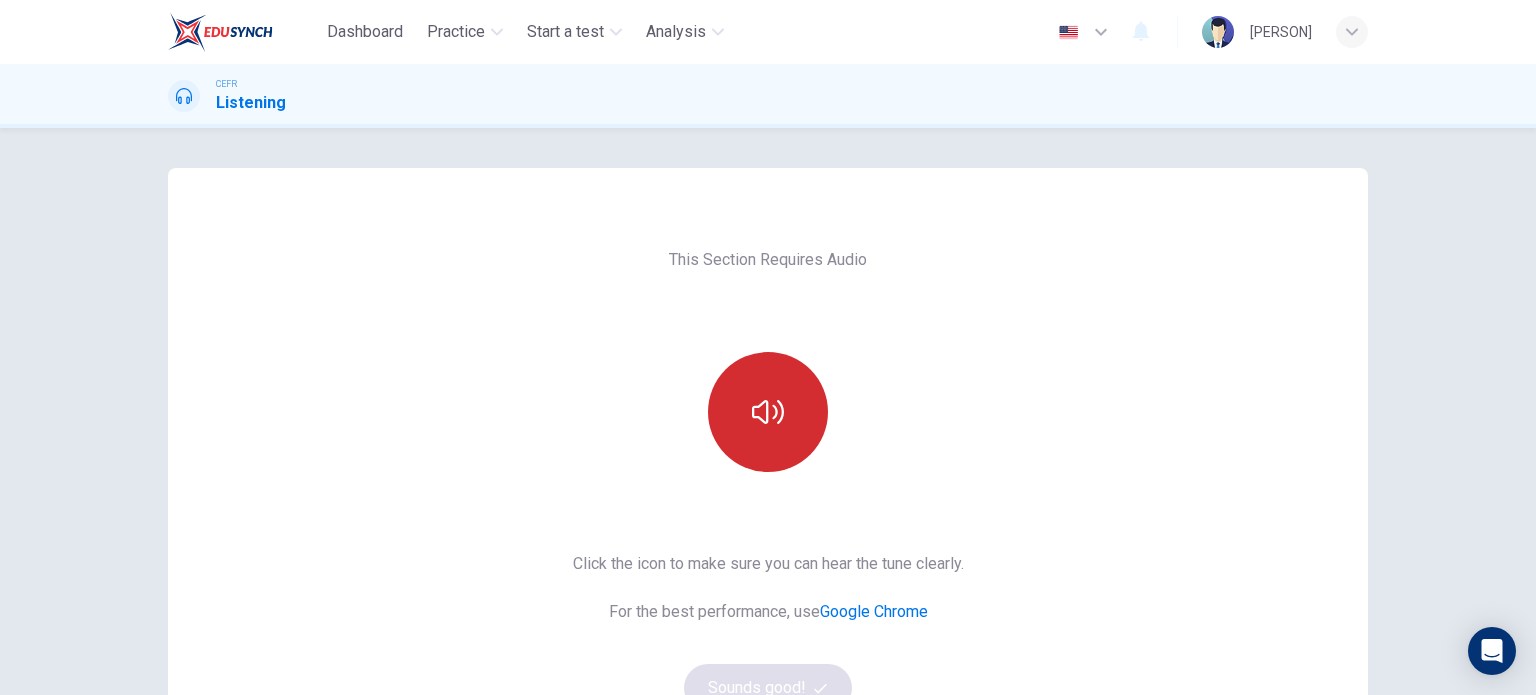 click at bounding box center [768, 412] 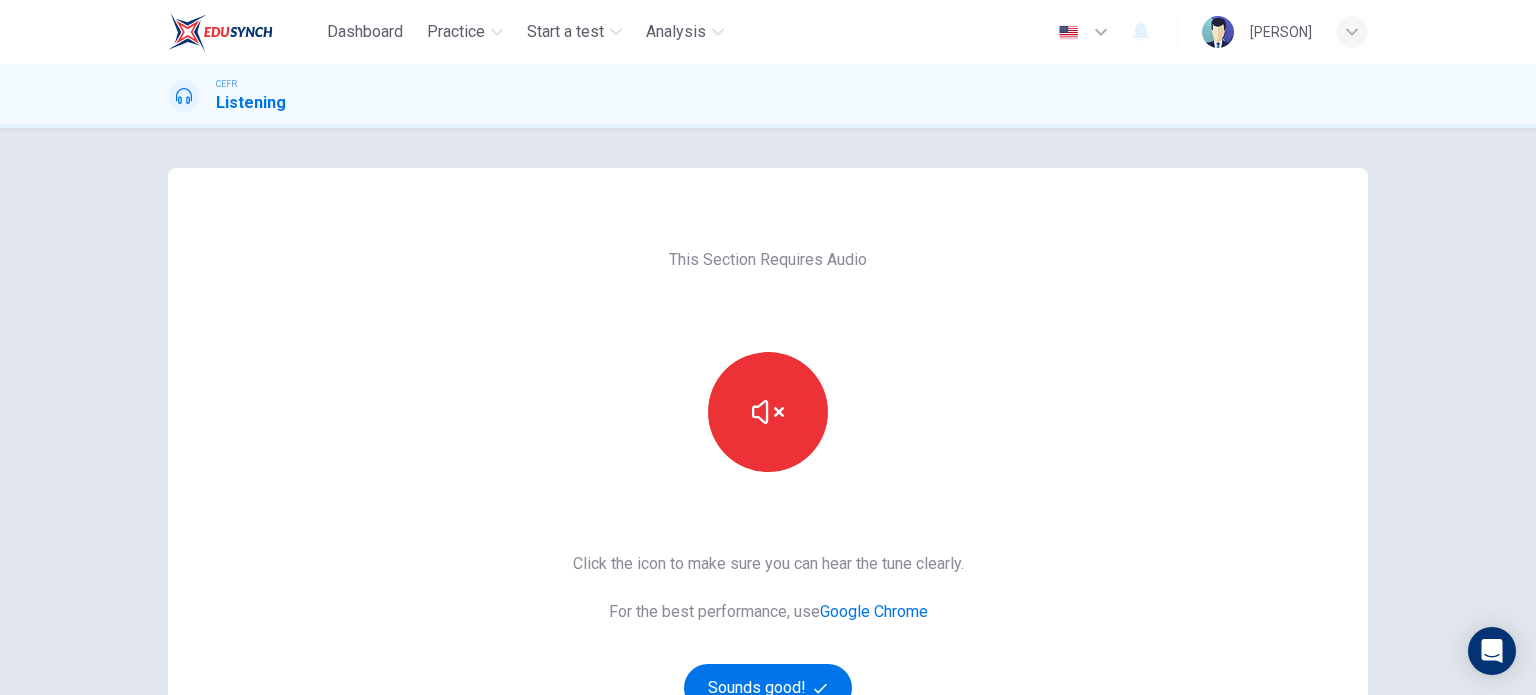 scroll, scrollTop: 100, scrollLeft: 0, axis: vertical 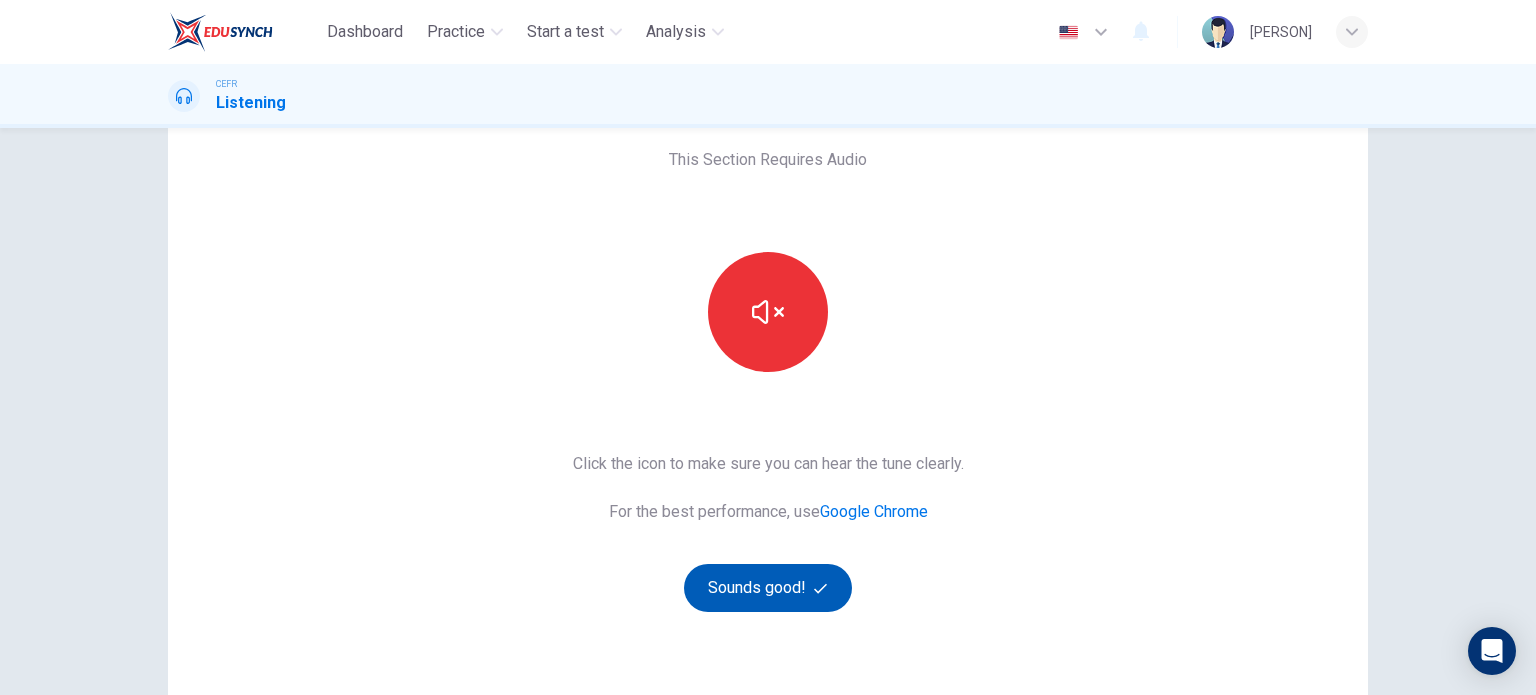 click on "Sounds good!" at bounding box center (768, 588) 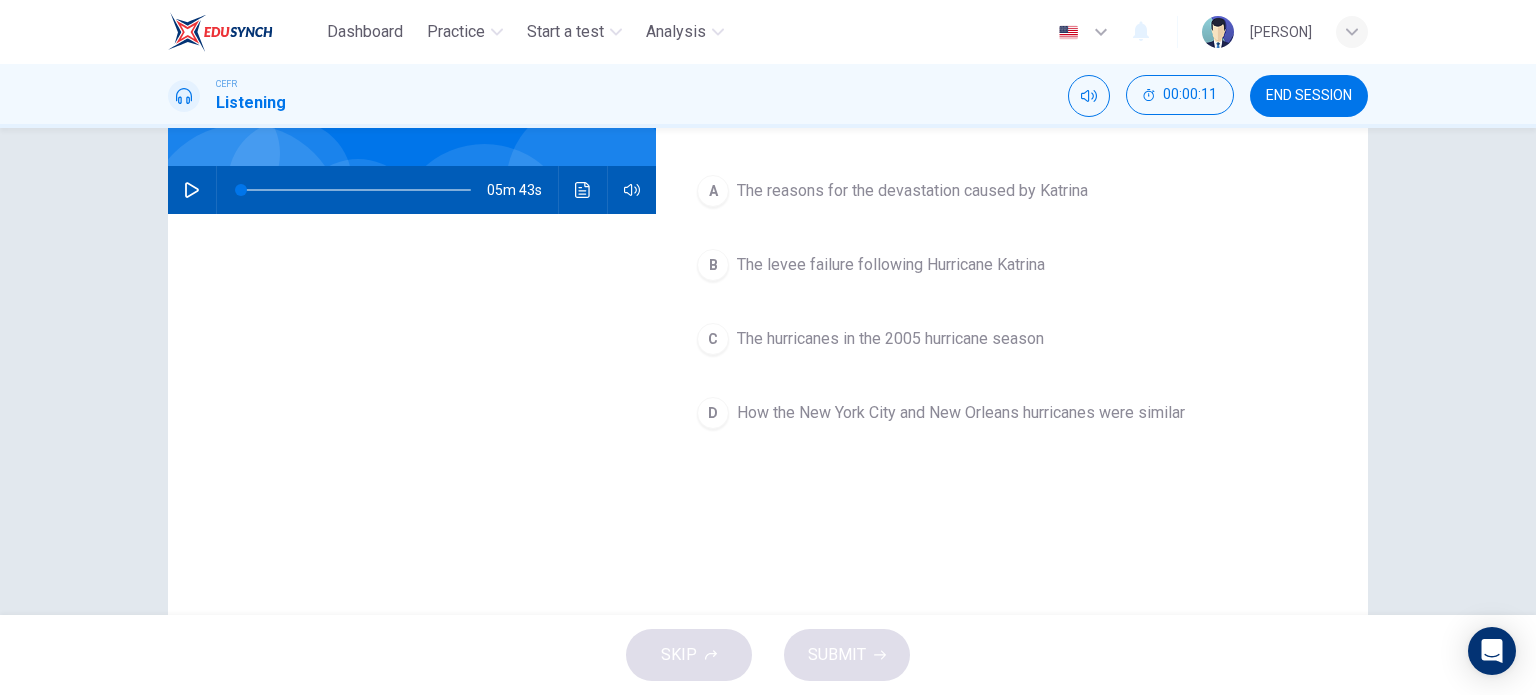 scroll, scrollTop: 0, scrollLeft: 0, axis: both 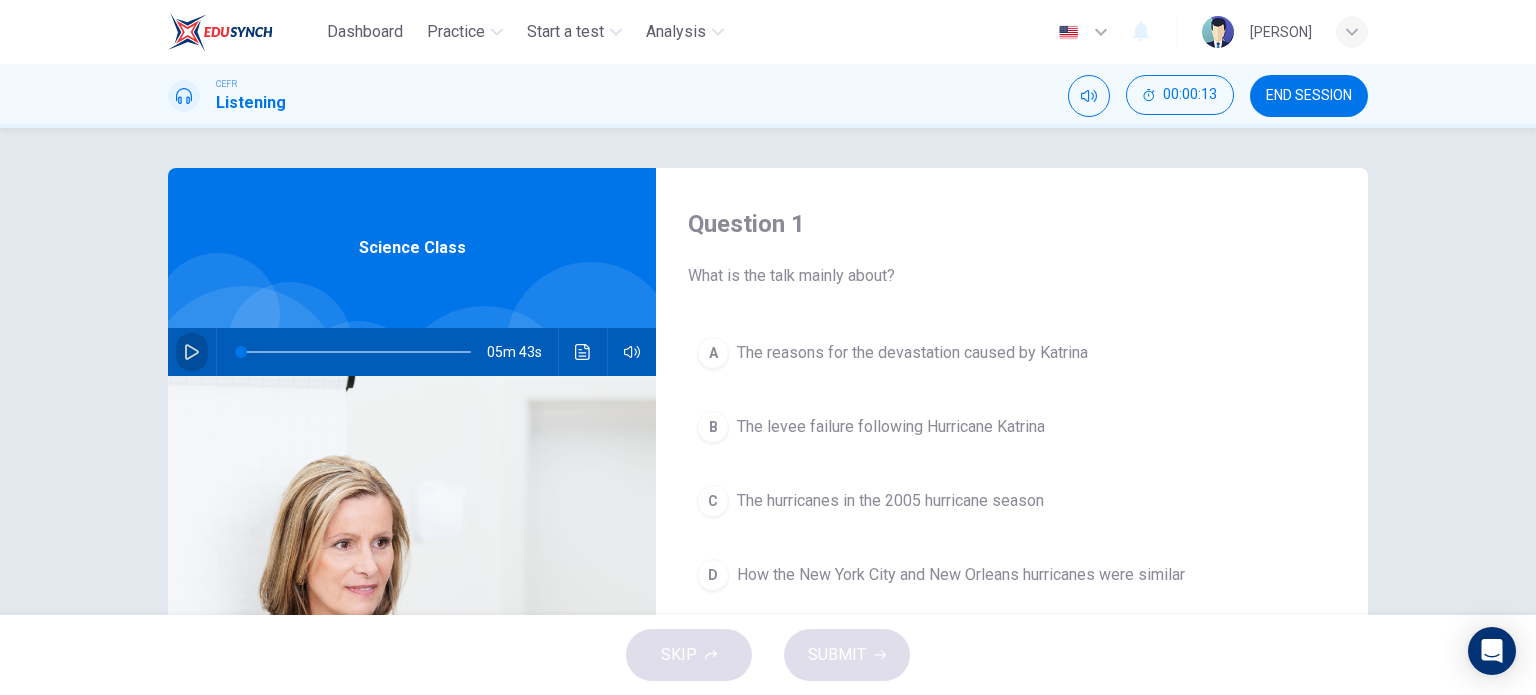 click at bounding box center (192, 352) 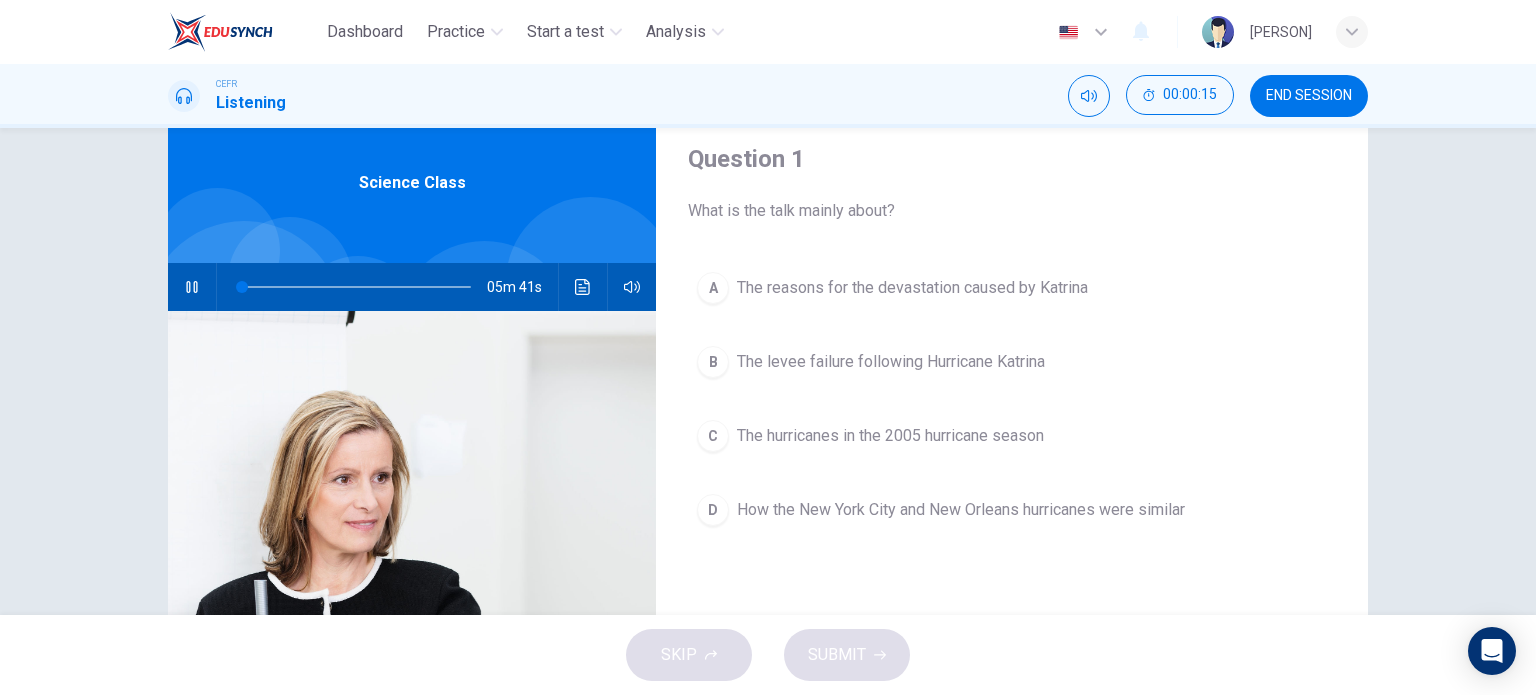 scroll, scrollTop: 100, scrollLeft: 0, axis: vertical 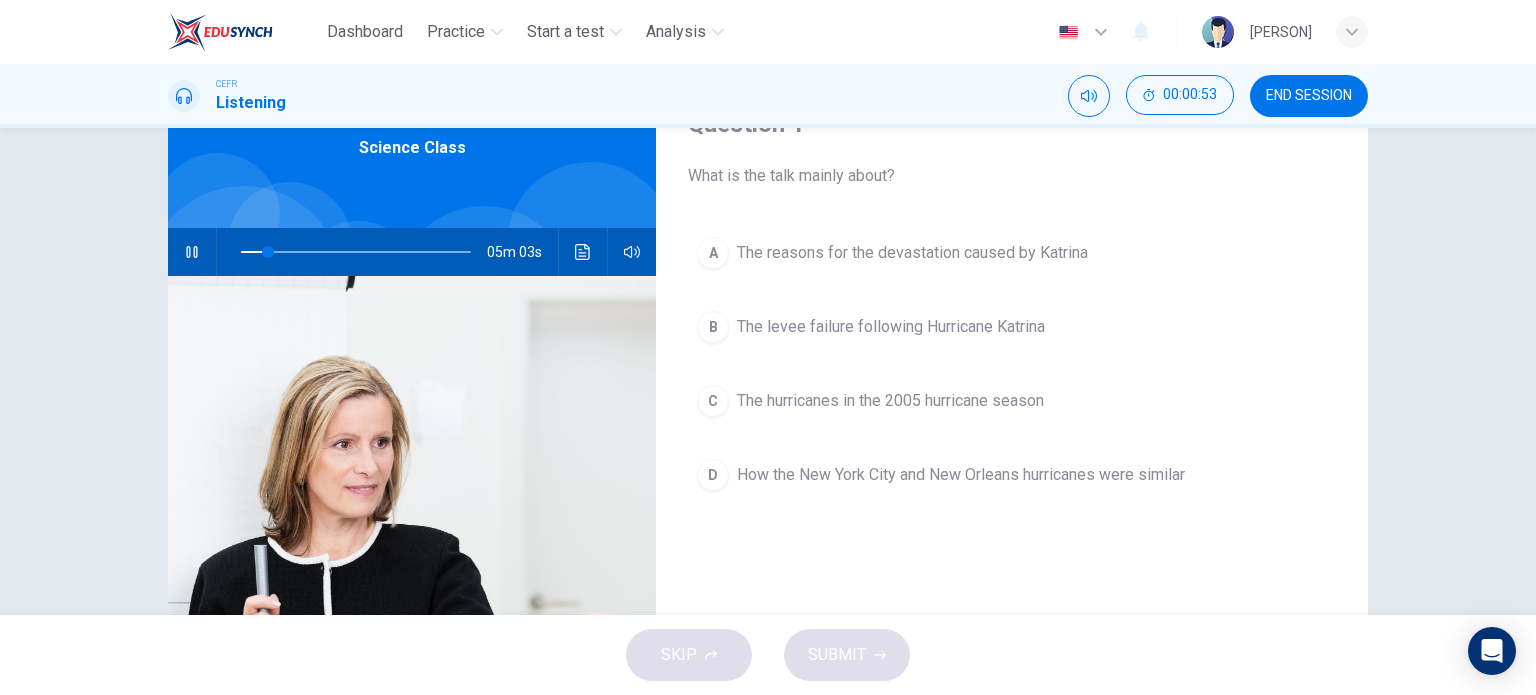 click on "The reasons for the devastation caused by Katrina" at bounding box center [912, 253] 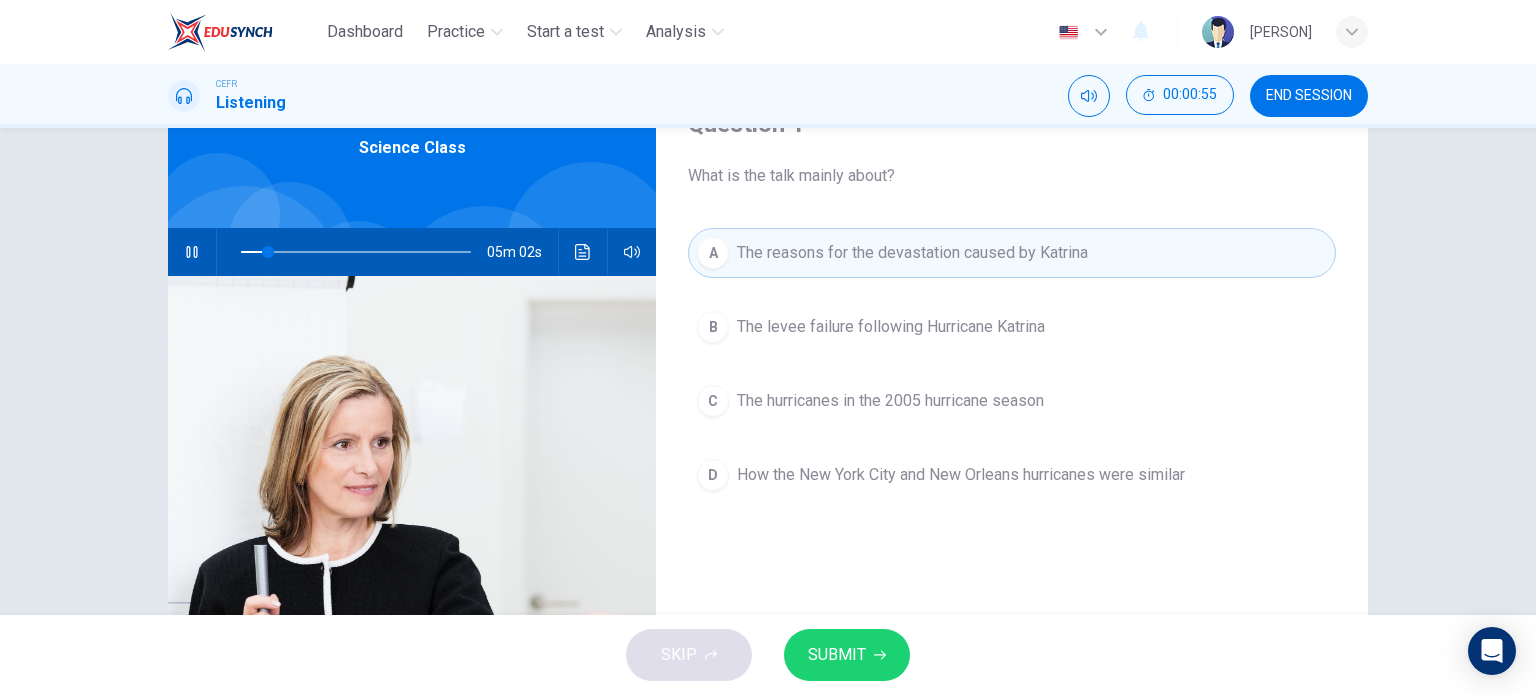 click on "SUBMIT" at bounding box center [837, 655] 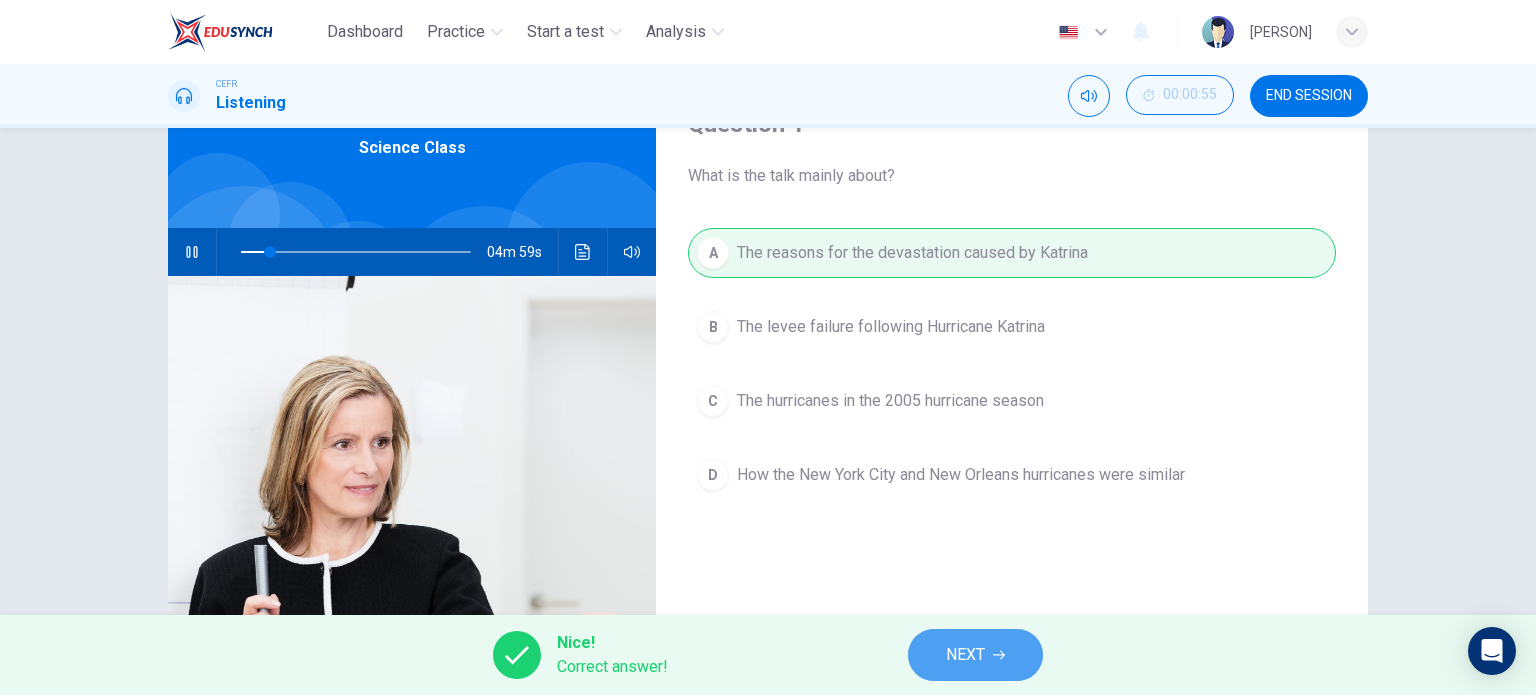 click on "NEXT" at bounding box center (965, 655) 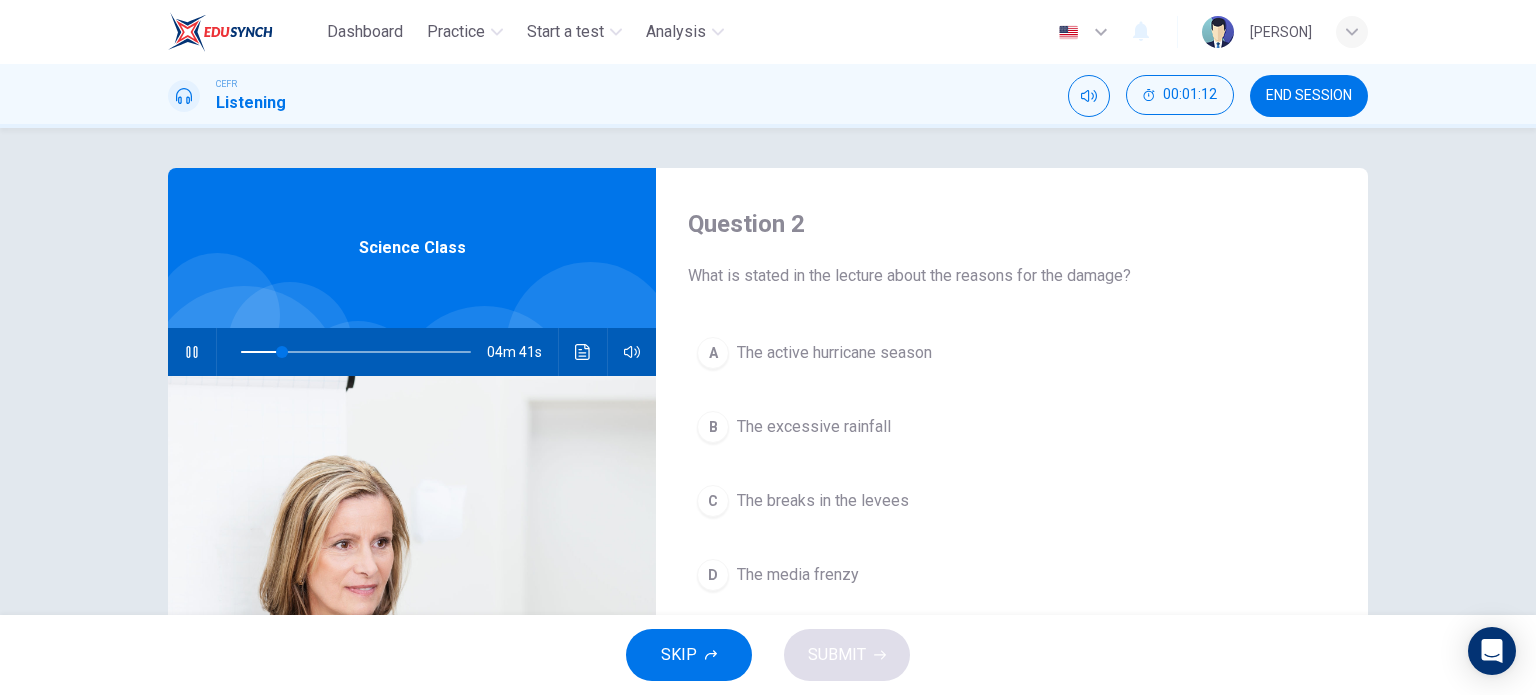 scroll, scrollTop: 100, scrollLeft: 0, axis: vertical 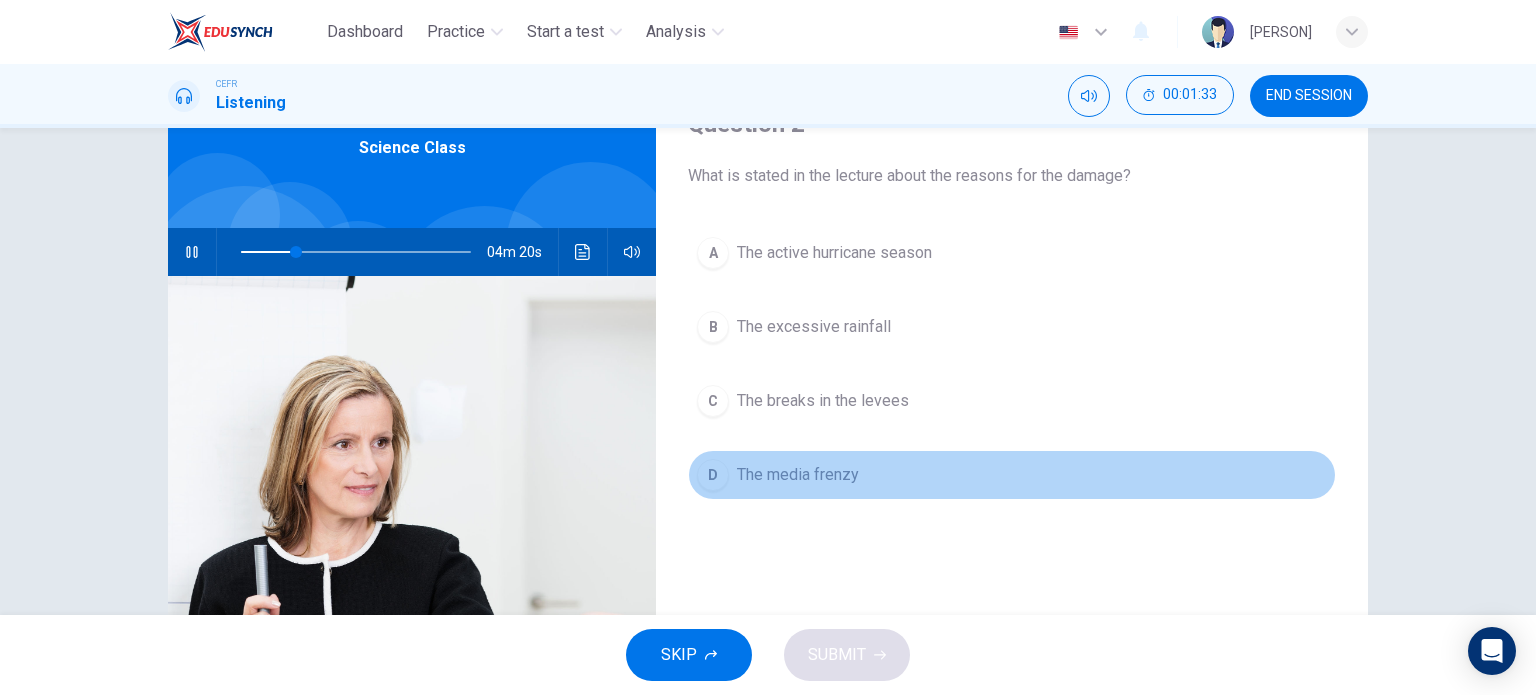 click on "The media frenzy" at bounding box center [834, 253] 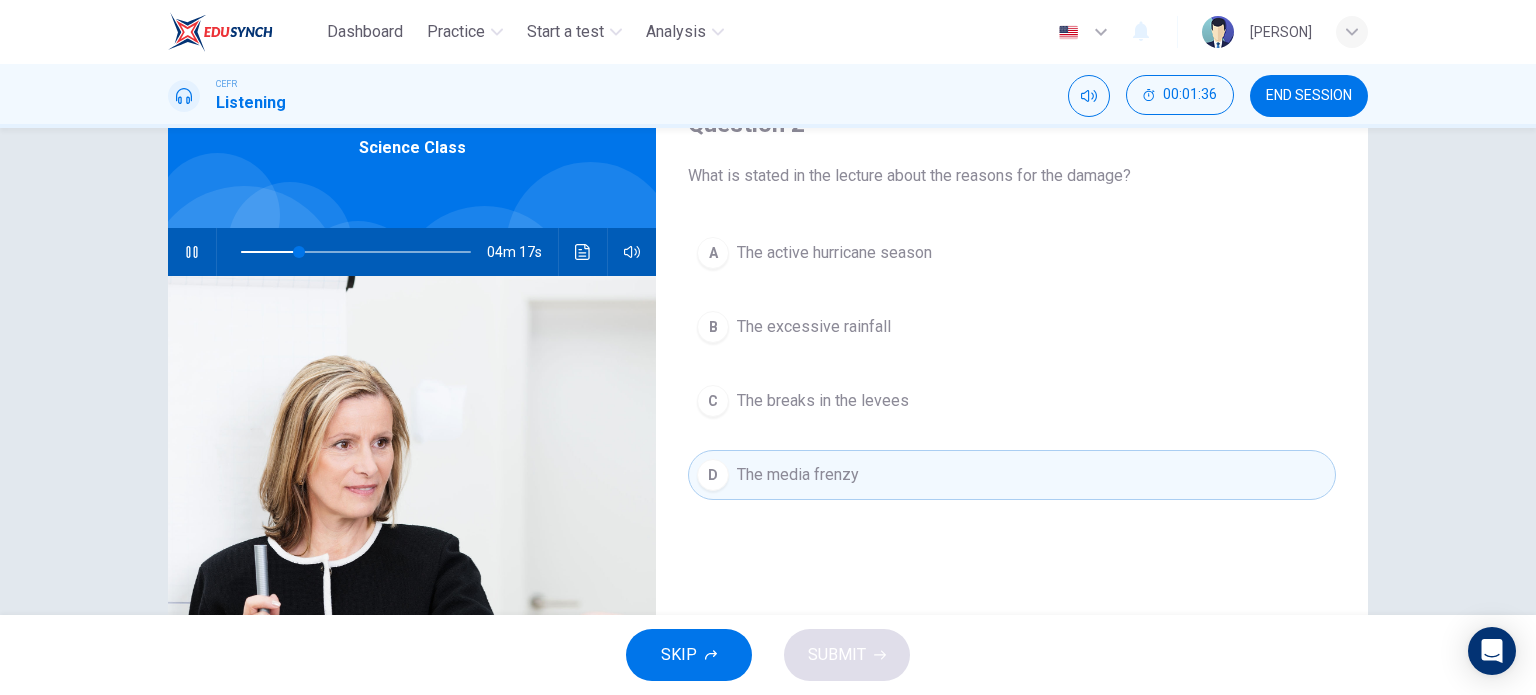 click on "The active hurricane season" at bounding box center [834, 253] 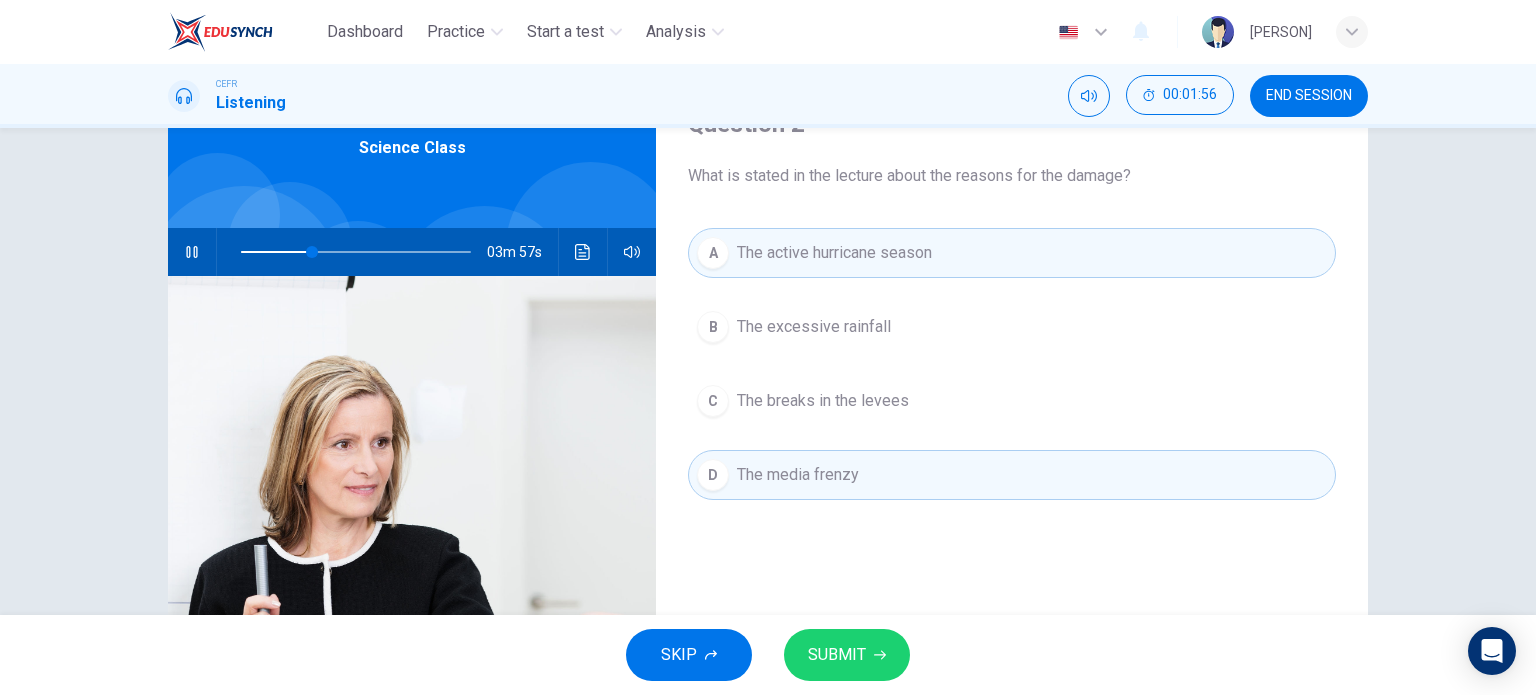 click on "SUBMIT" at bounding box center (837, 655) 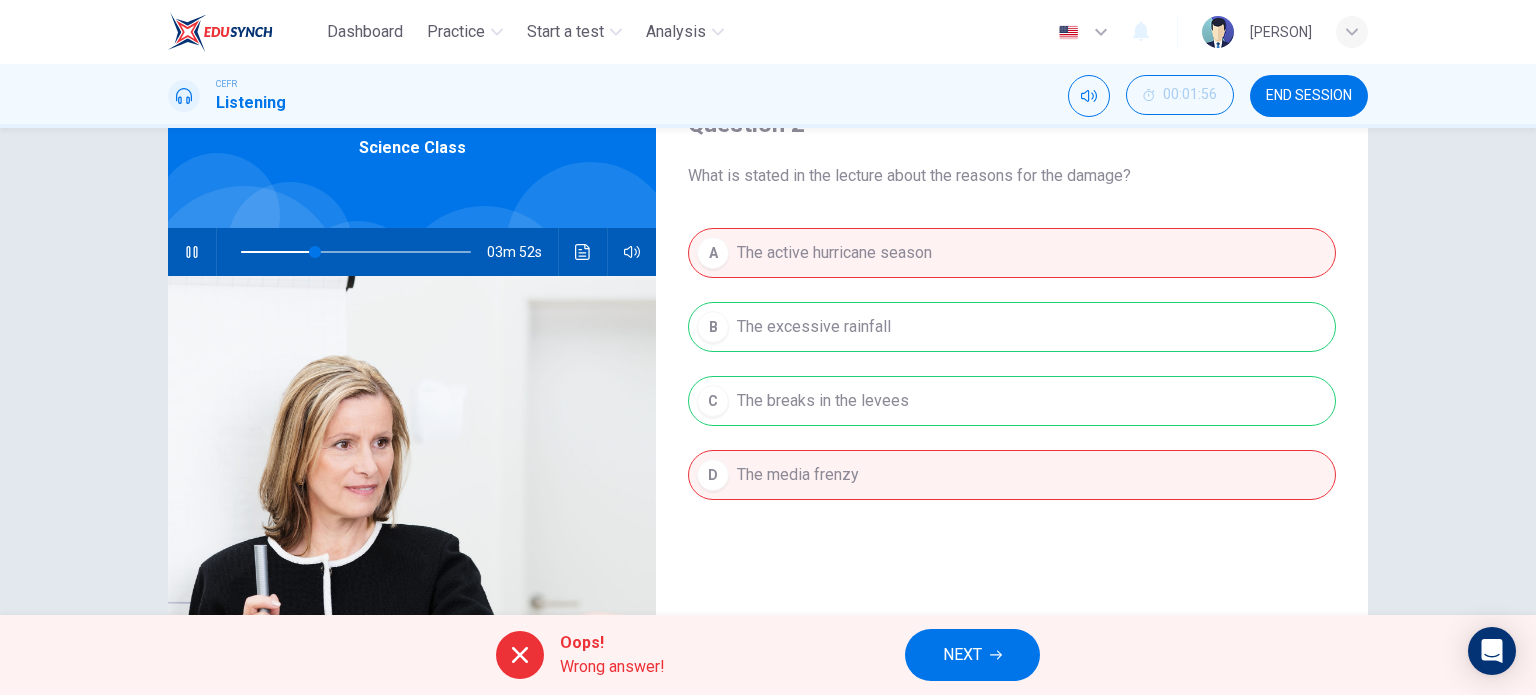 click on "NEXT" at bounding box center [962, 655] 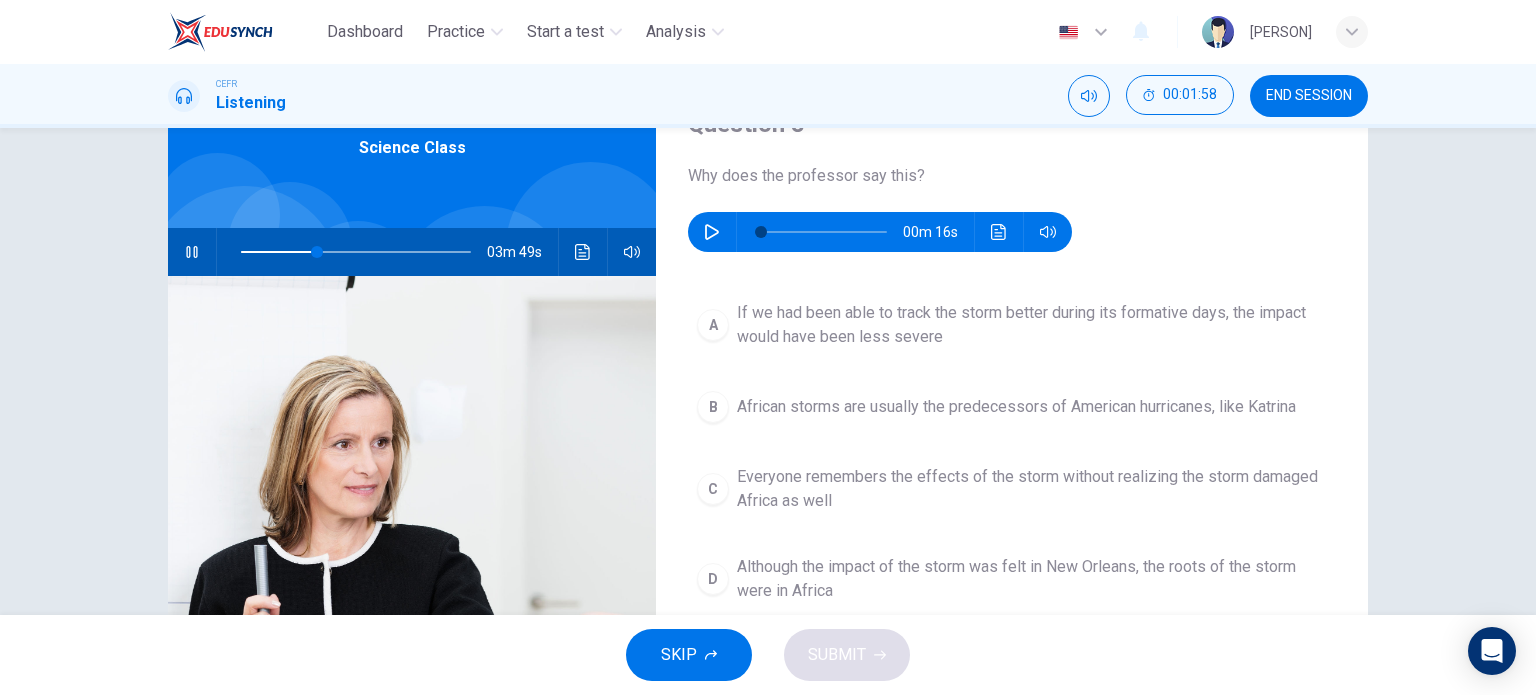 click at bounding box center (192, 252) 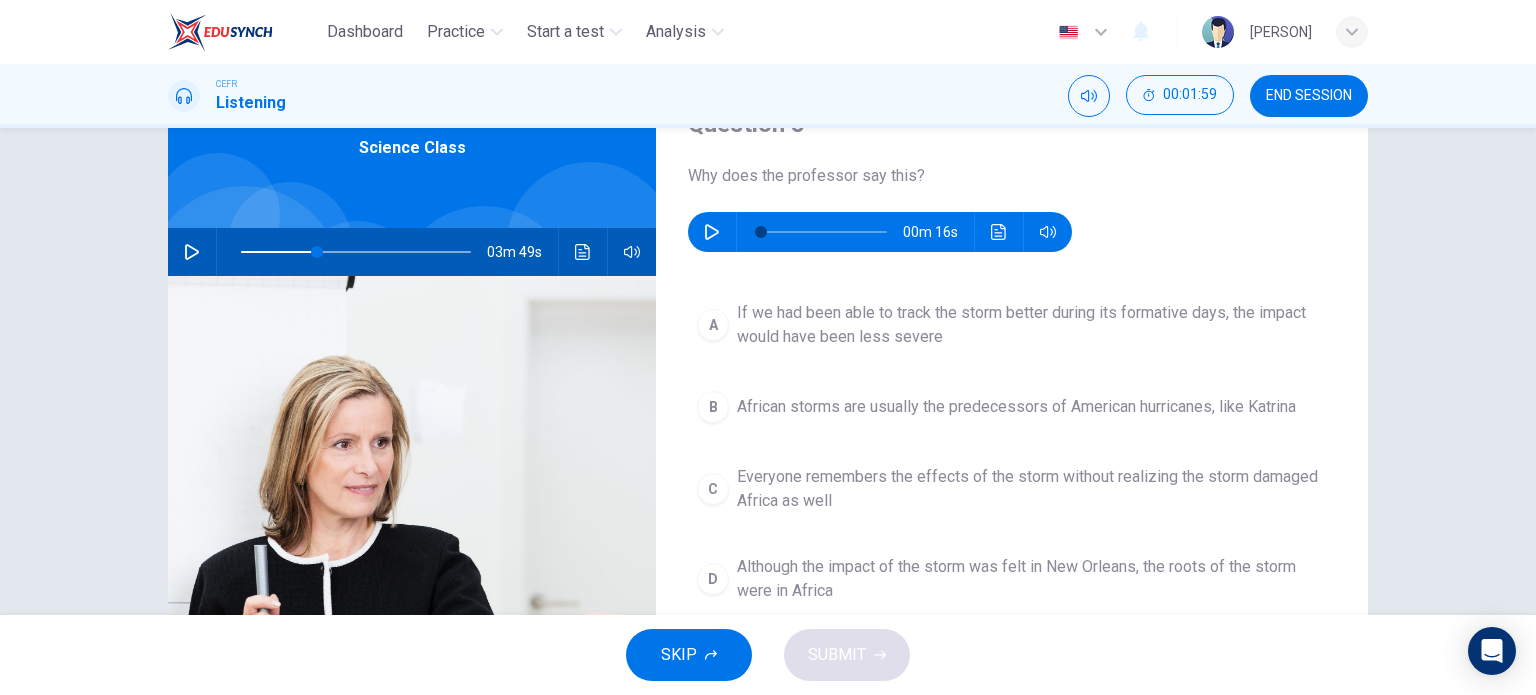 click at bounding box center [712, 232] 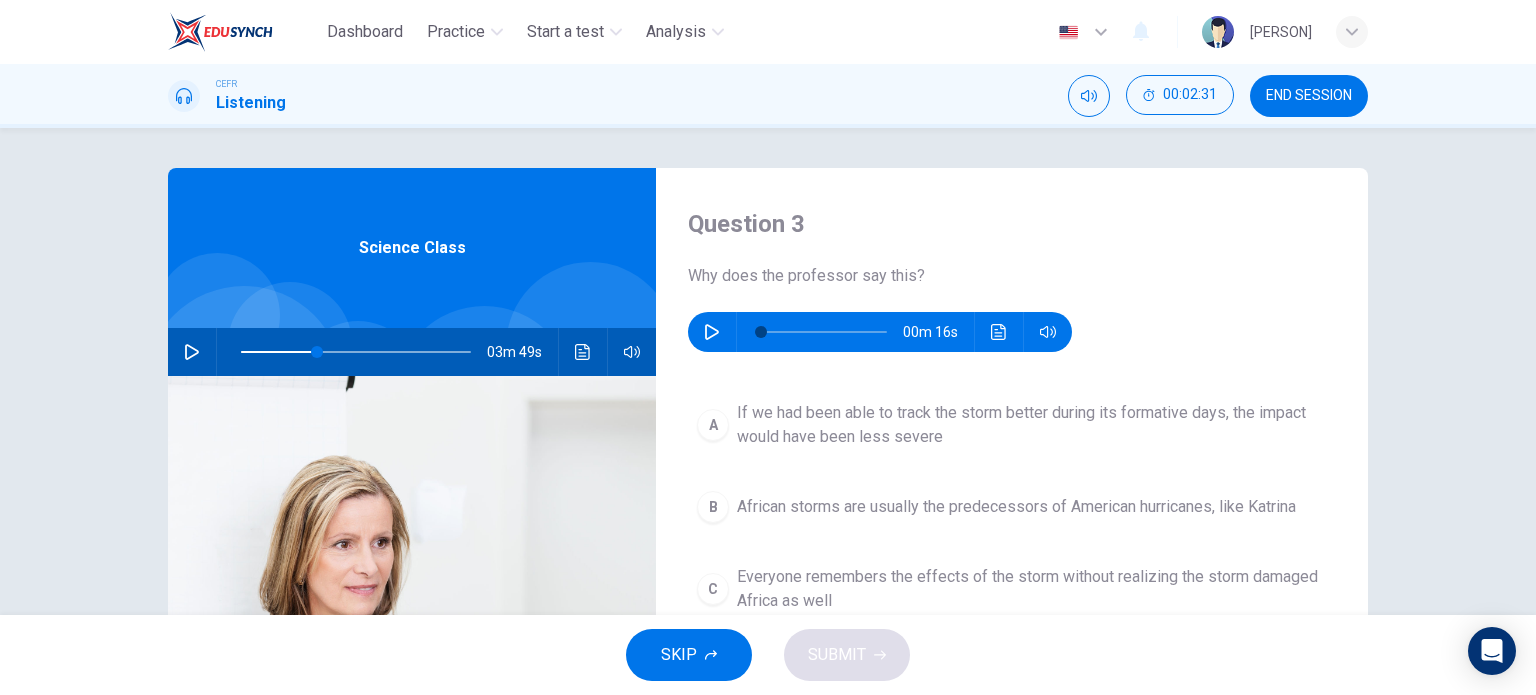 scroll, scrollTop: 0, scrollLeft: 0, axis: both 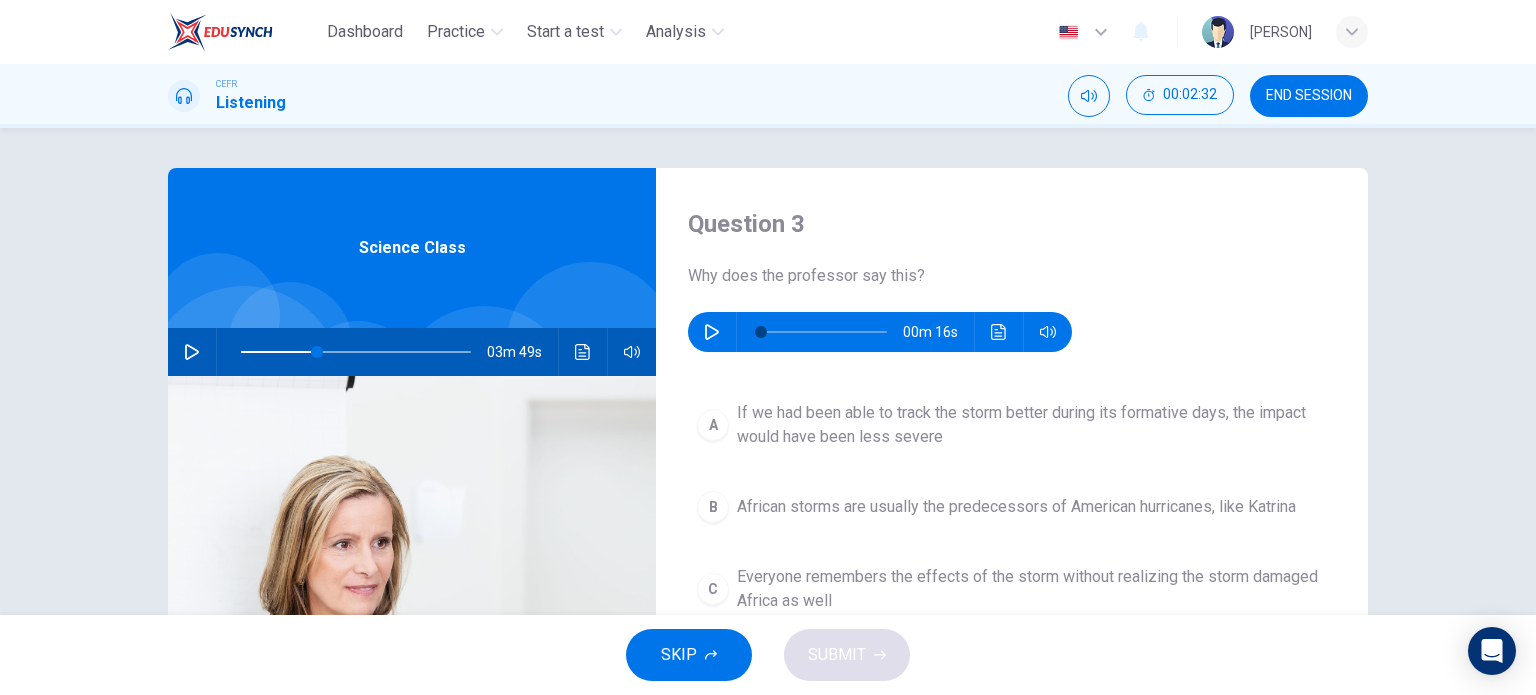 click on "00m 16s" at bounding box center (880, 332) 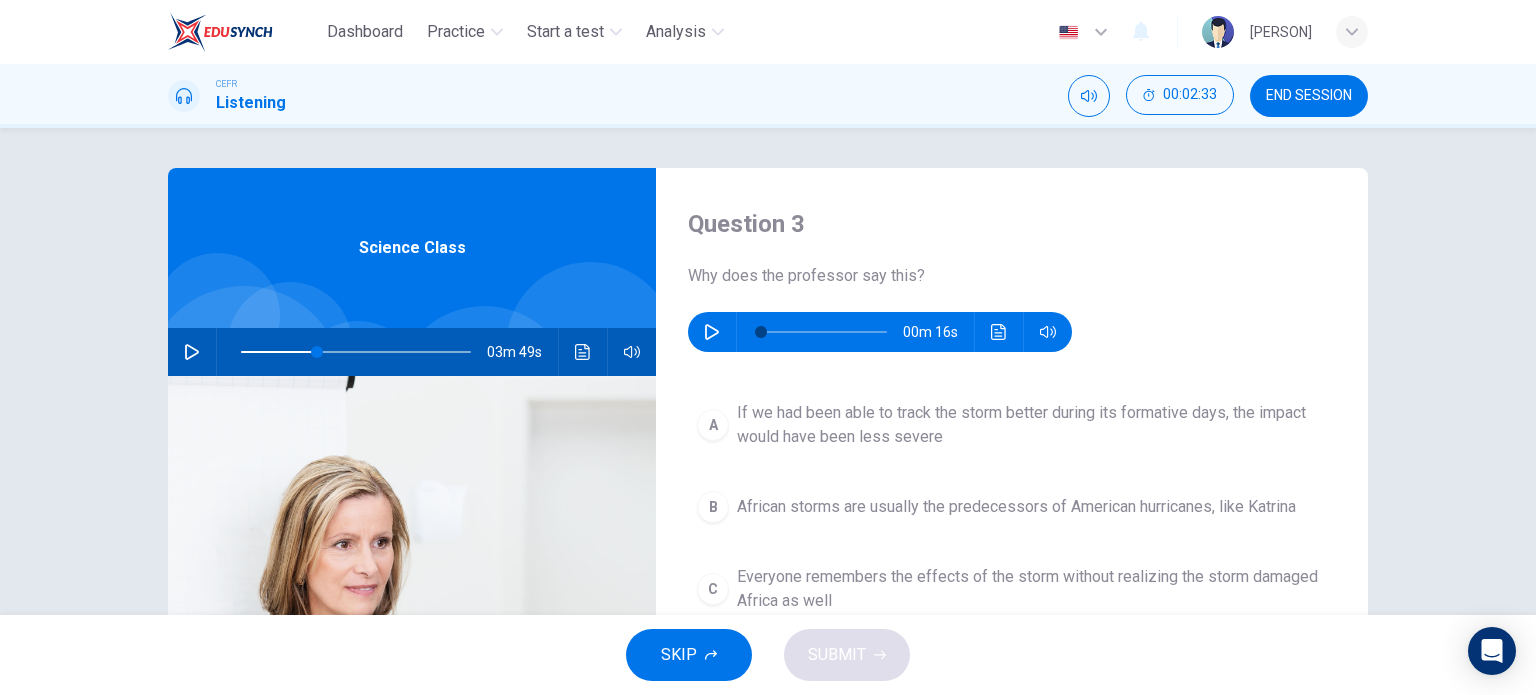 click at bounding box center [712, 332] 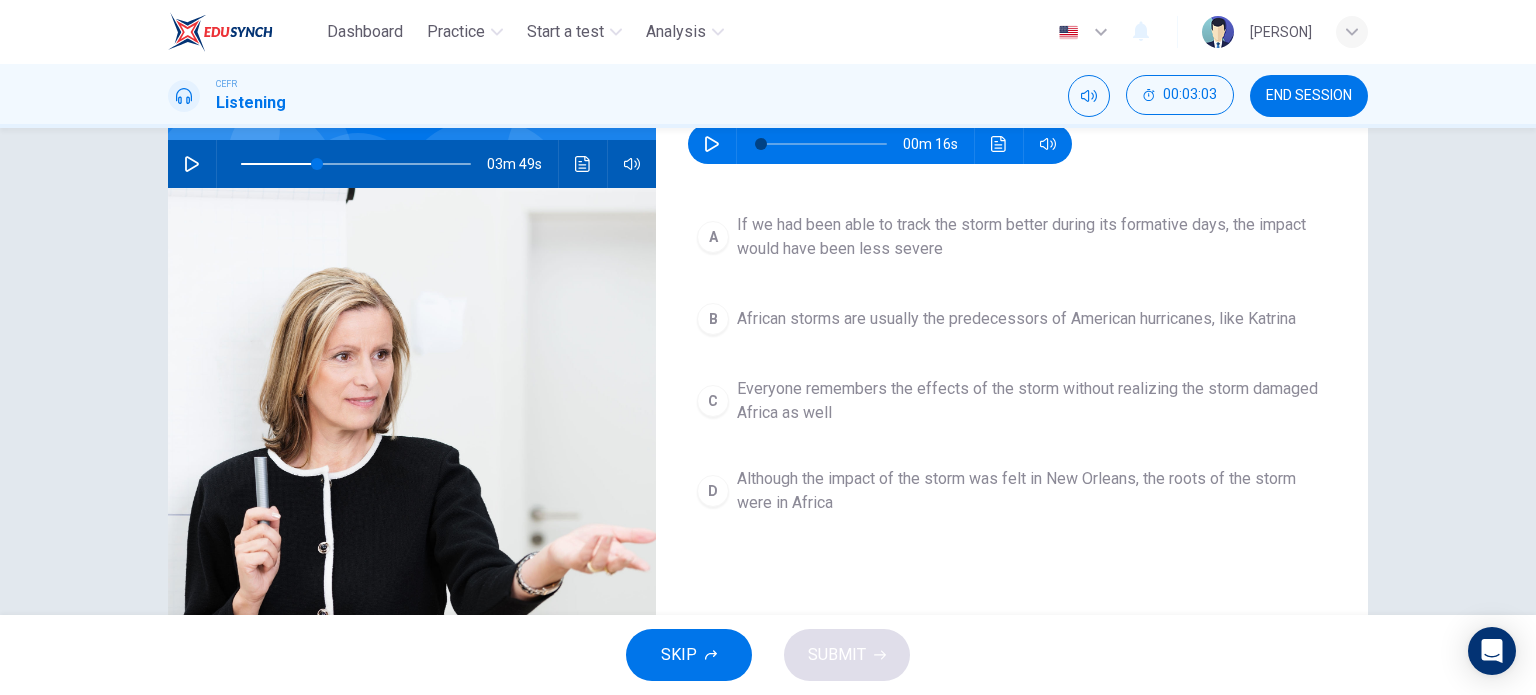 scroll, scrollTop: 0, scrollLeft: 0, axis: both 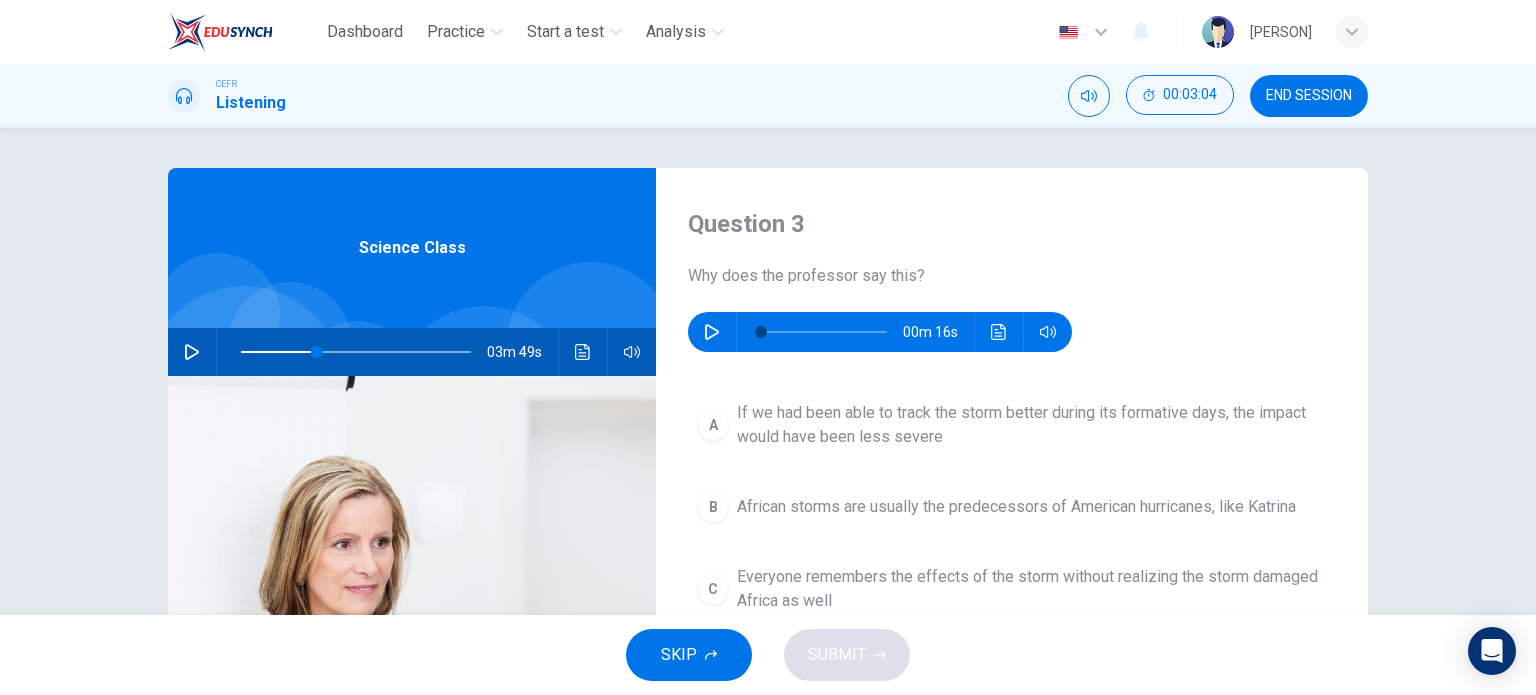 click on "If we had been able to track the storm better during its formative days, the impact would have been less severe" at bounding box center [1032, 425] 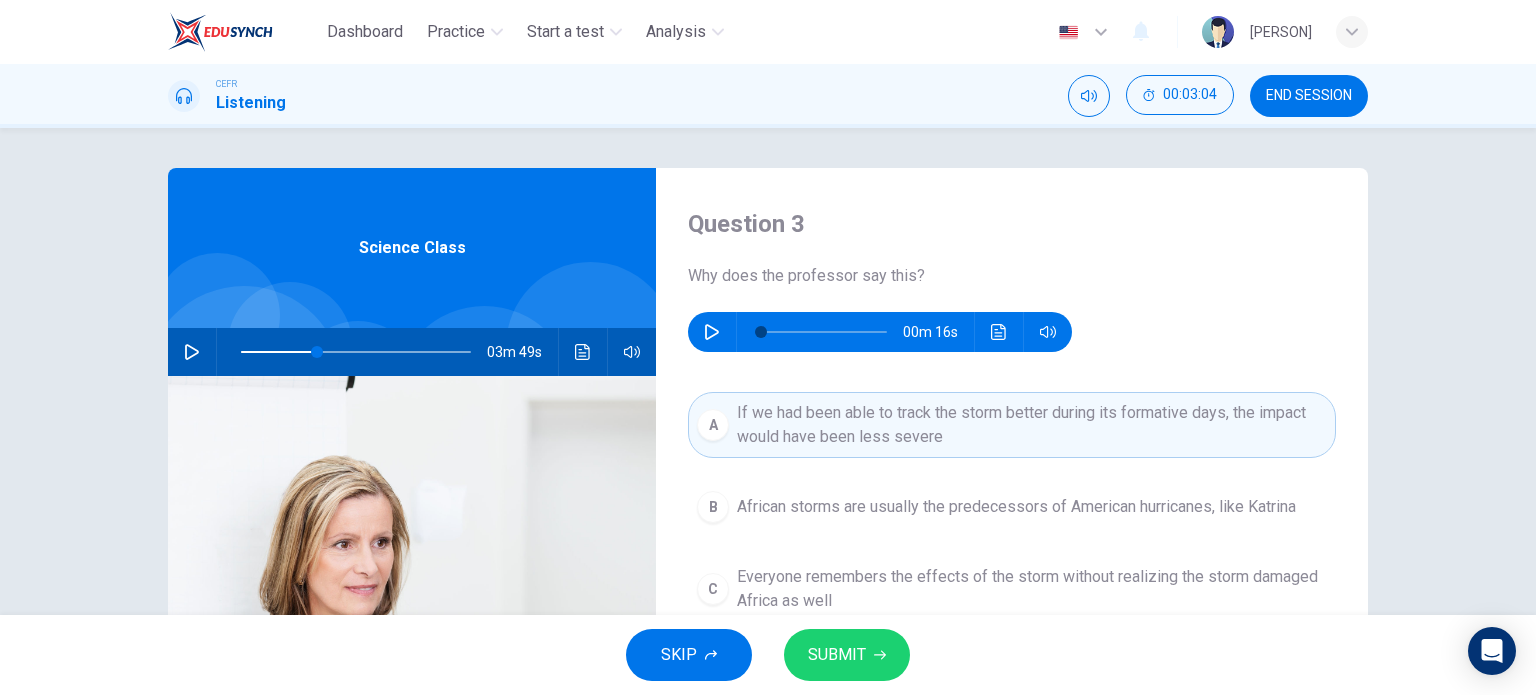 scroll, scrollTop: 200, scrollLeft: 0, axis: vertical 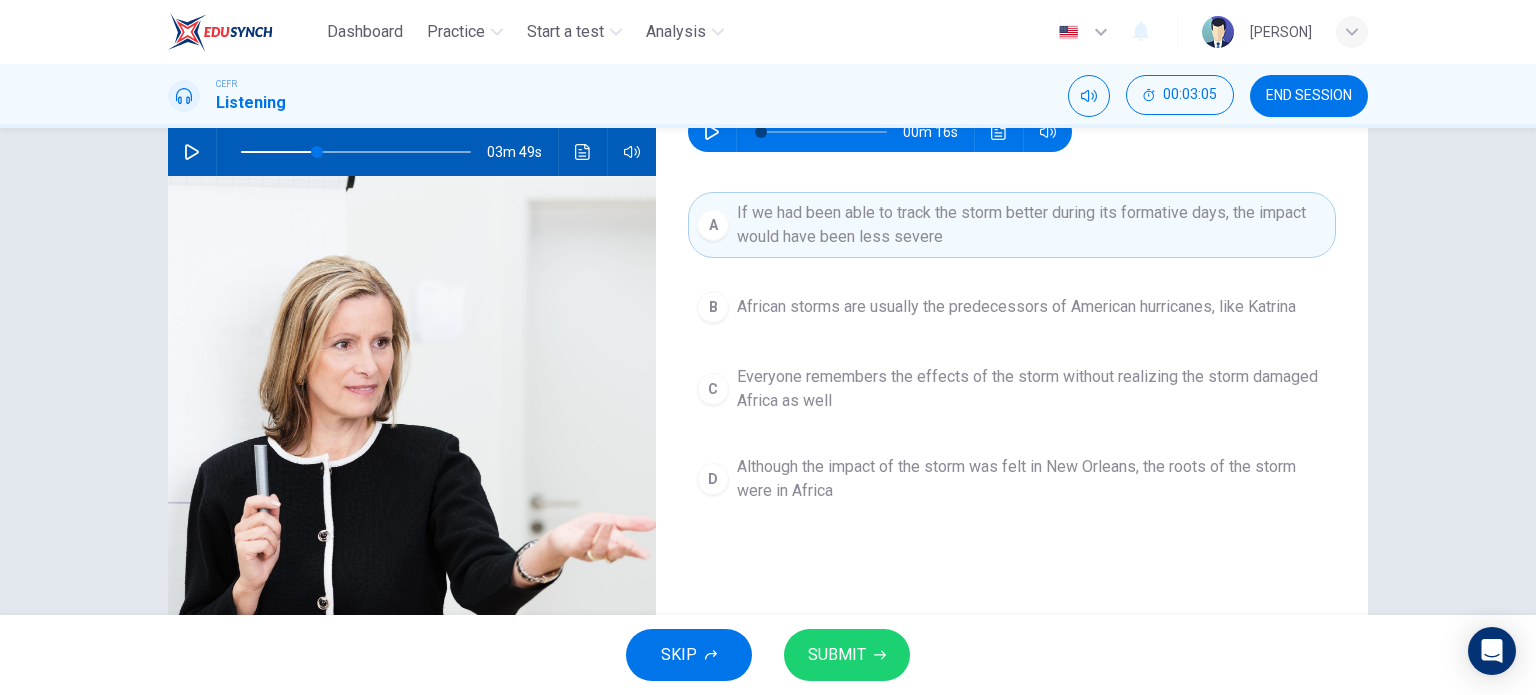 click at bounding box center [880, 655] 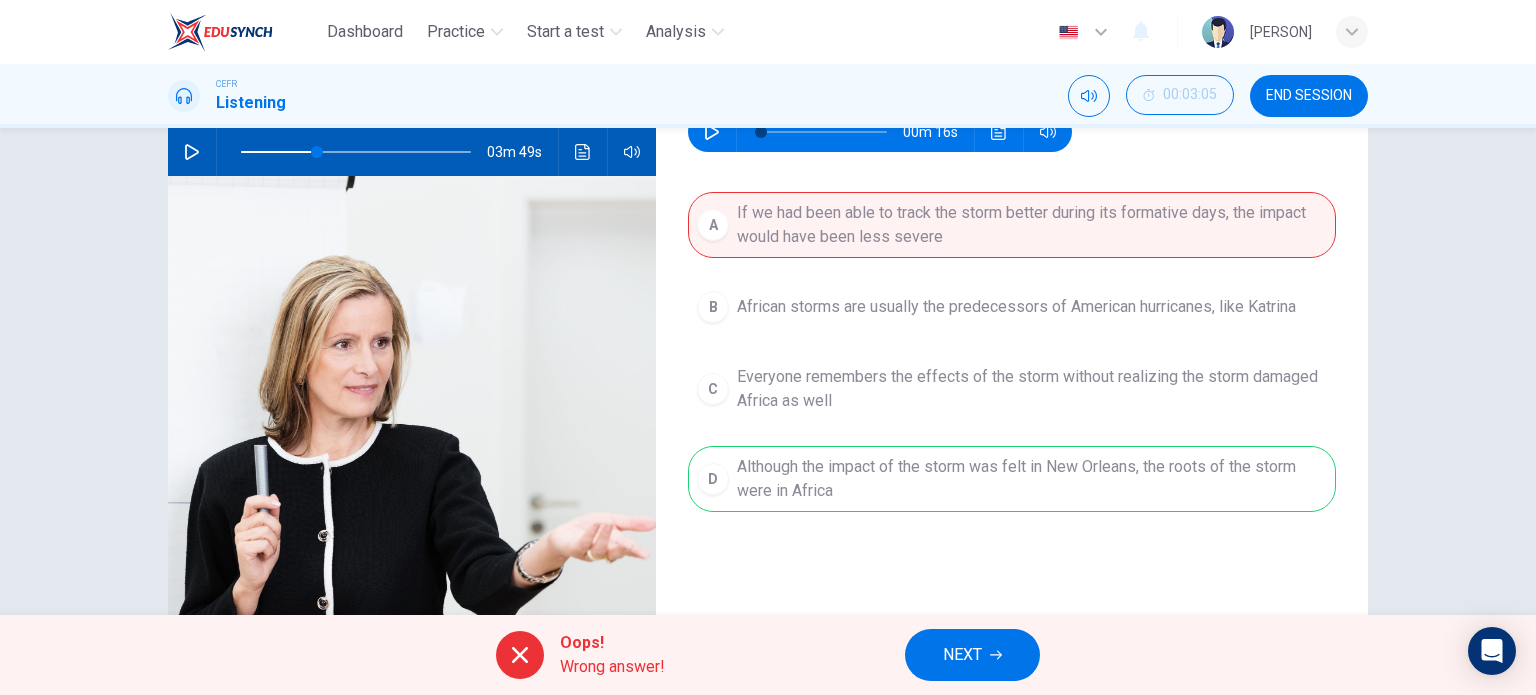 click on "NEXT" at bounding box center (972, 655) 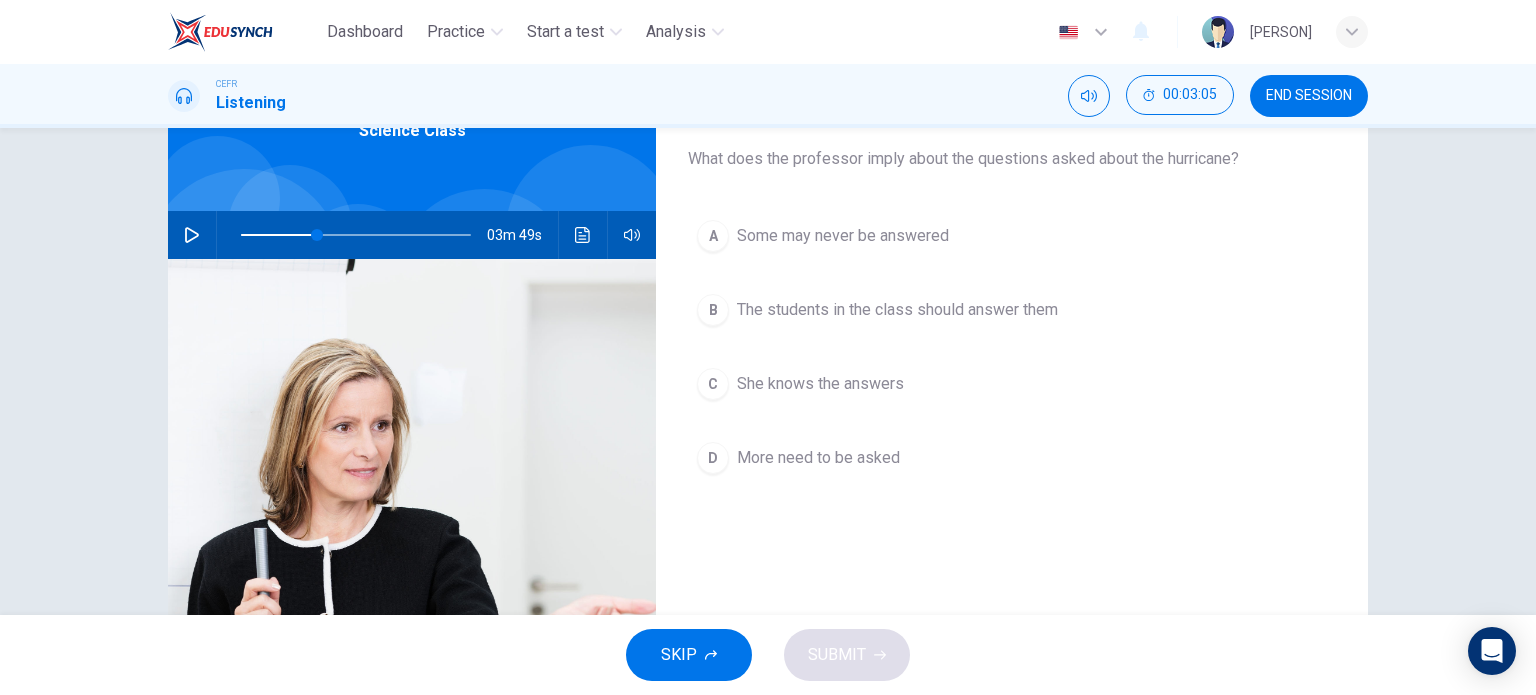scroll, scrollTop: 0, scrollLeft: 0, axis: both 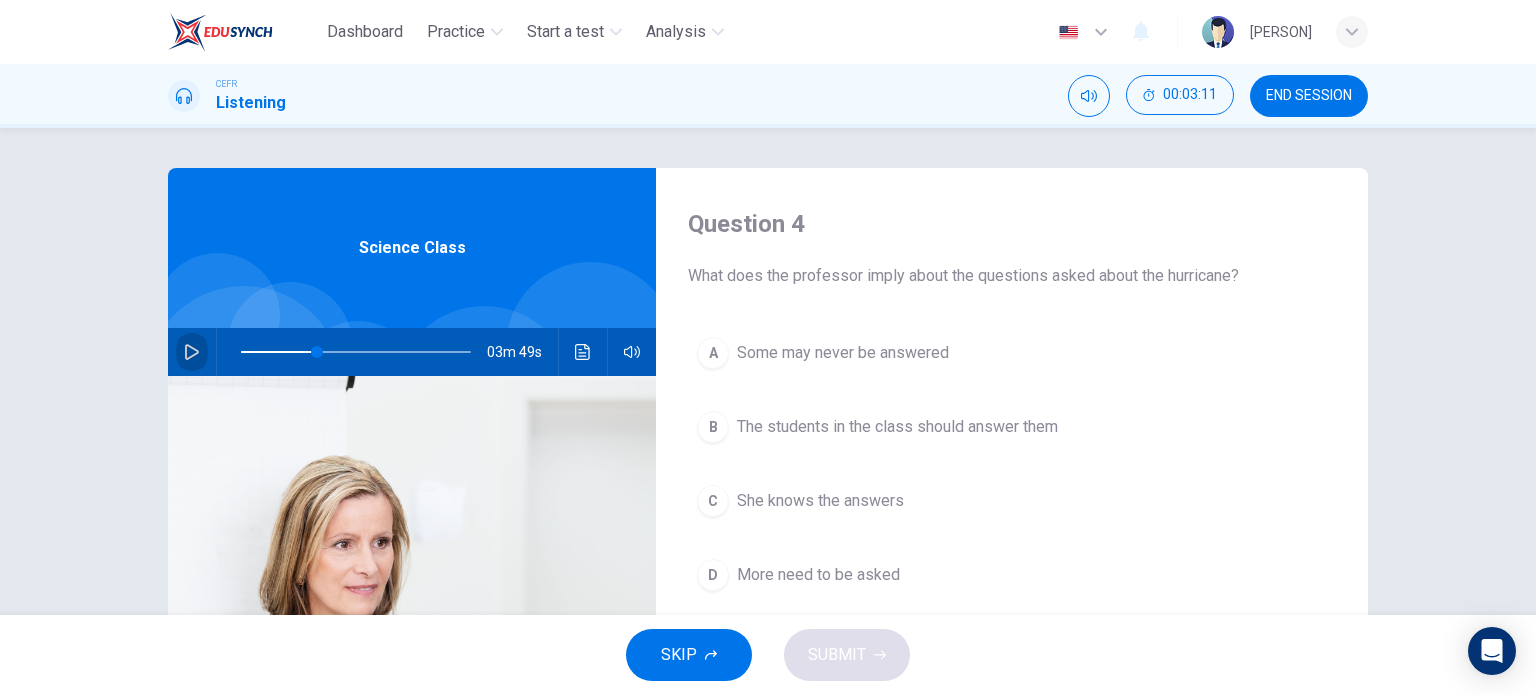 click at bounding box center (192, 352) 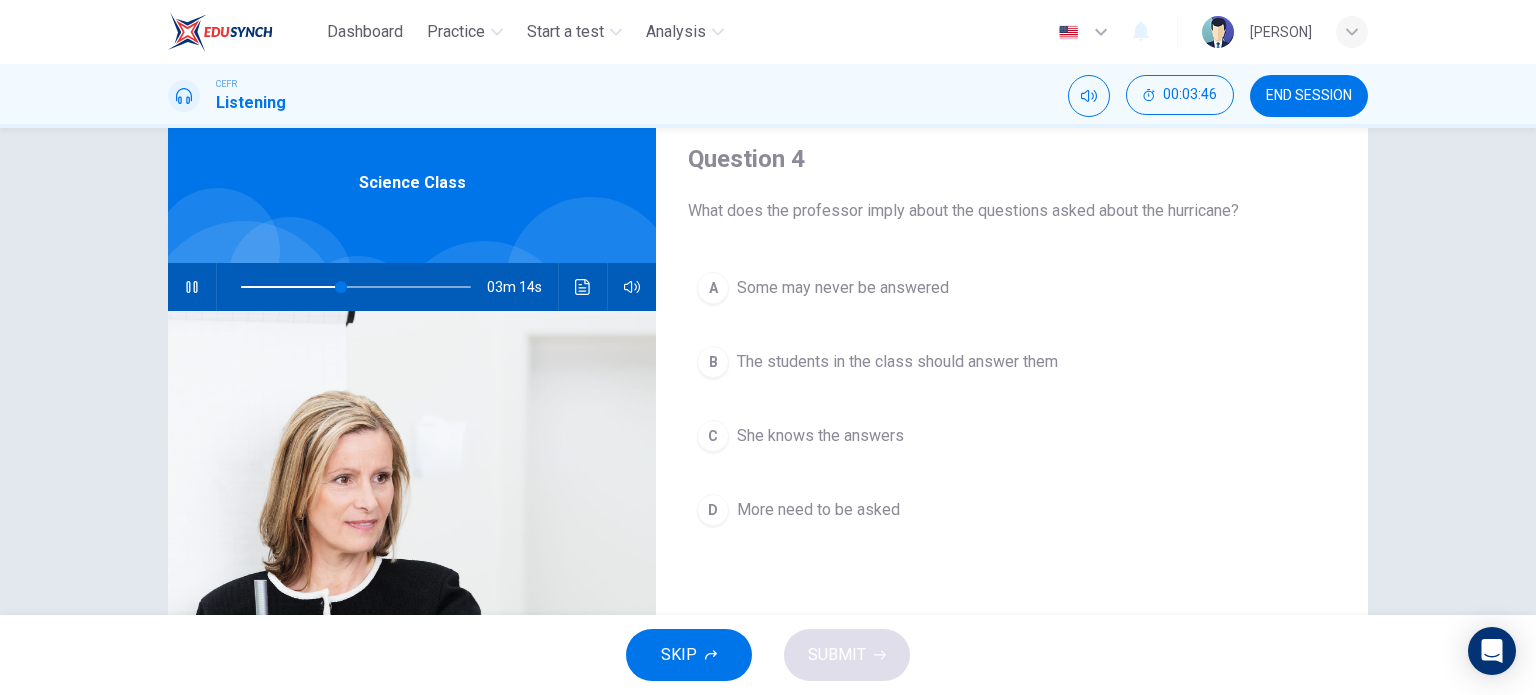 scroll, scrollTop: 100, scrollLeft: 0, axis: vertical 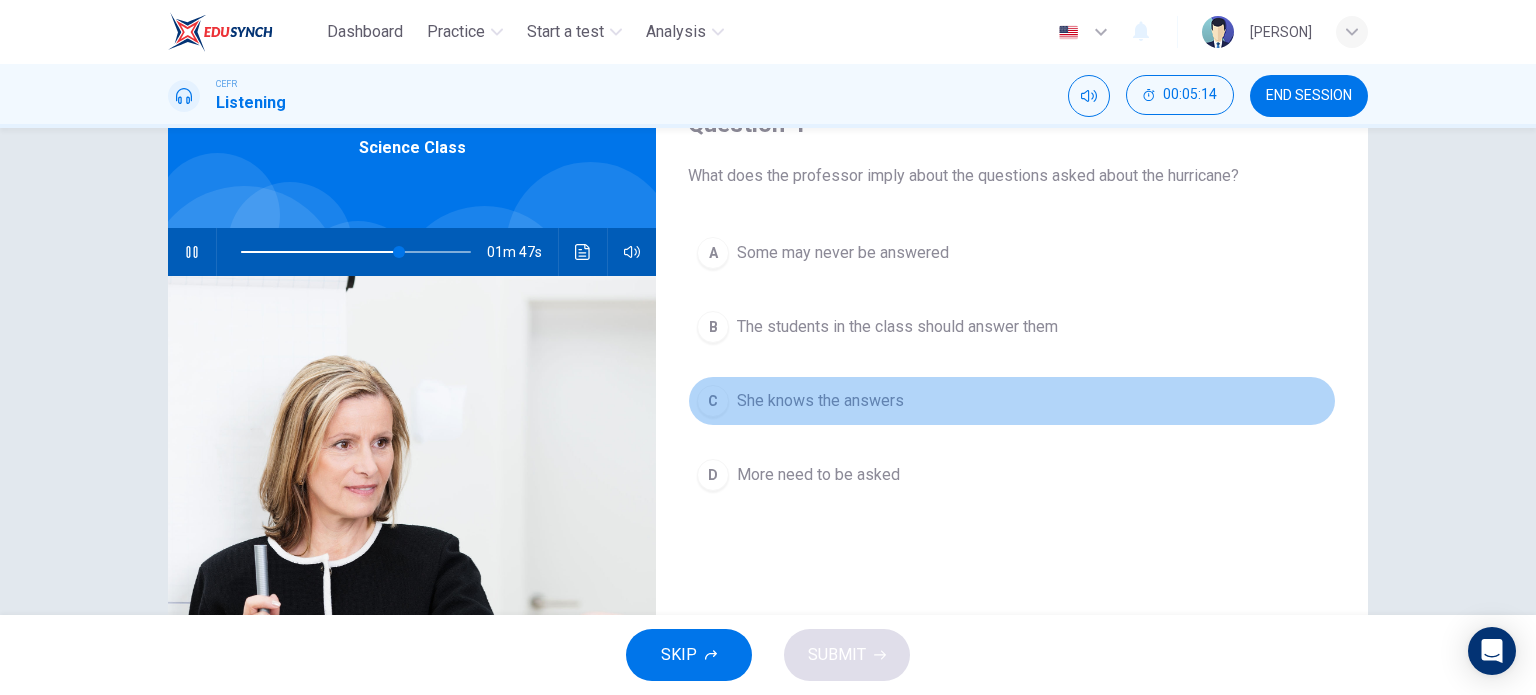 click on "C She knows the answers" at bounding box center [1012, 401] 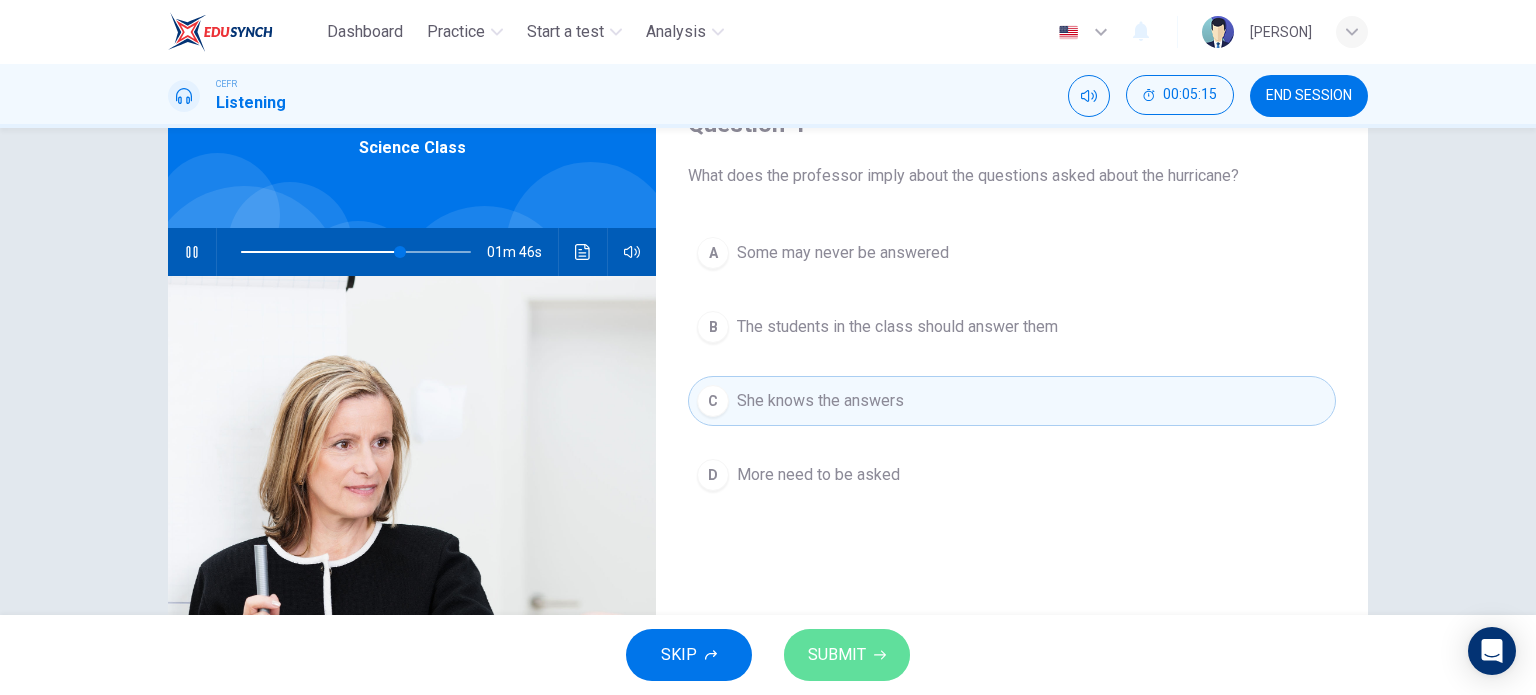 click on "SUBMIT" at bounding box center [837, 655] 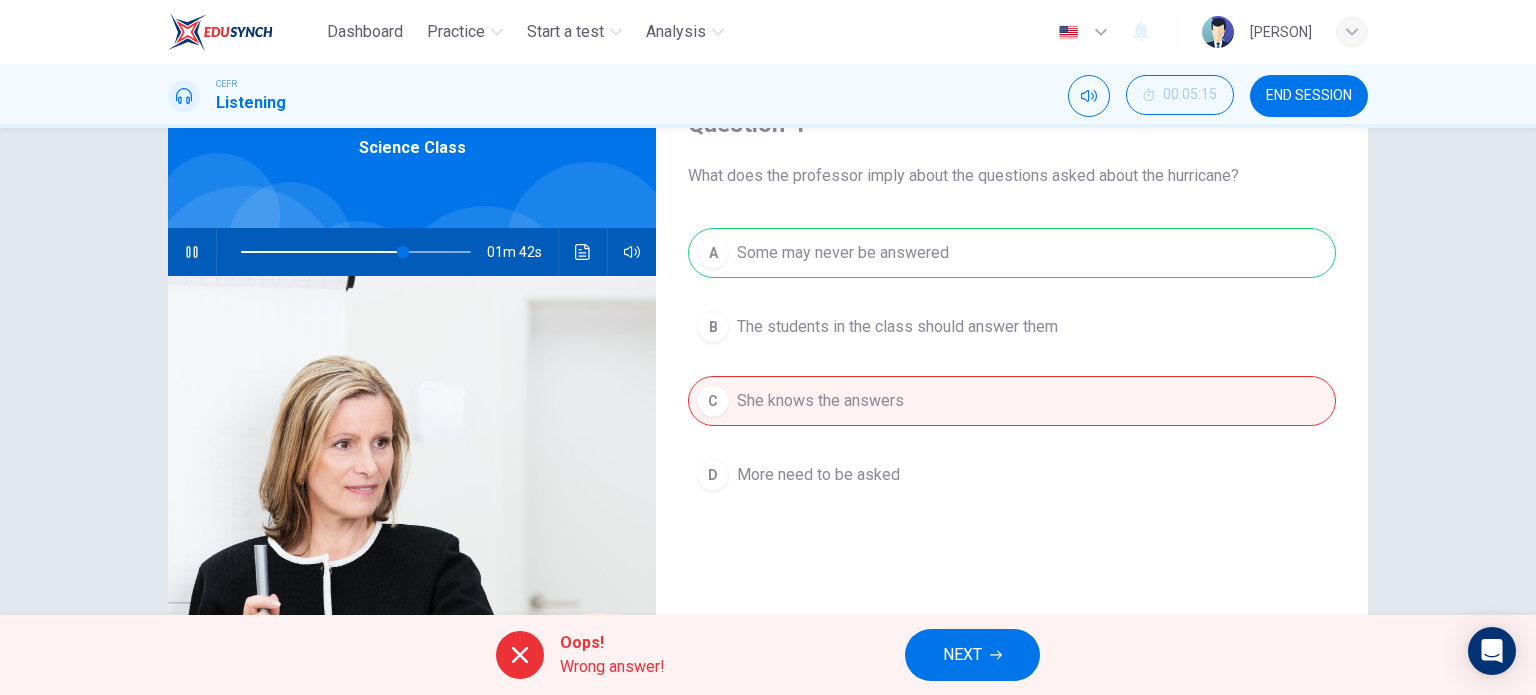 click on "NEXT" at bounding box center (962, 655) 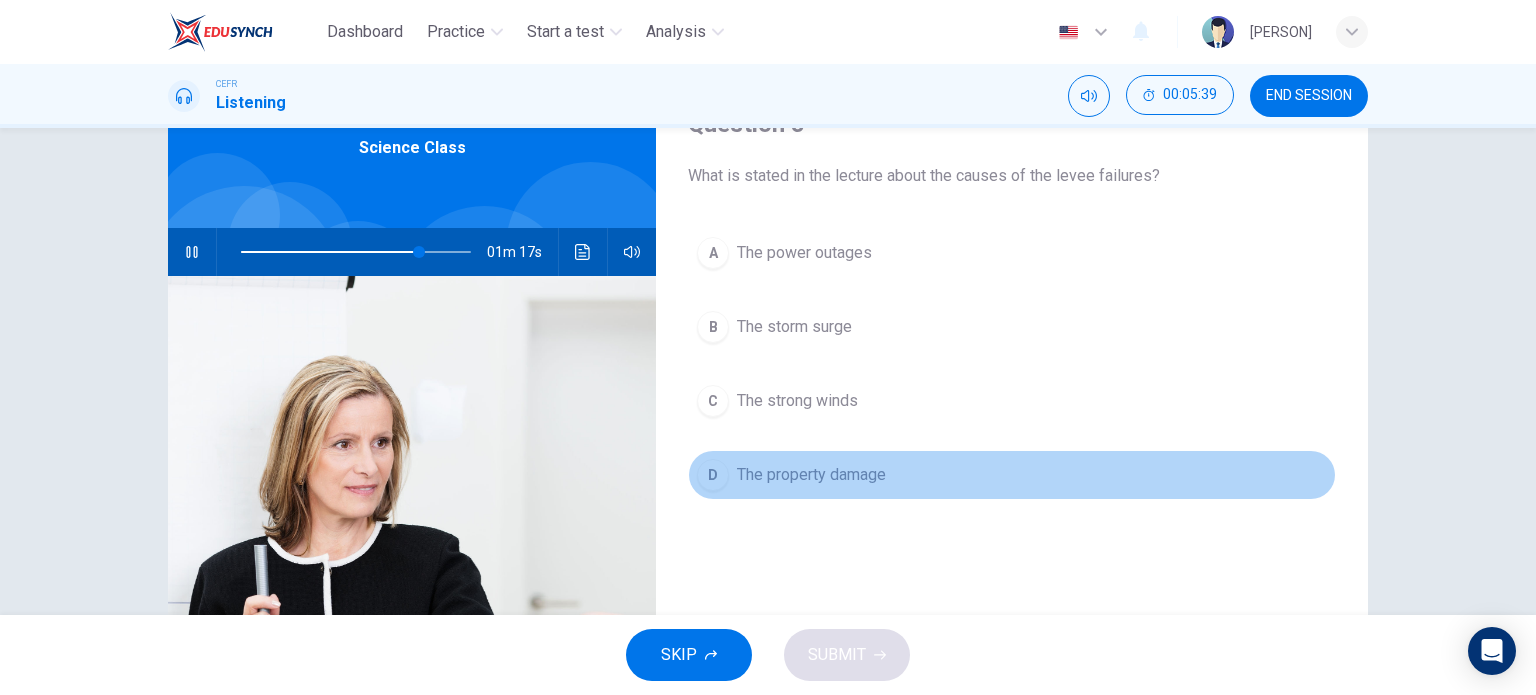 click on "The property damage" at bounding box center [804, 253] 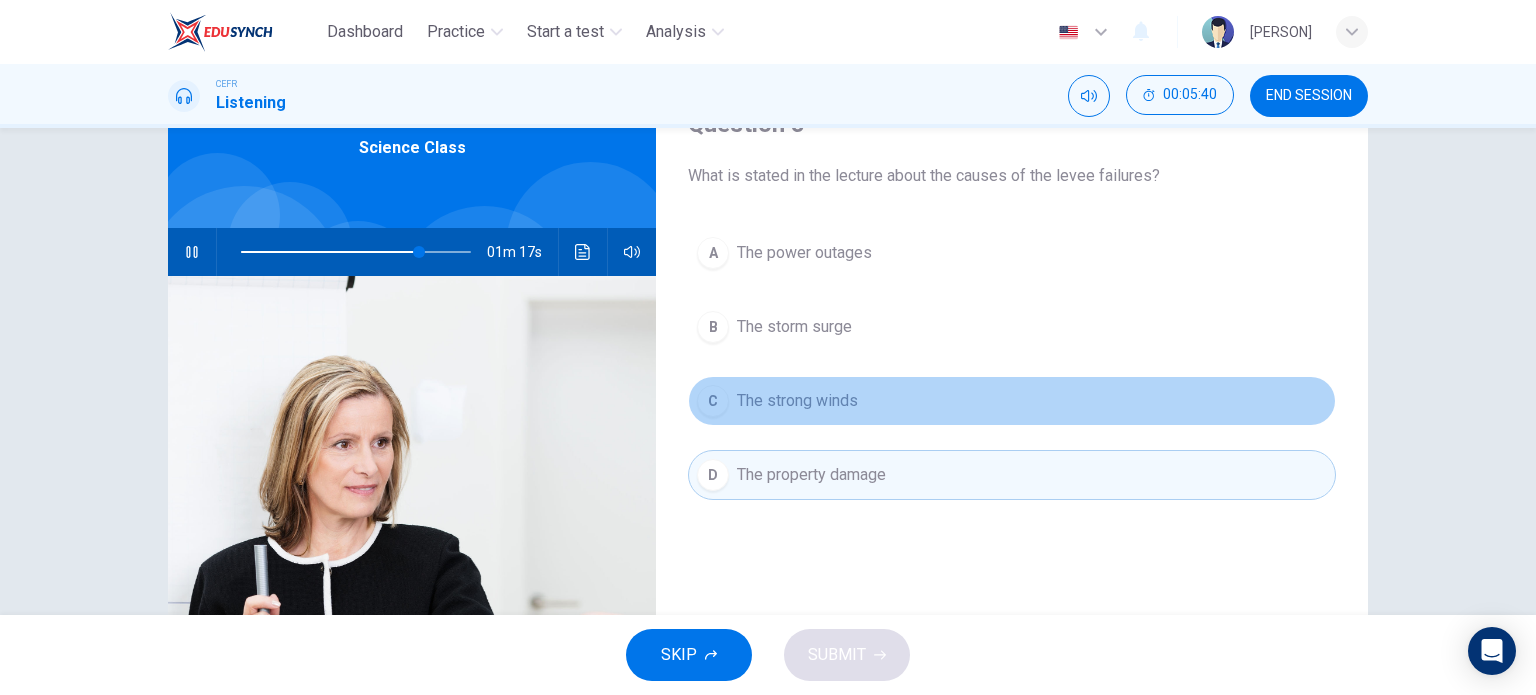 click on "The strong winds" at bounding box center [804, 253] 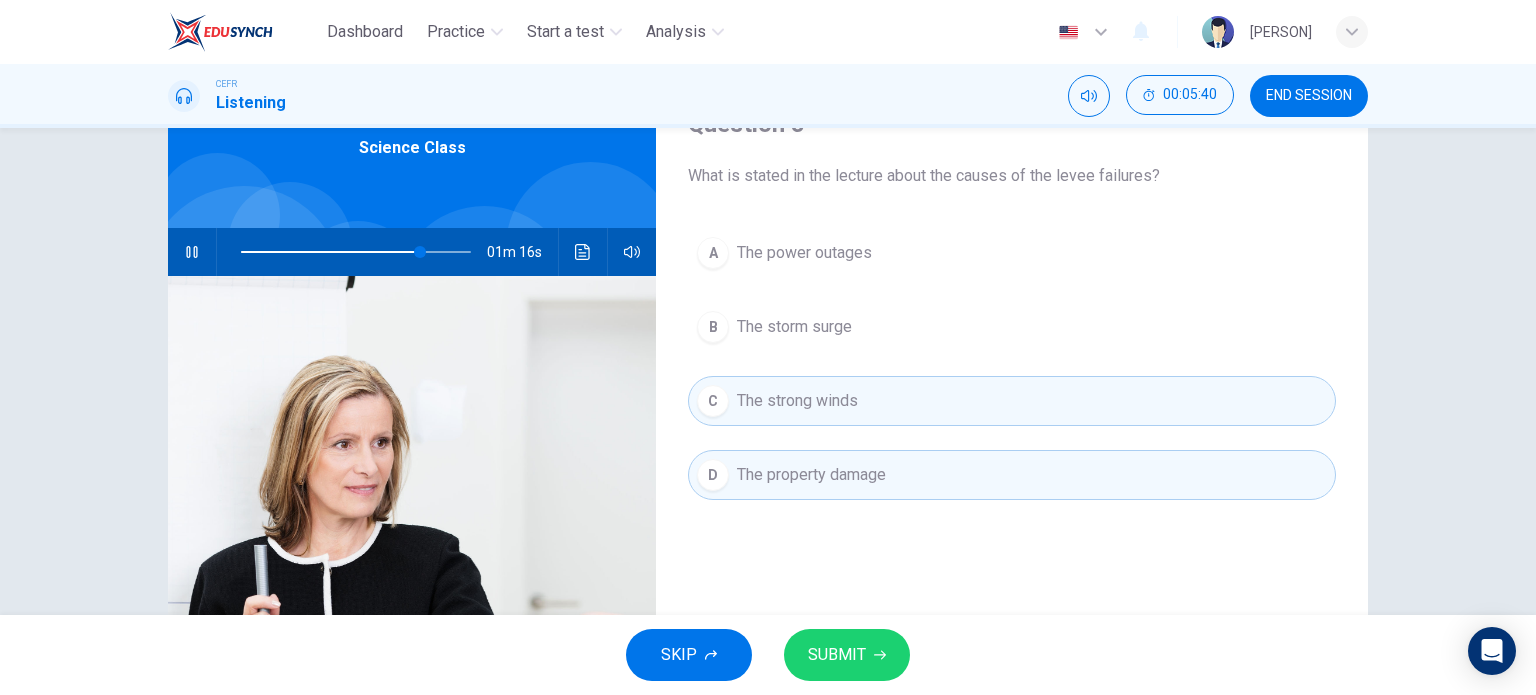 click on "The storm surge" at bounding box center (804, 253) 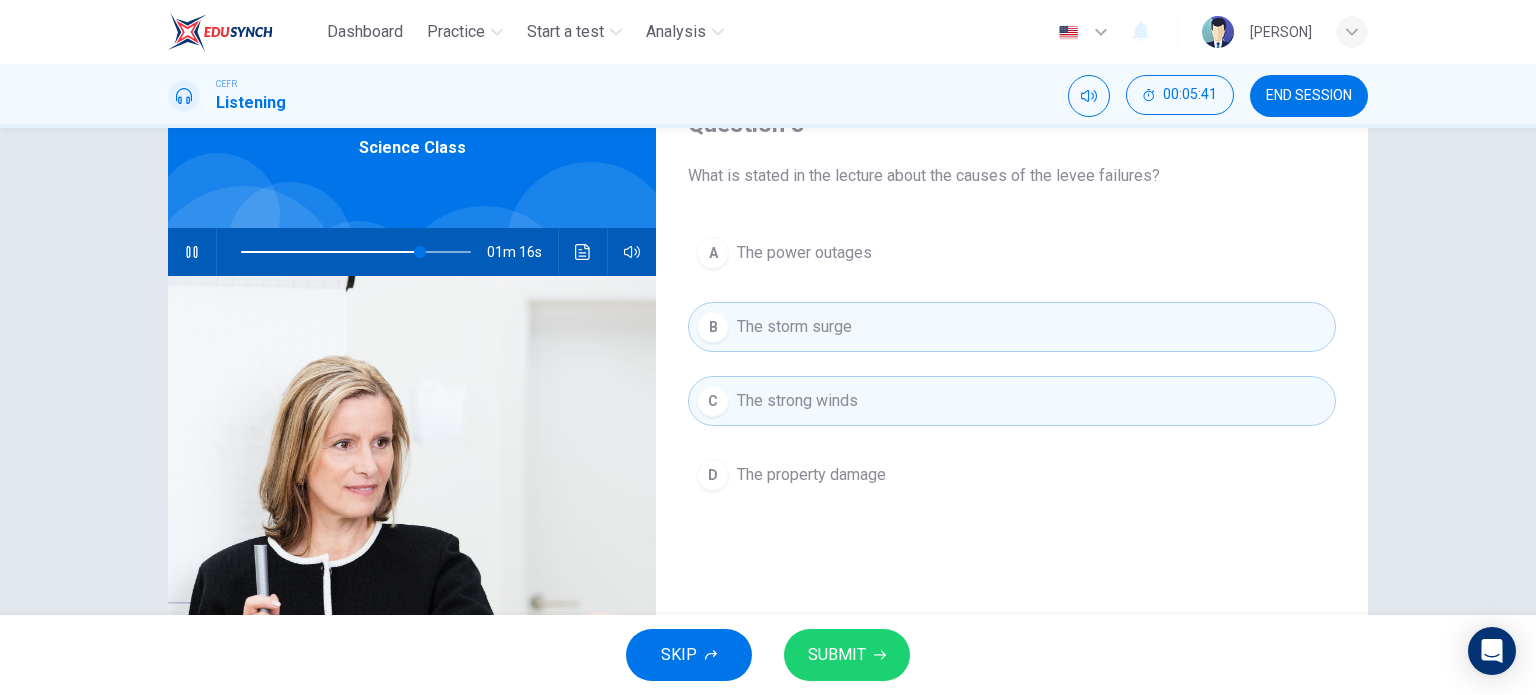 click on "The strong winds" at bounding box center (794, 327) 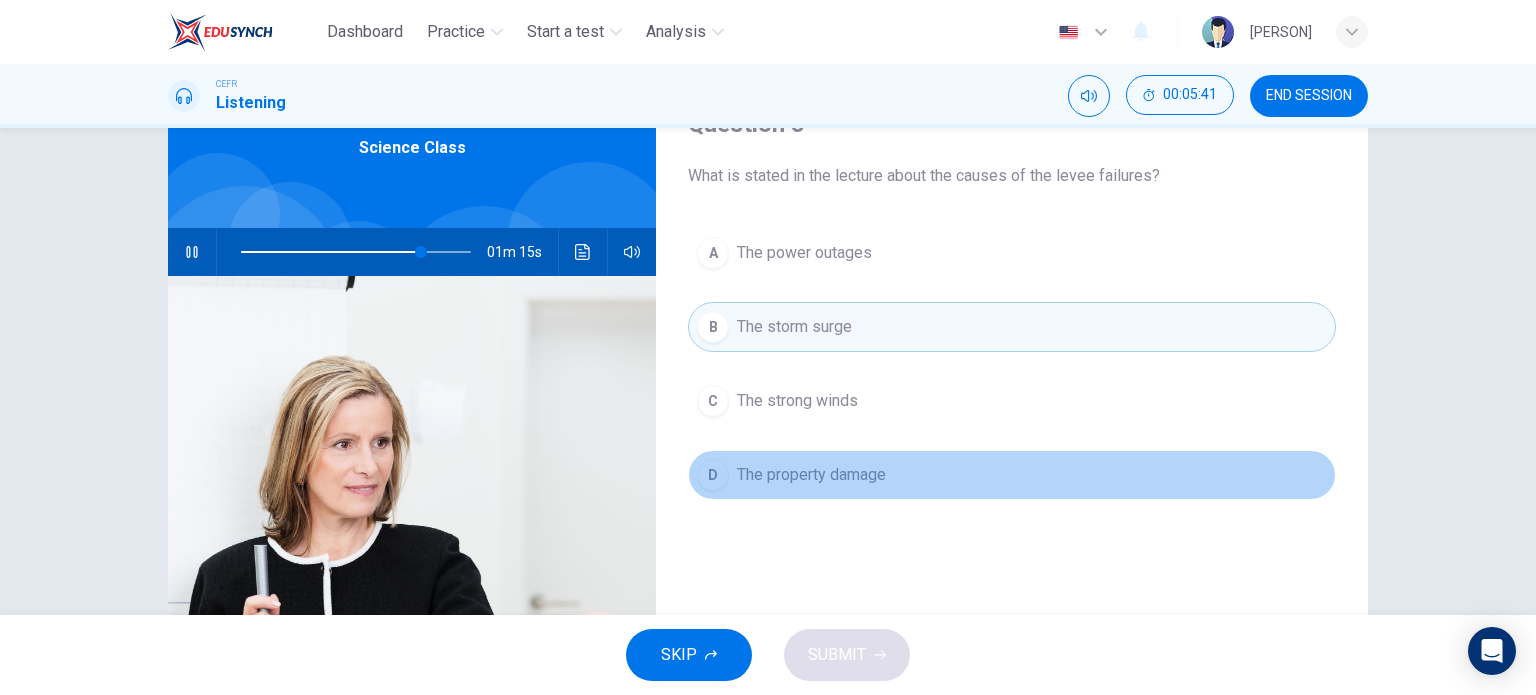 click on "The property damage" at bounding box center [804, 253] 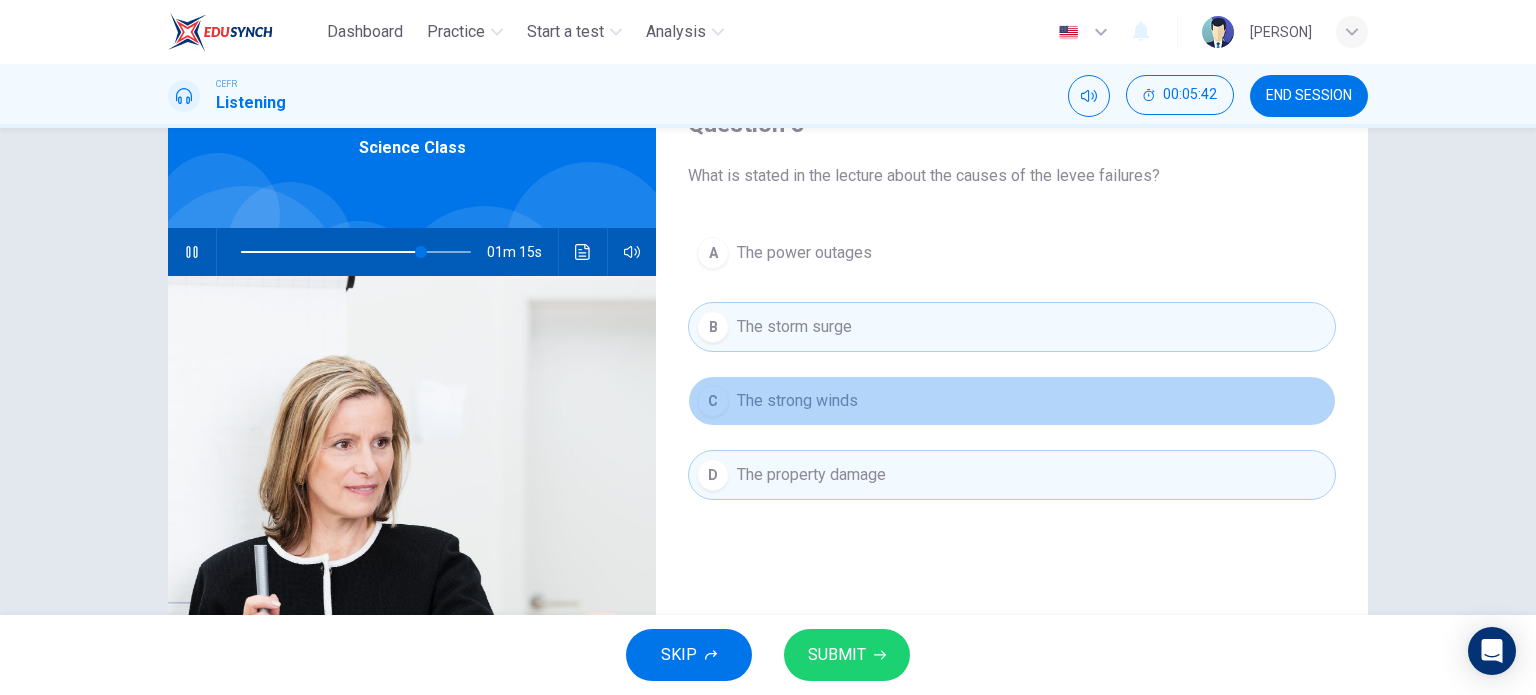 click on "C The strong winds" at bounding box center [1012, 401] 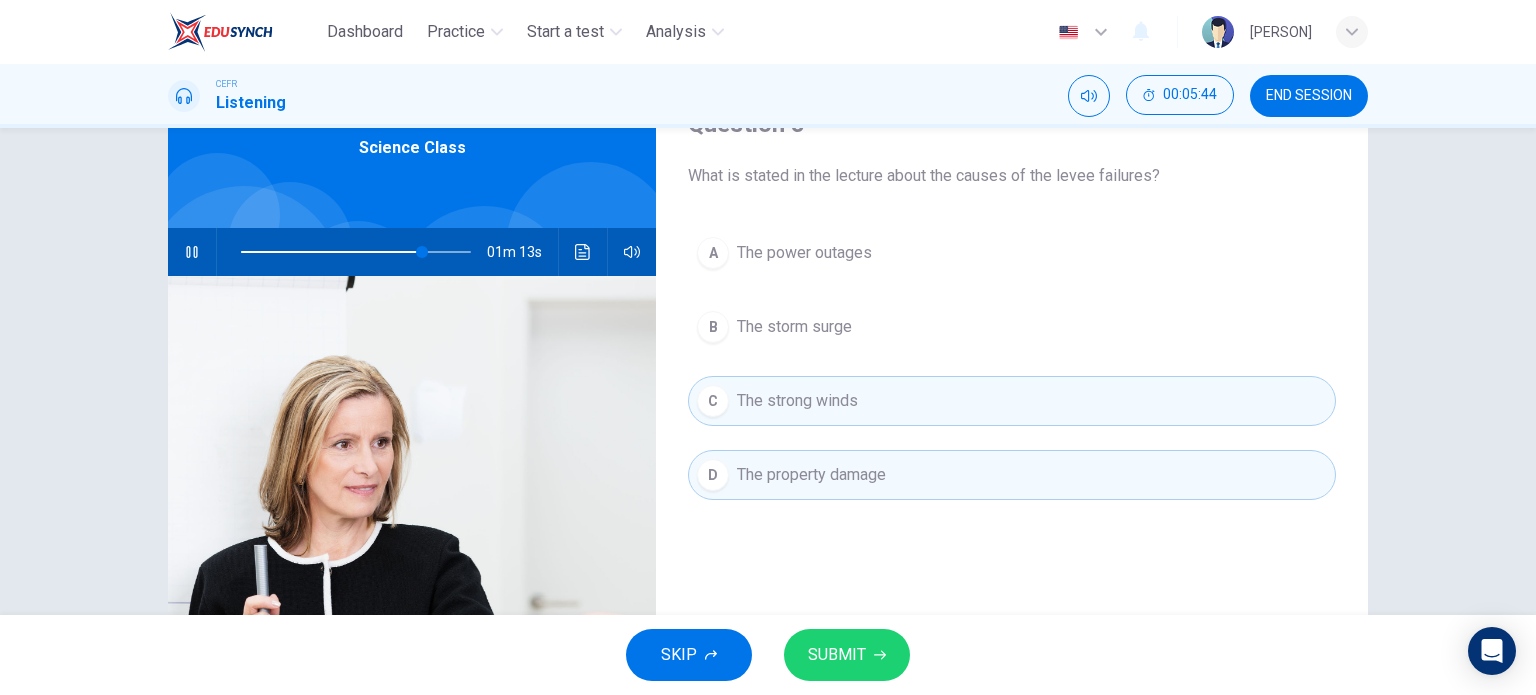 click on "The storm surge" at bounding box center [804, 253] 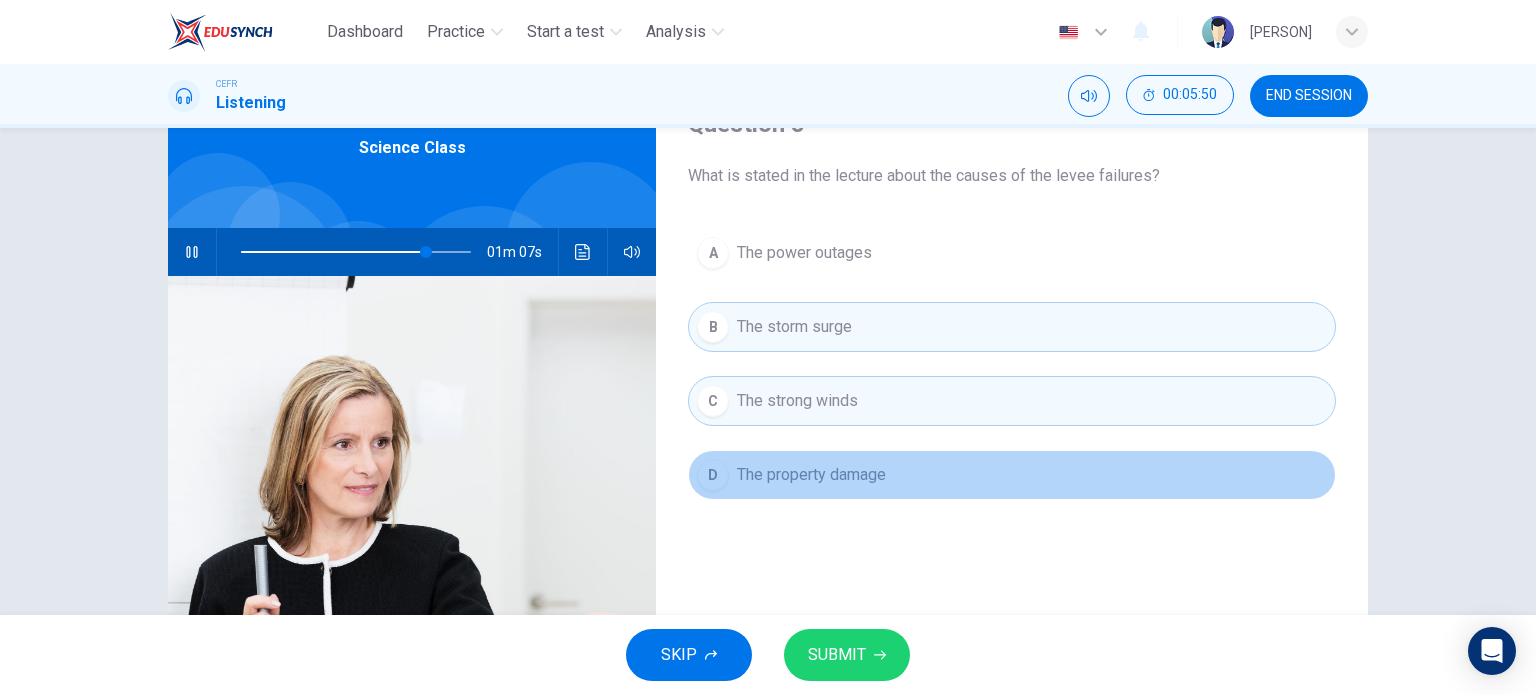 click on "The property damage" at bounding box center (804, 253) 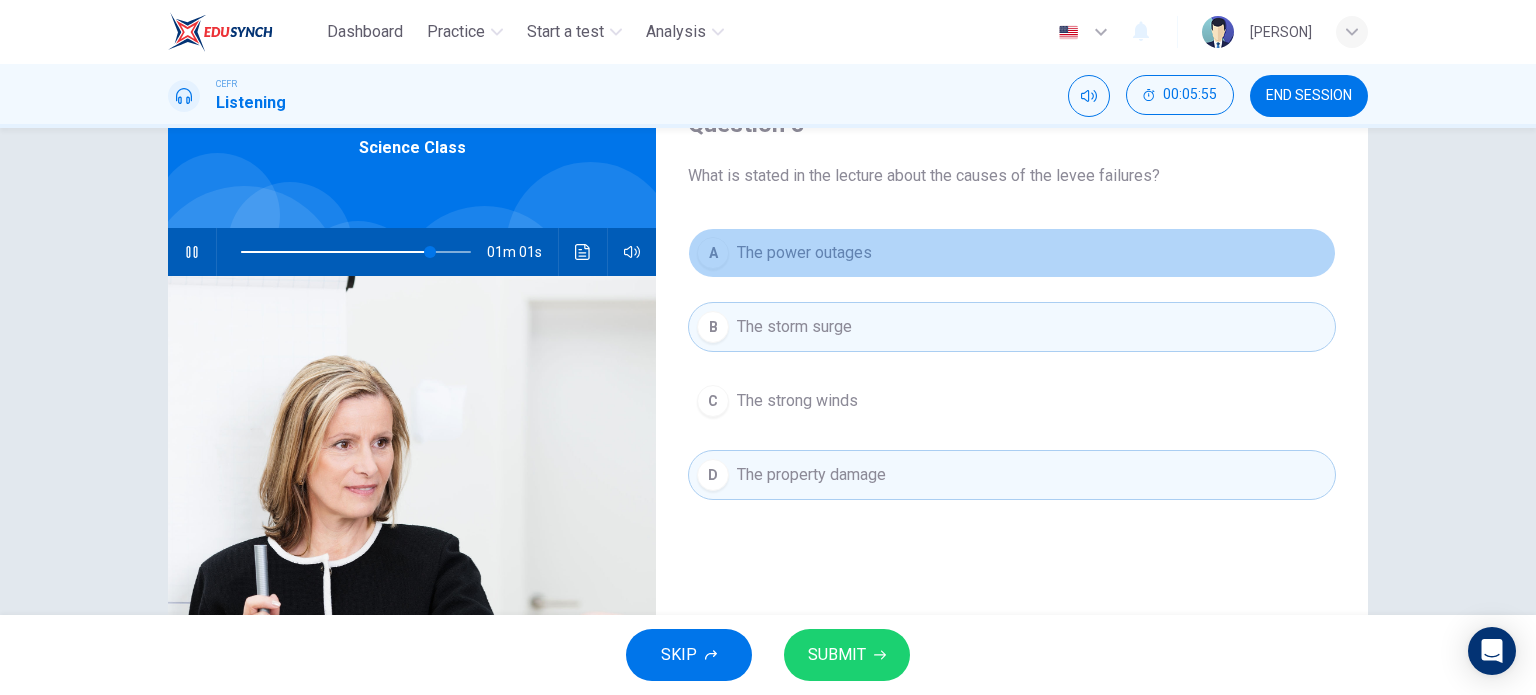 click on "The power outages" at bounding box center (804, 253) 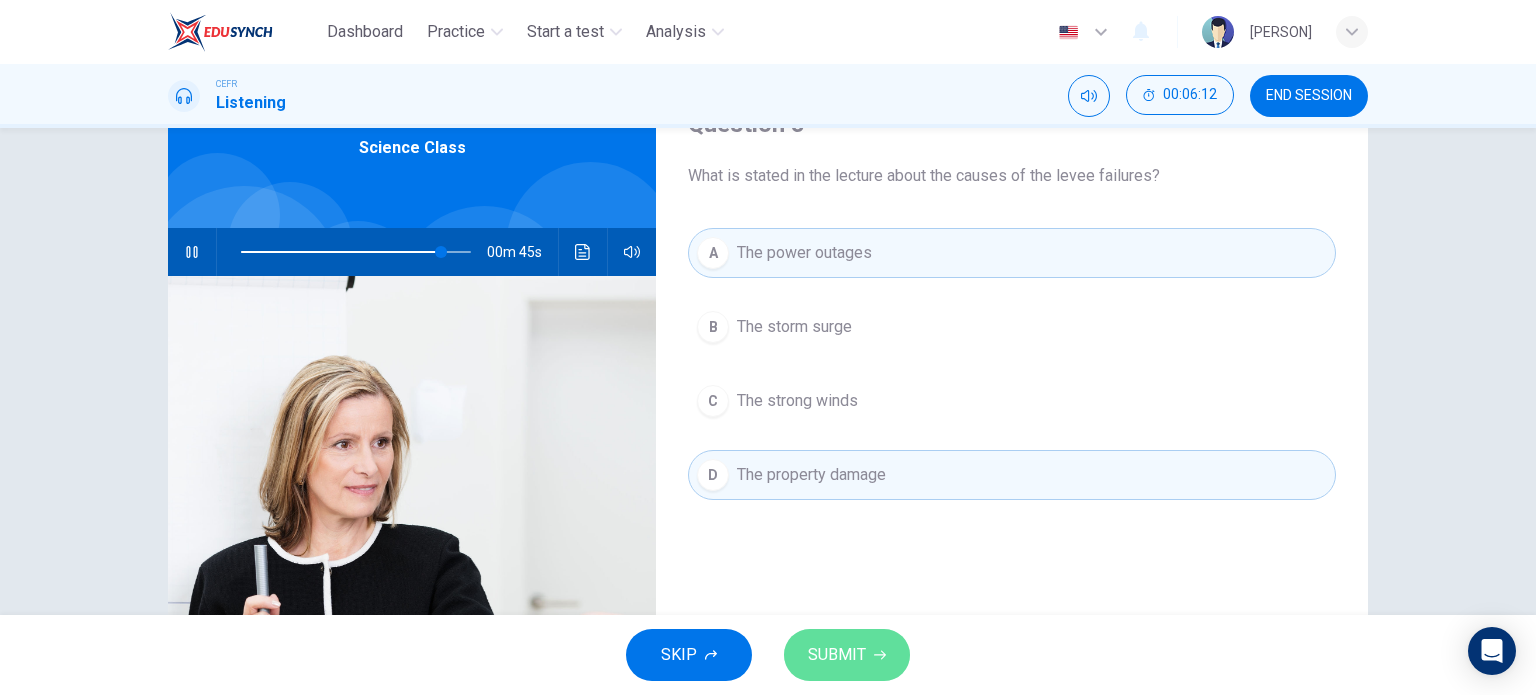 click on "SUBMIT" at bounding box center (837, 655) 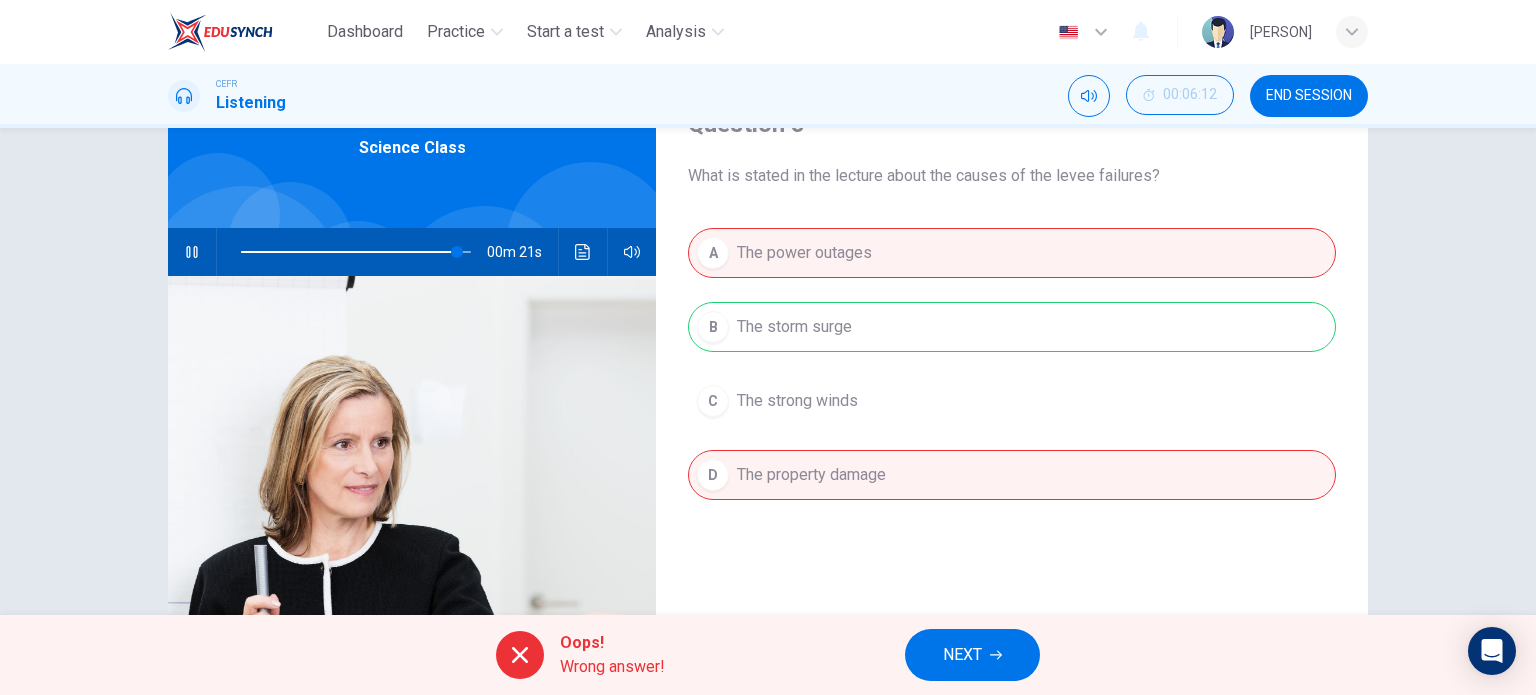 click on "NEXT" at bounding box center [962, 655] 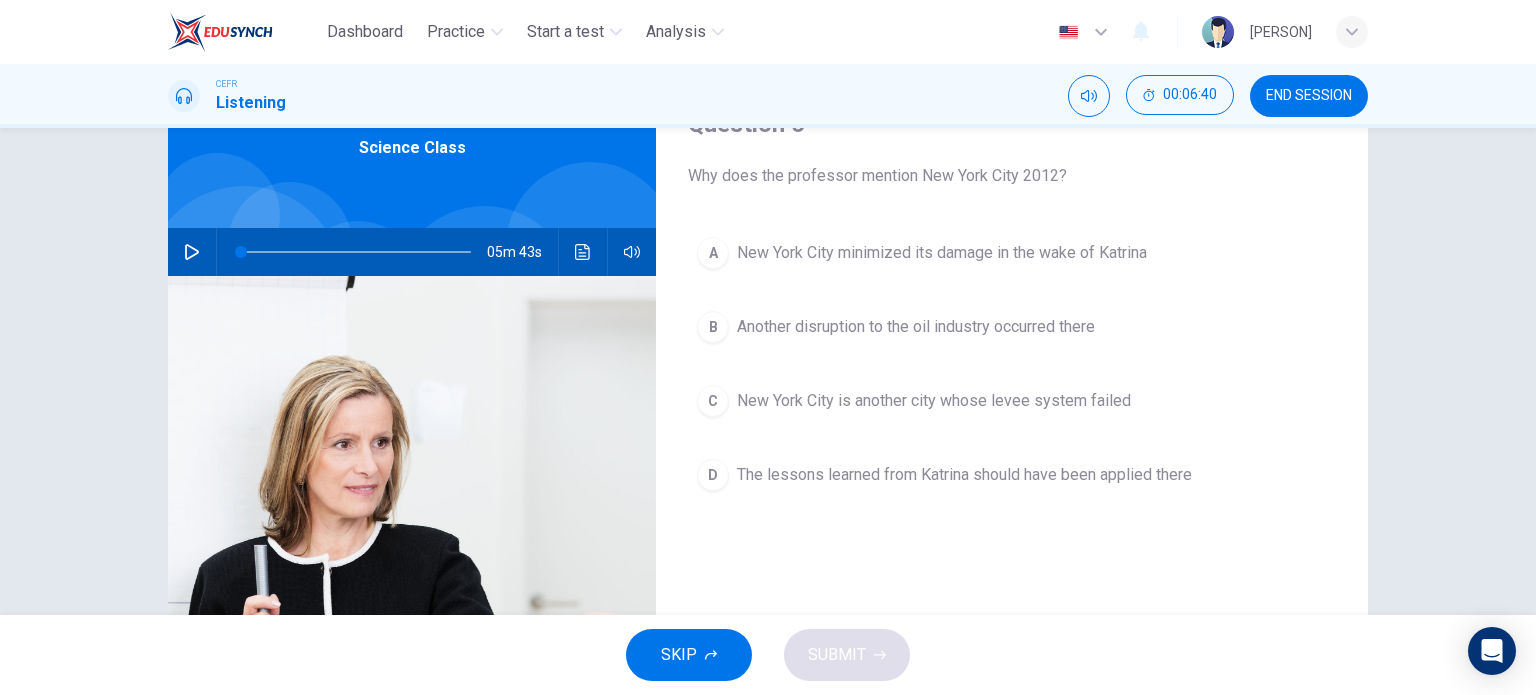 click on "D" at bounding box center (713, 253) 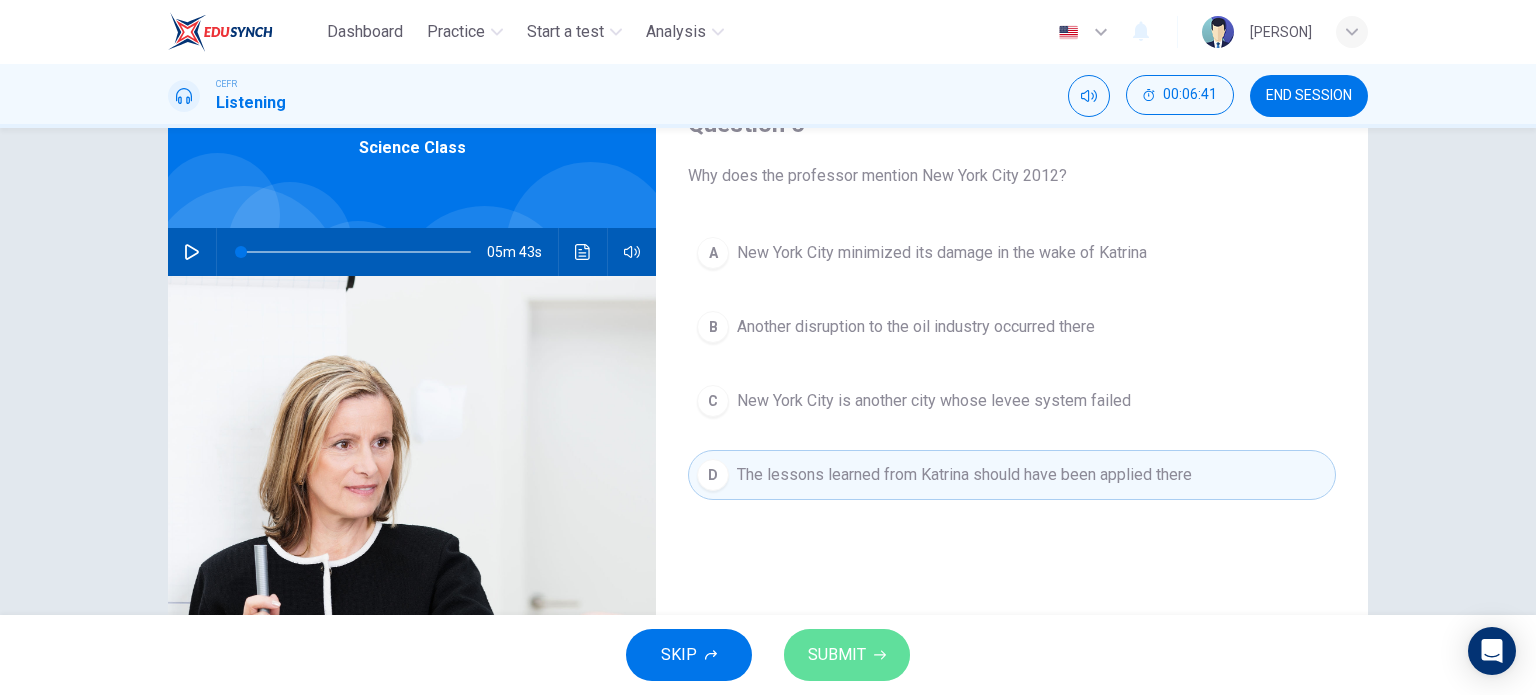 click at bounding box center (880, 655) 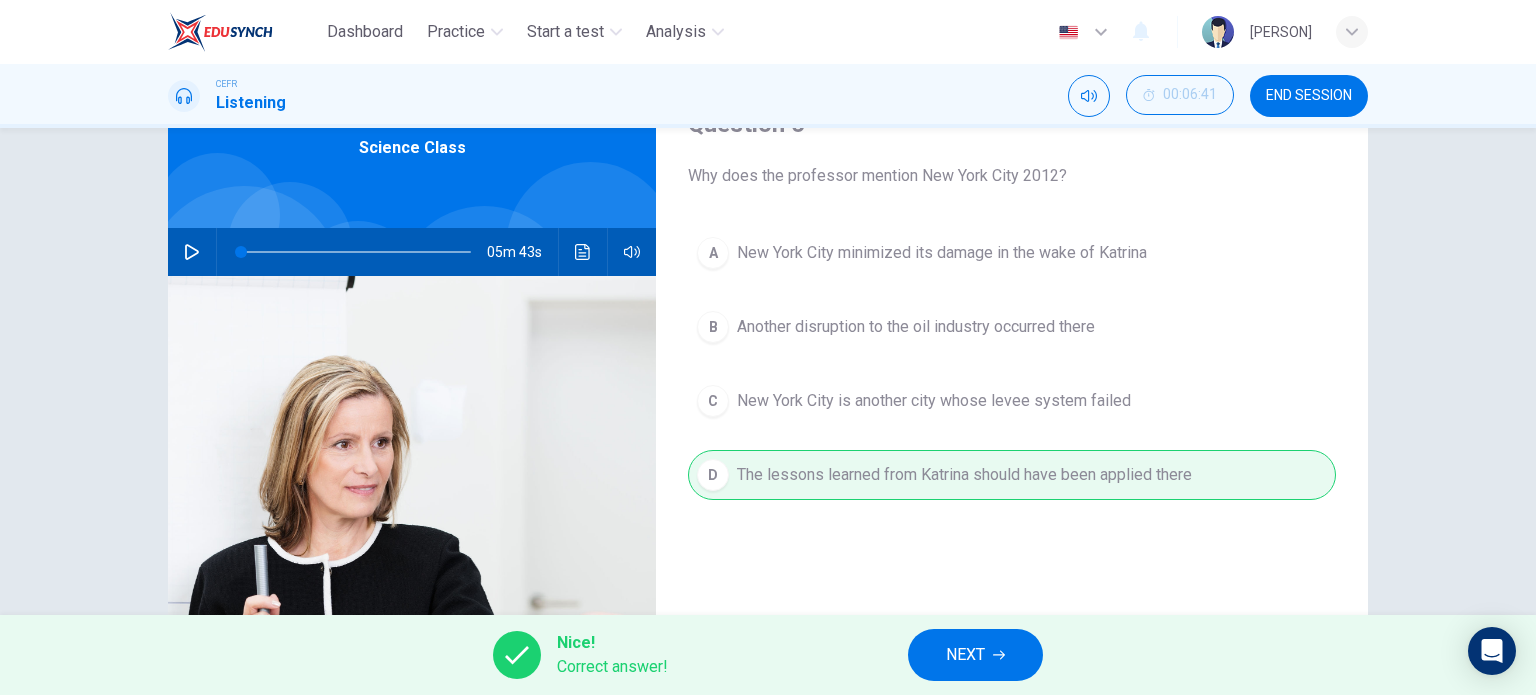 click on "NEXT" at bounding box center [965, 655] 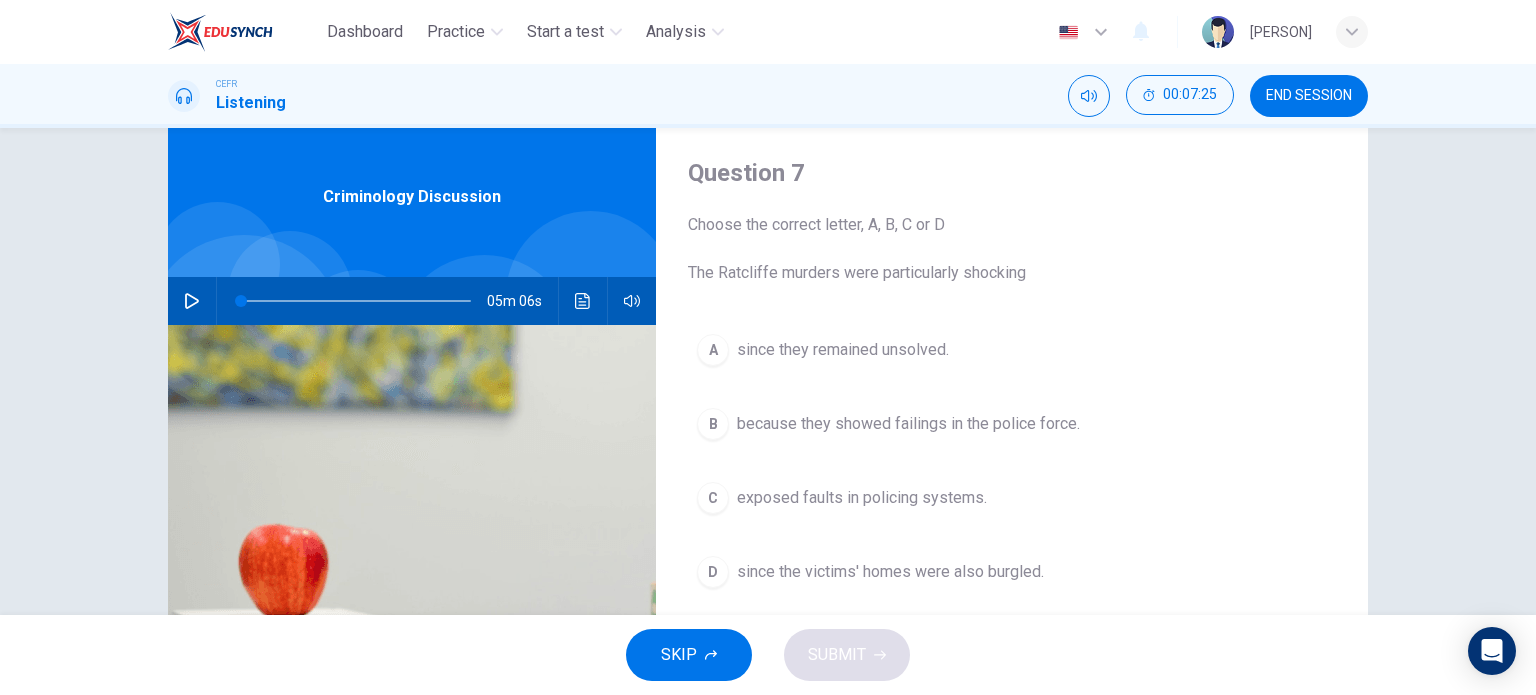 scroll, scrollTop: 100, scrollLeft: 0, axis: vertical 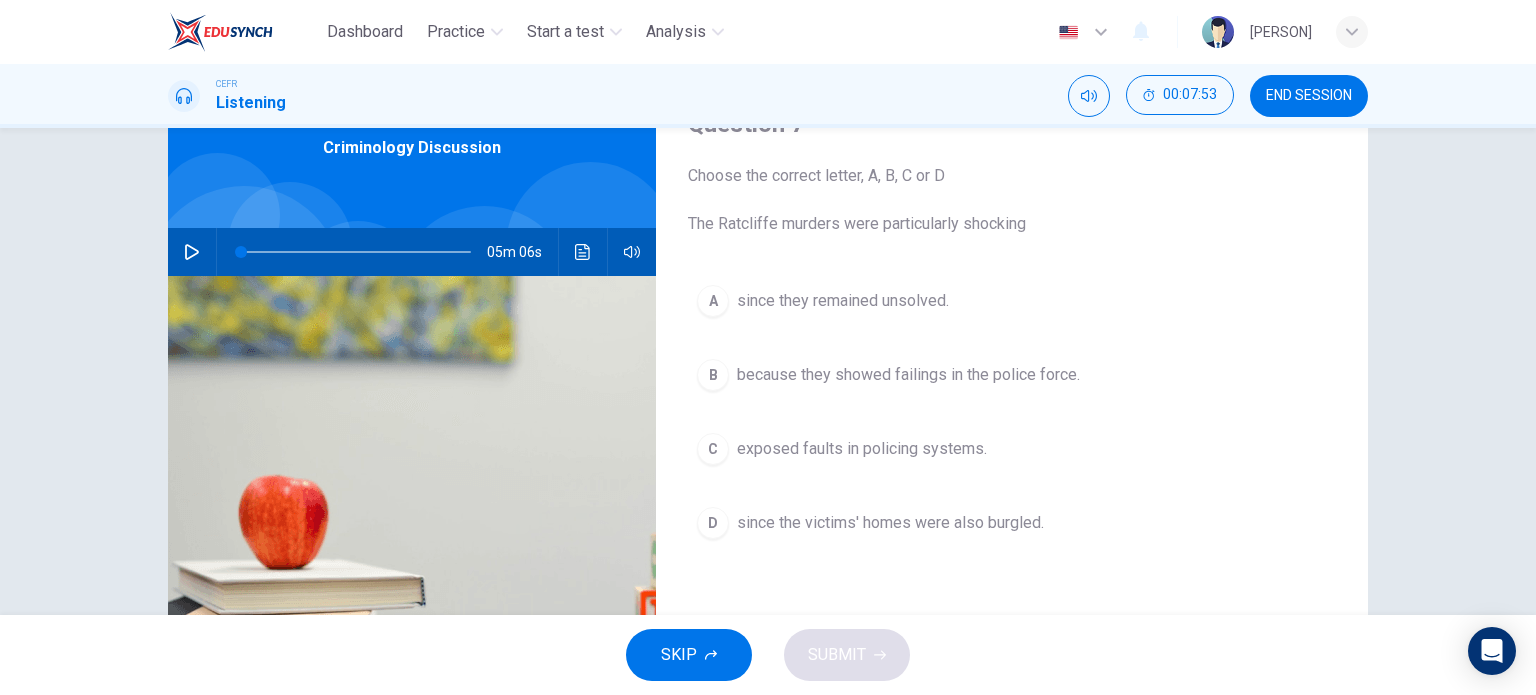 click at bounding box center [192, 252] 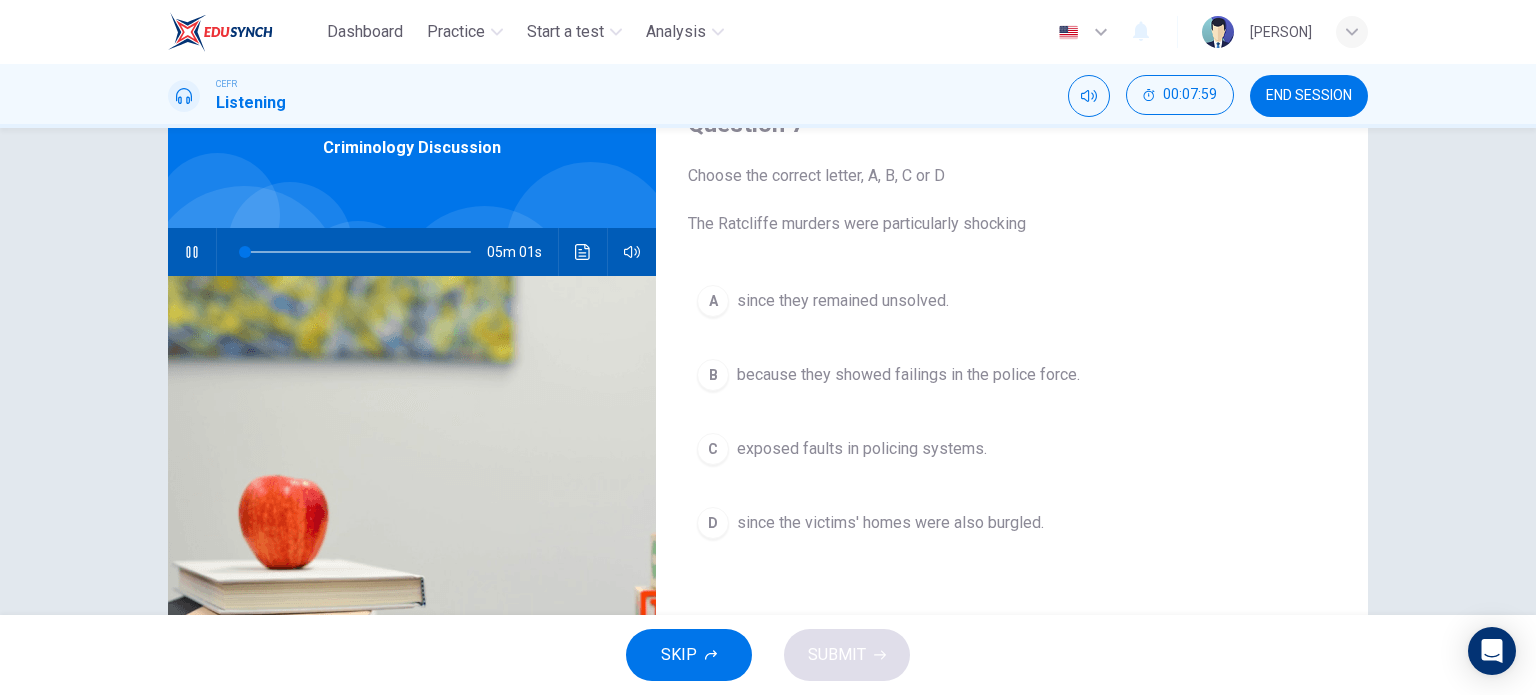 type 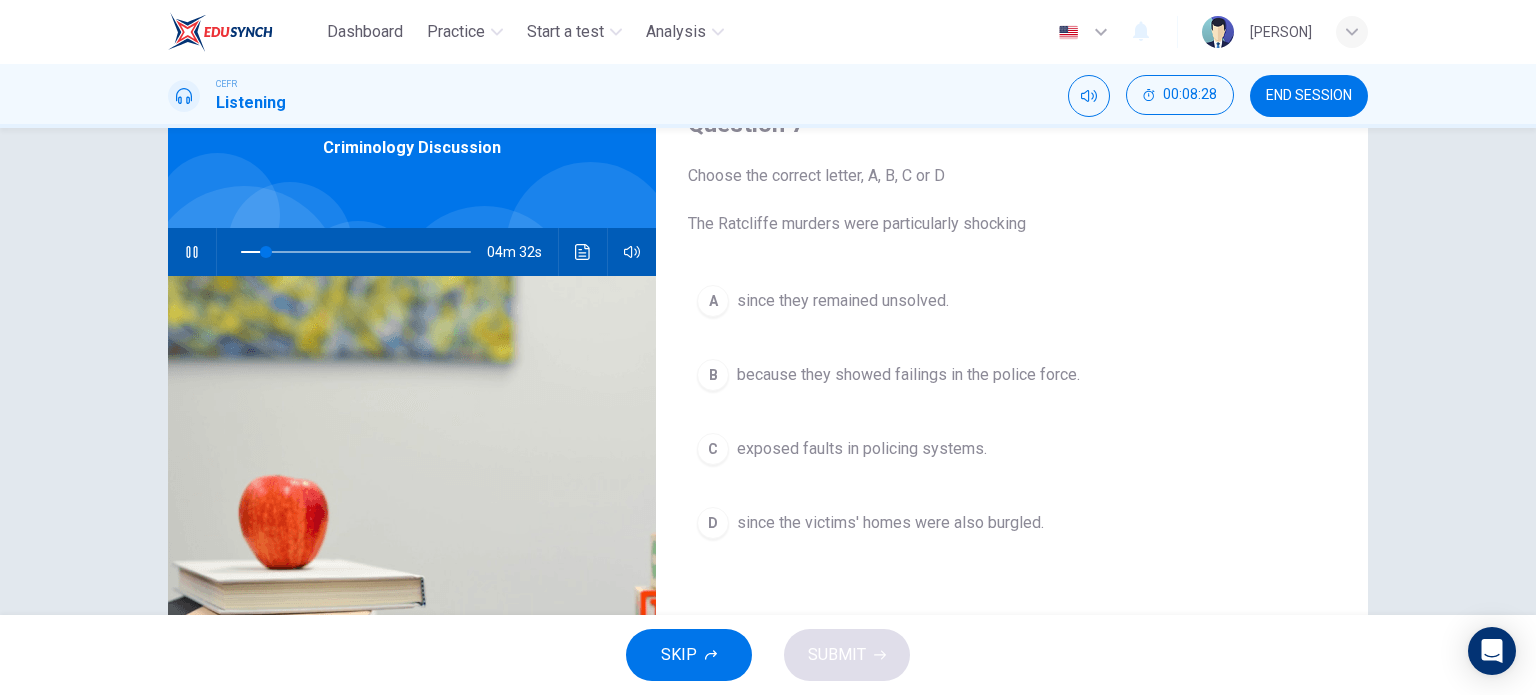 click on "C" at bounding box center [713, 301] 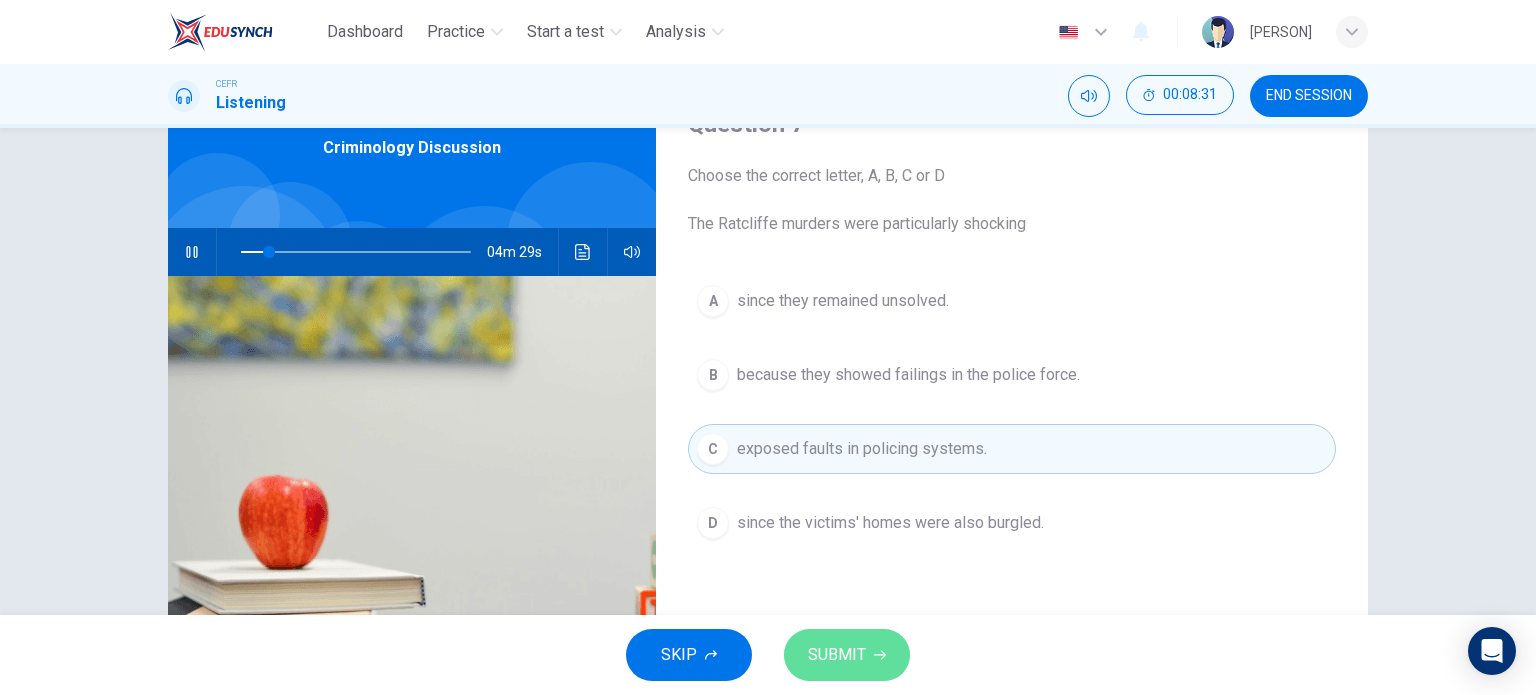 click on "SUBMIT" at bounding box center (837, 655) 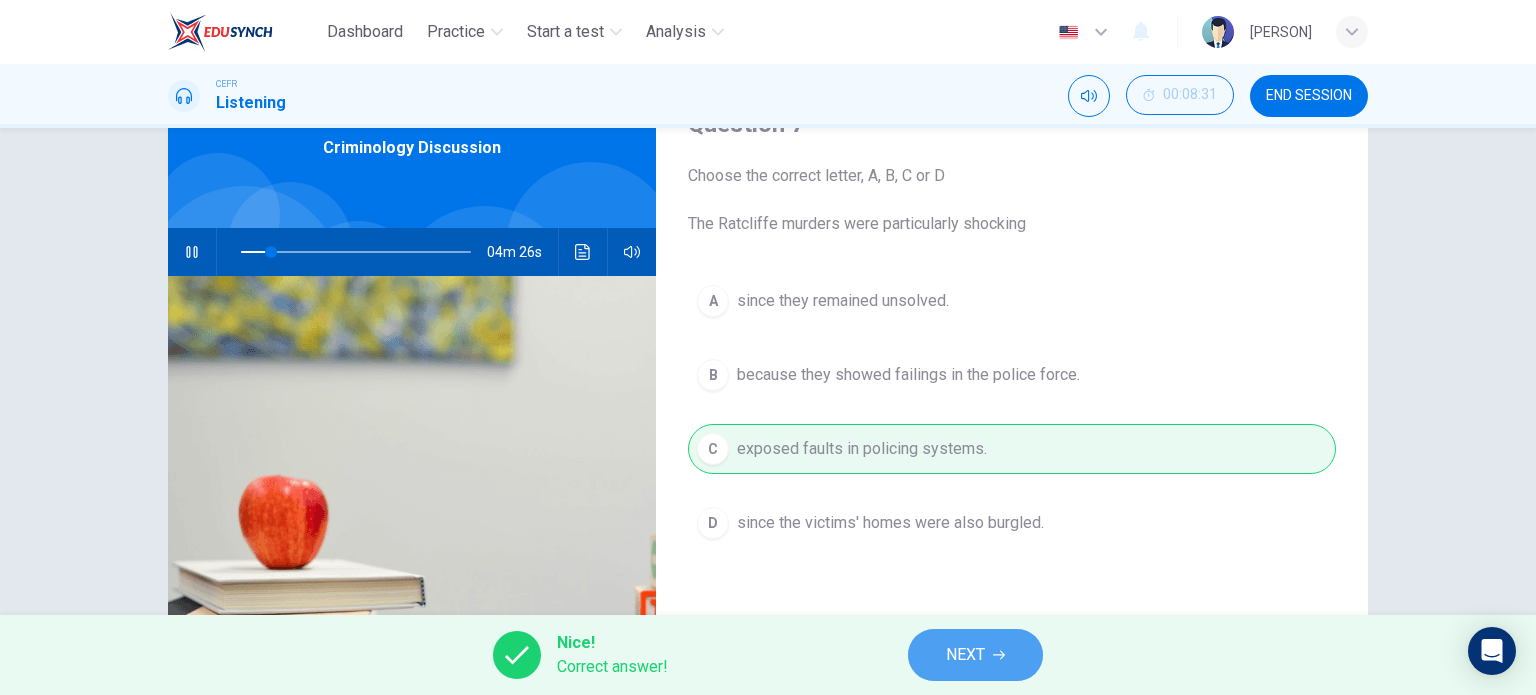 click on "NEXT" at bounding box center [975, 655] 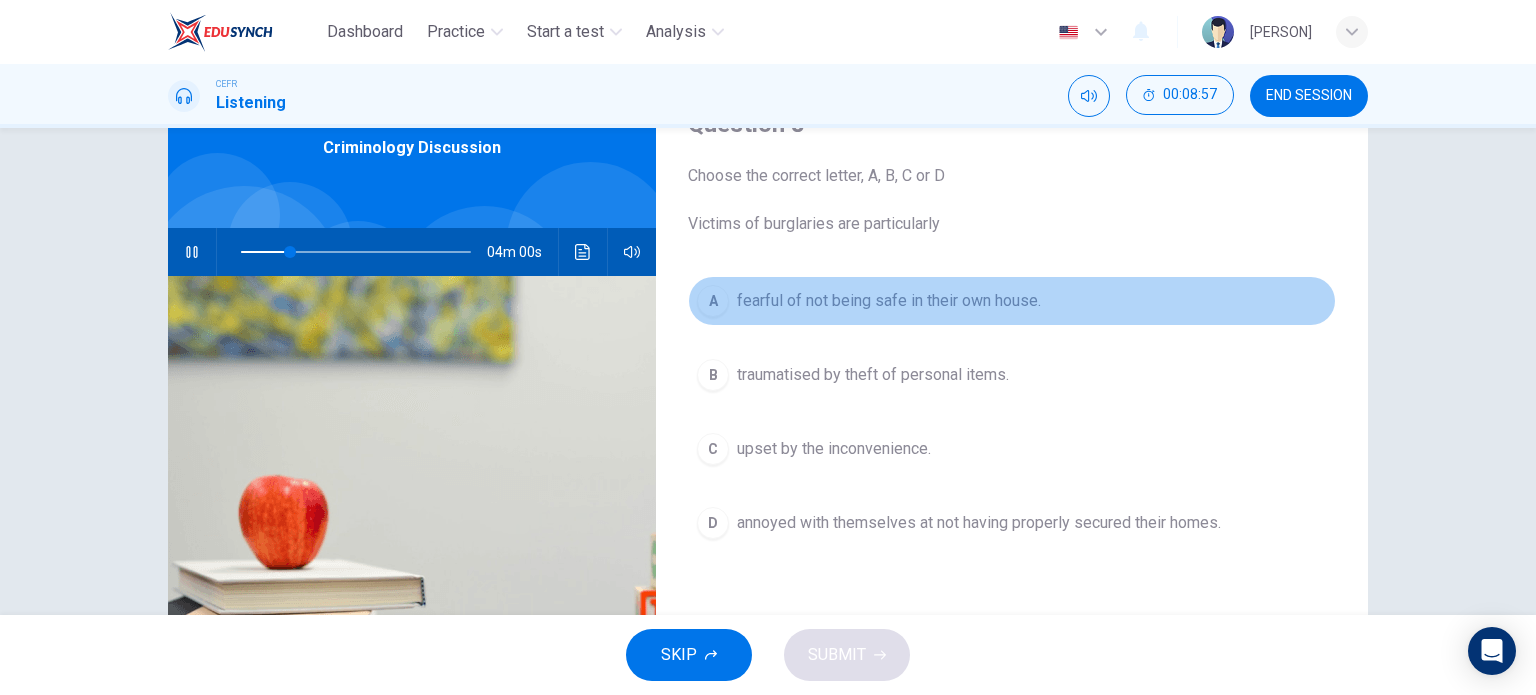 click on "A" at bounding box center (713, 301) 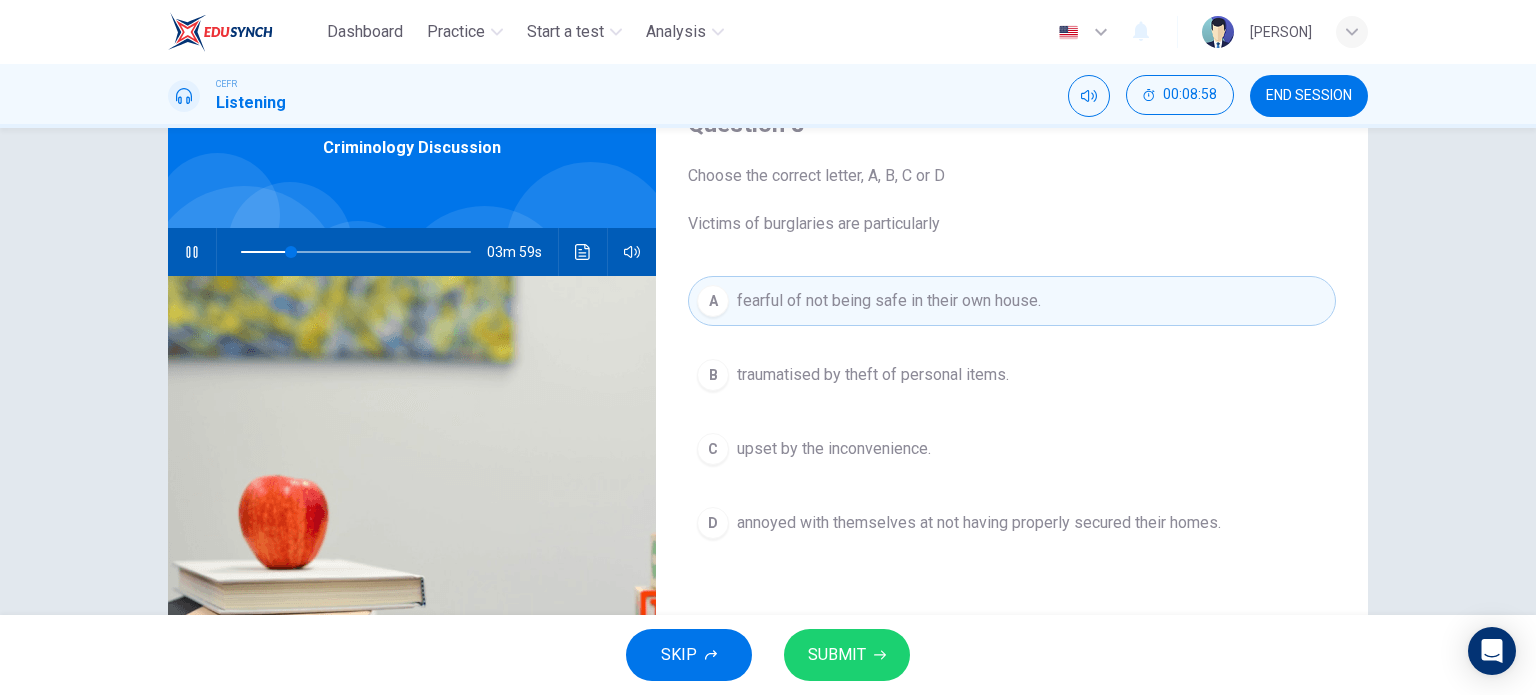click on "SUBMIT" at bounding box center (847, 655) 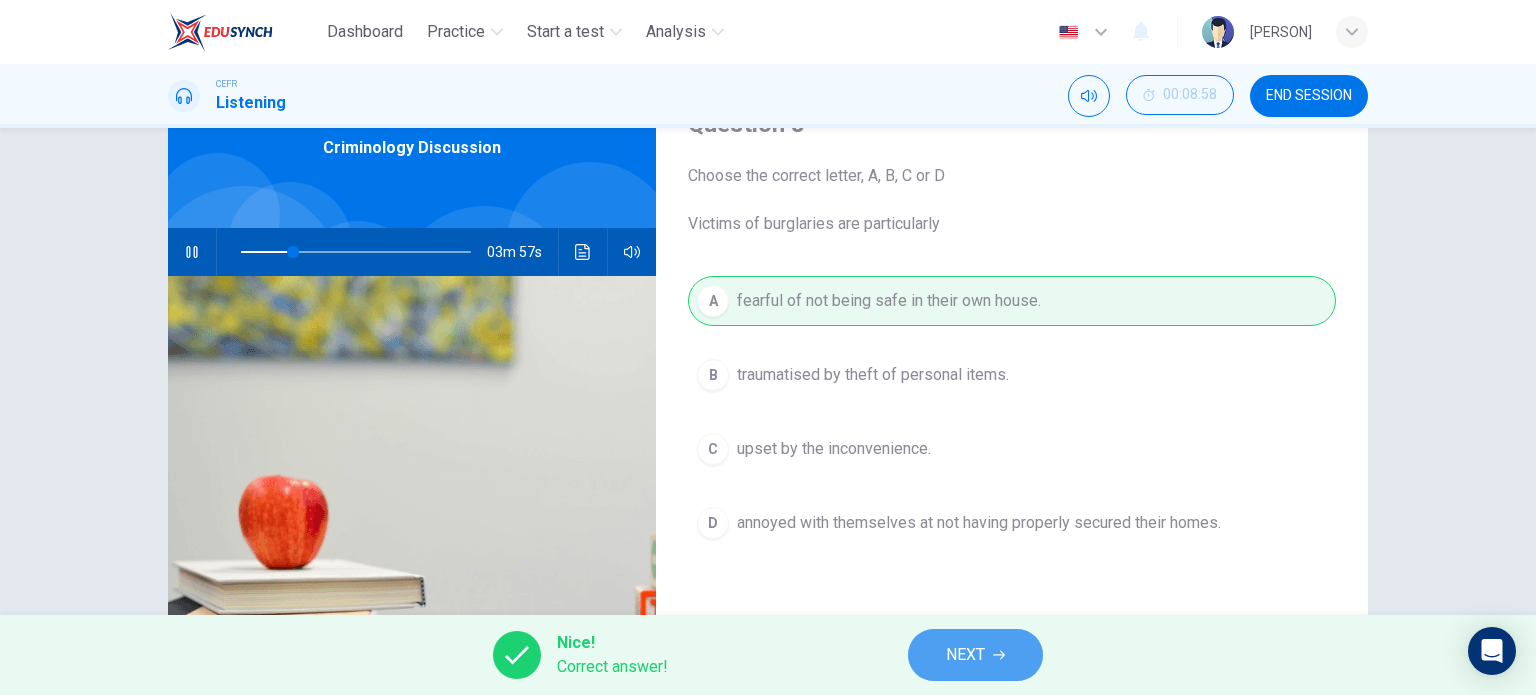 click on "NEXT" at bounding box center [965, 655] 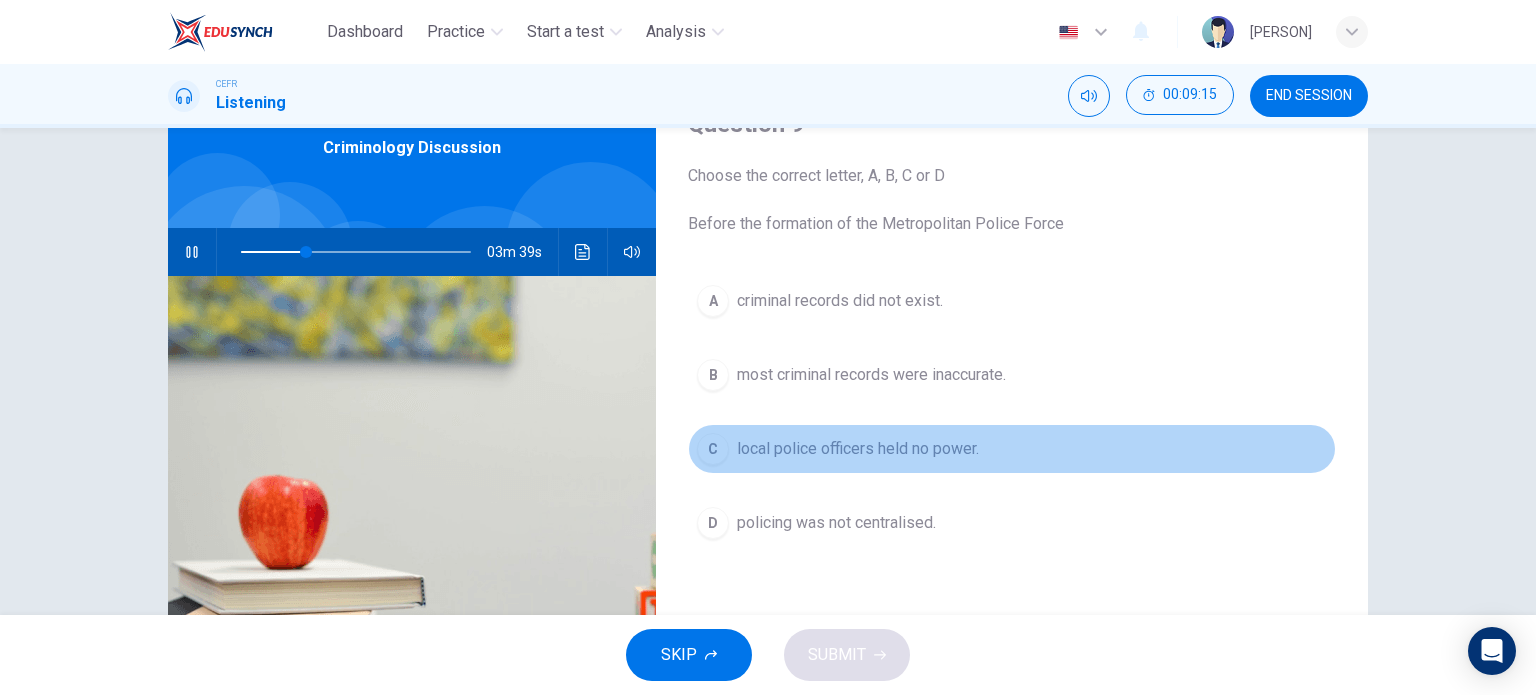 click on "C" at bounding box center (713, 301) 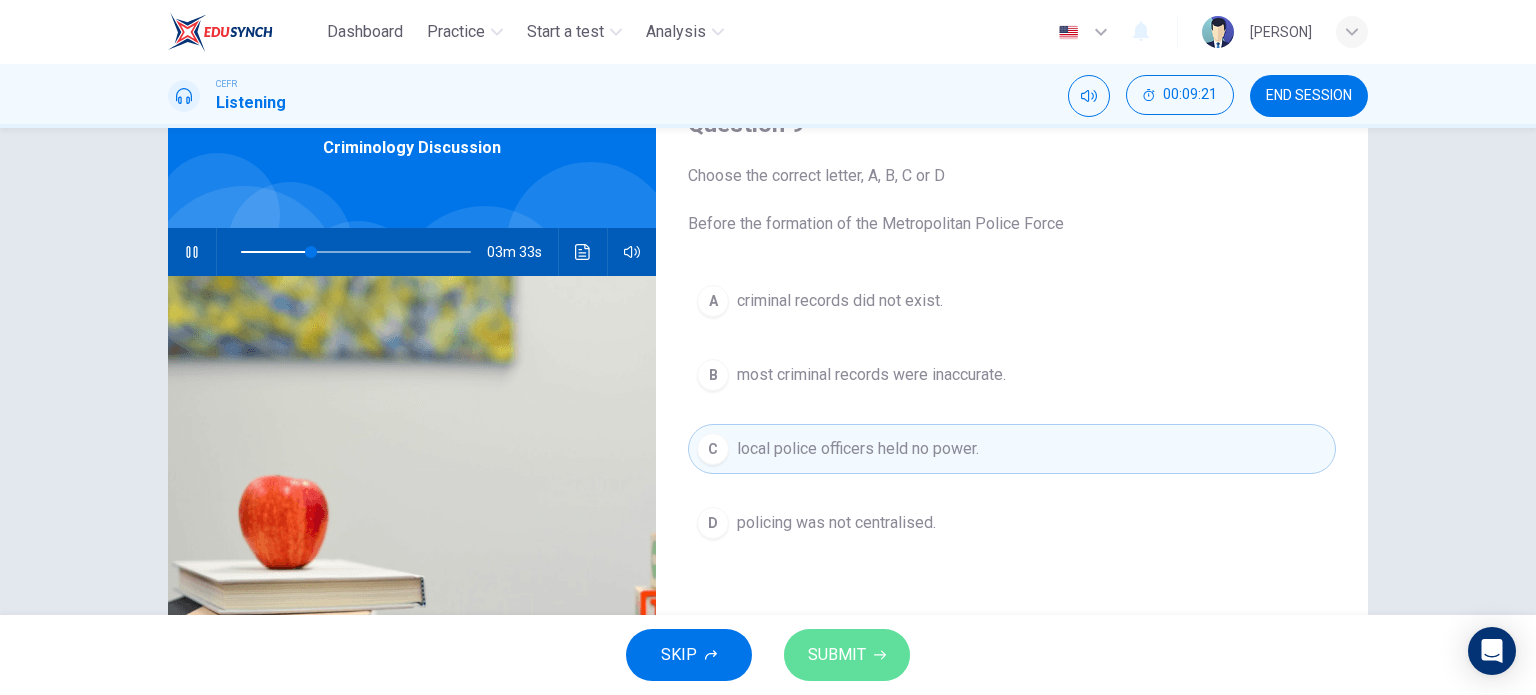click on "SUBMIT" at bounding box center (847, 655) 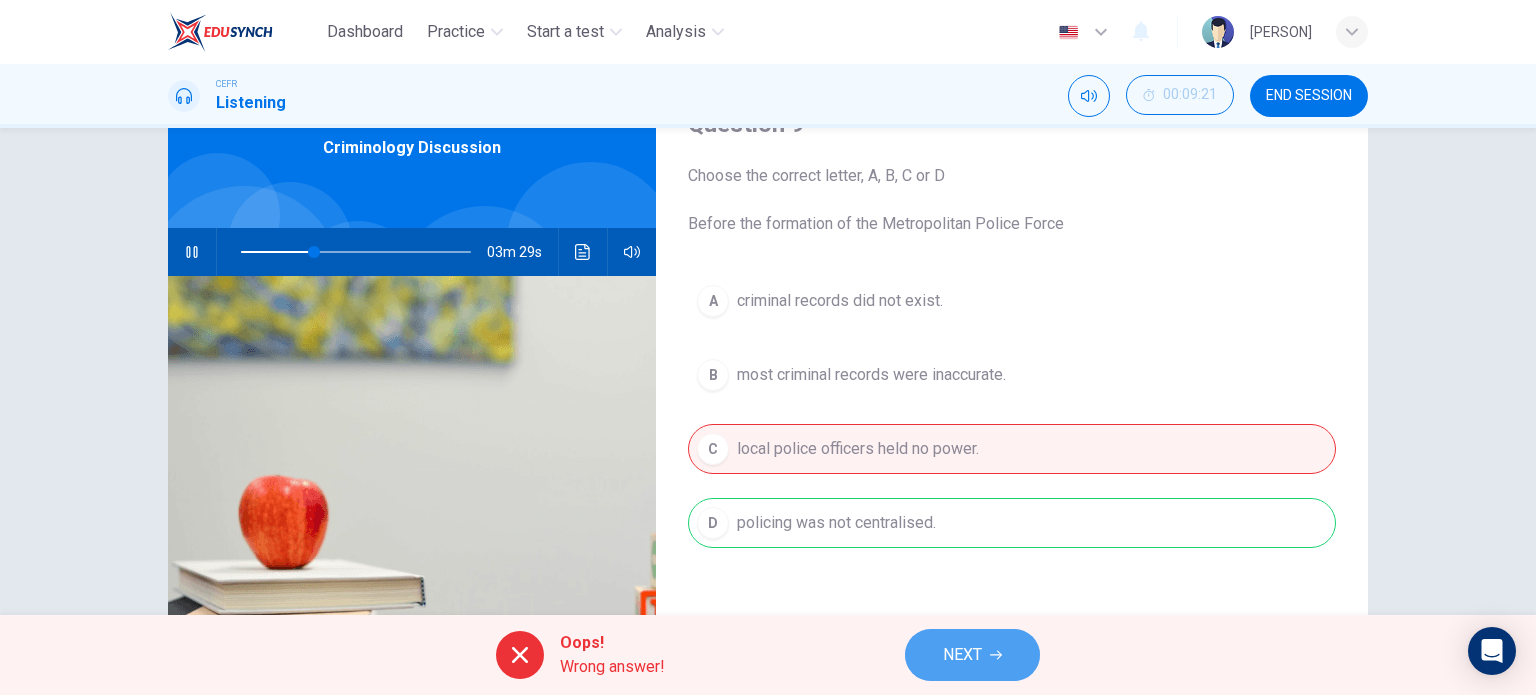 click on "NEXT" at bounding box center [962, 655] 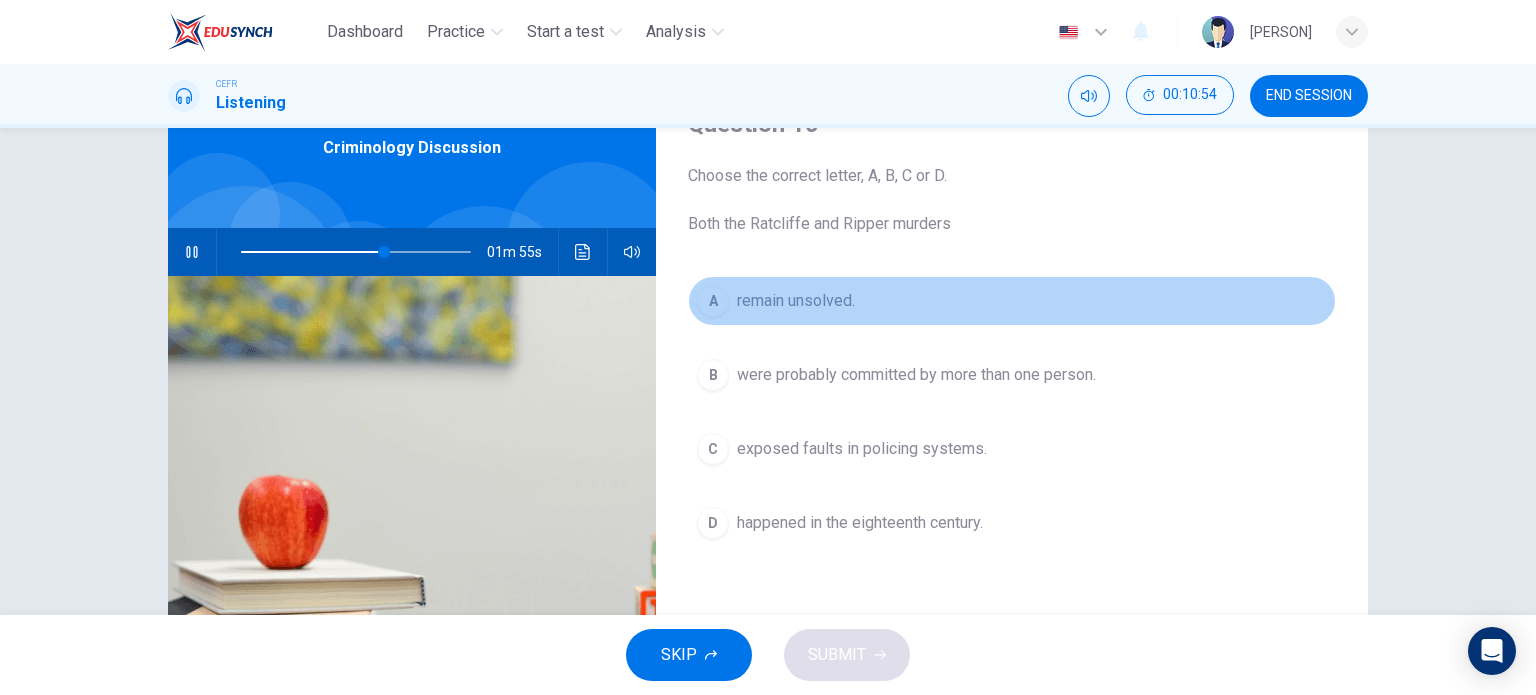 click on "A" at bounding box center [713, 301] 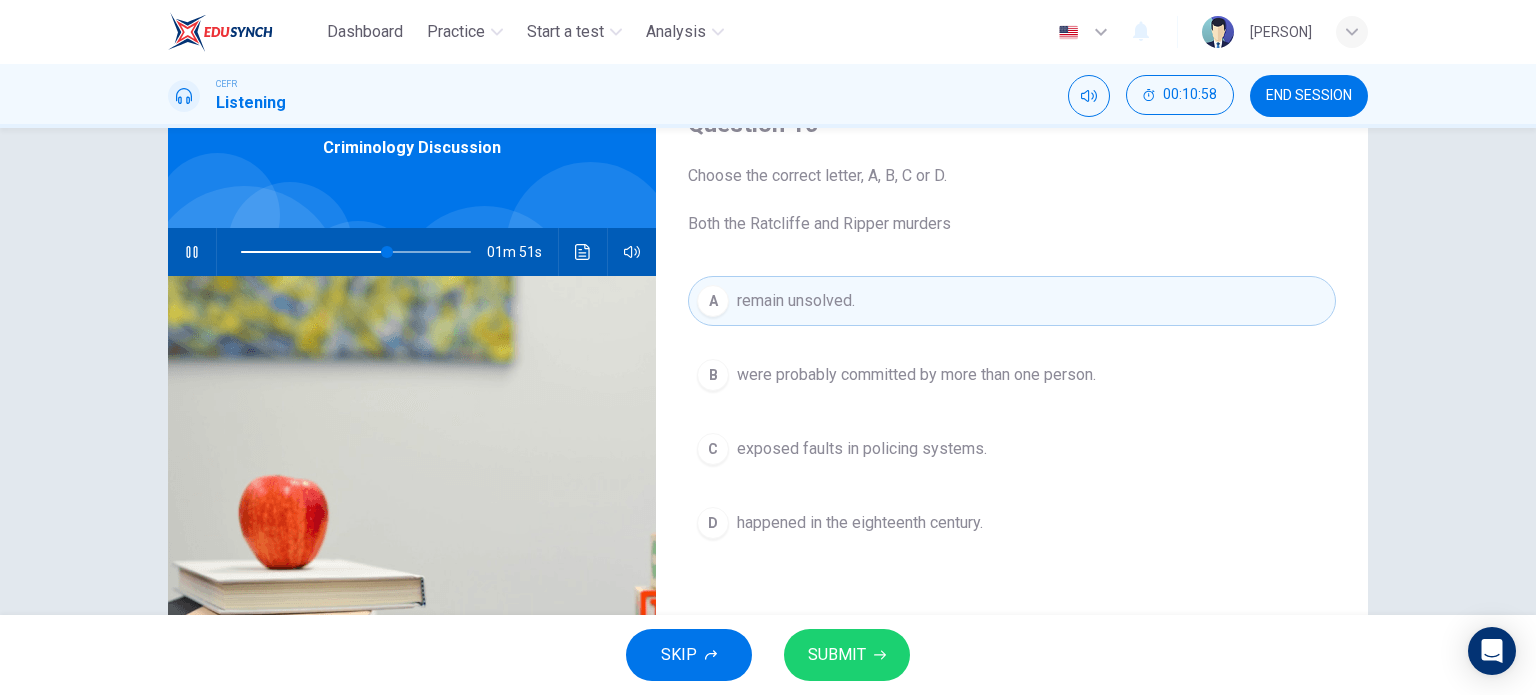 click on "SUBMIT" at bounding box center (837, 655) 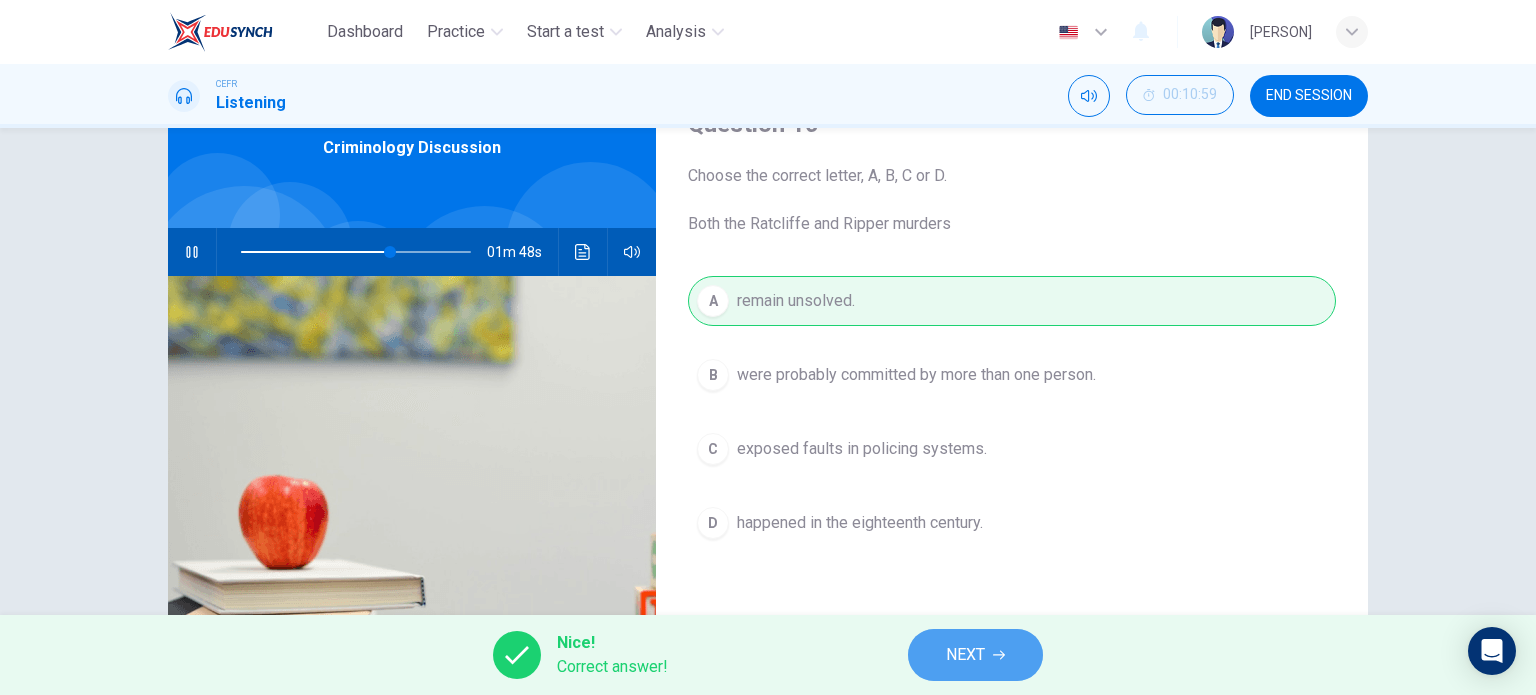 click on "NEXT" at bounding box center [975, 655] 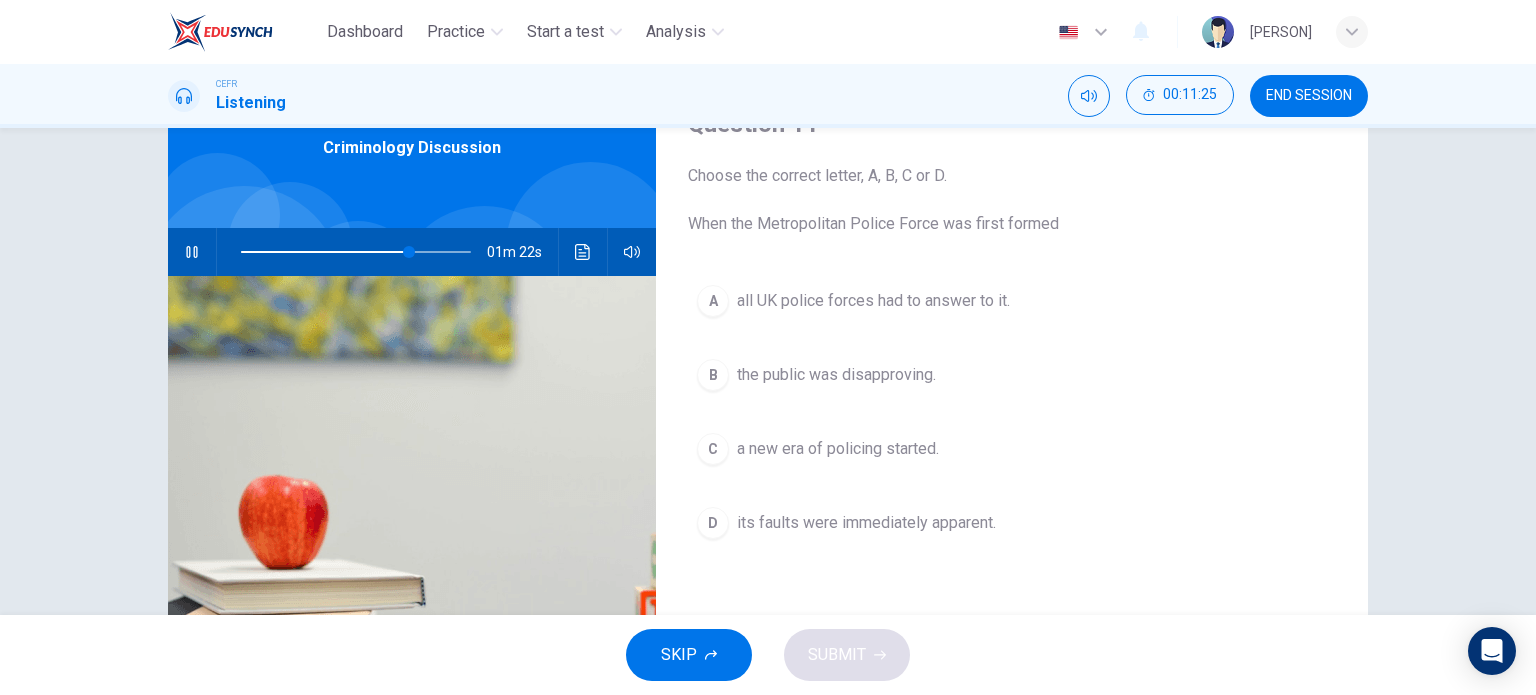 click on "B" at bounding box center [713, 301] 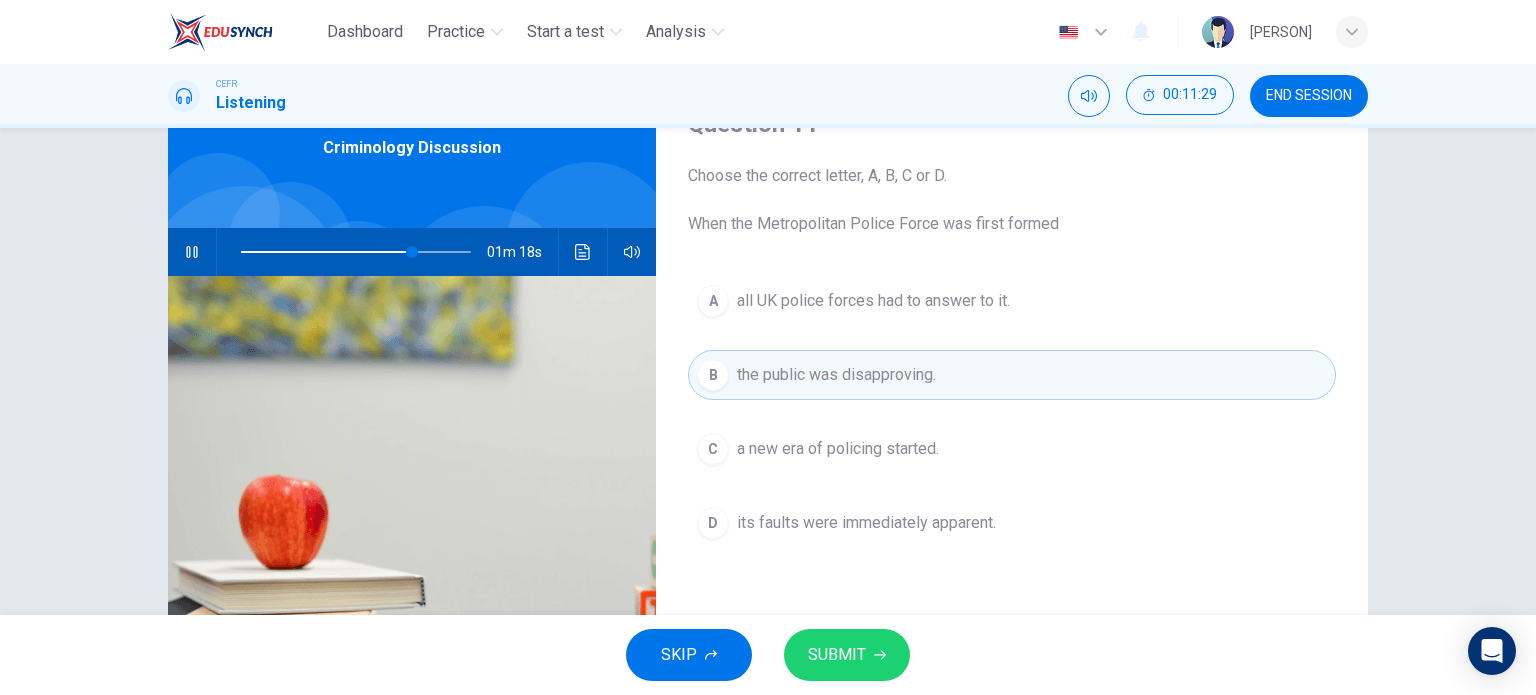 click on "SUBMIT" at bounding box center (837, 655) 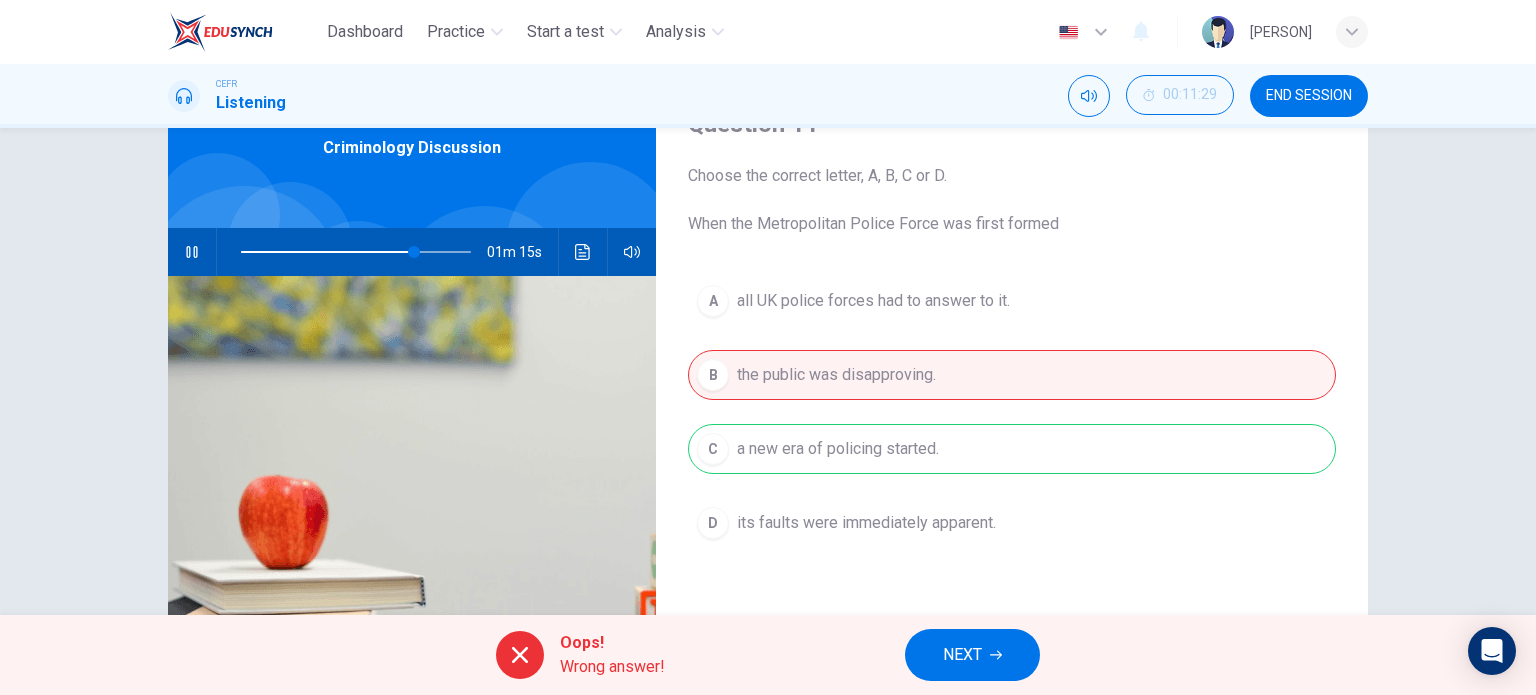 click on "NEXT" at bounding box center [972, 655] 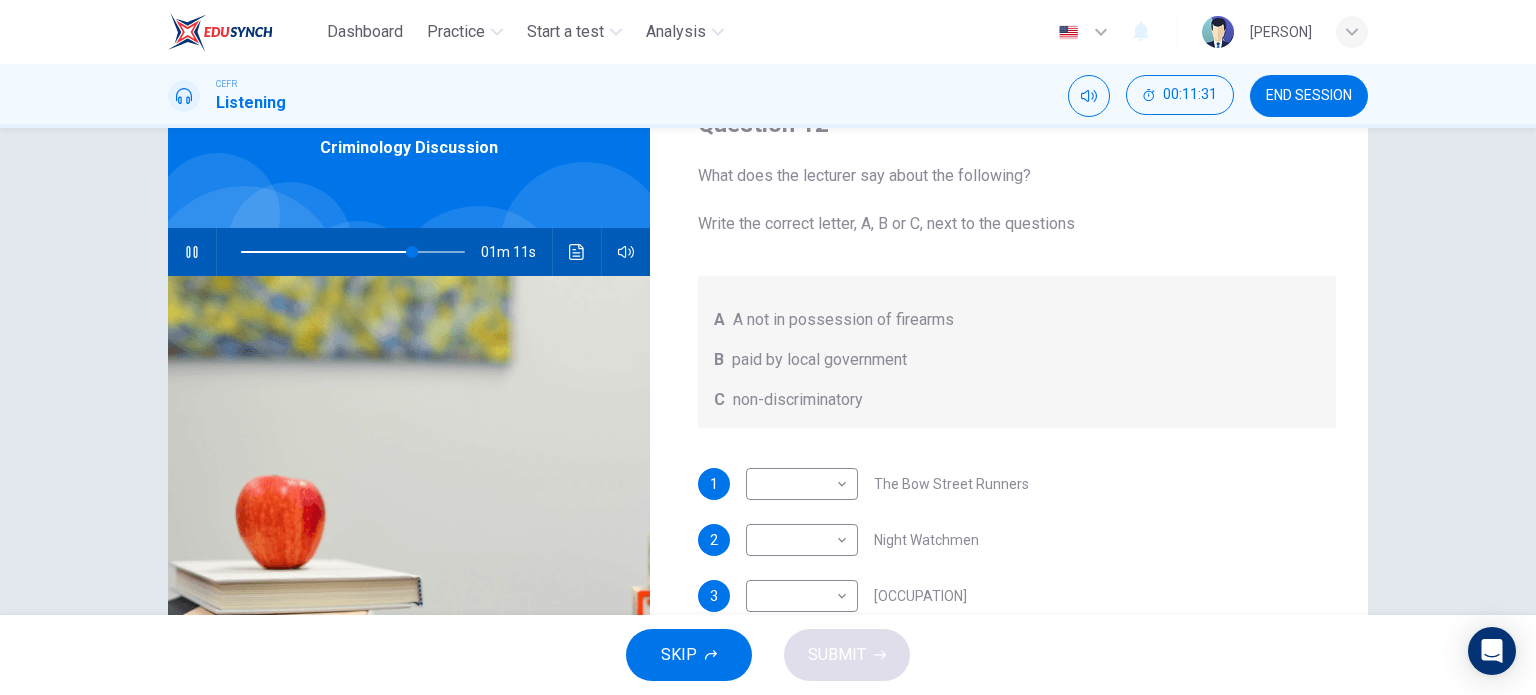 scroll, scrollTop: 0, scrollLeft: 0, axis: both 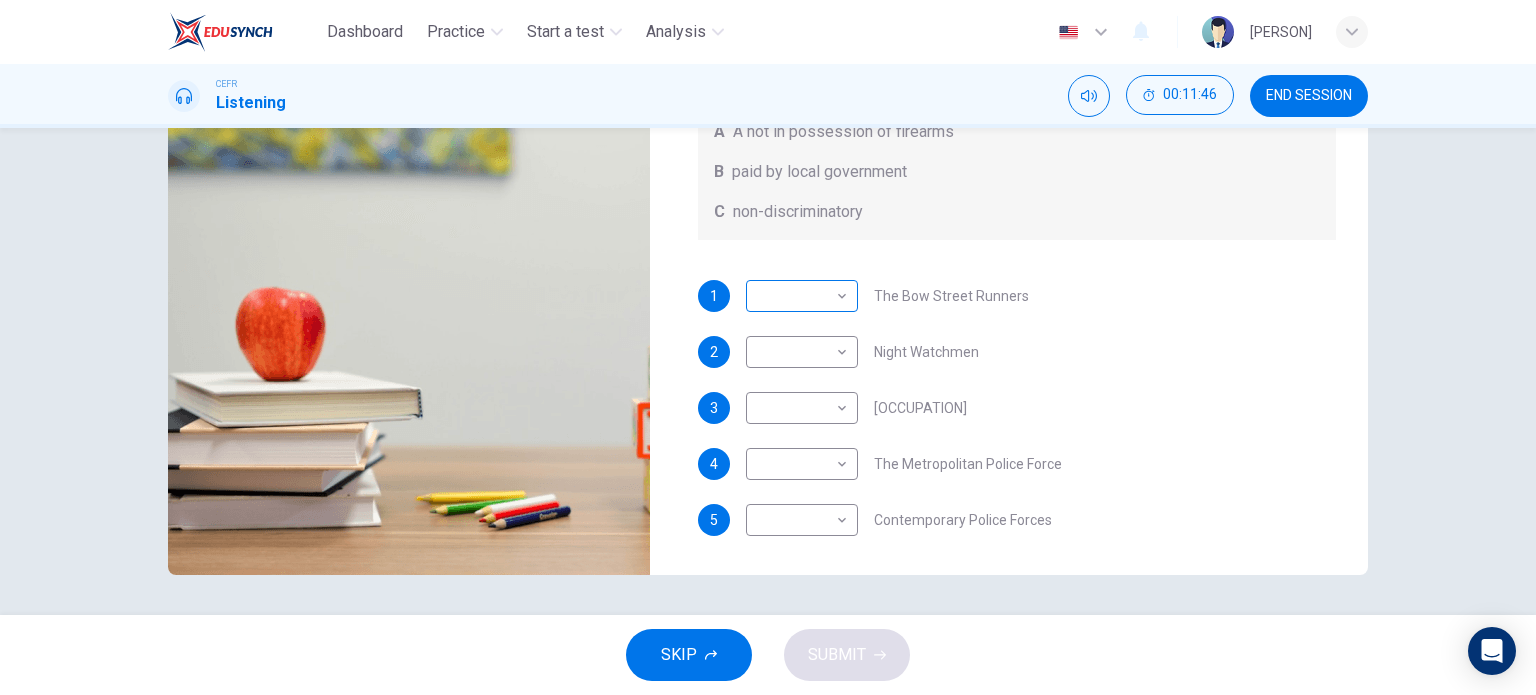 click on "Dashboard Practice Start a test Analysis English en ​ [NAME] CEFR Listening 00:11:46 END SESSION Question 12 What does the lecturer say about the following? Write the correct letter, A, B or C, next to the questions A  A not in possession of firearms B paid by local government C non-discriminatory 1 ​ ​ The Bow Street Runners
2 ​ ​ Night Watchmen 3 ​ ​ Constables 4 ​ ​ The Metropolitan Police Force 5 ​ ​ Contemporary Police Forces Criminology Discussion 00m 57s SKIP SUBMIT EduSynch - Online Language Proficiency Testing
Highlight an image Highlight Ask AI Turn off Delete Important Important Important Important Important Important Change a color Write a memo Go to Liner Ask AI Dashboard Practice Start a test Analysis Notifications © Copyright  2025" at bounding box center (768, 347) 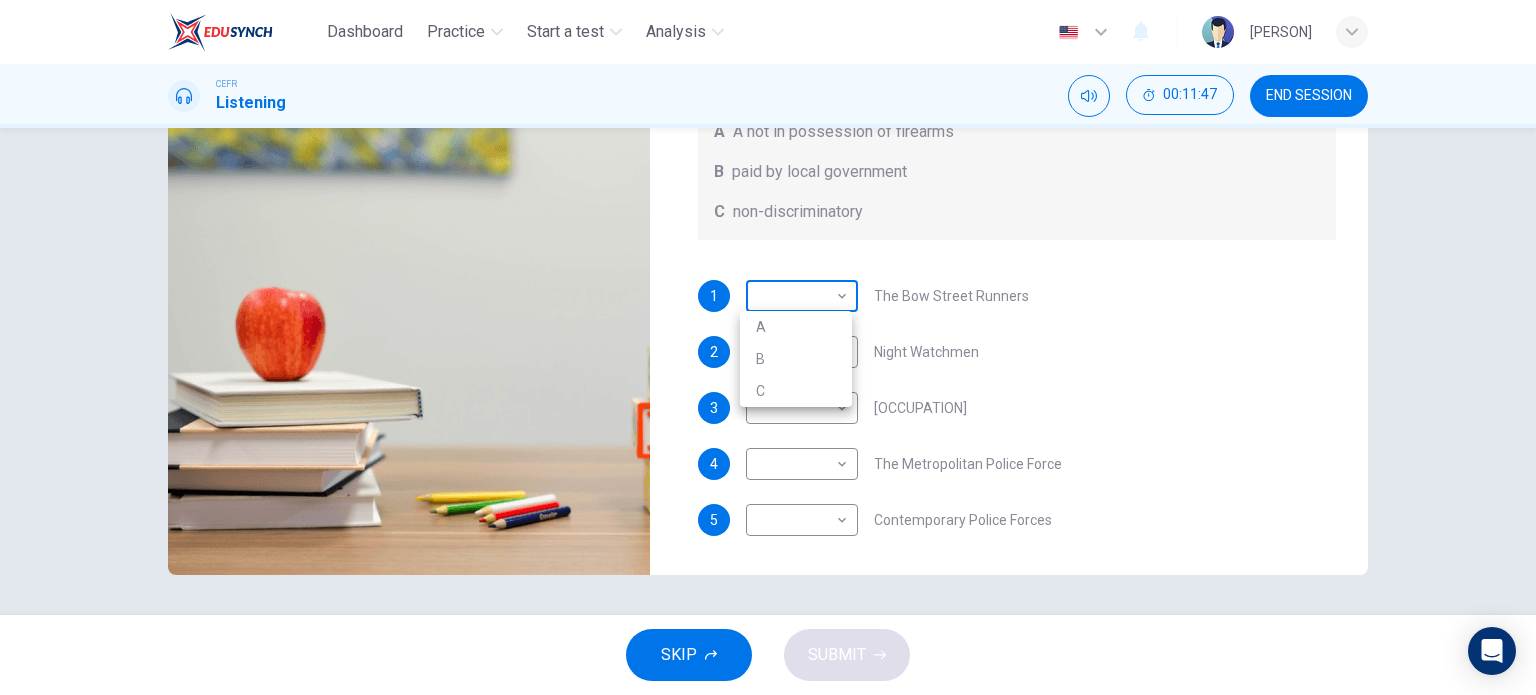 click at bounding box center [768, 347] 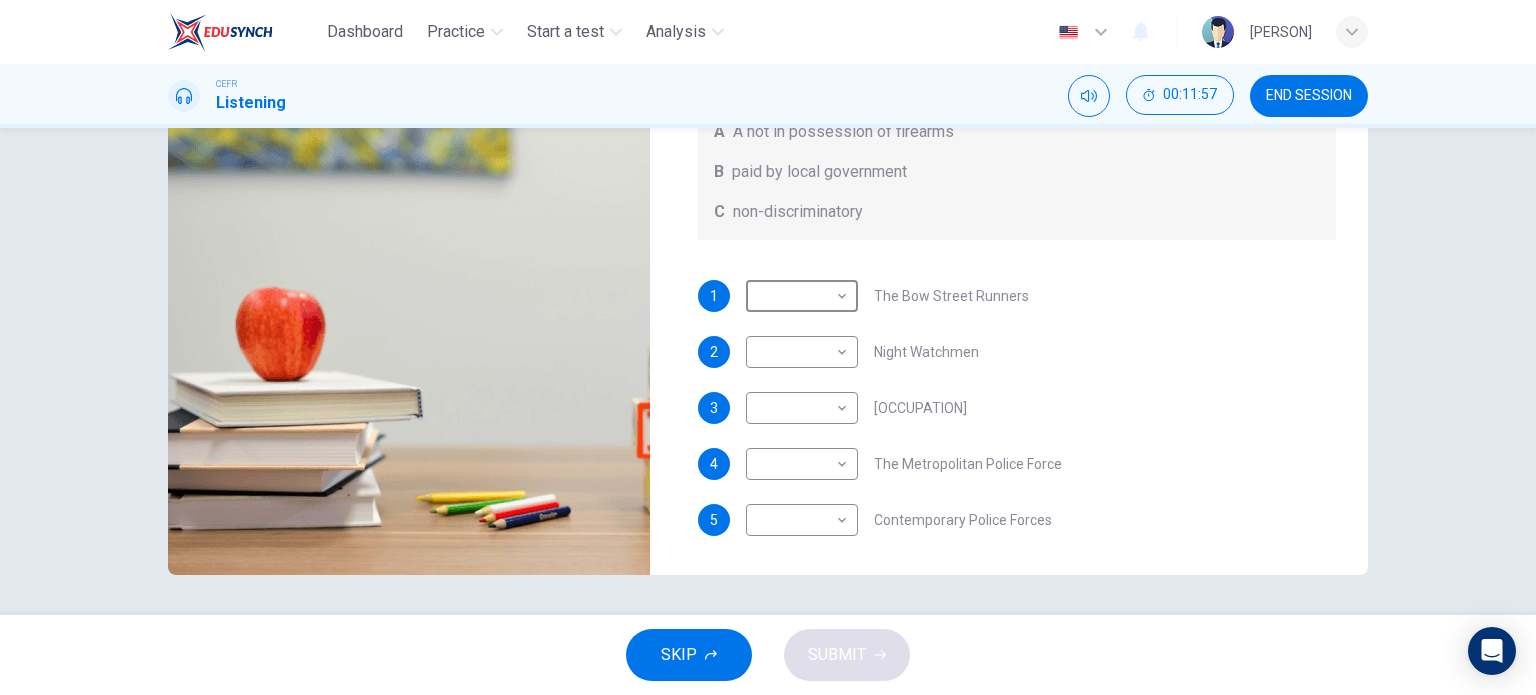 scroll, scrollTop: 0, scrollLeft: 0, axis: both 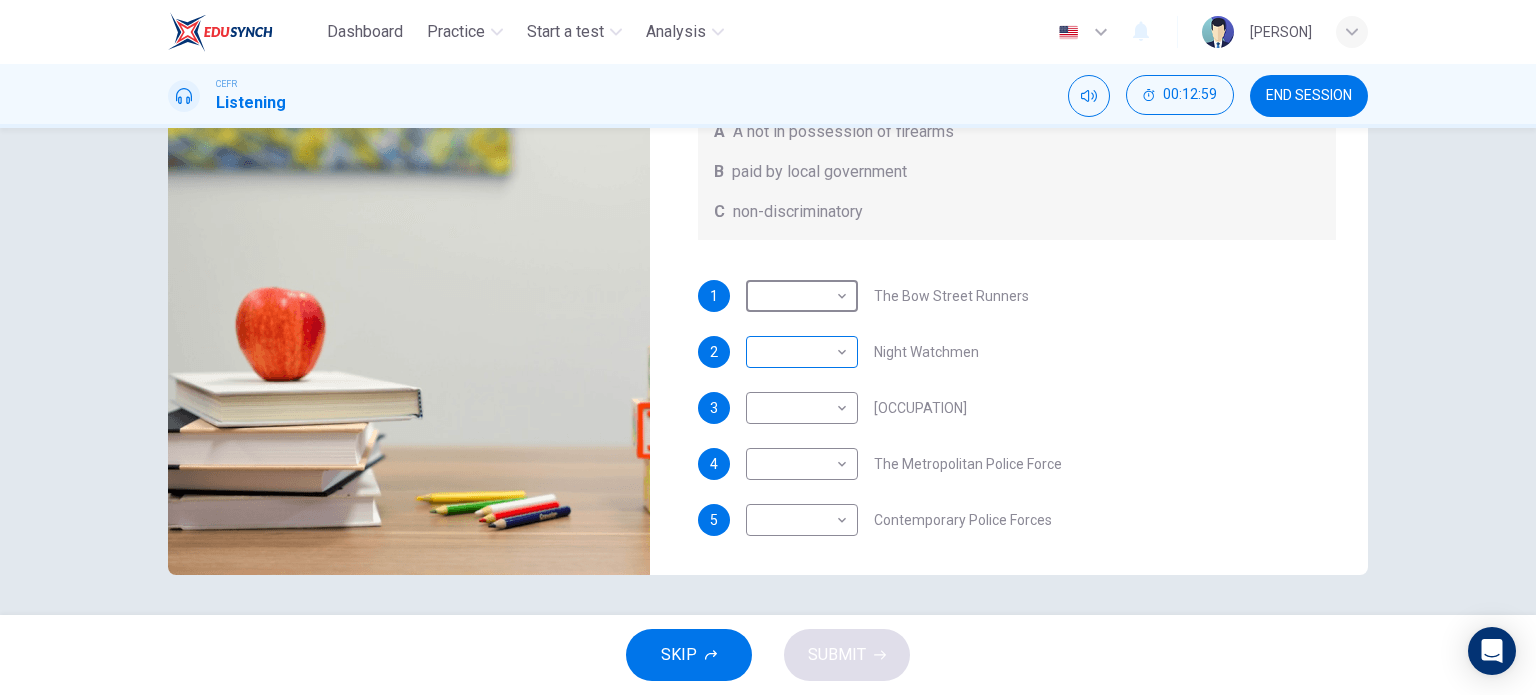 click on "Dashboard Practice Start a test Analysis English en ​ [NAME] CEFR Listening [TIME] END SESSION Question 12 What does the lecturer say about the following? Write the correct letter, A, B or C, next to the questions A  A not in possession of firearms B paid by local government C non-discriminatory 1 ​ ​ The Bow Street Runners
2 ​ ​ Night Watchmen 3 ​ ​ Constables 4 ​ ​ The Metropolitan Police Force 5 ​ ​ Contemporary Police Forces Criminology Discussion [DURATION] SKIP SUBMIT EduSynch - Online Language Proficiency Testing
Highlight an image Highlight Ask AI Turn off Delete Important Important Important Important Important Important Change a color Write a memo Go to Liner Ask AI Dashboard Practice Start a test Analysis Notifications © Copyright  2025" at bounding box center (768, 347) 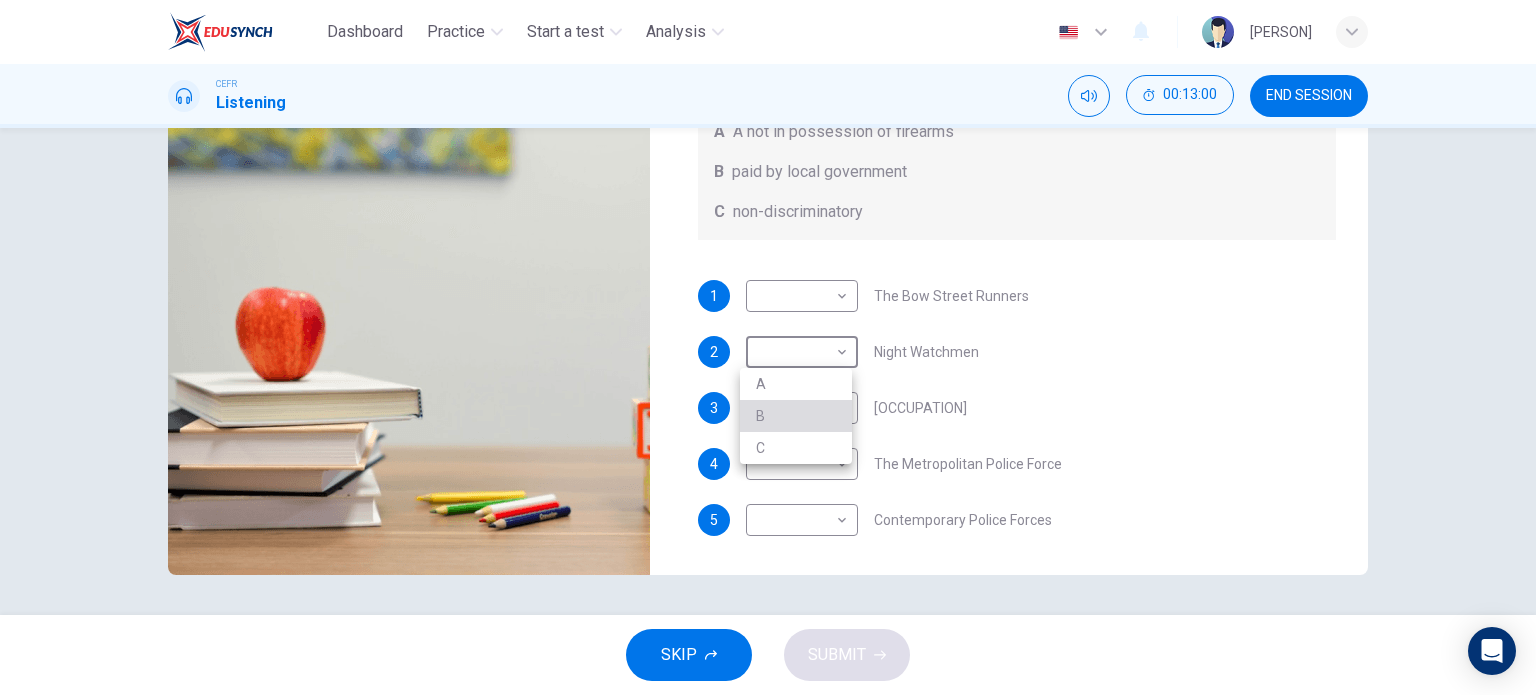 click on "B" at bounding box center [796, 416] 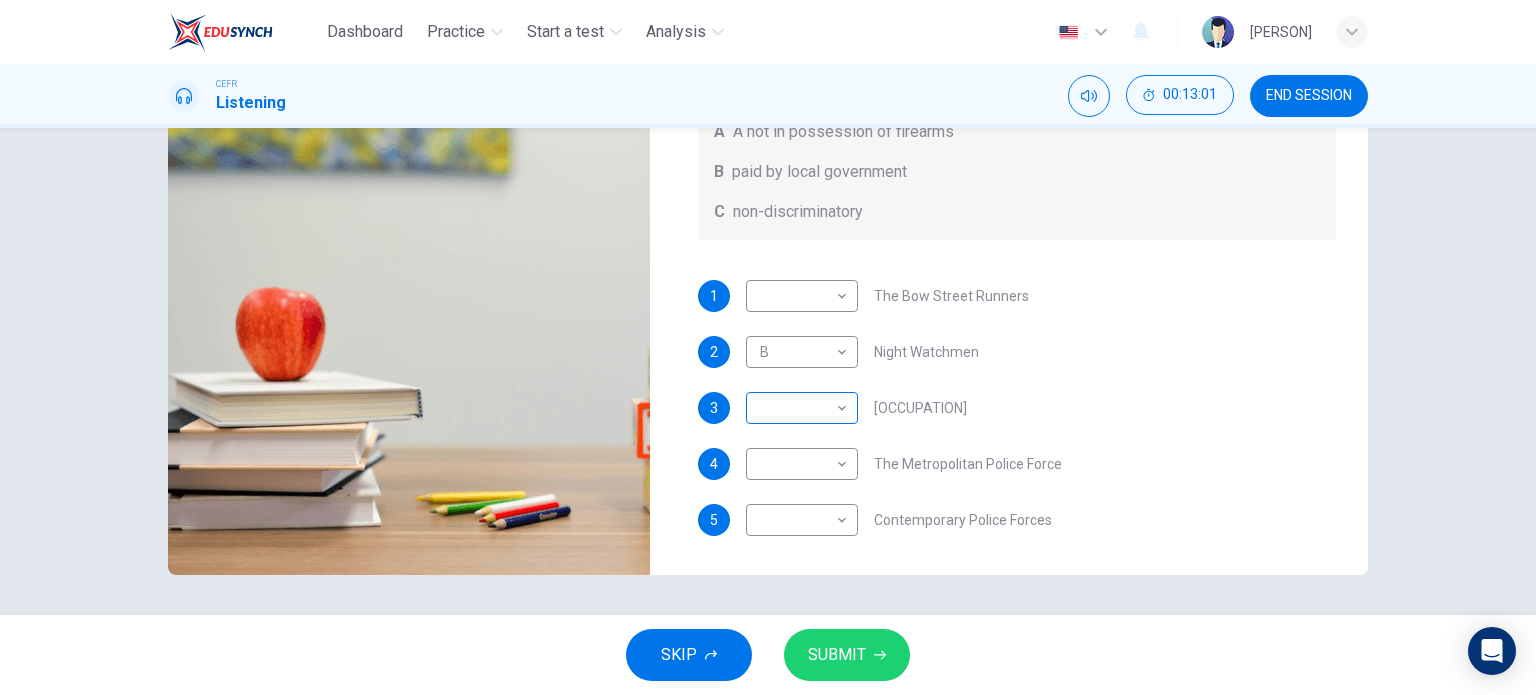 click on "Dashboard Practice Start a test Analysis English en ​ NURHAINA BINTI AMRAN CEFR Listening 00:13:01 END SESSION Question 12 What does the lecturer say about the following? Write the correct letter, A, B or C, next to the questions A  A not in possession of firearms B paid by local government C non-discriminatory 1 ​ ​ The Bow Street Runners
2 B B ​ Night Watchmen 3 ​ ​ Constables 4 ​ ​ The Metropolitan Police Force 5 ​ ​ Contemporary Police Forces Criminology Discussion 05m 06s SKIP SUBMIT EduSynch - Online Language Proficiency Testing
Highlight an image Highlight Ask AI Turn off Delete Important Important Important Important Important Important Change a color Write a memo Go to Liner Ask AI Dashboard Practice Start a test Analysis Notifications © Copyright  2025" at bounding box center [768, 347] 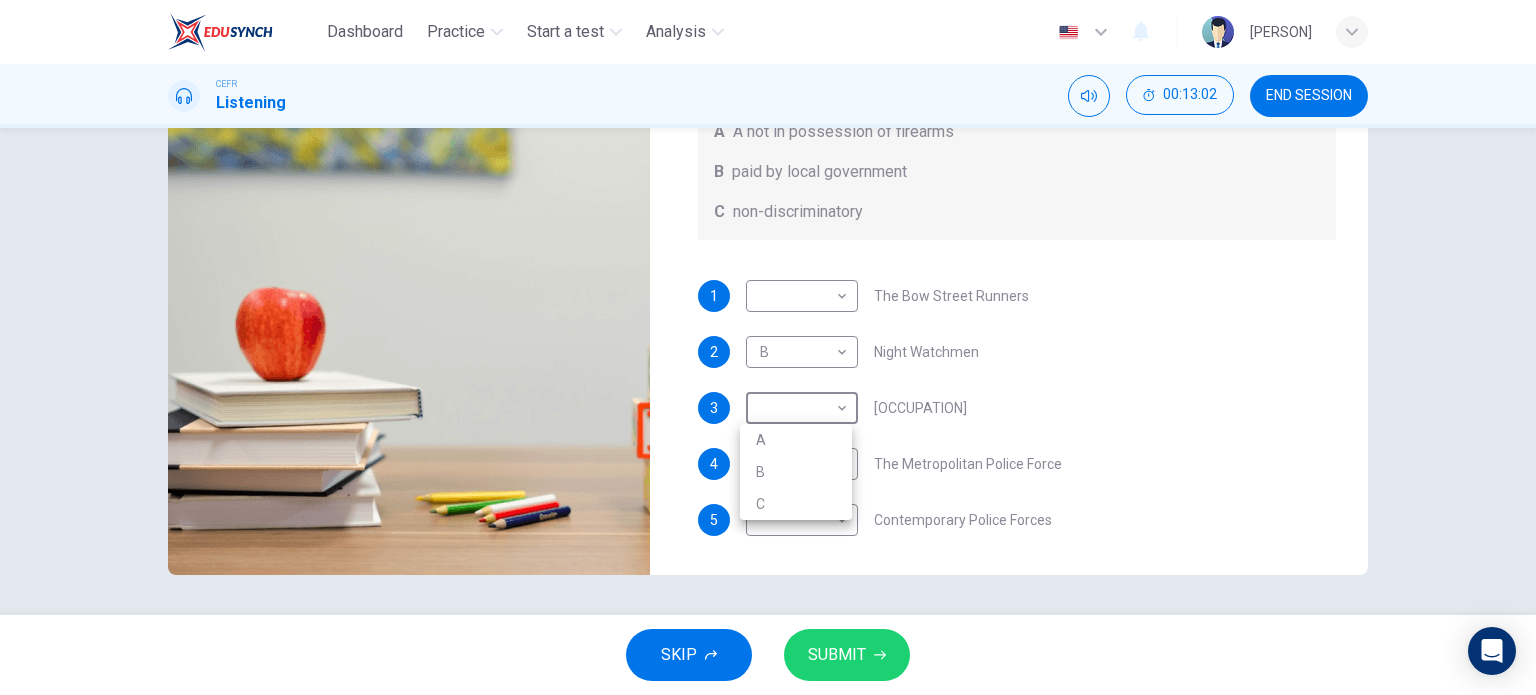 click on "B" at bounding box center (796, 472) 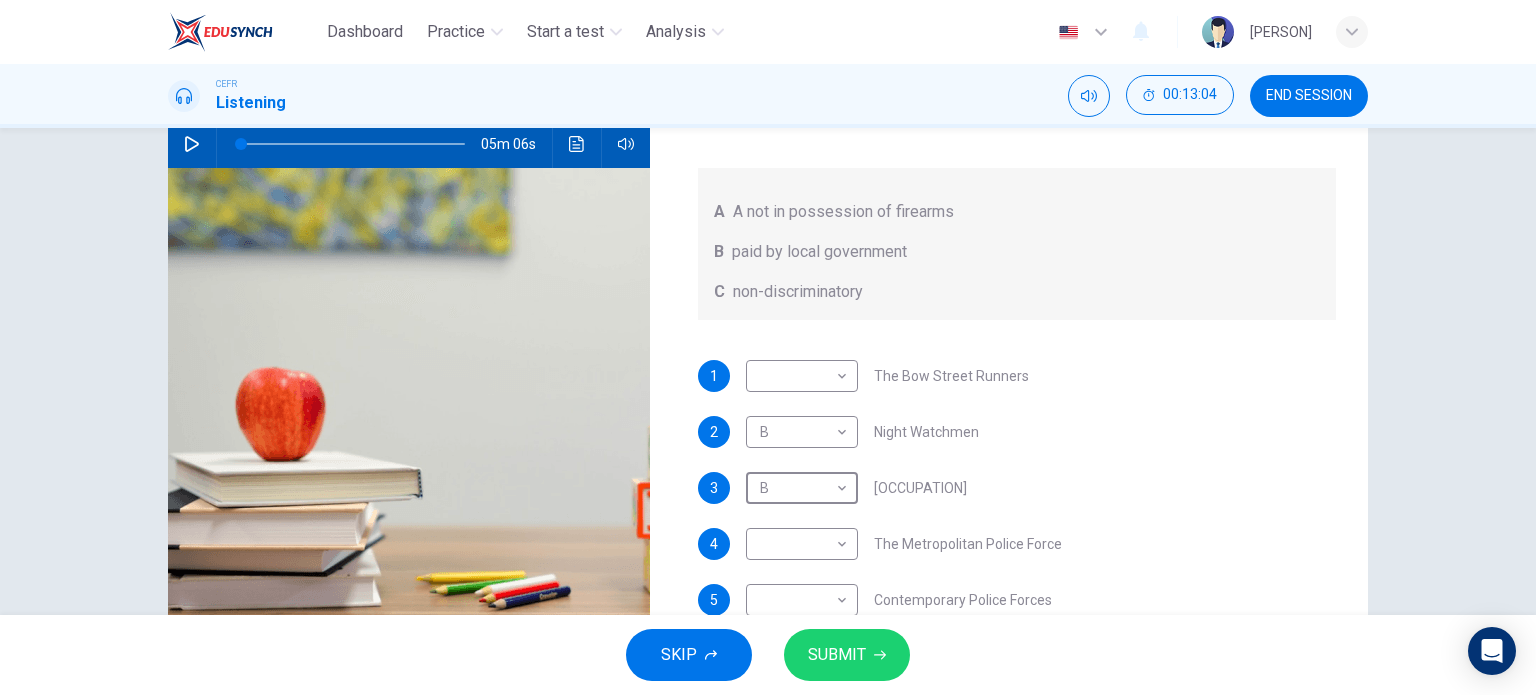 scroll, scrollTop: 88, scrollLeft: 0, axis: vertical 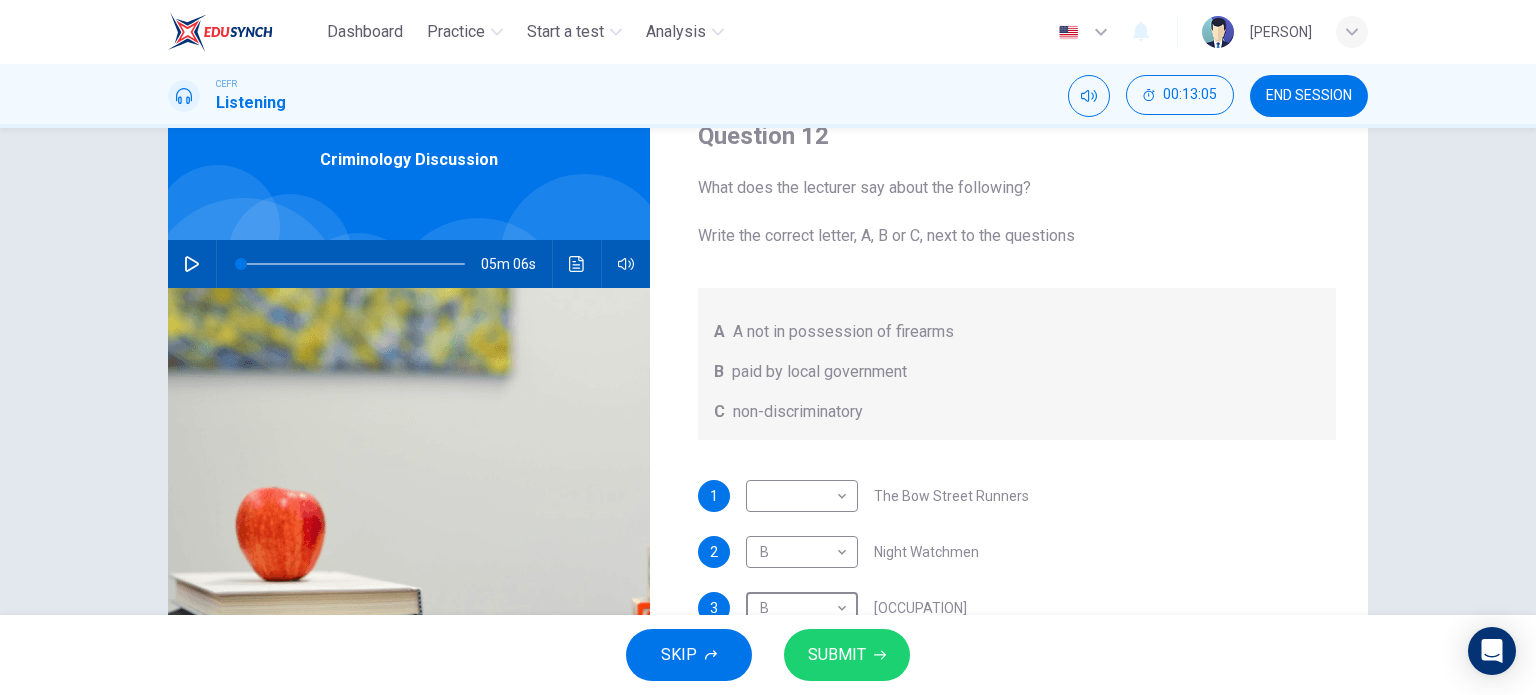 click at bounding box center (192, 264) 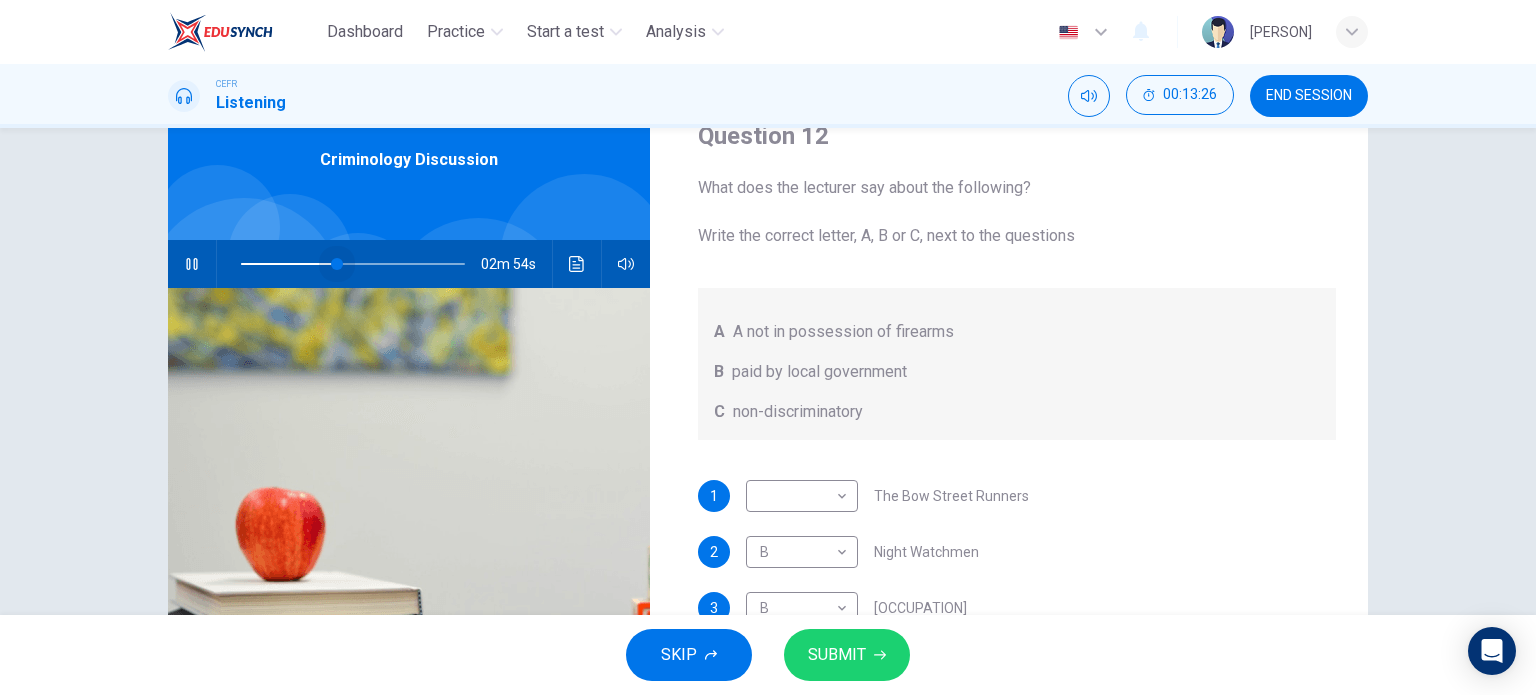 click at bounding box center [353, 264] 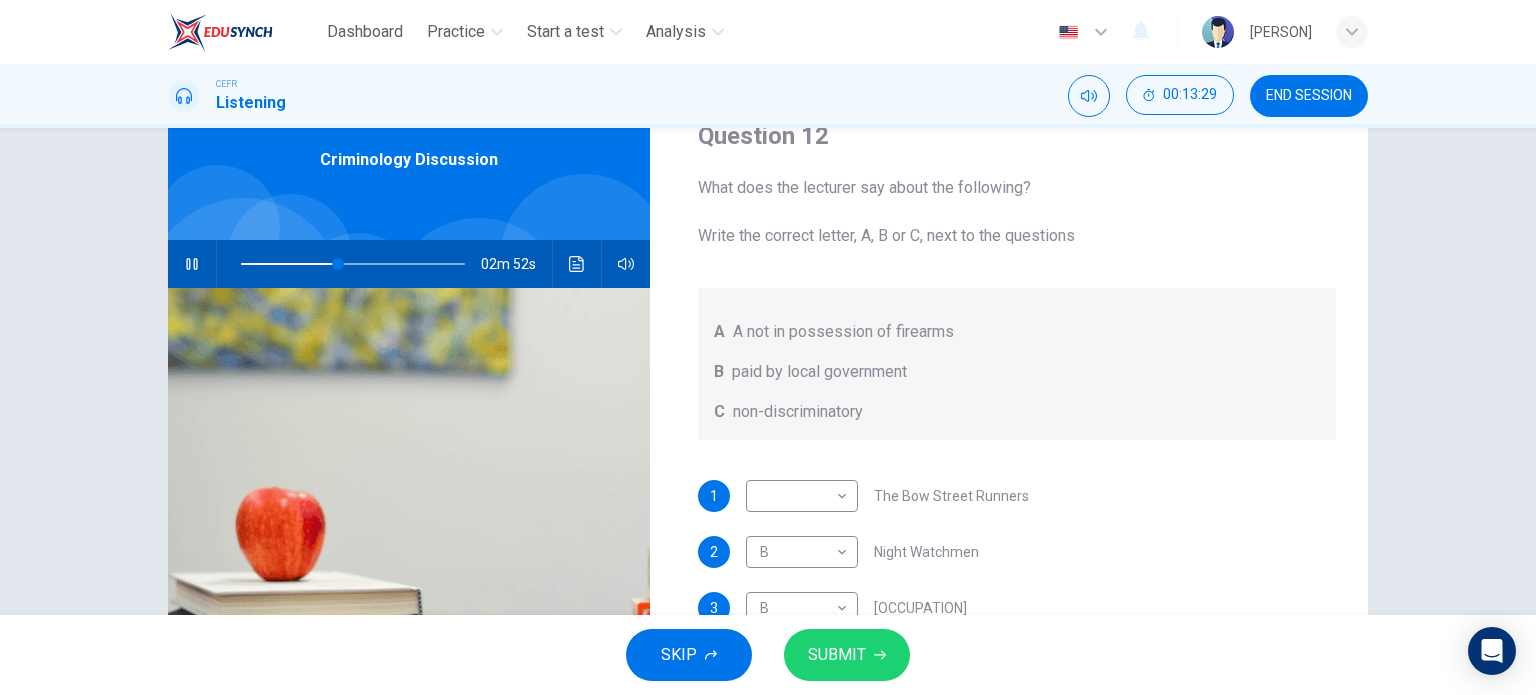 click at bounding box center (353, 264) 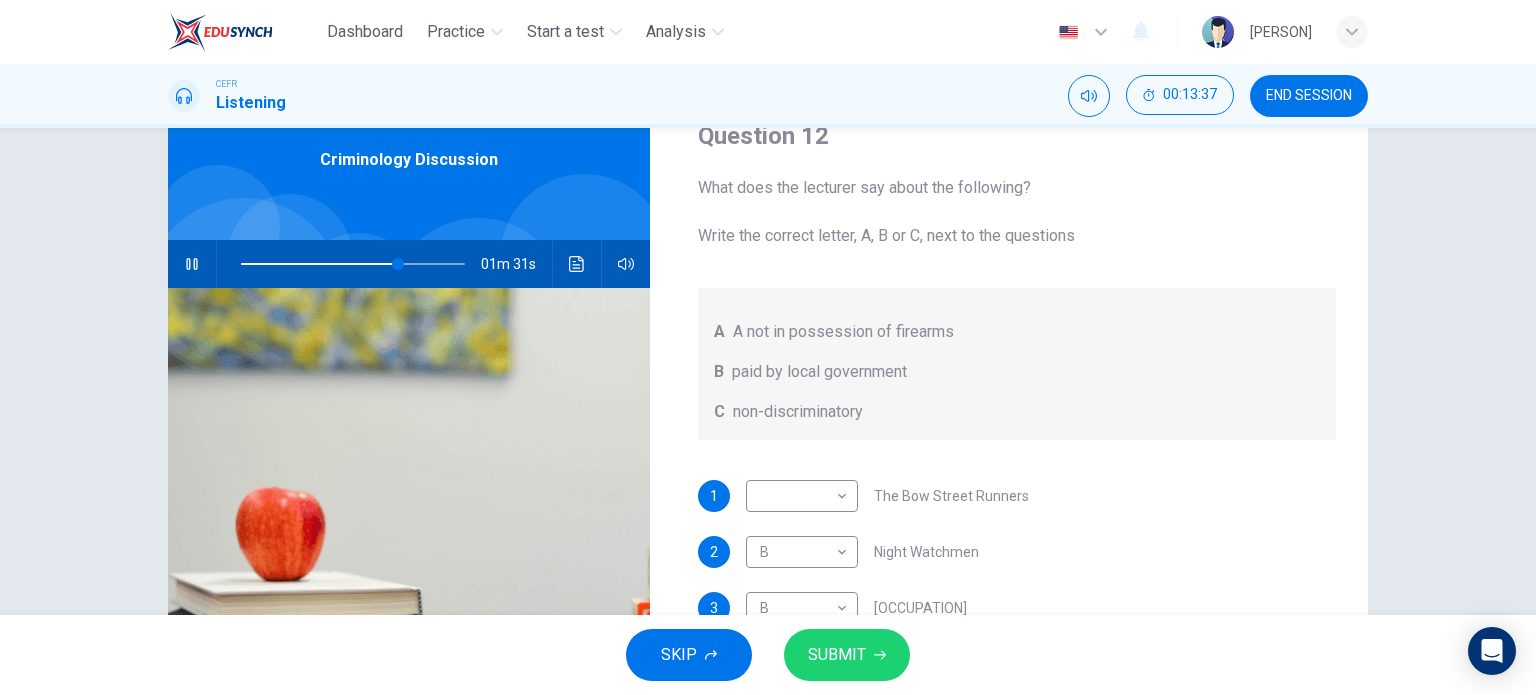 scroll, scrollTop: 0, scrollLeft: 0, axis: both 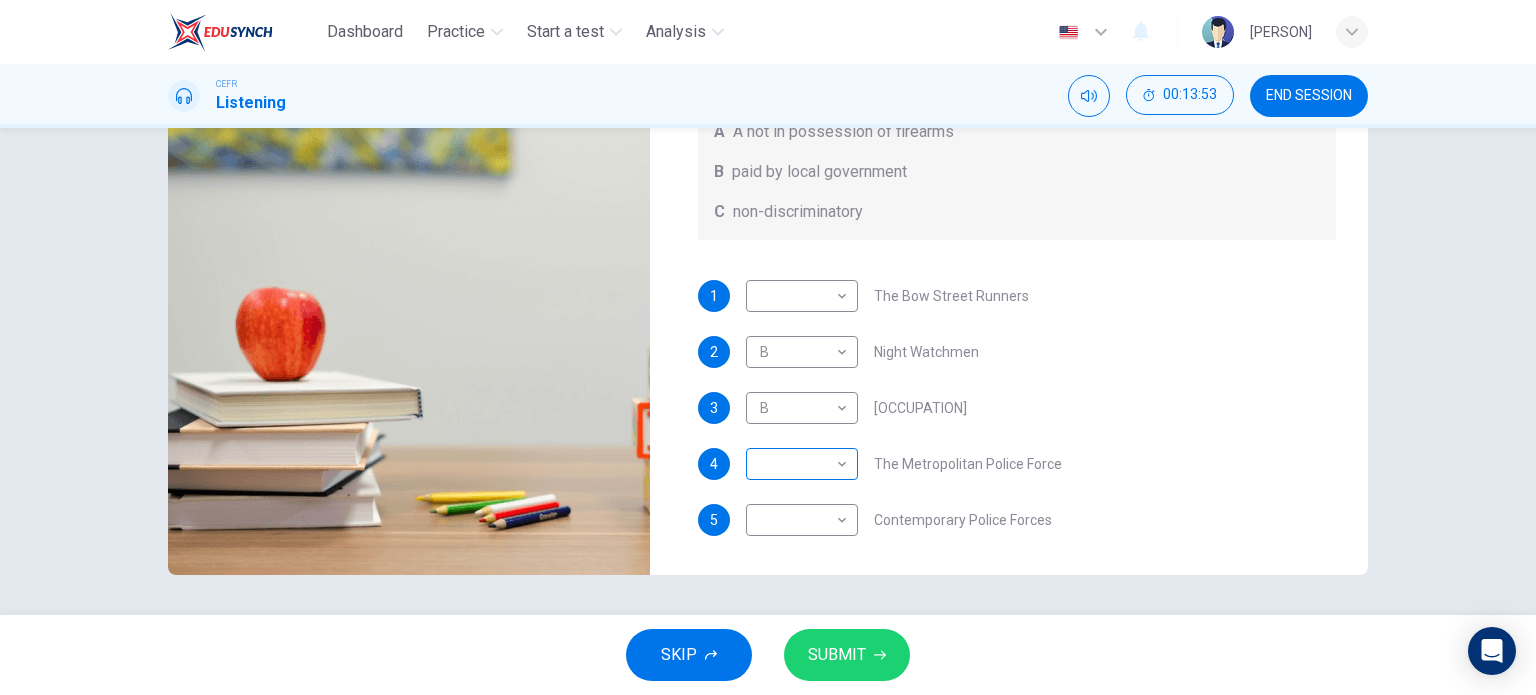 click on "00:13:53 END SESSION Question 12 What does the lecturer say about the following? Write the correct letter, A, B or C, next to the questions A  A not in possession of firearms B paid by local government C non-discriminatory 1 ​ ​ The Bow Street Runners
2 B B ​ Night Watchmen 3 B B ​ Constables 4 ​ ​ The Metropolitan Police Force 5 ​ ​ Contemporary Police Forces Criminology Discussion 01m 15s SKIP SUBMIT EduSynch - Online Language Proficiency Testing
Highlight an image Highlight Ask AI Turn off Delete Important Important Important Important Important Important Change a color Write a memo Go to Liner Ask AI Dashboard Practice Start a test Analysis Notifications © Copyright  2025" at bounding box center [768, 347] 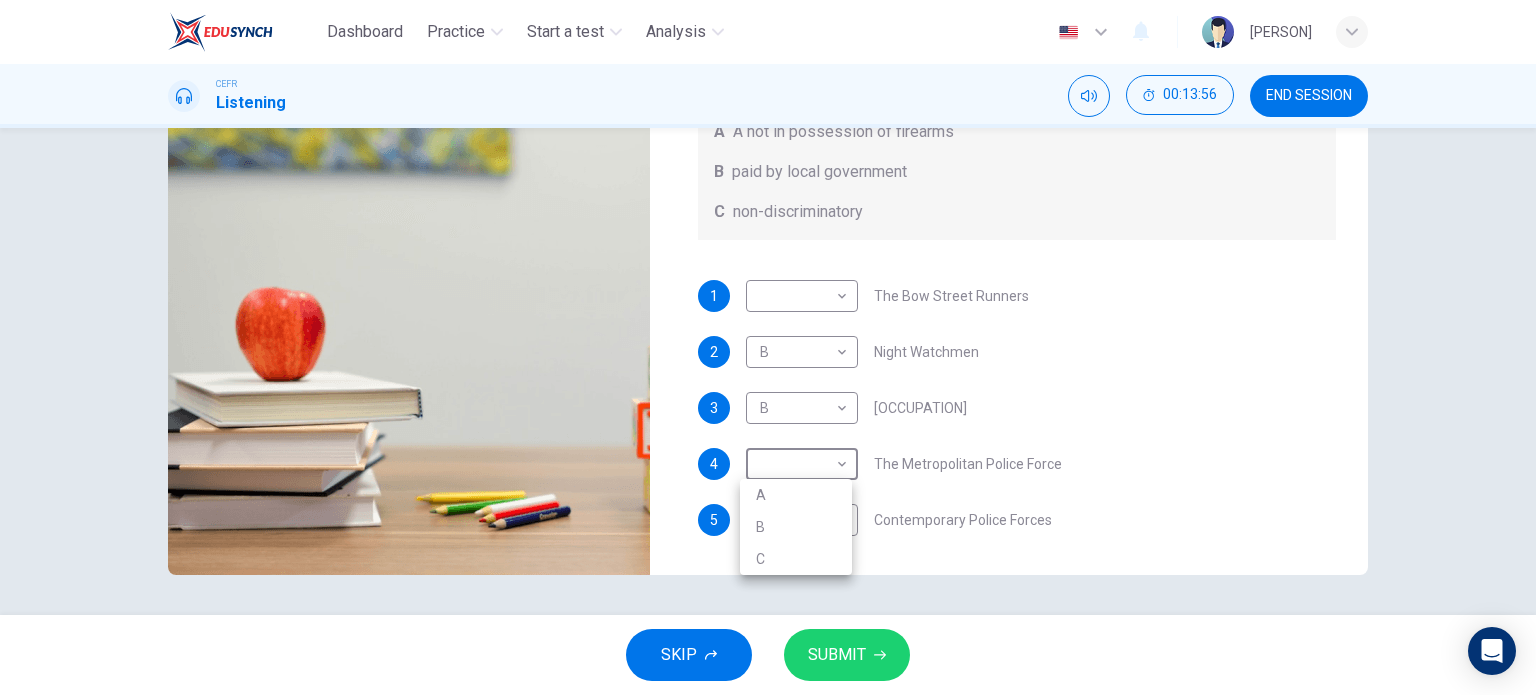 click on "B" at bounding box center (796, 527) 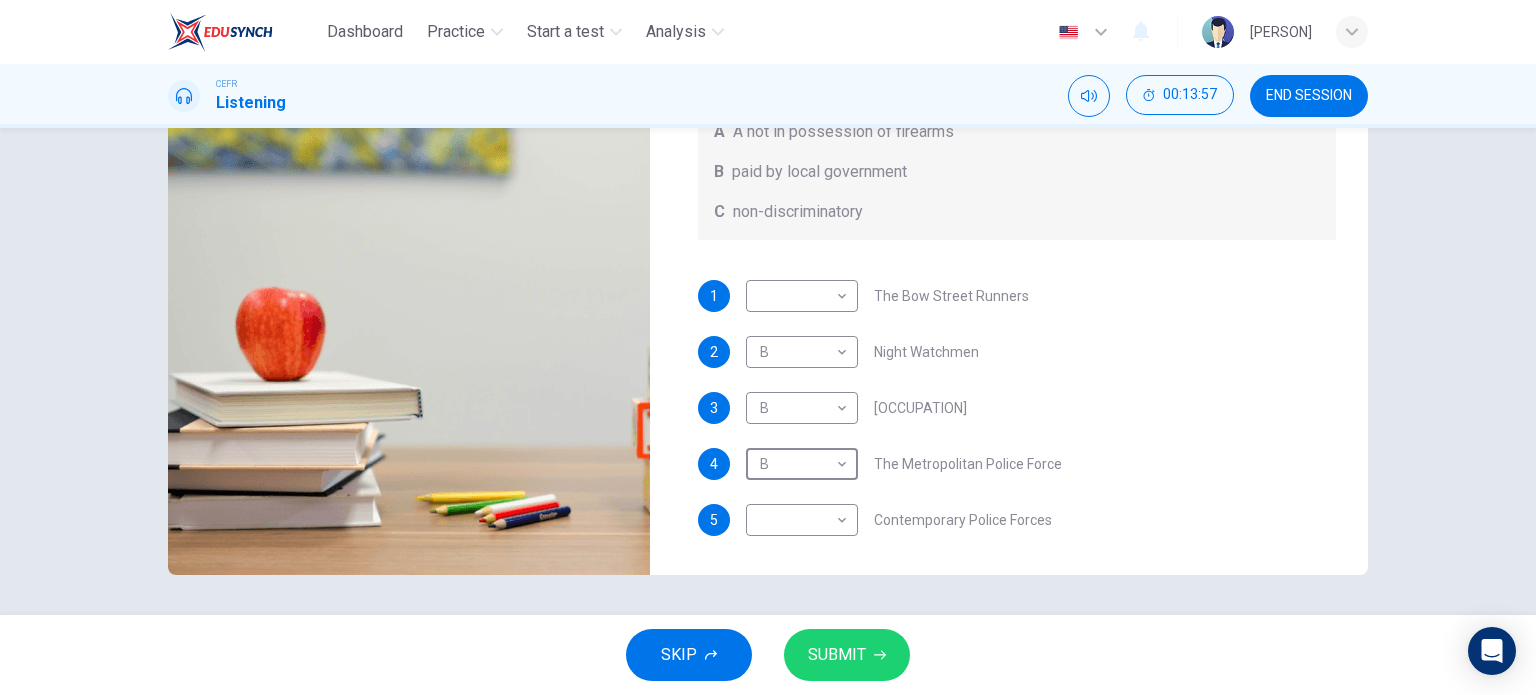 scroll, scrollTop: 0, scrollLeft: 0, axis: both 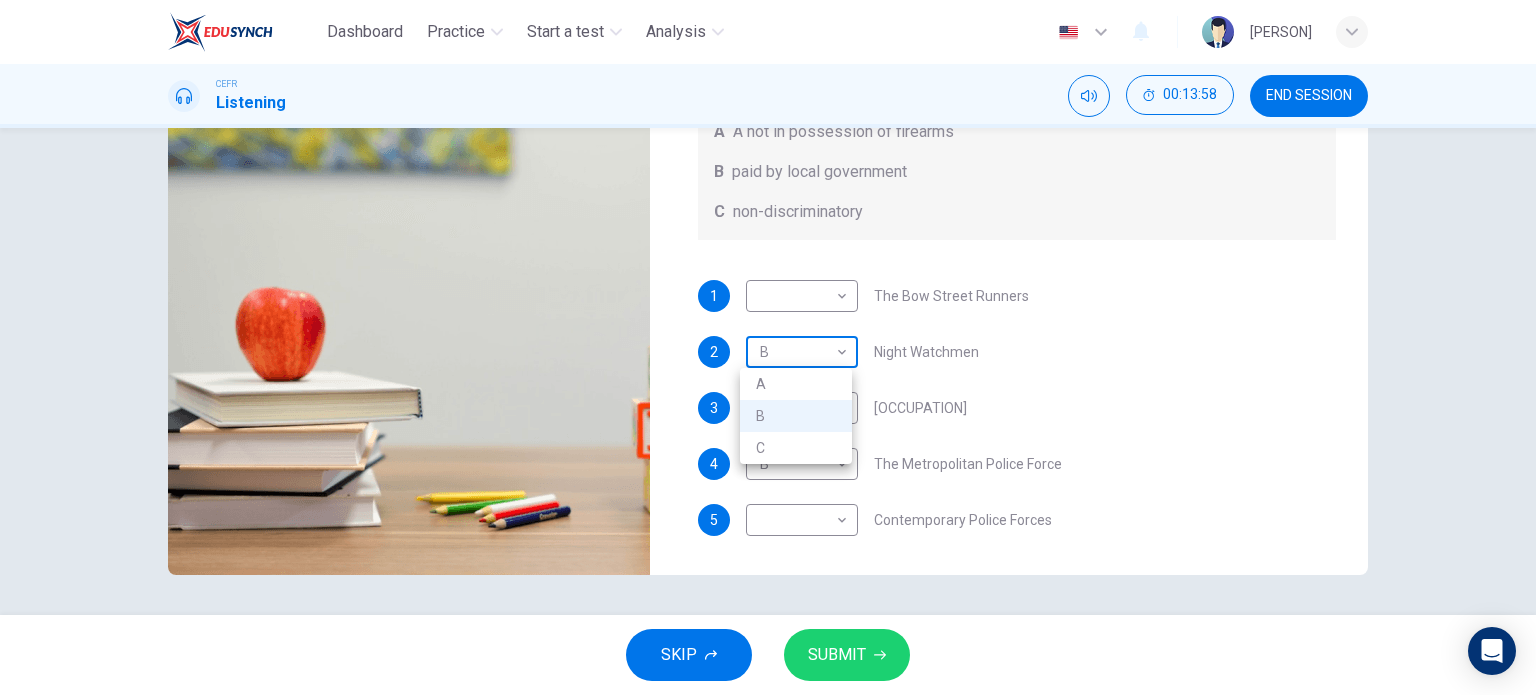 click on "00:13:58 END SESSION Question 12 What does the lecturer say about the following? Write the correct letter, A, B or C, next to the questions A  A not in possession of firearms B paid by local government C non-discriminatory 1 ​ ​ The Bow Street Runners
2 B B ​ Night Watchmen 3 B B ​ Constables 4 B B ​ The Metropolitan Police Force 5 ​ ​ Contemporary Police Forces Criminology Discussion 01m 10s SKIP SUBMIT EduSynch - Online Language Proficiency Testing
Highlight an image Highlight Ask AI Turn off Delete Important Important Important Important Important Important Change a color Write a memo Go to Liner Ask AI Dashboard Practice Start a test Analysis Notifications © Copyright  2025 A B C" at bounding box center [768, 347] 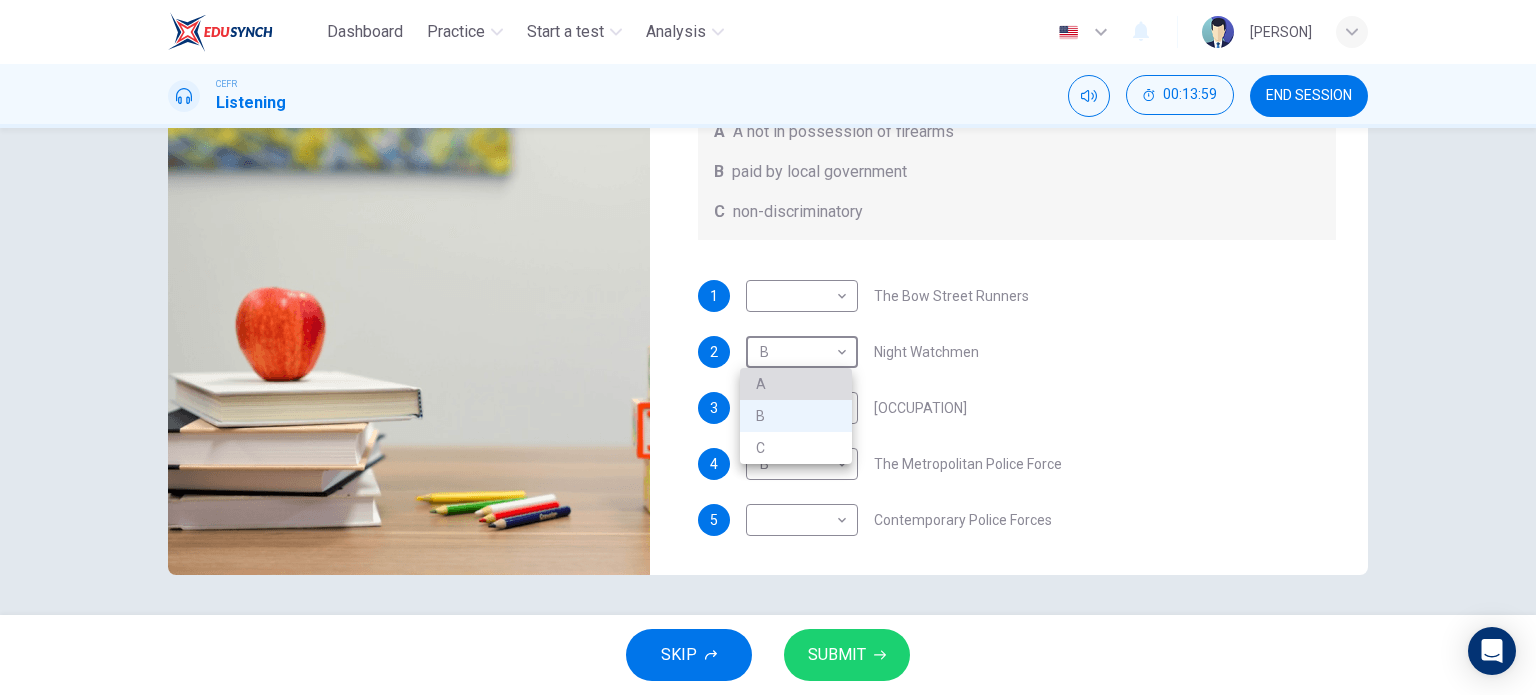click on "A" at bounding box center (796, 384) 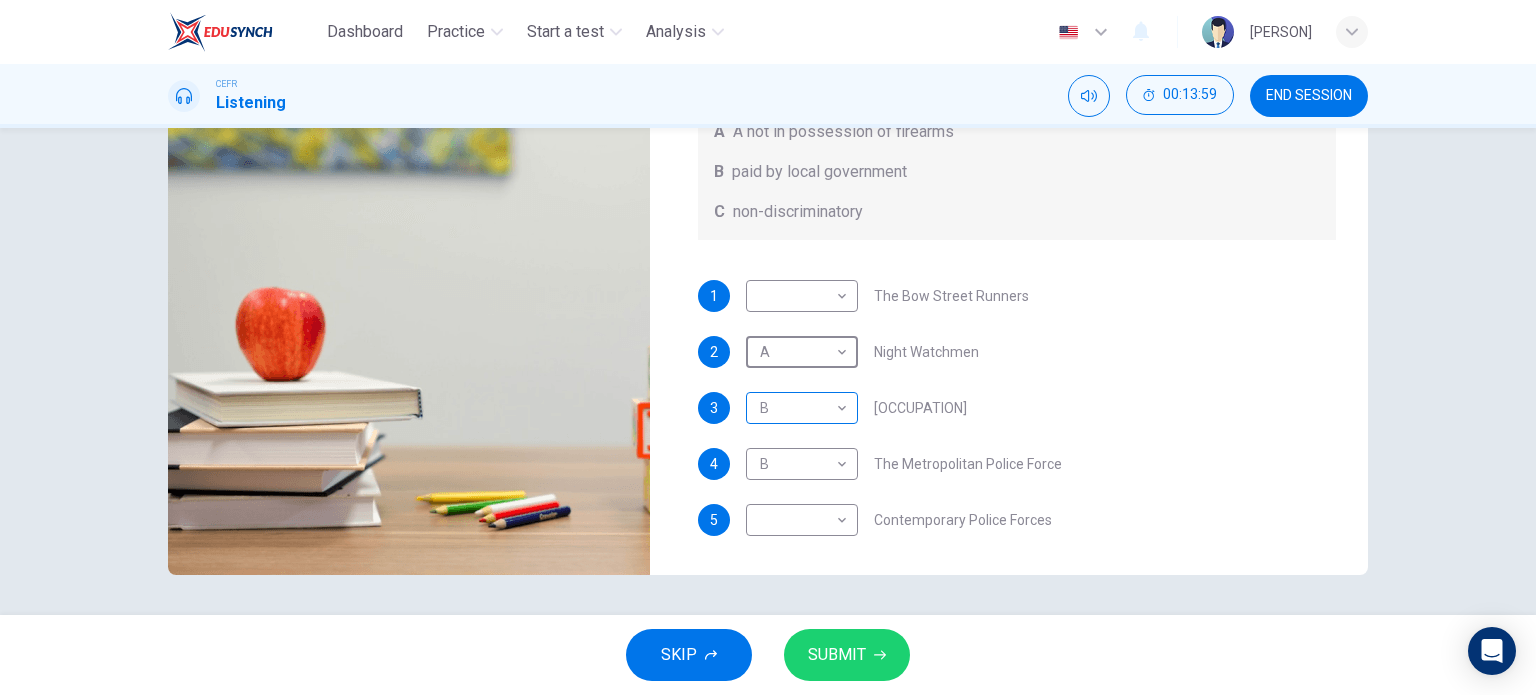 click on "Dashboard Practice Start a test Analysis English en ​ [PERSON] CEFR Listening 00:13:59 END SESSION Question 12 What does the lecturer say about the following? Write the correct letter, A, B or C, next to the questions A  A not in possession of firearms B paid by local government C non-discriminatory 1 ​ ​ The Bow Street Runners
2 A A ​ Night Watchmen 3 B B ​ Constables 4 B B ​ The Metropolitan Police Force 5 ​ ​ Contemporary Police Forces Criminology Discussion 01m 08s SKIP SUBMIT EduSynch - Online Language Proficiency Testing
Highlight an image Highlight Ask AI Turn off Delete Important Important Important Important Important Important Change a color Write a memo Go to Liner Ask AI Dashboard Practice Start a test Analysis Notifications © Copyright  2025" at bounding box center (768, 347) 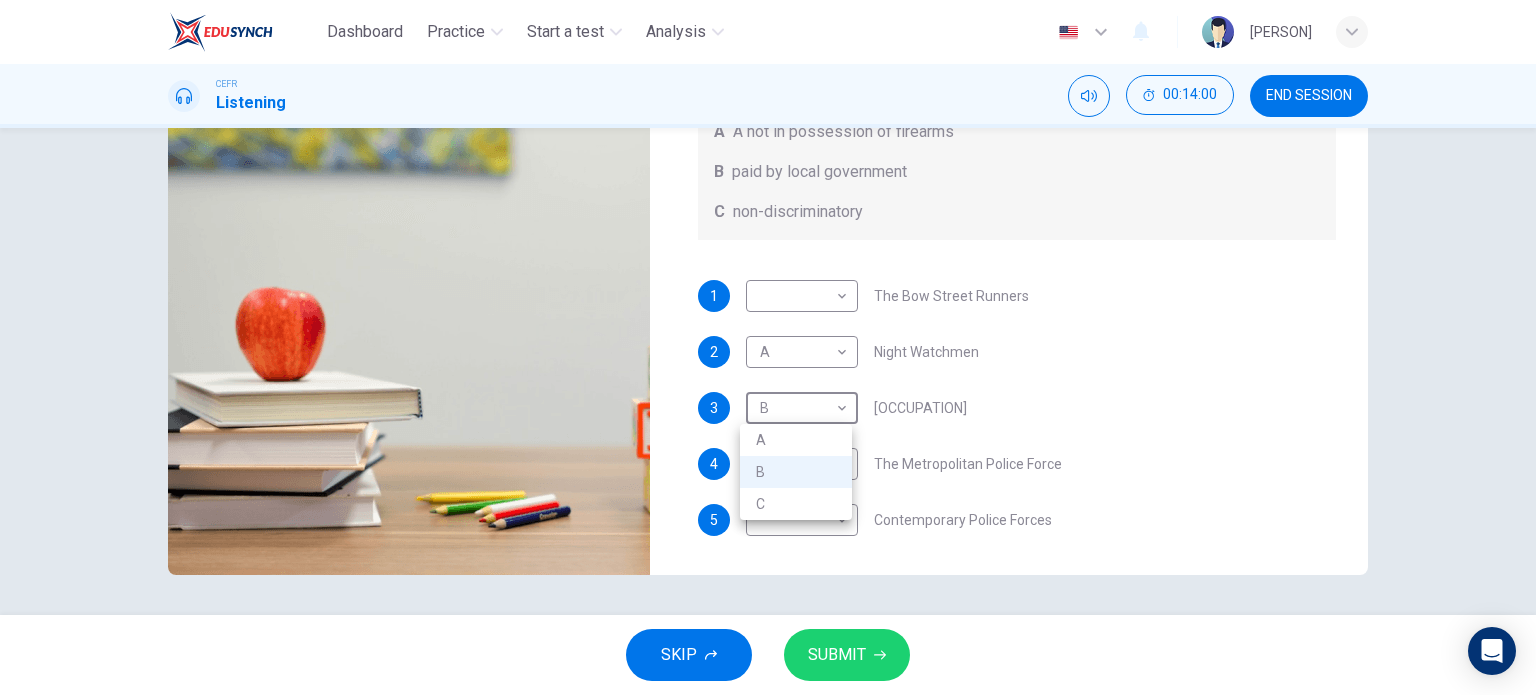 click on "A" at bounding box center (796, 440) 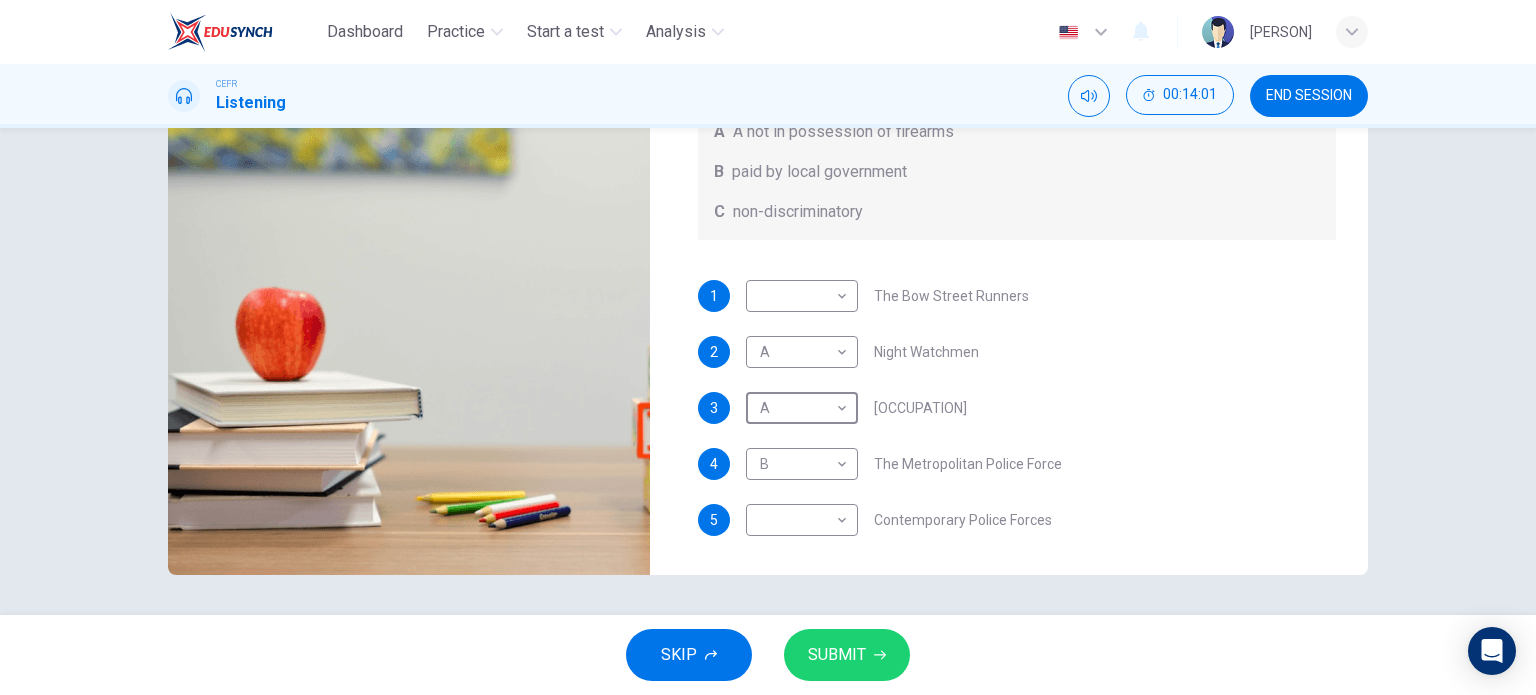 scroll, scrollTop: 188, scrollLeft: 0, axis: vertical 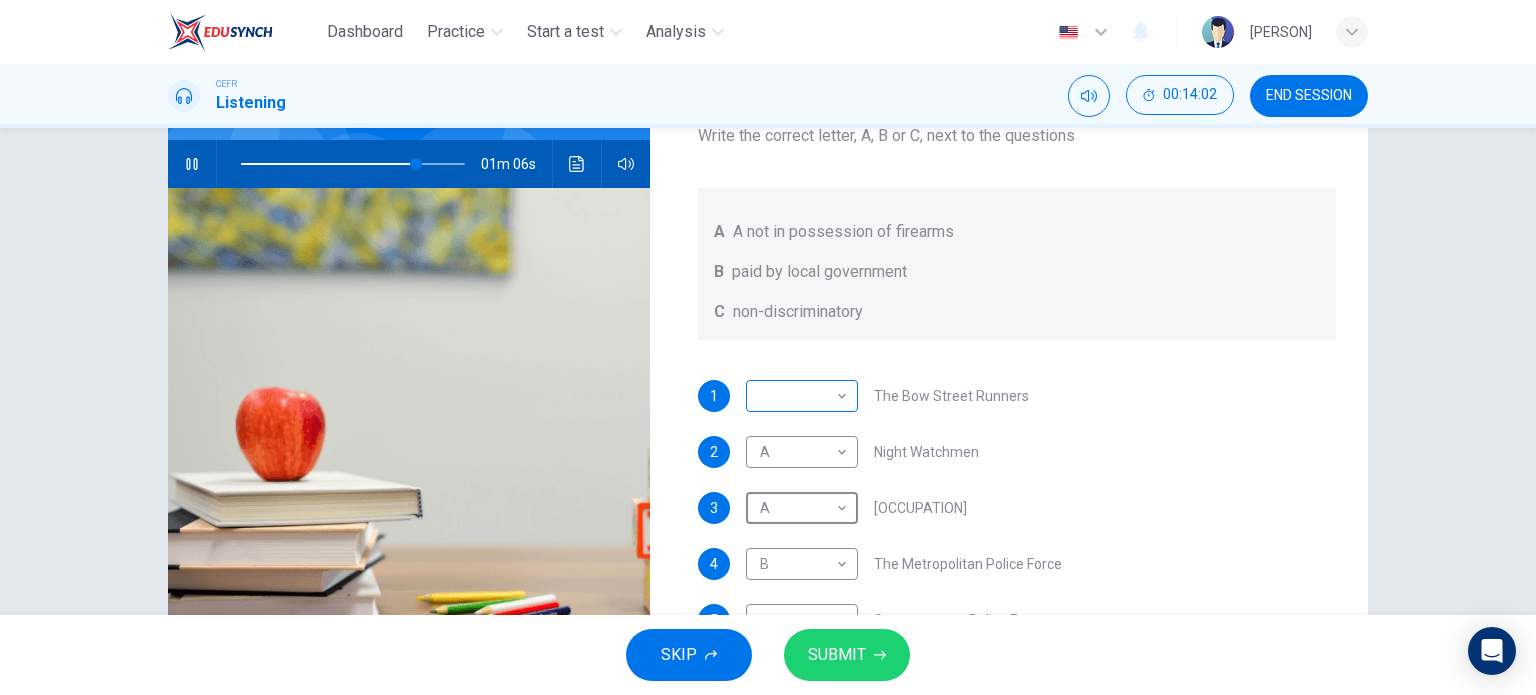click on "Dashboard Practice Start a test Analysis English en ​ NURHAINA BINTI AMRAN CEFR Listening 00:14:02 END SESSION Question 12 What does the lecturer say about the following? Write the correct letter, A, B or C, next to the questions A  A not in possession of firearms B paid by local government C non-discriminatory 1 ​ ​ The Bow Street Runners
2 A A ​ Night Watchmen 3 A A ​ Constables 4 B B ​ The Metropolitan Police Force 5 ​ ​ Contemporary Police Forces Criminology Discussion 01m 06s SKIP SUBMIT EduSynch - Online Language Proficiency Testing
Highlight an image Highlight Ask AI Turn off Delete Important Important Important Important Important Important Change a color Write a memo Go to Liner Ask AI Dashboard Practice Start a test Analysis Notifications © Copyright  2025" at bounding box center [768, 347] 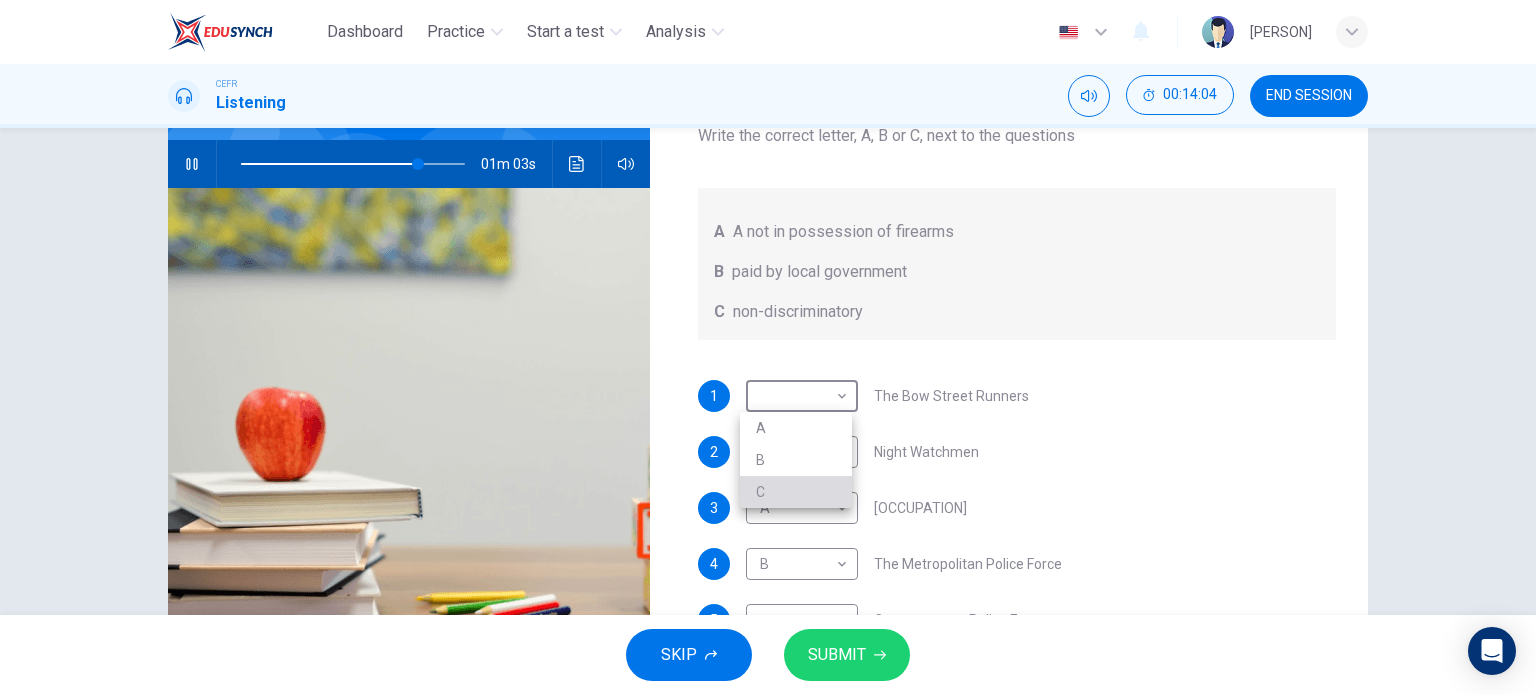 click on "C" at bounding box center (796, 492) 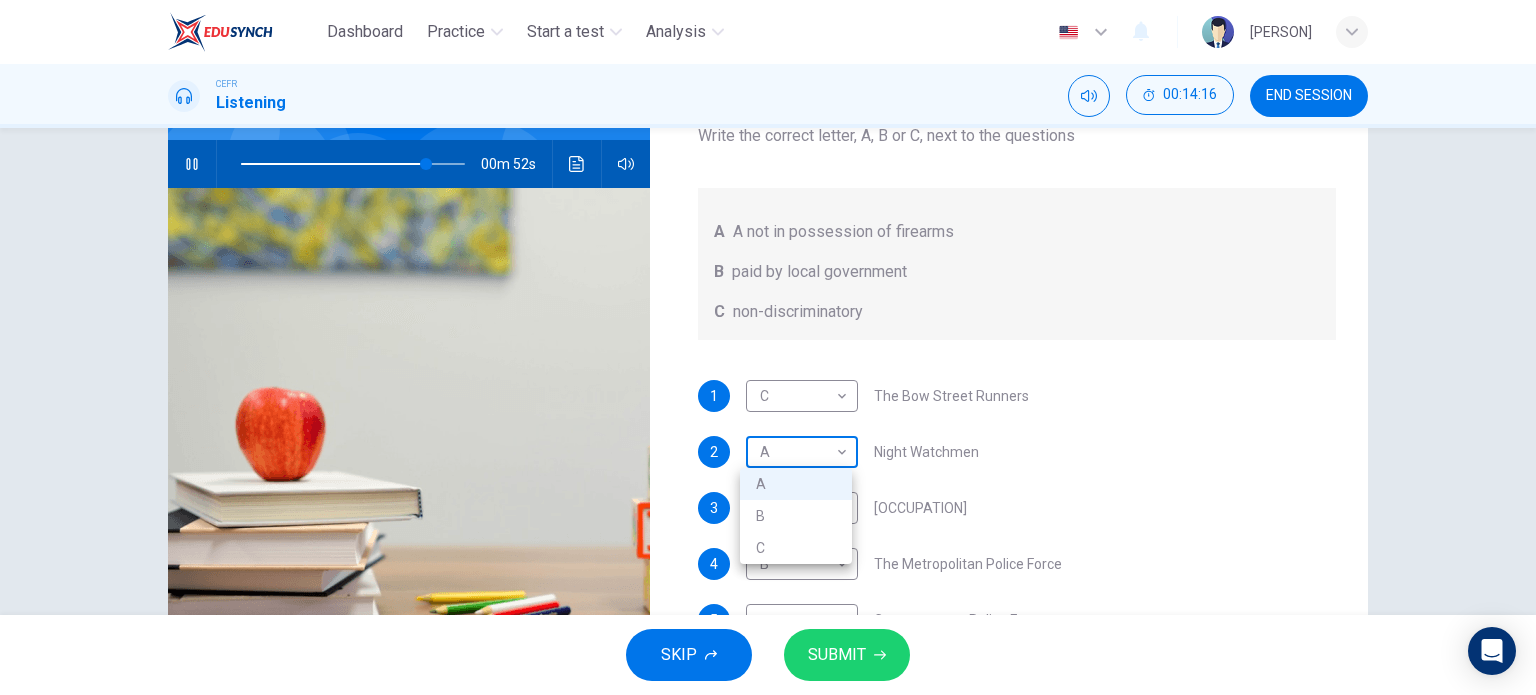 click on "Dashboard Practice Start a test Analysis English en ​​[NAME] CEFR Listening [DURATION] END SESSION Question 12 What does the lecturer say about the following? Write the correct letter, A, B or C, next to the questions A ​​A not in possession of firearms B paid by local government C non-discriminatory 1 C C ​​The Bow Street Runners
2 A A ​​Night Watchmen 3 A A ​​[OCCUPATION] 4 B B ​​The Metropolitan Police Force 5 ​​​Contemporary Police Forces Criminology Discussion [DURATION] SKIP SUBMIT EduSynch - Online Language Proficiency Testing
Highlight an image Highlight Ask AI Turn off Delete Important Important Important Important Important Important Change a color Write a memo Go to Liner Ask AI Dashboard Practice Start a test Analysis Notifications © Copyright ‥ A B C" at bounding box center (768, 347) 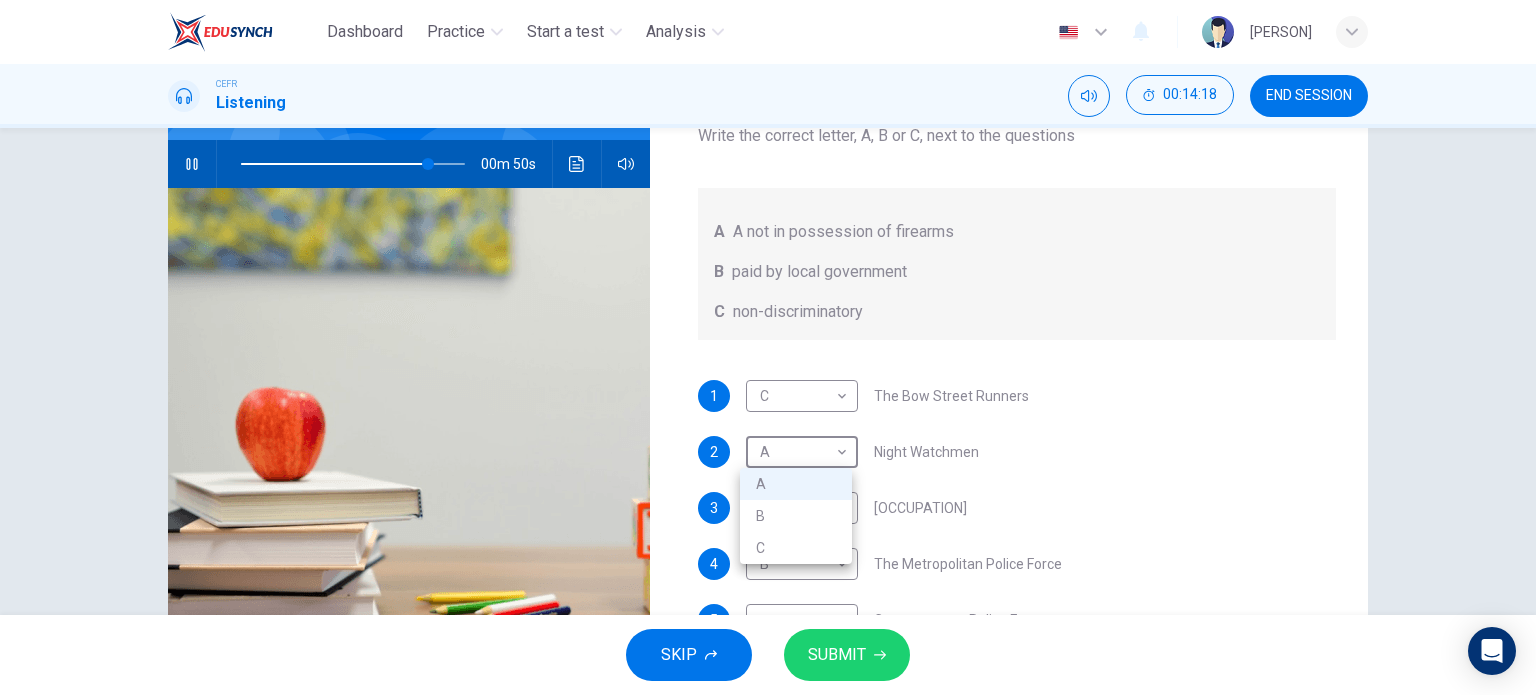 click on "C" at bounding box center [796, 548] 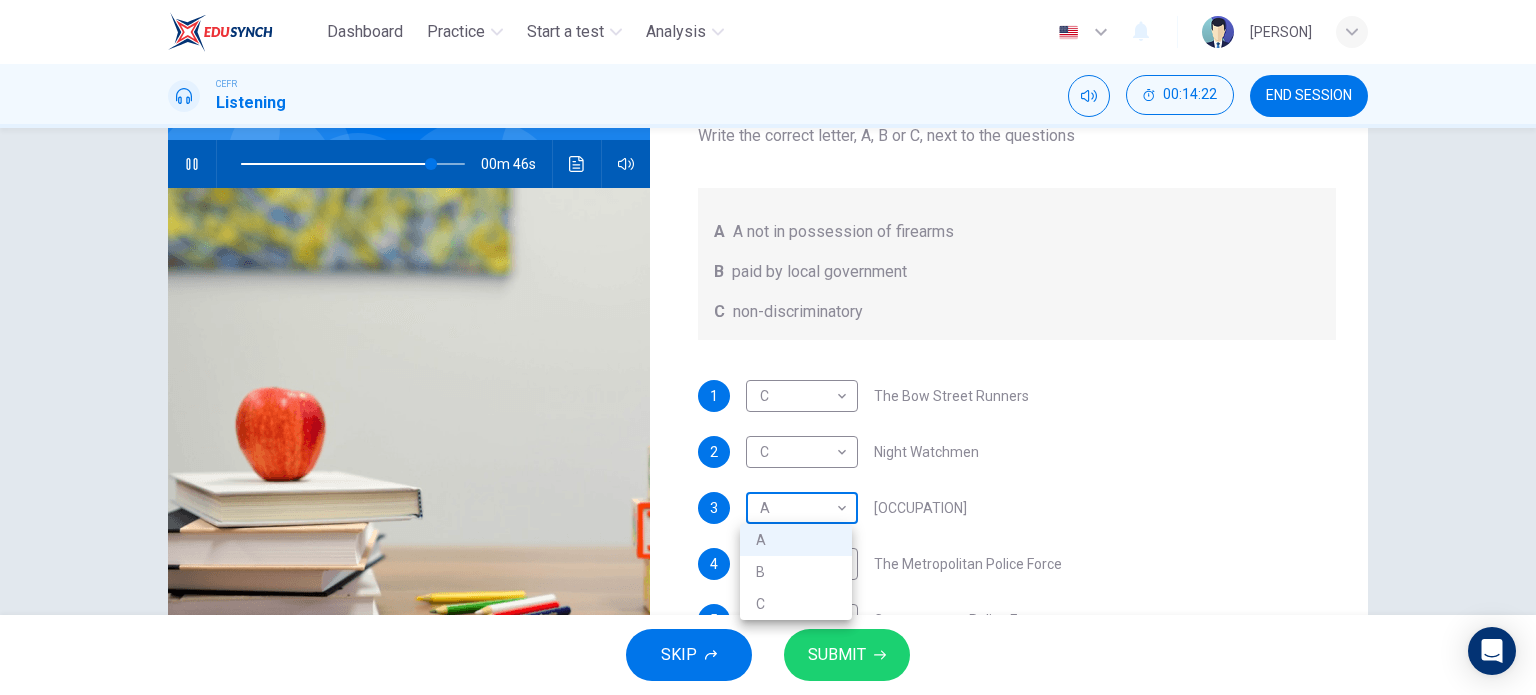click on "Dashboard Practice Start a test Analysis English en ​ [NAME] CEFR Listening 00:14:22 END SESSION Question 12 What does the lecturer say about the following? Write the correct letter, A, B or C, next to the questions A  A not in possession of firearms B paid by local government C non-discriminatory 1 C C ​ The Bow Street Runners
2 C C ​ Night Watchmen 3 A A ​ Constables 4 B B ​ The Metropolitan Police Force 5 ​ ​ Contemporary Police Forces Criminology Discussion 00m 46s SKIP SUBMIT EduSynch - Online Language Proficiency Testing
Highlight an image Highlight Ask AI Turn off Delete Important Important Important Important Important Important Change a color Write a memo Go to Liner Ask AI Dashboard Practice Start a test Analysis Notifications © Copyright  2025 A B C" at bounding box center [768, 347] 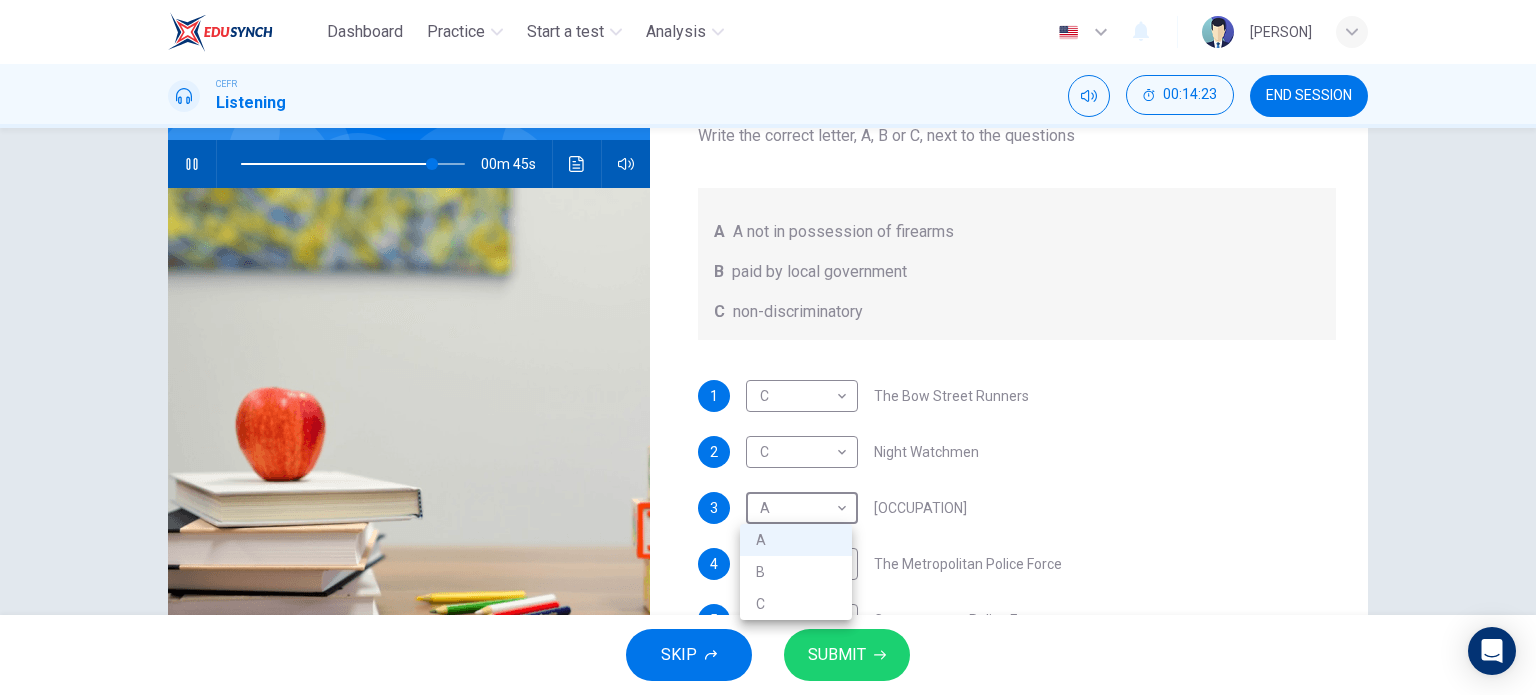 click on "C" at bounding box center (796, 604) 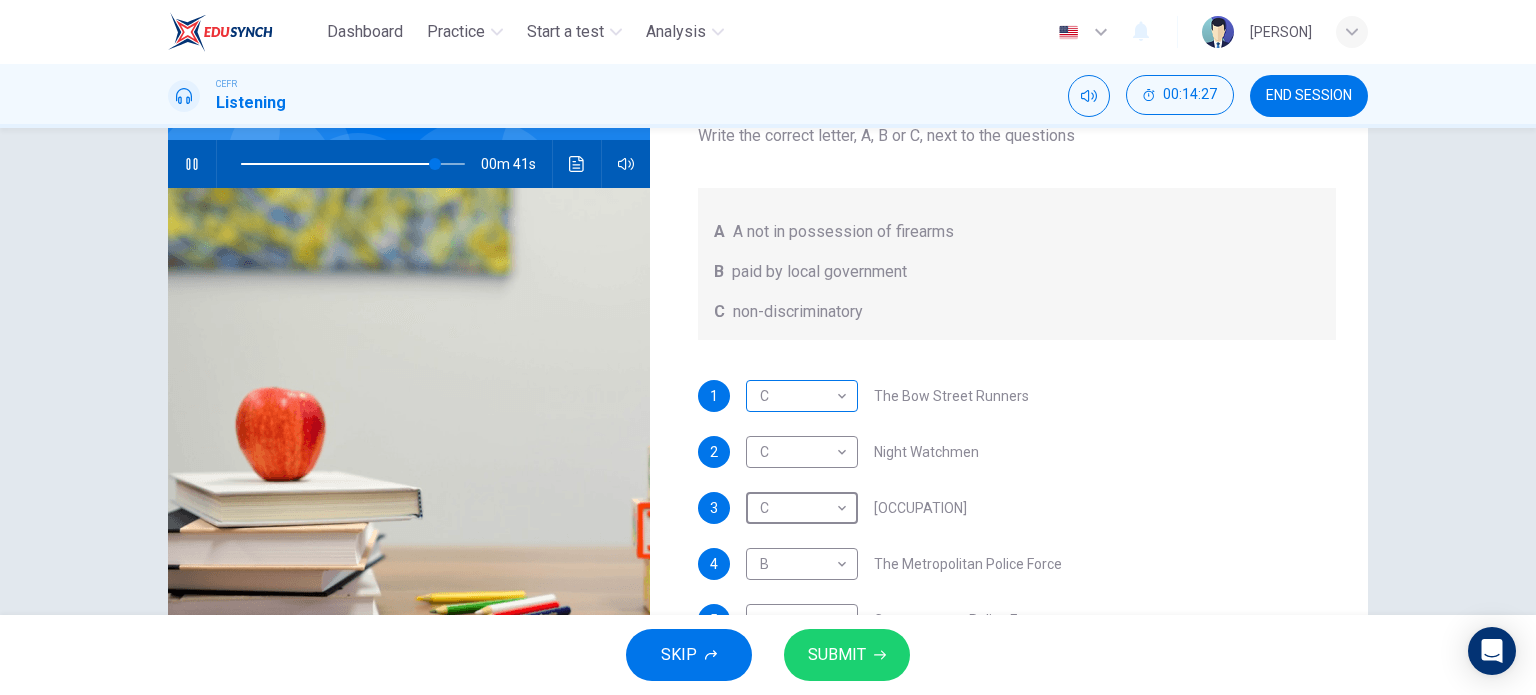 click on "Dashboard Practice Start a test Analysis English en ​ NURHAINA BINTI AMRAN CEFR Listening 00:14:27 END SESSION Question 12 What does the lecturer say about the following? Write the correct letter, A, B or C, next to the questions A  A not in possession of firearms B paid by local government C non-discriminatory 1 C C ​ The Bow Street Runners
2 C C ​ Night Watchmen 3 C C ​ Constables 4 B B ​ The Metropolitan Police Force 5 ​ ​ Contemporary Police Forces Criminology Discussion 00m 41s SKIP SUBMIT EduSynch - Online Language Proficiency Testing
Highlight an image Highlight Ask AI Turn off Delete Important Important Important Important Important Important Change a color Write a memo Go to Liner Ask AI Dashboard Practice Start a test Analysis Notifications © Copyright  2025" at bounding box center [768, 347] 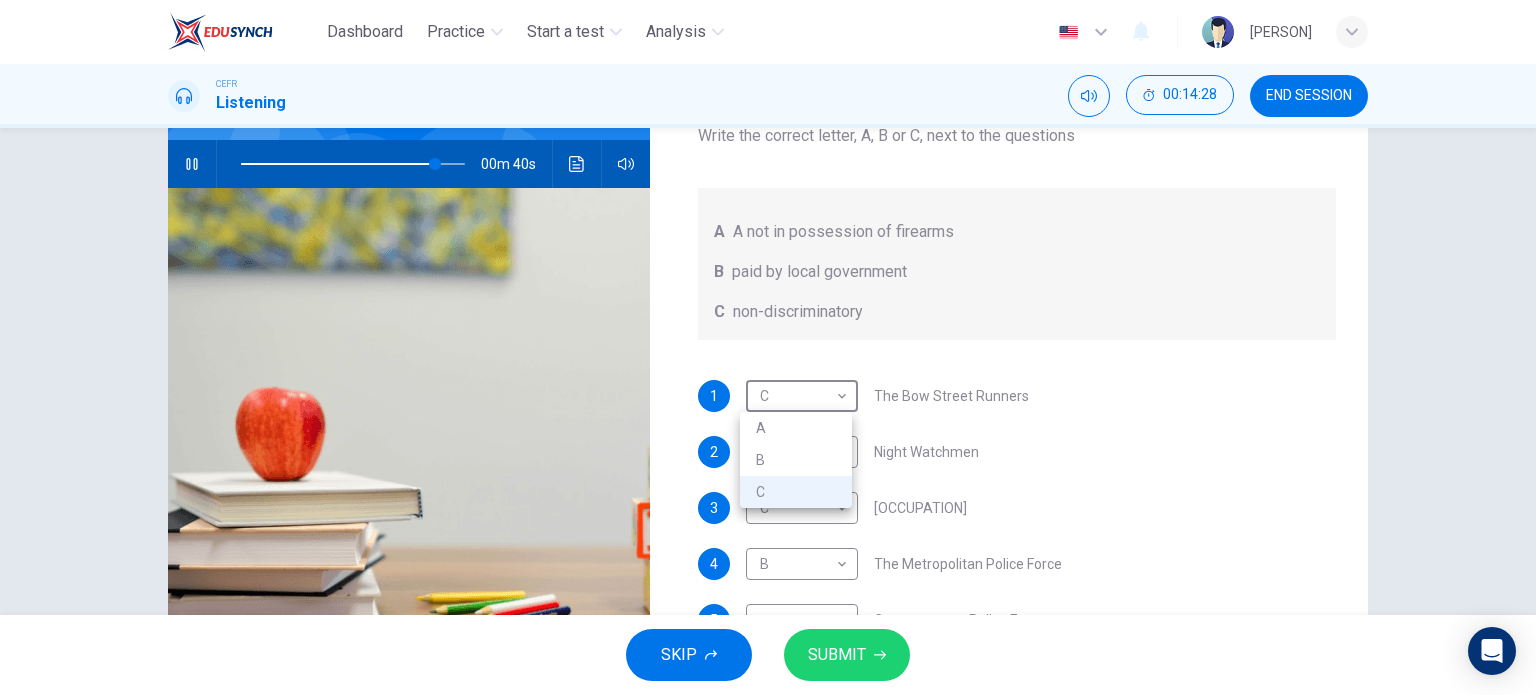 click on "A" at bounding box center [796, 428] 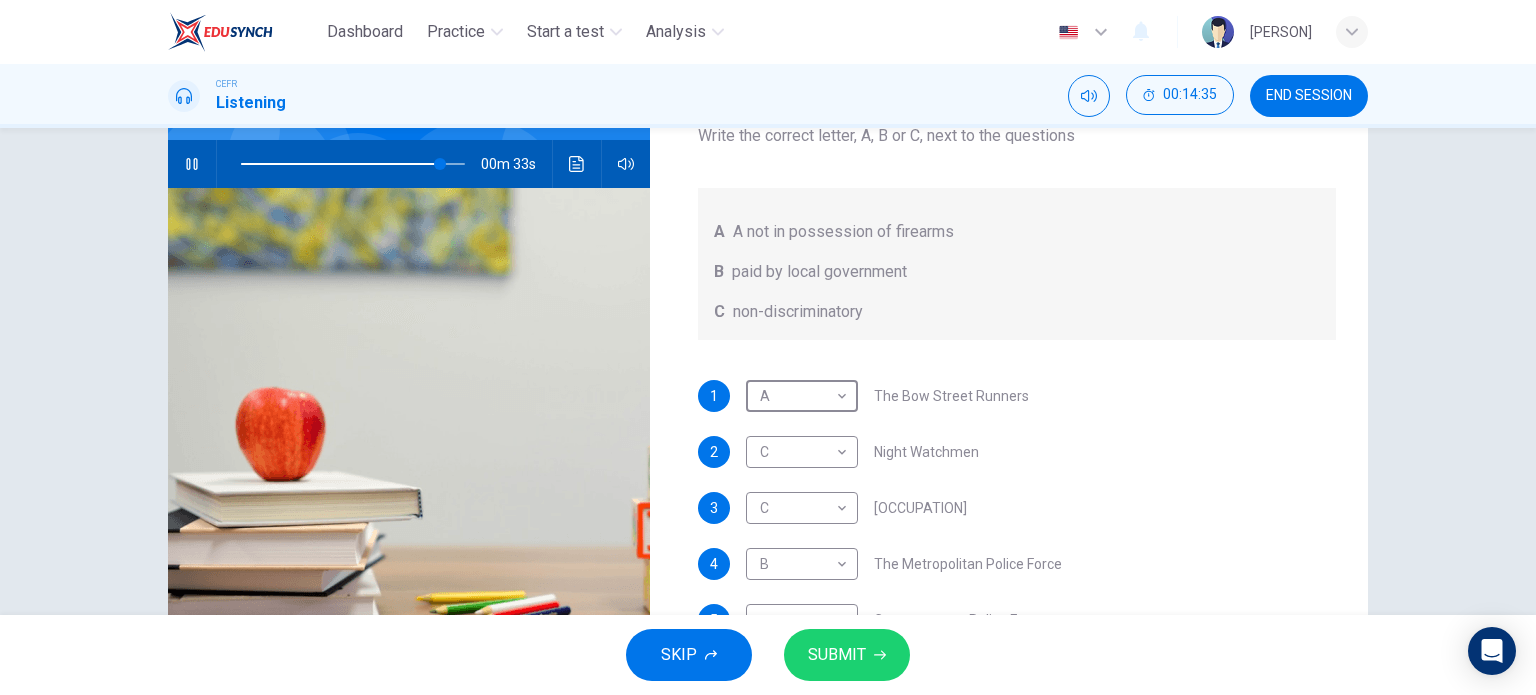 scroll, scrollTop: 0, scrollLeft: 0, axis: both 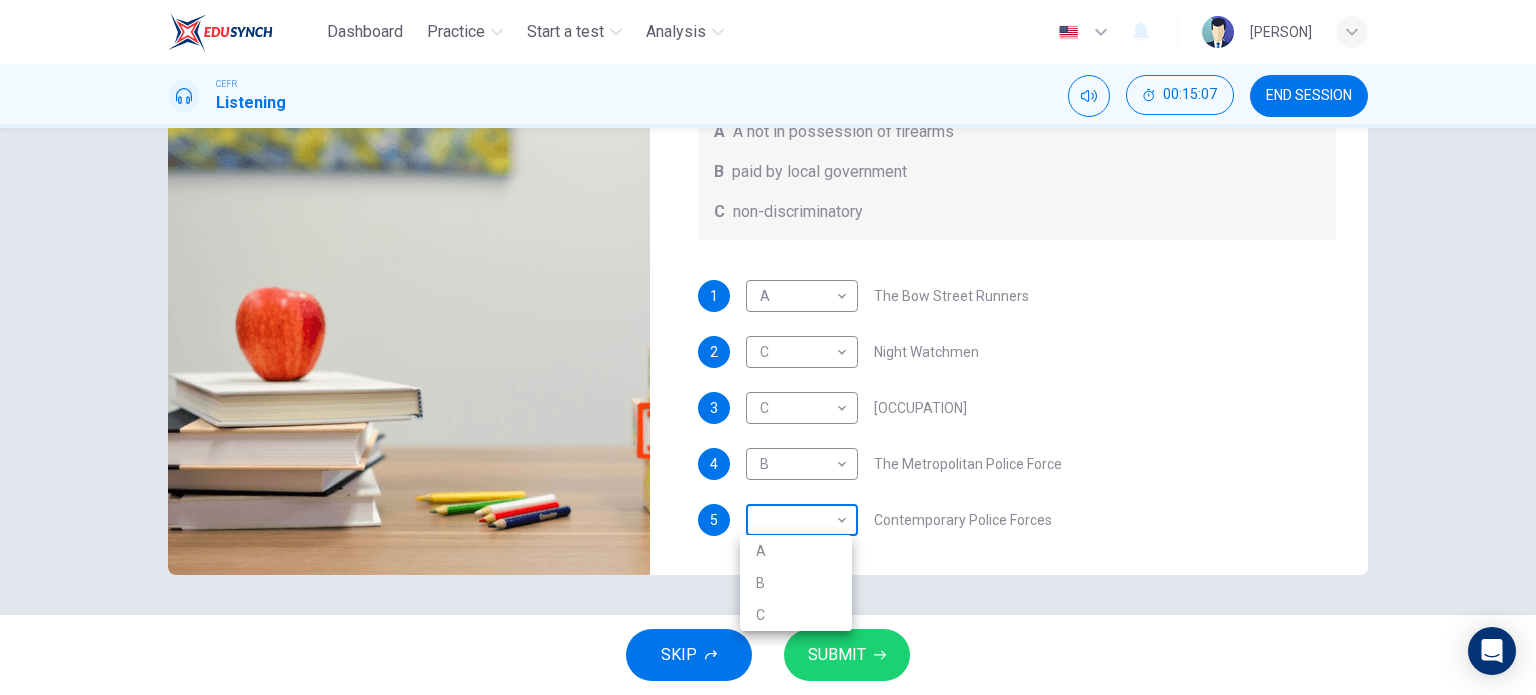 click on "Dashboard Practice Start a test Analysis English en ​ [NAME] CEFR Listening [TIME] END SESSION Question 12 What does the lecturer say about the following? Write the correct letter, A, B or C, next to the questions A  A not in possession of firearms B paid by local government C non-discriminatory 1 A A ​ The Bow Street Runners
2 C C ​ Night Watchmen 3 C C ​ Constables 4 B B ​ The Metropolitan Police Force 5 ​ ​ Contemporary Police Forces Criminology Discussion [DURATION] SKIP SUBMIT EduSynch - Online Language Proficiency Testing
Highlight an image Highlight Ask AI Turn off Delete Important Important Important Important Important Important Change a color Write a memo Go to Liner Ask AI Dashboard Practice Start a test Analysis Notifications © Copyright  2025 A B C" at bounding box center (768, 347) 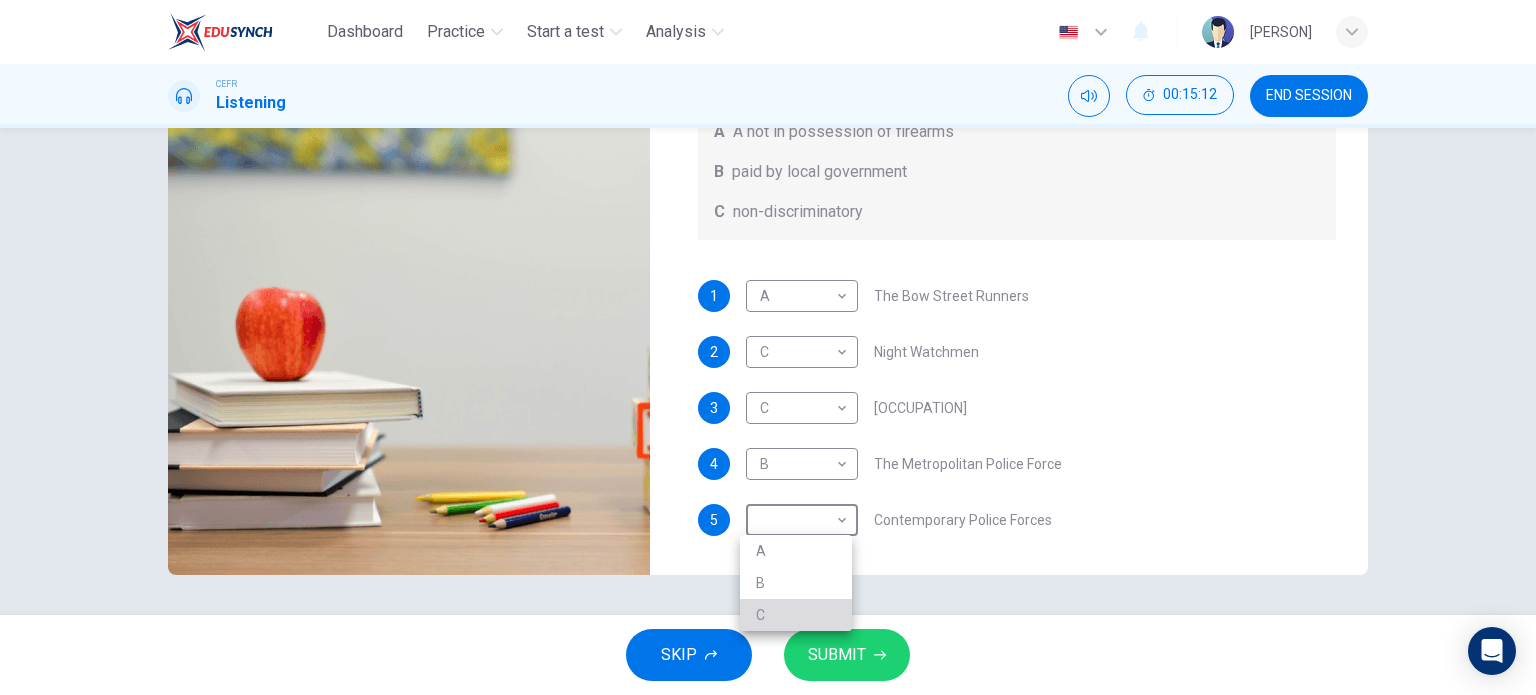 click on "C" at bounding box center [796, 615] 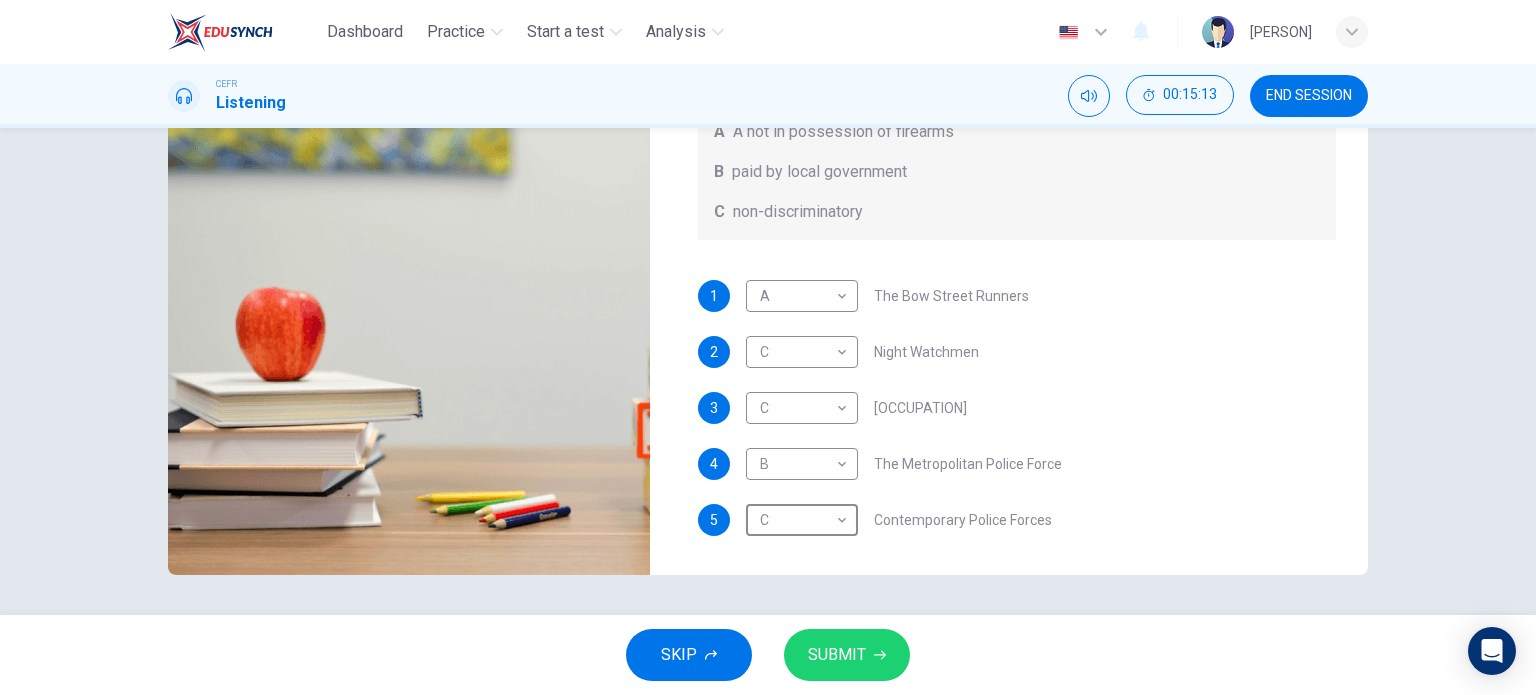 scroll, scrollTop: 0, scrollLeft: 0, axis: both 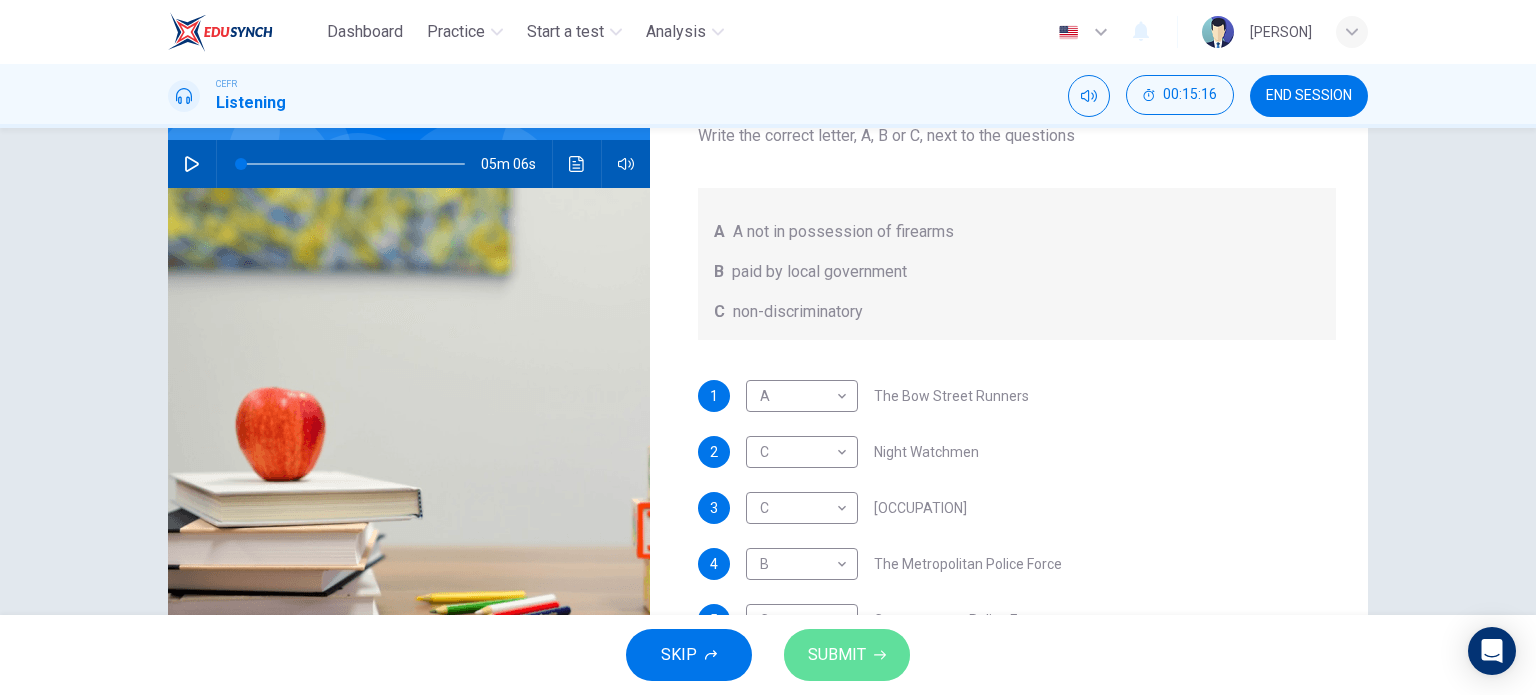 click on "SUBMIT" at bounding box center (837, 655) 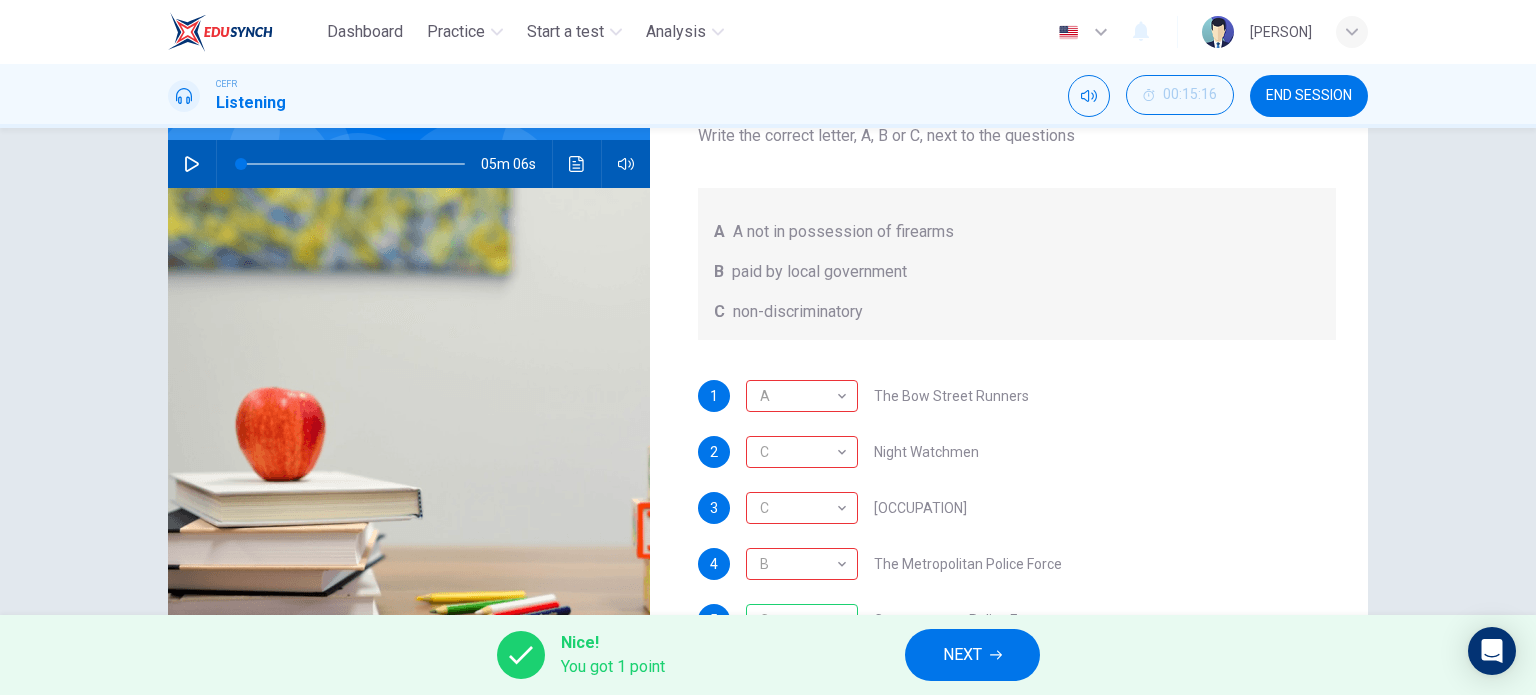 scroll, scrollTop: 0, scrollLeft: 0, axis: both 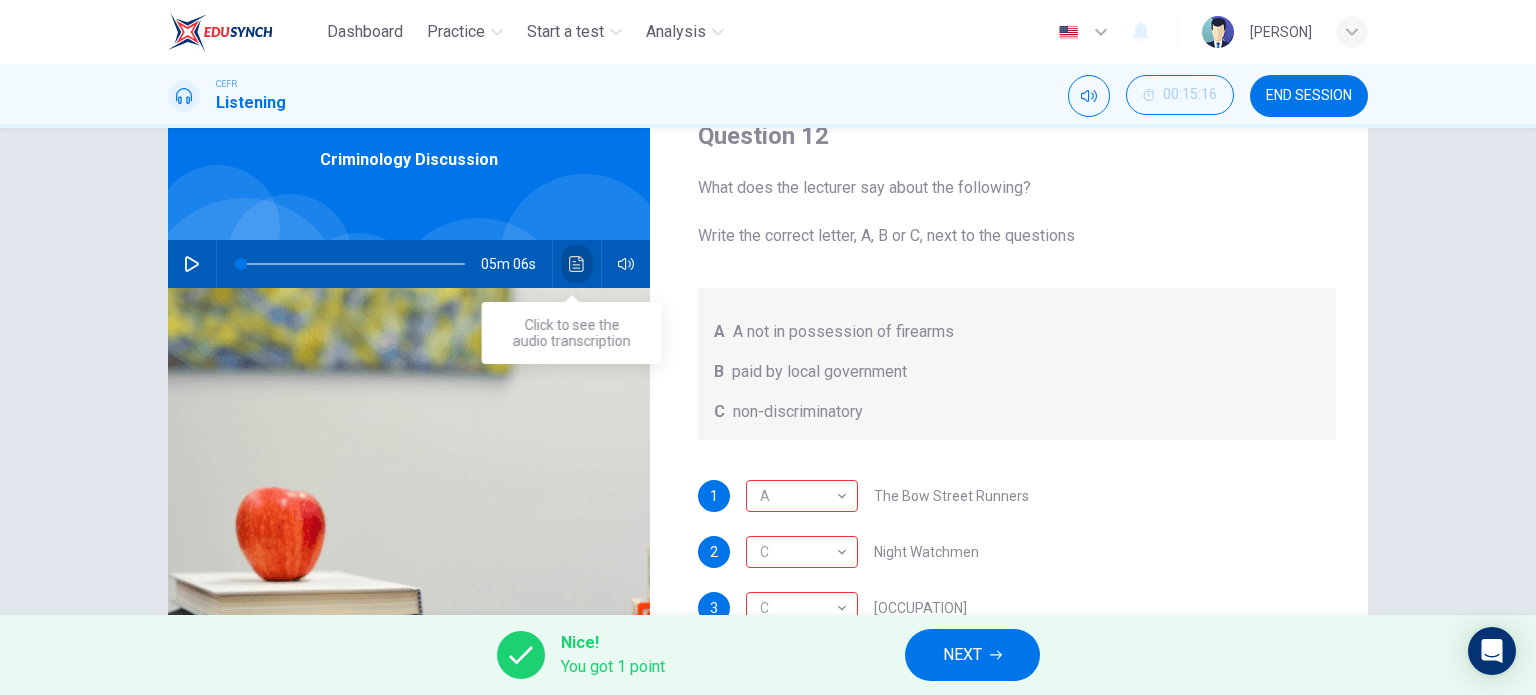 click at bounding box center [576, 264] 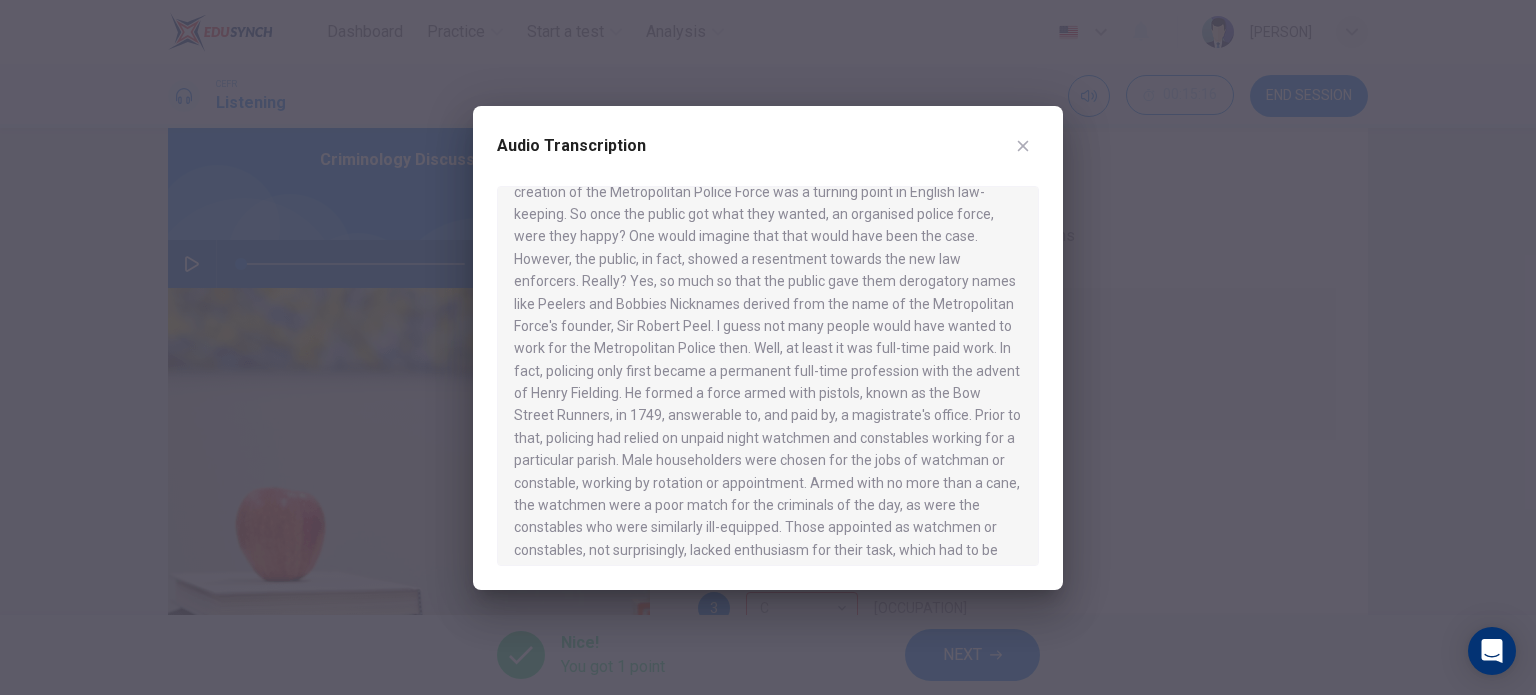 scroll, scrollTop: 875, scrollLeft: 0, axis: vertical 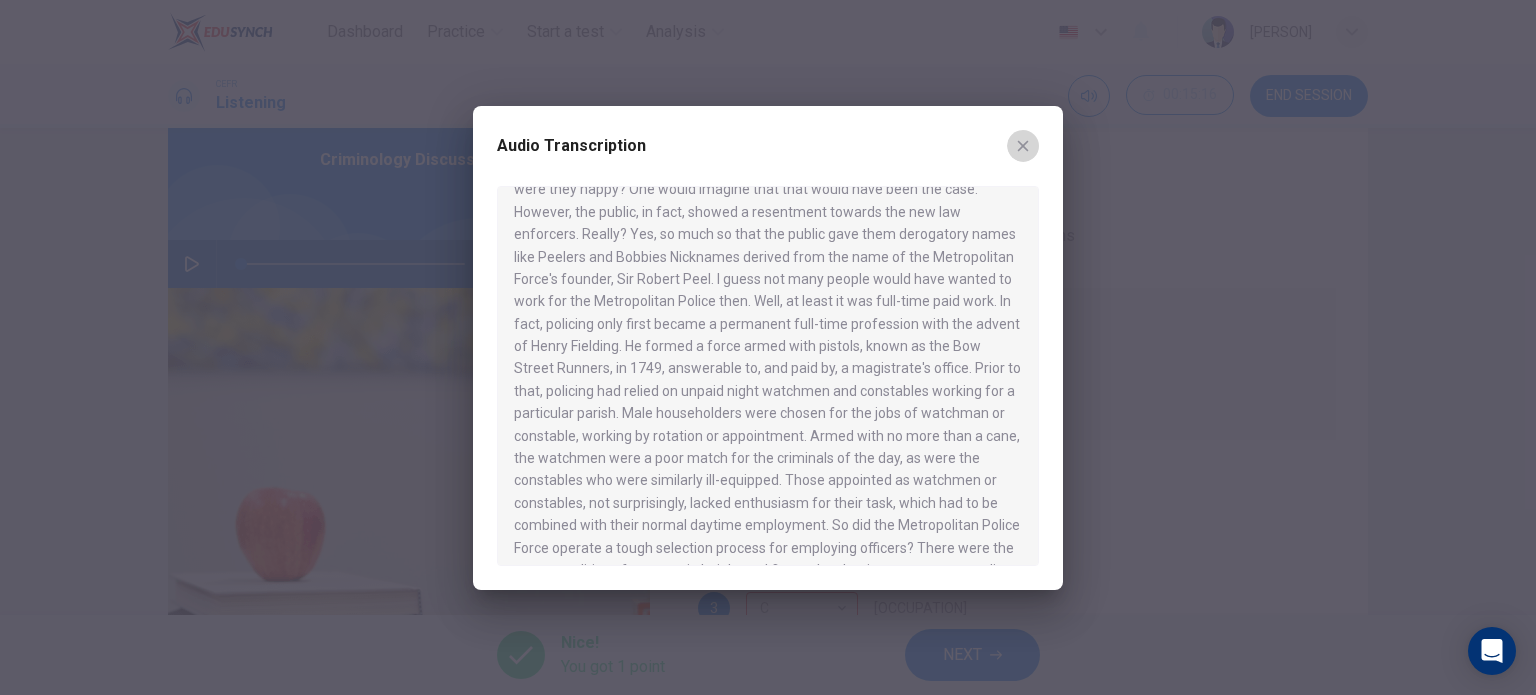 click at bounding box center (1023, 146) 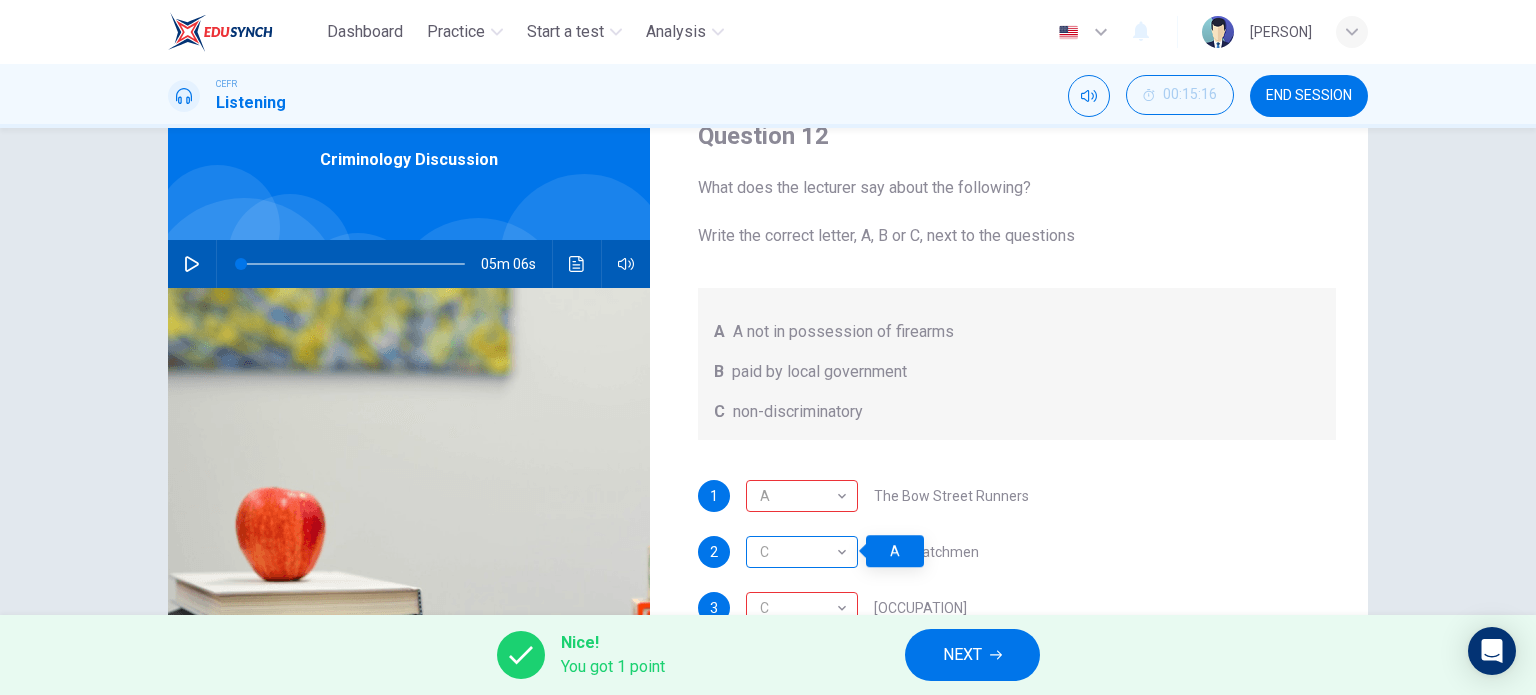 scroll, scrollTop: 0, scrollLeft: 0, axis: both 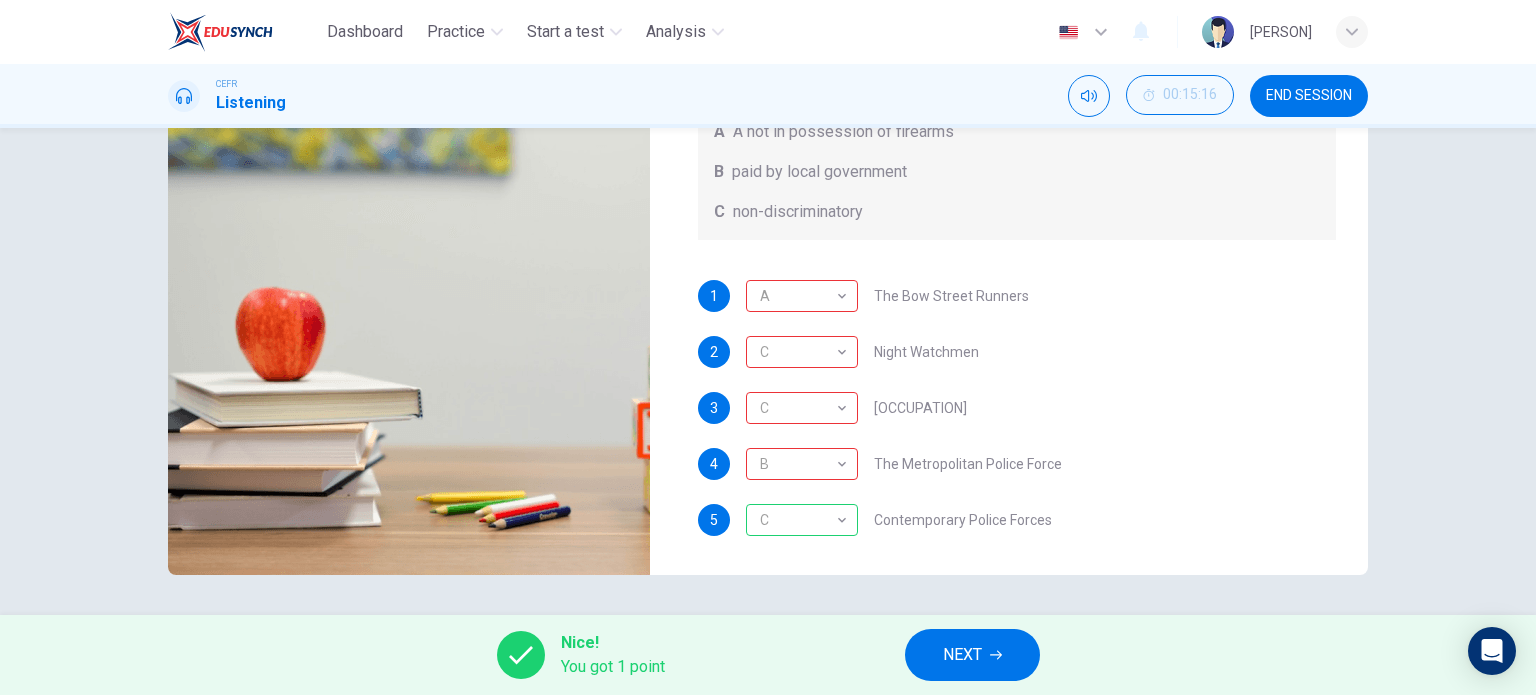 click on "NEXT" at bounding box center (962, 655) 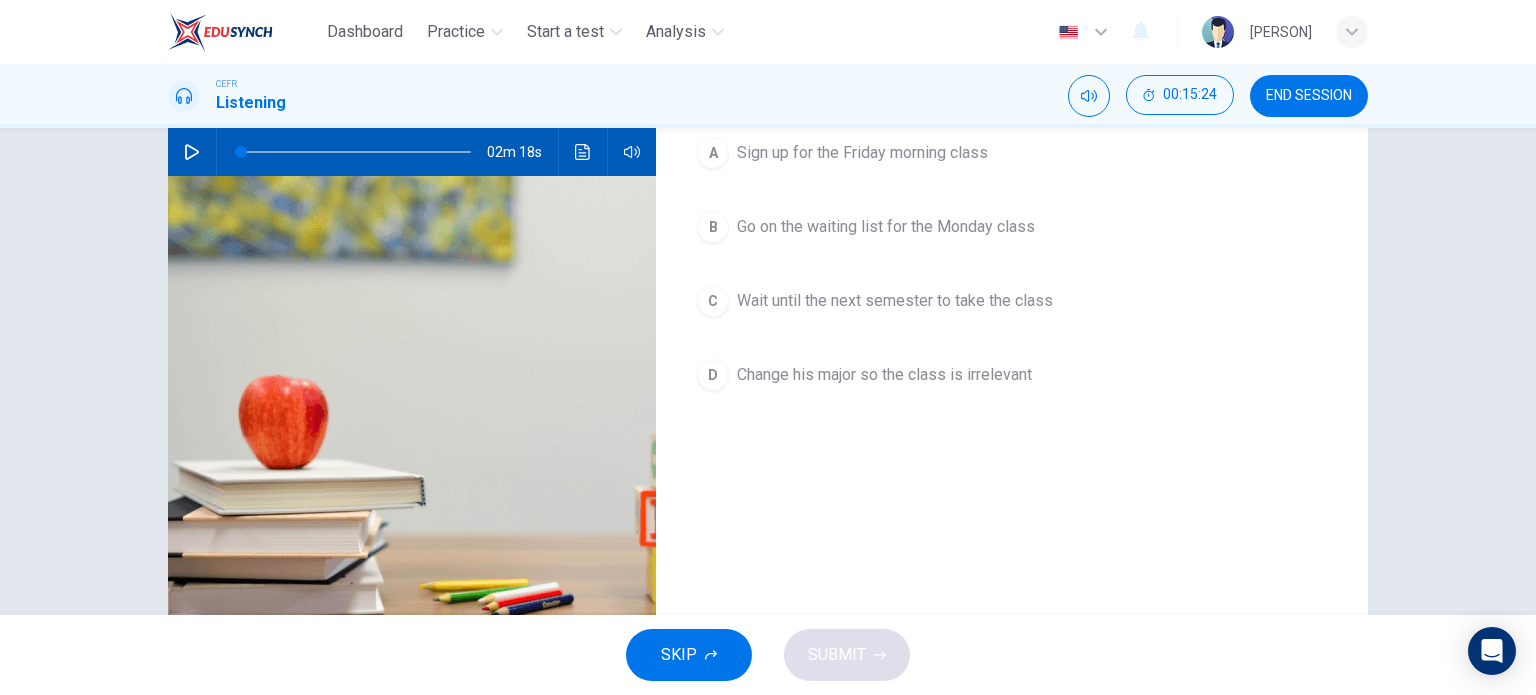 scroll, scrollTop: 100, scrollLeft: 0, axis: vertical 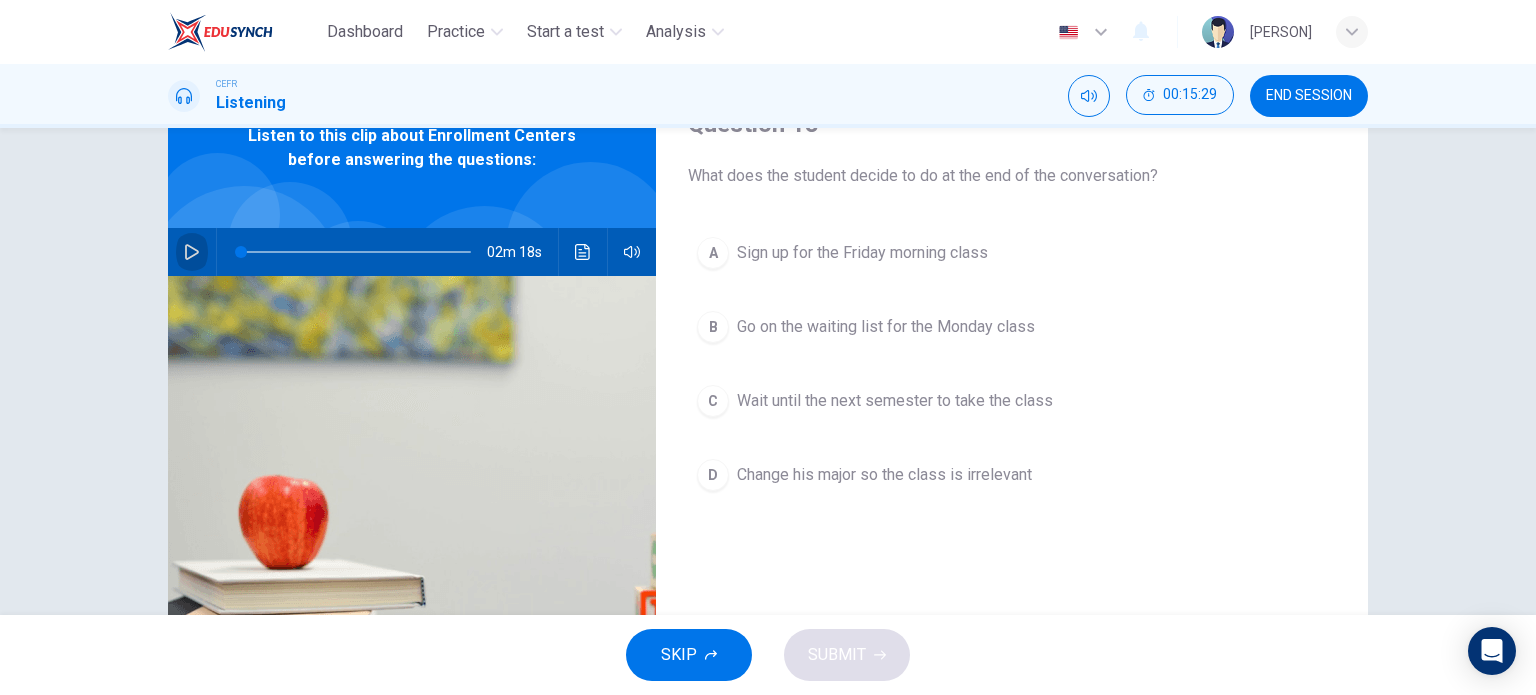 click at bounding box center (192, 252) 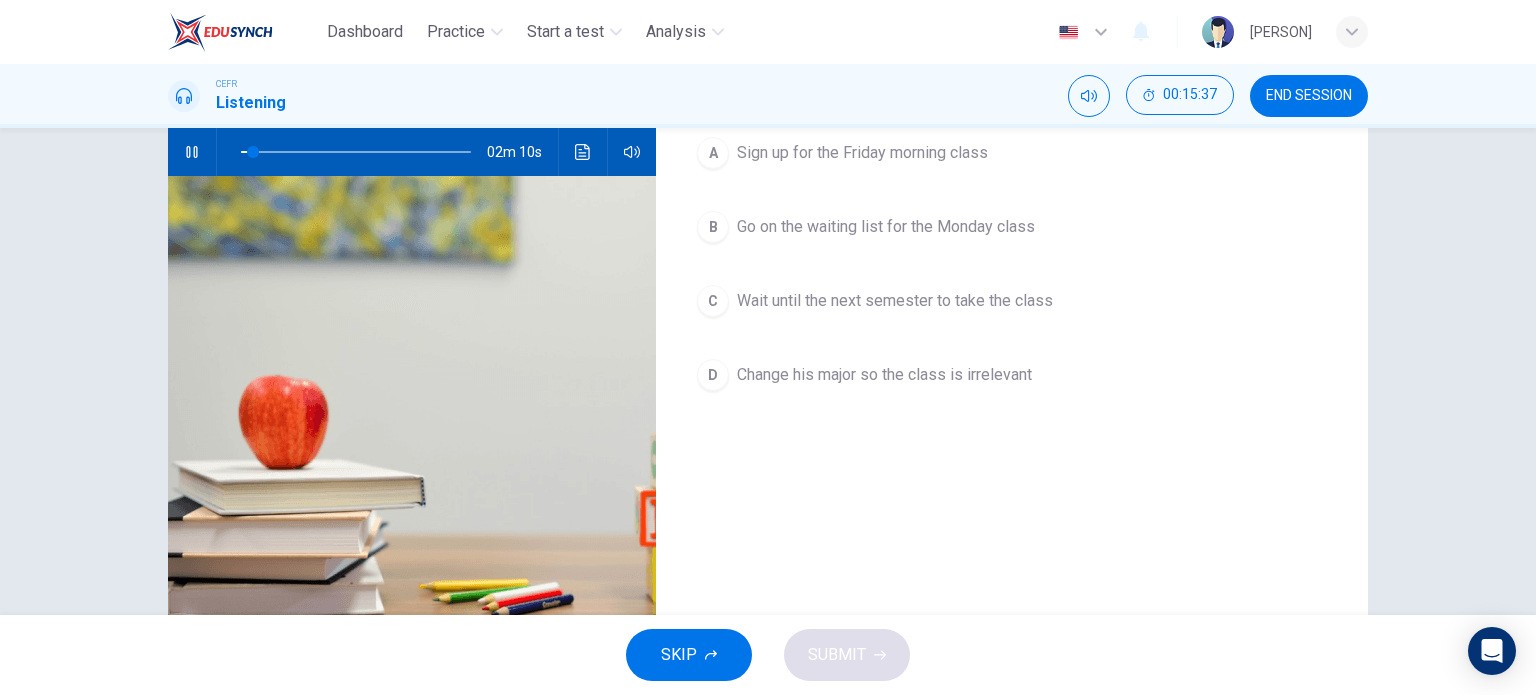 scroll, scrollTop: 100, scrollLeft: 0, axis: vertical 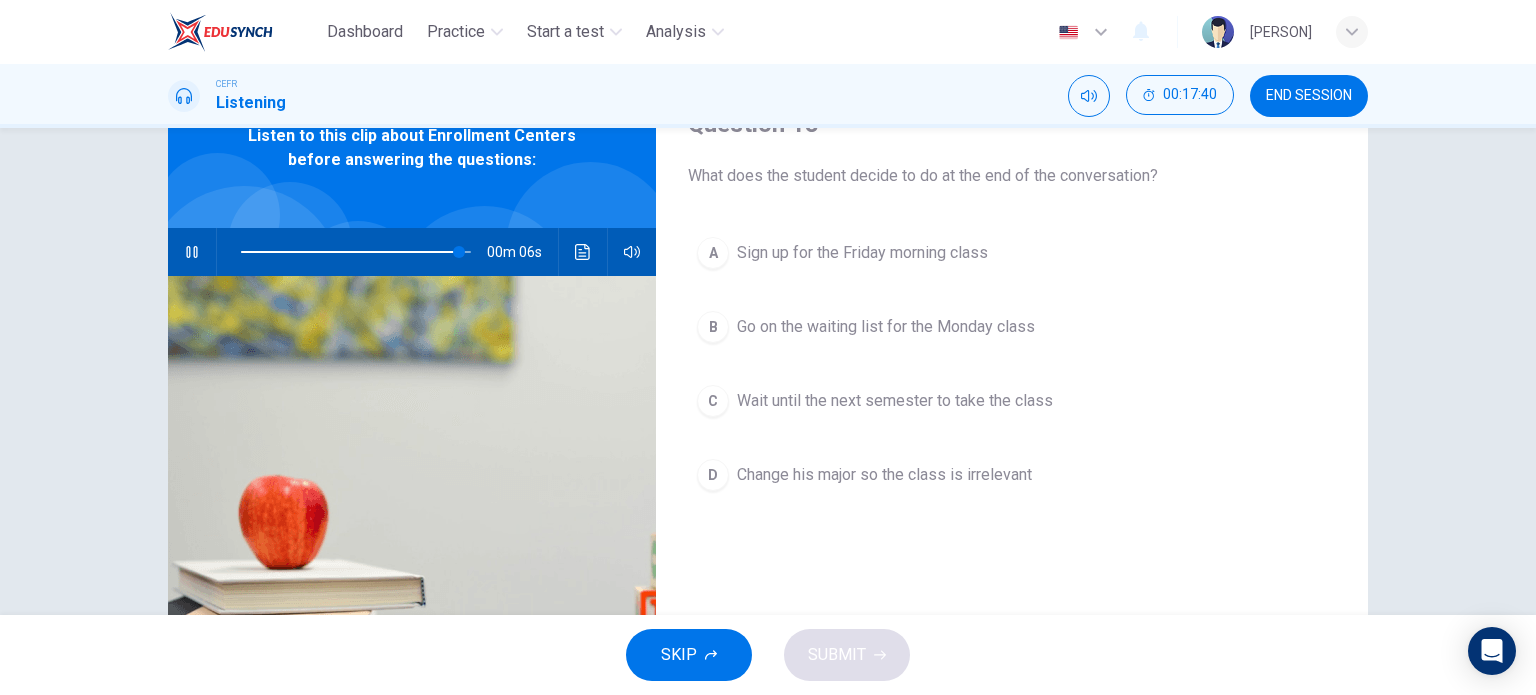 click on "B" at bounding box center (713, 253) 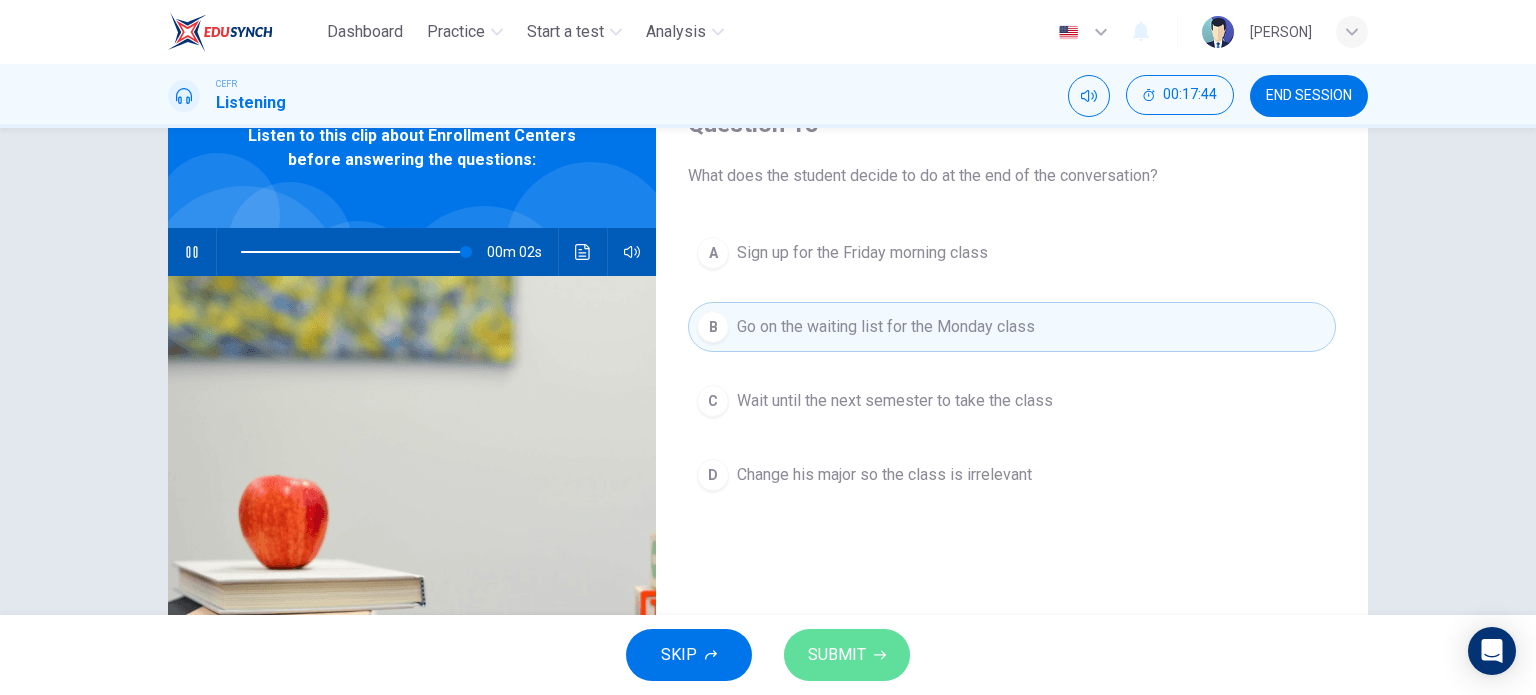 click at bounding box center [880, 655] 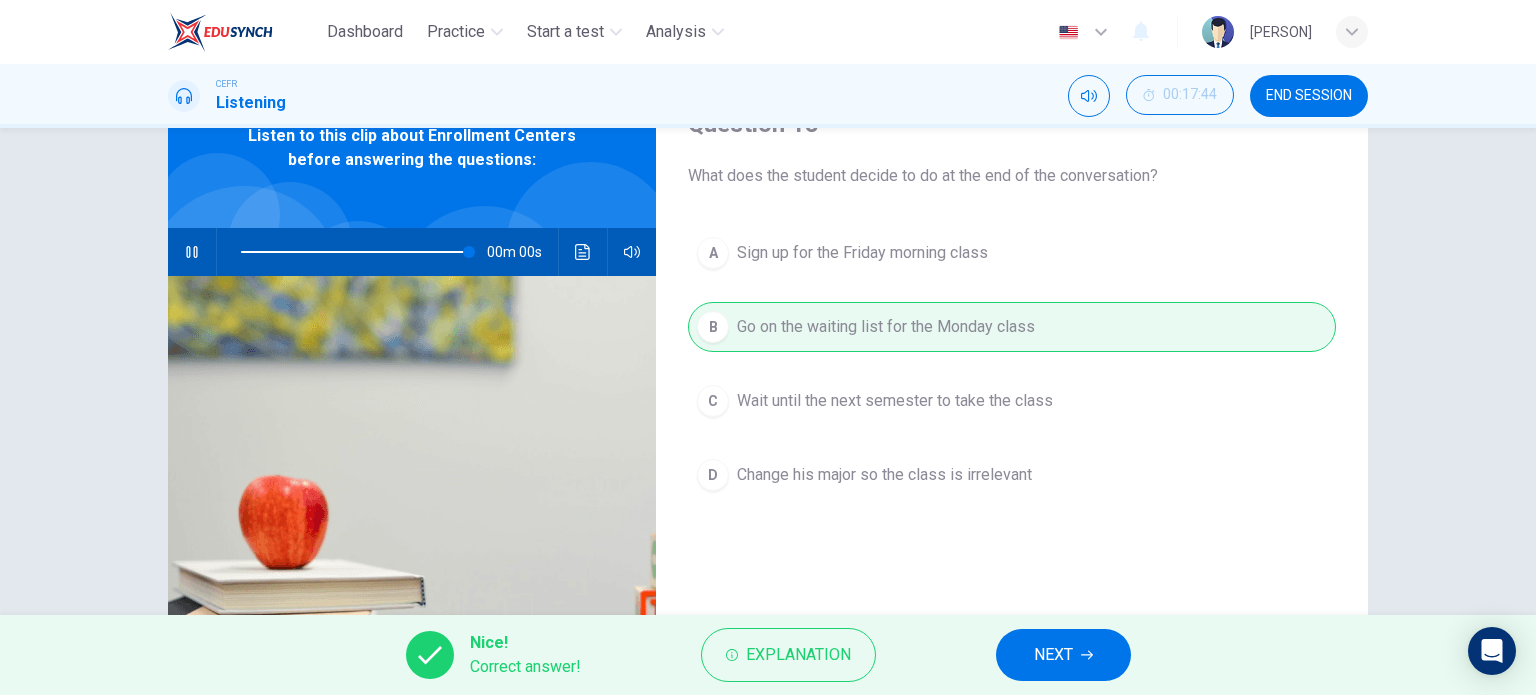 click on "NEXT" at bounding box center [1053, 655] 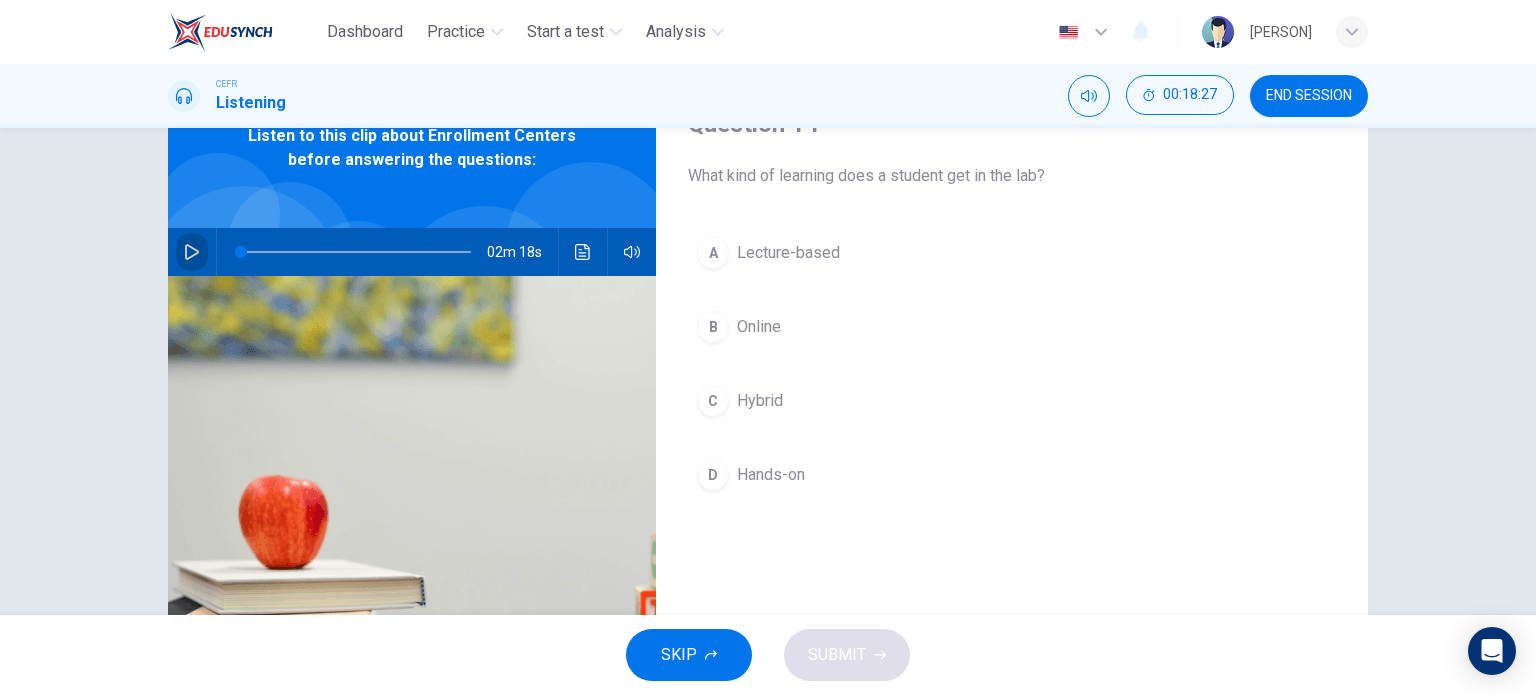 click at bounding box center (192, 252) 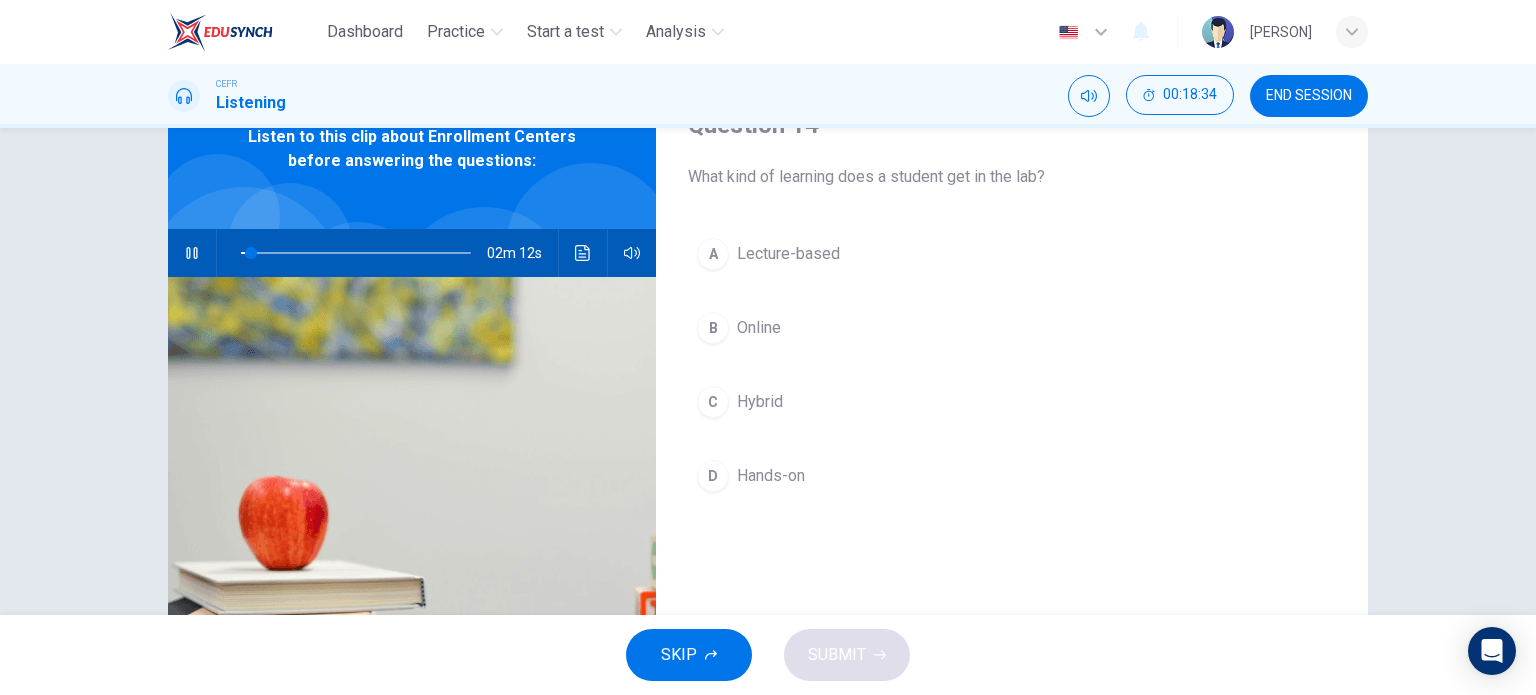 scroll, scrollTop: 100, scrollLeft: 0, axis: vertical 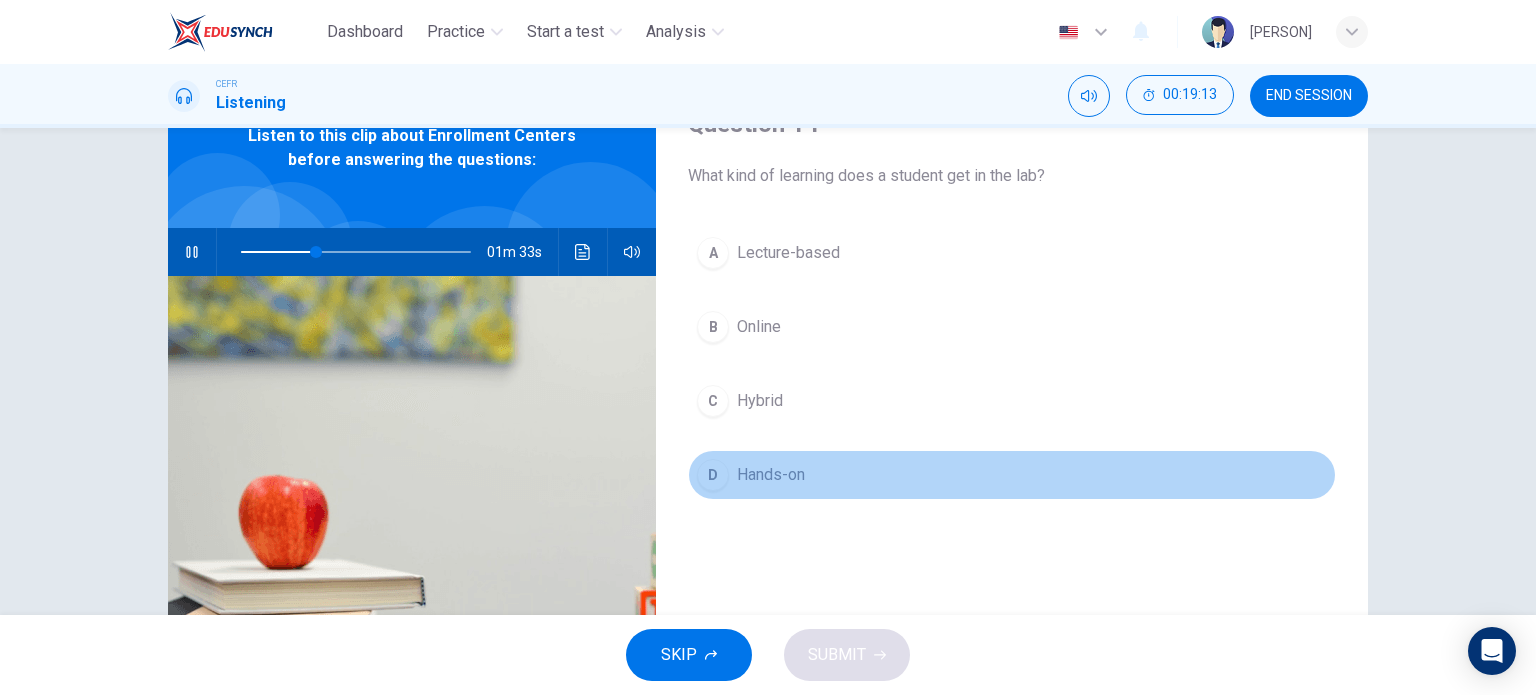 click on "Hands-on" at bounding box center (788, 253) 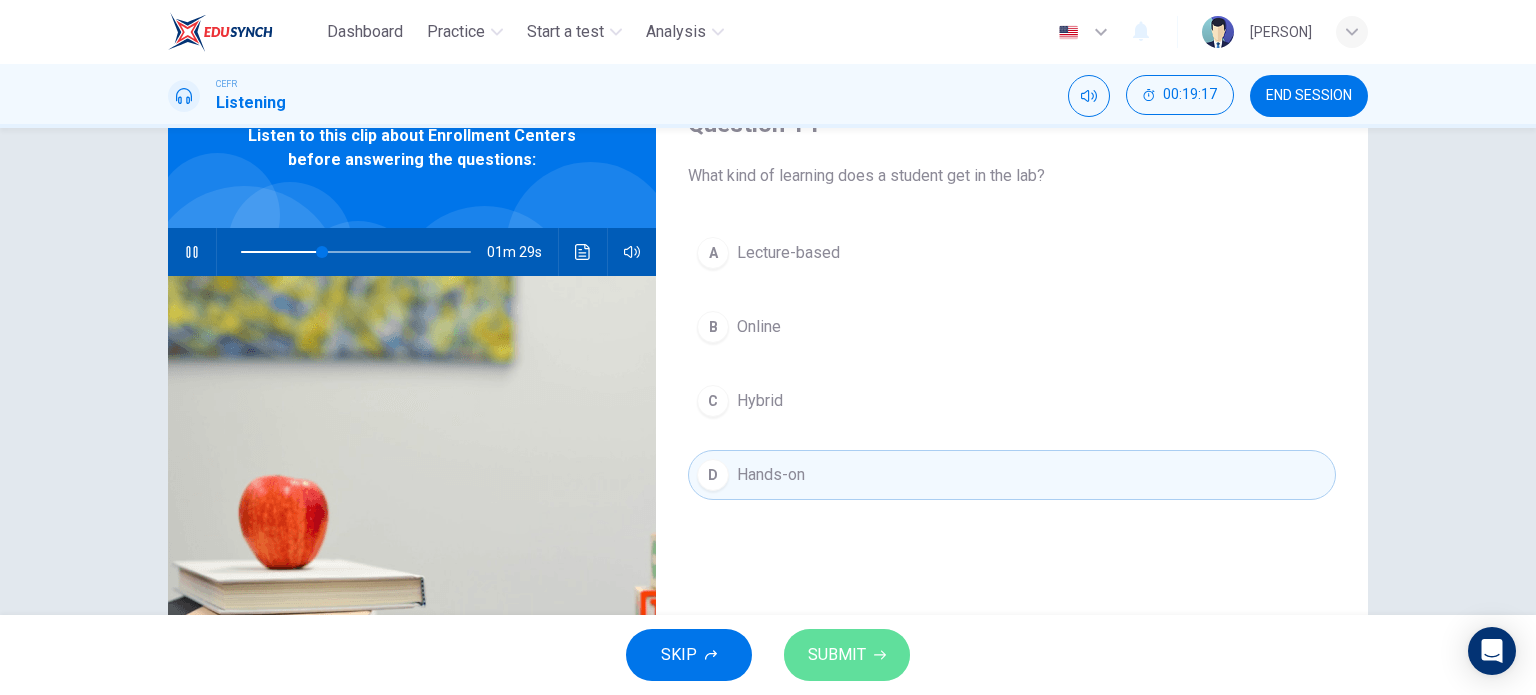 click on "SUBMIT" at bounding box center (837, 655) 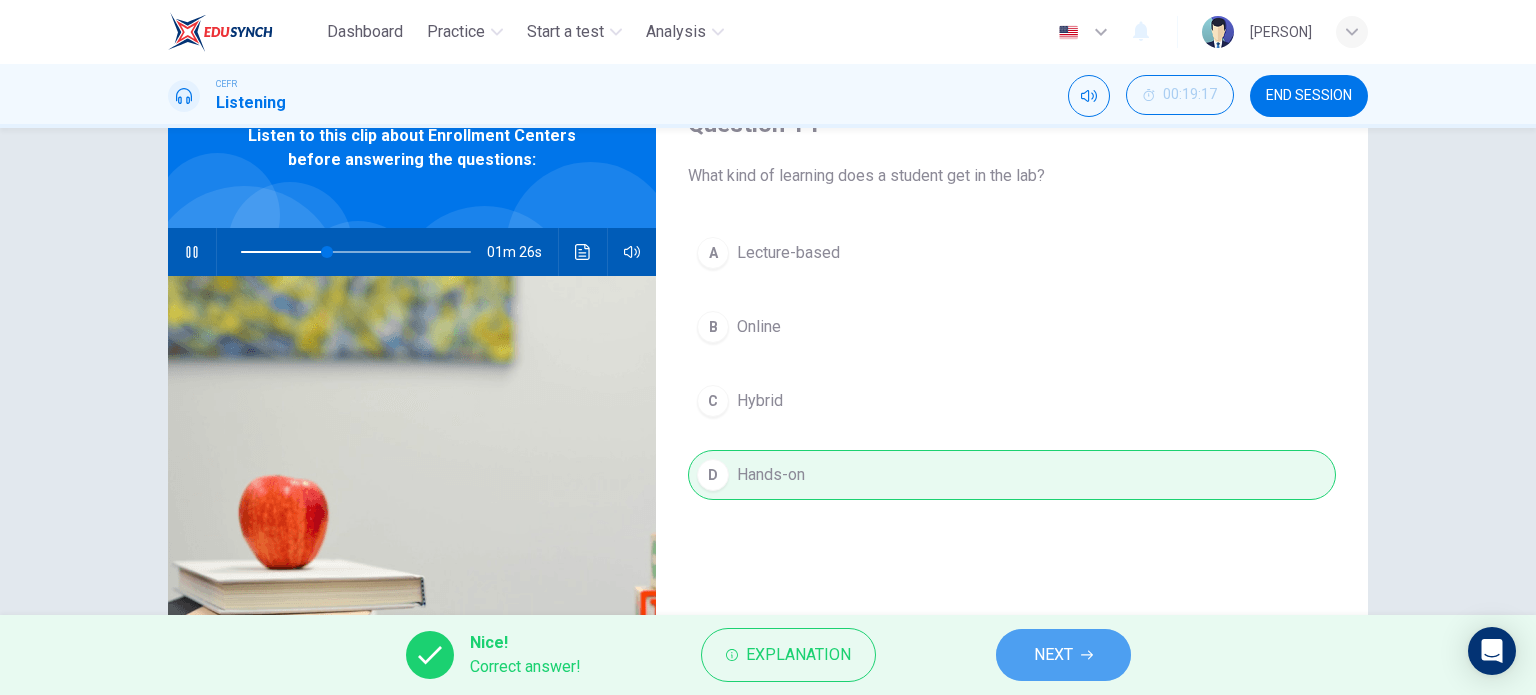 click on "NEXT" at bounding box center [1063, 655] 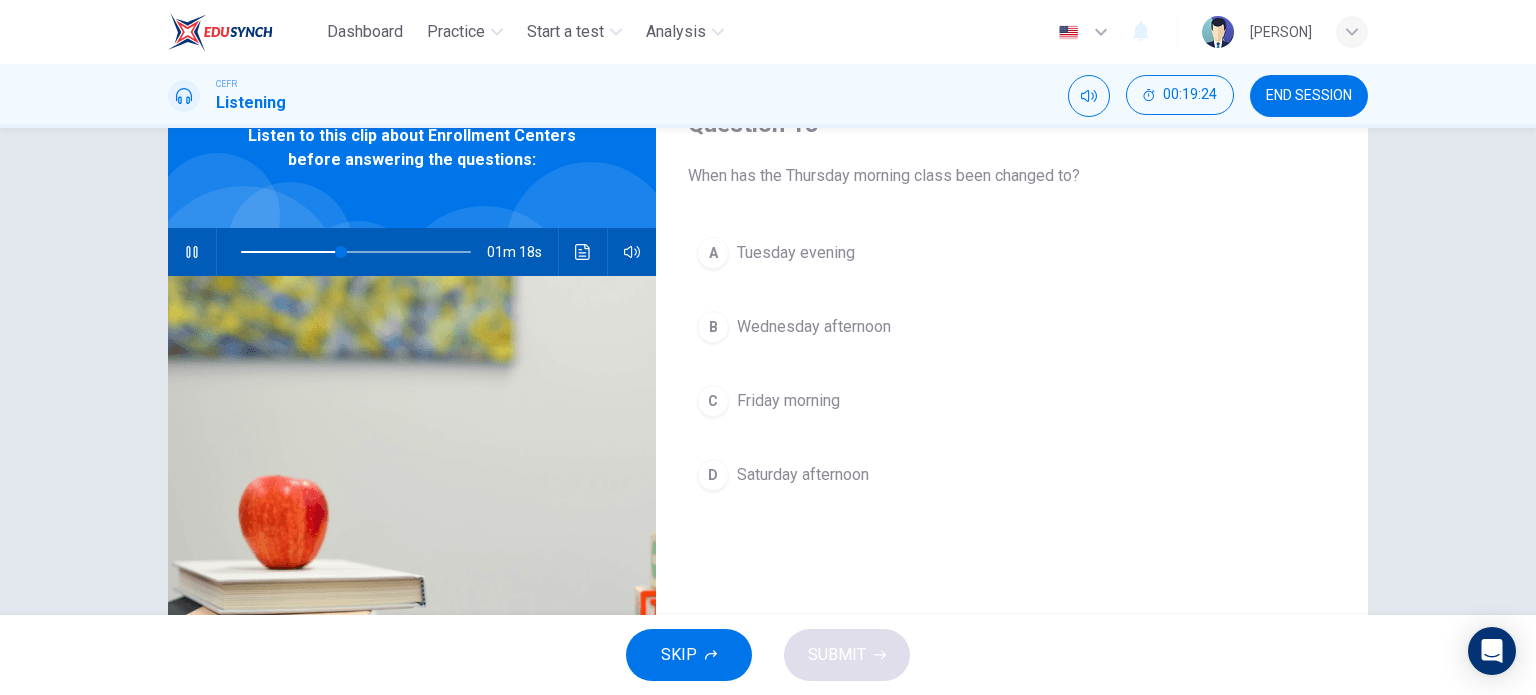 click on "C" at bounding box center [713, 253] 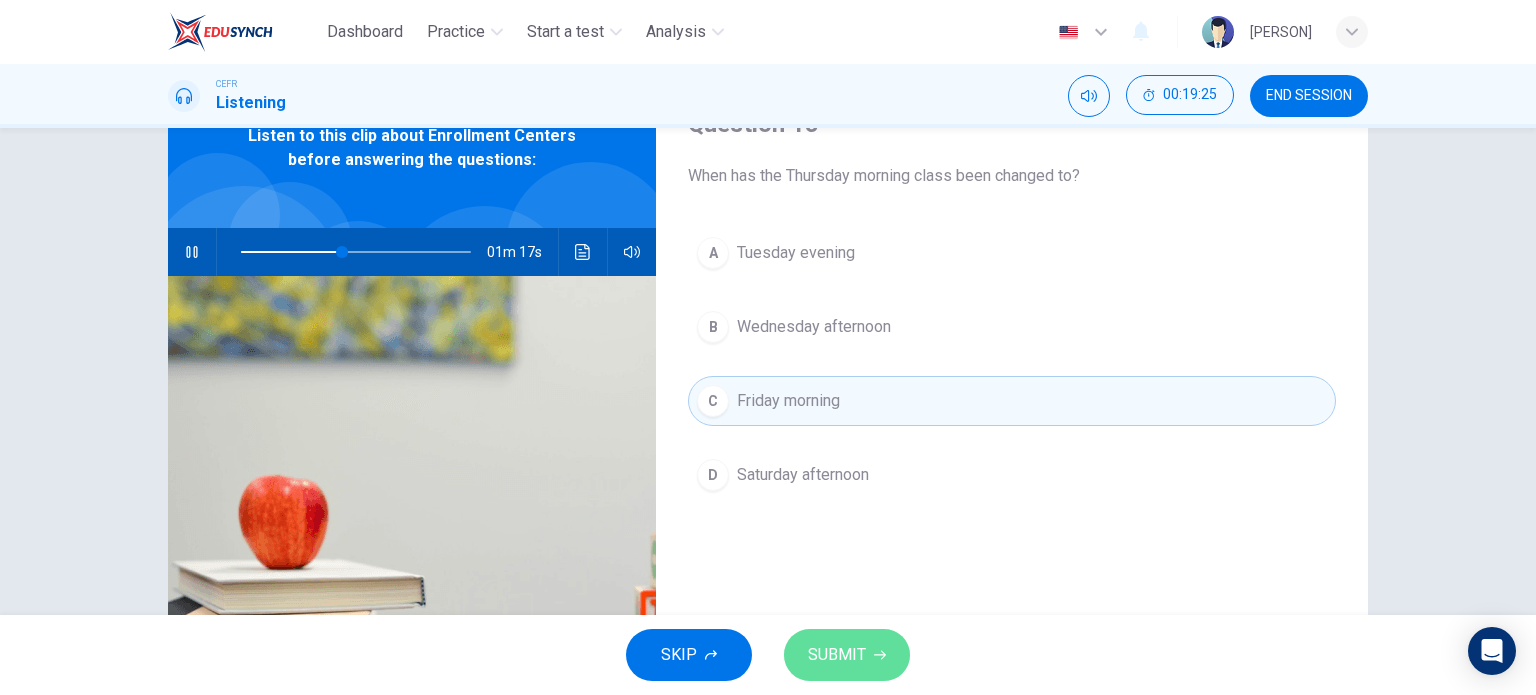 click on "SUBMIT" at bounding box center (847, 655) 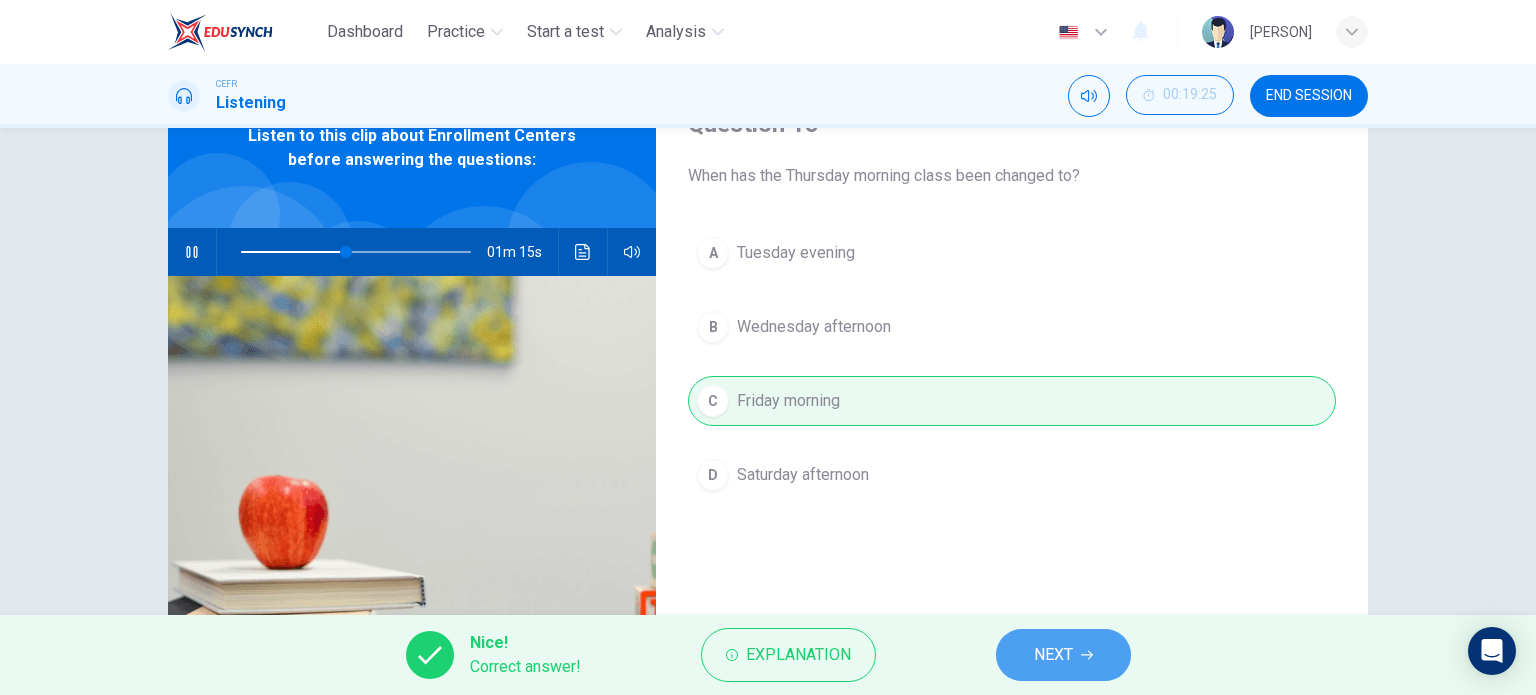 click at bounding box center [1087, 655] 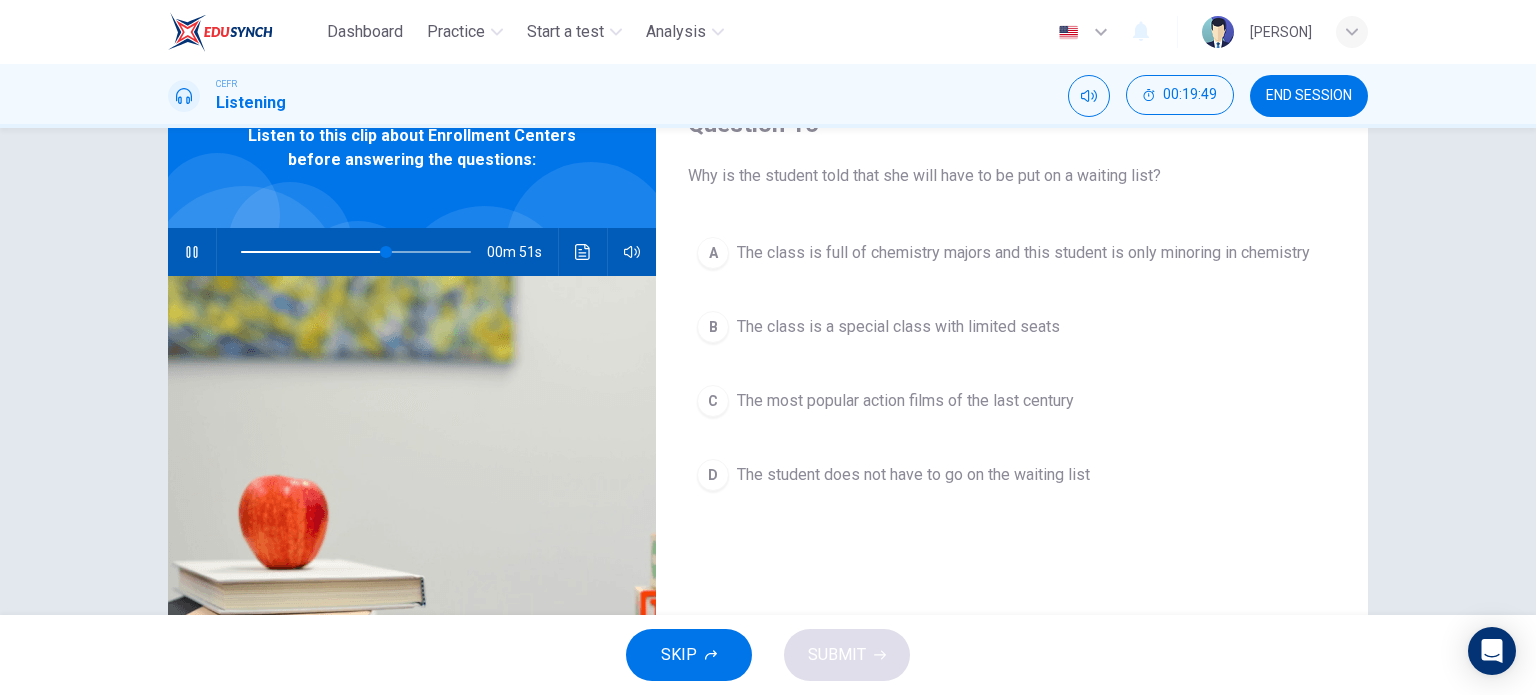 click on "The class is full of chemistry majors and this student is only minoring in chemistry" at bounding box center (1023, 253) 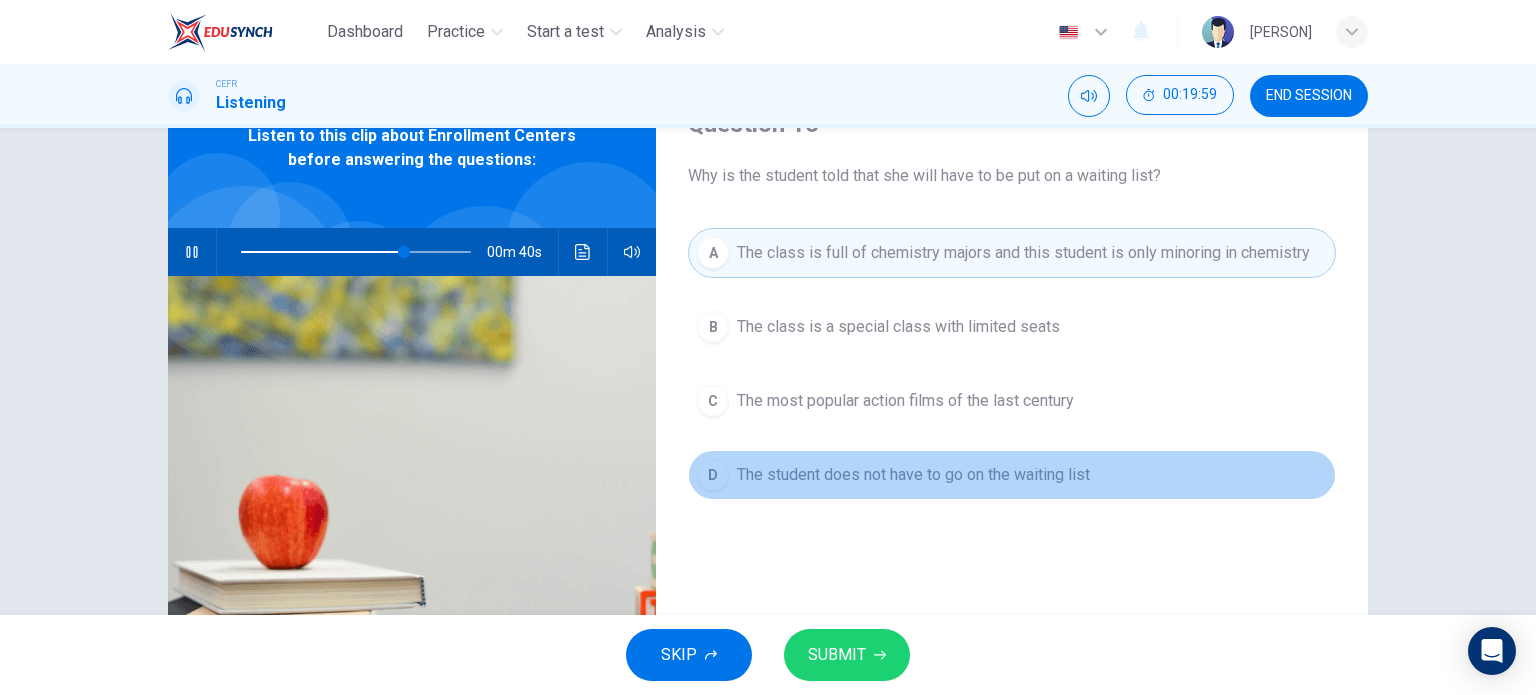 click on "The student does not have to go on the waiting list" at bounding box center [898, 327] 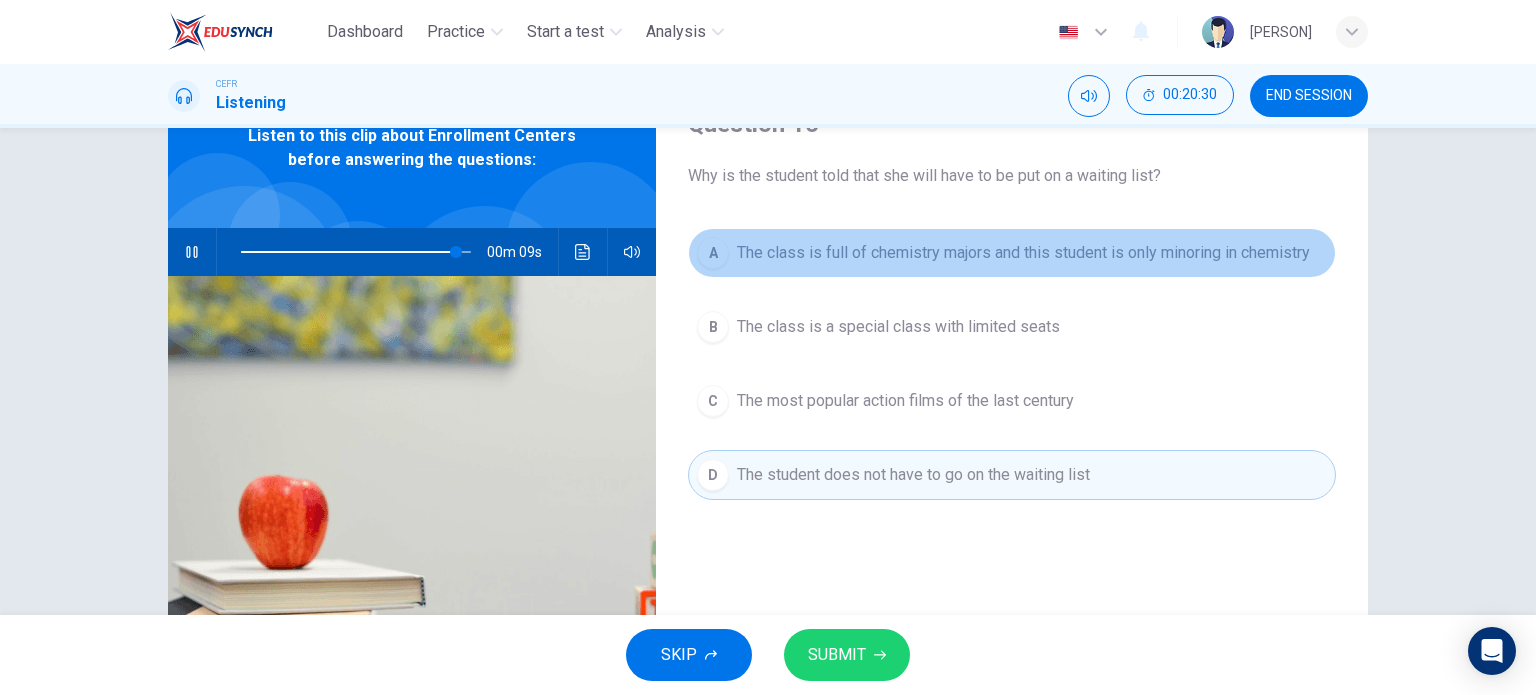 click on "The class is full of chemistry majors and this student is only minoring in chemistry" at bounding box center [1023, 253] 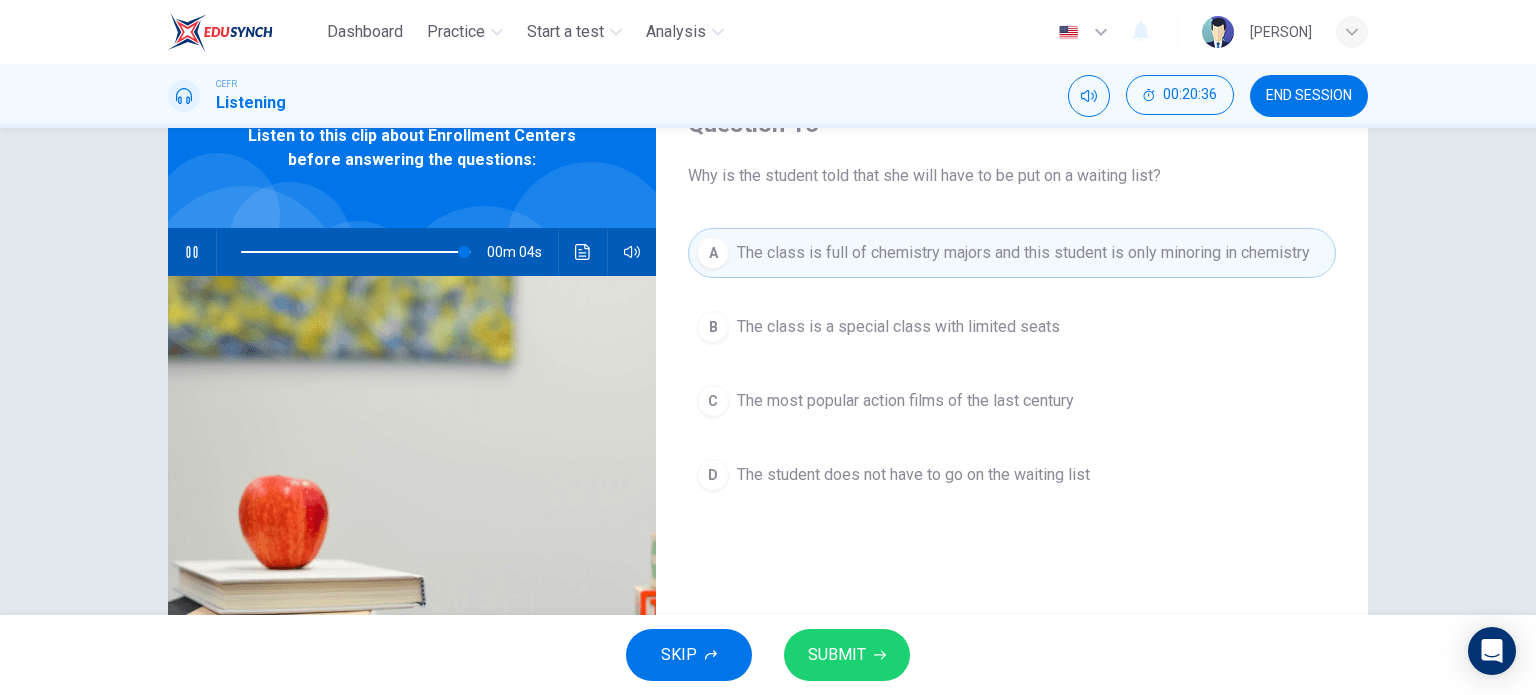 click on "B The class is a special class with limited seats" at bounding box center [1012, 327] 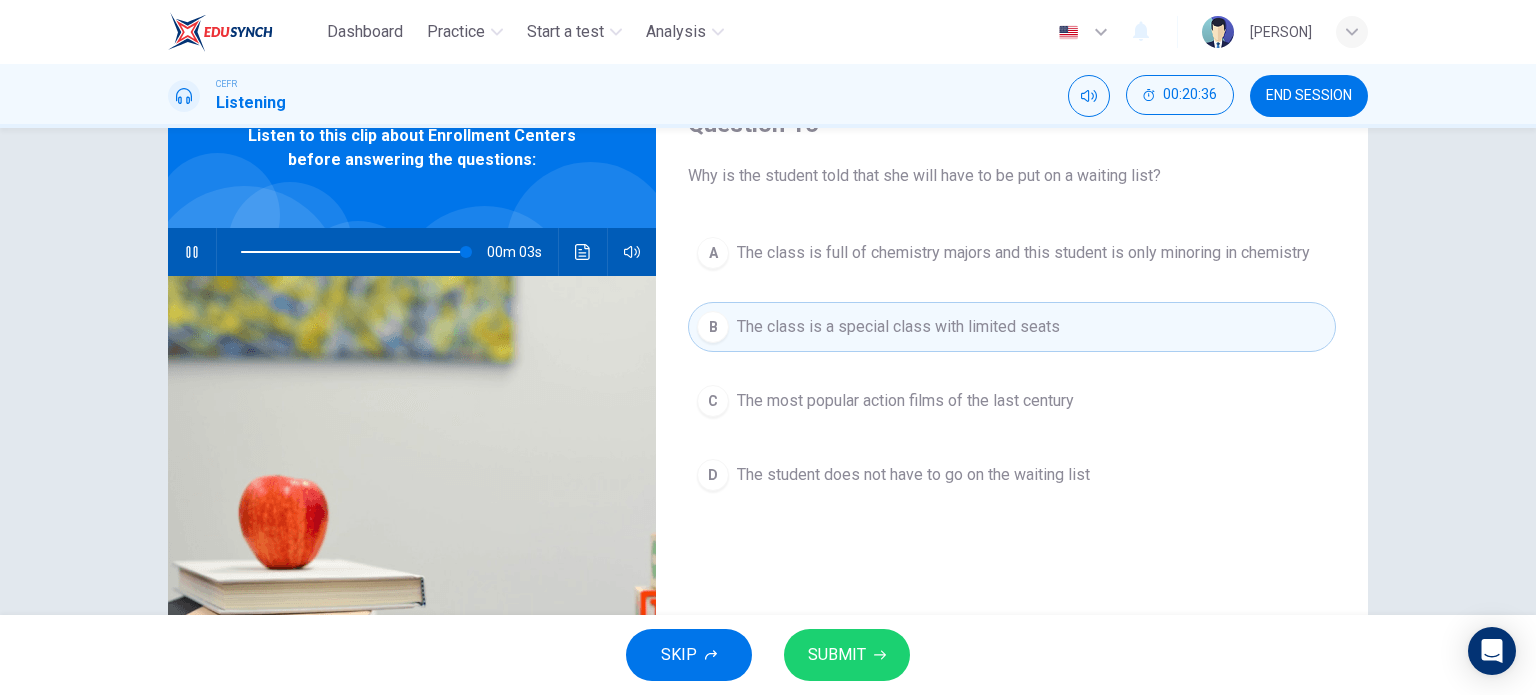 click on "SUBMIT" at bounding box center (847, 655) 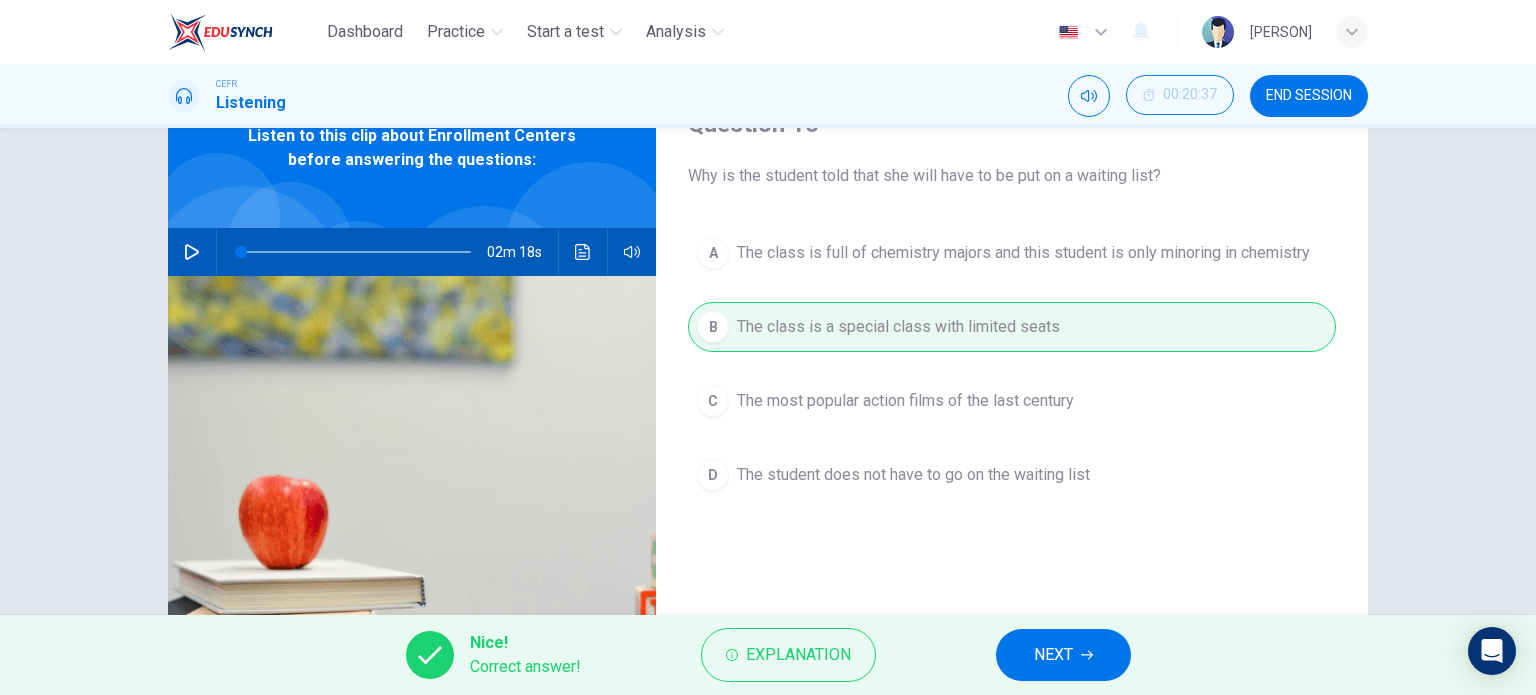 click on "NEXT" at bounding box center (1053, 655) 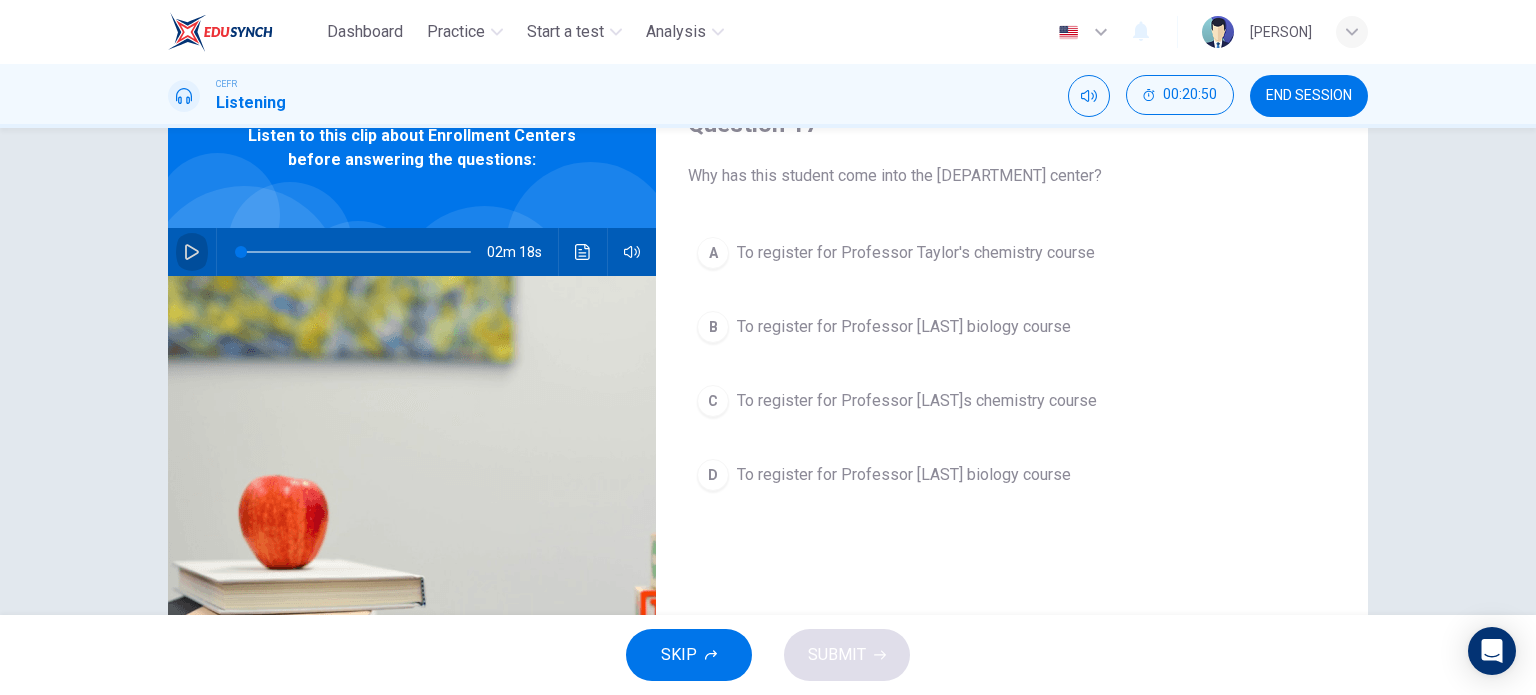 click at bounding box center (192, 252) 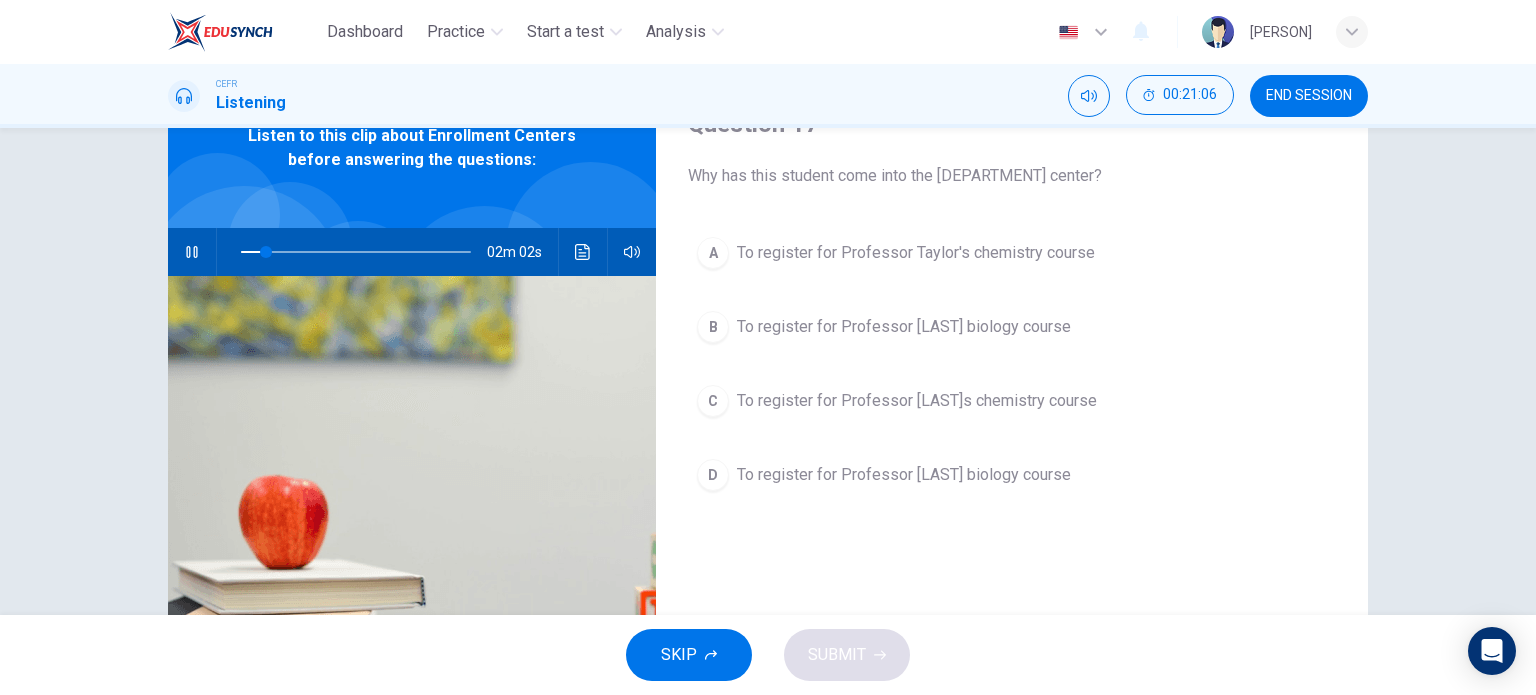 click on "A" at bounding box center [713, 253] 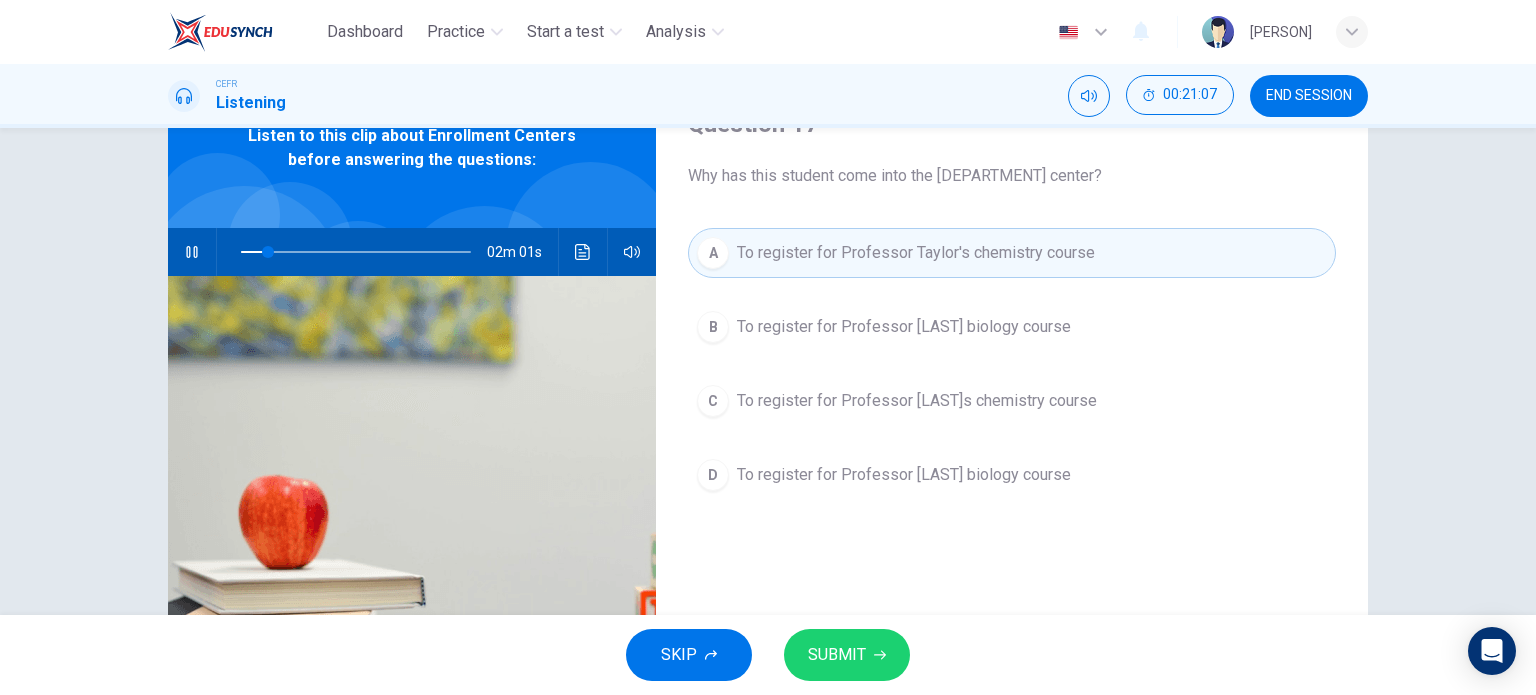 click on "SUBMIT" at bounding box center [847, 655] 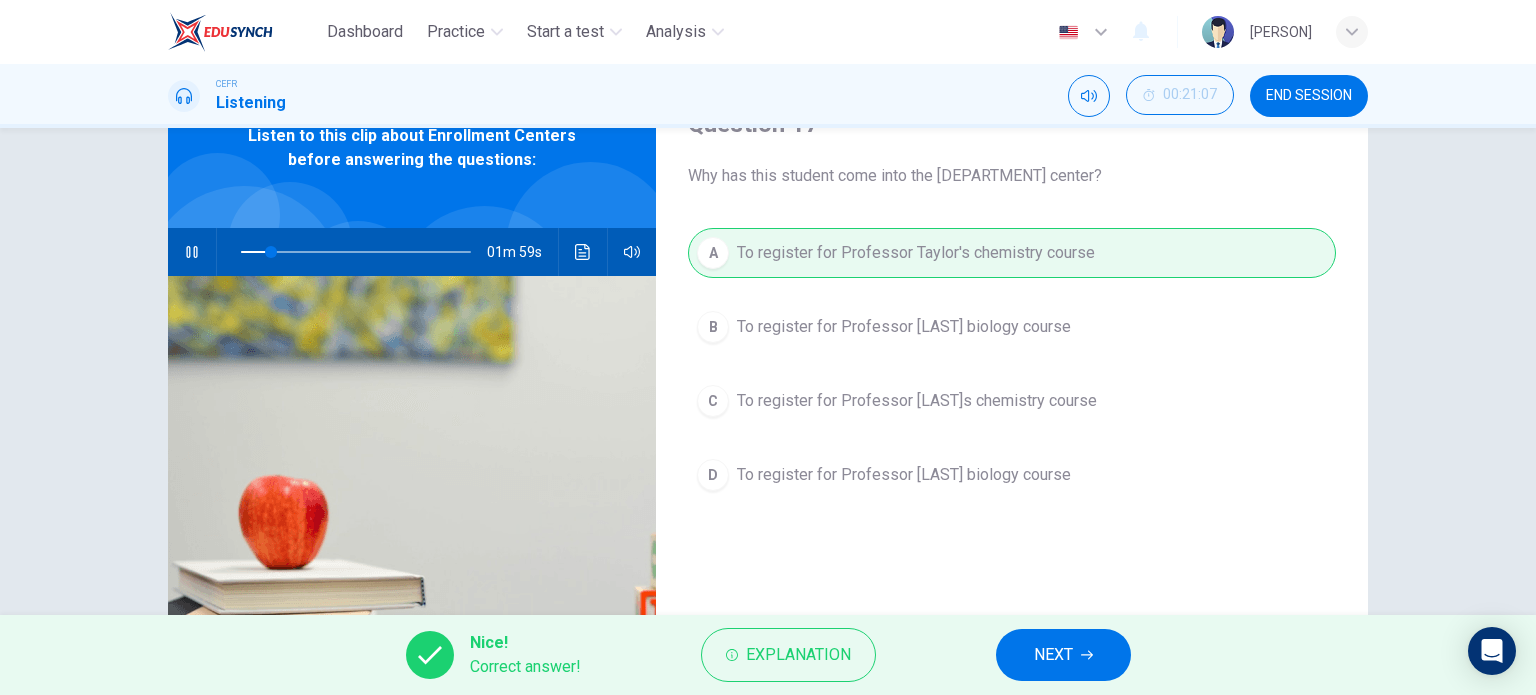 click on "NEXT" at bounding box center [1053, 655] 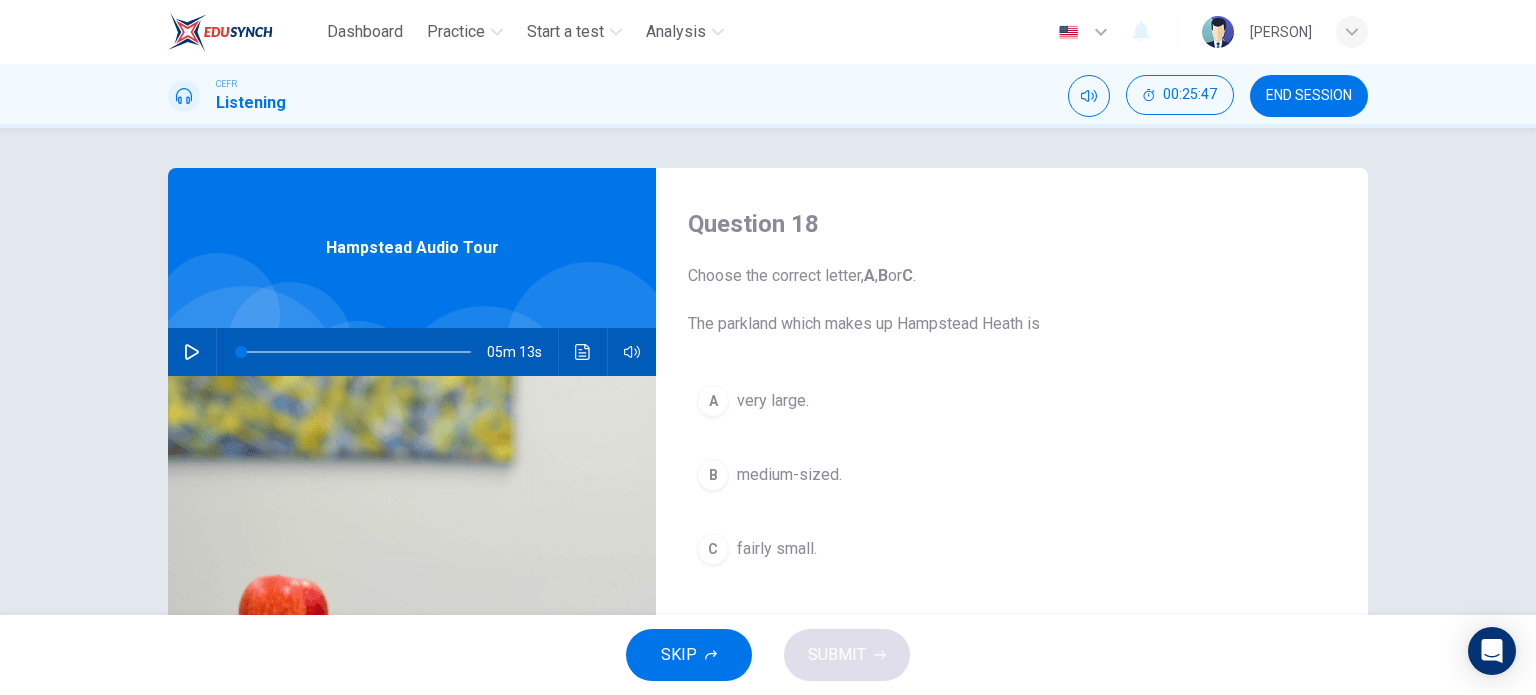scroll, scrollTop: 100, scrollLeft: 0, axis: vertical 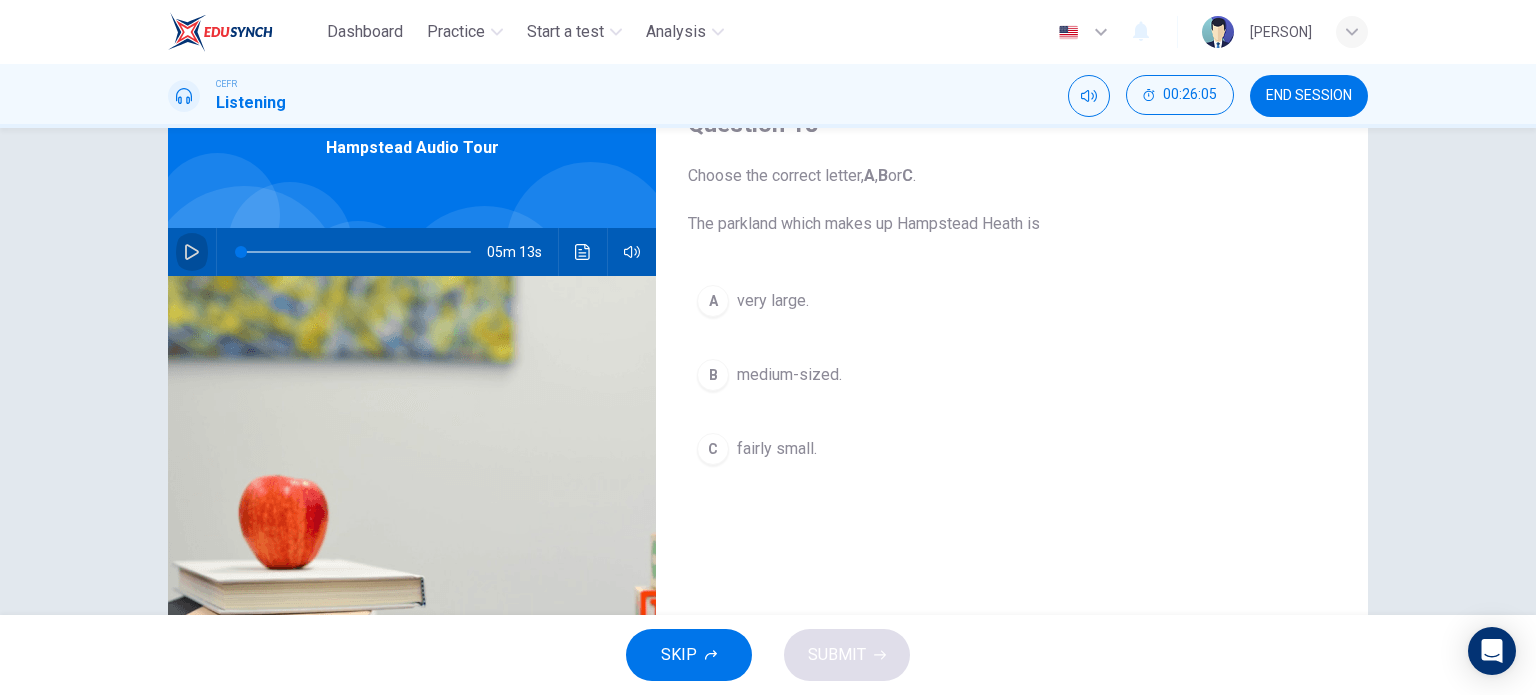click at bounding box center (192, 252) 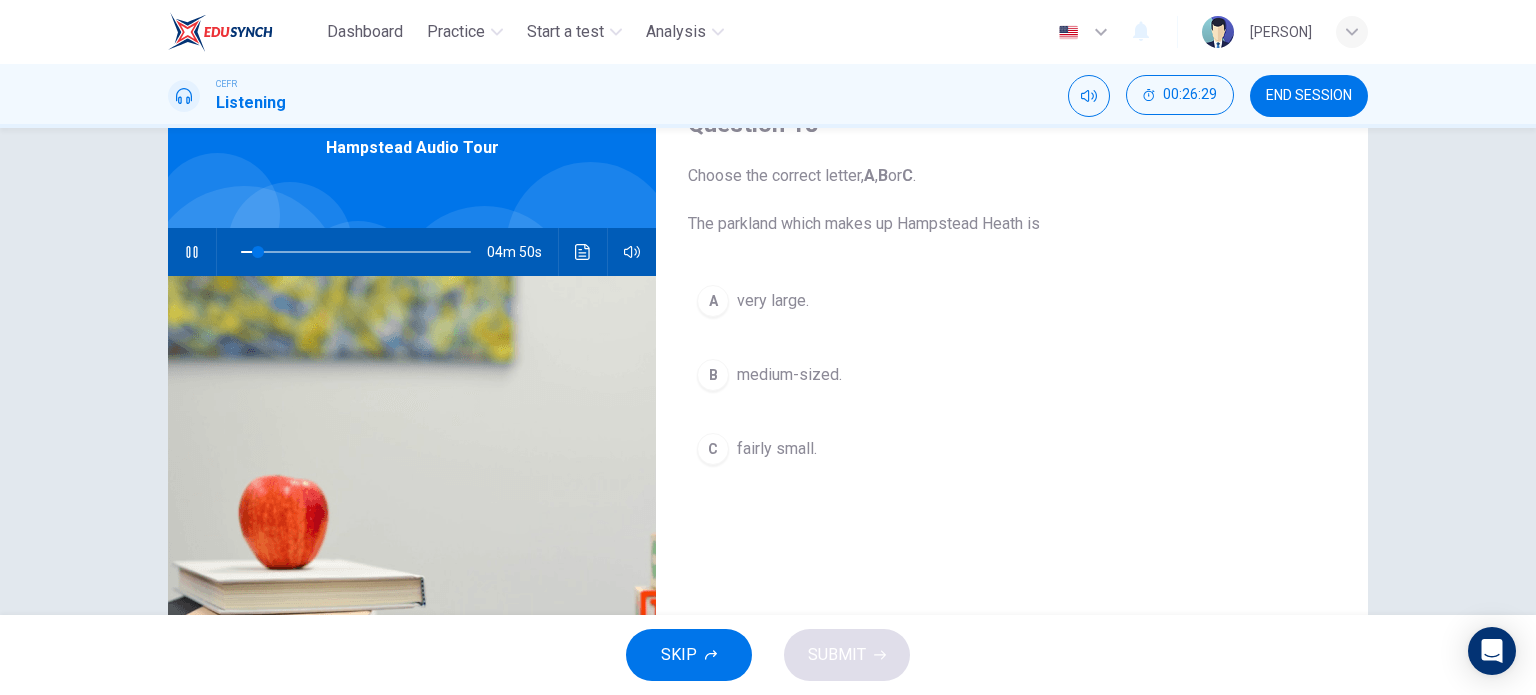type 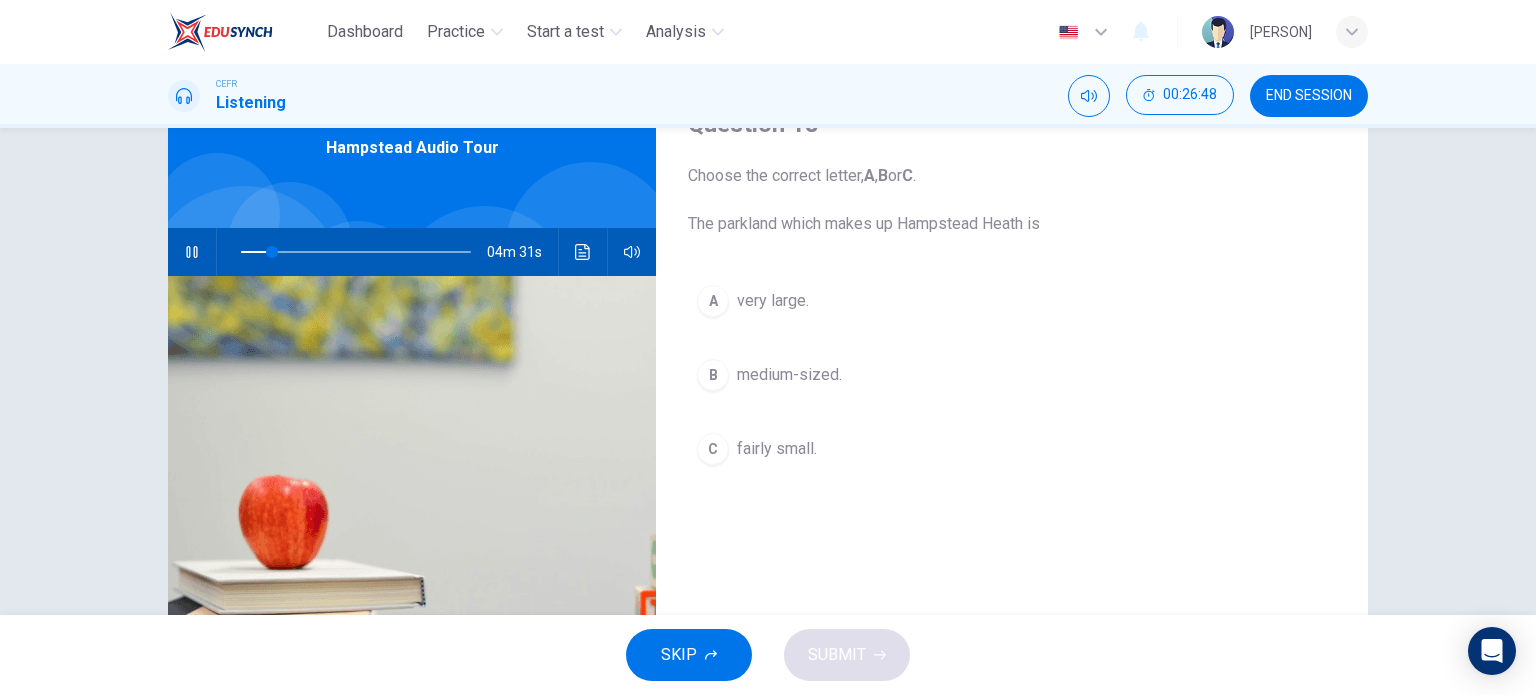 click on "A" at bounding box center [713, 301] 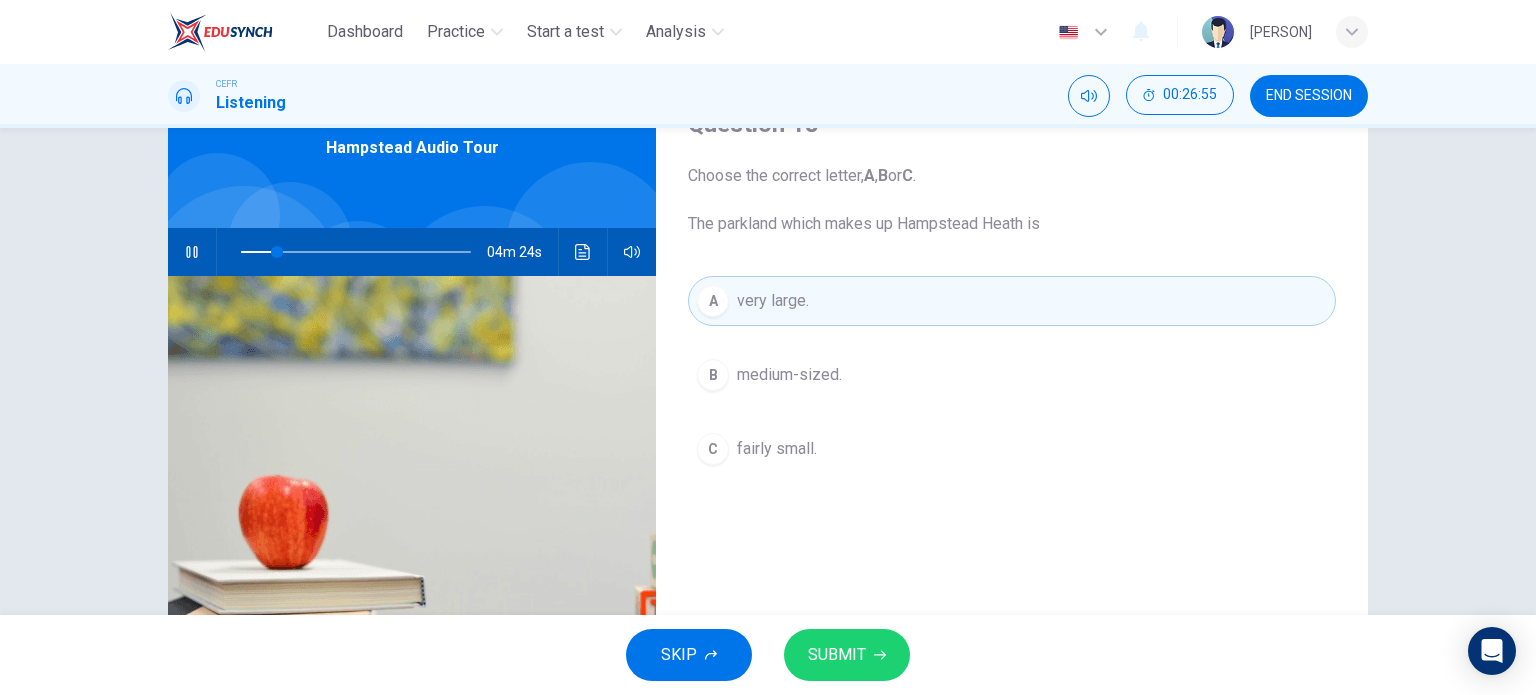 click on "SUBMIT" at bounding box center (837, 655) 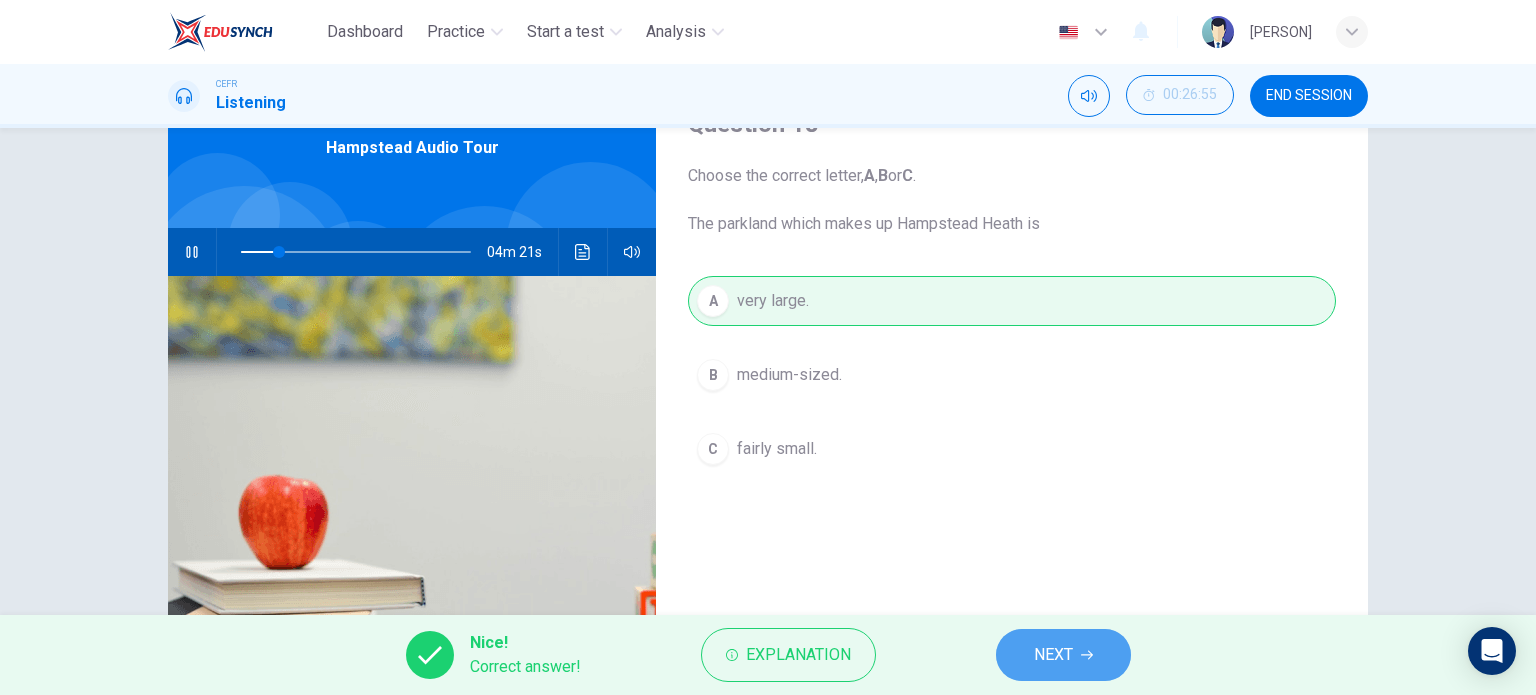 click on "NEXT" at bounding box center [1063, 655] 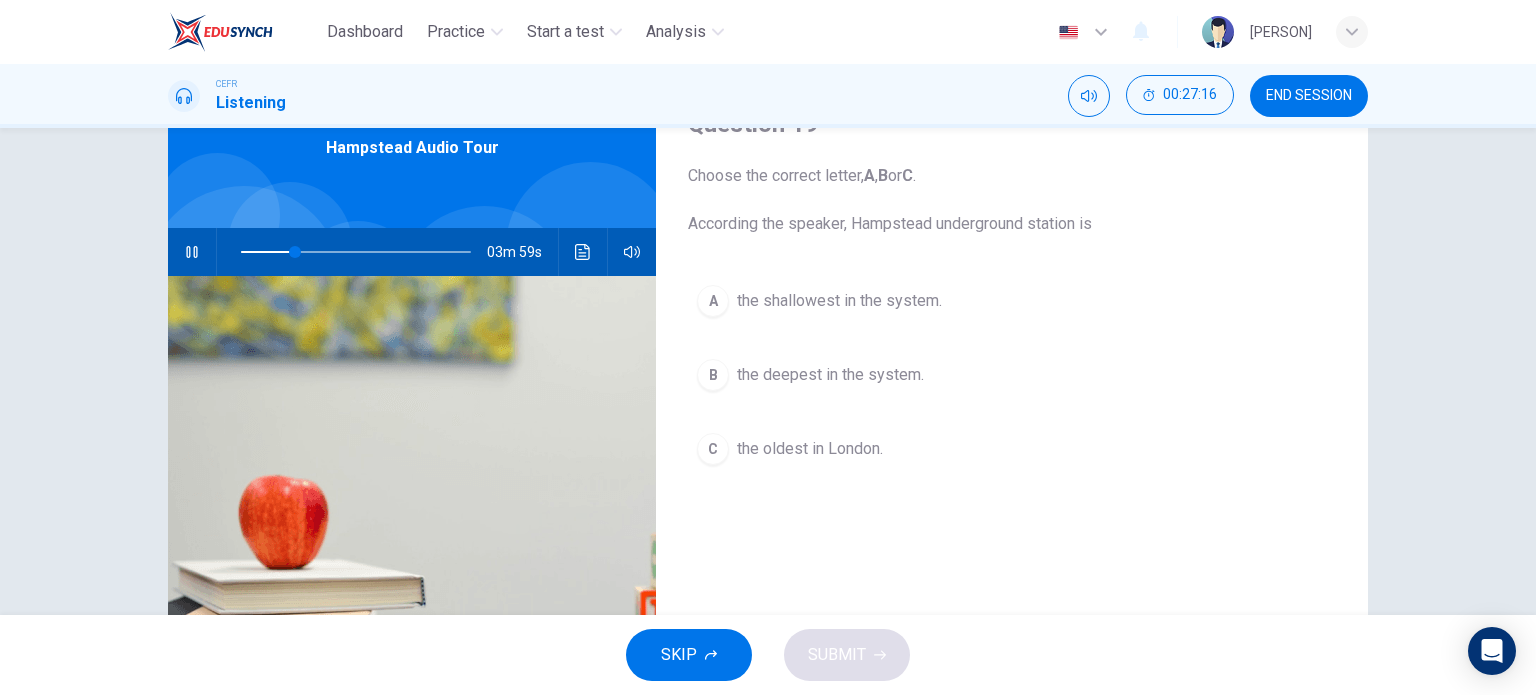 click on "B" at bounding box center [713, 301] 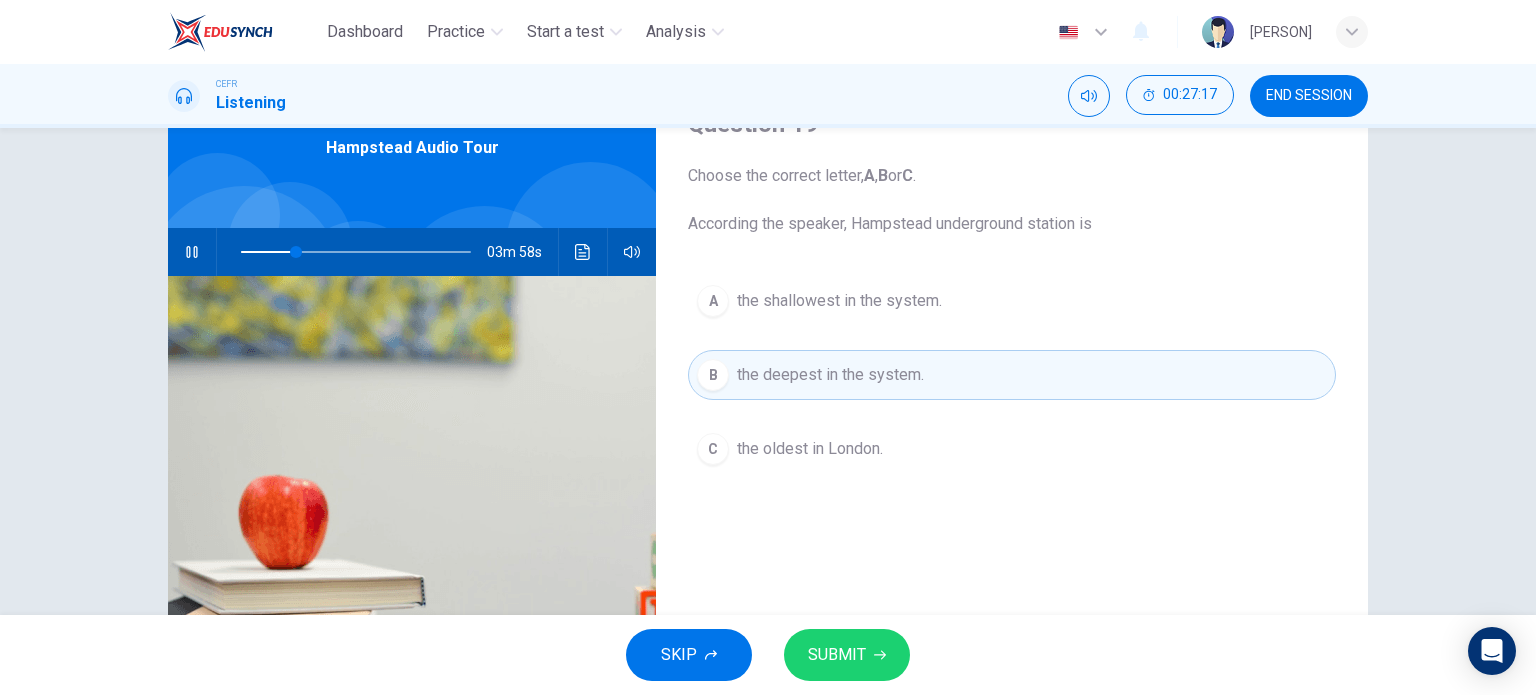 click on "SUBMIT" at bounding box center [837, 655] 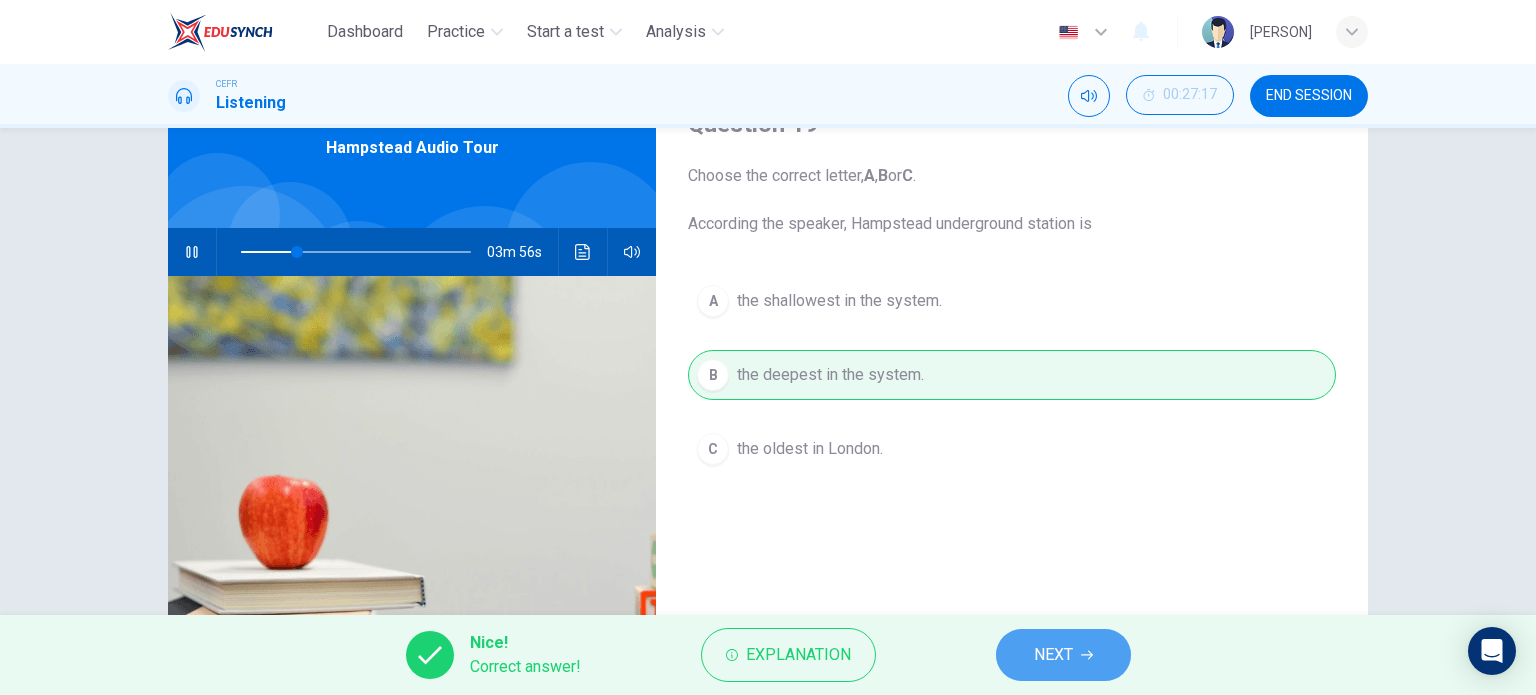 click on "NEXT" at bounding box center [1053, 655] 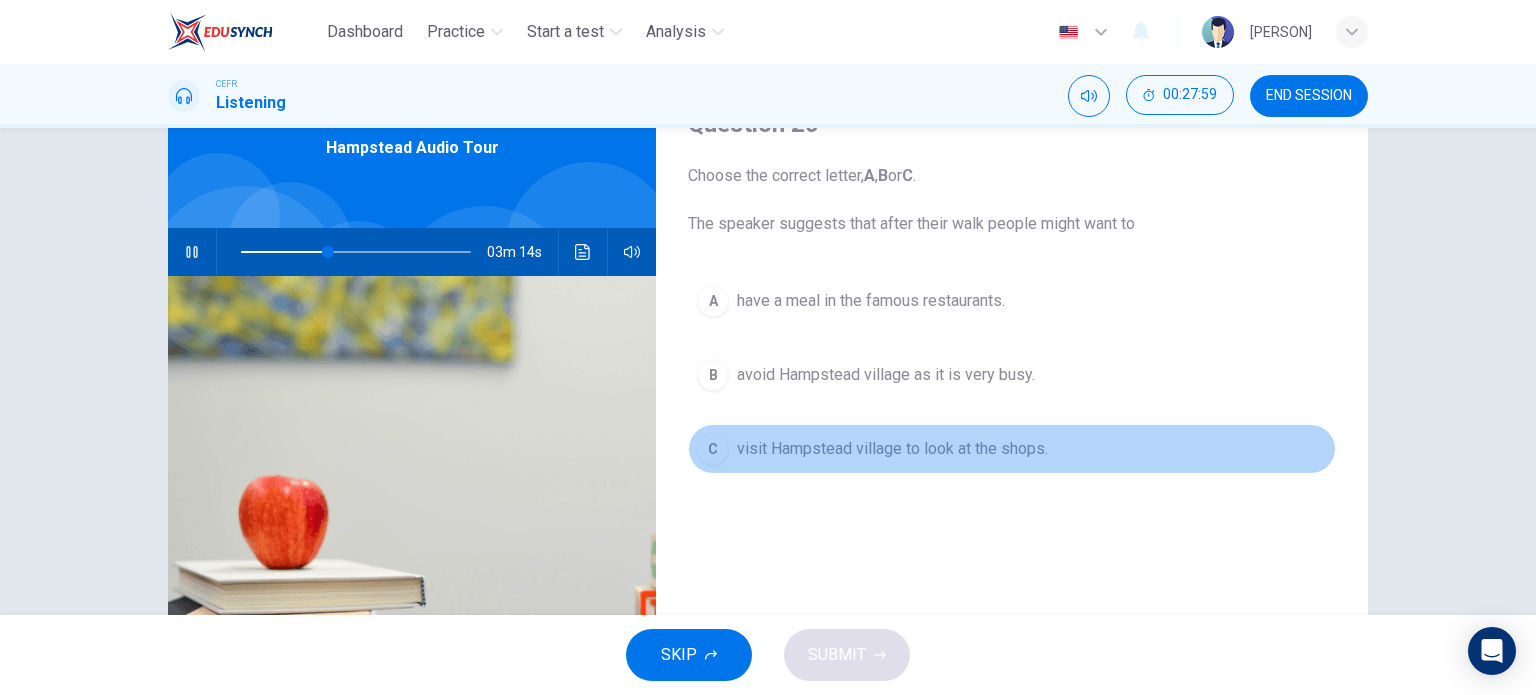 click on "visit Hampstead village to look at the shops." at bounding box center [871, 301] 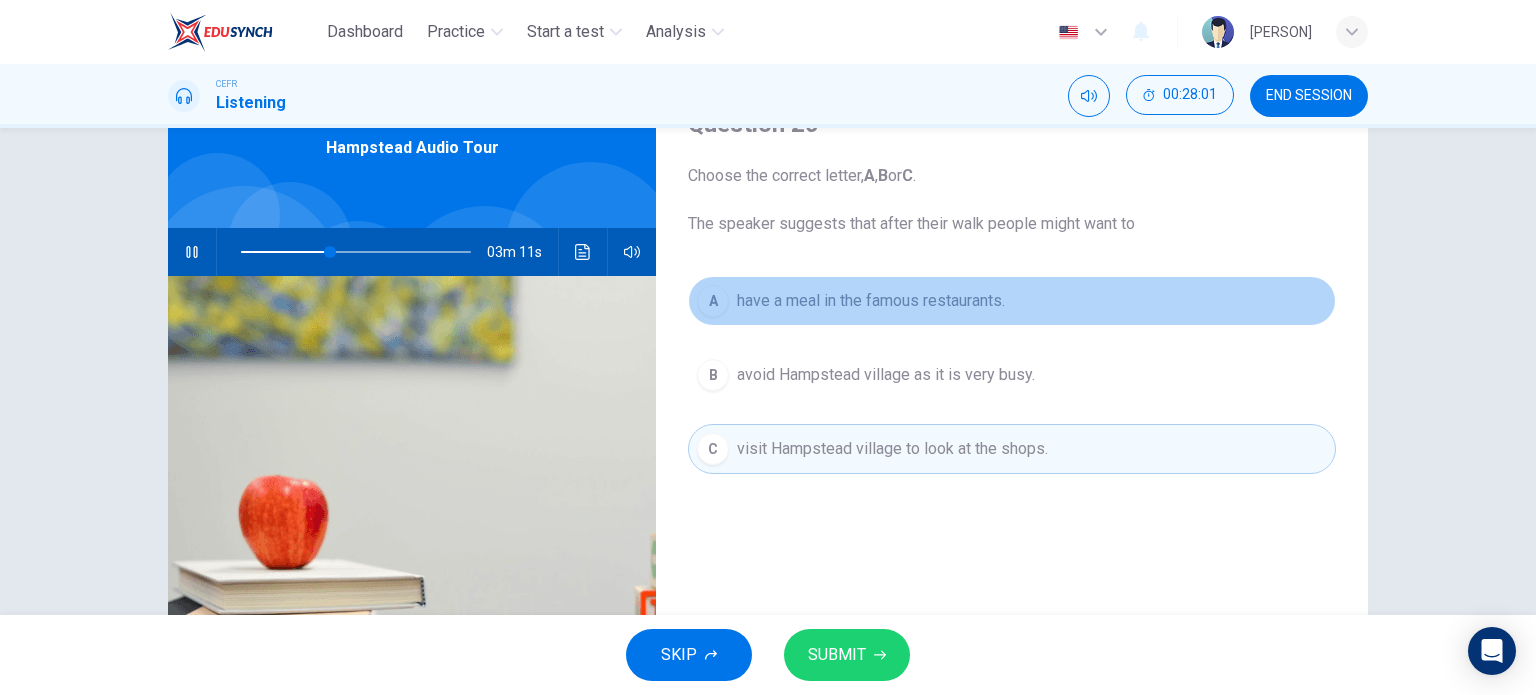 click on "have a meal in the famous restaurants." at bounding box center (871, 301) 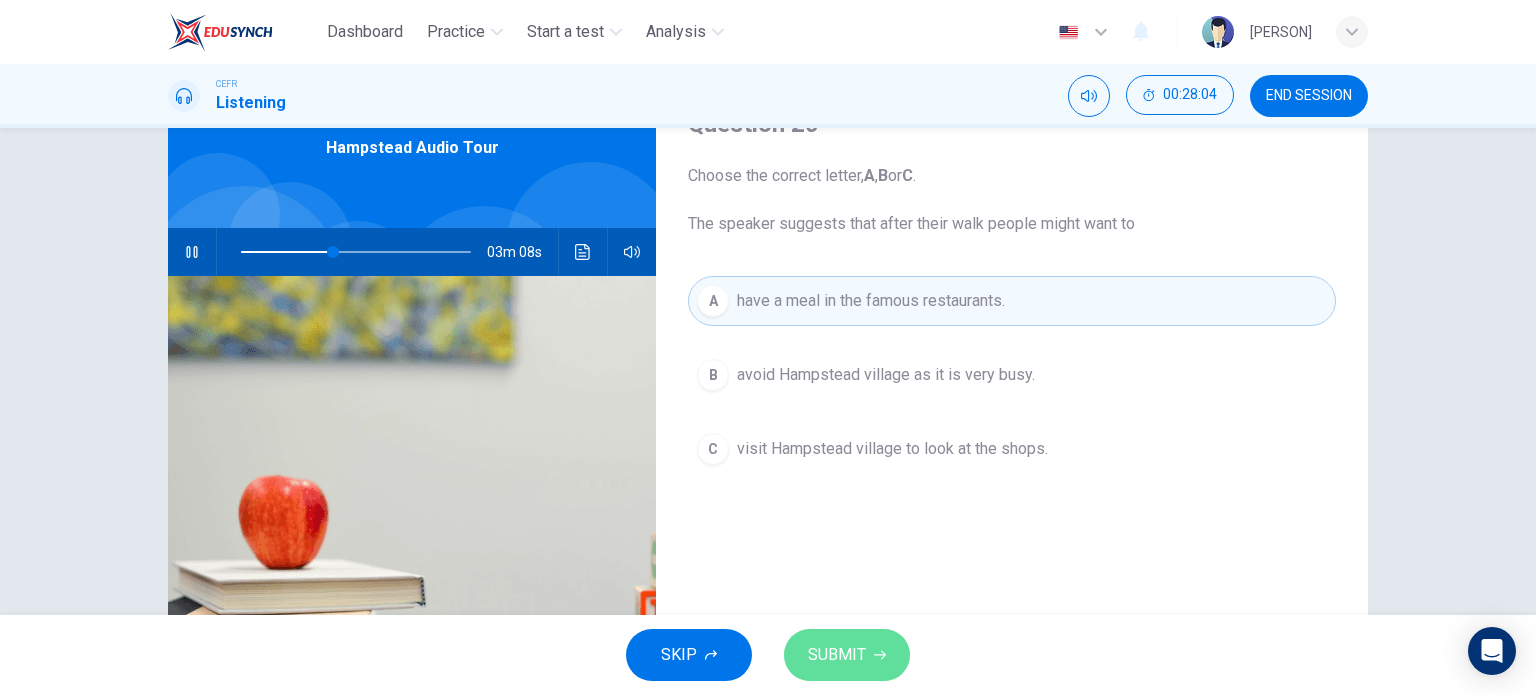 click on "SUBMIT" at bounding box center [847, 655] 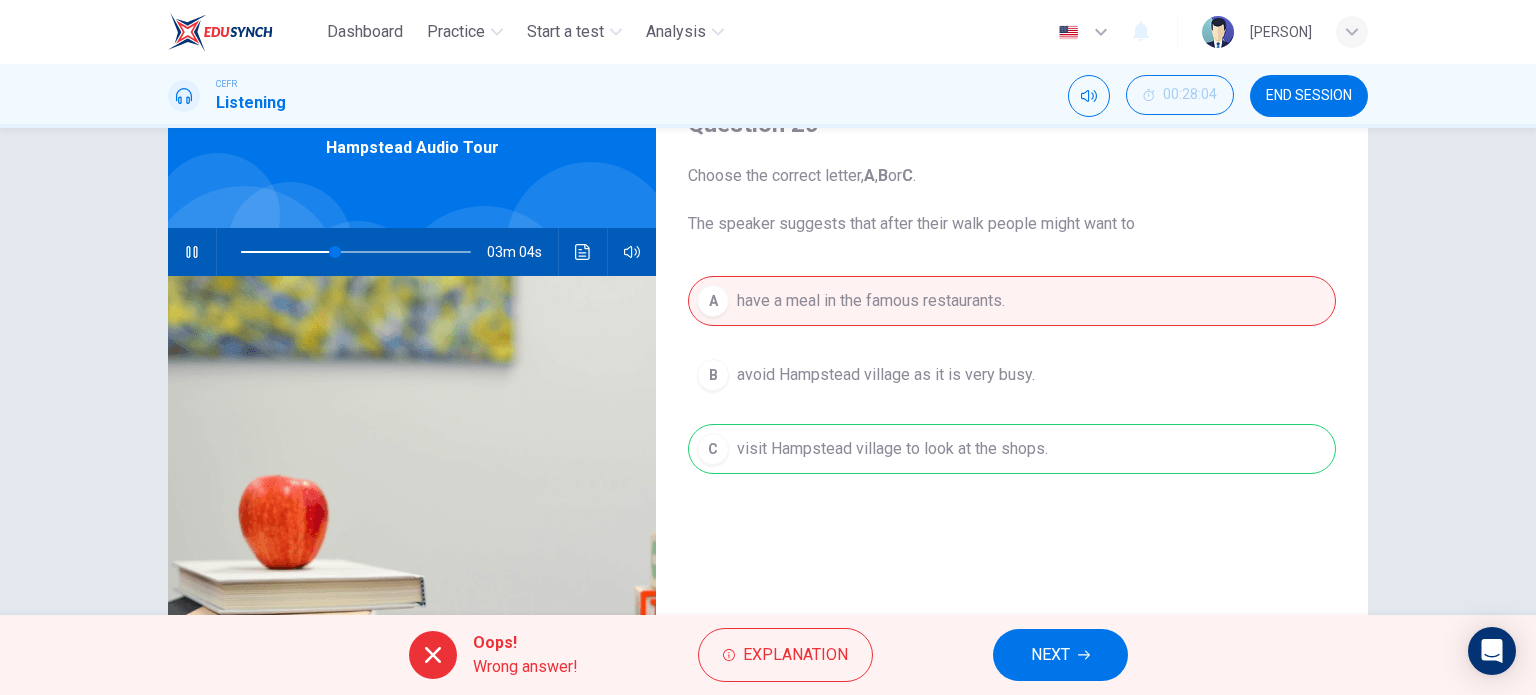 click on "NEXT" at bounding box center (1060, 655) 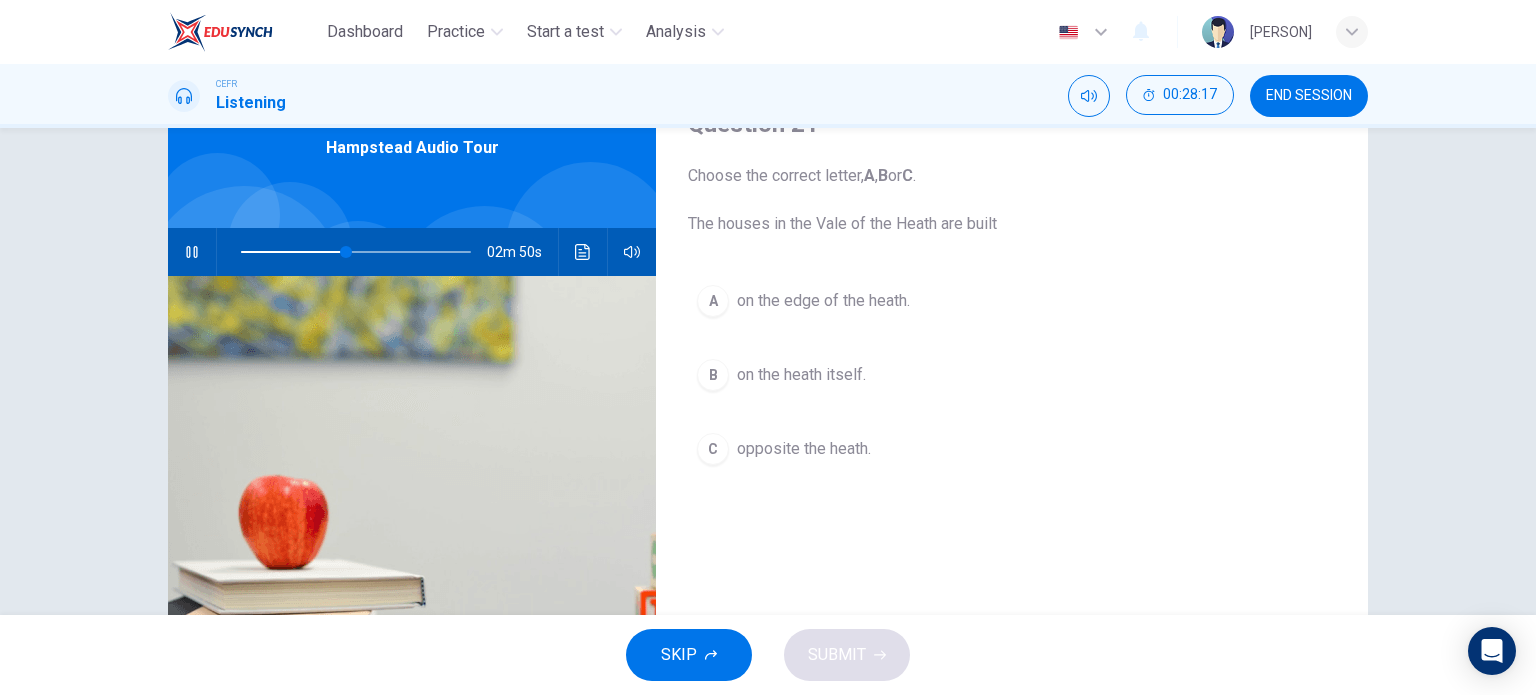 drag, startPoint x: 735, startPoint y: 381, endPoint x: 761, endPoint y: 412, distance: 40.459858 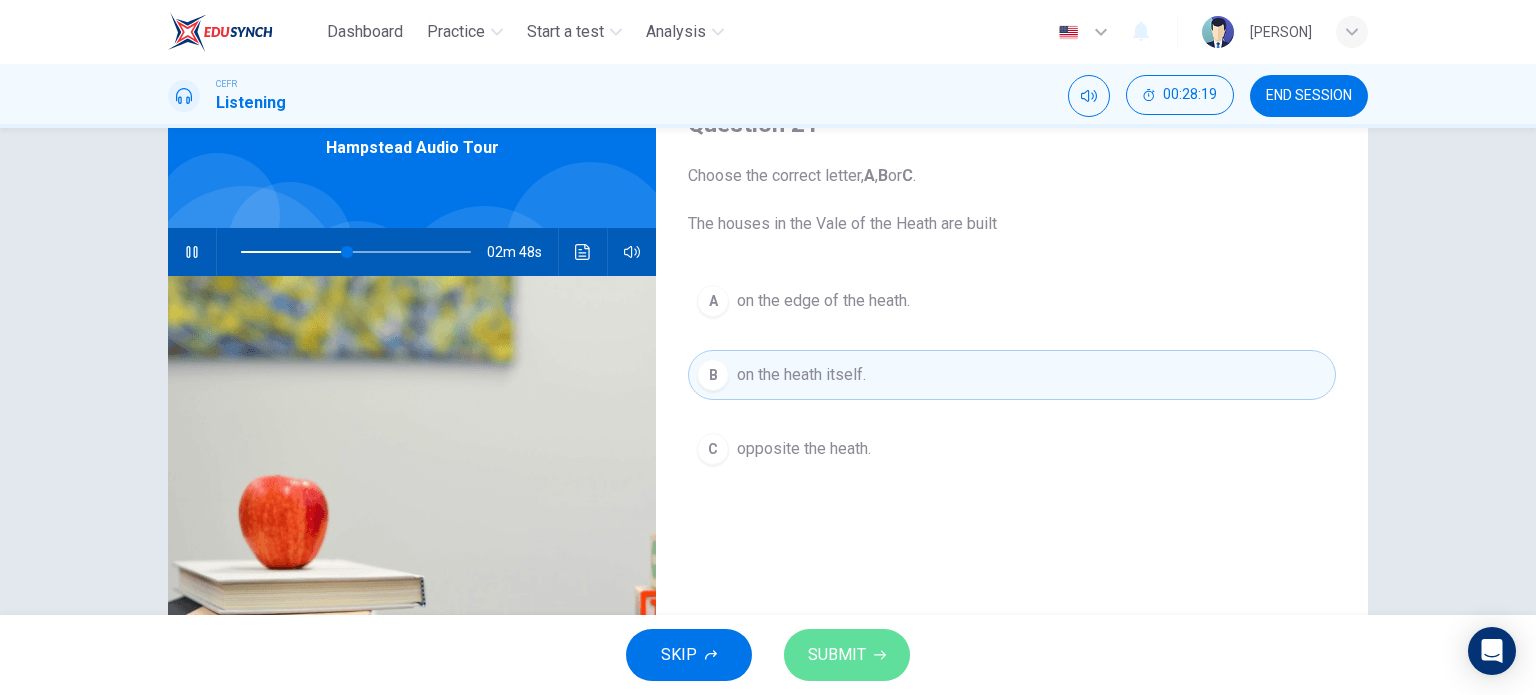 click on "SUBMIT" at bounding box center (837, 655) 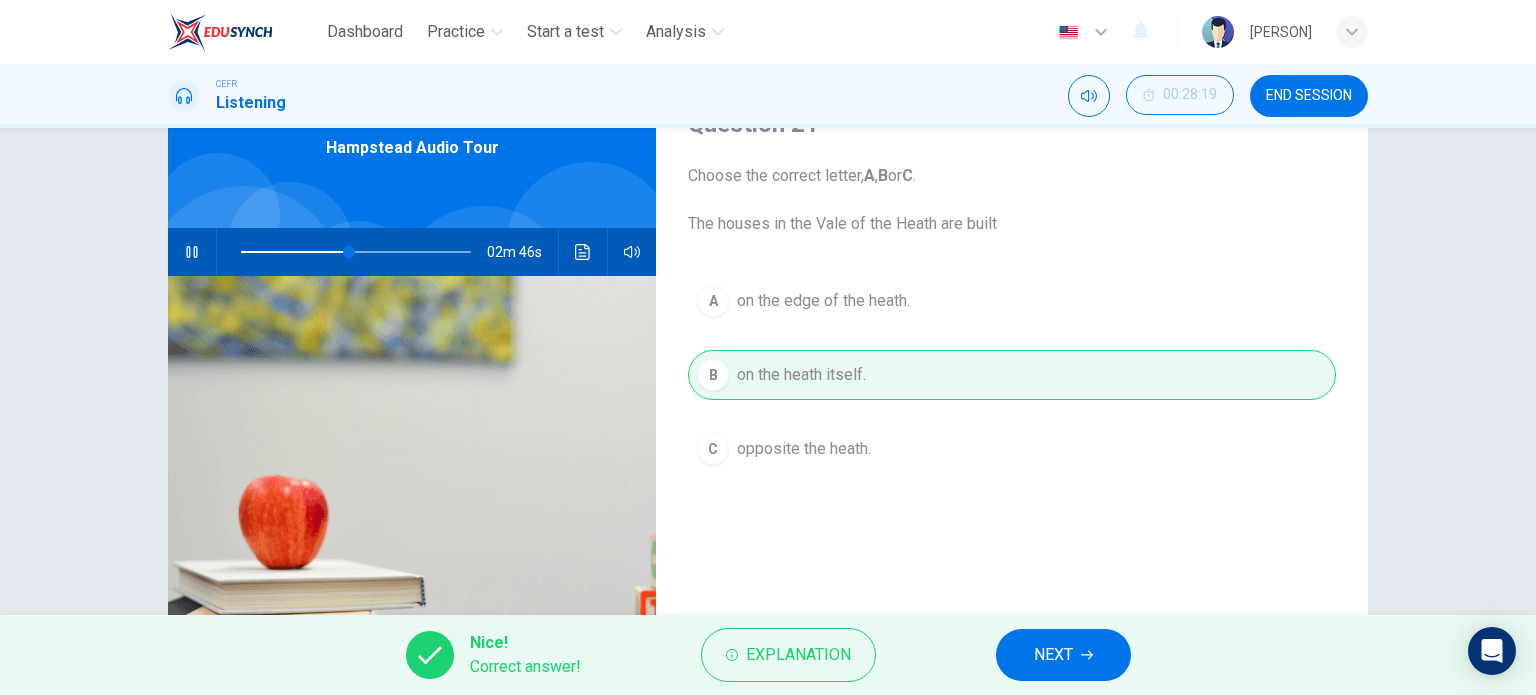 click on "NEXT" at bounding box center [1063, 655] 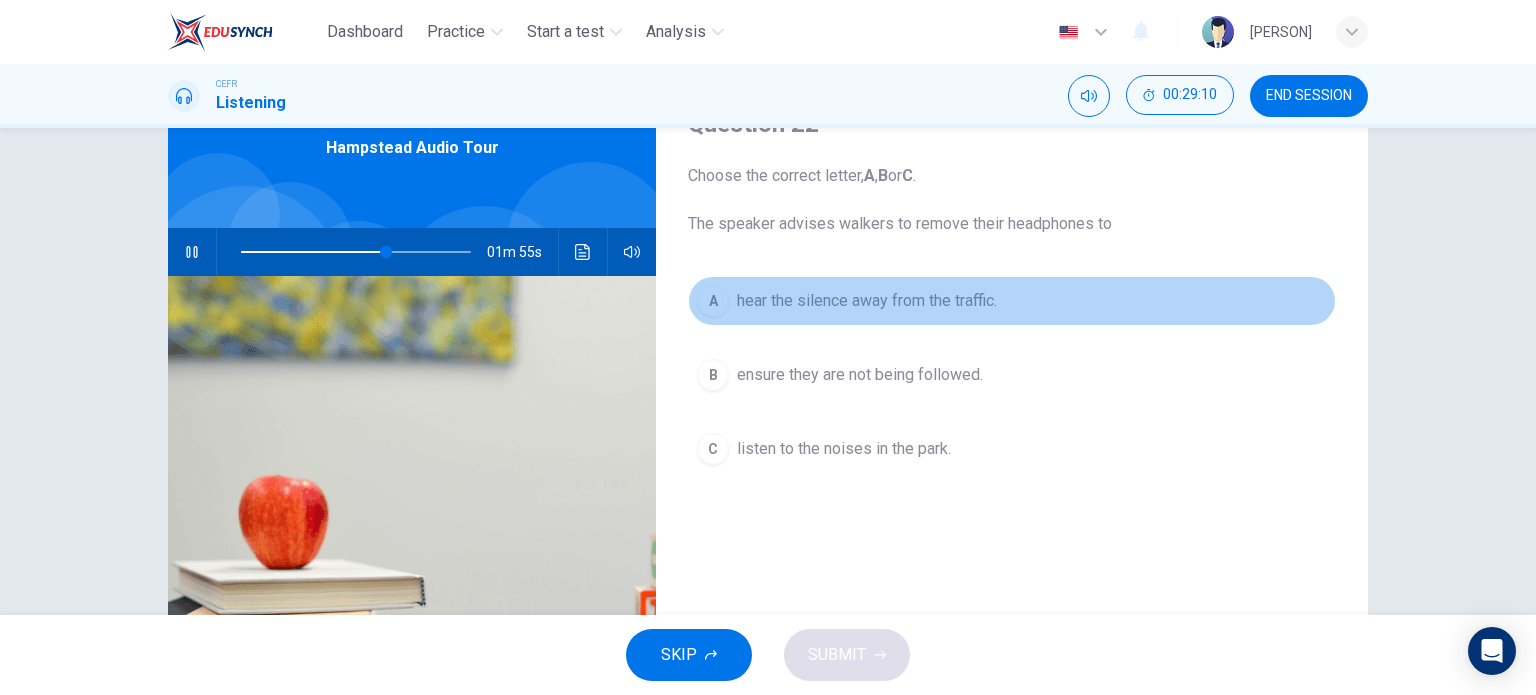 click on "A hear the silence away from the traffic." at bounding box center (1012, 301) 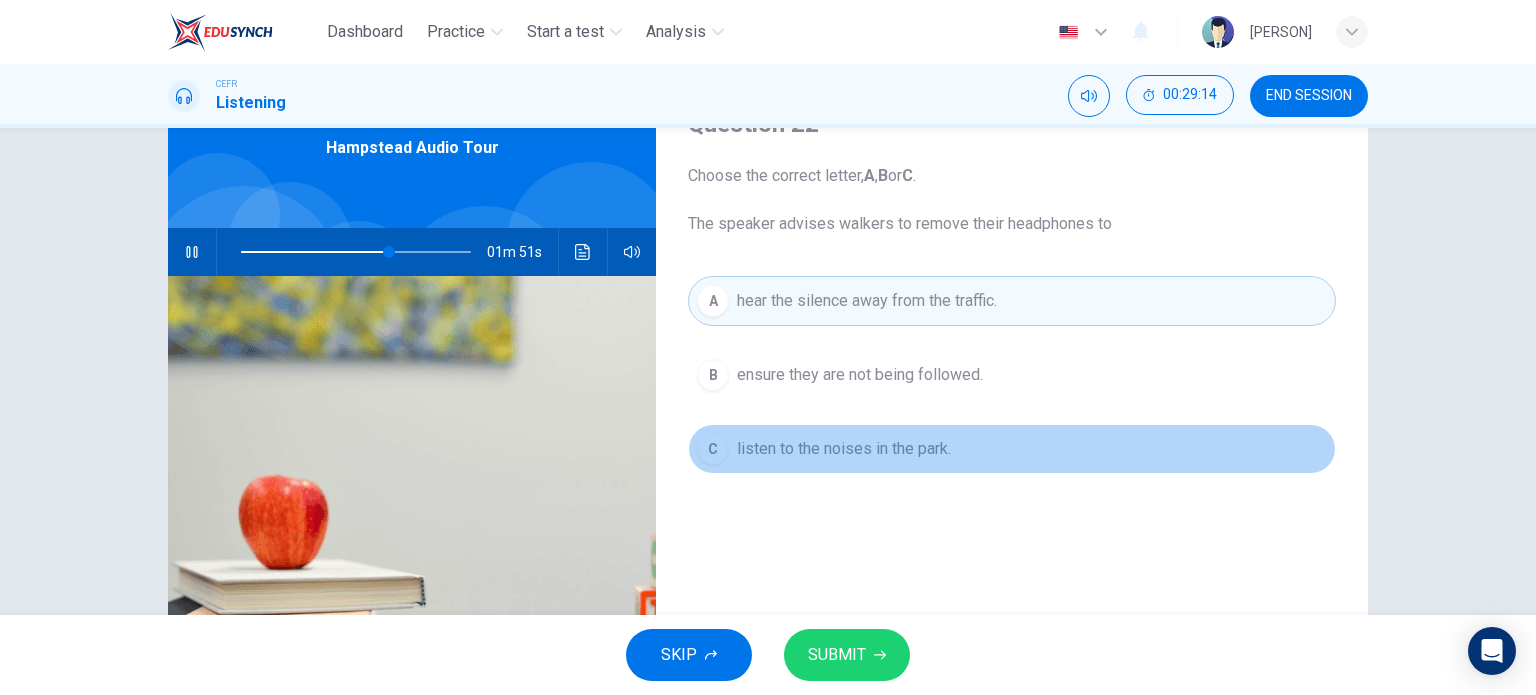 click on "listen to the noises in the park." at bounding box center [860, 375] 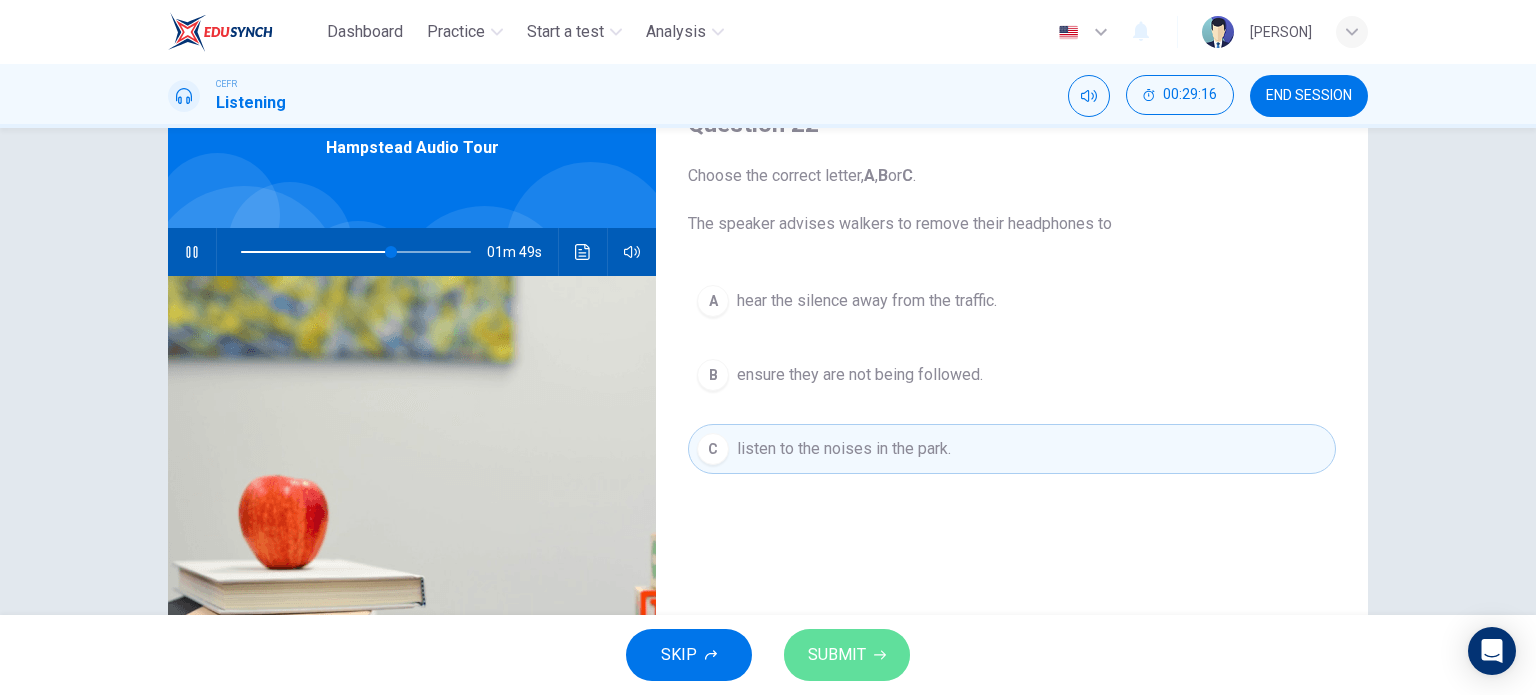 click on "SUBMIT" at bounding box center (837, 655) 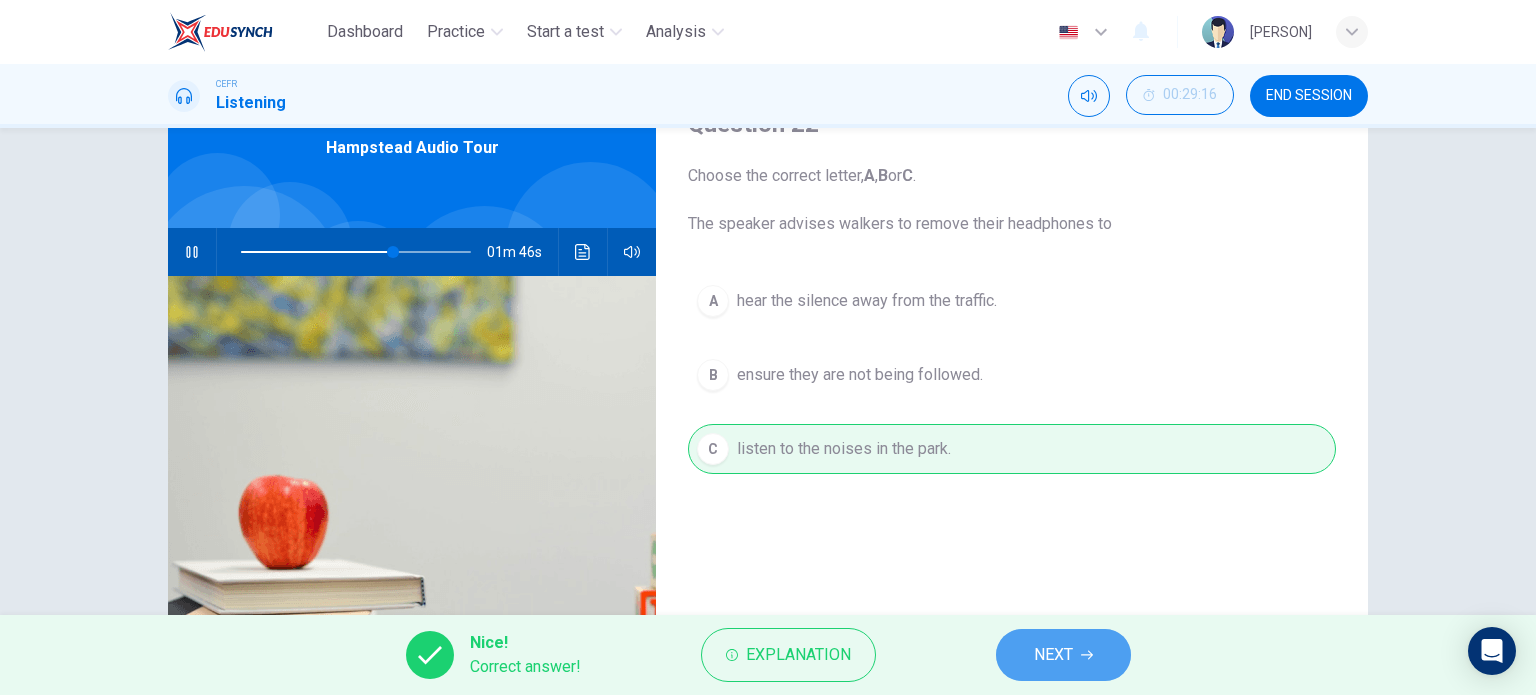 click on "NEXT" at bounding box center [1063, 655] 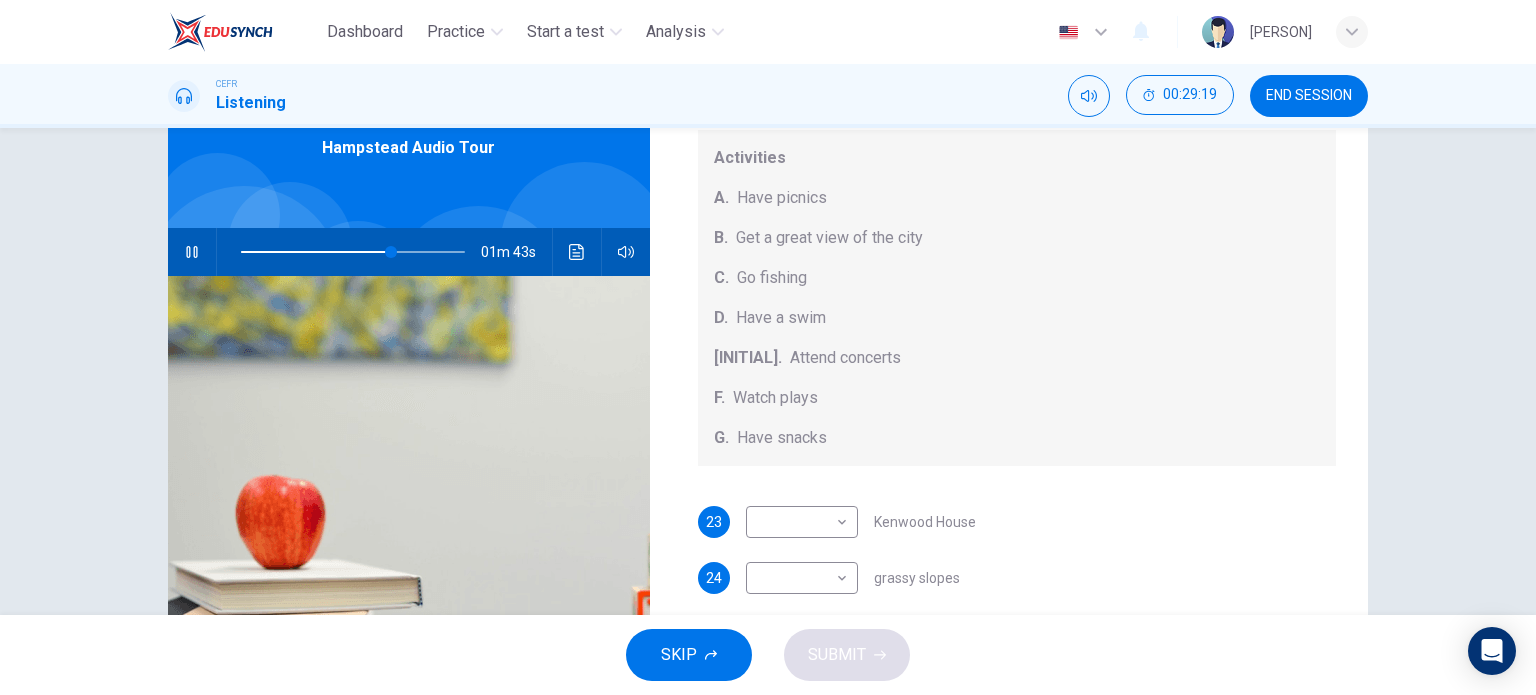 scroll, scrollTop: 184, scrollLeft: 0, axis: vertical 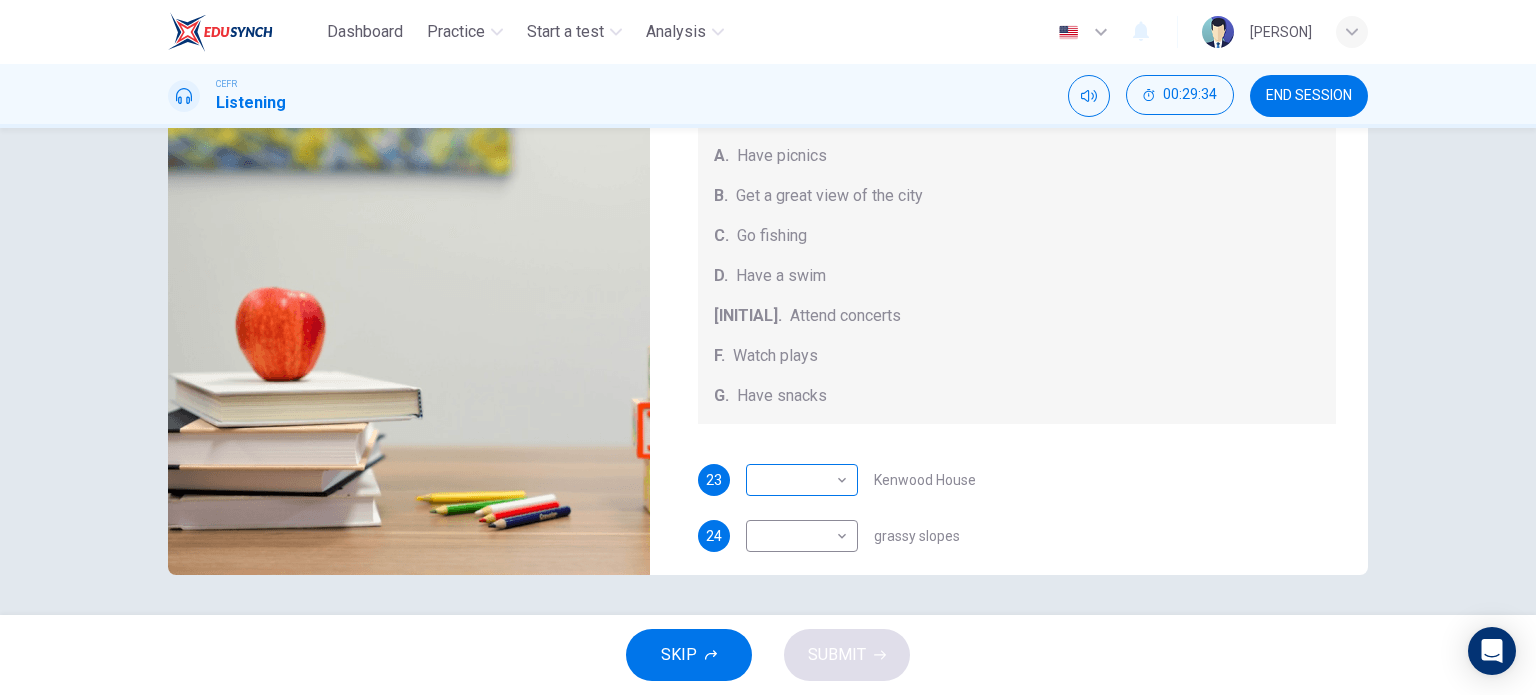 click on "00:29:34 END SESSION Questions 23 - 27 Which activity can be done at each of the following locations on the heath? Choose FIVE answers below and select the correct letter, A-G , next to the questions. Activities A. Have picnics B. Get a great view of the city C. Go fishing D. Have a swim E. Attend concerts F. Watch plays G. Have snacks 23 ​​Kenwood House 24 ​​grassy slopes 25 ​​open-air stage 26 ​​ponds 27 ​​Parliament Hill Hampstead Audio Tour 01m 27s SKIP SUBMIT EduSynch - Online Language Proficiency Testing
Highlight an image Highlight Ask AI Turn off Delete Important Important Important Important Important Important Change a color Write a memo Go to Liner Ask AI Dashboard Practice Start a test Analysis Notifications © Copyright  2025" at bounding box center (768, 347) 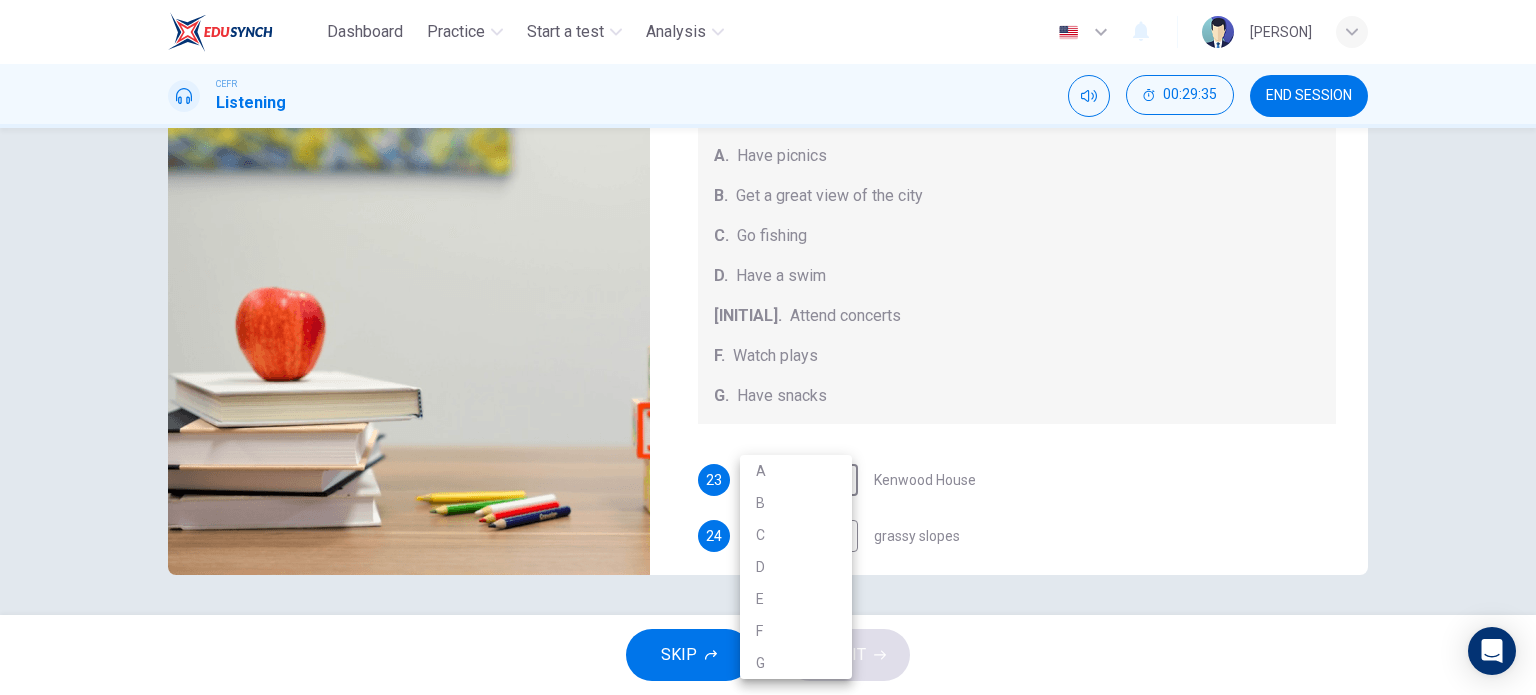 click at bounding box center [768, 347] 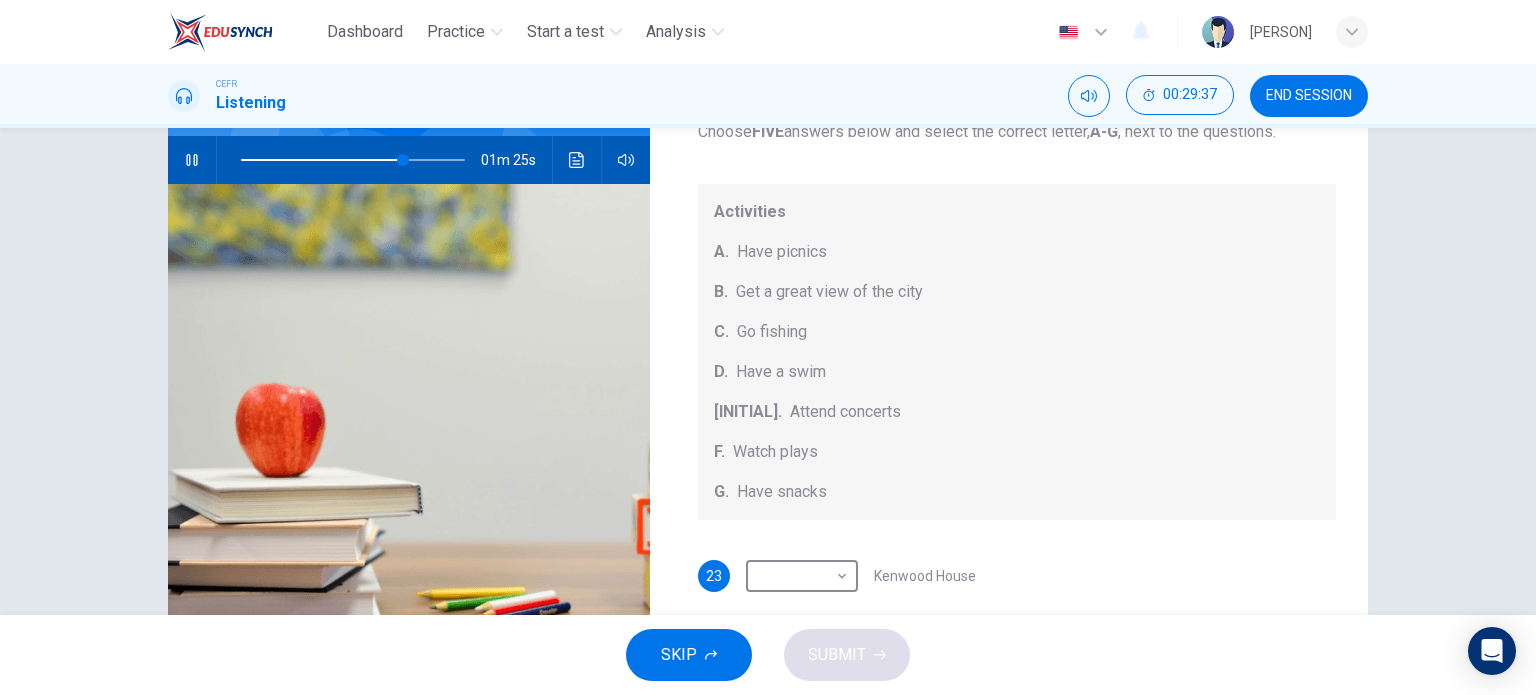 scroll, scrollTop: 188, scrollLeft: 0, axis: vertical 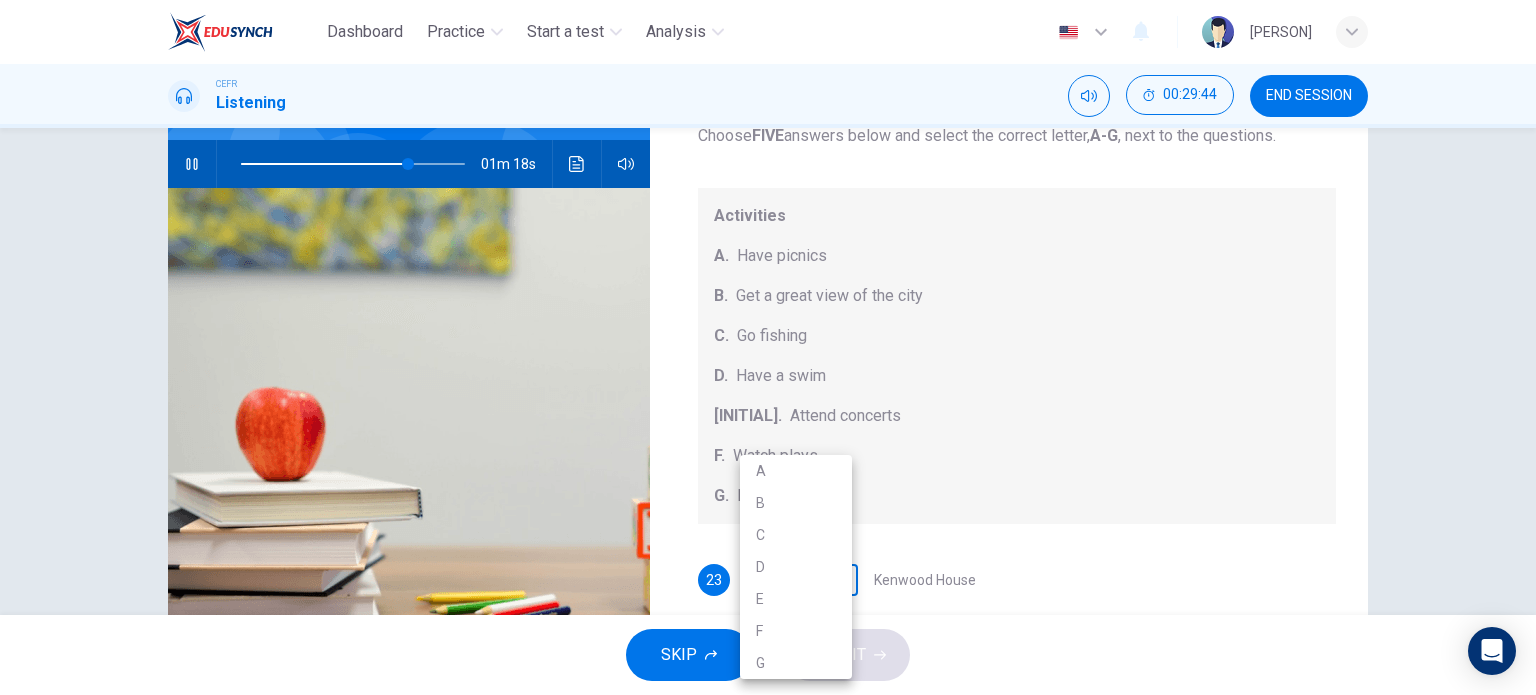 click on "Dashboard Practice Start a test Analysis English en ​ NURHAINA BINTI AMRAN CEFR Listening 00:29:44 END SESSION Questions 23 - 27 Which activity can be done at each of the following locations on the heath? Choose  FIVE  answers below and select the correct letter,  A-G , next to the questions. Activities A. Have picnics B. Get a great view of the city C. Go fishing D. Have a swim E. Attend concerts F. Watch plays G. Have snacks 23 ​ ​ Kenwood House 24 ​ ​ grassy slopes 25 ​ ​ open-air stage 26 ​ ​ ponds 27 ​ ​ Parliament Hill Hampstead Audio Tour 01m 18s SKIP SUBMIT EduSynch - Online Language Proficiency Testing
Highlight an image Highlight Ask AI Turn off Delete Important Important Important Important Important Important Change a color Write a memo Go to Liner Ask AI Dashboard Practice Start a test Analysis Notifications © Copyright  2025 A B C D E F G" at bounding box center [768, 347] 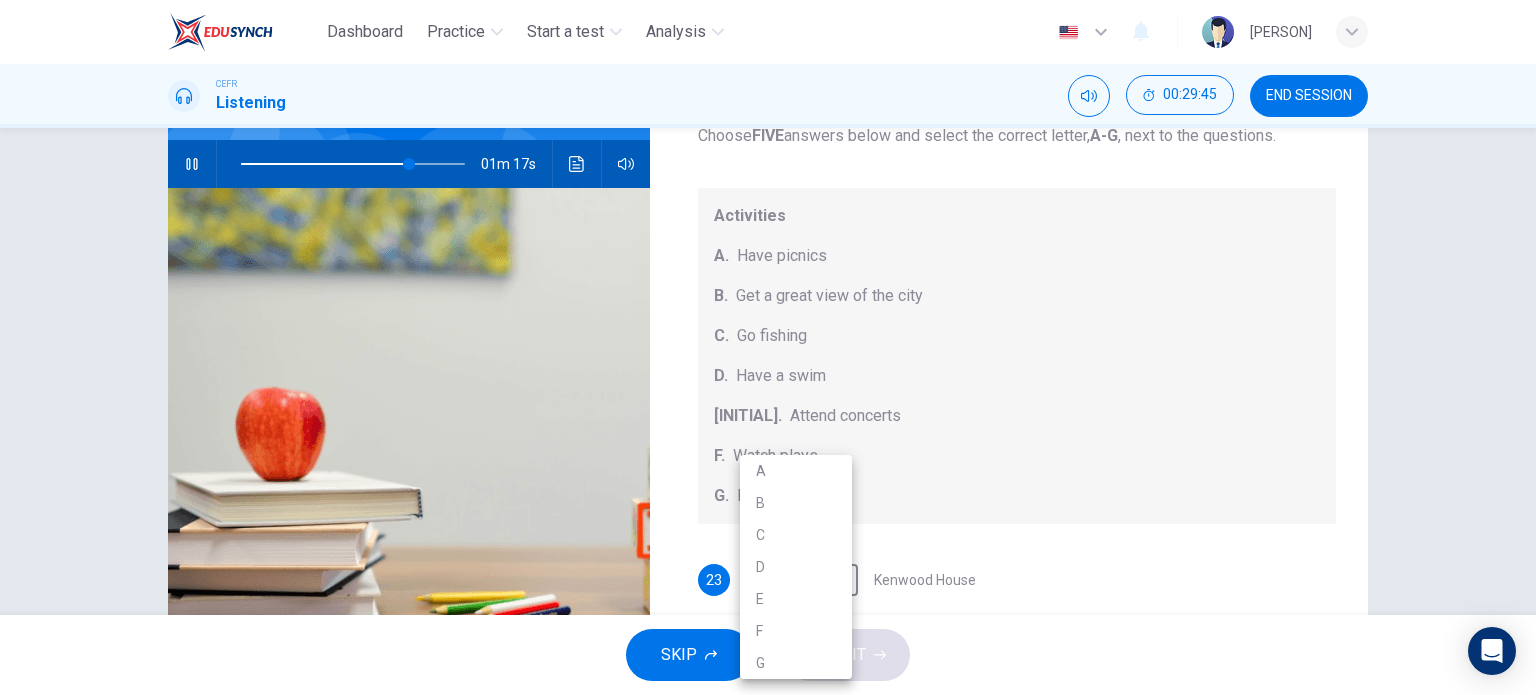 click on "B" at bounding box center [796, 503] 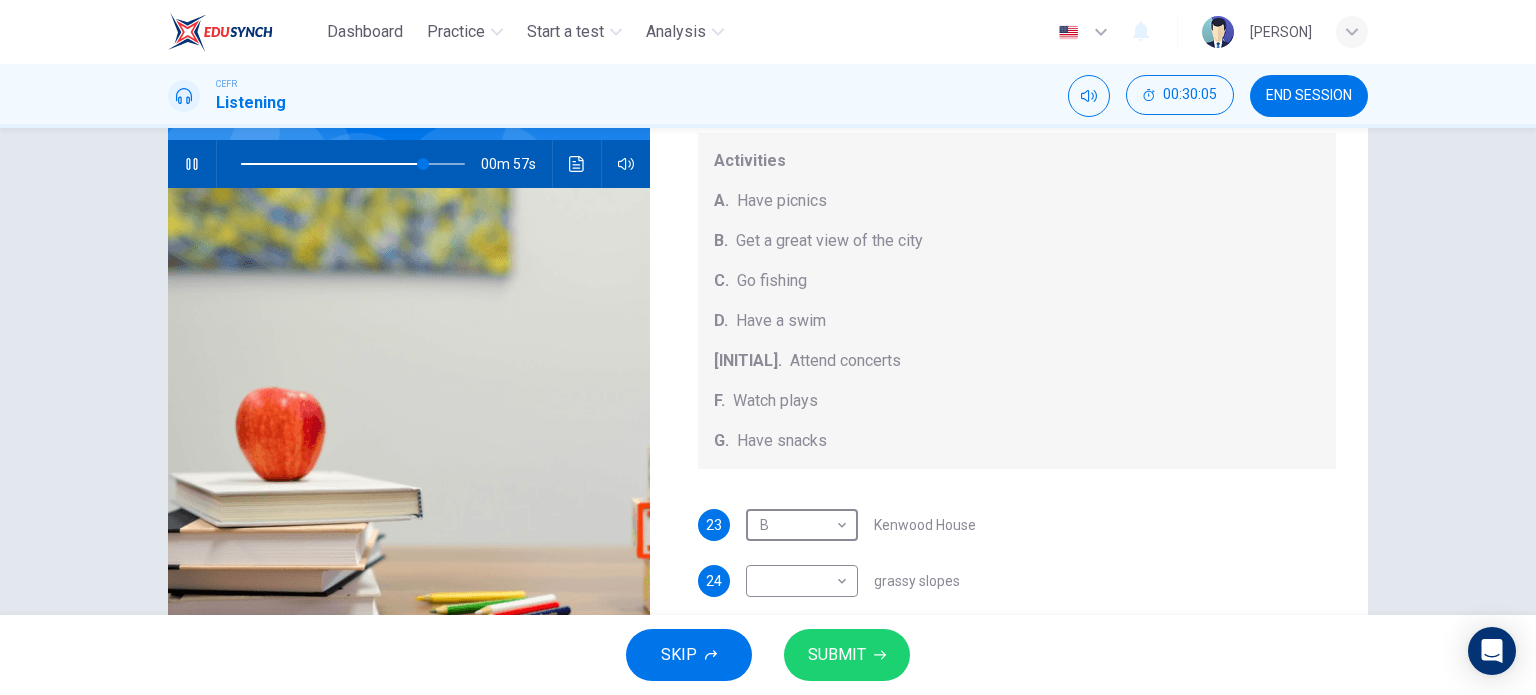 scroll, scrollTop: 0, scrollLeft: 0, axis: both 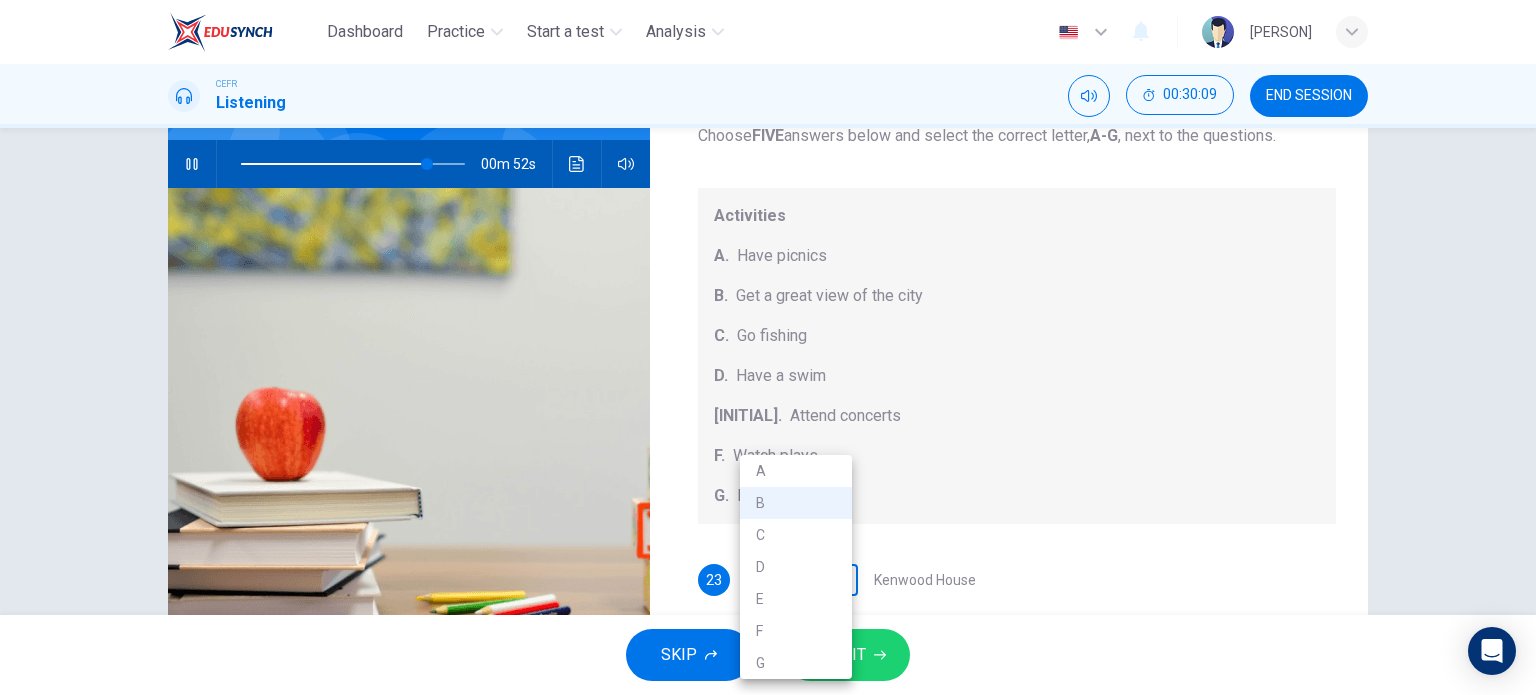 click on "Dashboard Practice Start a test Analysis English en ​ NURHAINA BINTI AMRAN CEFR Listening 00:30:09 END SESSION Questions 23 - 27 Which activity can be done at each of the following locations on the heath? Choose  FIVE  answers below and select the correct letter,  A-G , next to the questions. Activities A. Have picnics B. Get a great view of the city C. Go fishing D. Have a swim E. Attend concerts F. Watch plays G. Have snacks 23 B B ​ Kenwood House 24 ​ ​ grassy slopes 25 ​ ​ open-air stage 26 ​ ​ ponds 27 ​ ​ Parliament Hill Hampstead Audio Tour 00m 52s SKIP SUBMIT EduSynch - Online Language Proficiency Testing
Highlight an image Highlight Ask AI Turn off Delete Important Important Important Important Important Important Change a color Write a memo Go to Liner Ask AI Dashboard Practice Start a test Analysis Notifications © Copyright  2025 A B C D E F G" at bounding box center [768, 347] 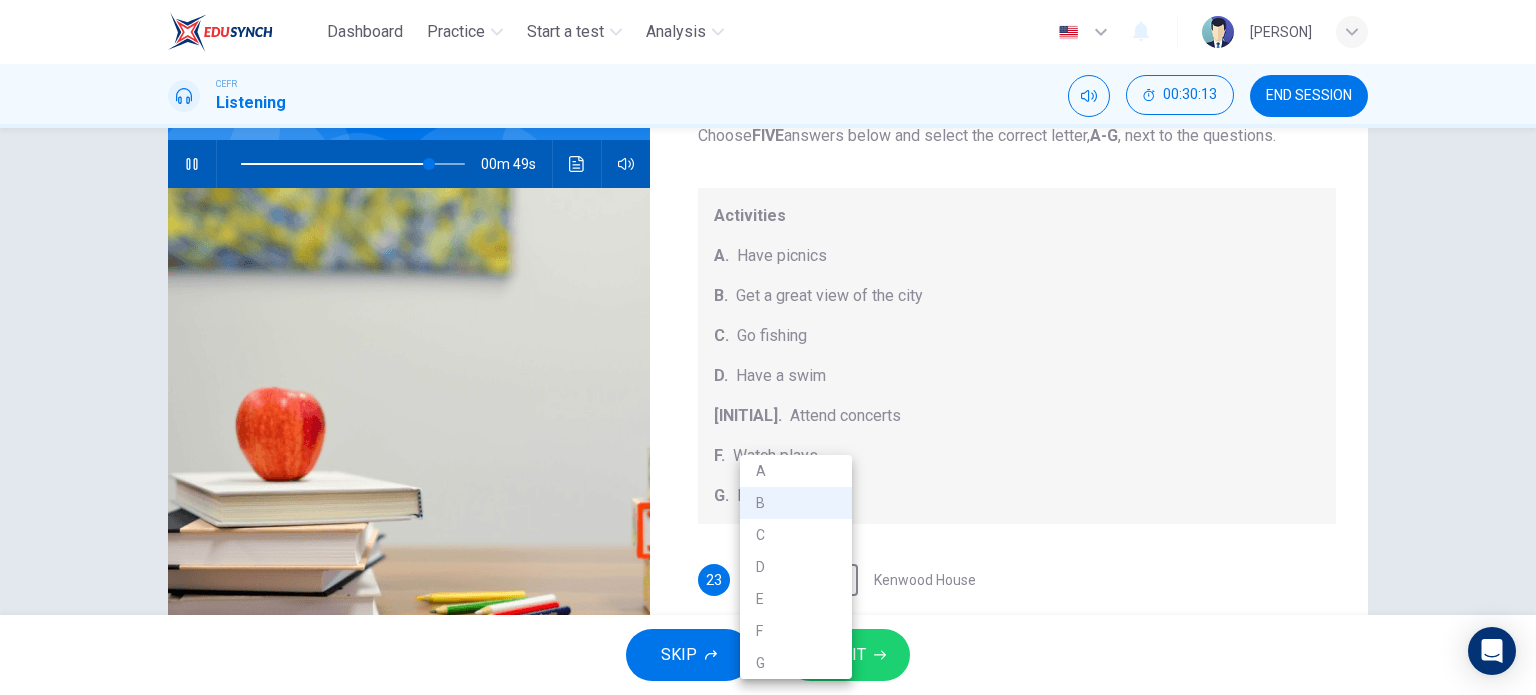 click at bounding box center (768, 347) 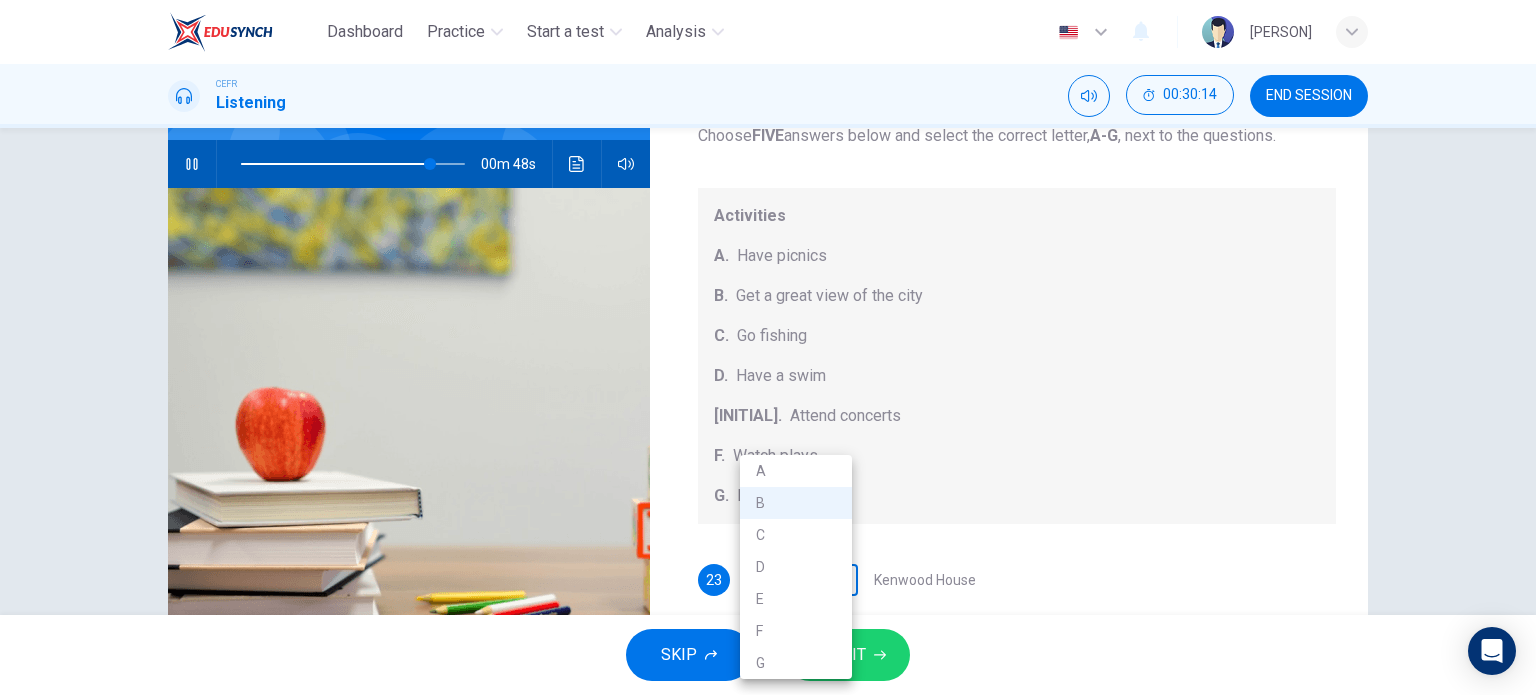click on "Dashboard Practice Start a test Analysis English en ​ NURHAINA BINTI AMRAN CEFR Listening 00:30:14 END SESSION Questions 23 - 27 Which activity can be done at each of the following locations on the heath? Choose  FIVE  answers below and select the correct letter,  A-G , next to the questions. Activities A. Have picnics B. Get a great view of the city C. Go fishing D. Have a swim E. Attend concerts F. Watch plays G. Have snacks 23 B B ​ Kenwood House 24 ​ ​ grassy slopes 25 ​ ​ open-air stage 26 ​ ​ ponds 27 ​ ​ Parliament Hill Hampstead Audio Tour 00m 48s SKIP SUBMIT EduSynch - Online Language Proficiency Testing
Highlight an image Highlight Ask AI Turn off Delete Important Important Important Important Important Important Change a color Write a memo Go to Liner Ask AI Dashboard Practice Start a test Analysis Notifications © Copyright  2025 A B C D E F G" at bounding box center (768, 347) 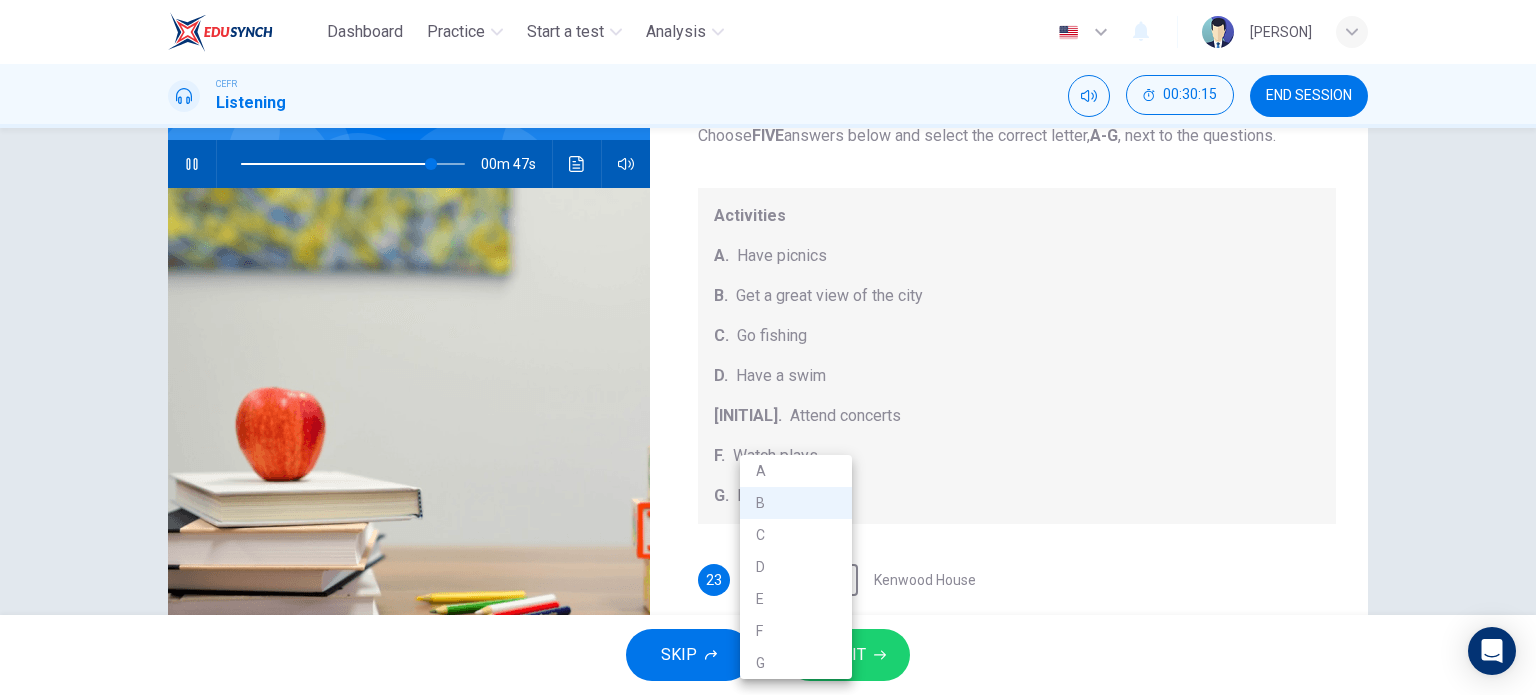click on "A" at bounding box center [796, 471] 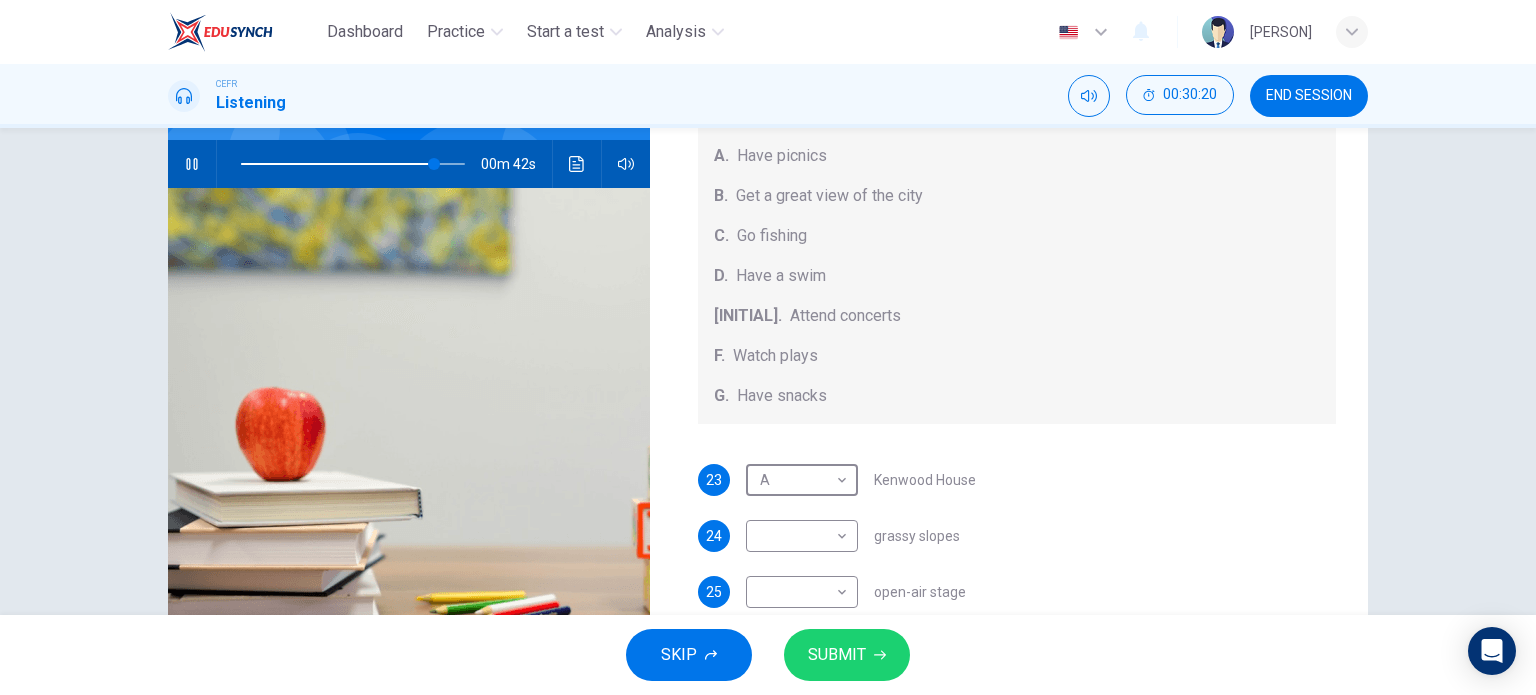 scroll, scrollTop: 184, scrollLeft: 0, axis: vertical 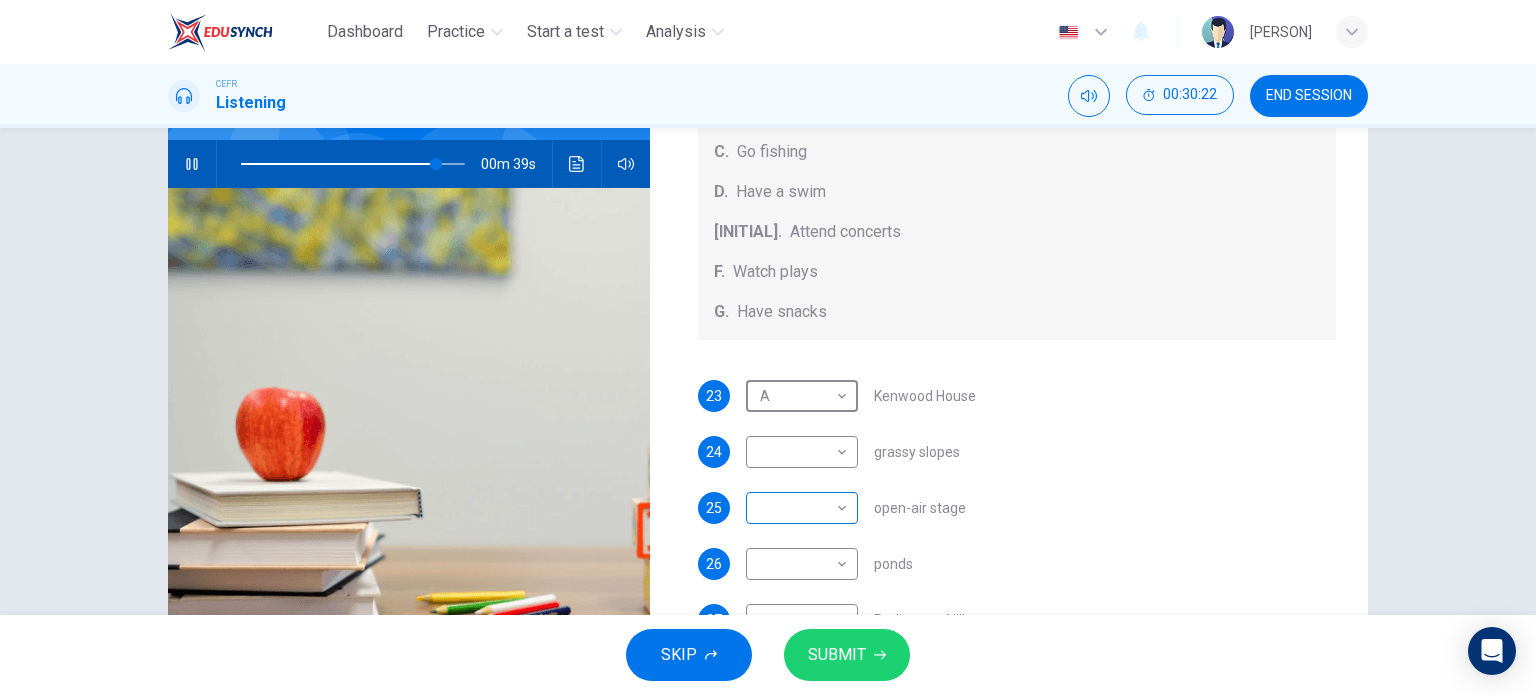 click on "Dashboard Practice Start a test Analysis English en ​ NURHAINA BINTI AMRAN CEFR Listening 00:30:22 END SESSION Questions 23 - 27 Which activity can be done at each of the following locations on the heath? Choose  FIVE  answers below and select the correct letter,  A-G , next to the questions. Activities A. Have picnics B. Get a great view of the city C. Go fishing D. Have a swim E. Attend concerts F. Watch plays G. Have snacks 23 A A ​ Kenwood House 24 ​ ​ grassy slopes 25 ​ ​ open-air stage 26 ​ ​ ponds 27 ​ ​ Parliament Hill Hampstead Audio Tour 00m 39s SKIP SUBMIT EduSynch - Online Language Proficiency Testing
Highlight an image Highlight Ask AI Turn off Delete Important Important Important Important Important Important Change a color Write a memo Go to Liner Ask AI Dashboard Practice Start a test Analysis Notifications © Copyright  2025" at bounding box center (768, 347) 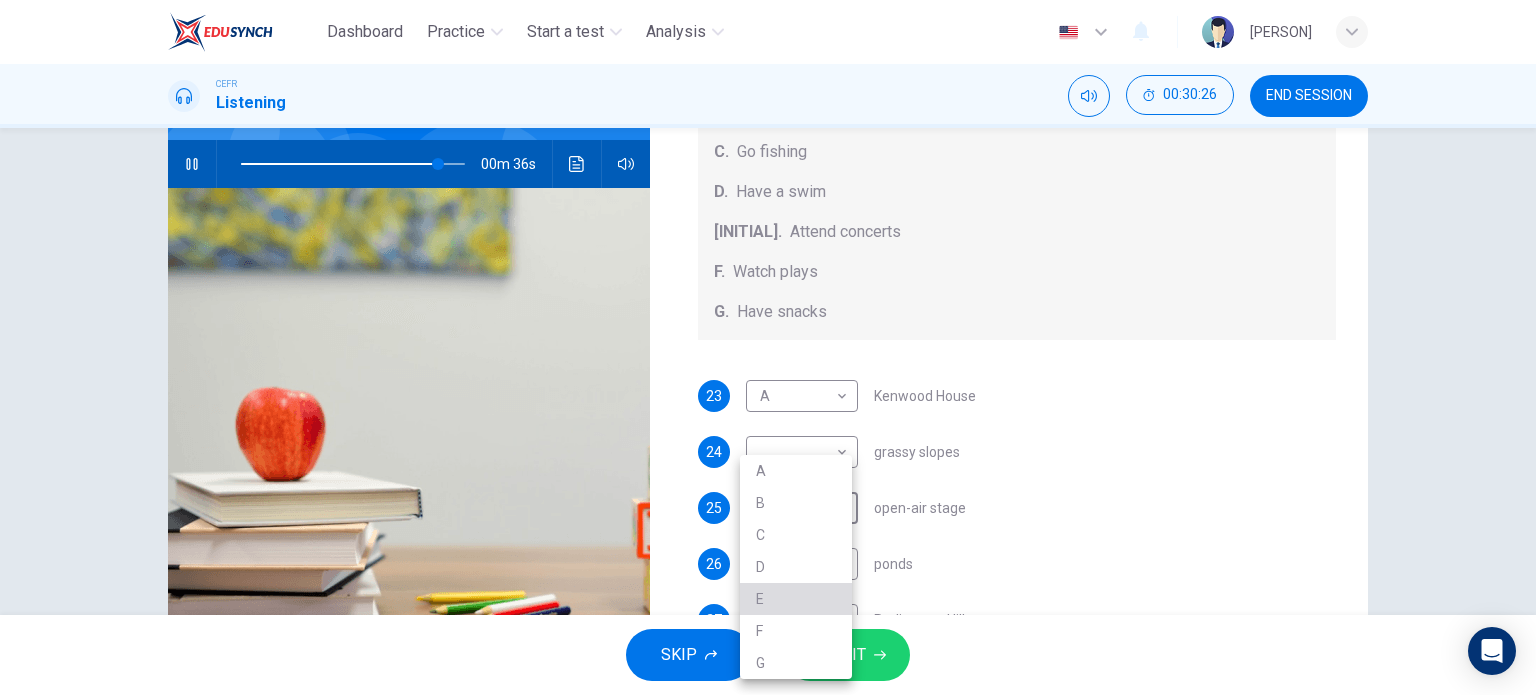 click on "E" at bounding box center [796, 599] 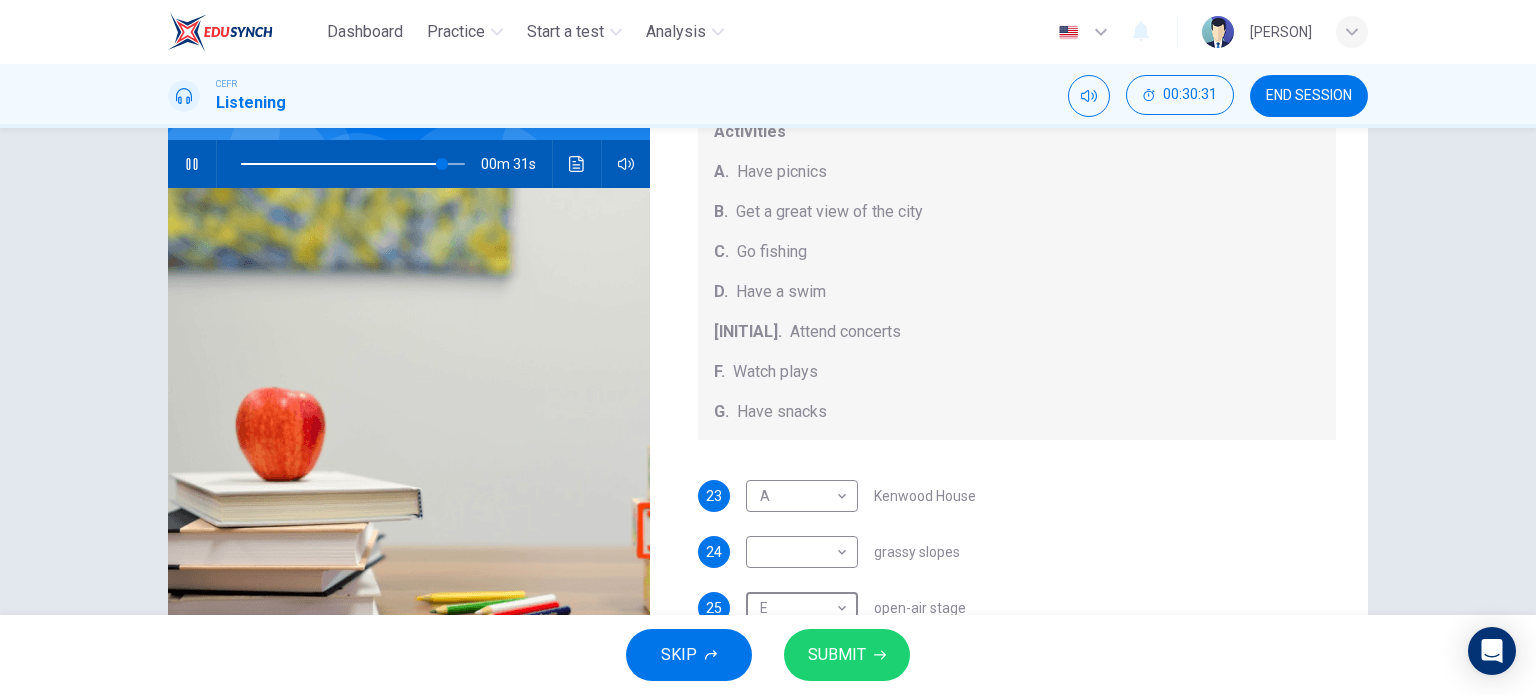 scroll, scrollTop: 184, scrollLeft: 0, axis: vertical 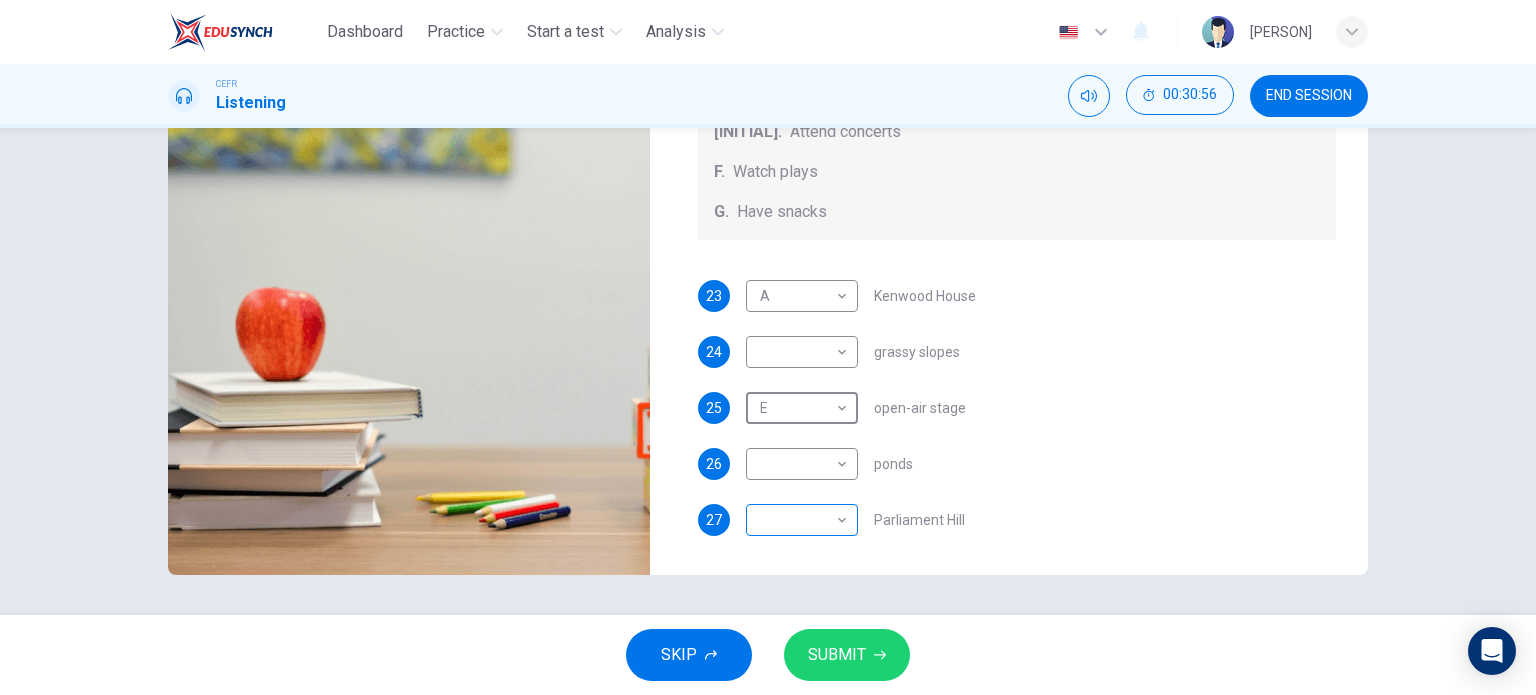 click on "Dashboard Practice Start a test Analysis English en ​ NURHAINA BINTI AMRAN CEFR Listening 00:30:56 END SESSION Questions 23 - 27 Which activity can be done at each of the following locations on the heath? Choose FIVE answers below and select the correct letter, A-G , next to the questions. Activities A. Have picnics B. Get a great view of the city C. Go fishing D. Have a swim E. Attend concerts F. Watch plays G. Have snacks 23 A A ​ Kenwood House 24 ​ ​ grassy slopes 25 E E ​ open-air stage 26 ​ ​ ponds 27 ​ ​ Parliament Hill Hampstead Audio Tour 00m 05s SKIP SUBMIT EduSynch - Online Language Proficiency Testing
Highlight an image Highlight Ask AI Turn off Delete Important Important Important Important Important Important Change a color Write a memo Go to Liner Ask AI Dashboard Practice Start a test Analysis Notifications © Copyright 2025" at bounding box center (768, 347) 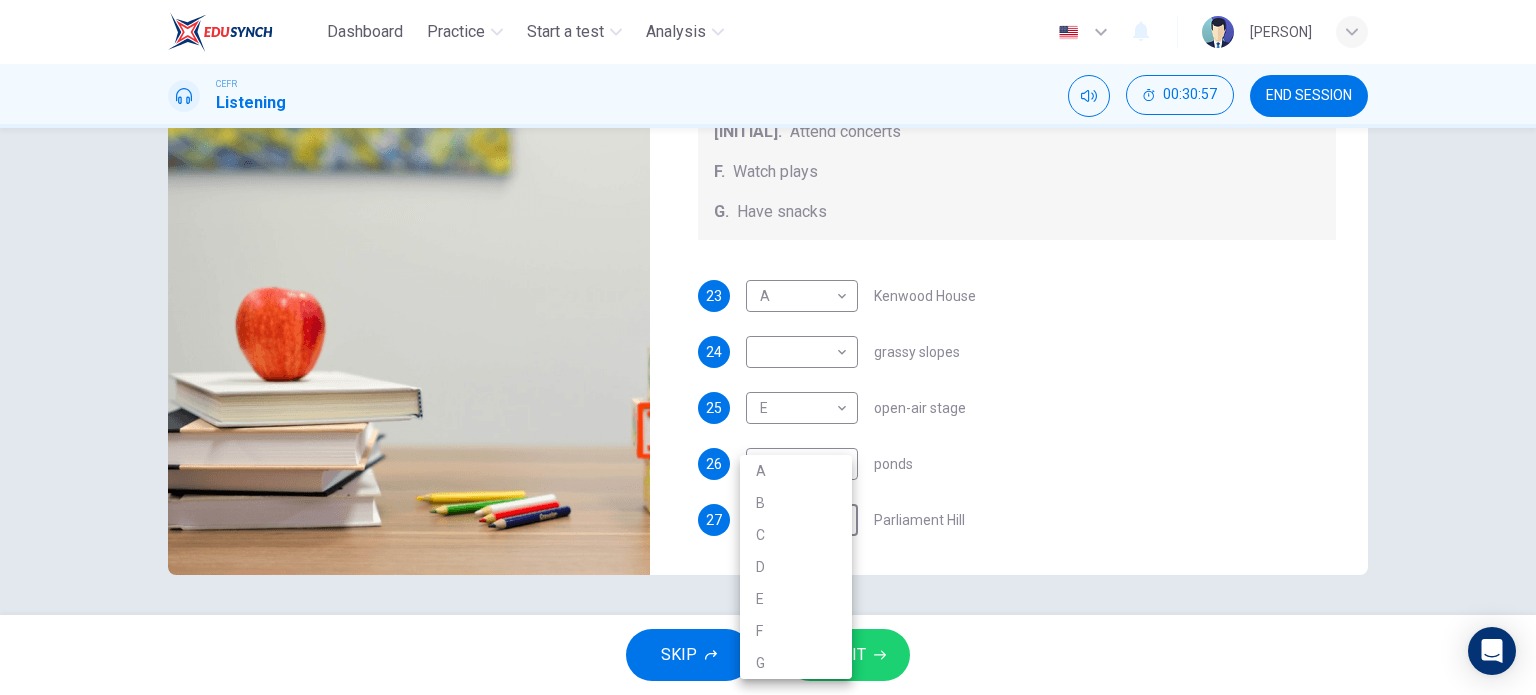 click on "B" at bounding box center [796, 503] 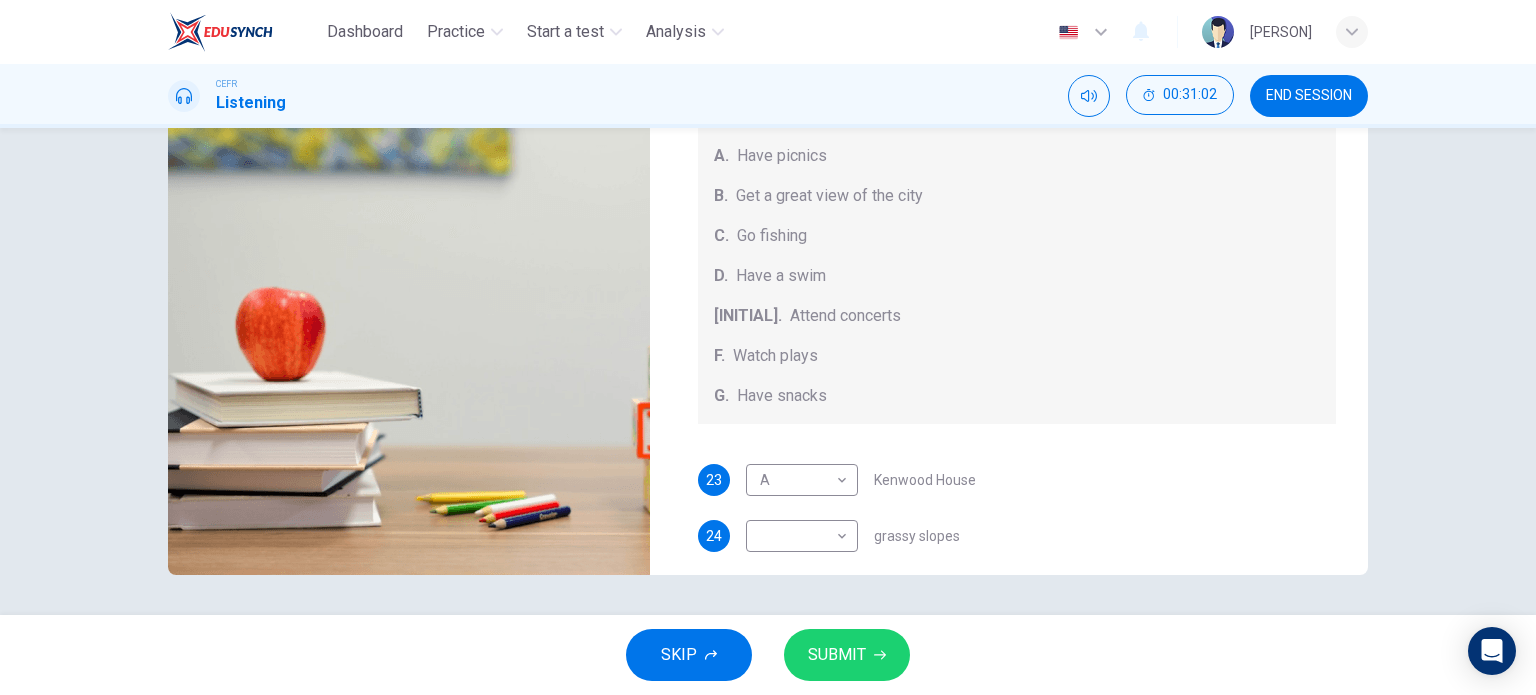 scroll, scrollTop: 184, scrollLeft: 0, axis: vertical 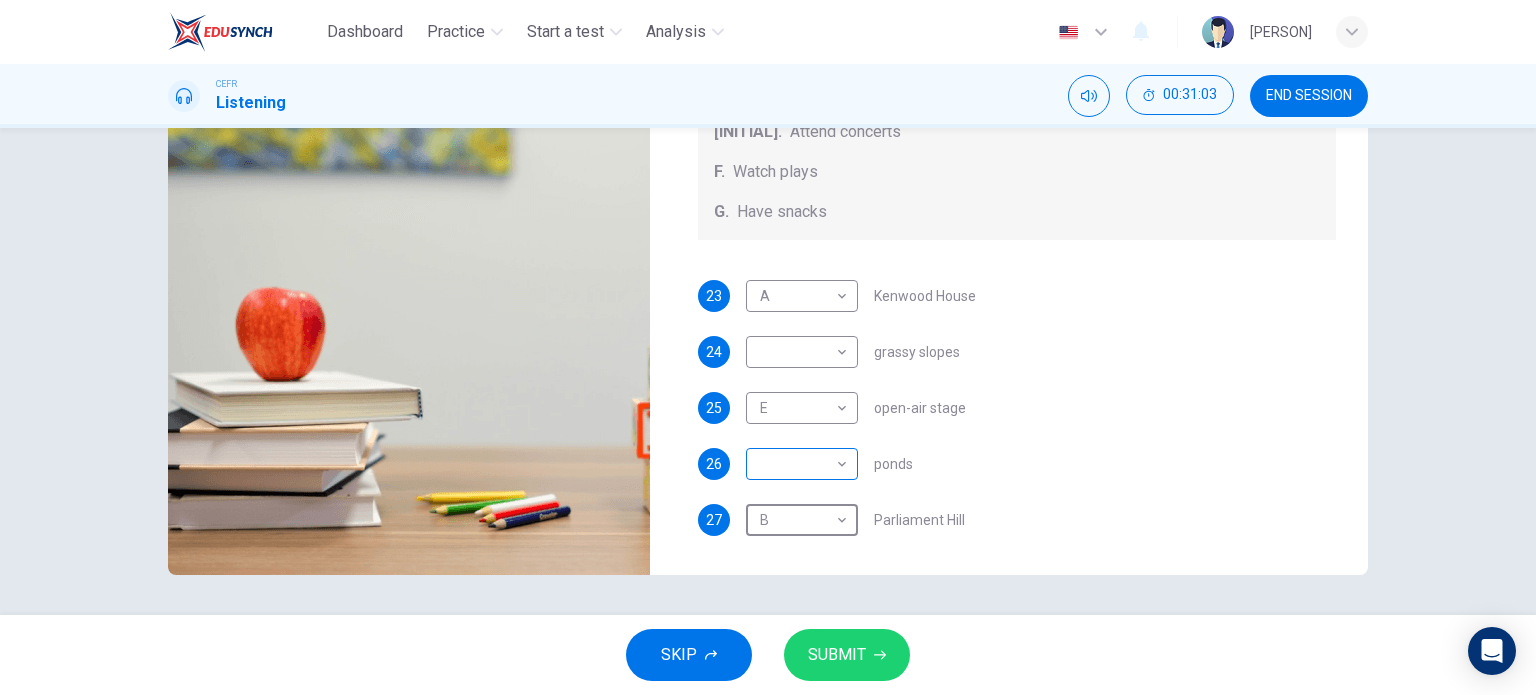 click on "Dashboard Practice Start a test Analysis English en ​ NURHAINA BINTI AMRAN CEFR Listening 00:31:03 END SESSION Questions 23 - 27 Which activity can be done at each of the following locations on the heath? Choose FIVE answers below and select the correct letter, A-G , next to the questions. Activities A. Have picnics B. Get a great view of the city C. Go fishing D. Have a swim E. Attend concerts F. Watch plays G. Have snacks 23 A A ​ Kenwood House 24 ​ ​ grassy slopes 25 E E ​ open-air stage 26 ​ ​ ponds 27 B B ​ Parliament Hill Hampstead Audio Tour 05m 13s SKIP SUBMIT EduSynch - Online Language Proficiency Testing
Highlight an image Highlight Ask AI Turn off Delete Important Important Important Important Important Important Change a color Write a memo Go to Liner Ask AI Dashboard Practice Start a test Analysis Notifications © Copyright 2025" at bounding box center (768, 347) 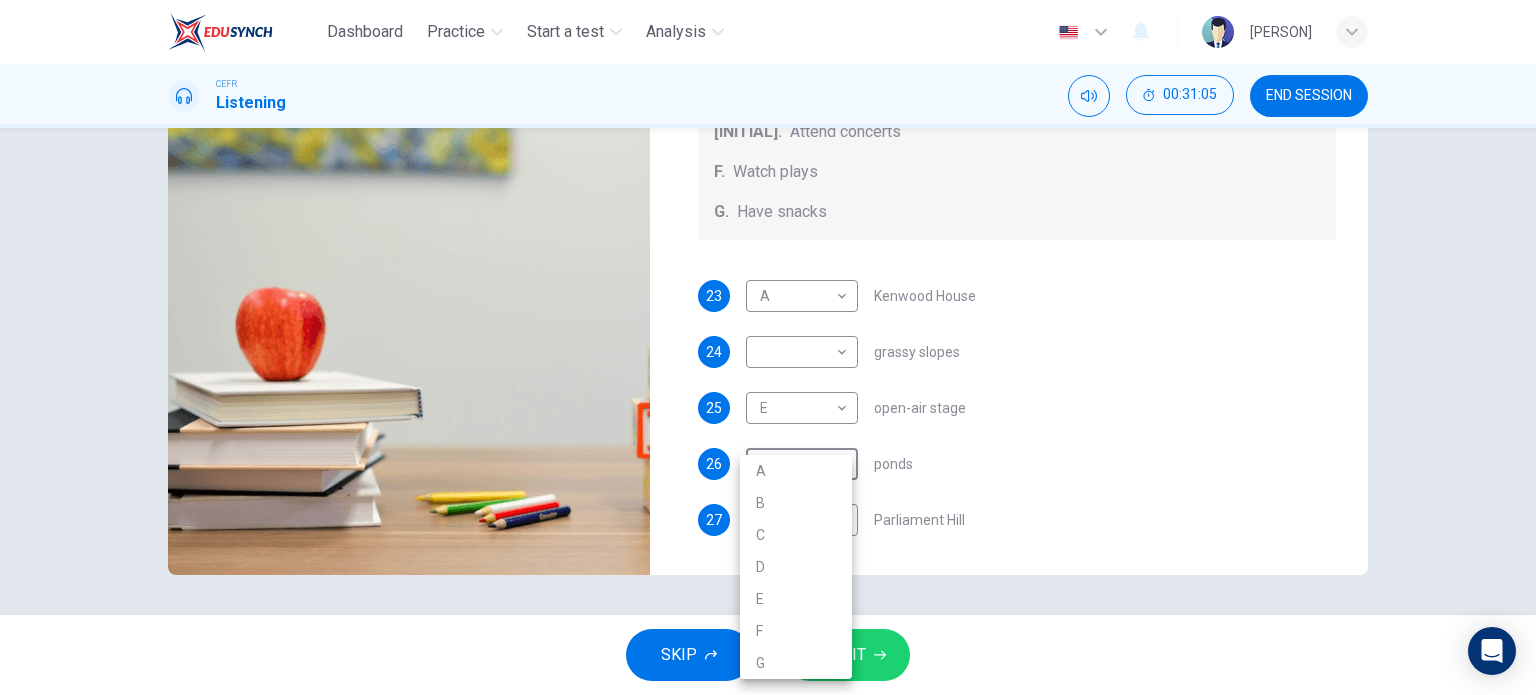 click on "D" at bounding box center (796, 567) 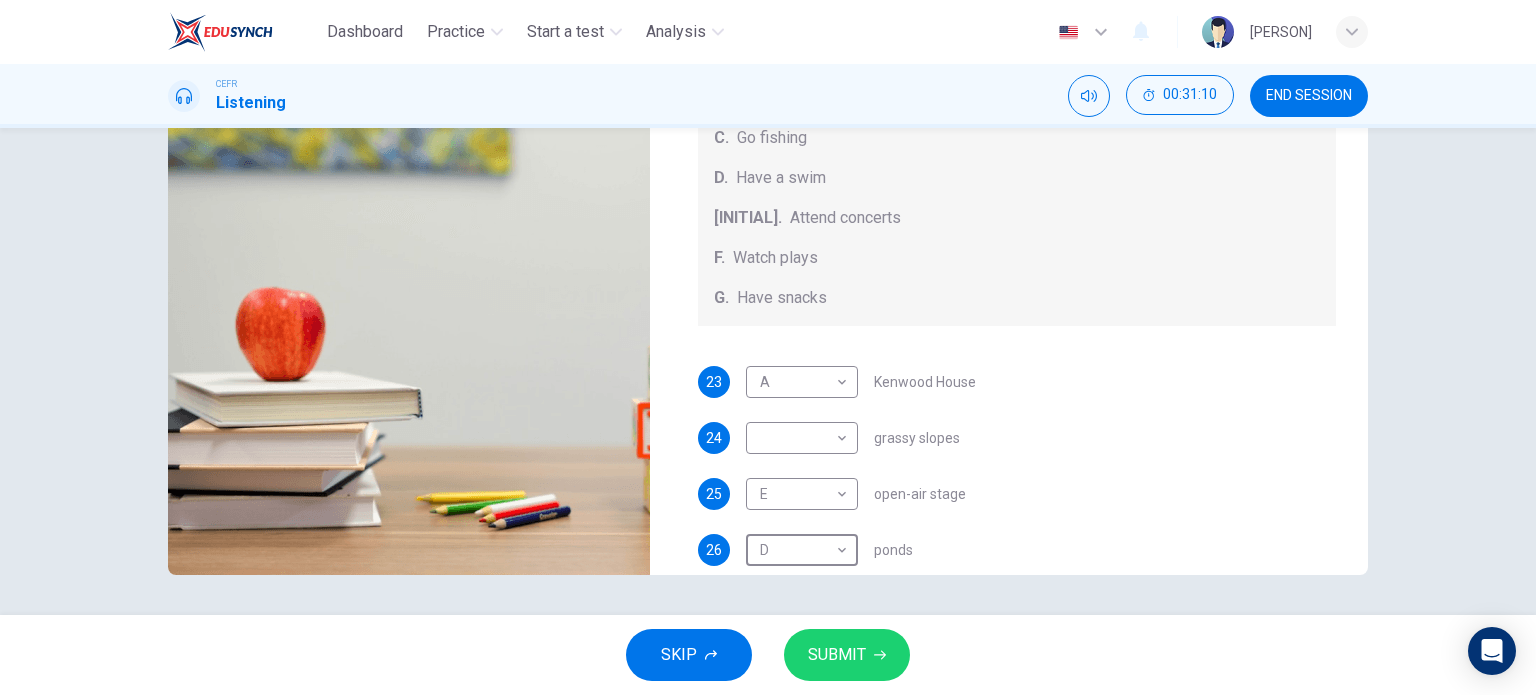 scroll, scrollTop: 0, scrollLeft: 0, axis: both 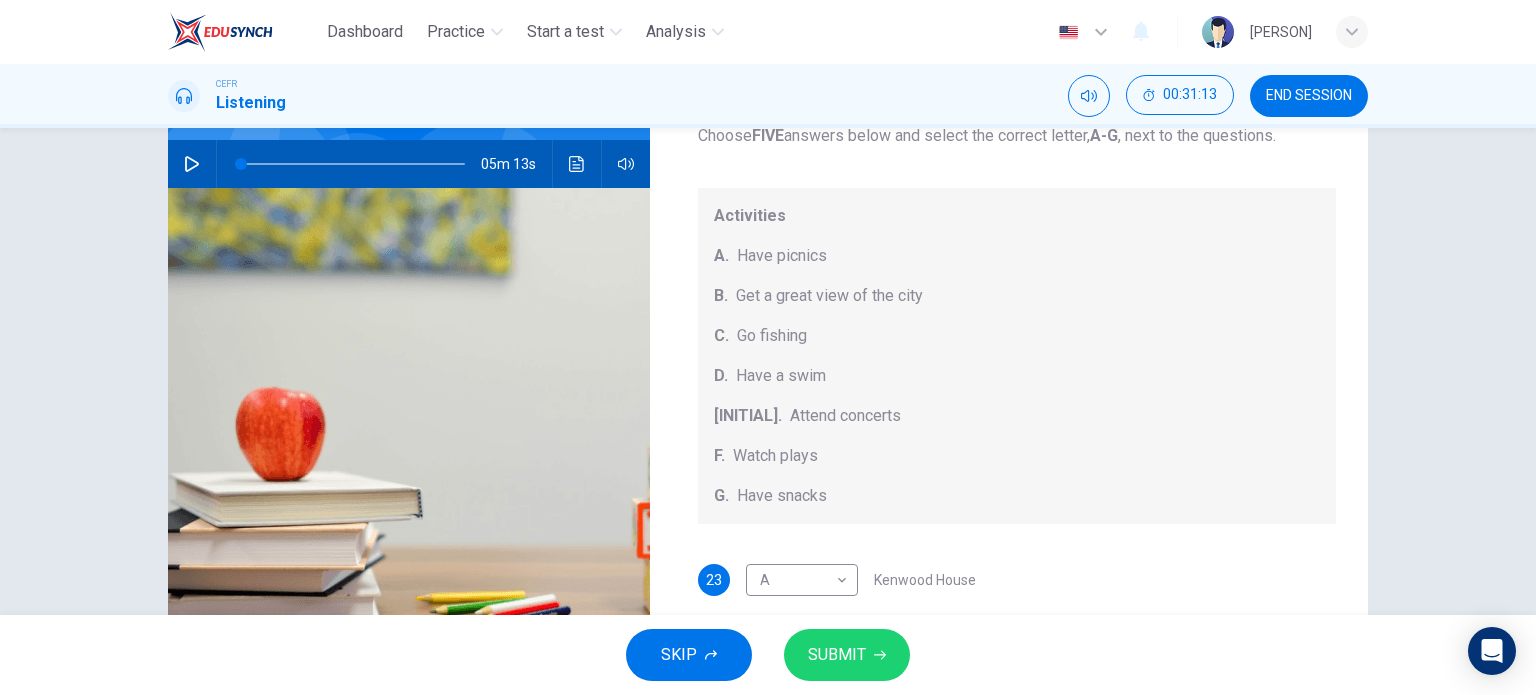 click at bounding box center (192, 164) 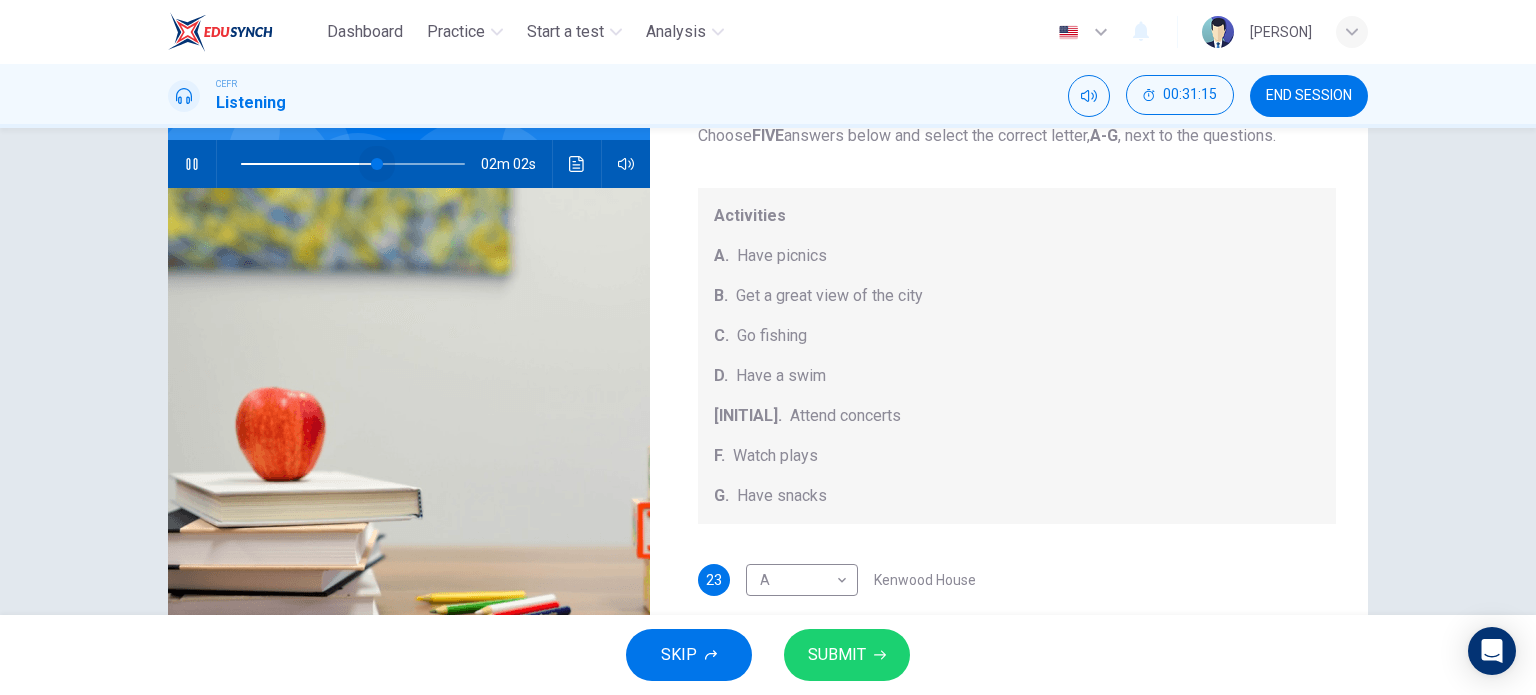 drag, startPoint x: 238, startPoint y: 165, endPoint x: 374, endPoint y: 167, distance: 136.01471 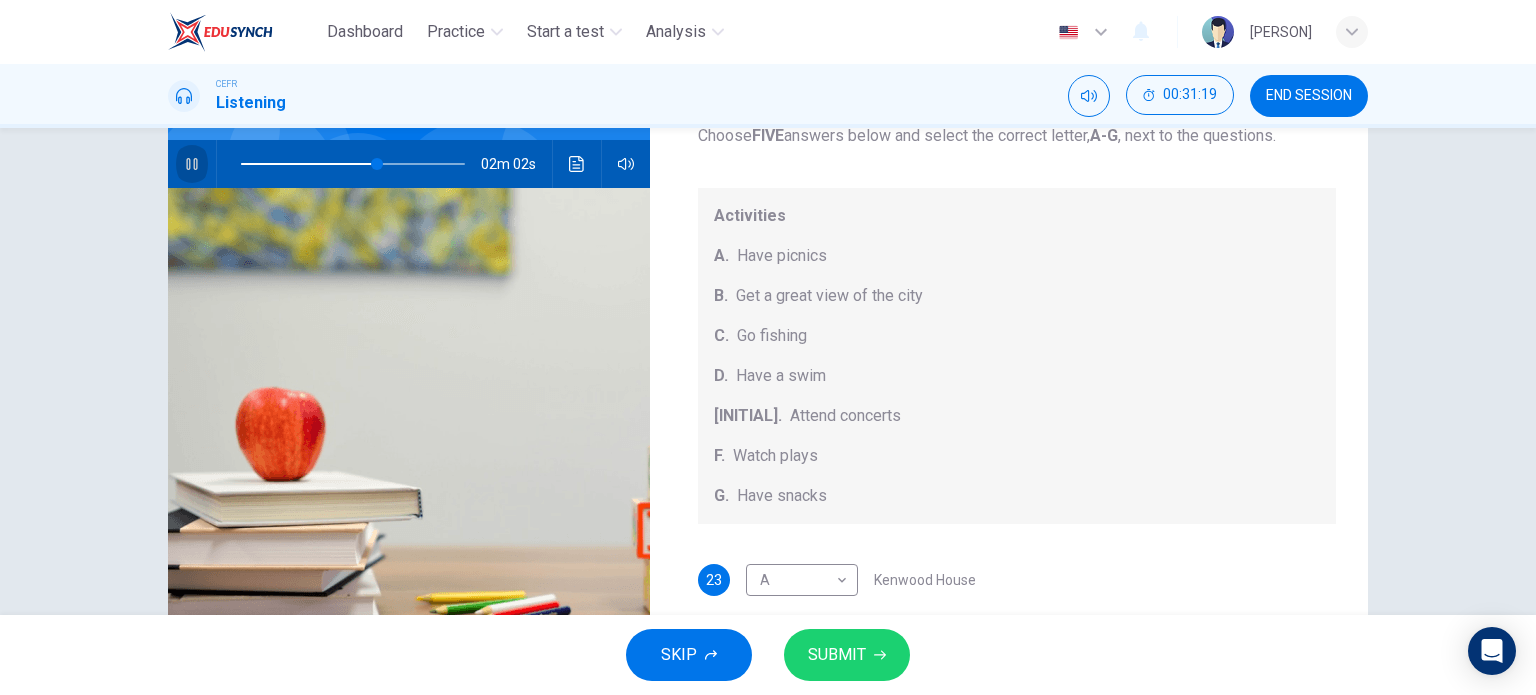 click at bounding box center (192, 164) 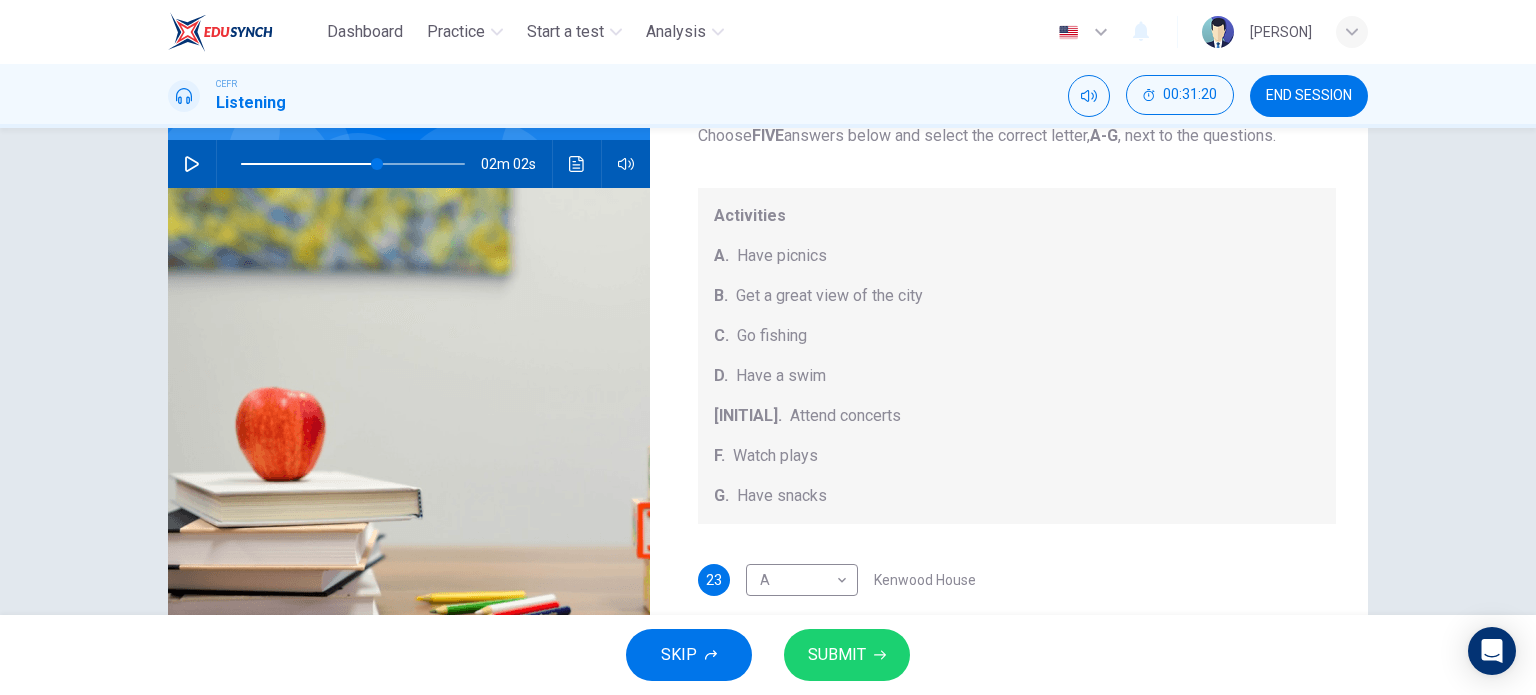 click at bounding box center (192, 164) 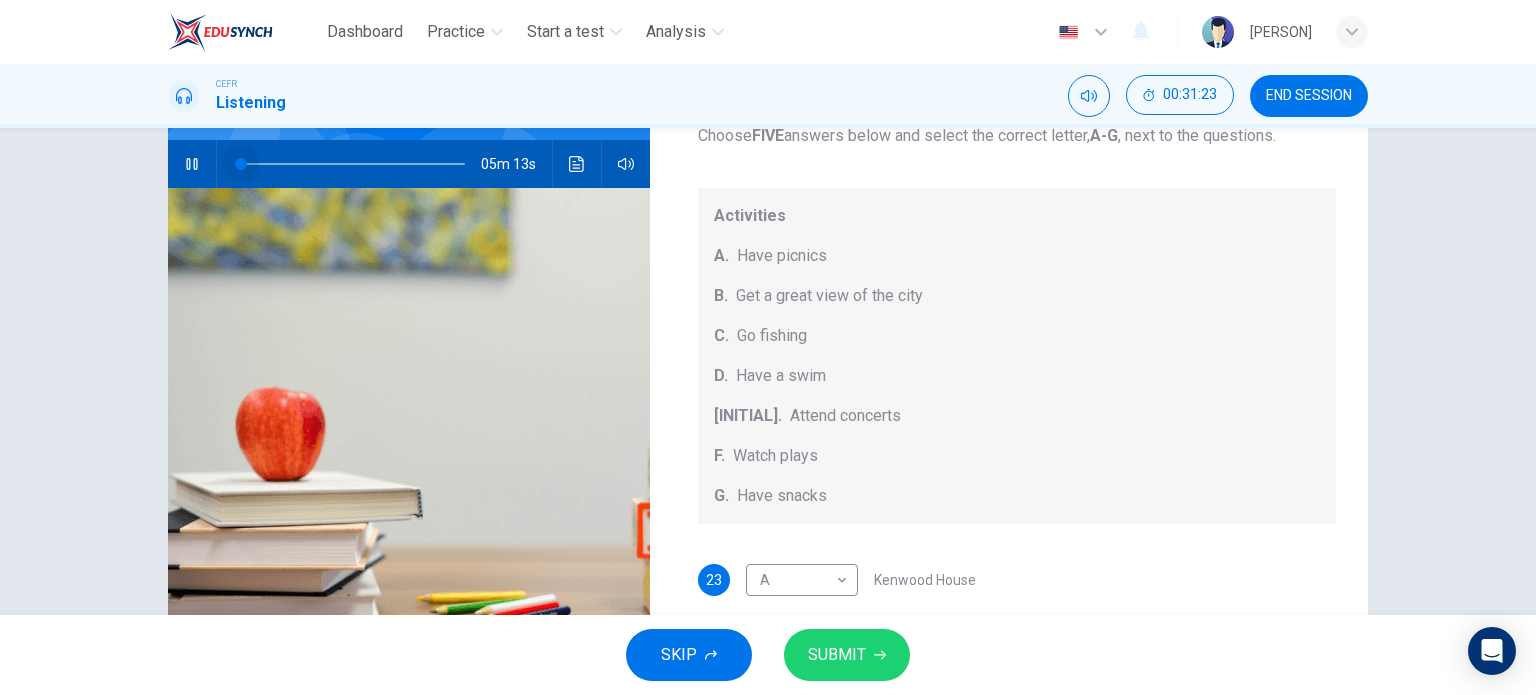 drag, startPoint x: 292, startPoint y: 186, endPoint x: 193, endPoint y: 208, distance: 101.414986 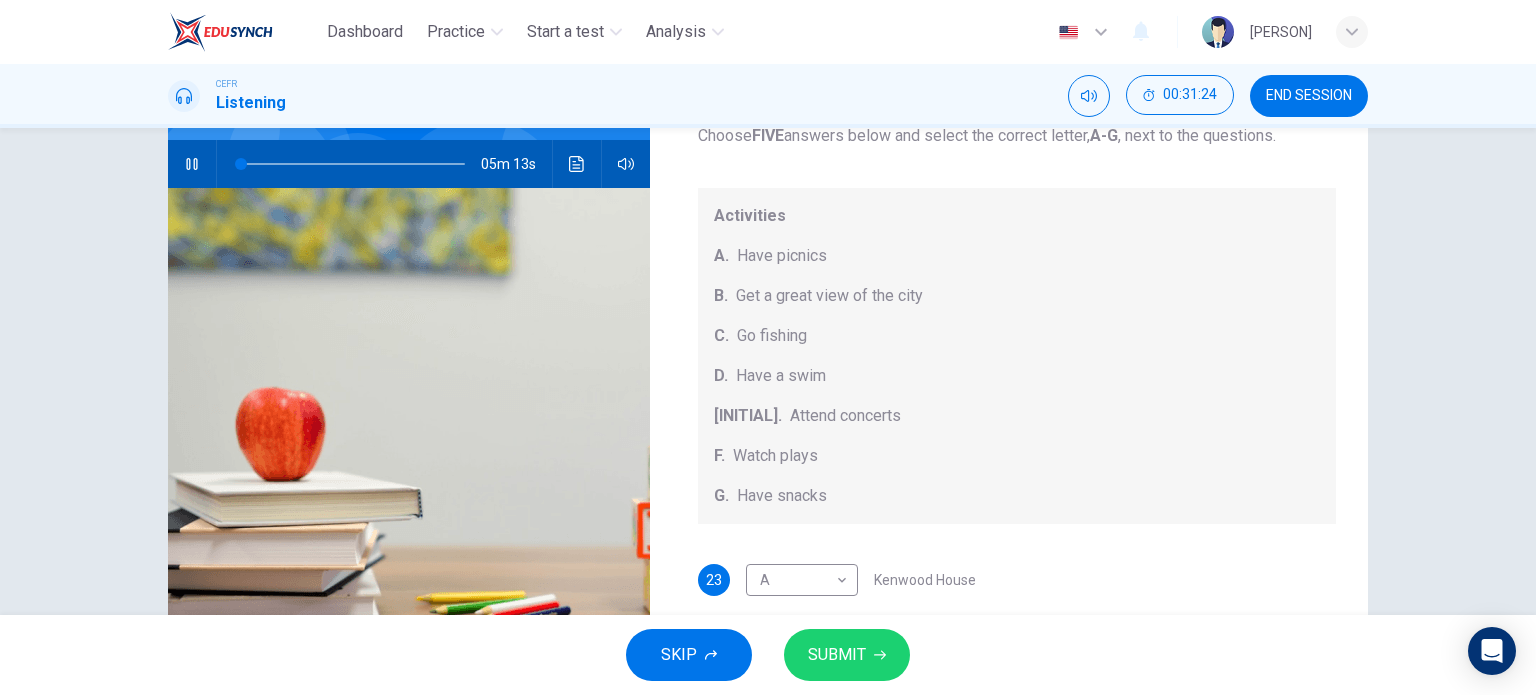 click at bounding box center [353, 164] 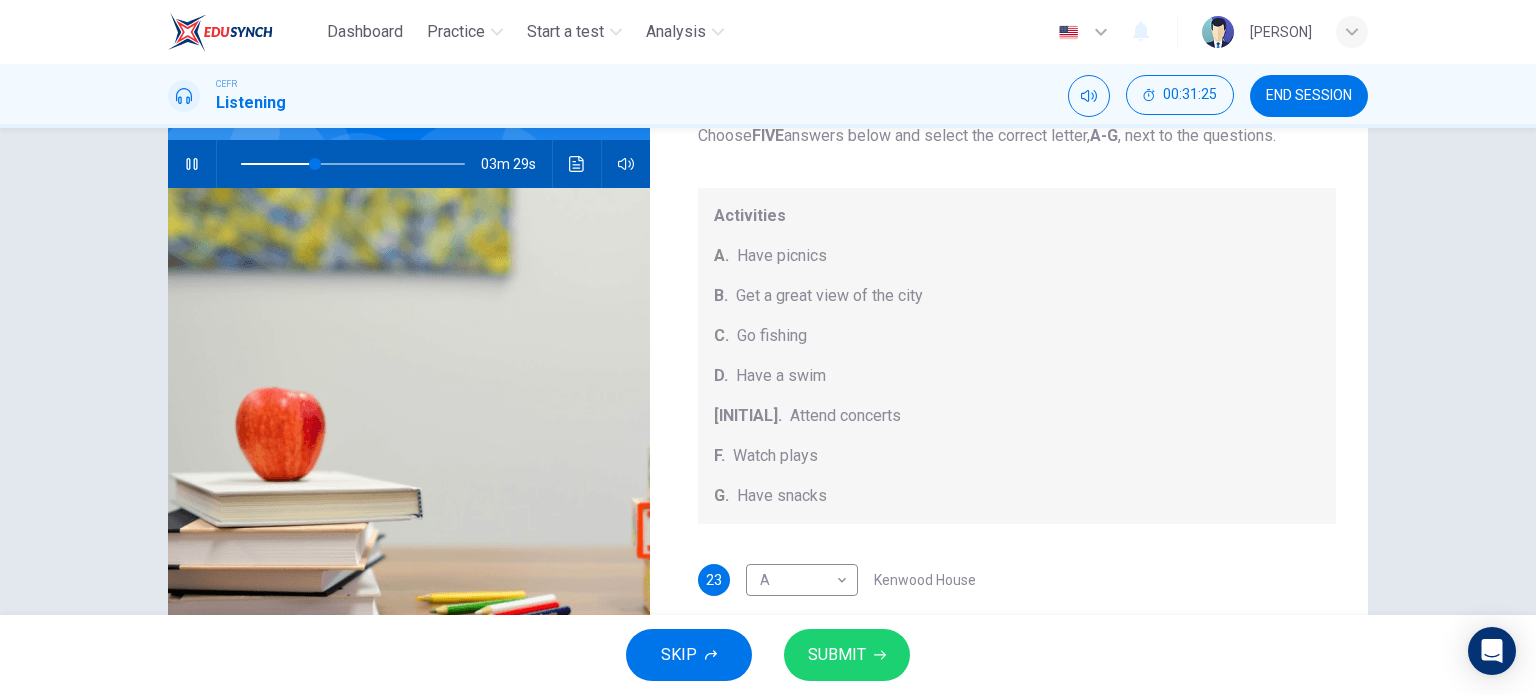 click at bounding box center [353, 164] 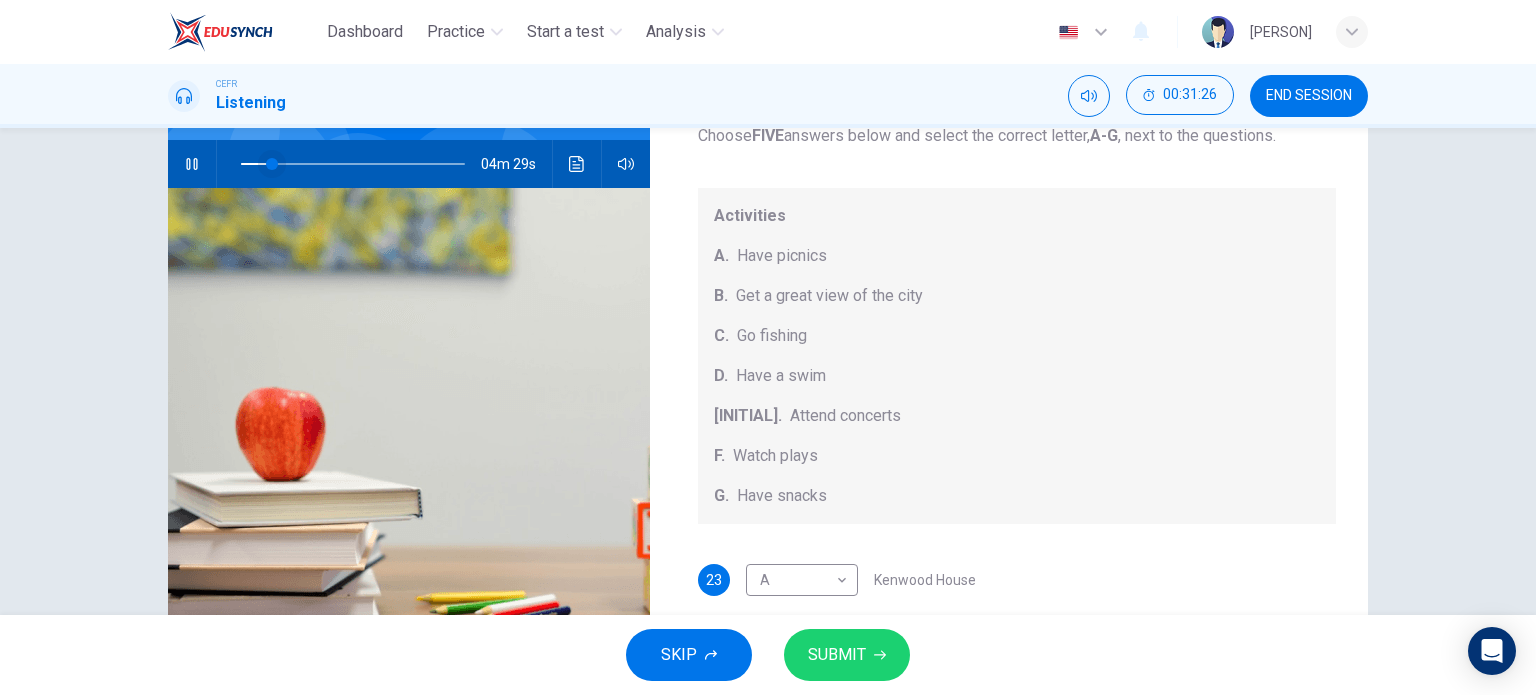 click at bounding box center (272, 164) 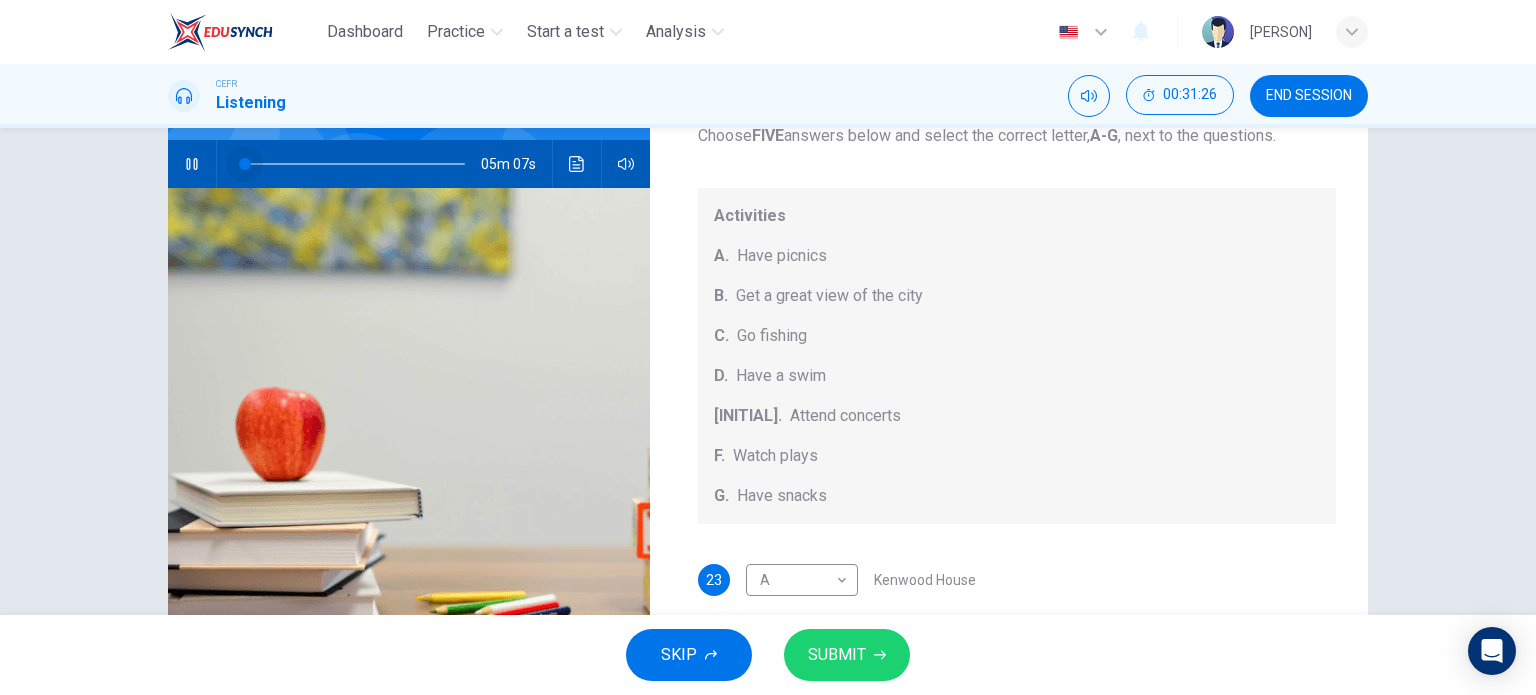 drag, startPoint x: 249, startPoint y: 165, endPoint x: 236, endPoint y: 167, distance: 13.152946 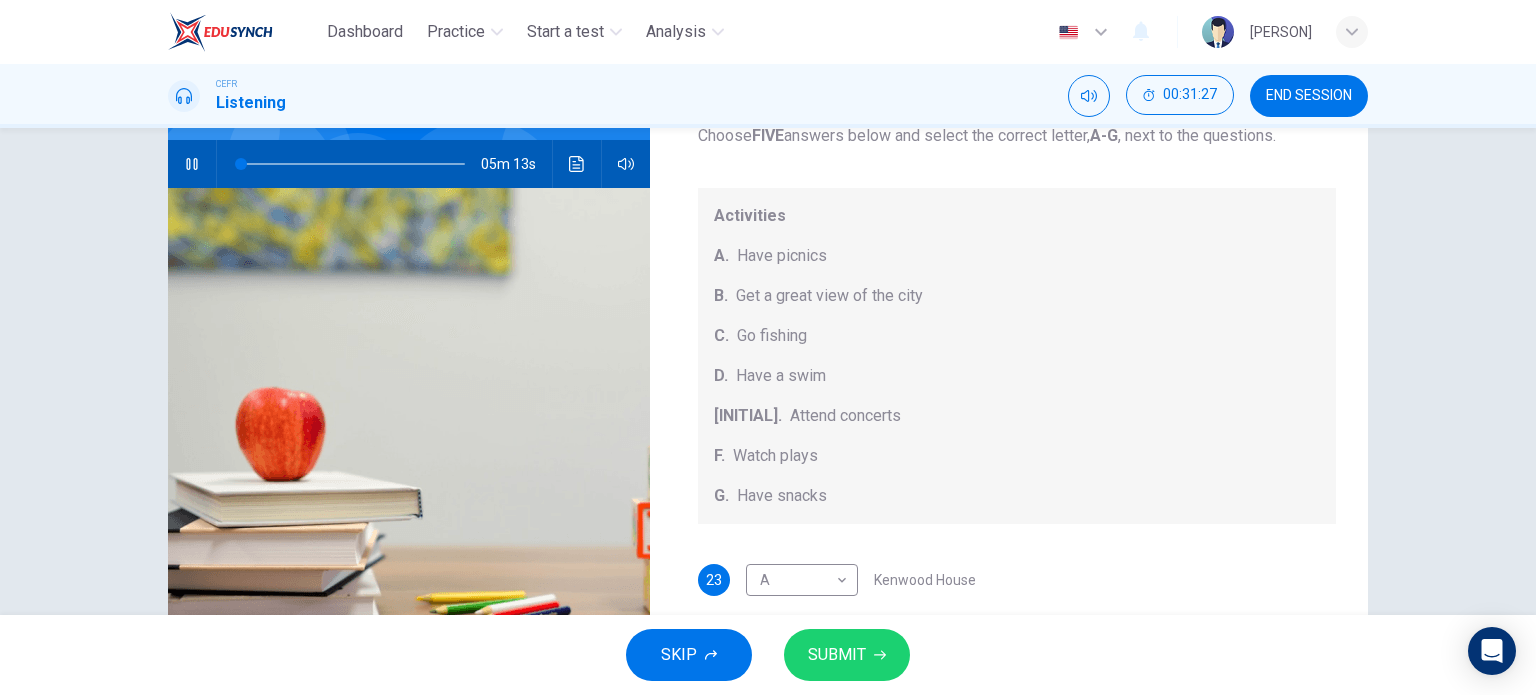 drag, startPoint x: 204, startPoint y: 171, endPoint x: 188, endPoint y: 171, distance: 16 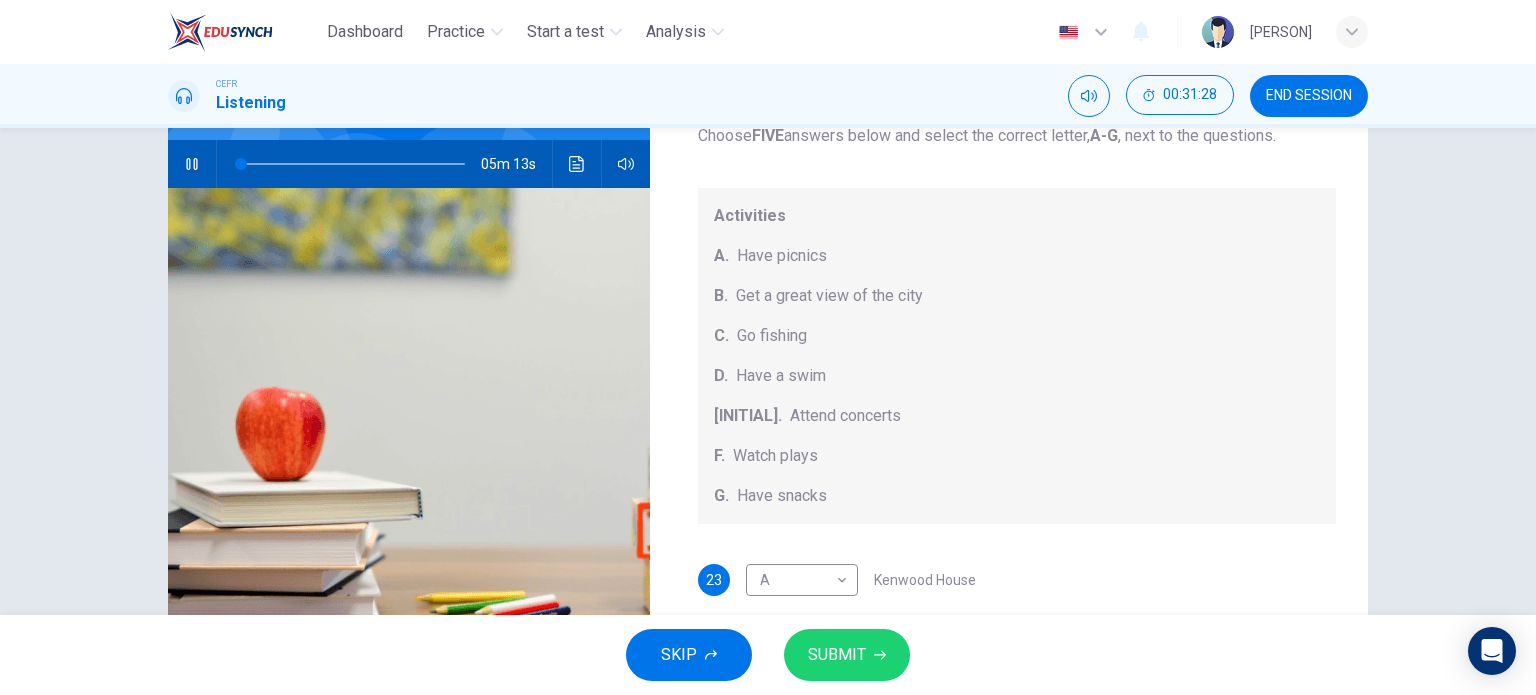 click at bounding box center (192, 164) 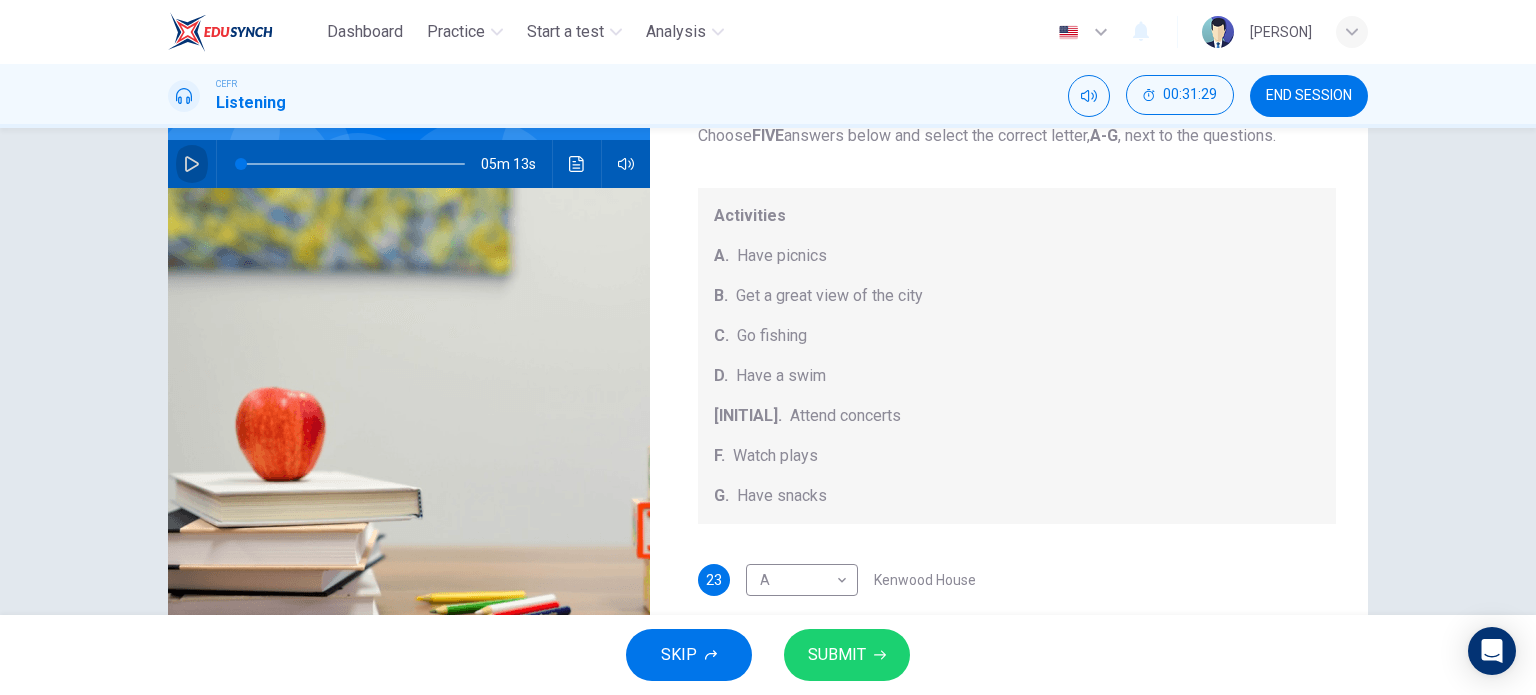 click at bounding box center (192, 164) 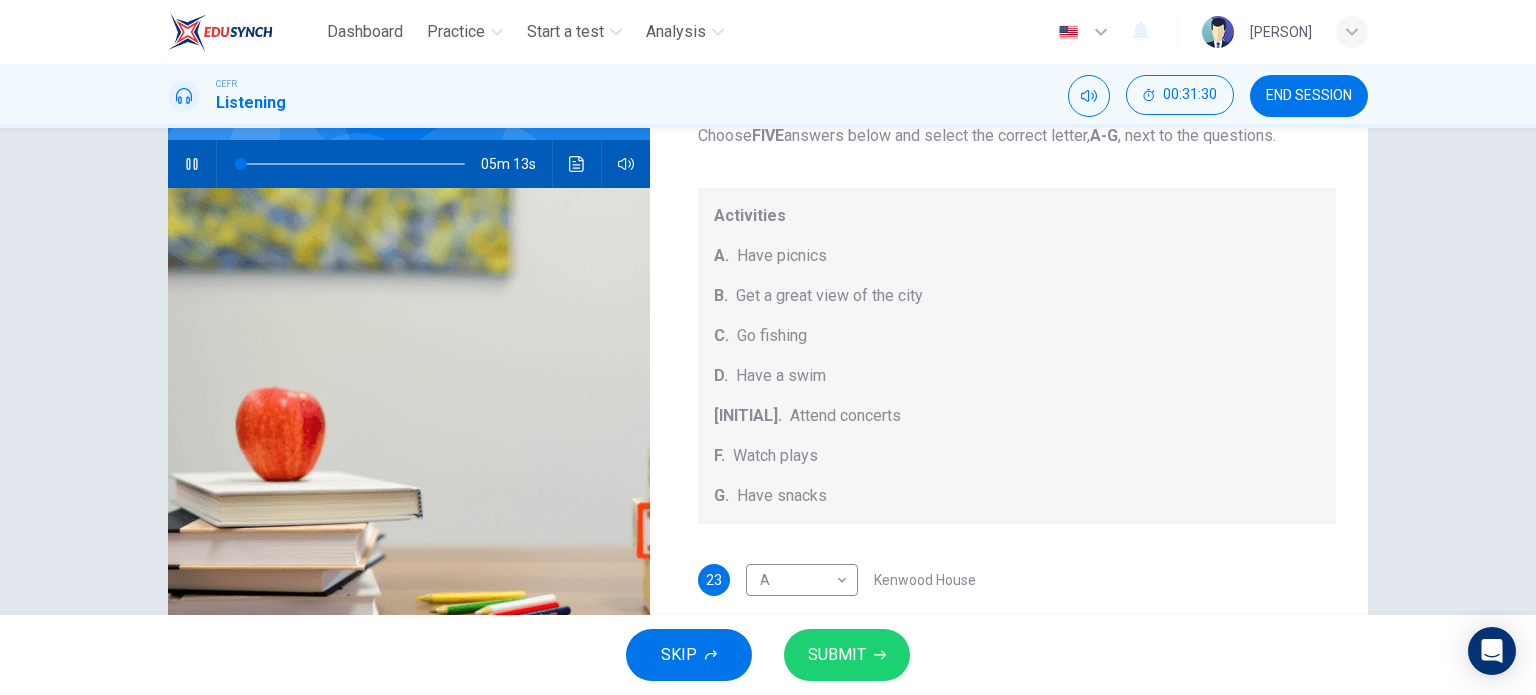 click at bounding box center [353, 164] 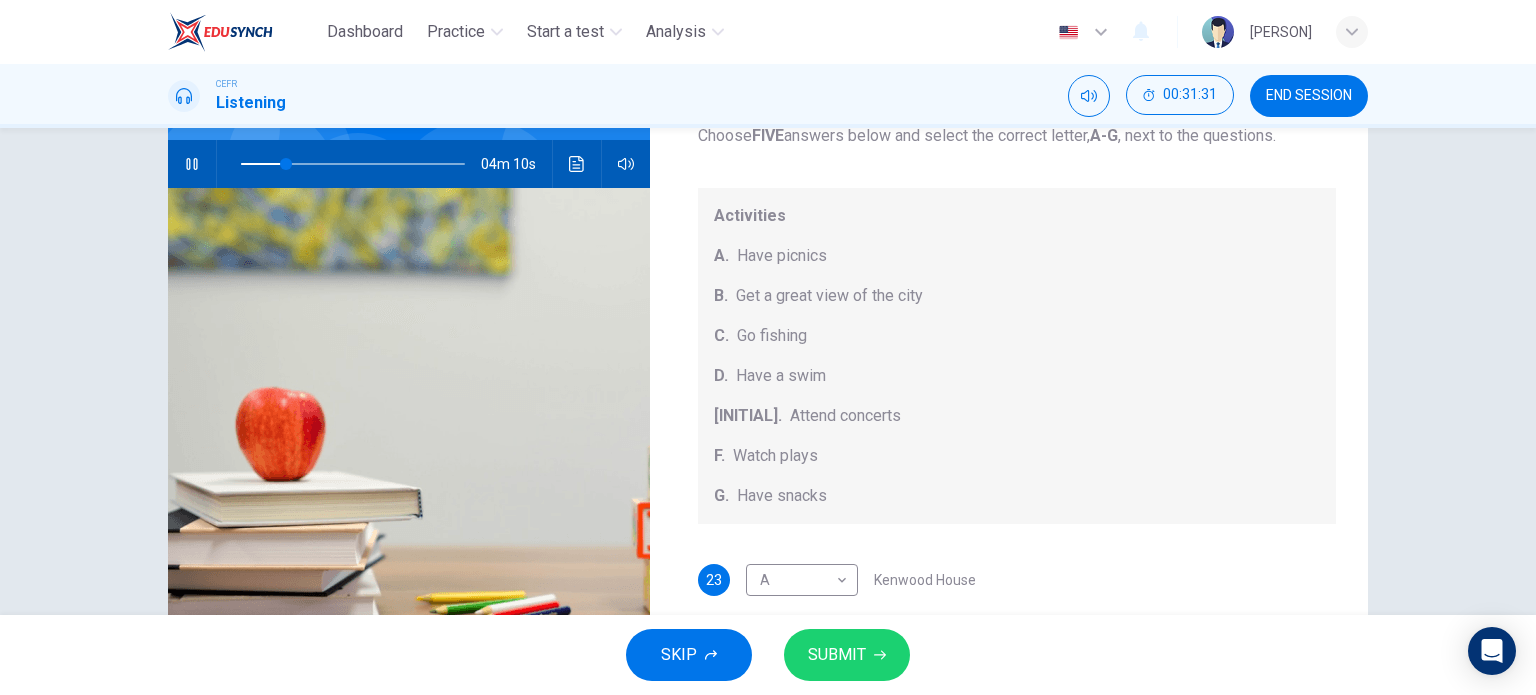 click at bounding box center (191, 164) 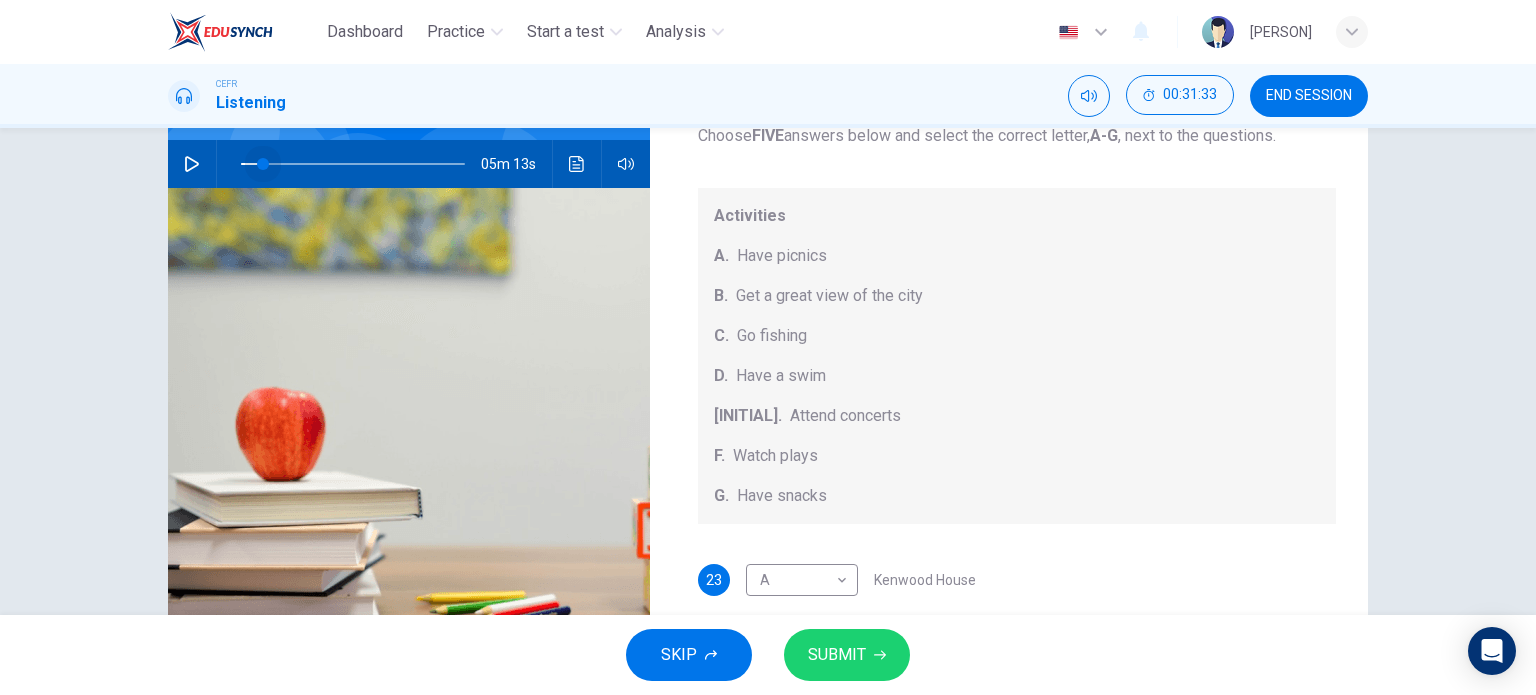 drag, startPoint x: 276, startPoint y: 167, endPoint x: 223, endPoint y: 167, distance: 53 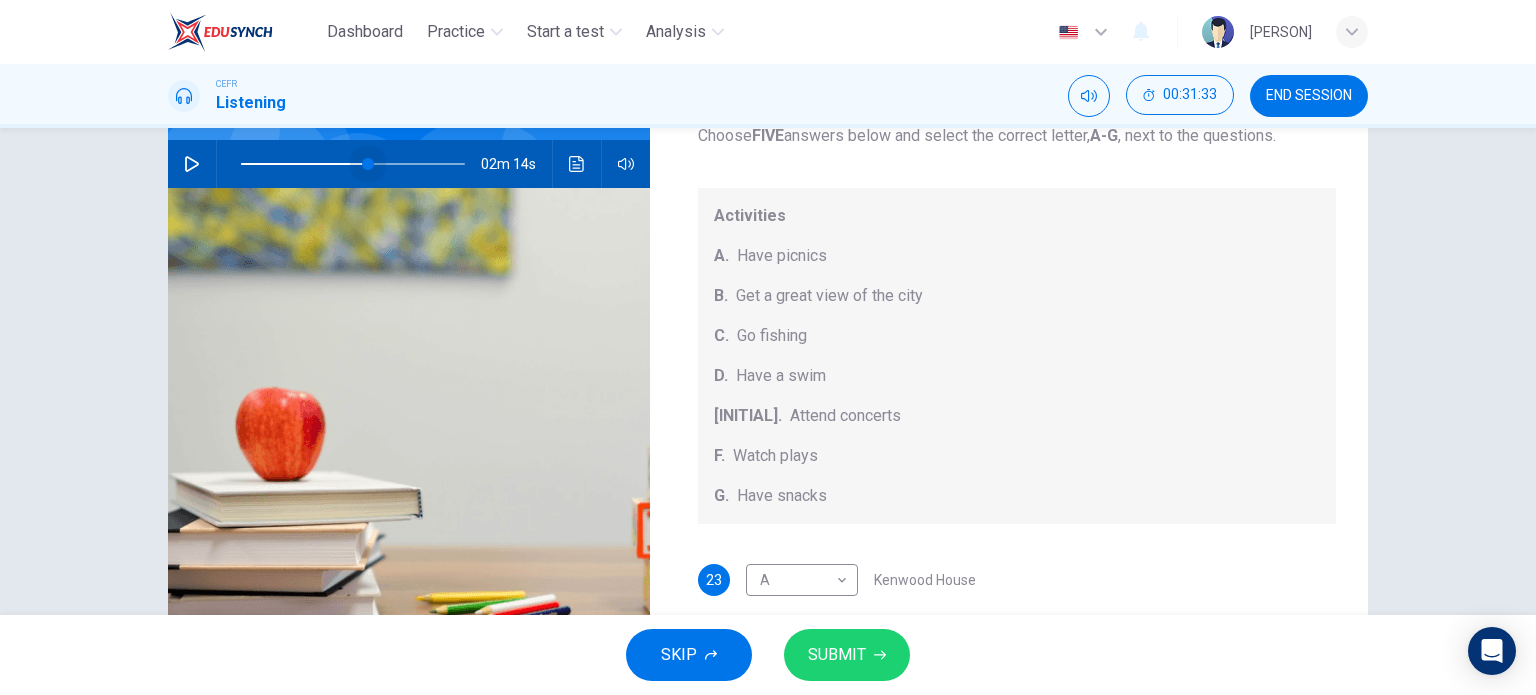 click at bounding box center (353, 164) 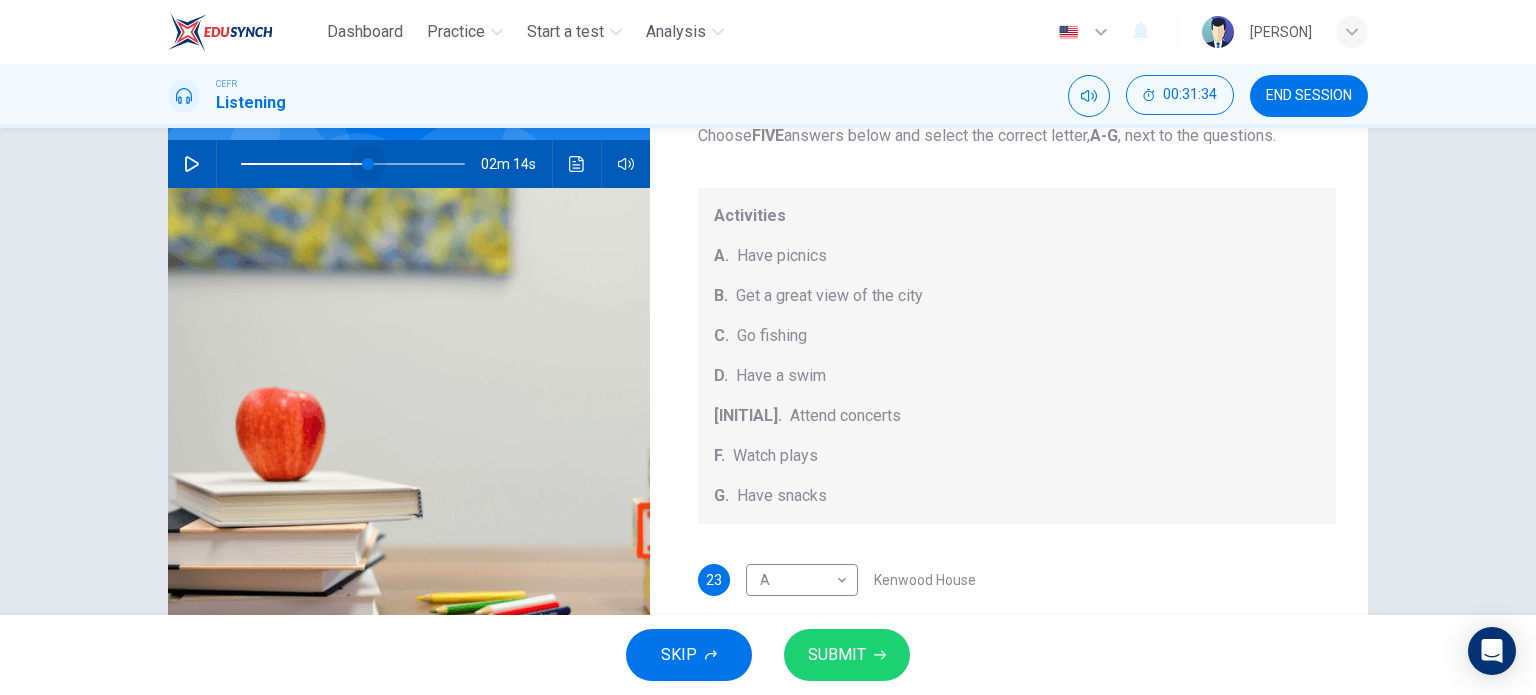 click at bounding box center (368, 164) 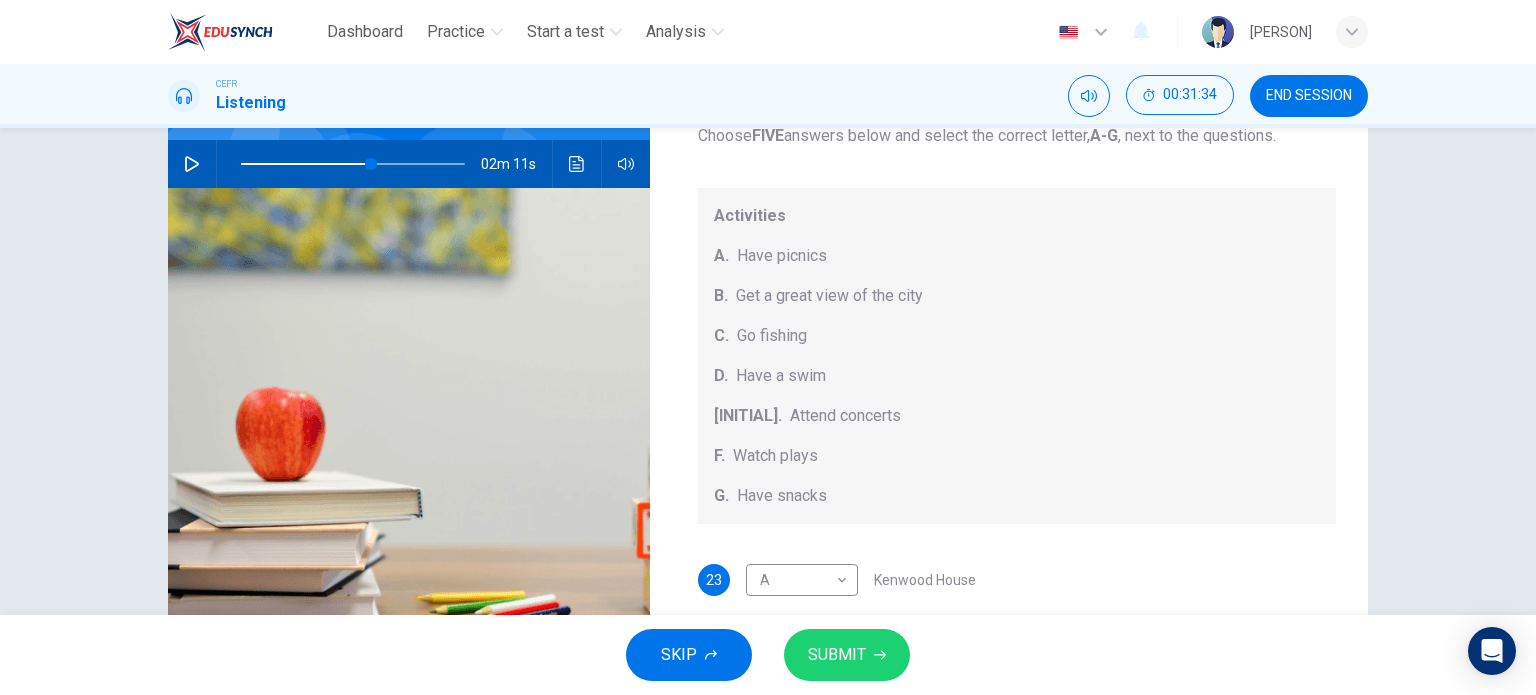 drag, startPoint x: 366, startPoint y: 156, endPoint x: 342, endPoint y: 163, distance: 25 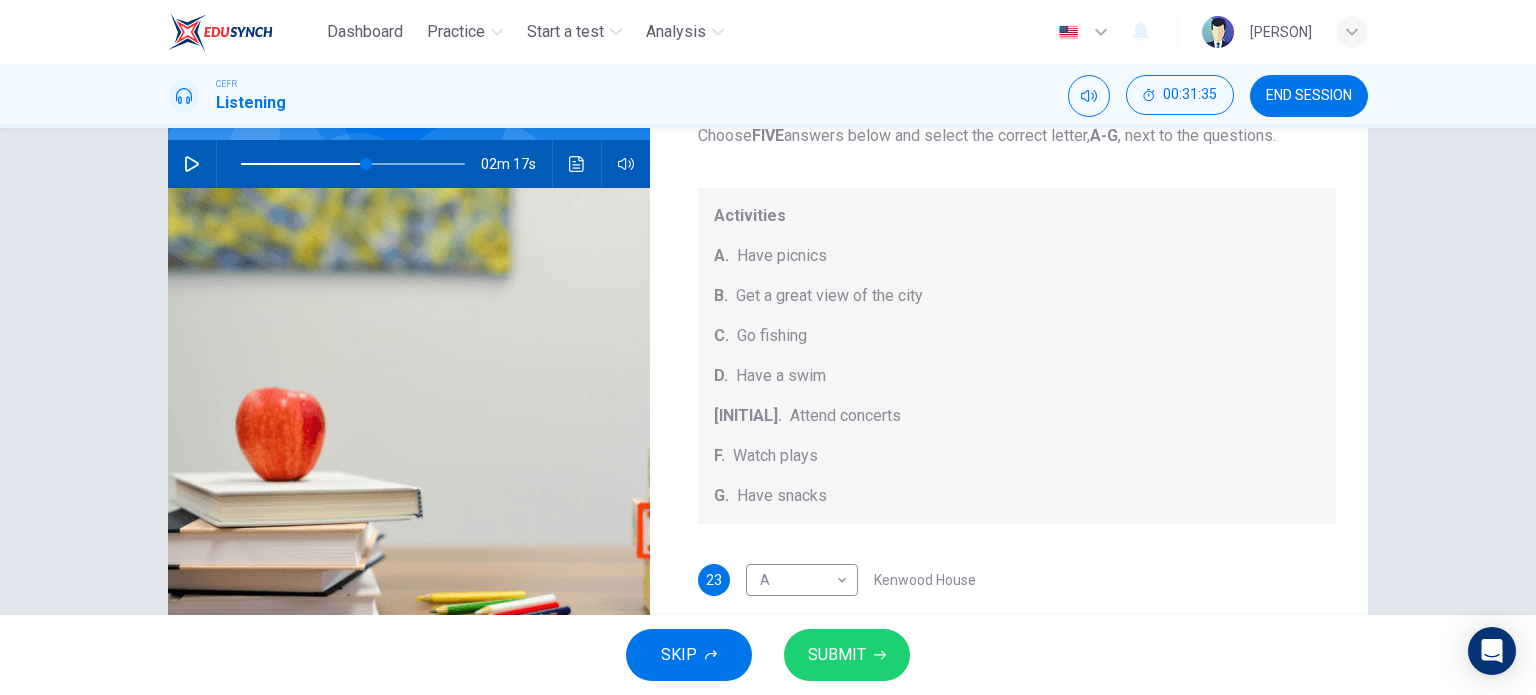 click at bounding box center (192, 164) 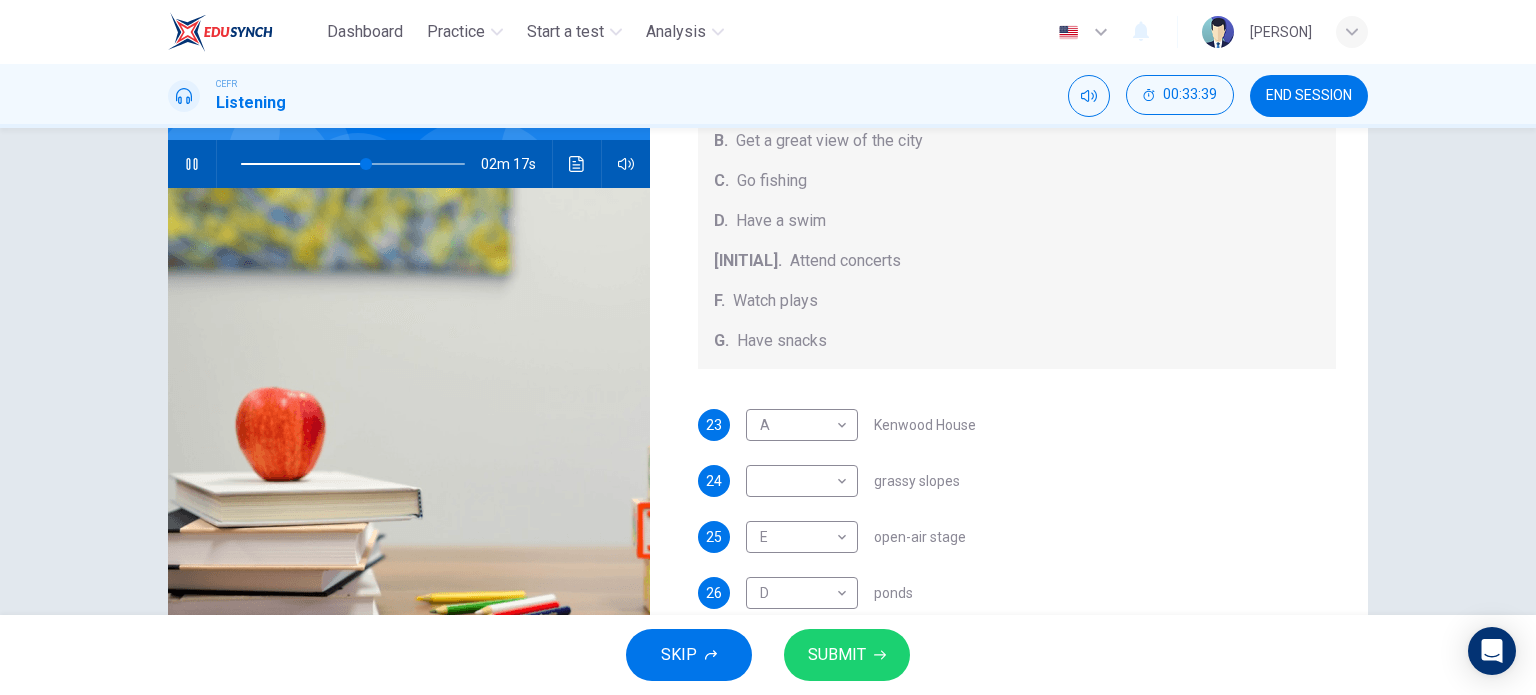 scroll, scrollTop: 184, scrollLeft: 0, axis: vertical 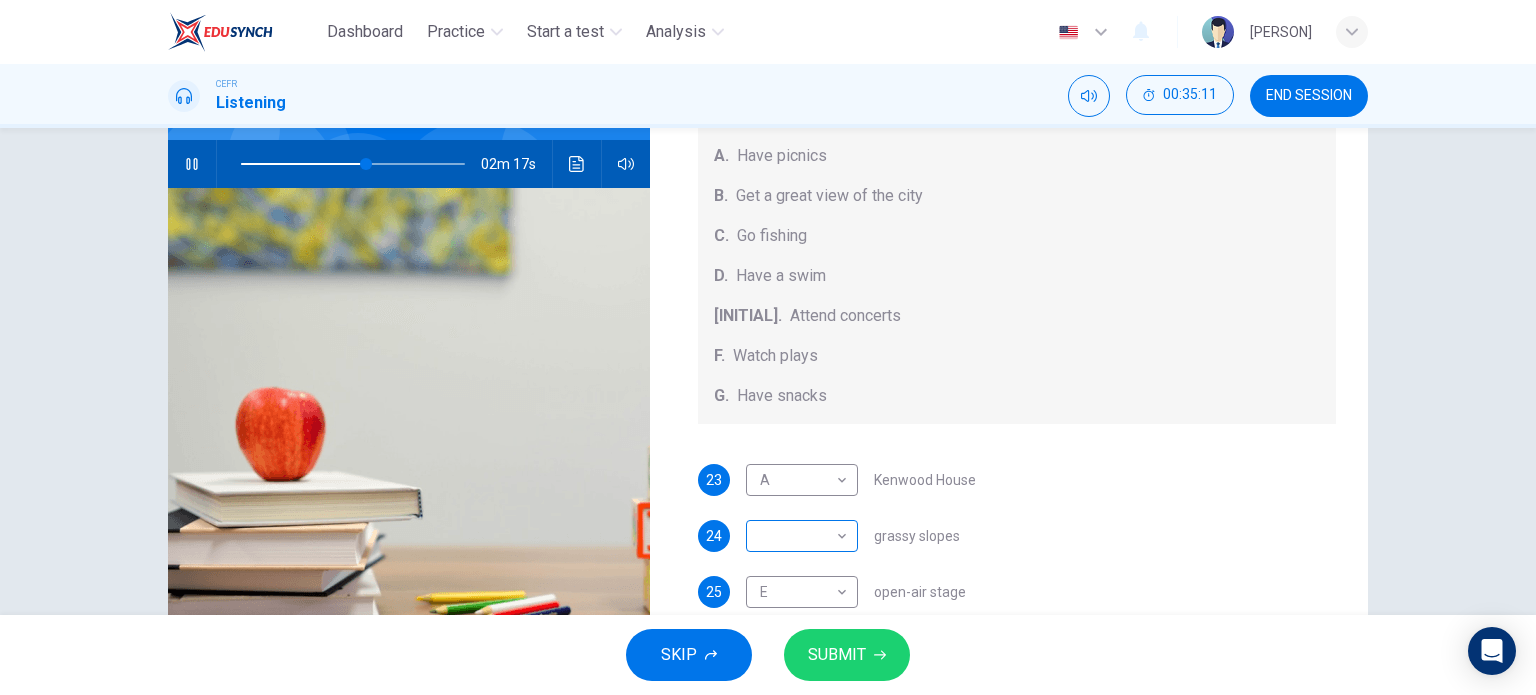 click on "Dashboard Practice Start a test Analysis English en ​ NURHAINA BINTI AMRAN CEFR Listening 00:35:11 END SESSION Questions 23 - 27 Which activity can be done at each of the following locations on the heath? Choose  FIVE  answers below and select the correct letter,  A-G , next to the questions. Activities A. Have picnics B. Get a great view of the city C. Go fishing D. Have a swim E. Attend concerts F. Watch plays G. Have snacks 23 A A ​ Kenwood House 24 ​ ​ grassy slopes 25 E E ​ open-air stage 26 D D ​ ponds 27 B B ​ Parliament Hill Hampstead Audio Tour 02m 17s SKIP SUBMIT EduSynch - Online Language Proficiency Testing
Highlight an image Highlight Ask AI Turn off Delete Important Important Important Important Important Important Change a color Write a memo Go to Liner Ask AI Dashboard Practice Start a test Analysis Notifications © Copyright  2025" at bounding box center [768, 347] 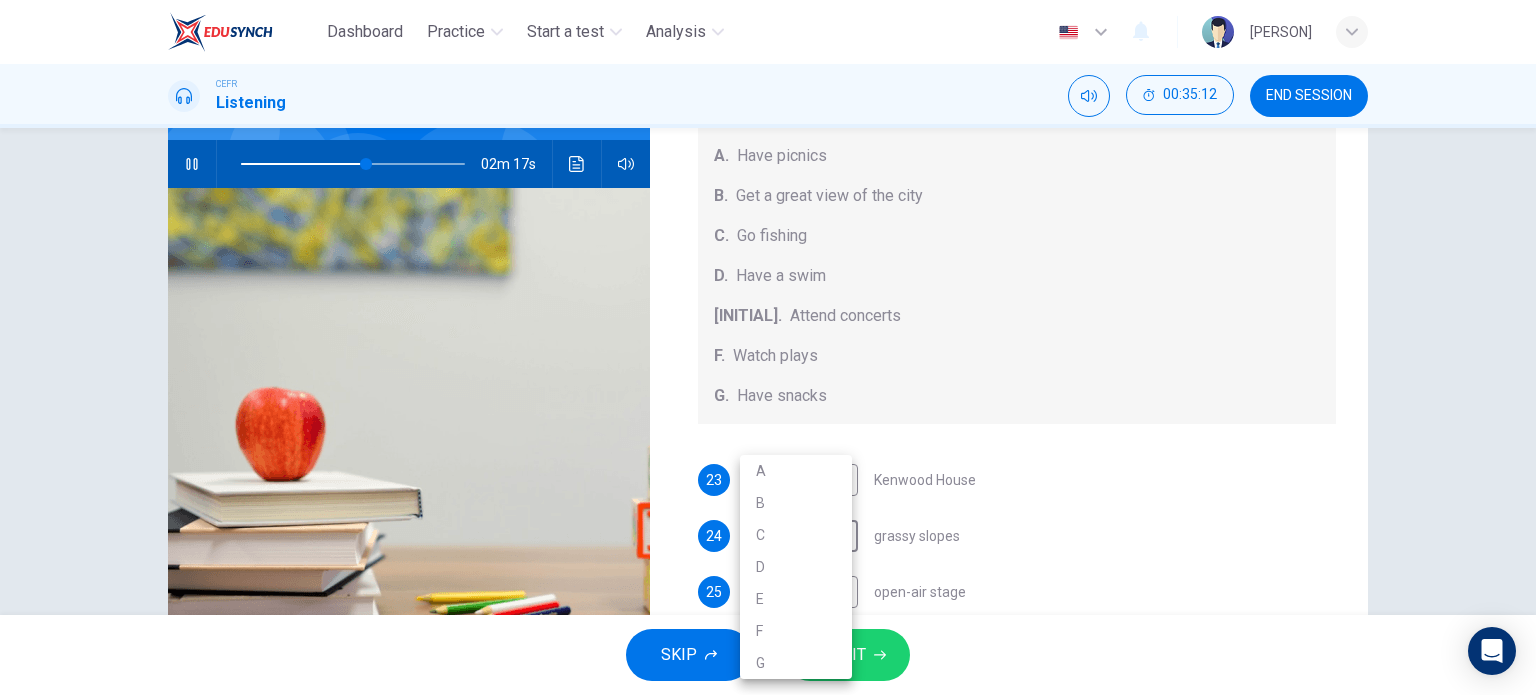 click on "A" at bounding box center (796, 471) 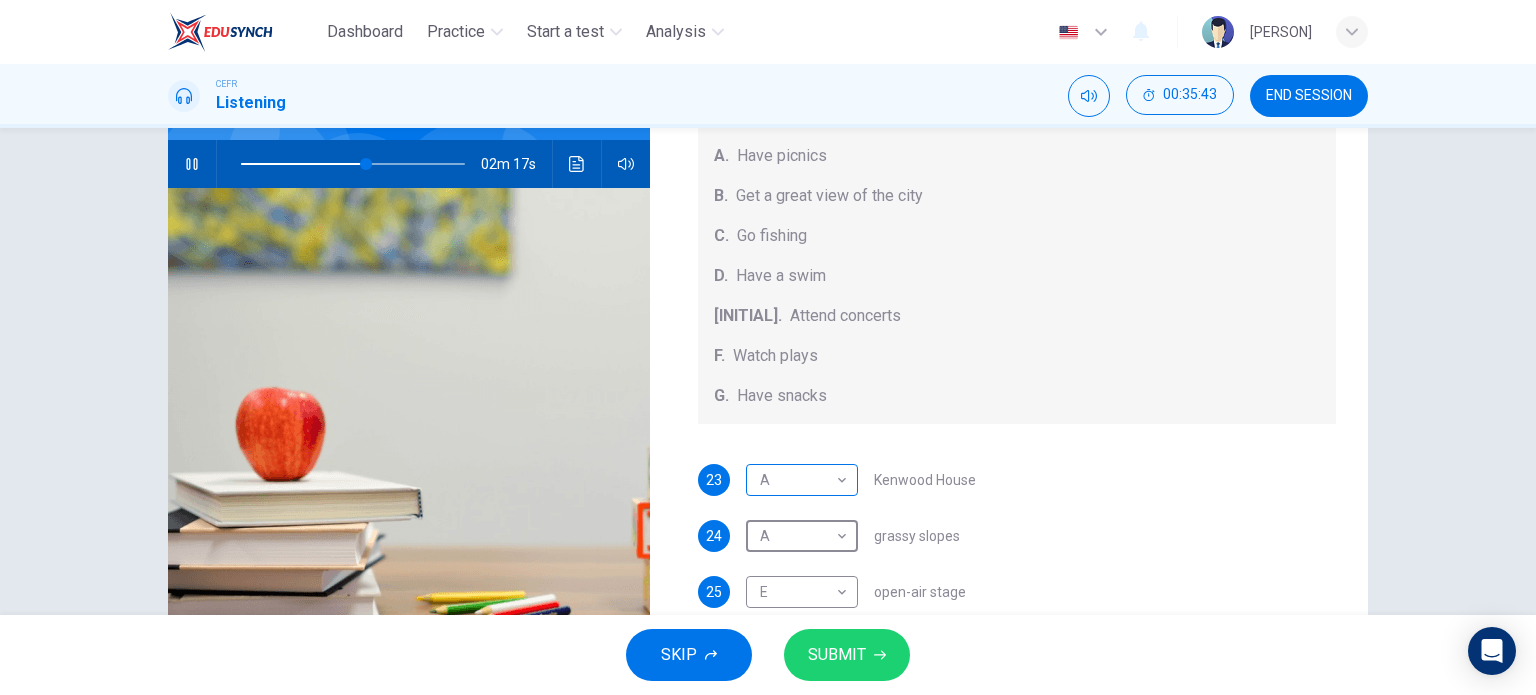 click on "Dashboard Practice Start a test Analysis English en ​ NURHAINA BINTI AMRAN CEFR Listening 00:35:43 END SESSION Questions 23 - 27 Which activity can be done at each of the following locations on the heath? Choose  FIVE  answers below and select the correct letter,  A-G , next to the questions. Activities A. Have picnics B. Get a great view of the city C. Go fishing D. Have a swim E. Attend concerts F. Watch plays G. Have snacks 23 A A ​ Kenwood House 24 A A ​ grassy slopes 25 E E ​ open-air stage 26 D D ​ ponds 27 B B ​ Parliament Hill Hampstead Audio Tour 02m 17s SKIP SUBMIT EduSynch - Online Language Proficiency Testing
Highlight an image Highlight Ask AI Turn off Delete Important Important Important Important Important Important Change a color Write a memo Go to Liner Ask AI Dashboard Practice Start a test Analysis Notifications © Copyright  2025" at bounding box center (768, 347) 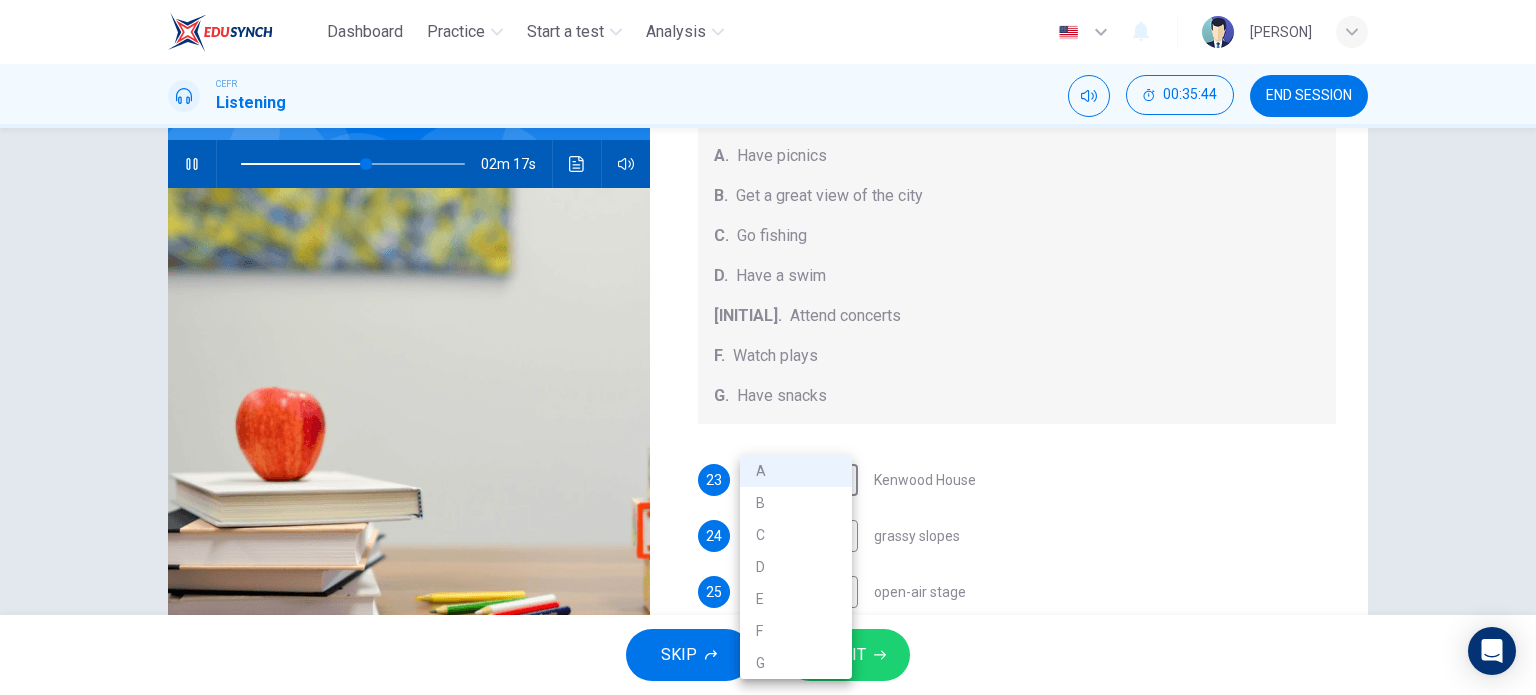 click on "F" at bounding box center (796, 631) 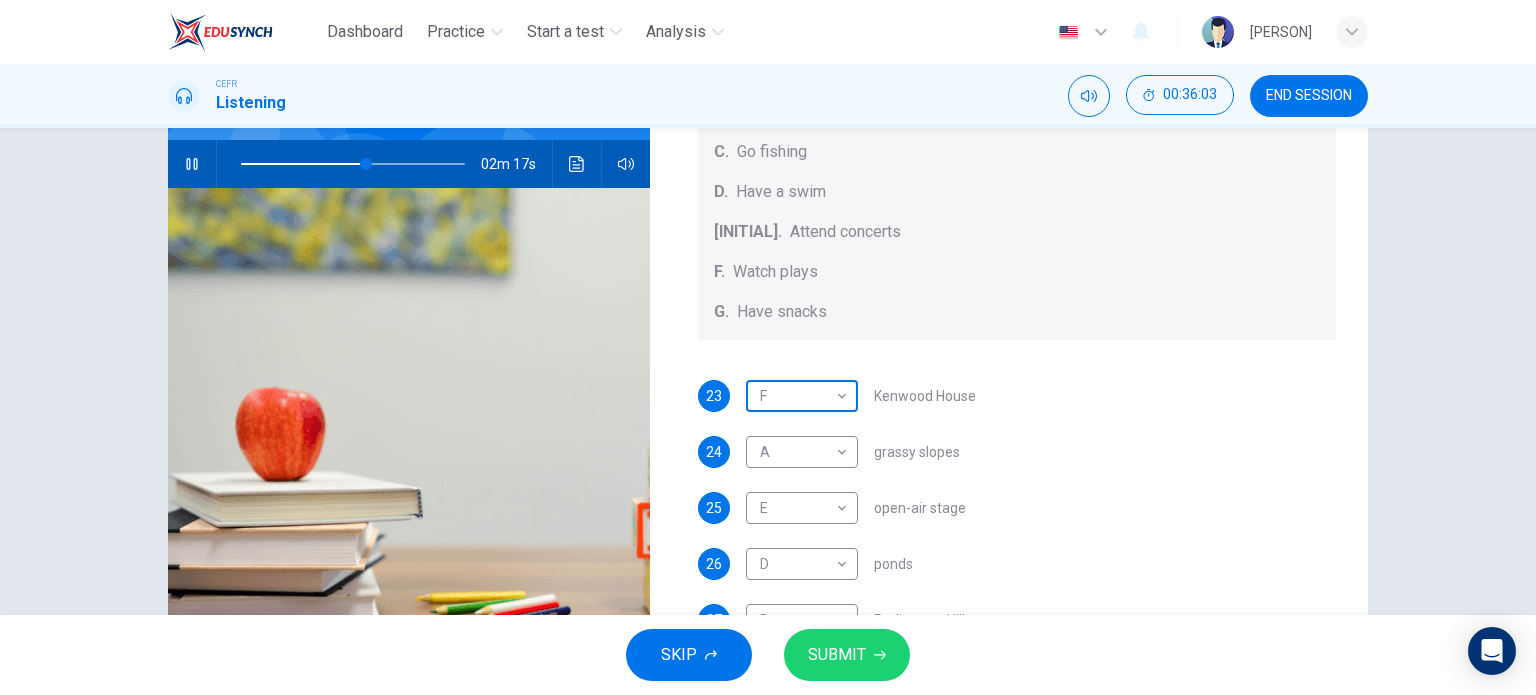 scroll, scrollTop: 184, scrollLeft: 0, axis: vertical 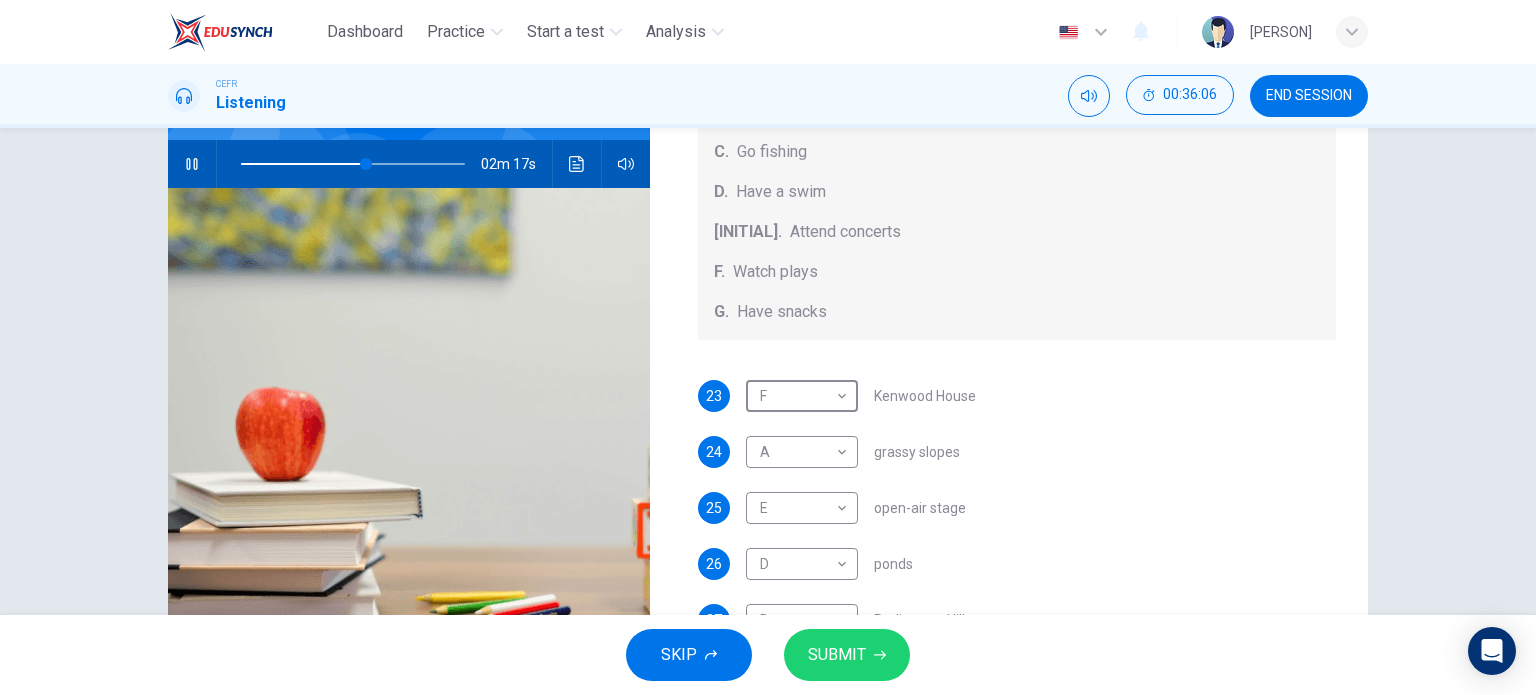 click on "SUBMIT" at bounding box center [837, 655] 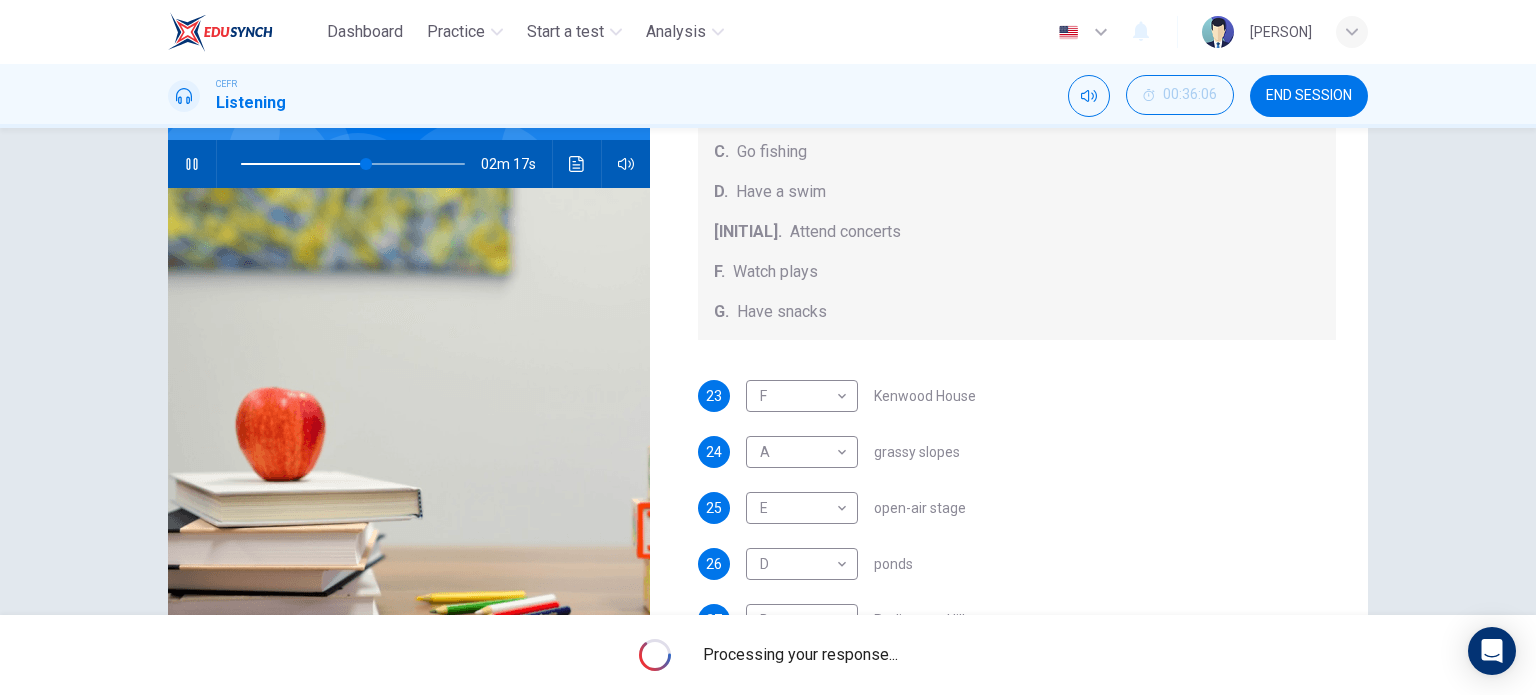 scroll, scrollTop: 288, scrollLeft: 0, axis: vertical 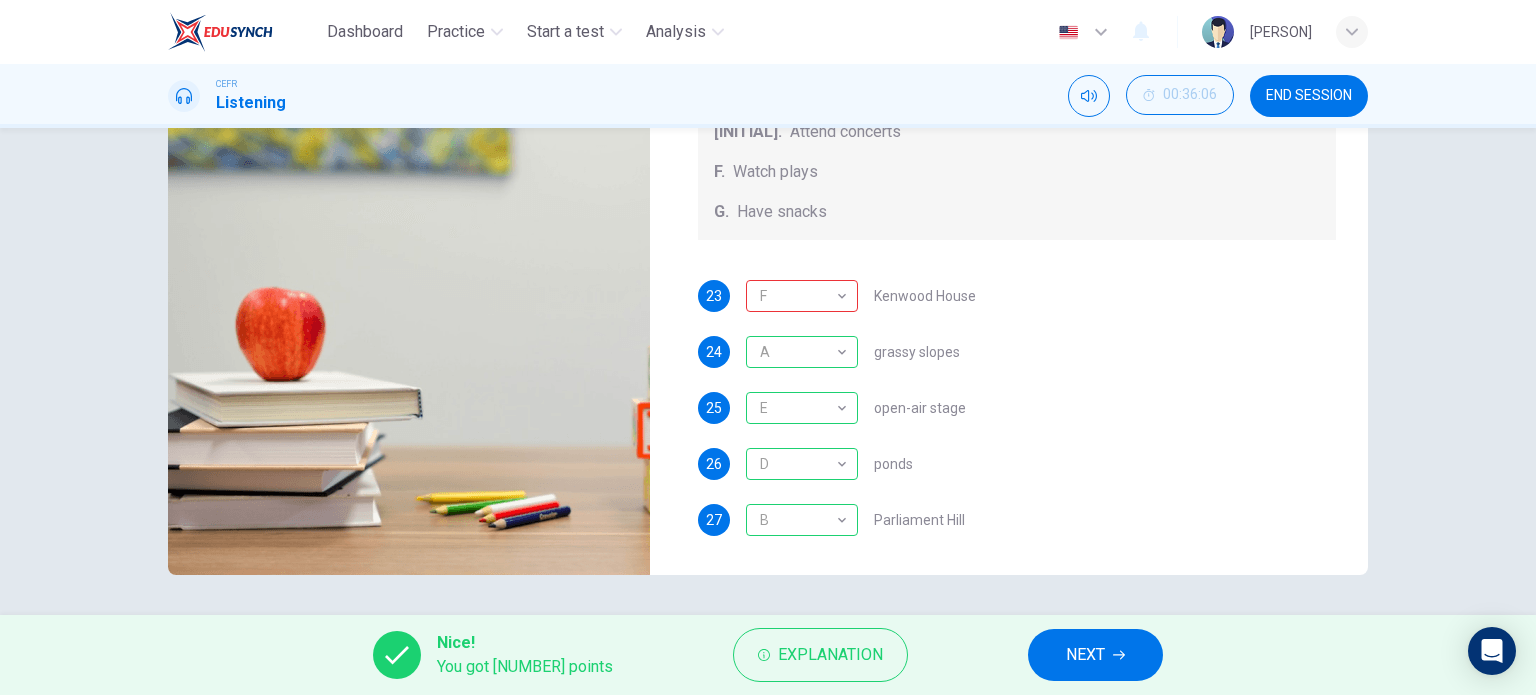 click at bounding box center [1119, 655] 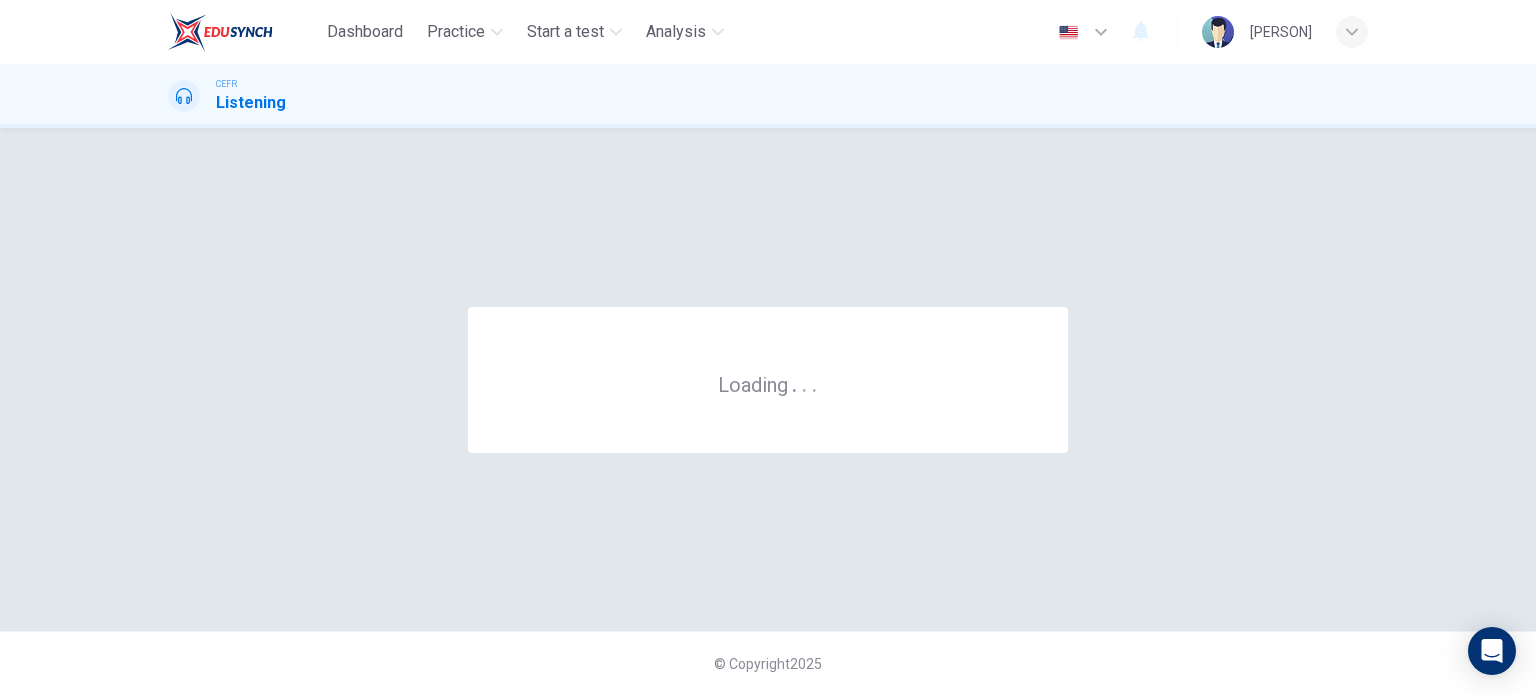 scroll, scrollTop: 0, scrollLeft: 0, axis: both 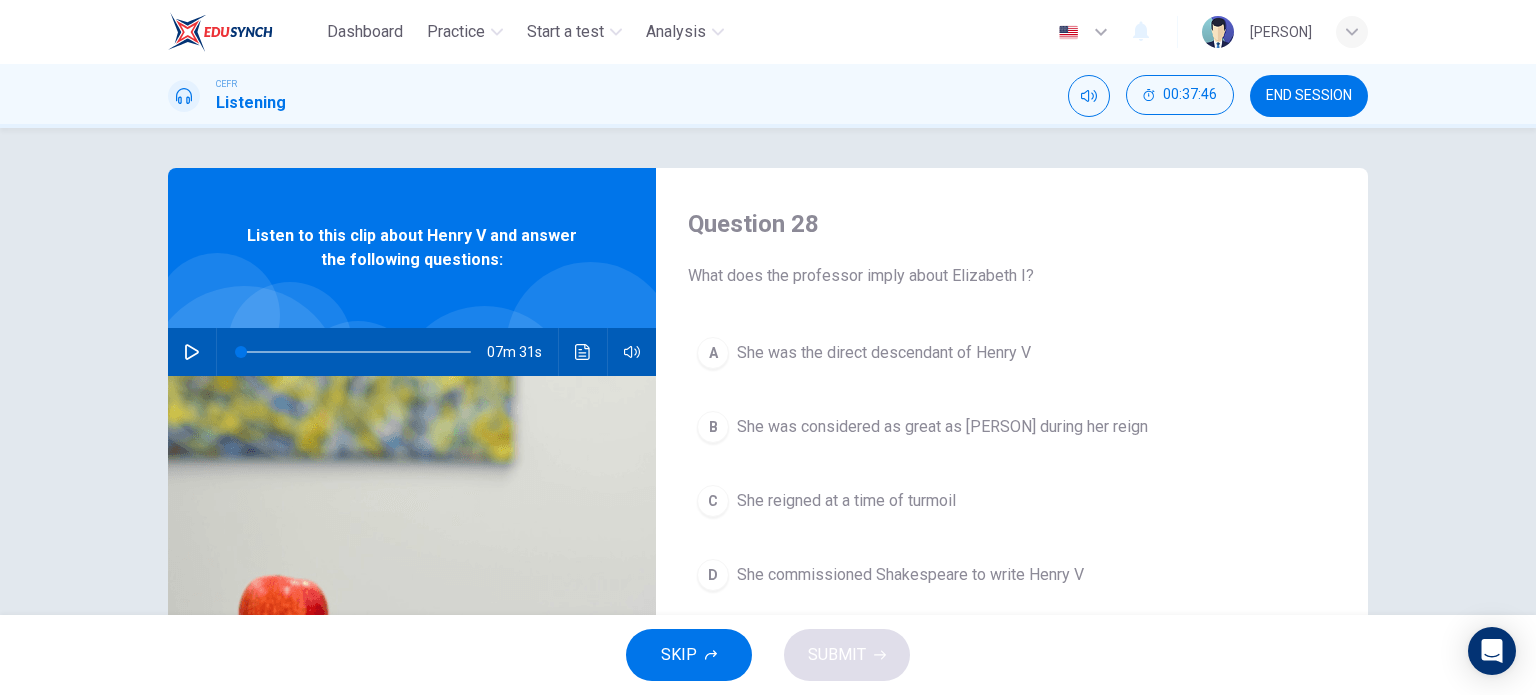 click at bounding box center (192, 352) 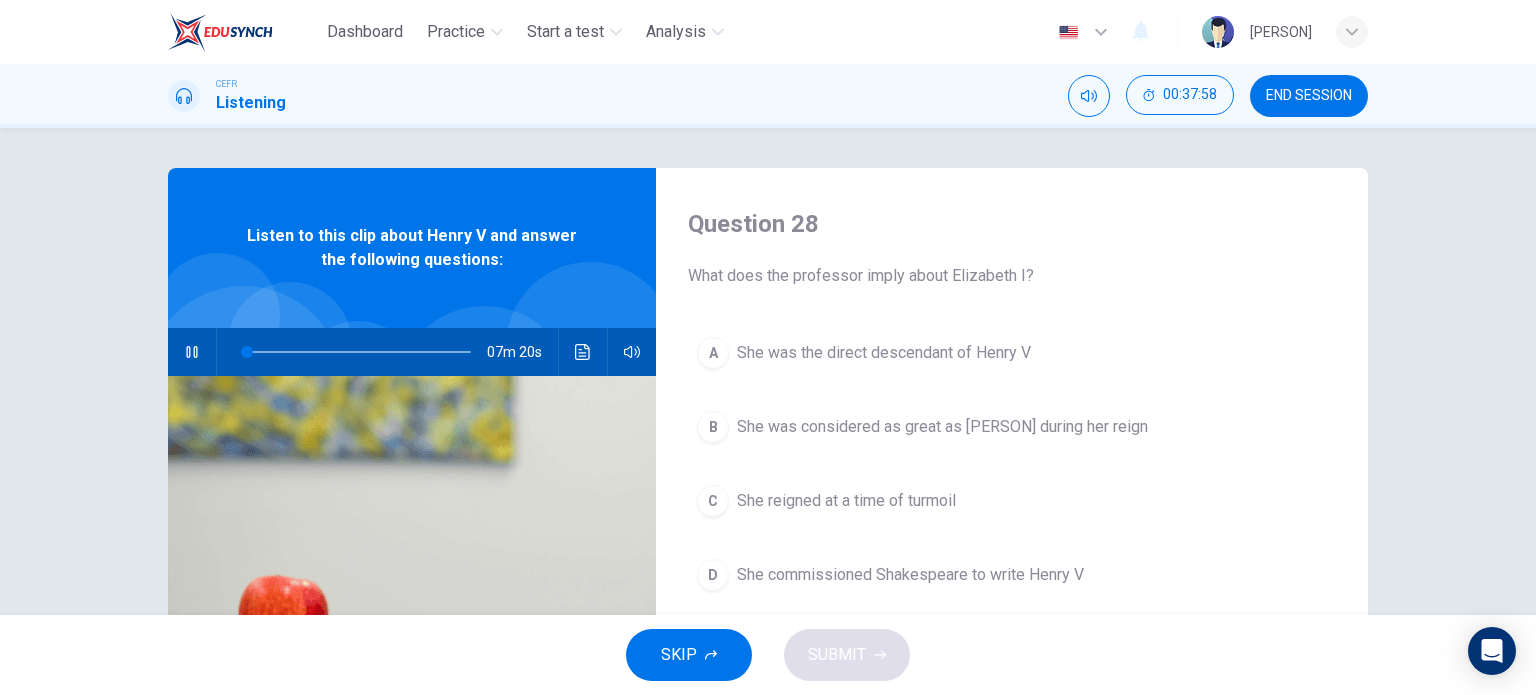 type 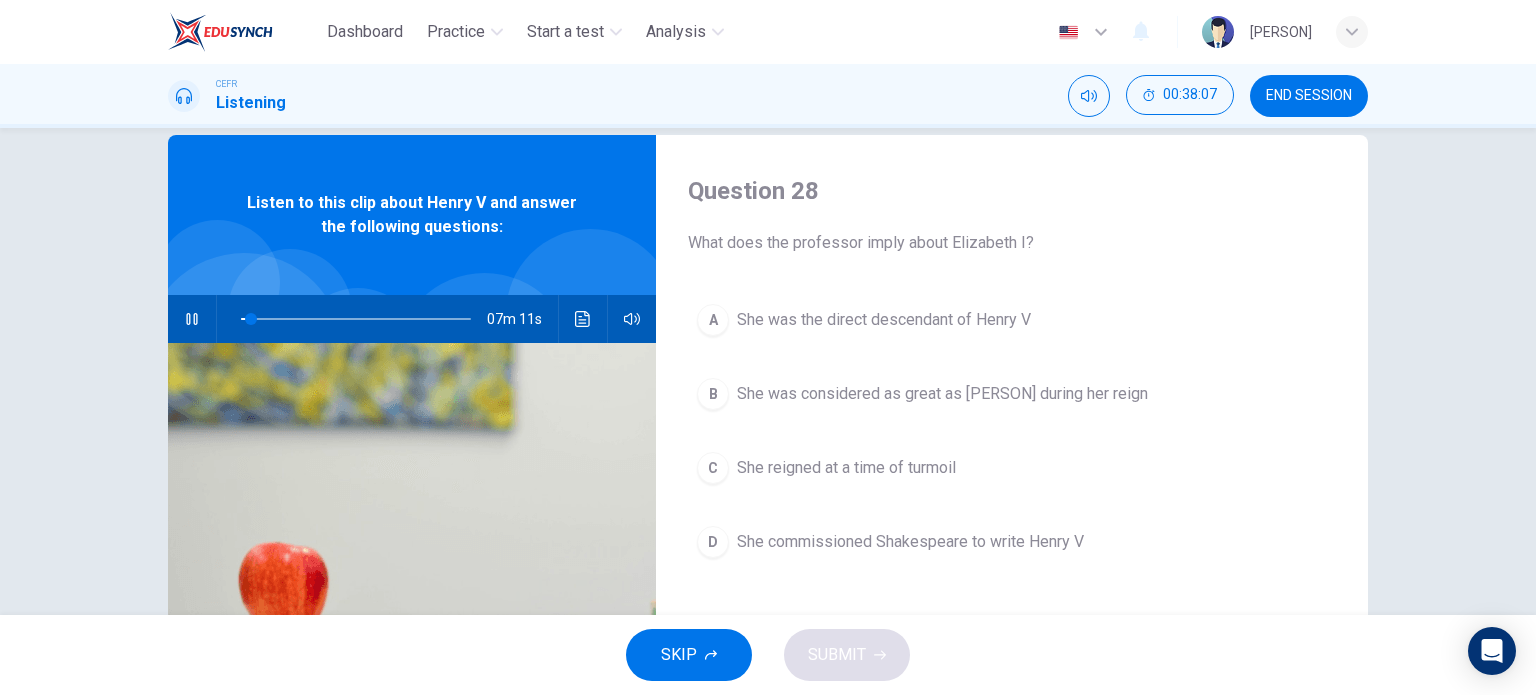 scroll, scrollTop: 0, scrollLeft: 0, axis: both 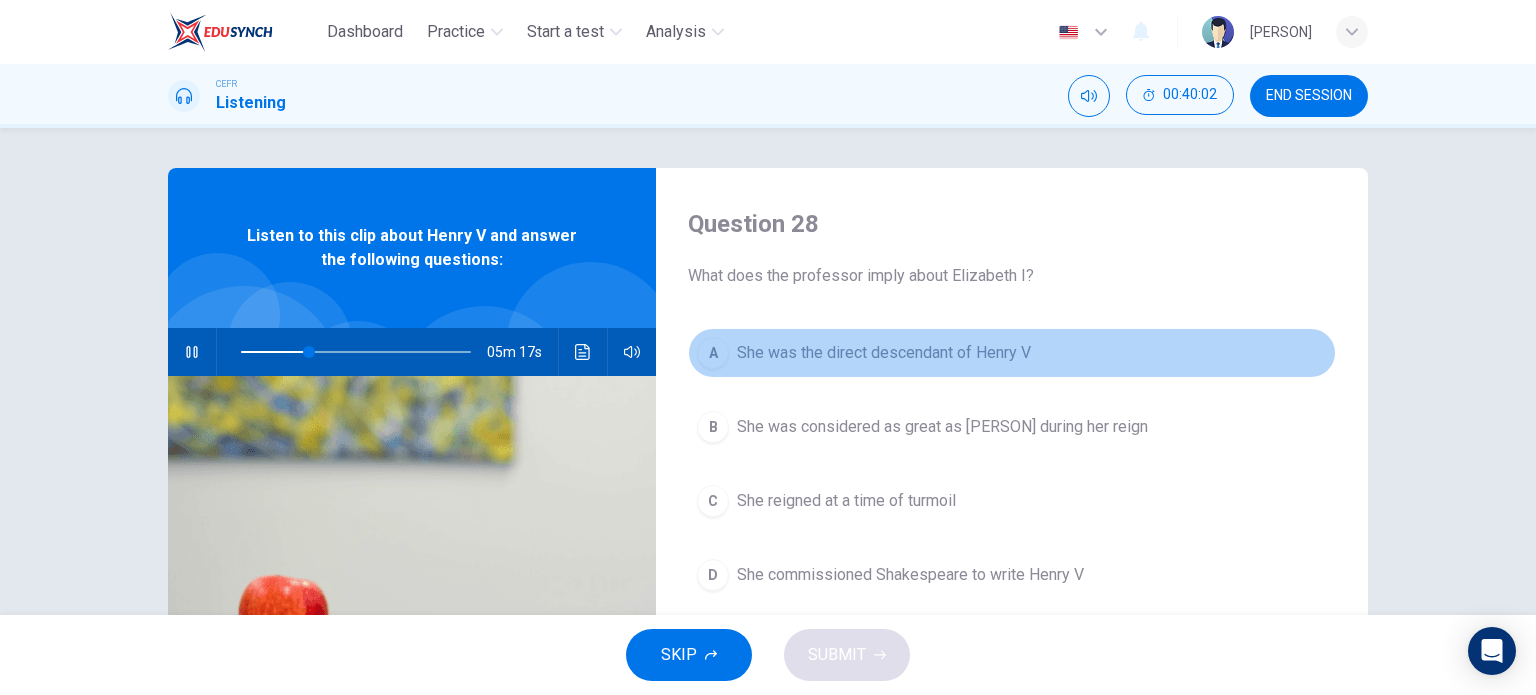 click on "A" at bounding box center (713, 353) 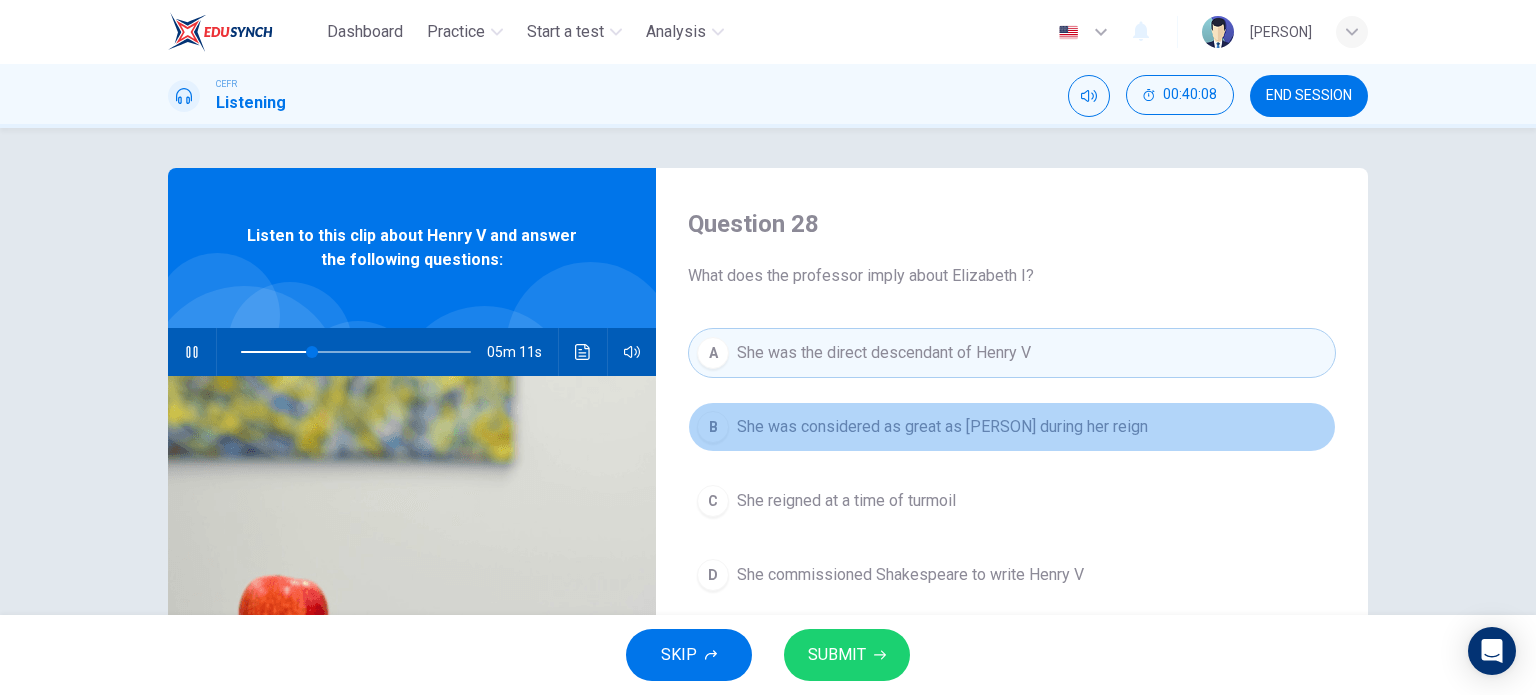 click on "She was considered as great as [PERSON] during her reign" at bounding box center (942, 427) 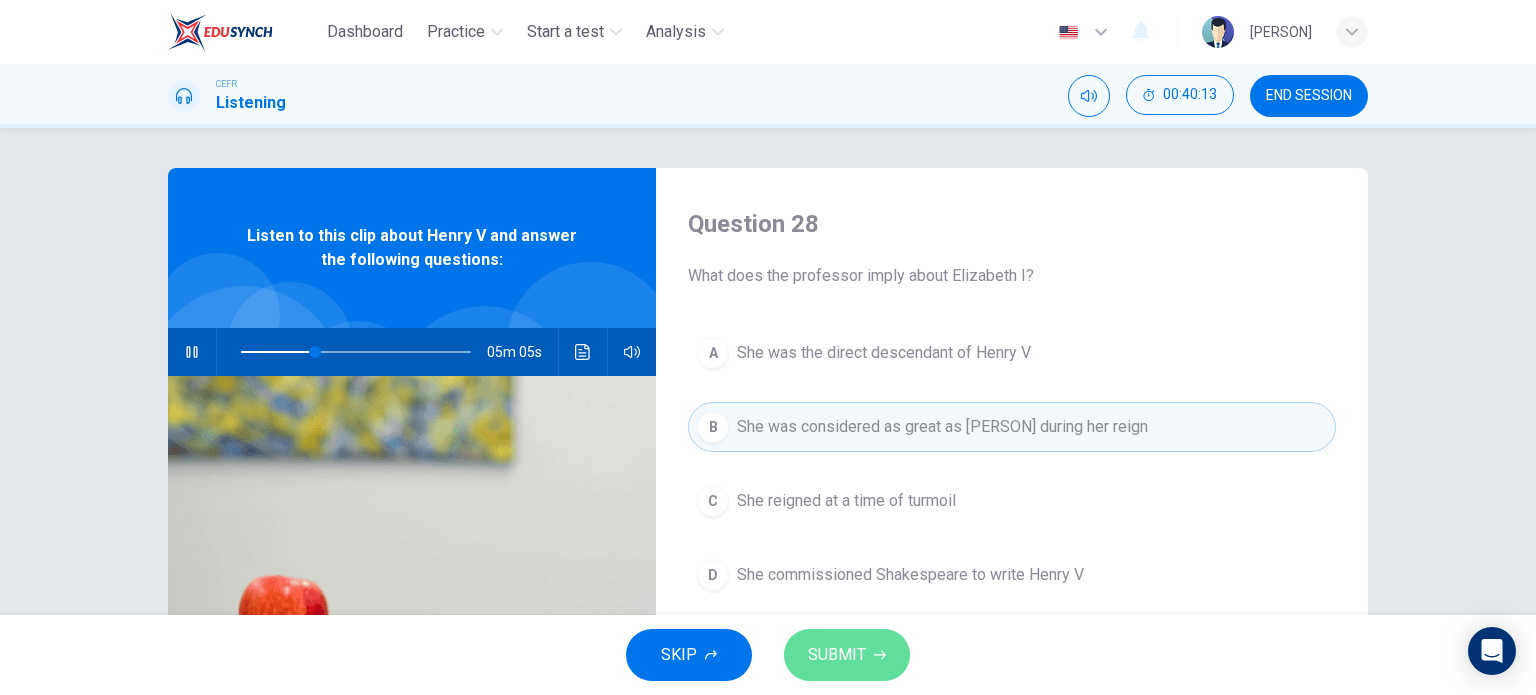 click on "SUBMIT" at bounding box center (837, 655) 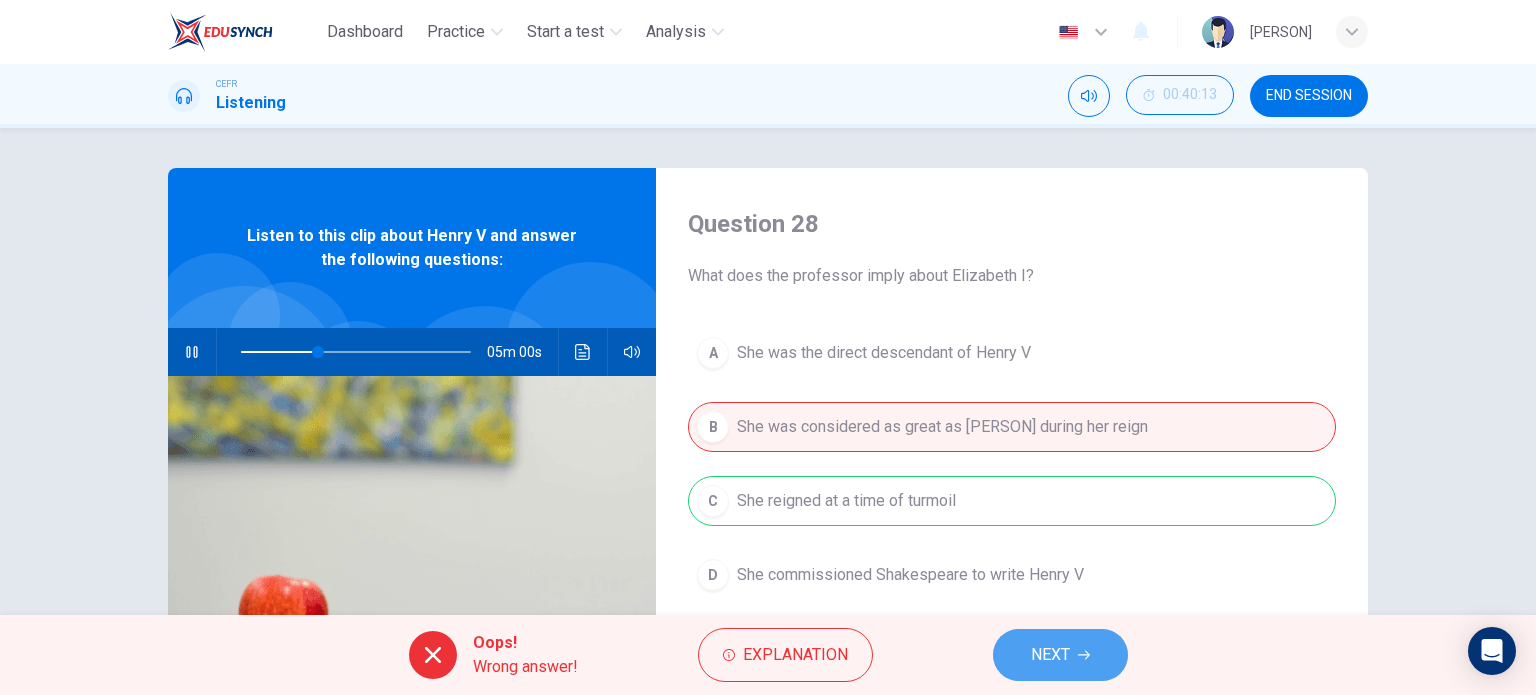 click on "NEXT" at bounding box center (1060, 655) 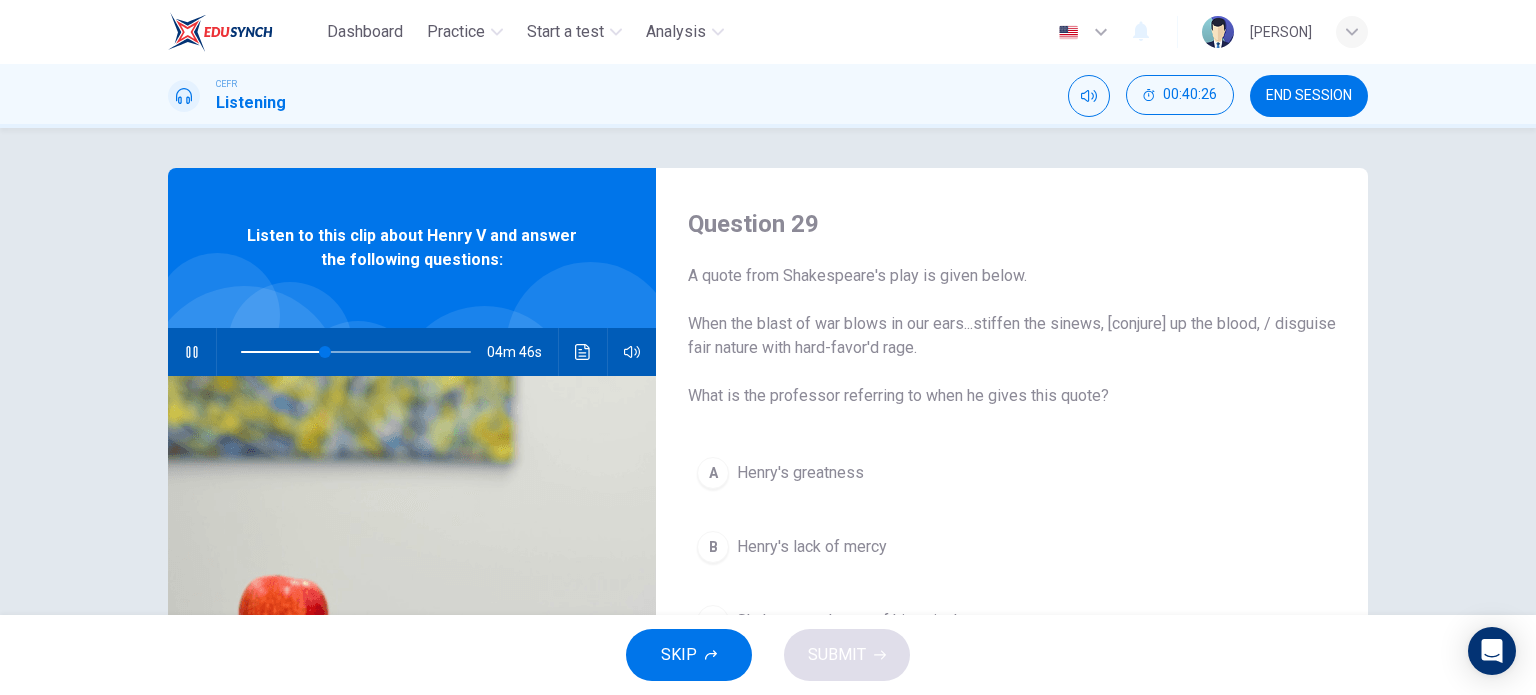 click at bounding box center (192, 352) 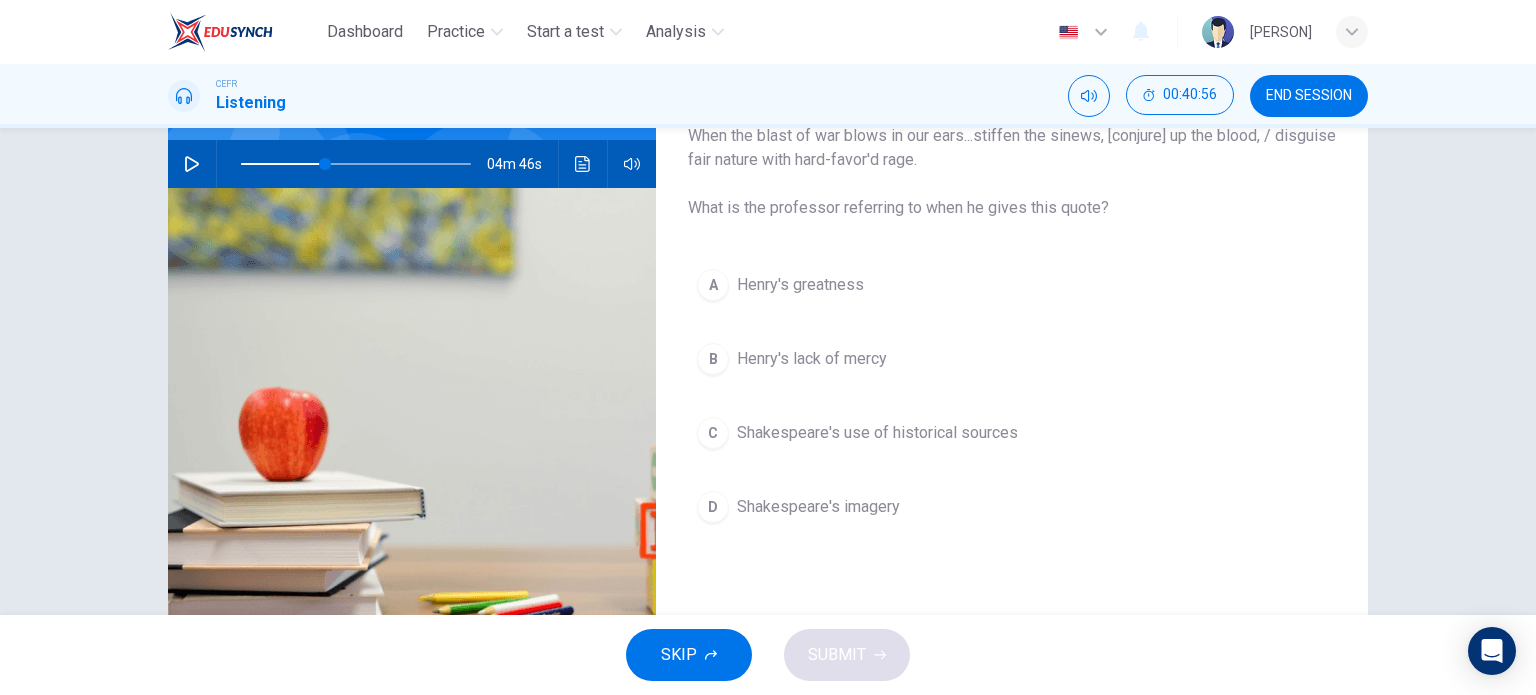 scroll, scrollTop: 200, scrollLeft: 0, axis: vertical 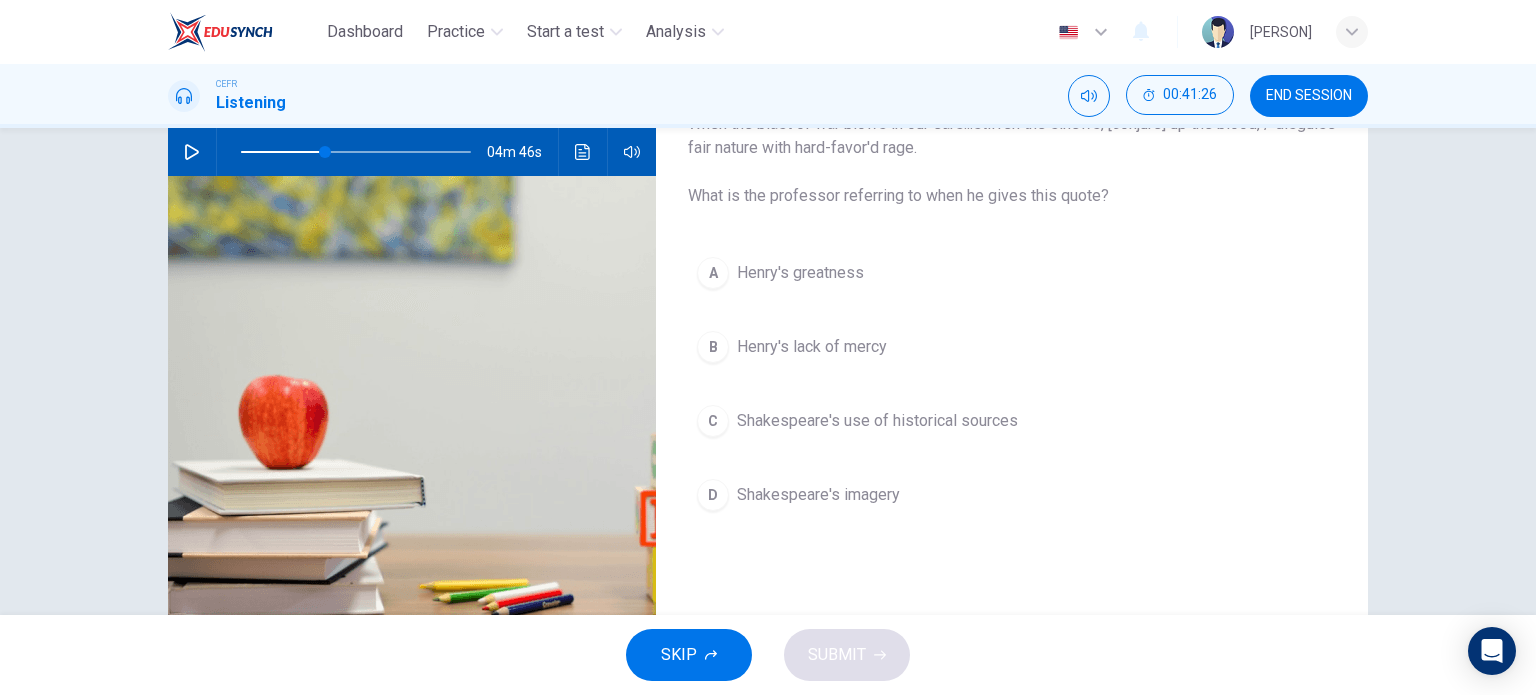 click at bounding box center (192, 152) 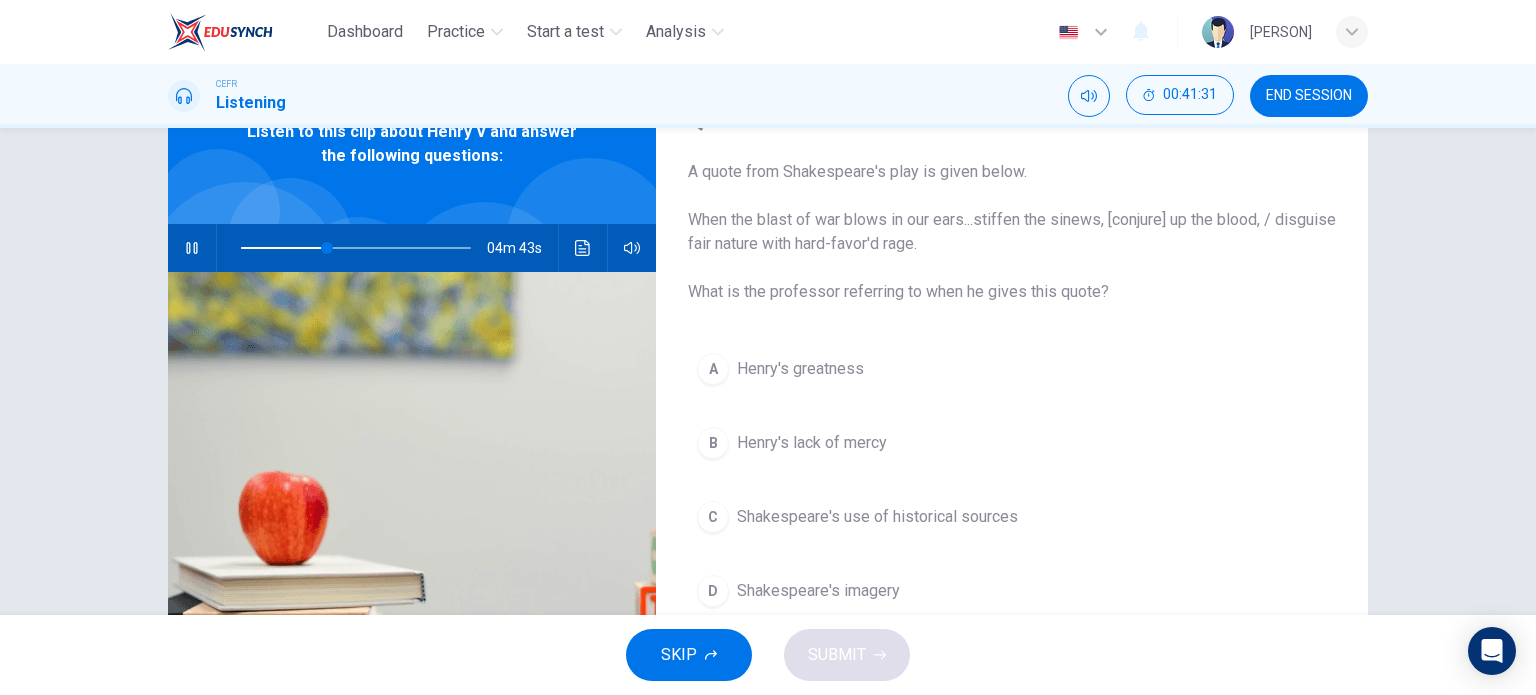 scroll, scrollTop: 100, scrollLeft: 0, axis: vertical 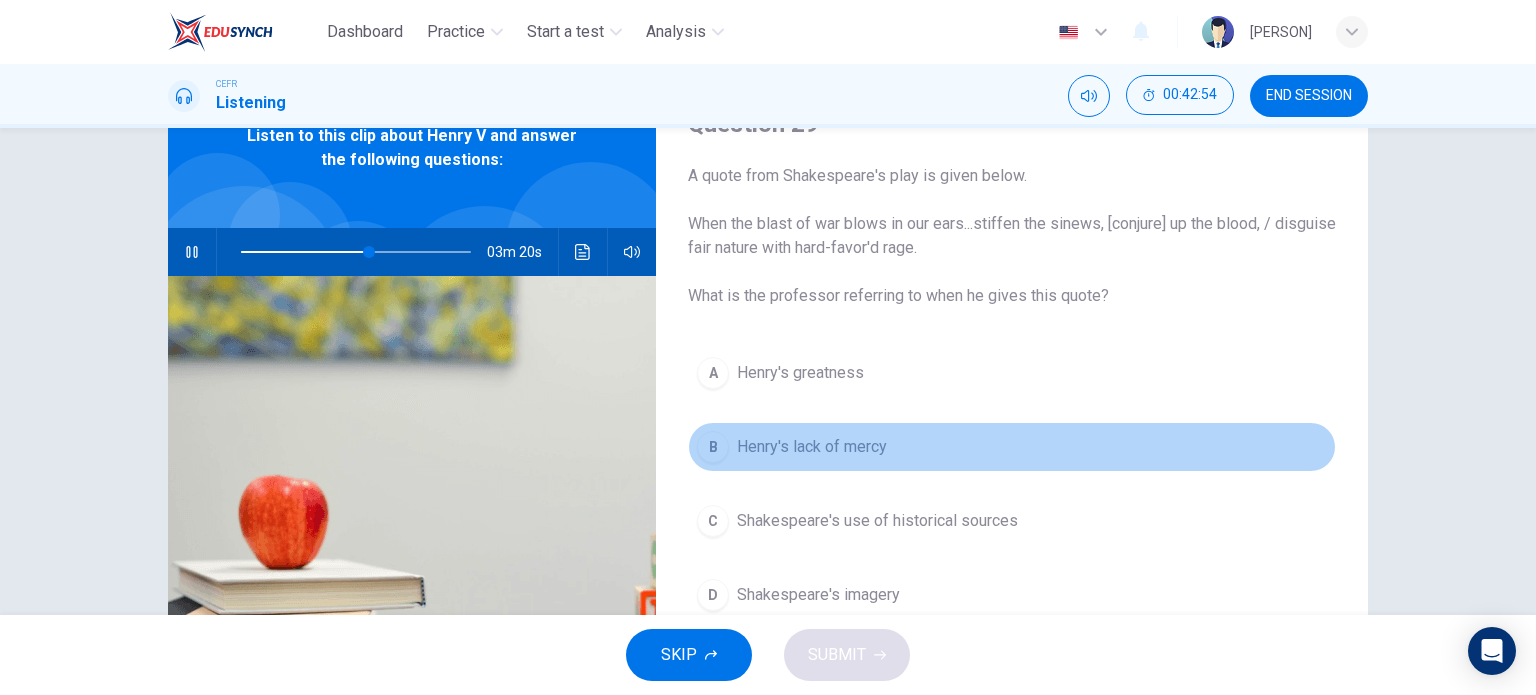 click on "B Henry's lack of mercy" at bounding box center (1012, 447) 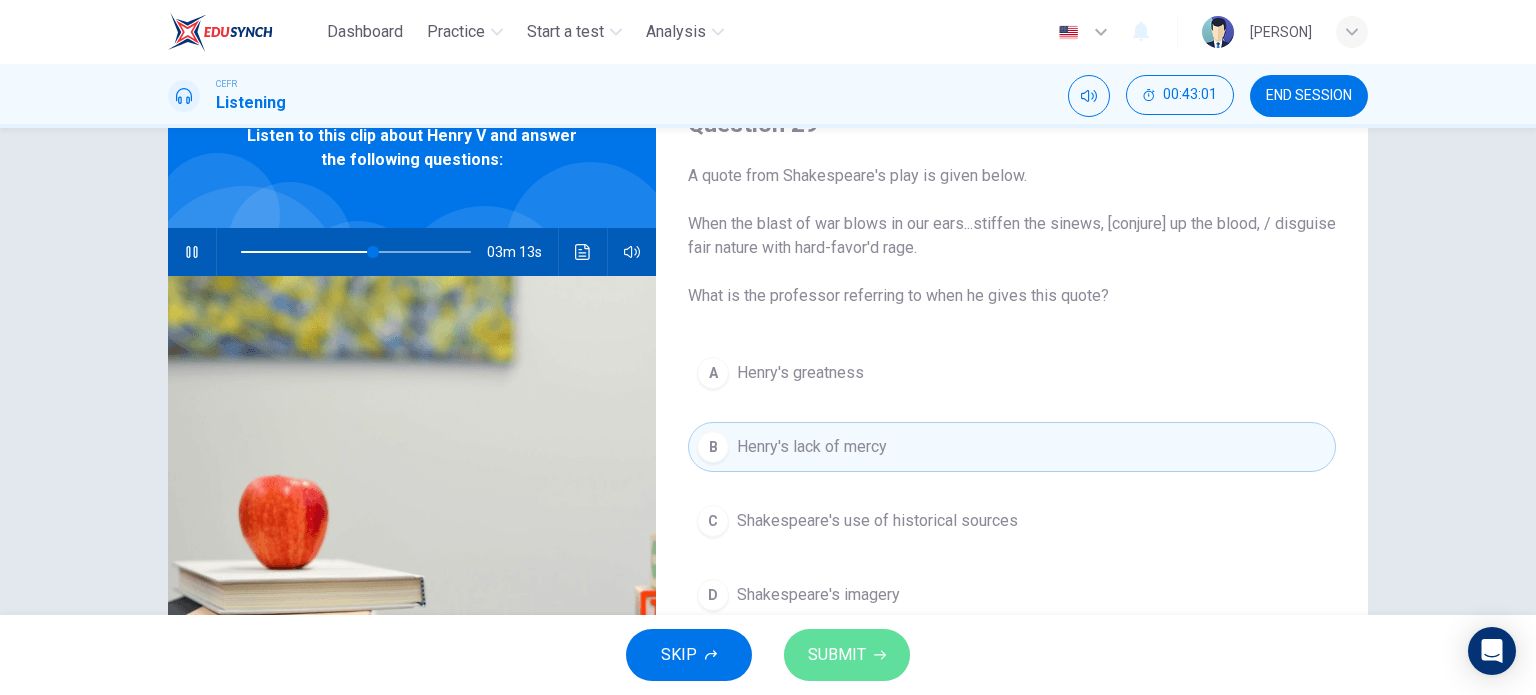 click on "SUBMIT" at bounding box center [837, 655] 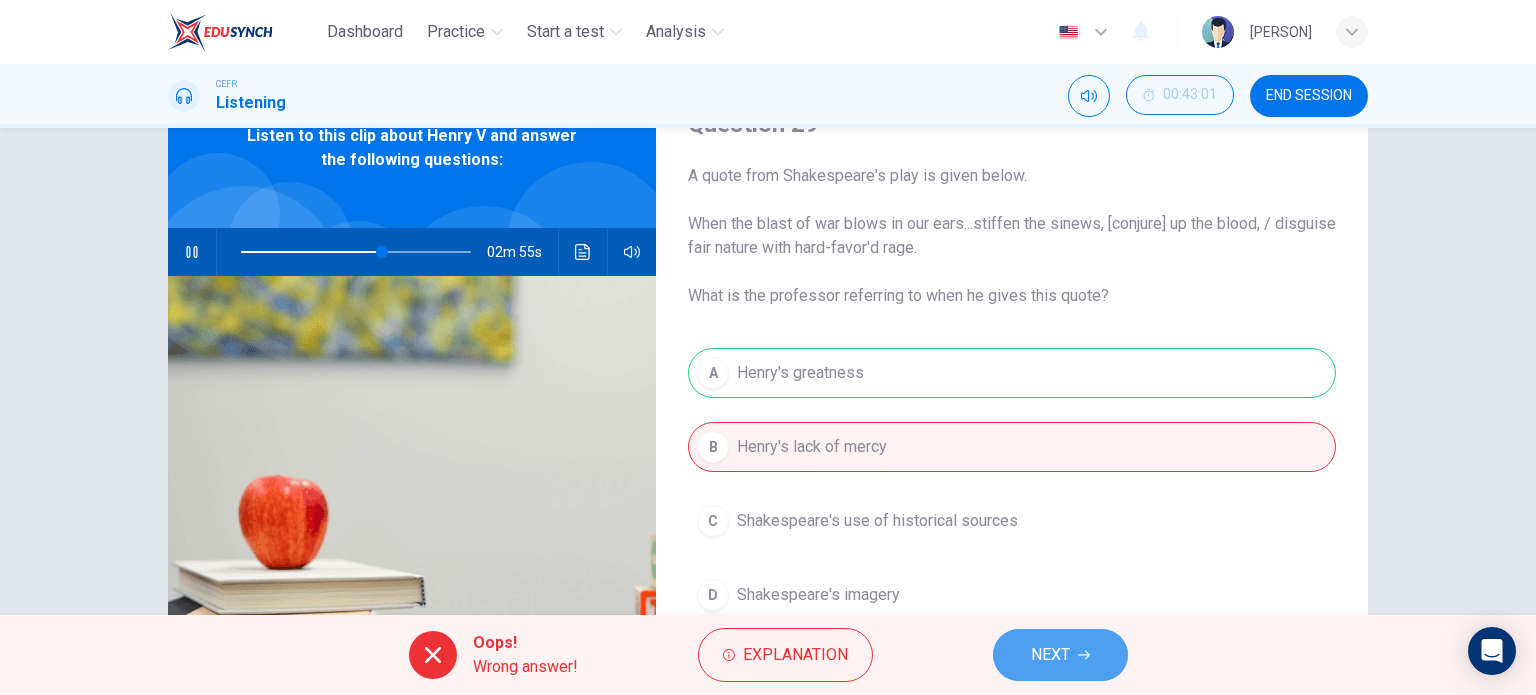 click on "NEXT" at bounding box center [1060, 655] 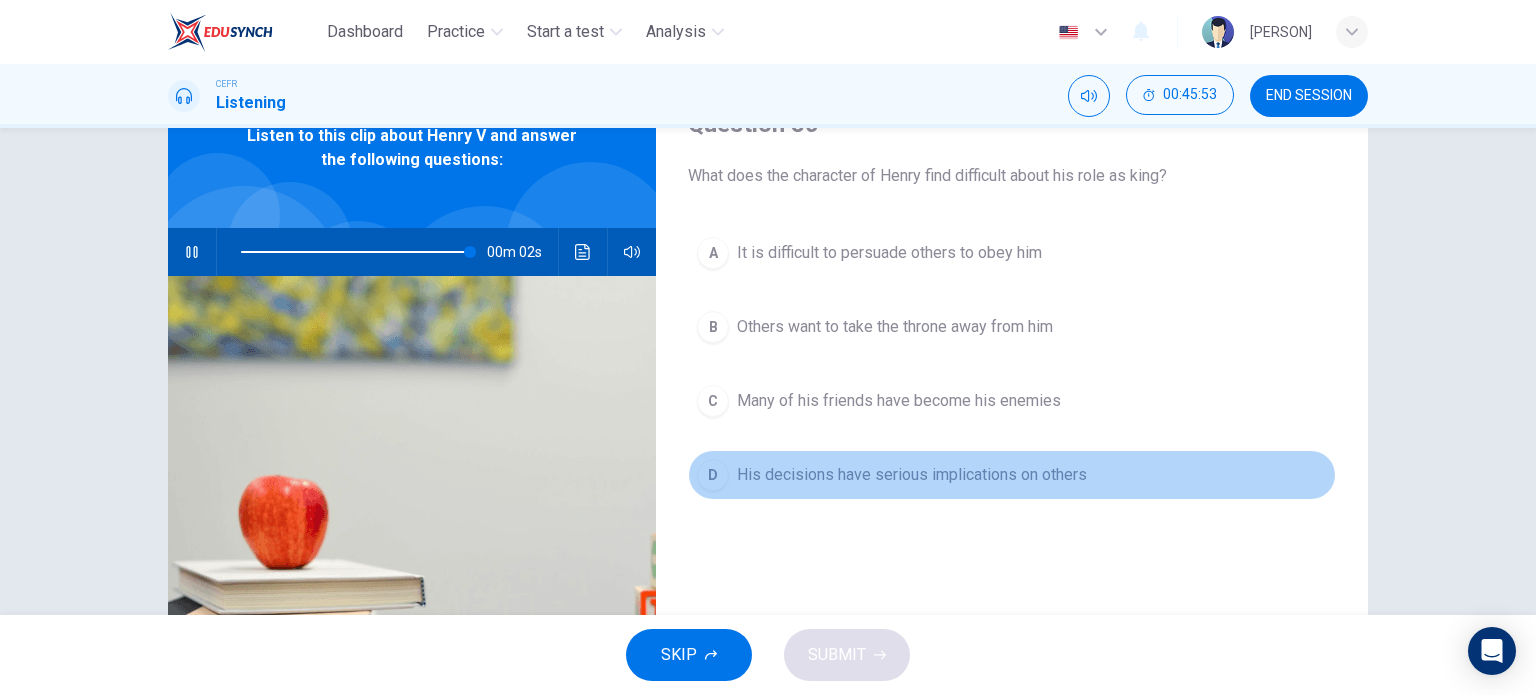 click on "His decisions have serious implications on others" at bounding box center [889, 253] 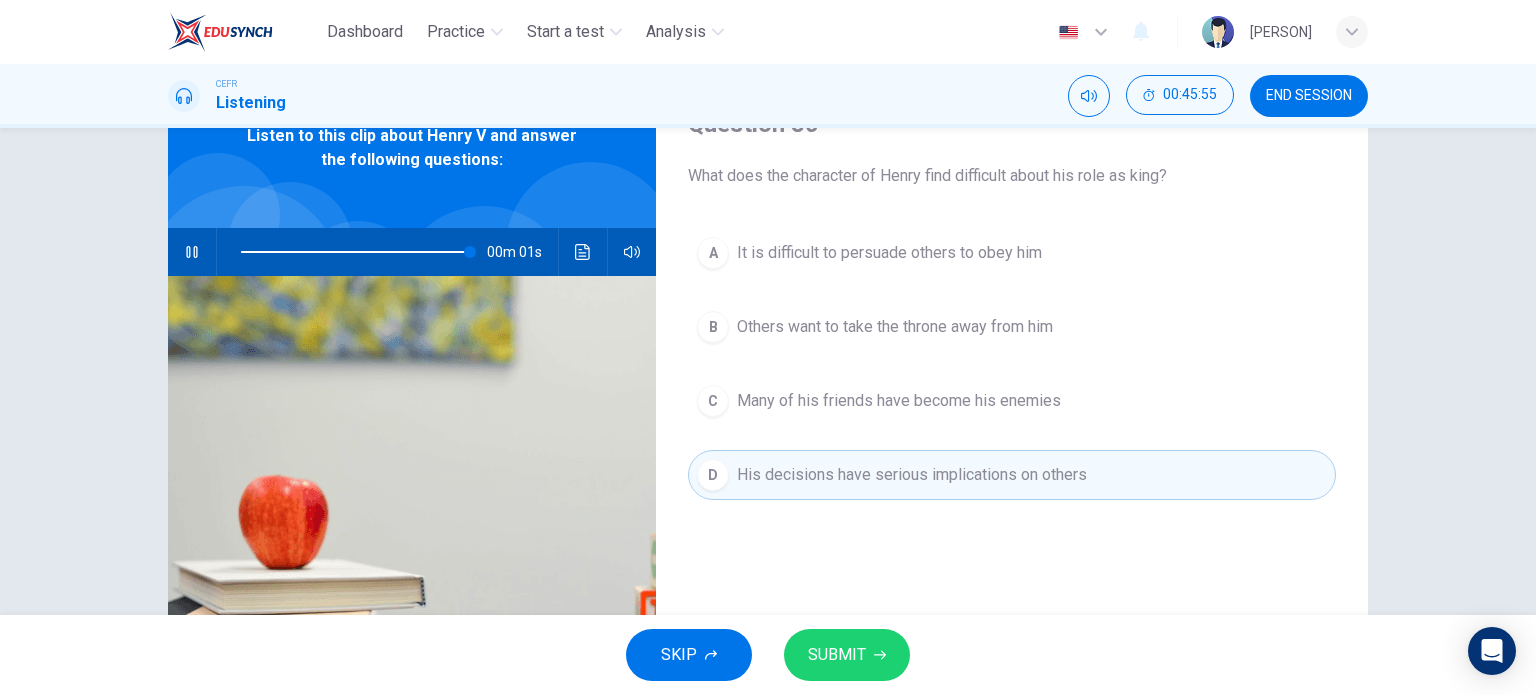 click on "SUBMIT" at bounding box center [837, 655] 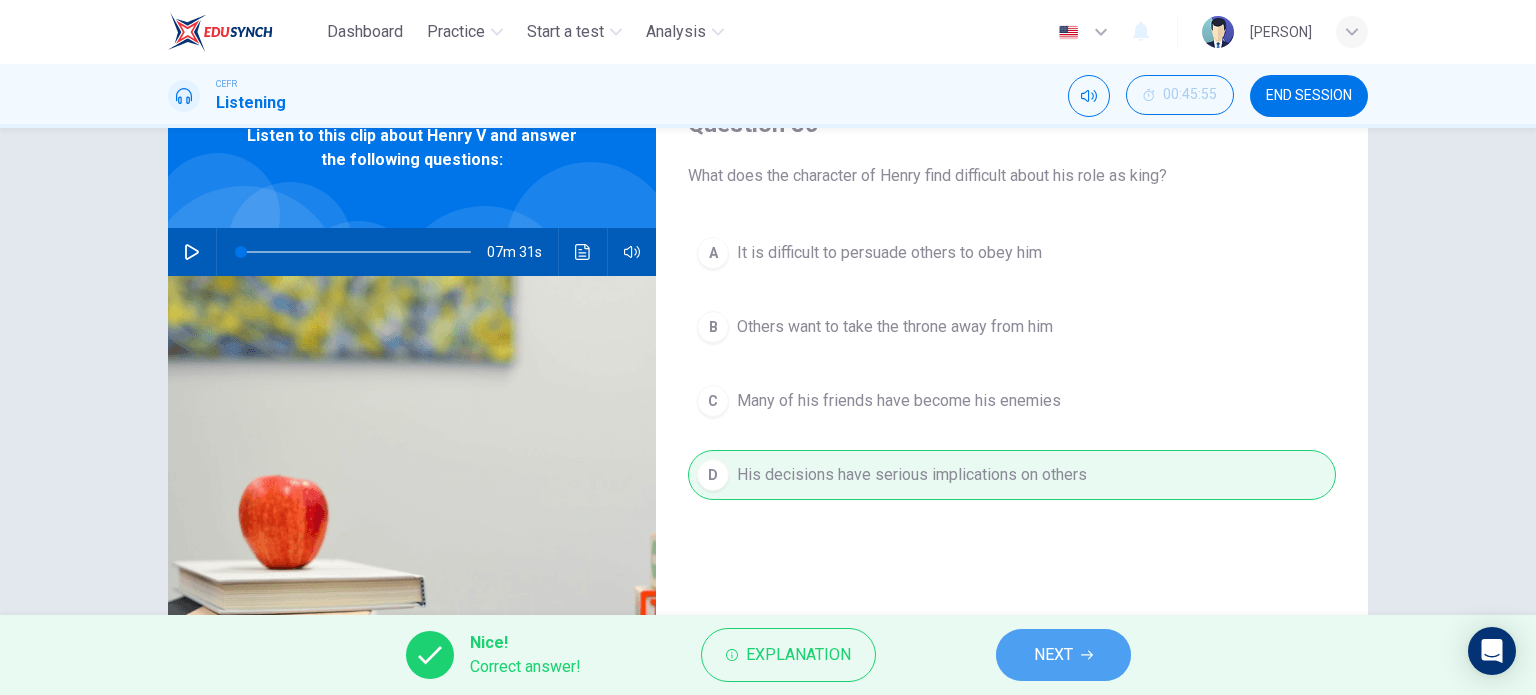 click on "NEXT" at bounding box center [1053, 655] 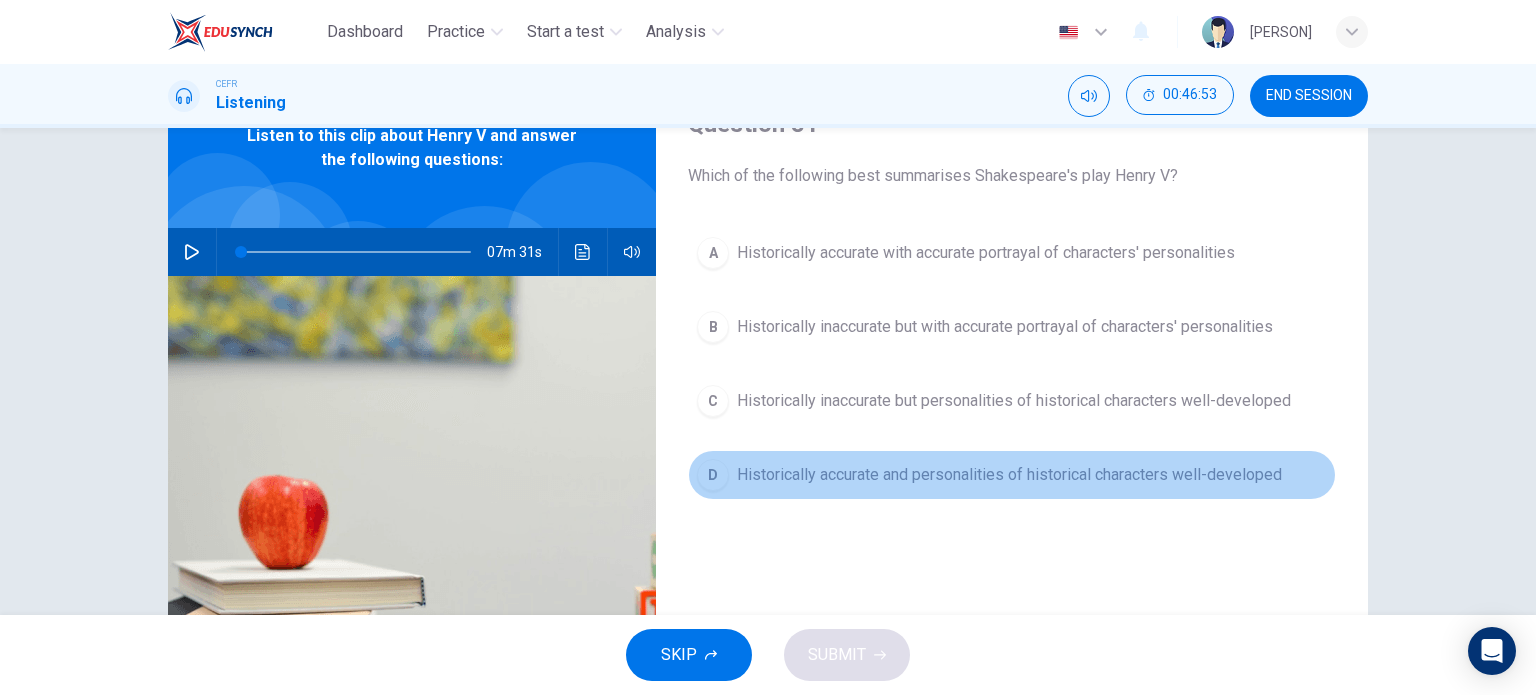 click on "D Historically accurate and personalities of historical characters well-developed" at bounding box center [1012, 475] 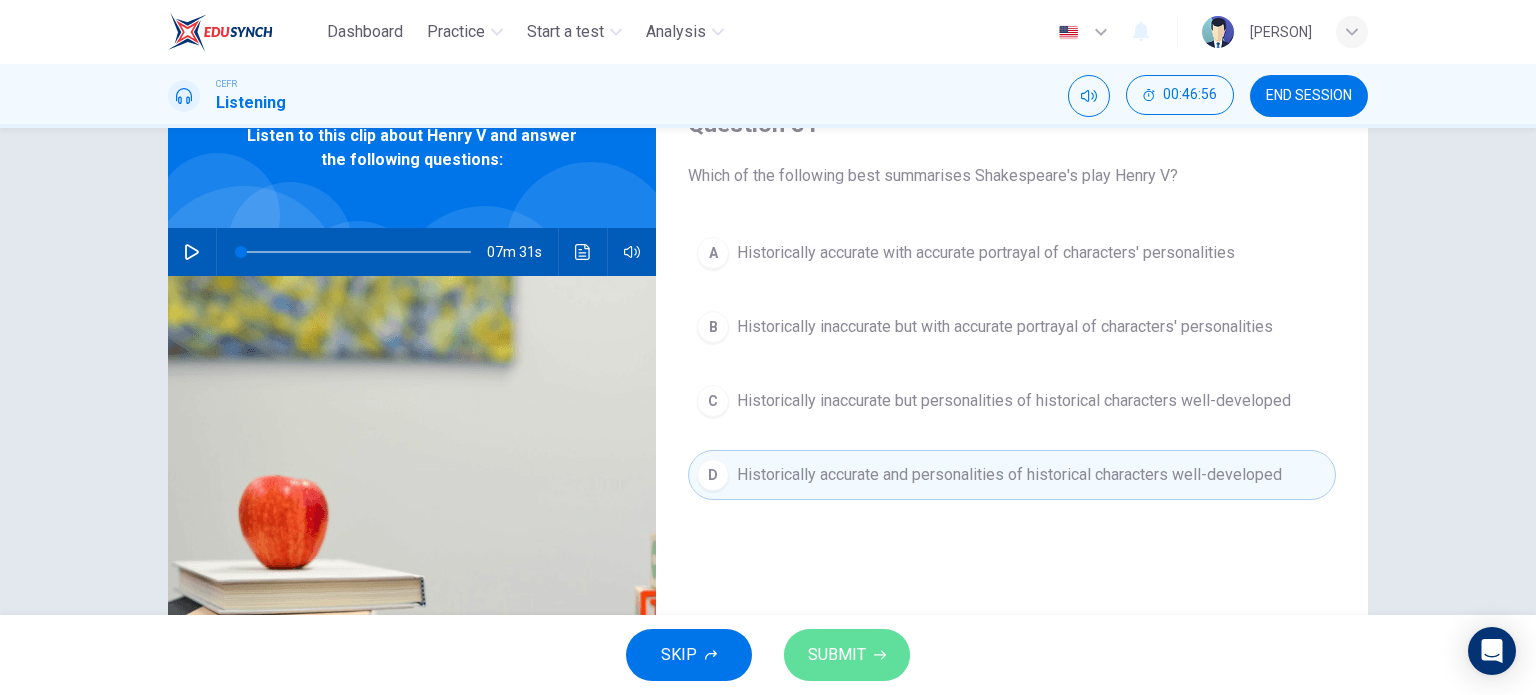 click on "SUBMIT" at bounding box center [837, 655] 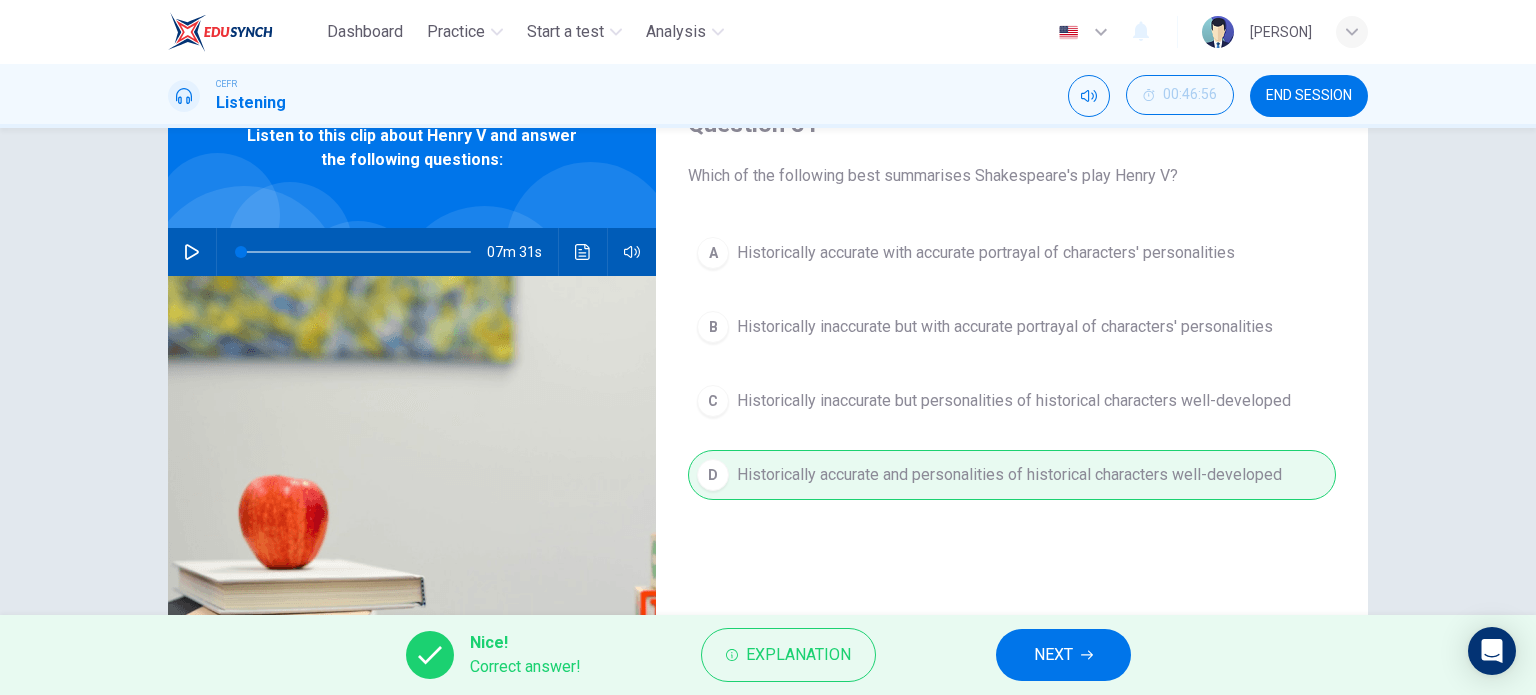 click on "NEXT" at bounding box center (1053, 655) 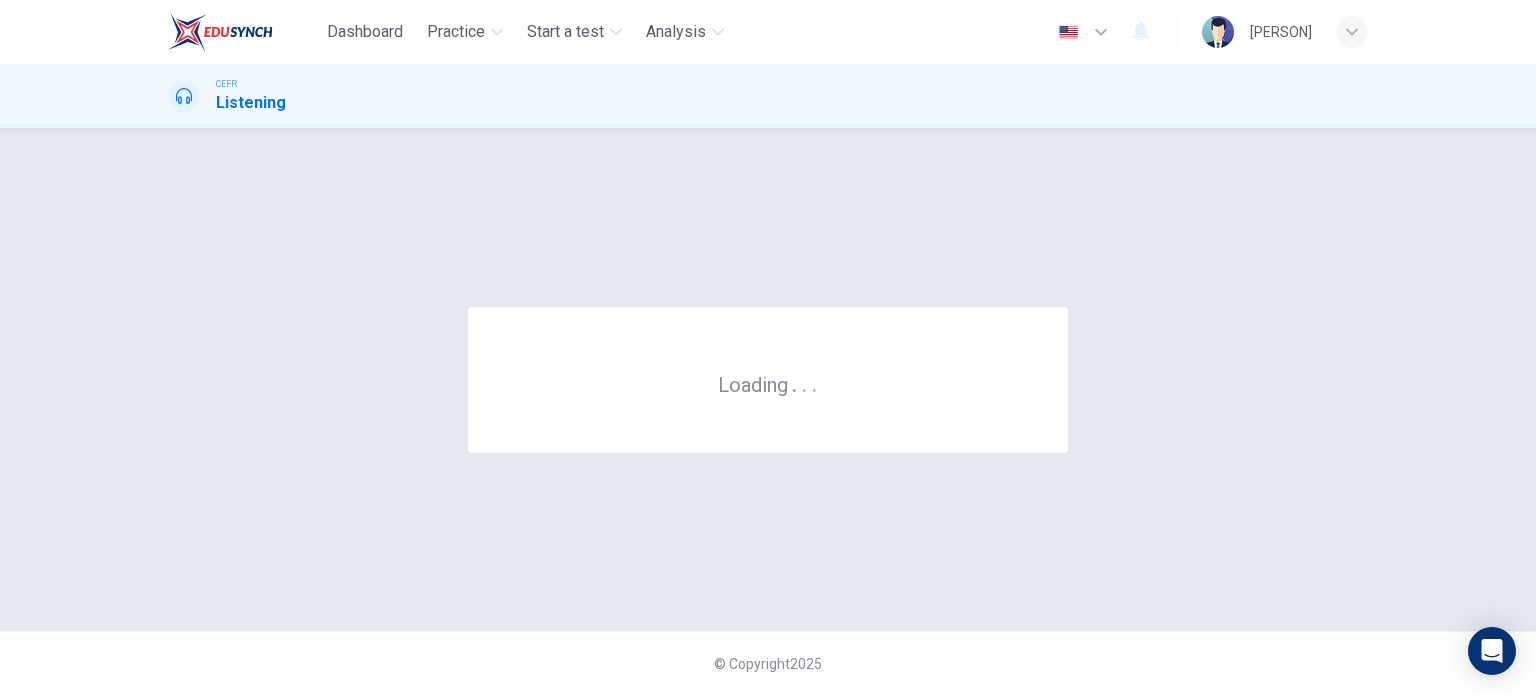 scroll, scrollTop: 0, scrollLeft: 0, axis: both 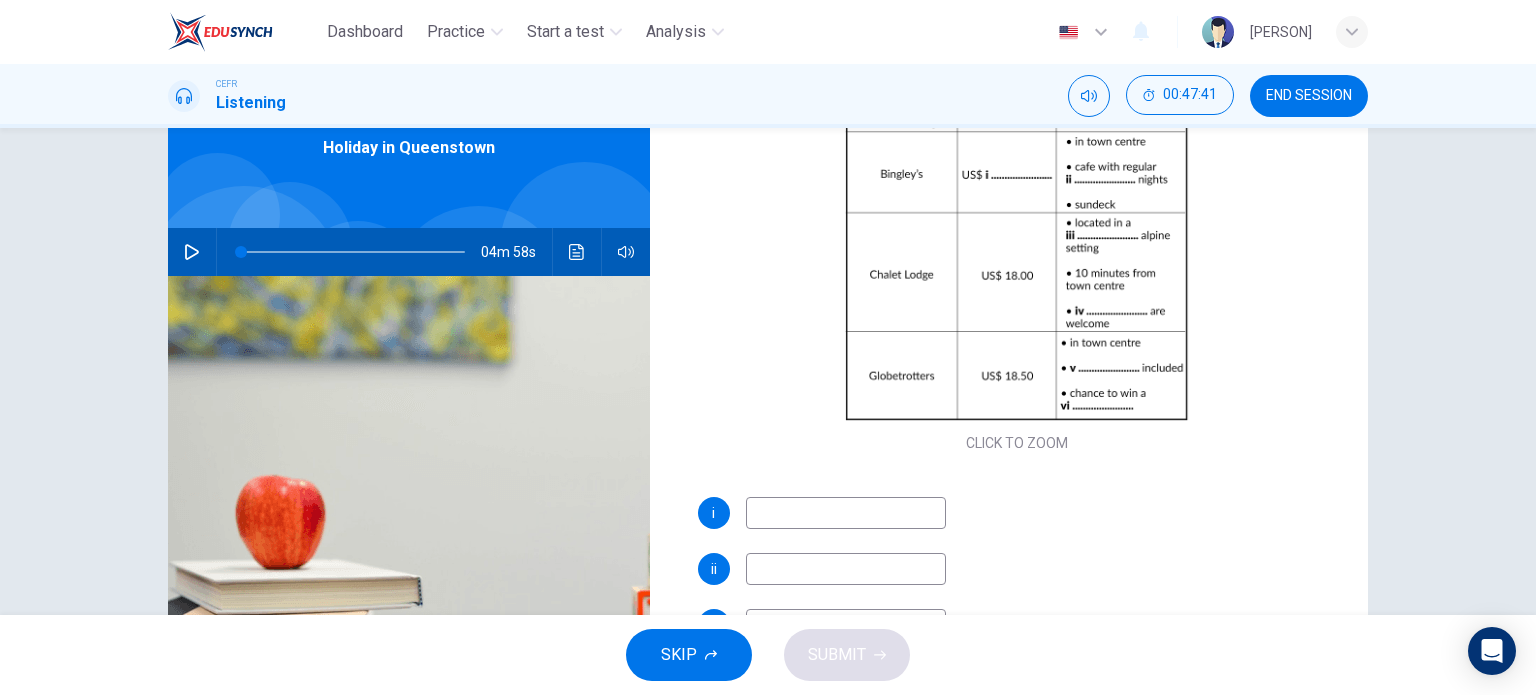 click at bounding box center [846, 513] 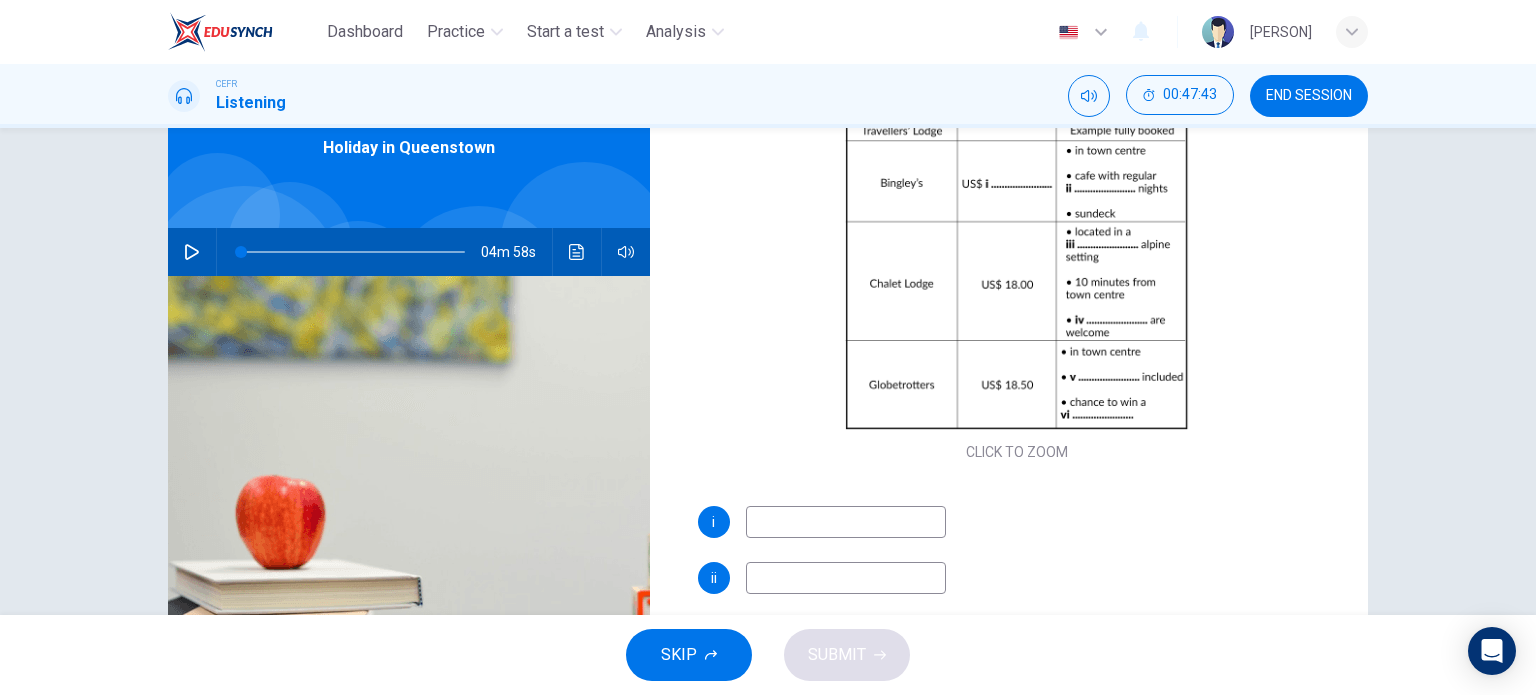 scroll, scrollTop: 185, scrollLeft: 0, axis: vertical 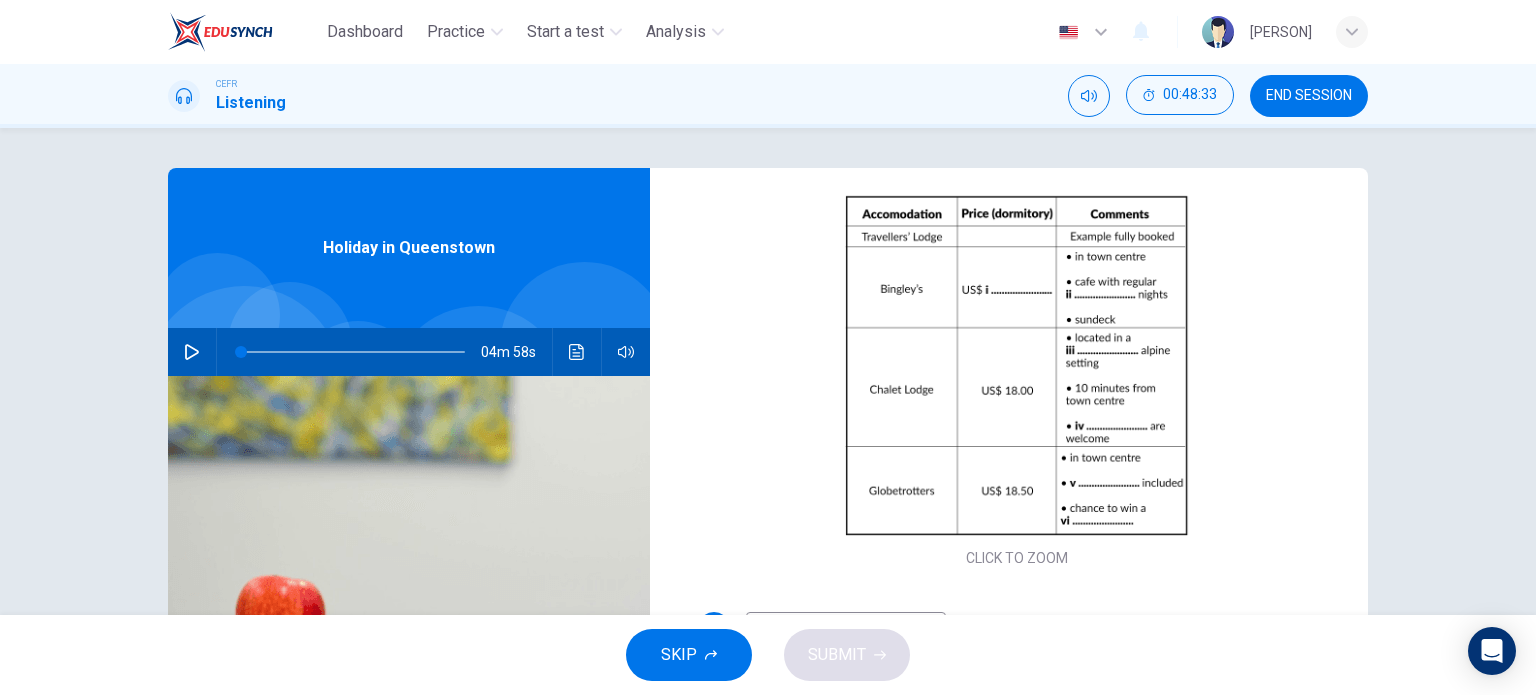 click at bounding box center (192, 352) 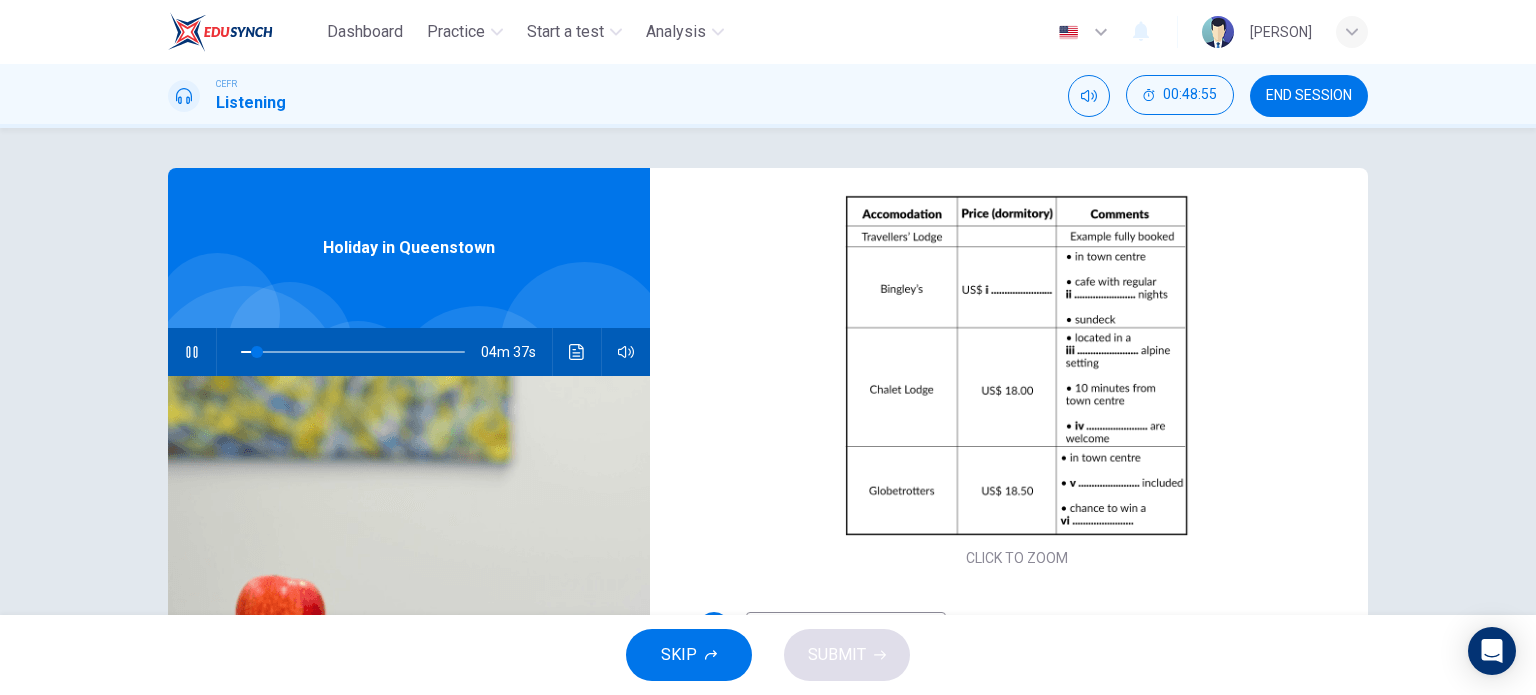 scroll, scrollTop: 100, scrollLeft: 0, axis: vertical 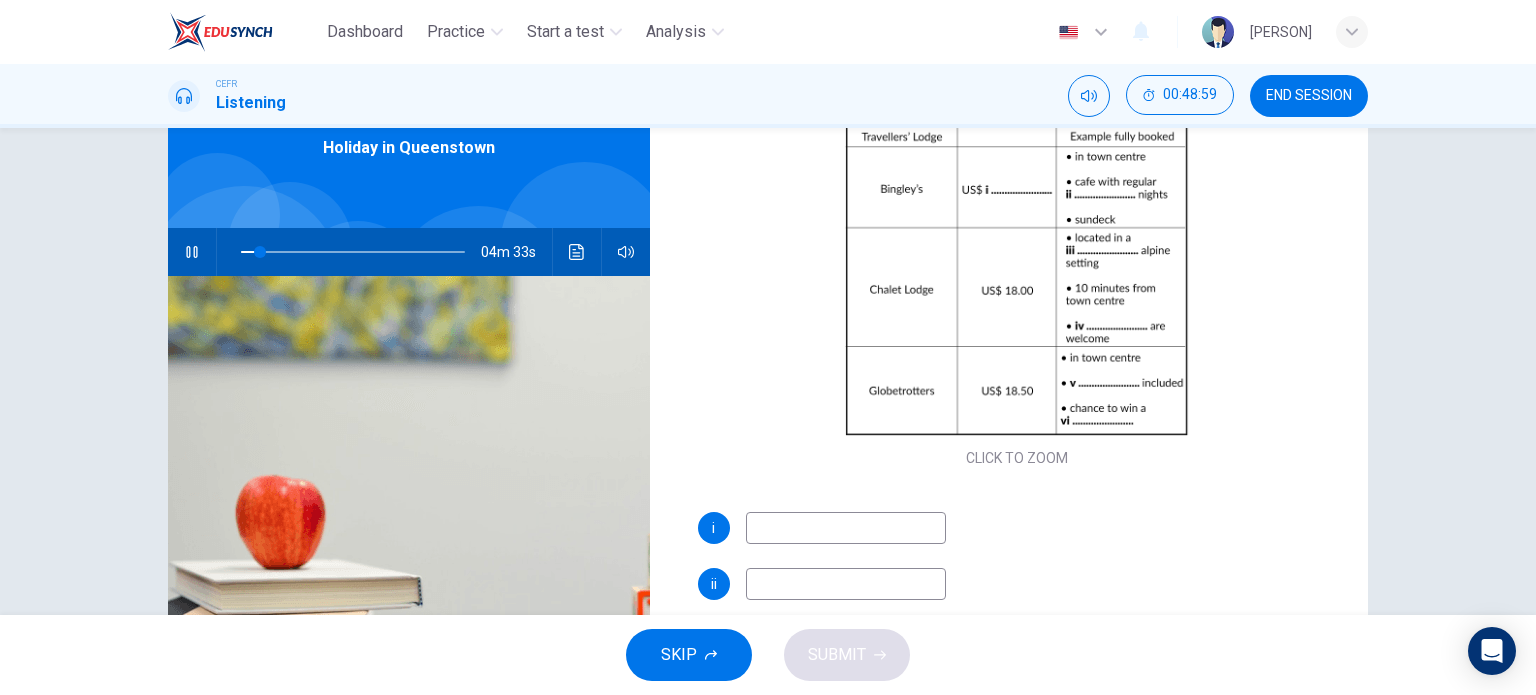 type 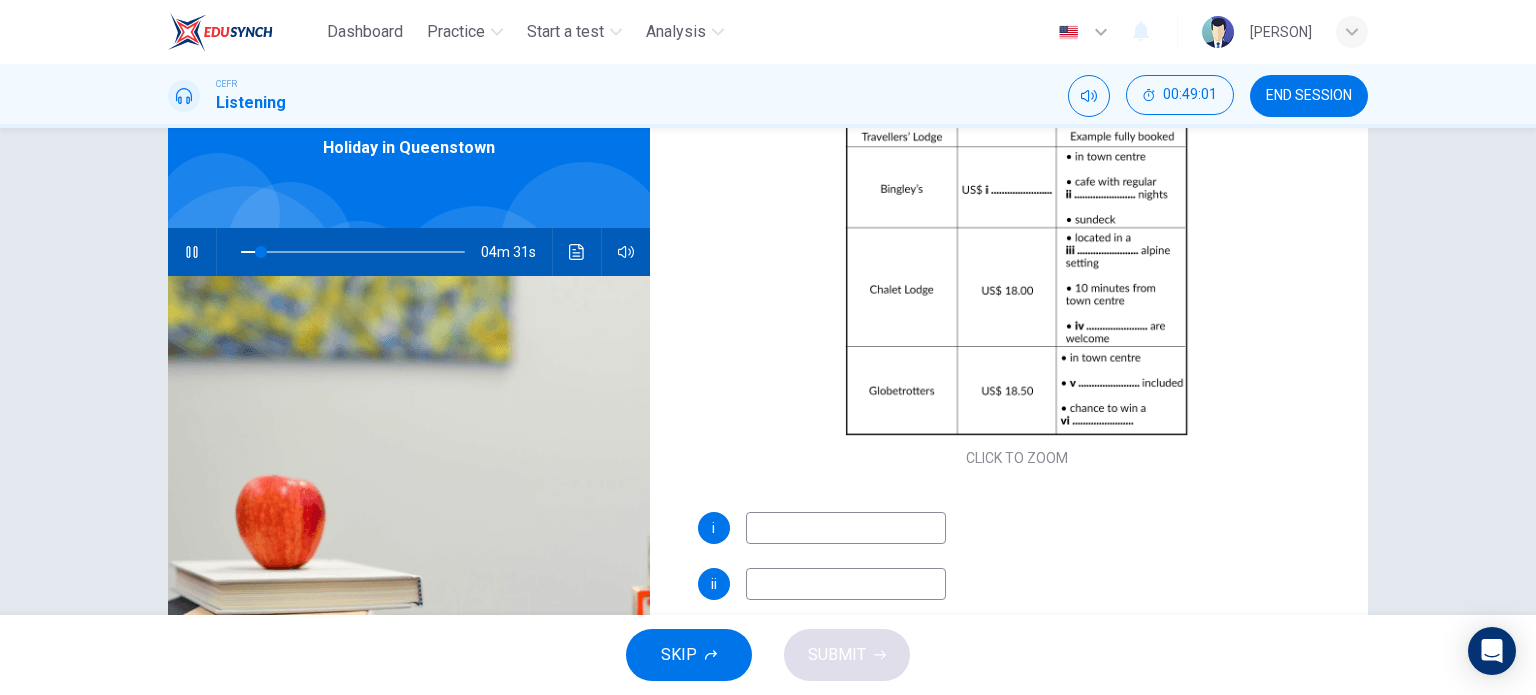 click at bounding box center [846, 528] 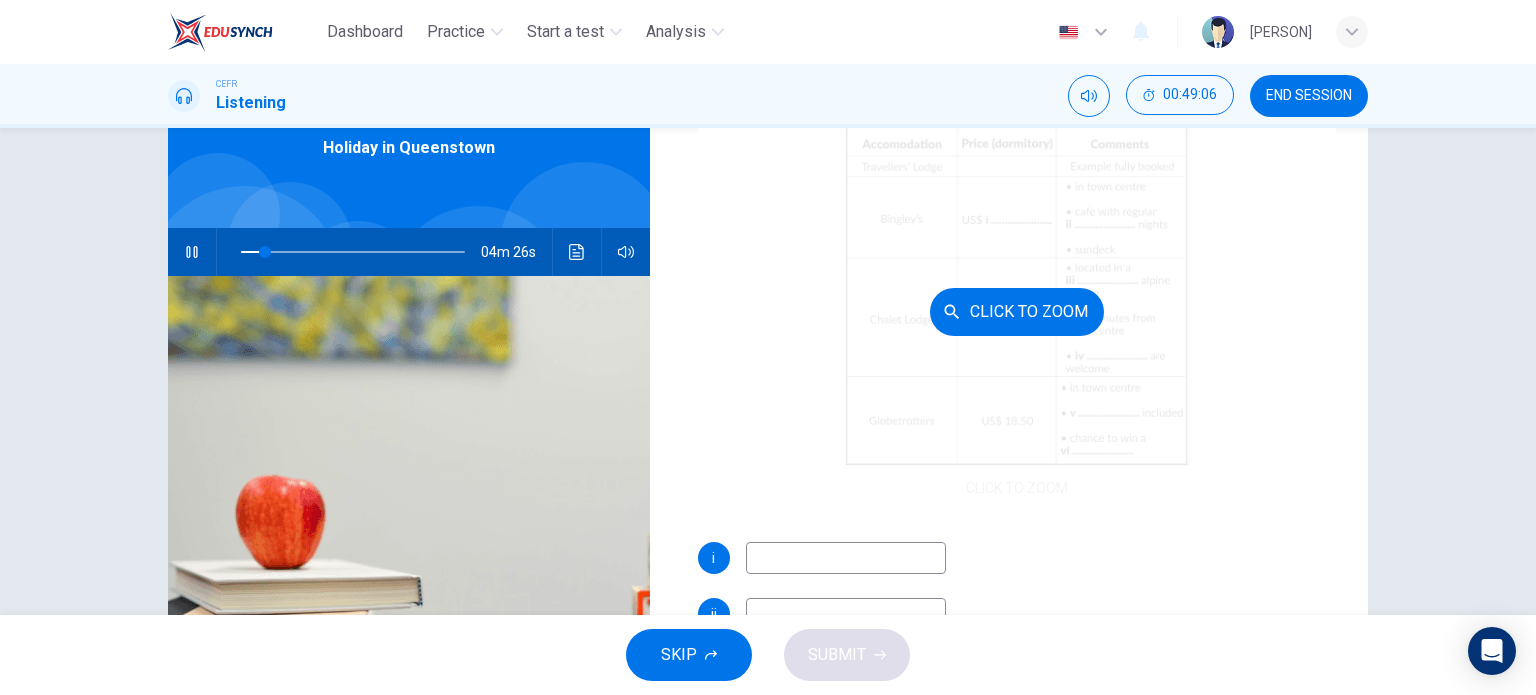 scroll, scrollTop: 185, scrollLeft: 0, axis: vertical 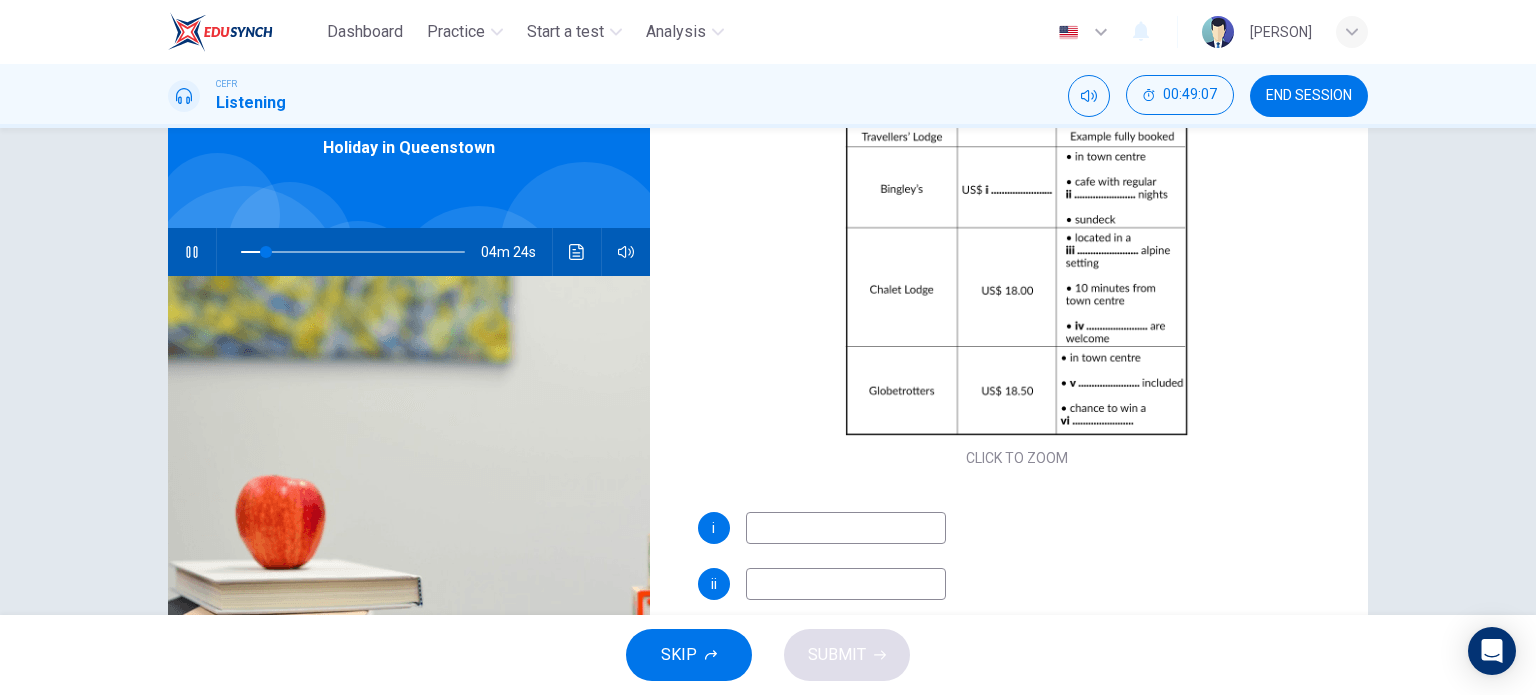 click at bounding box center (846, 528) 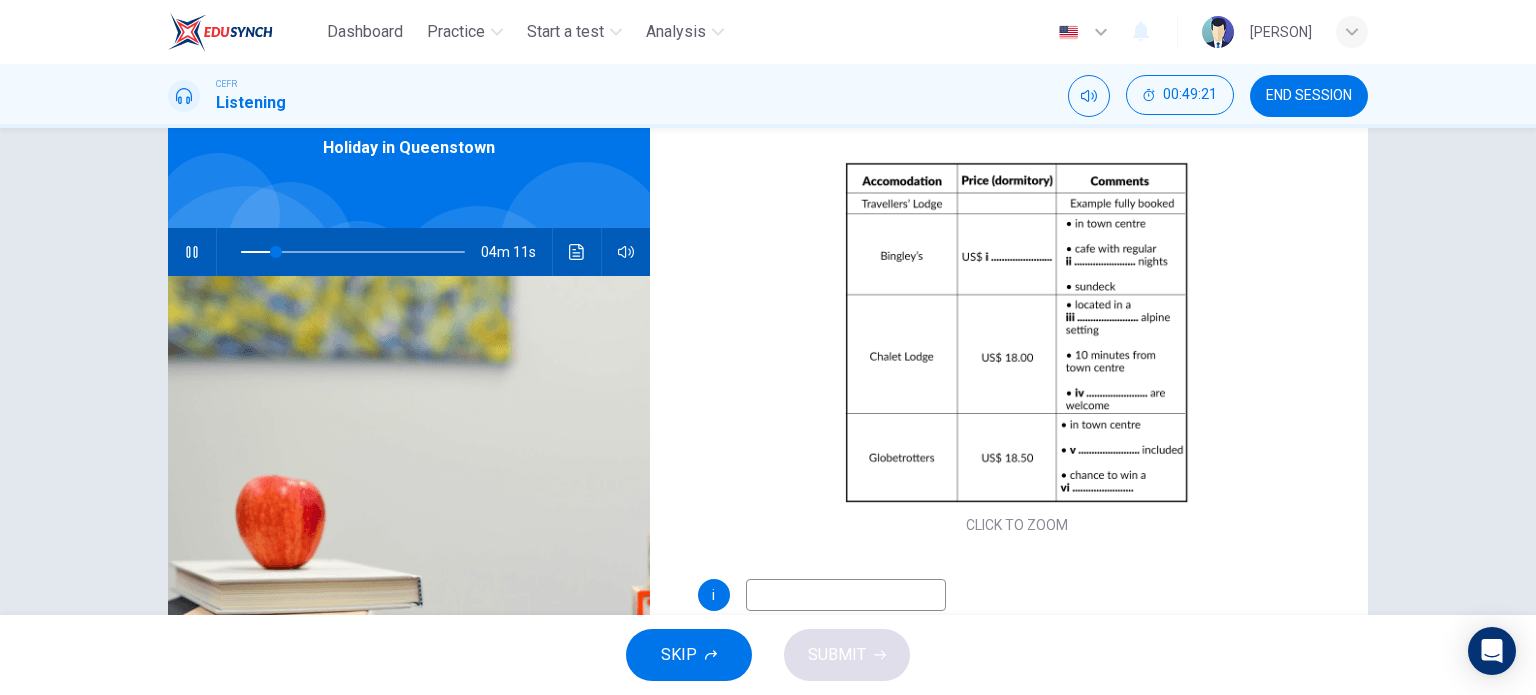 scroll, scrollTop: 85, scrollLeft: 0, axis: vertical 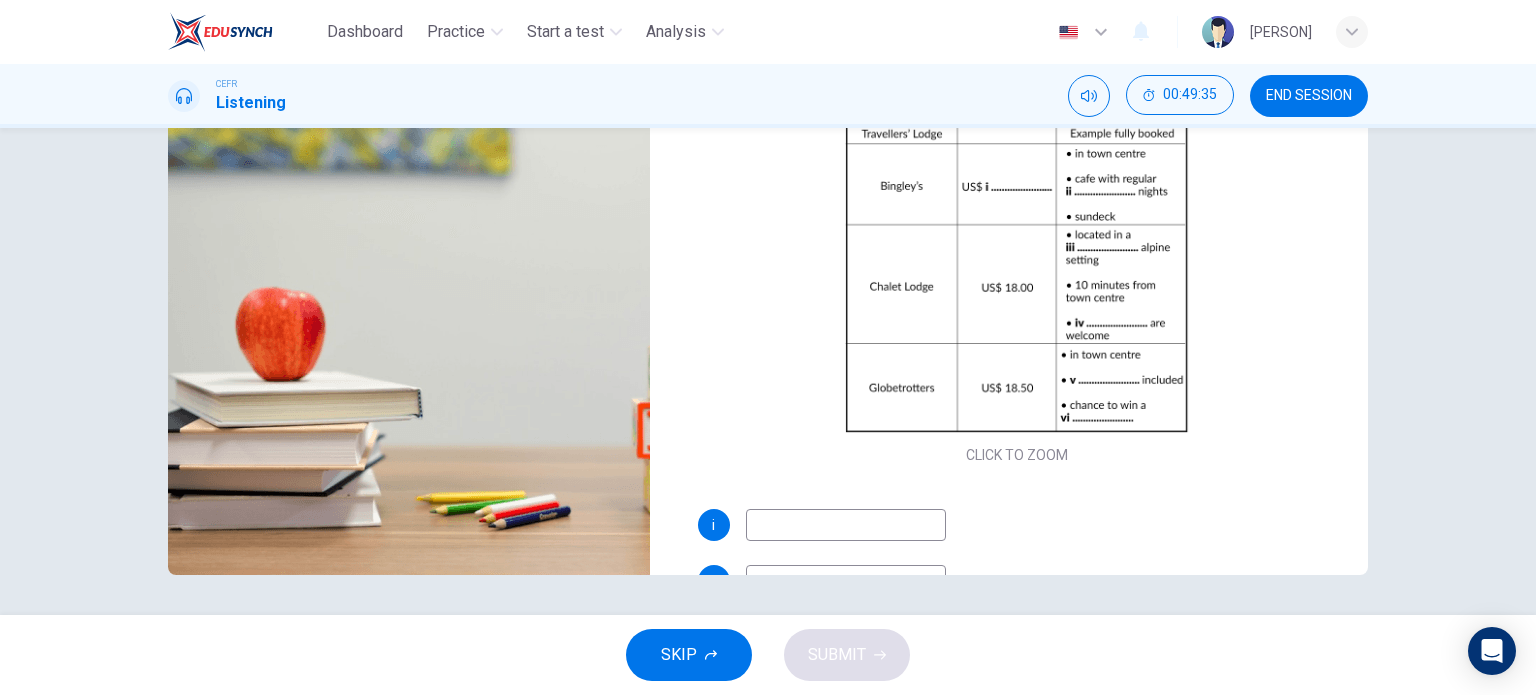 click at bounding box center [846, 525] 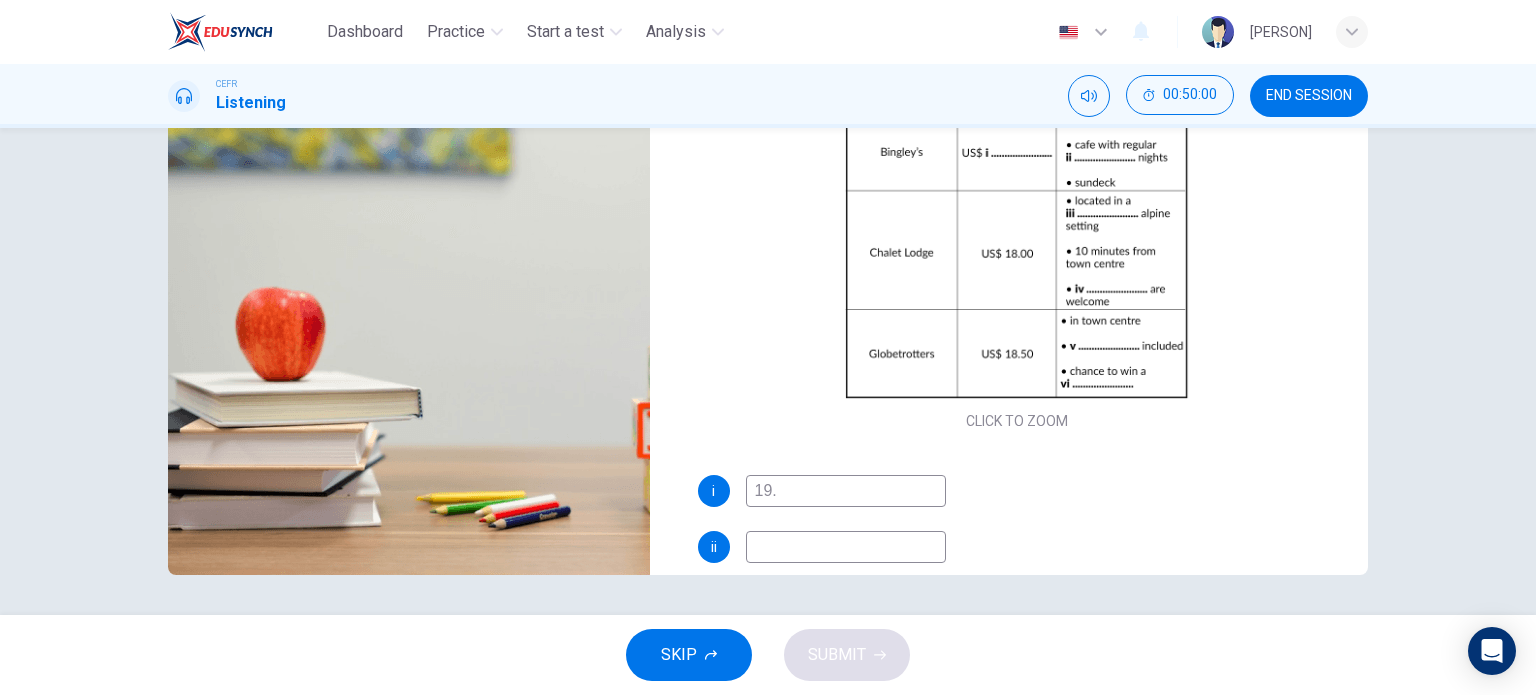 scroll, scrollTop: 0, scrollLeft: 0, axis: both 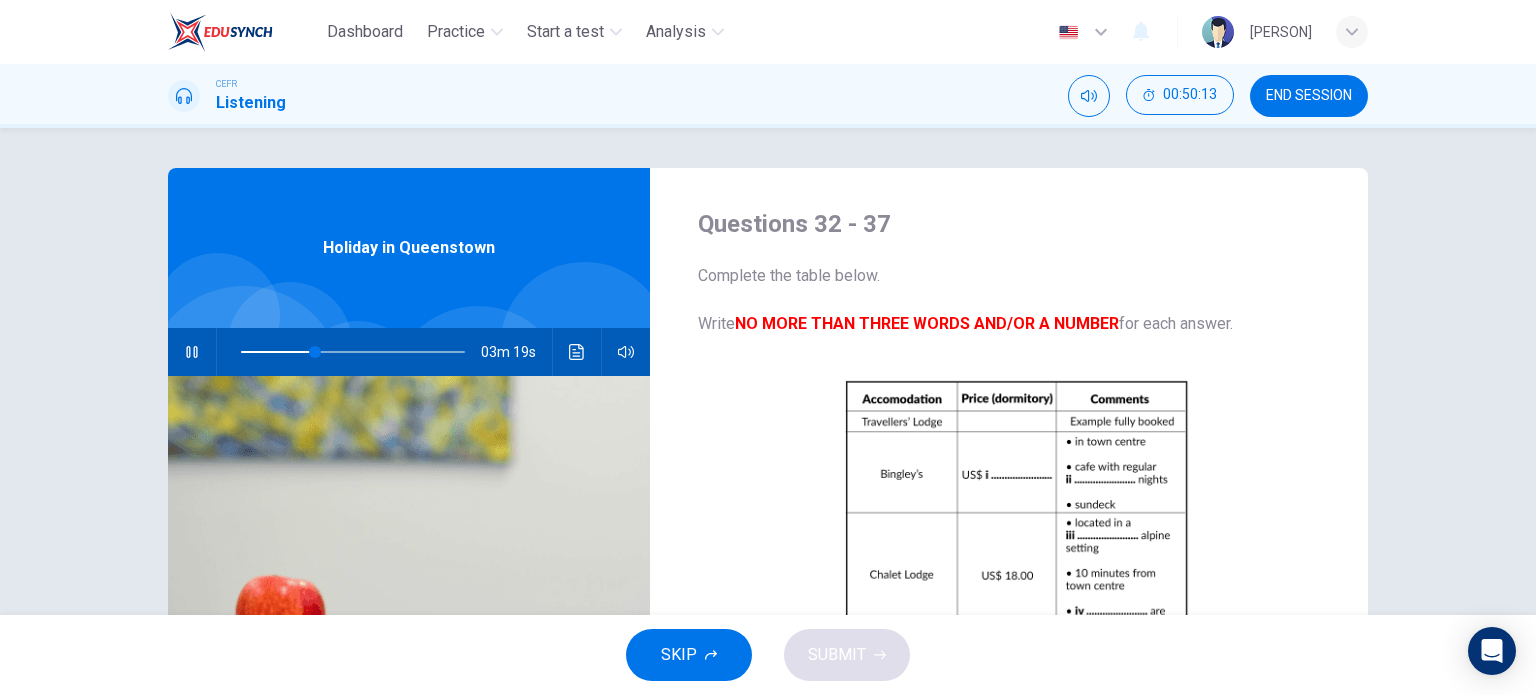drag, startPoint x: 186, startPoint y: 354, endPoint x: 204, endPoint y: 351, distance: 18.248287 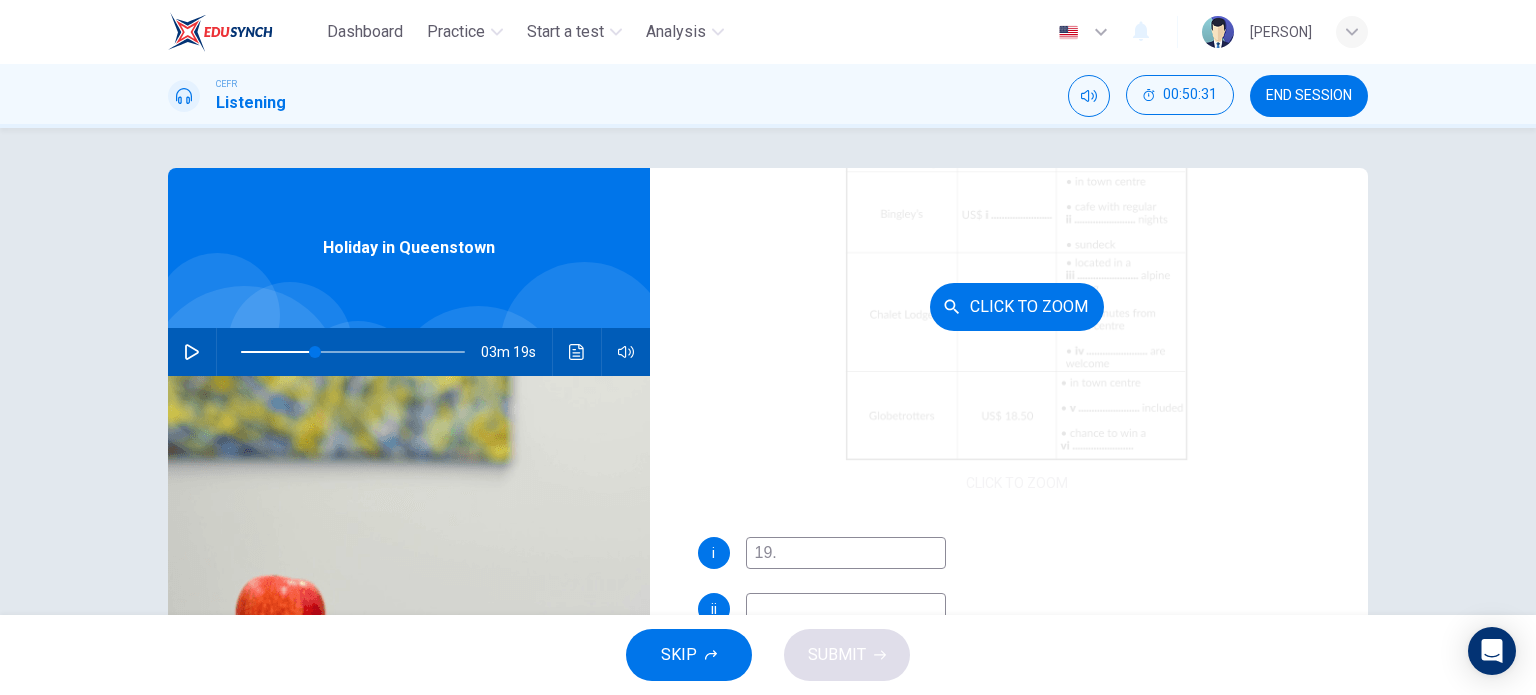 scroll, scrollTop: 285, scrollLeft: 0, axis: vertical 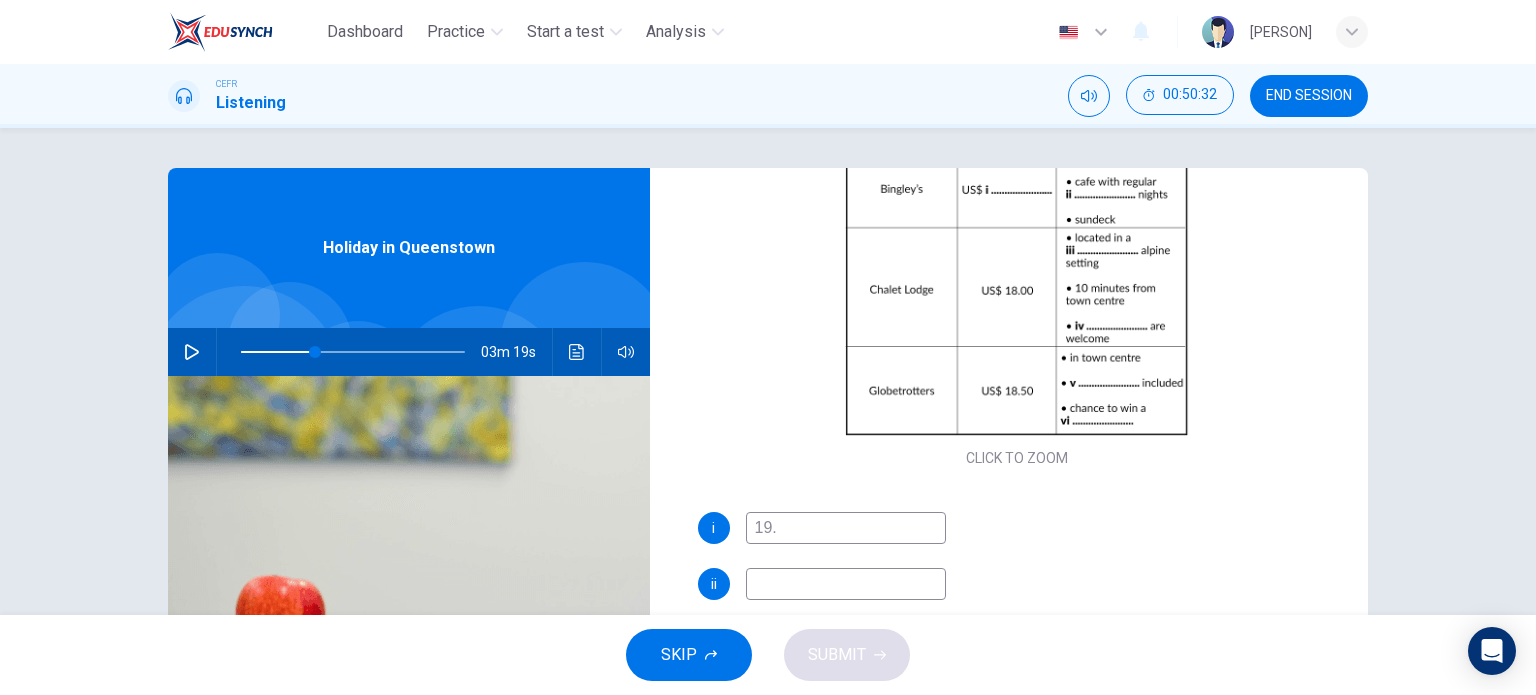 click on "19." at bounding box center [846, 528] 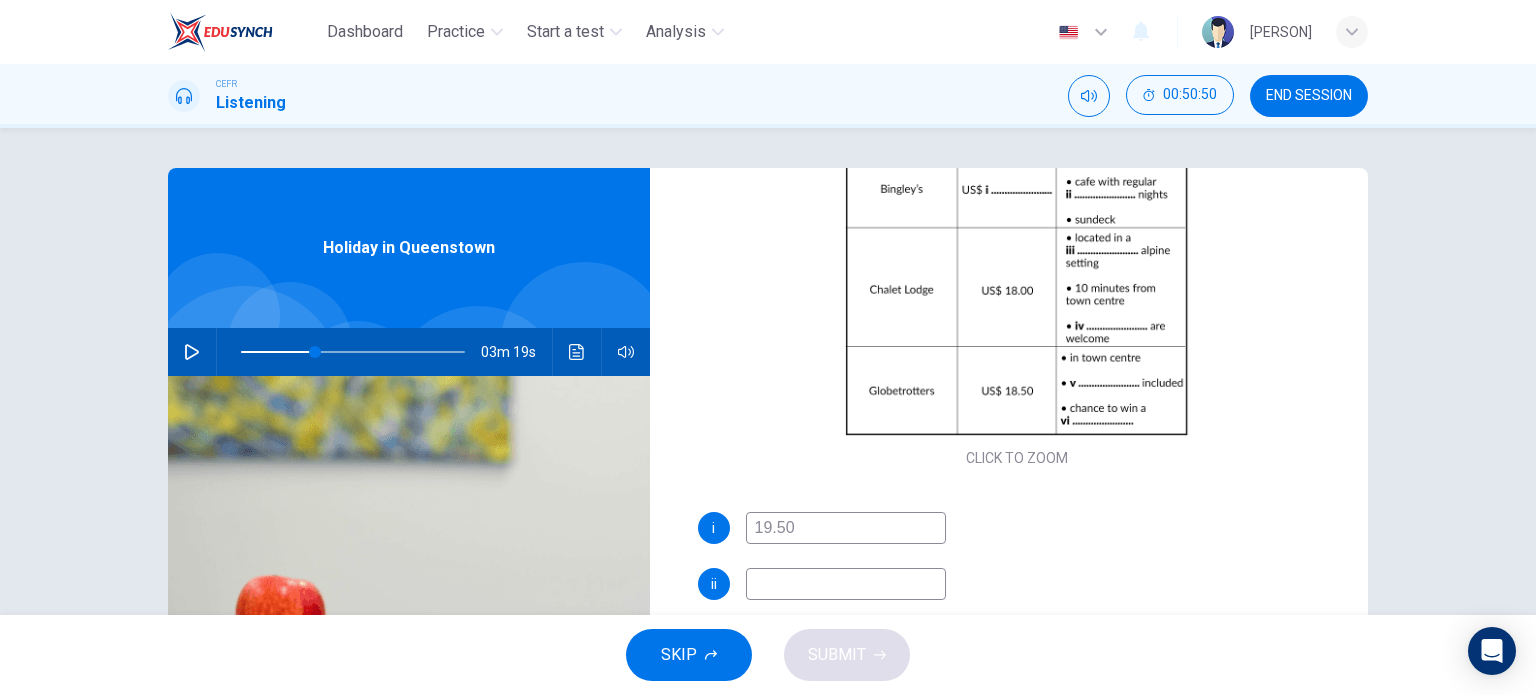 type on "19.50" 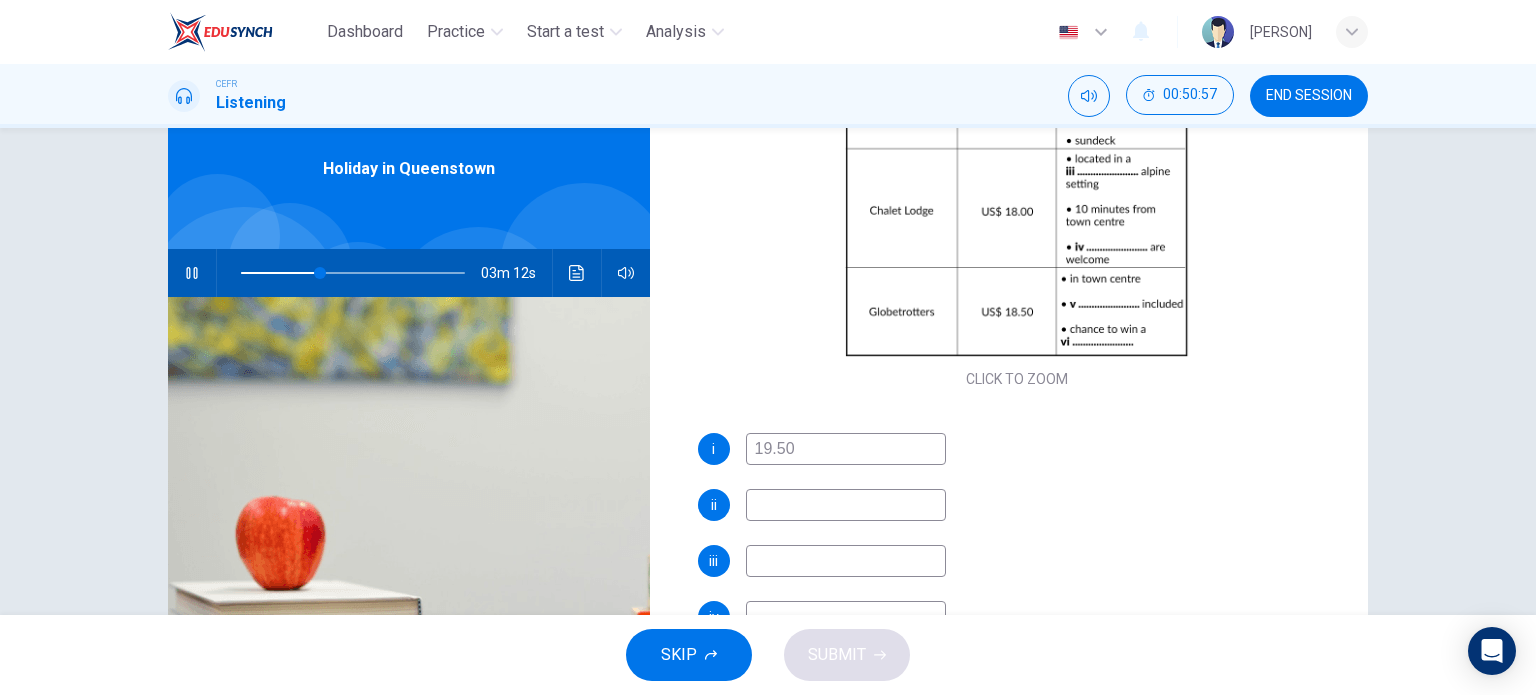 scroll, scrollTop: 100, scrollLeft: 0, axis: vertical 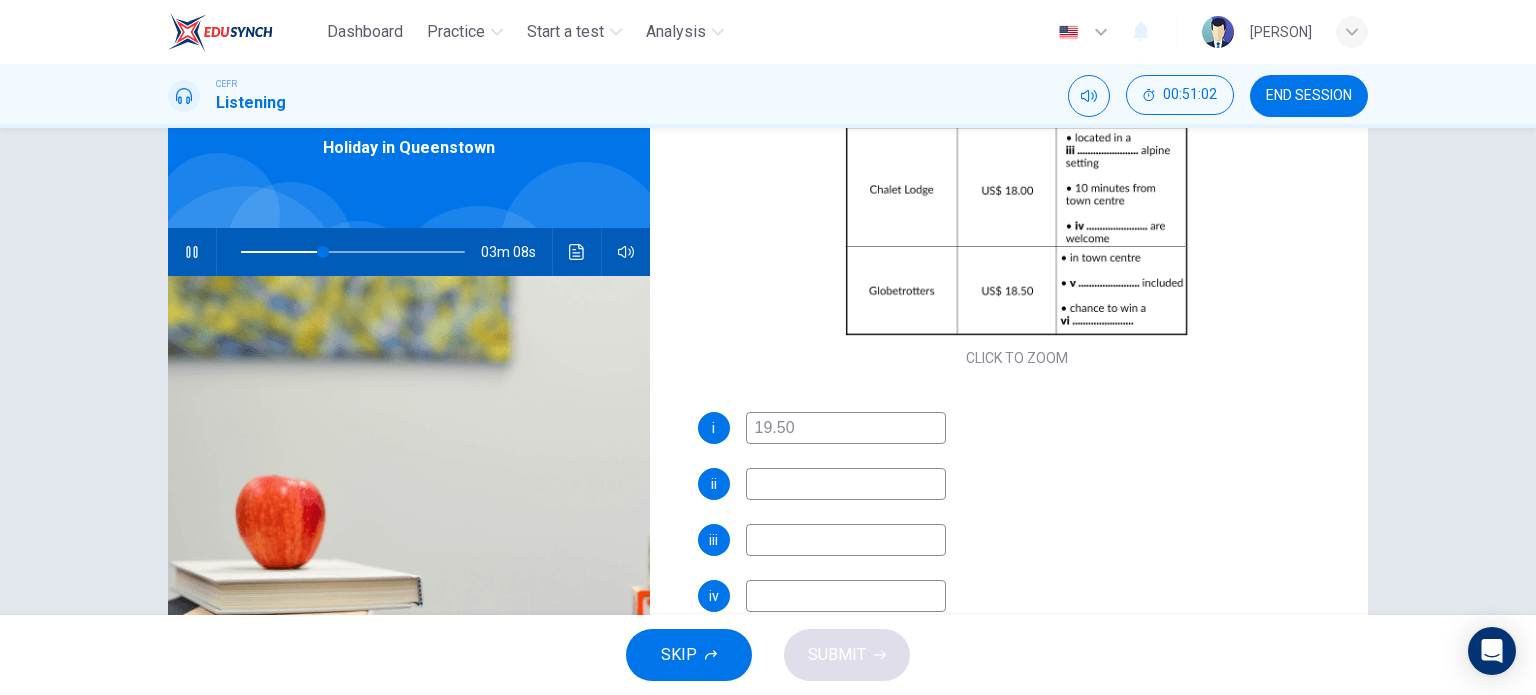 click at bounding box center (846, 428) 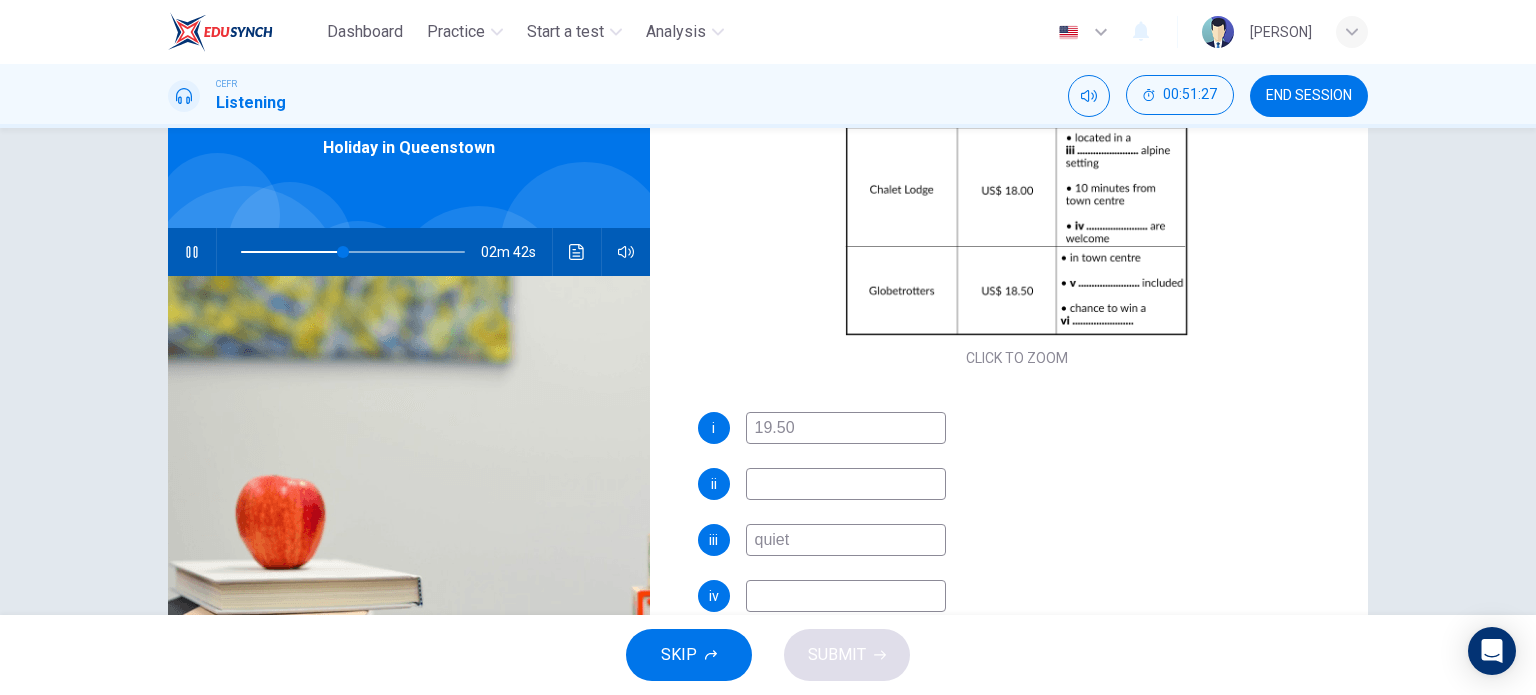 type on "quiet" 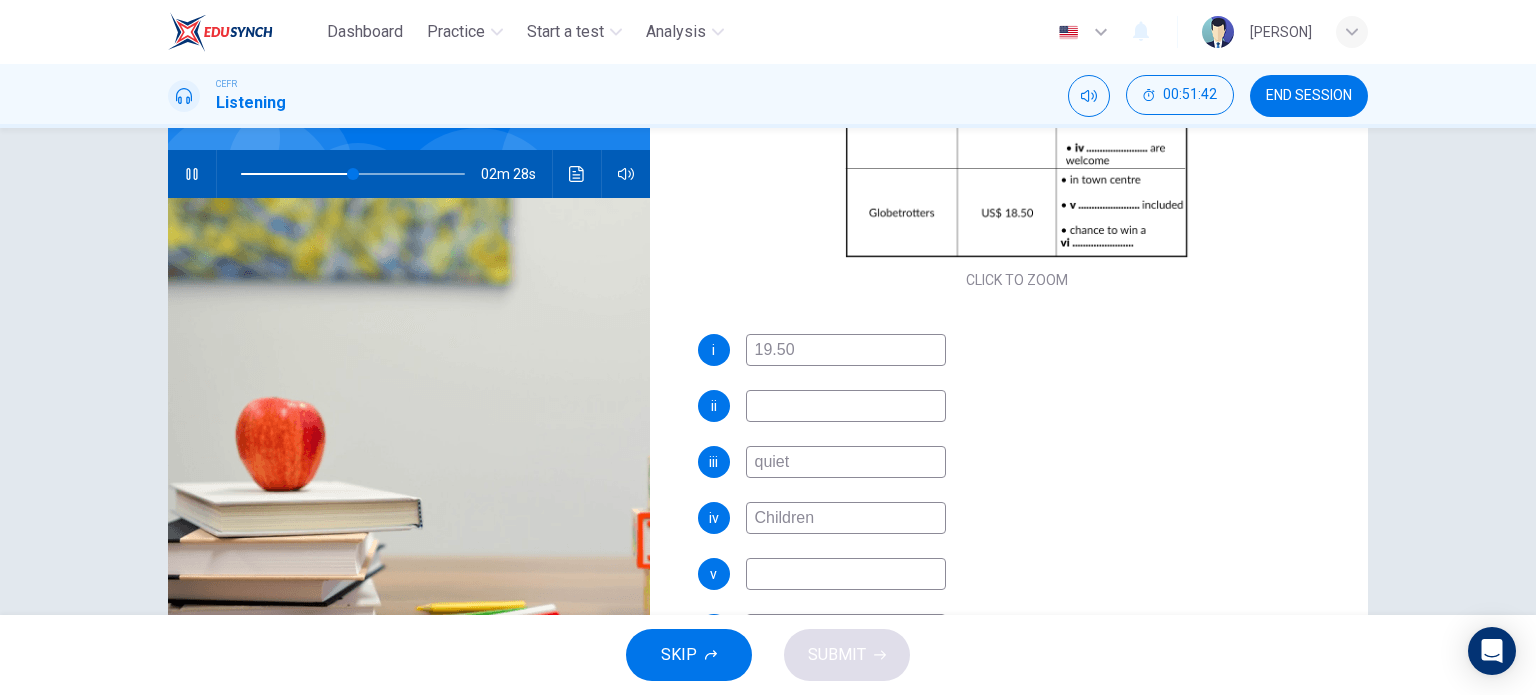 scroll, scrollTop: 200, scrollLeft: 0, axis: vertical 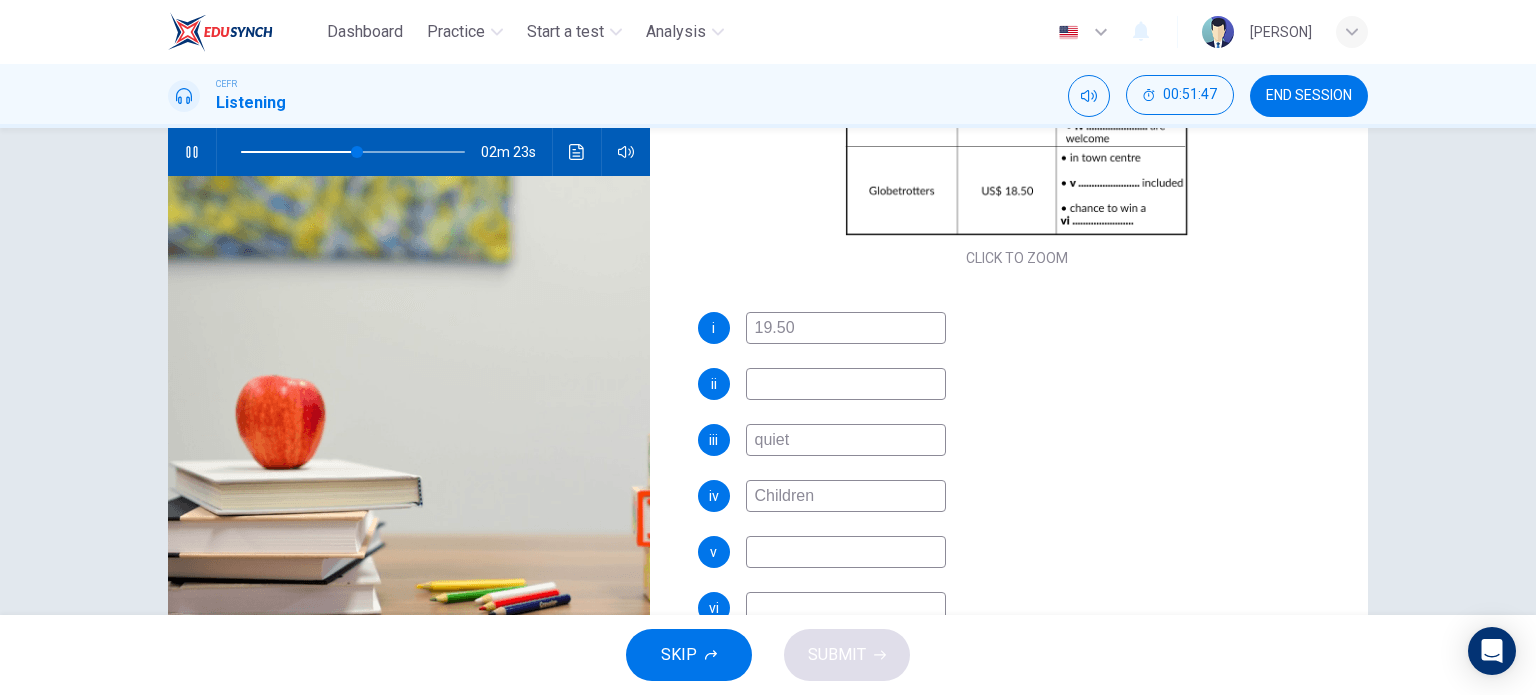 type on "Children" 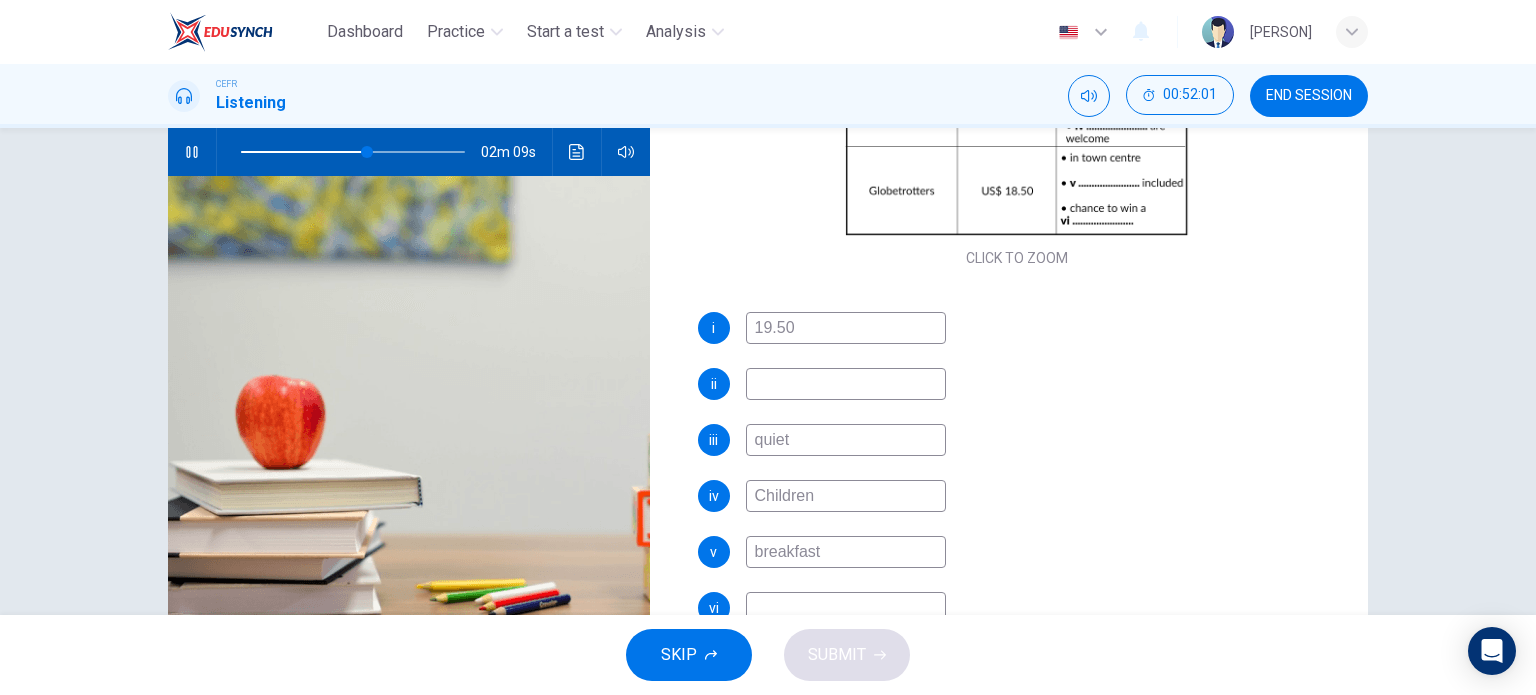 scroll, scrollTop: 288, scrollLeft: 0, axis: vertical 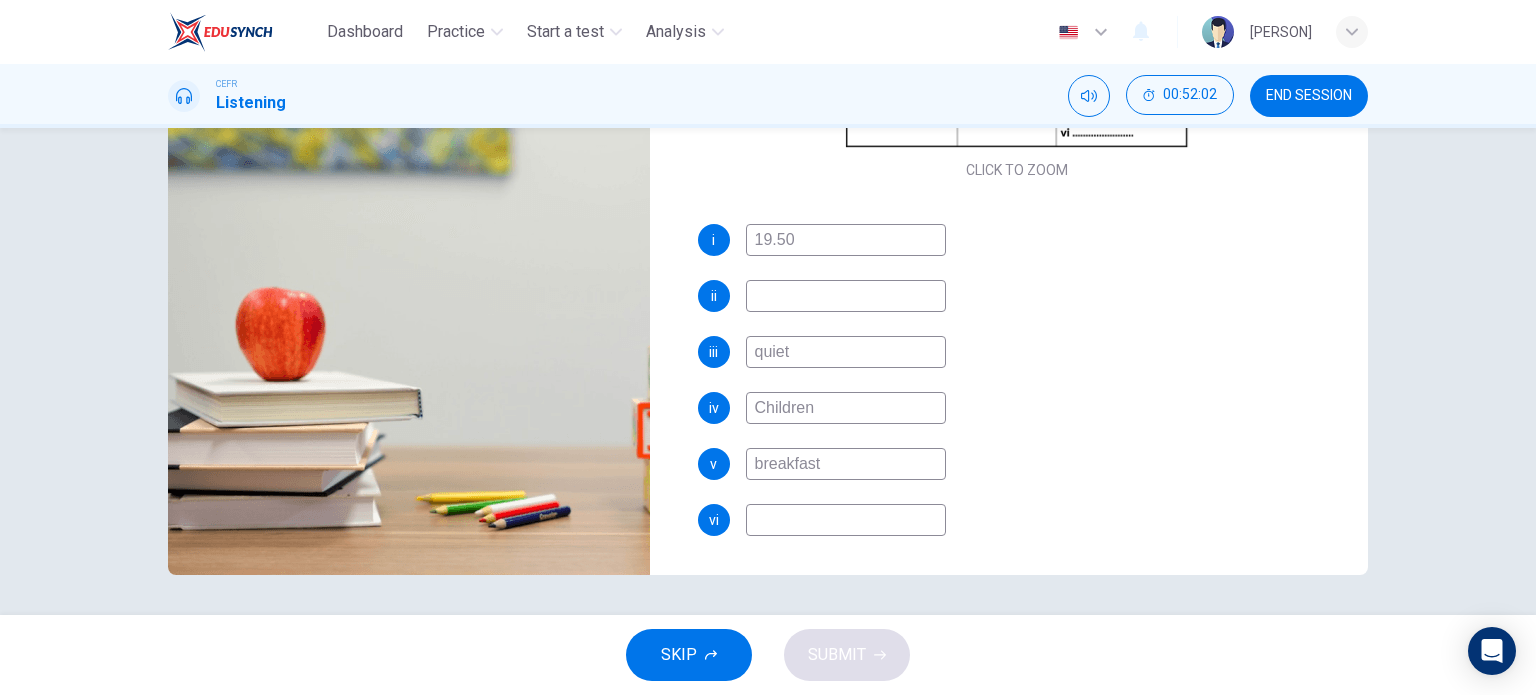 type on "breakfast" 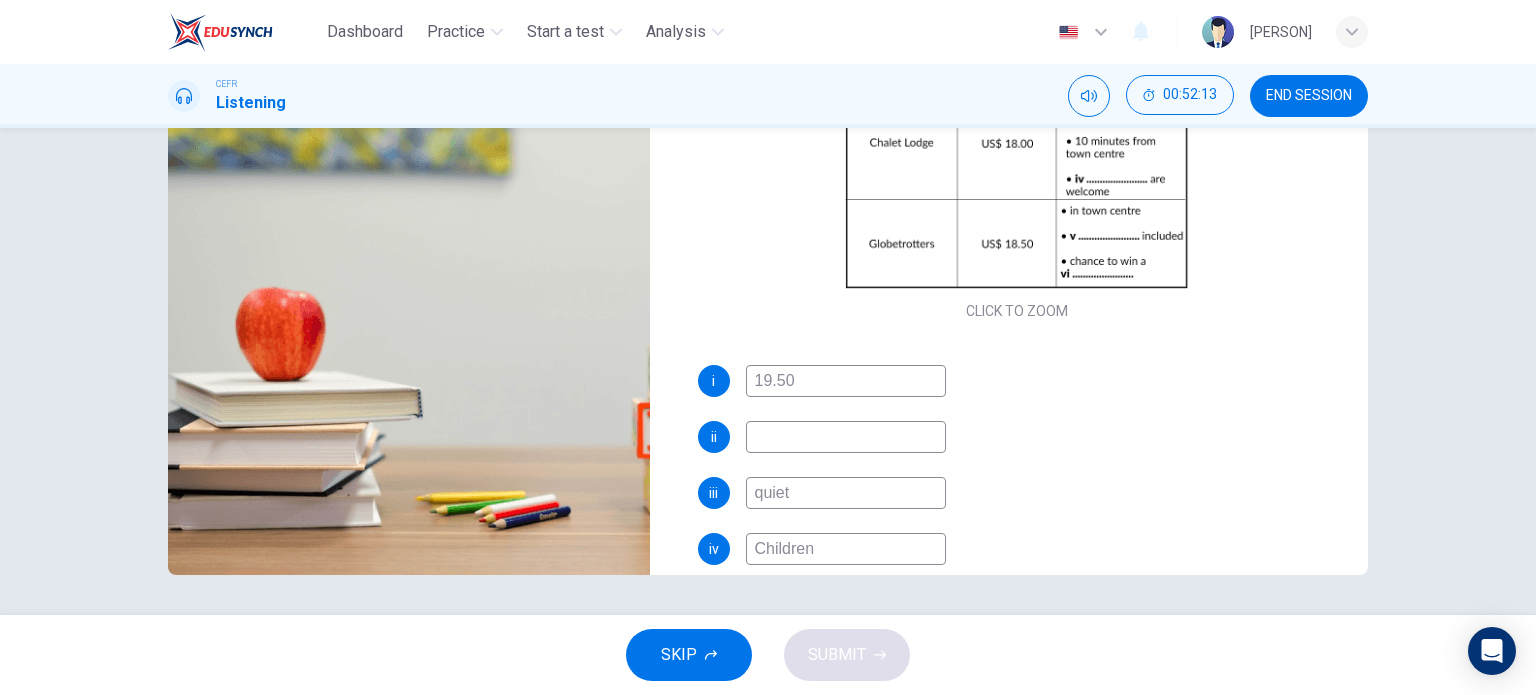 scroll, scrollTop: 0, scrollLeft: 0, axis: both 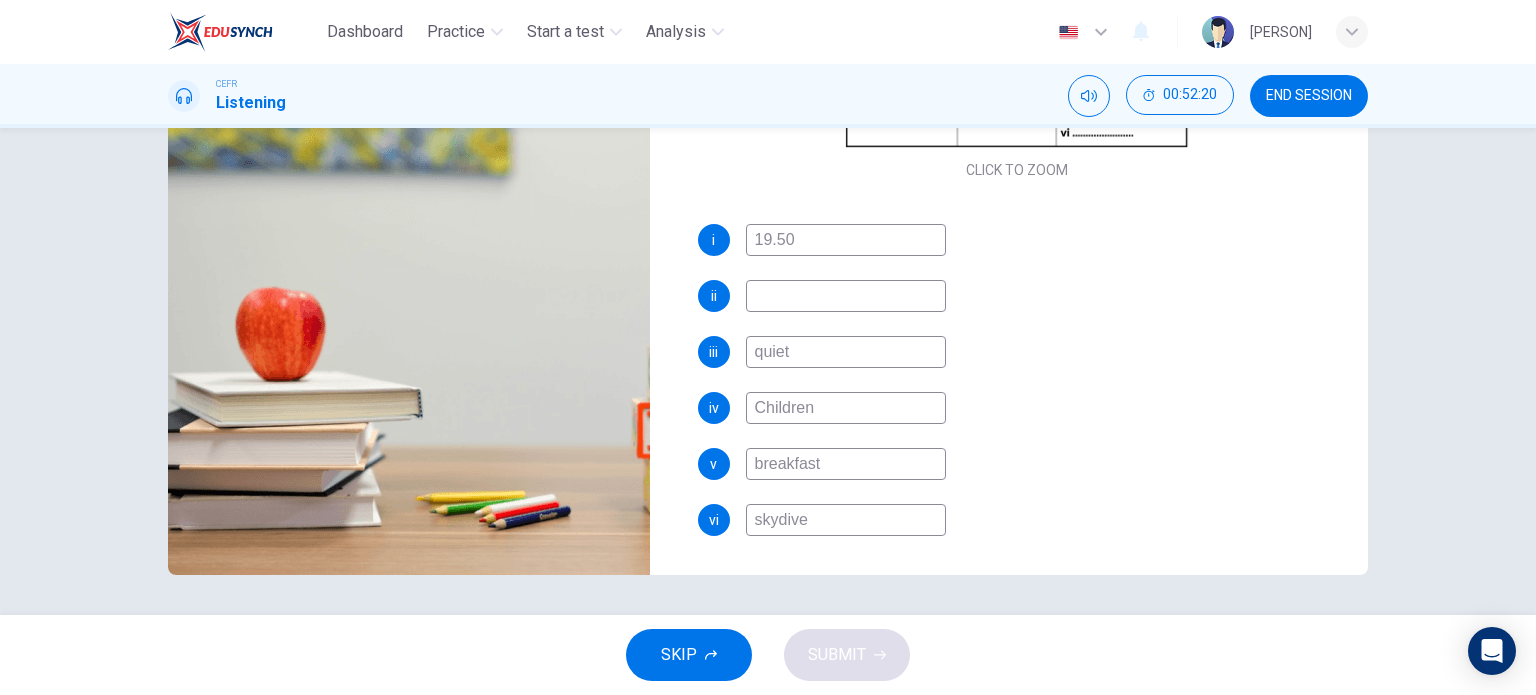 click on "skydive" at bounding box center [846, 240] 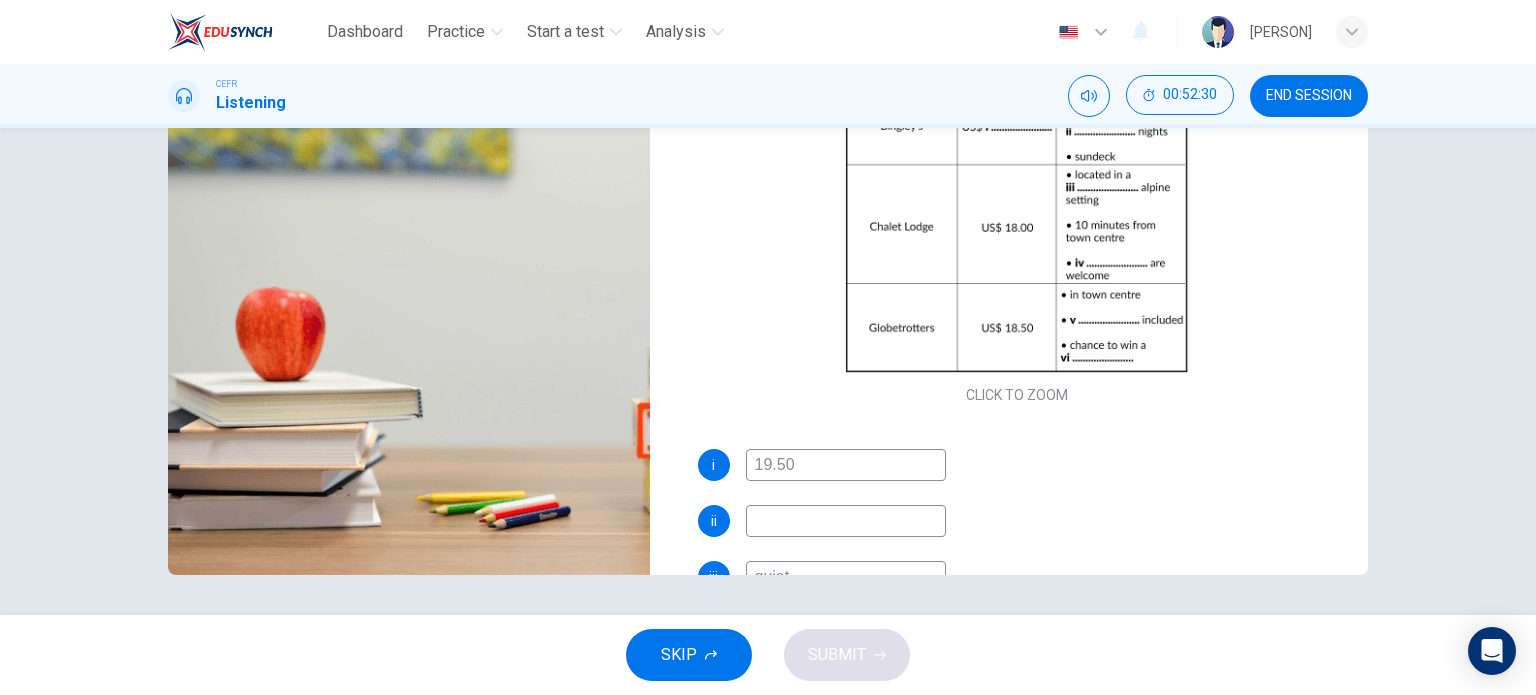 scroll, scrollTop: 0, scrollLeft: 0, axis: both 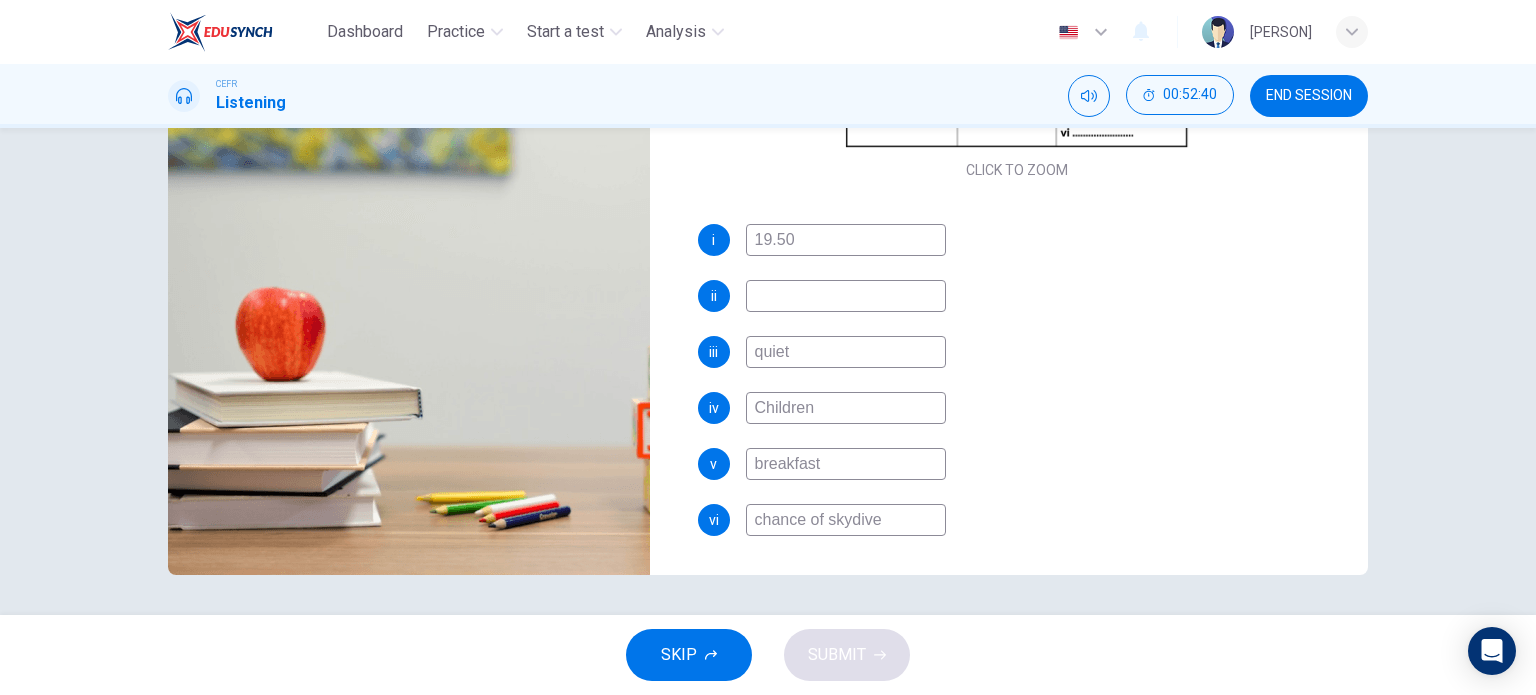 click on "chance of skydive" at bounding box center [846, 240] 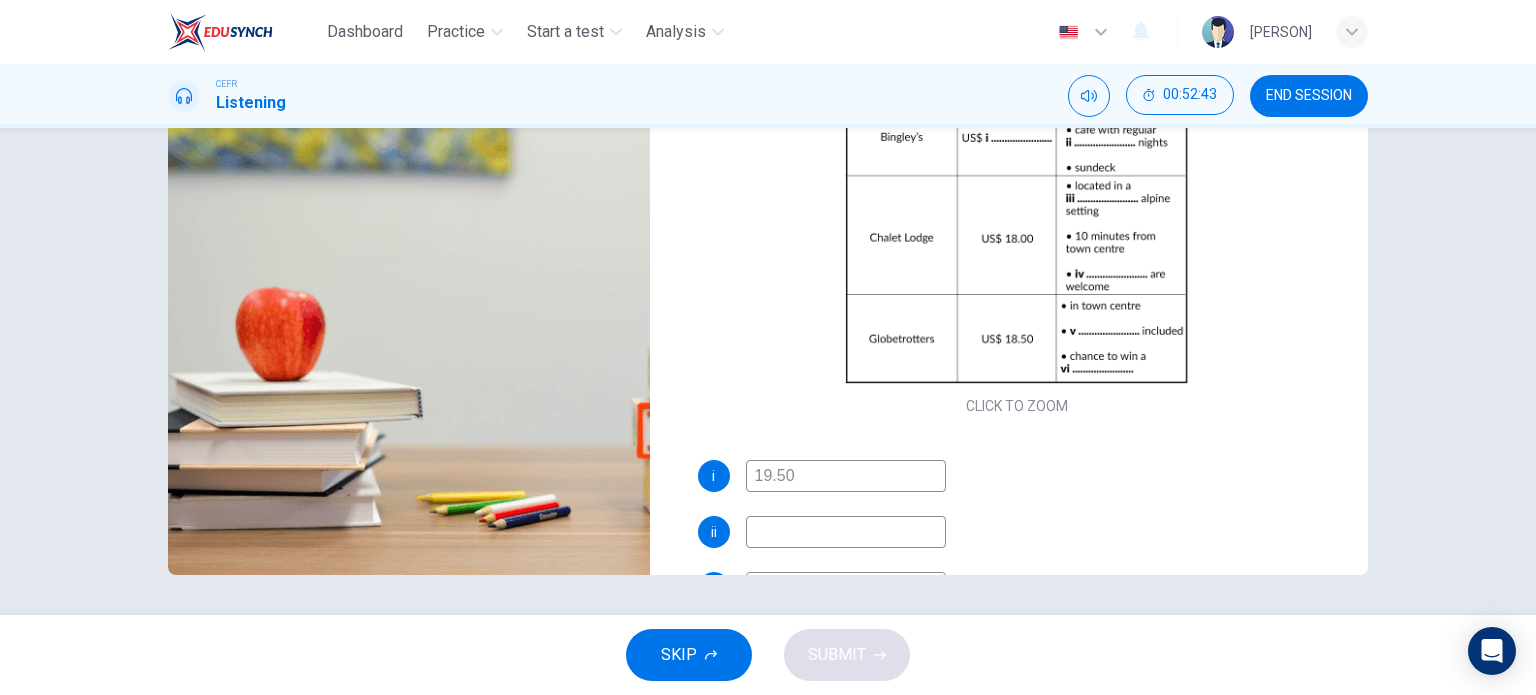 scroll, scrollTop: 0, scrollLeft: 0, axis: both 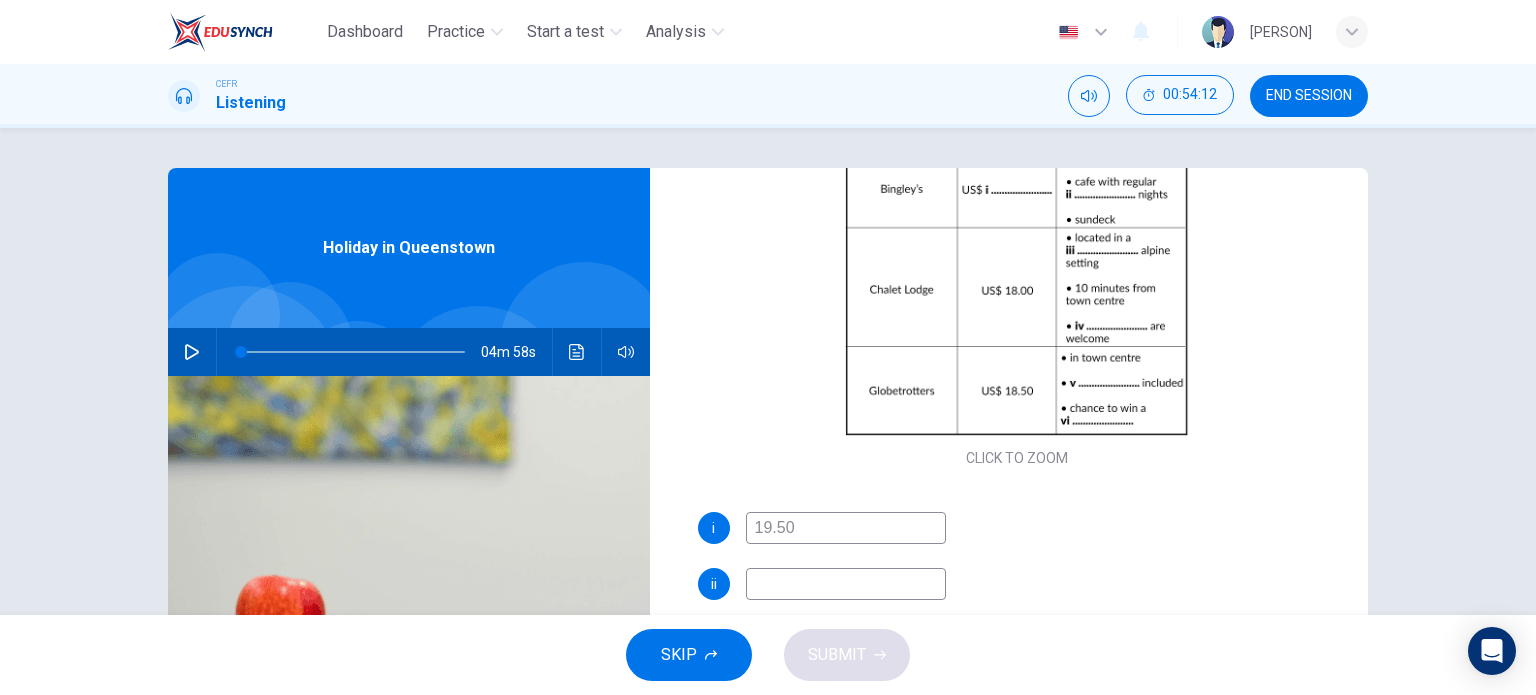 type on "chance for skydive" 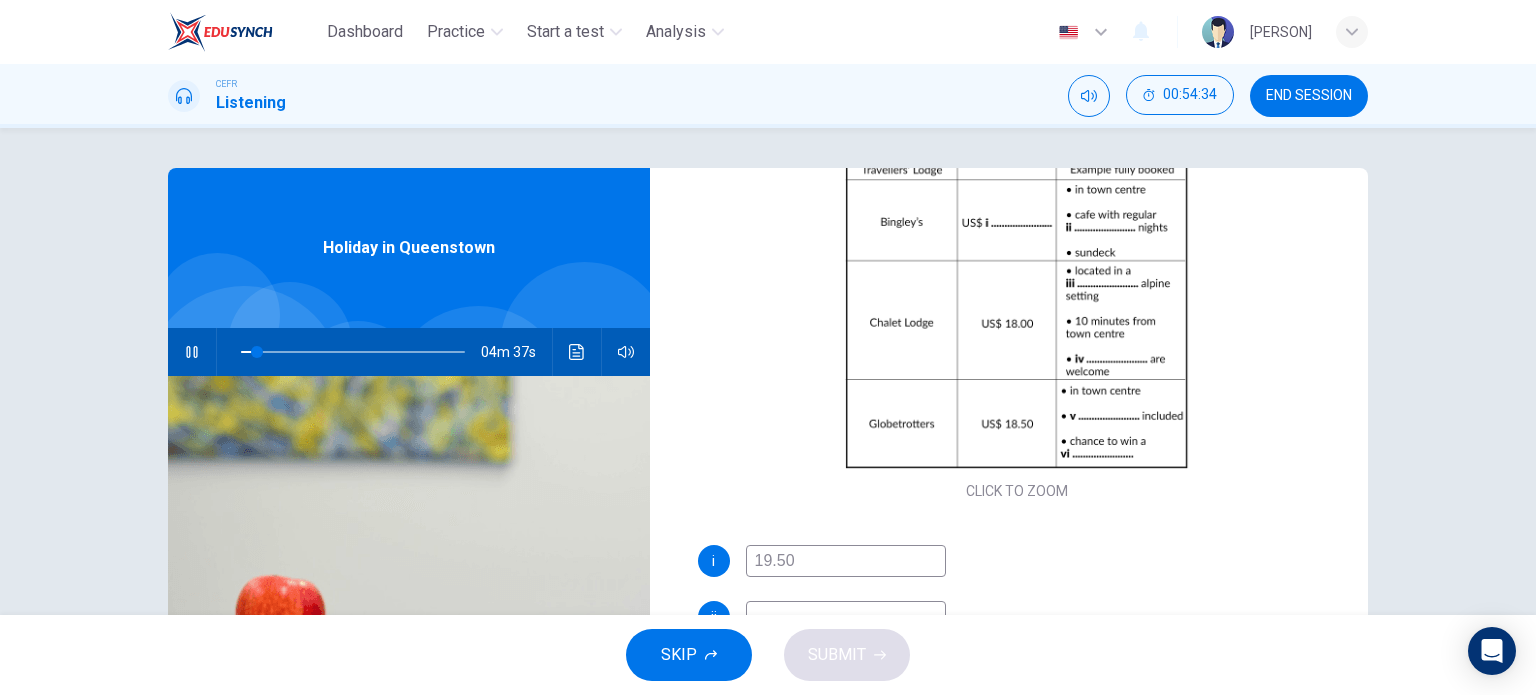 scroll, scrollTop: 285, scrollLeft: 0, axis: vertical 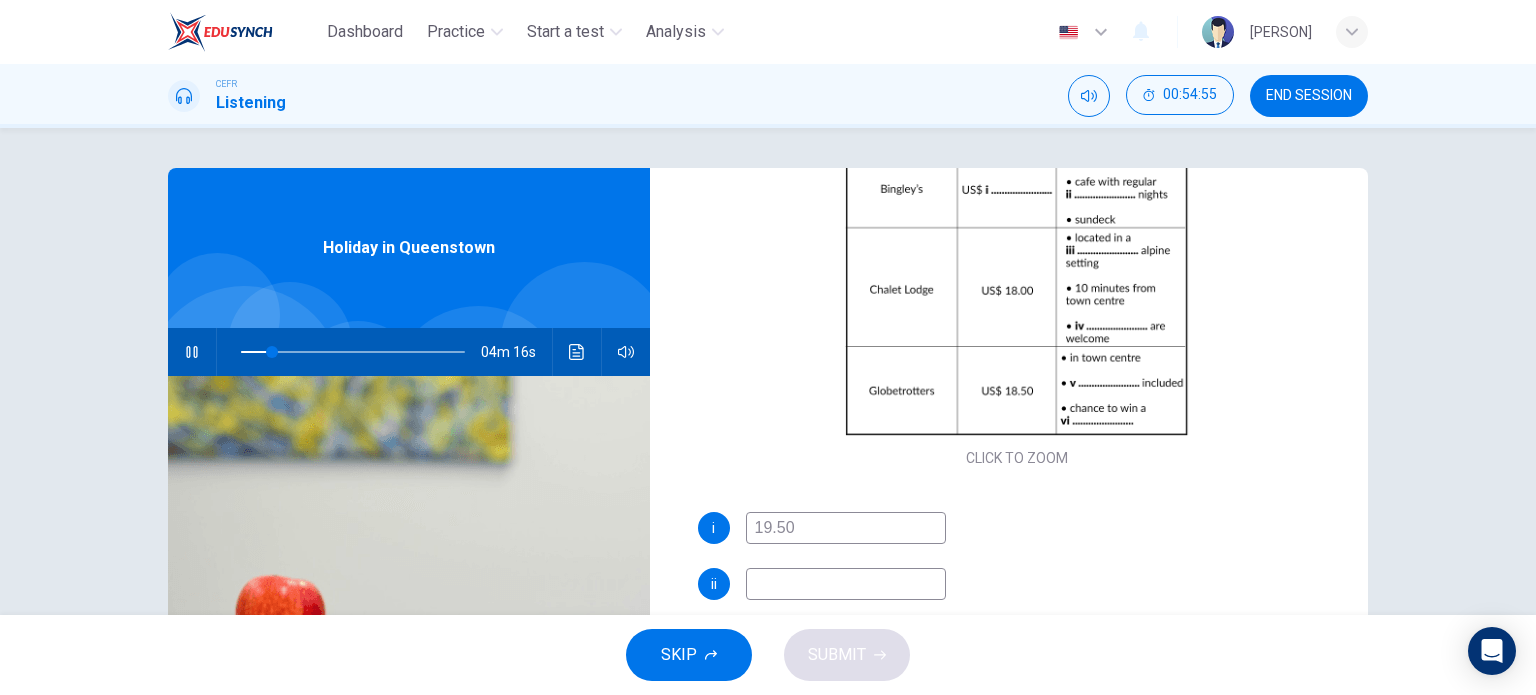 click on "Questions 32 - 37 Complete the table below. Write NO MORE THAN THREE WORDS AND/OR A NUMBER for each answer. CLICK TO ZOOM Click to Zoom i 19.50 ii iii quiet iv Children v breakfast vi chance for skydive Holiday in [CITY] 04m 16s" at bounding box center [768, 515] 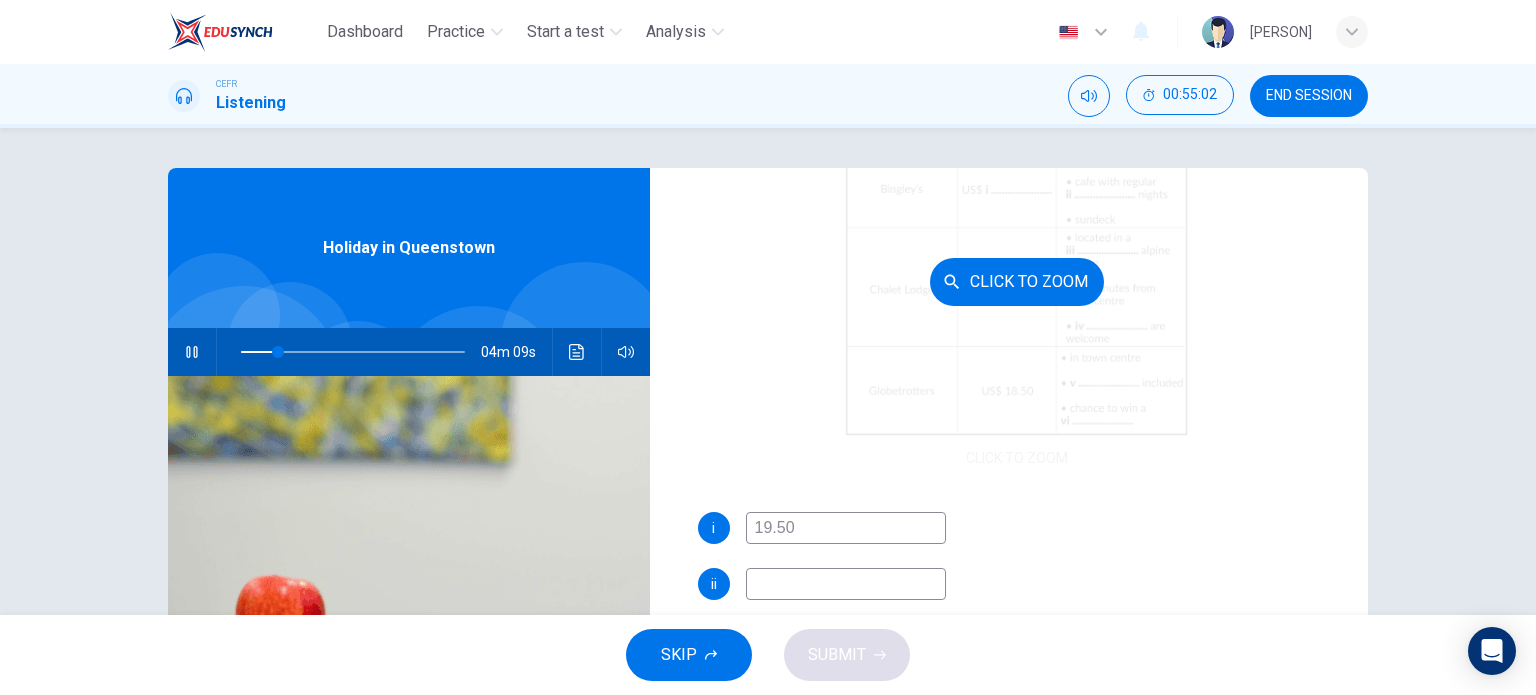 scroll, scrollTop: 185, scrollLeft: 0, axis: vertical 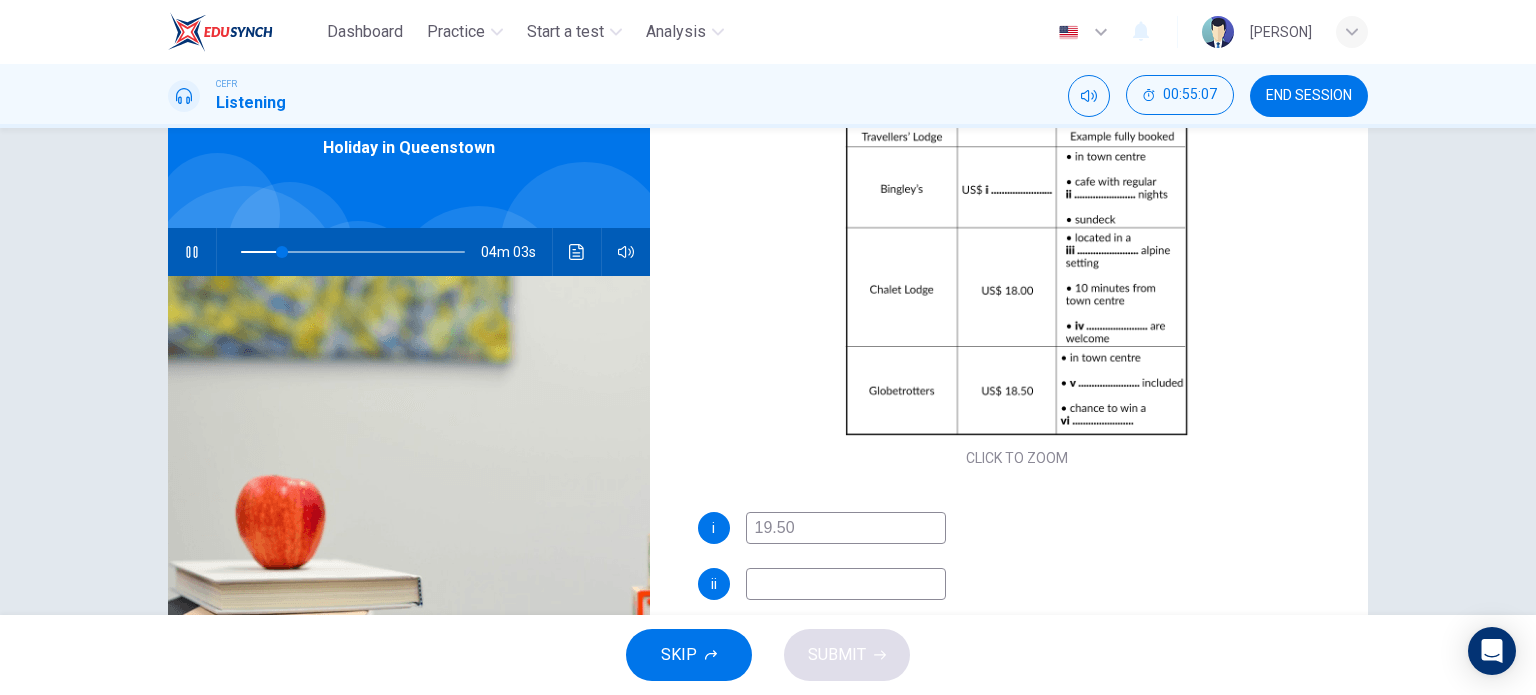 click at bounding box center [846, 528] 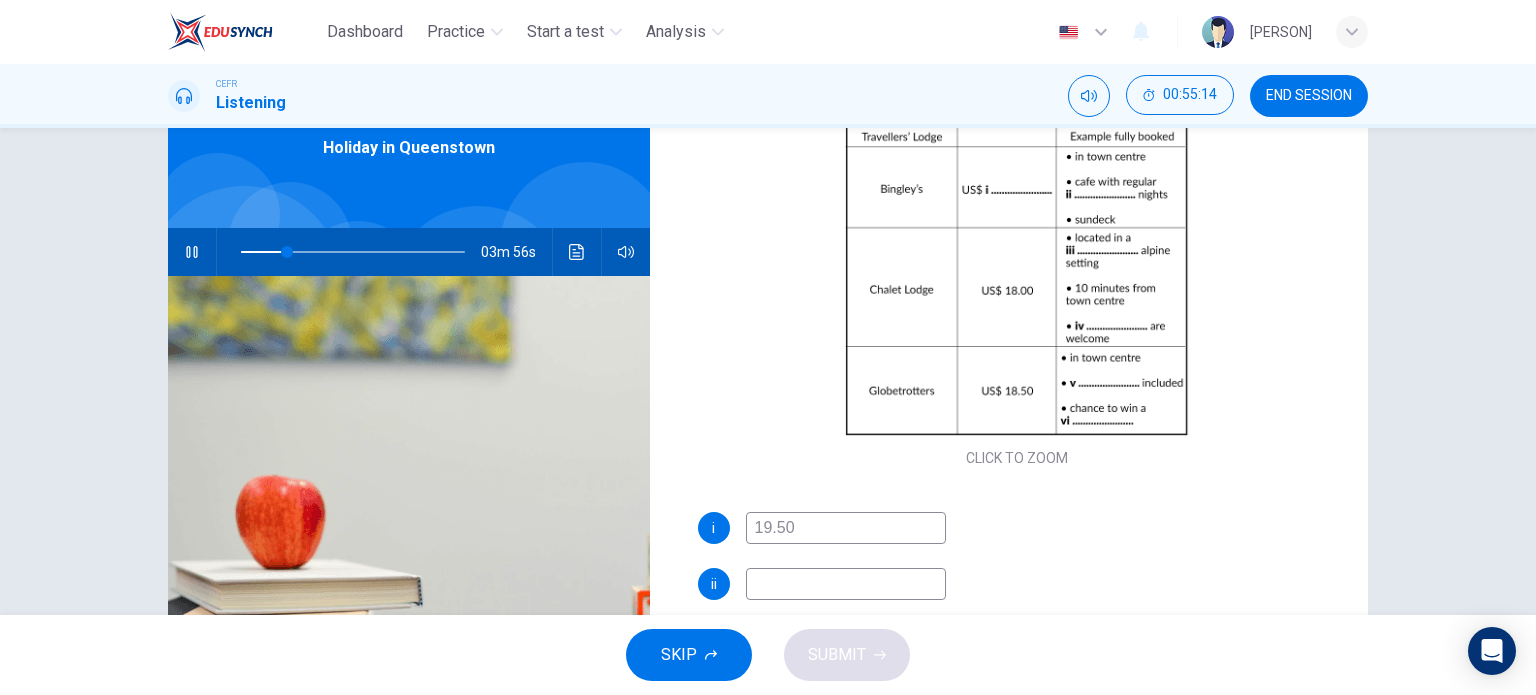 click on "19.50" at bounding box center (846, 528) 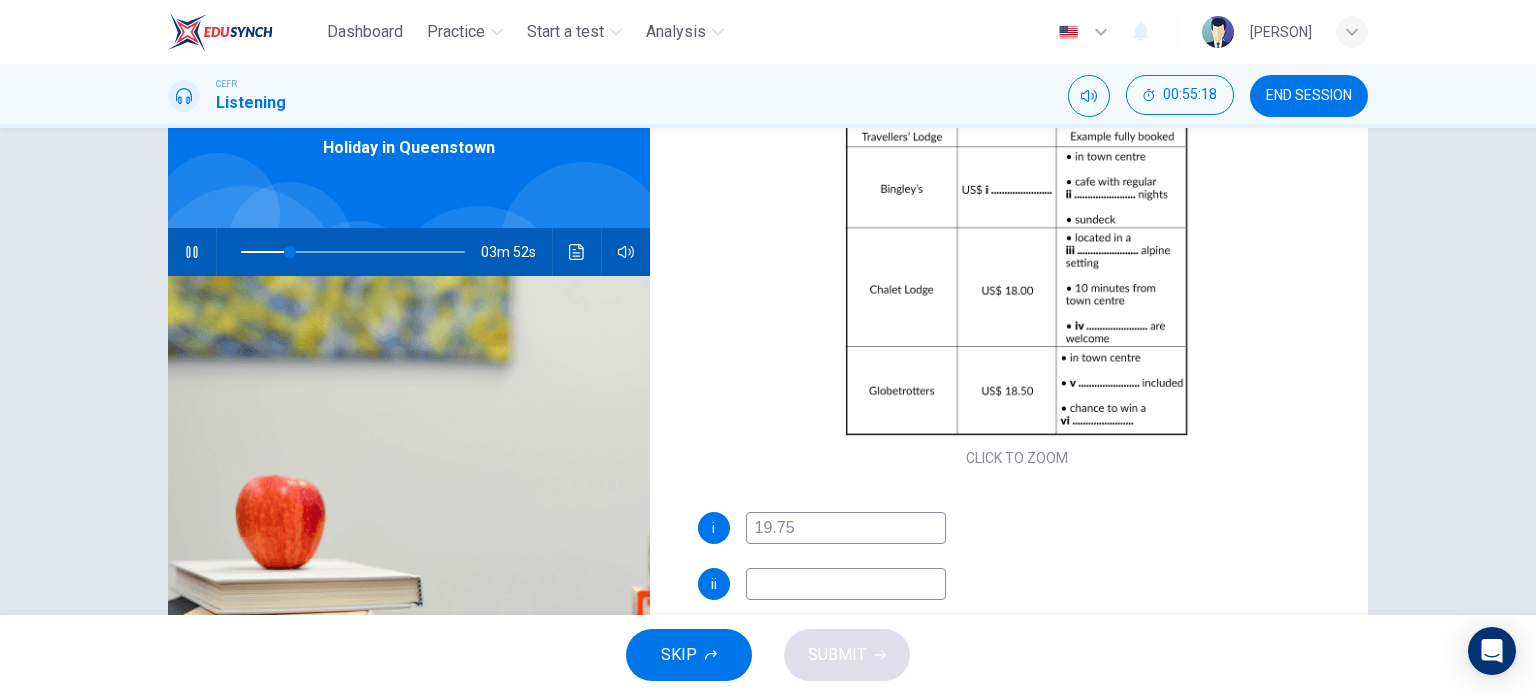 type on "19.75" 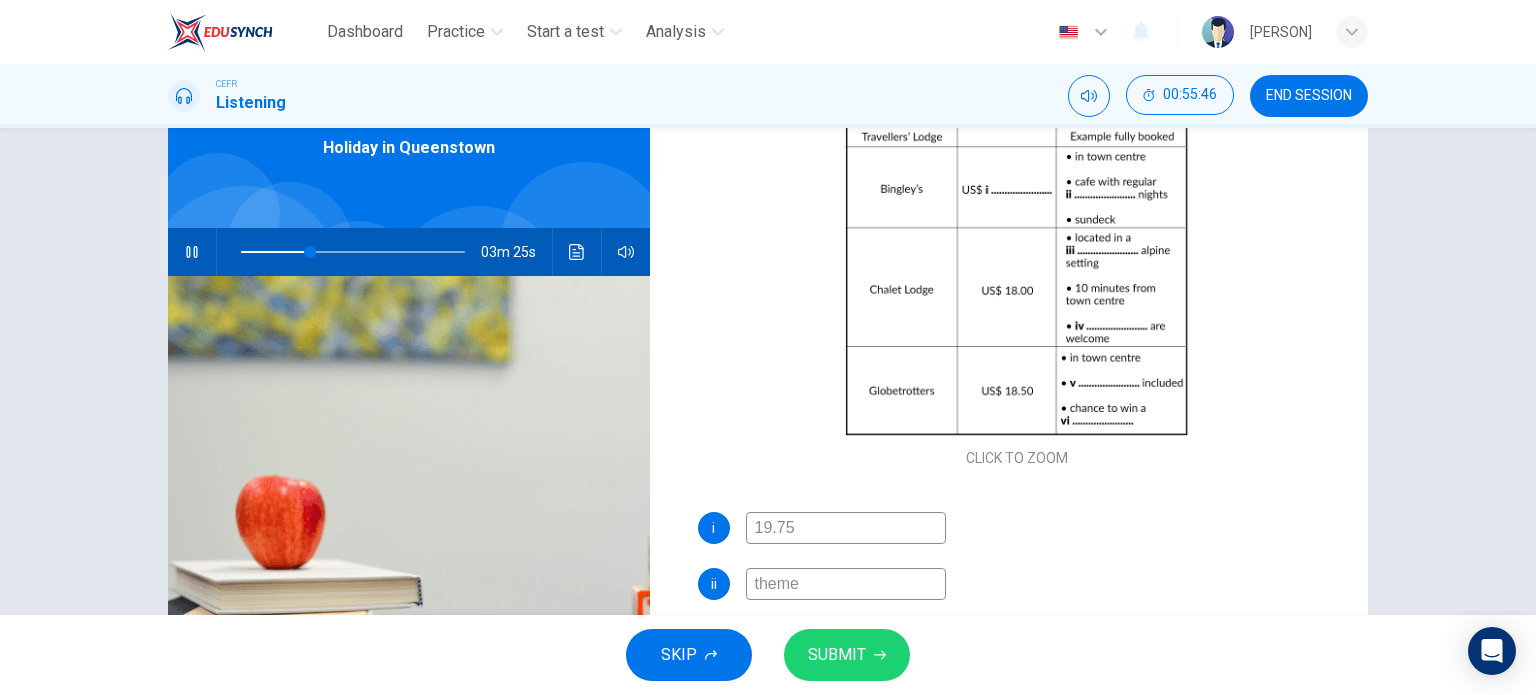 type on "theme" 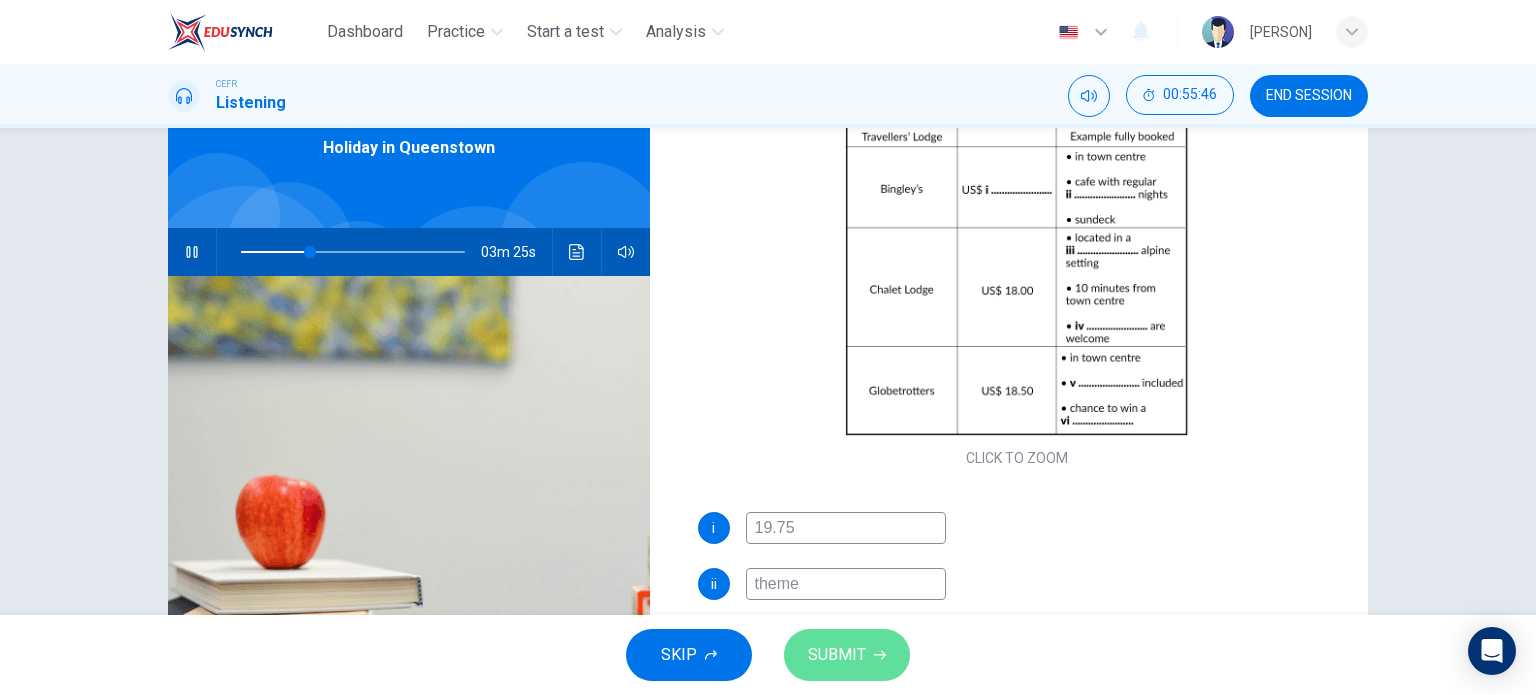 click on "SUBMIT" at bounding box center (837, 655) 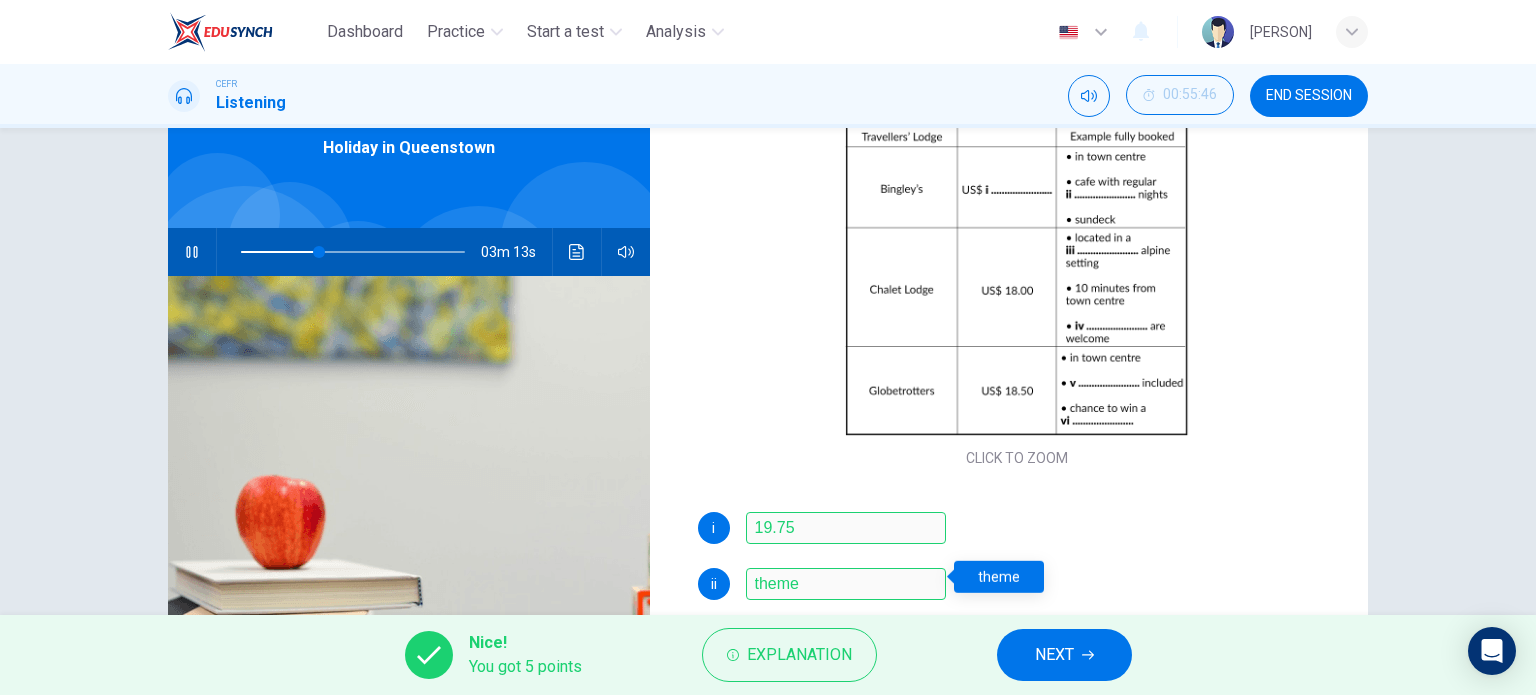 scroll, scrollTop: 285, scrollLeft: 0, axis: vertical 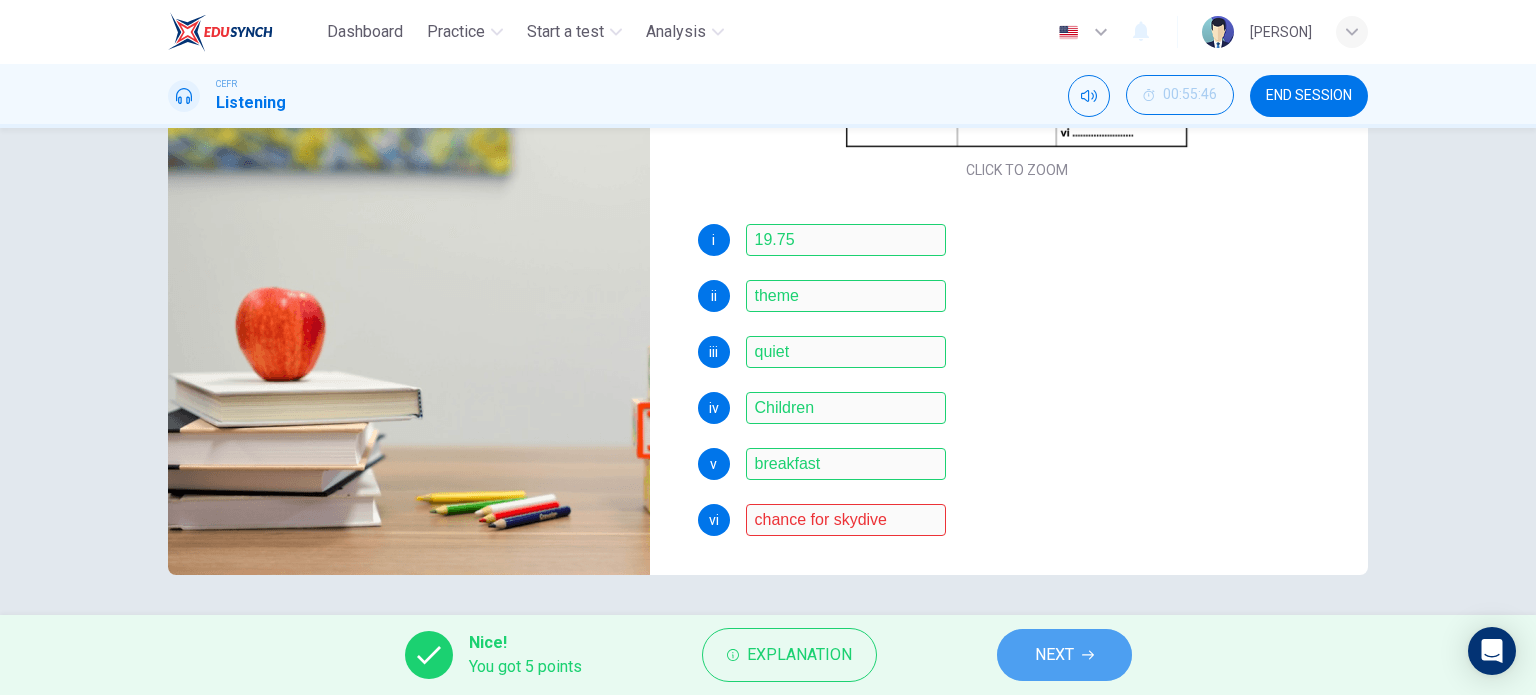 click on "NEXT" at bounding box center (1054, 655) 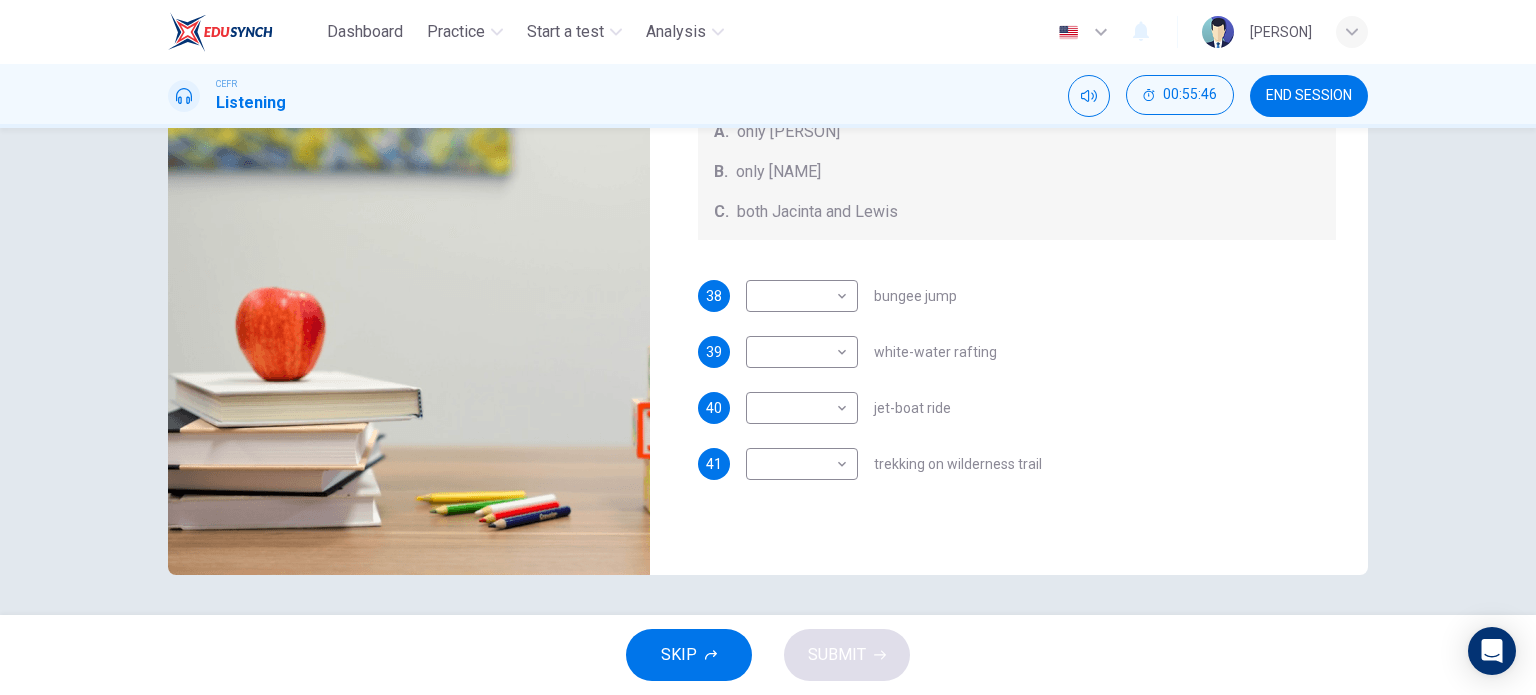 scroll, scrollTop: 0, scrollLeft: 0, axis: both 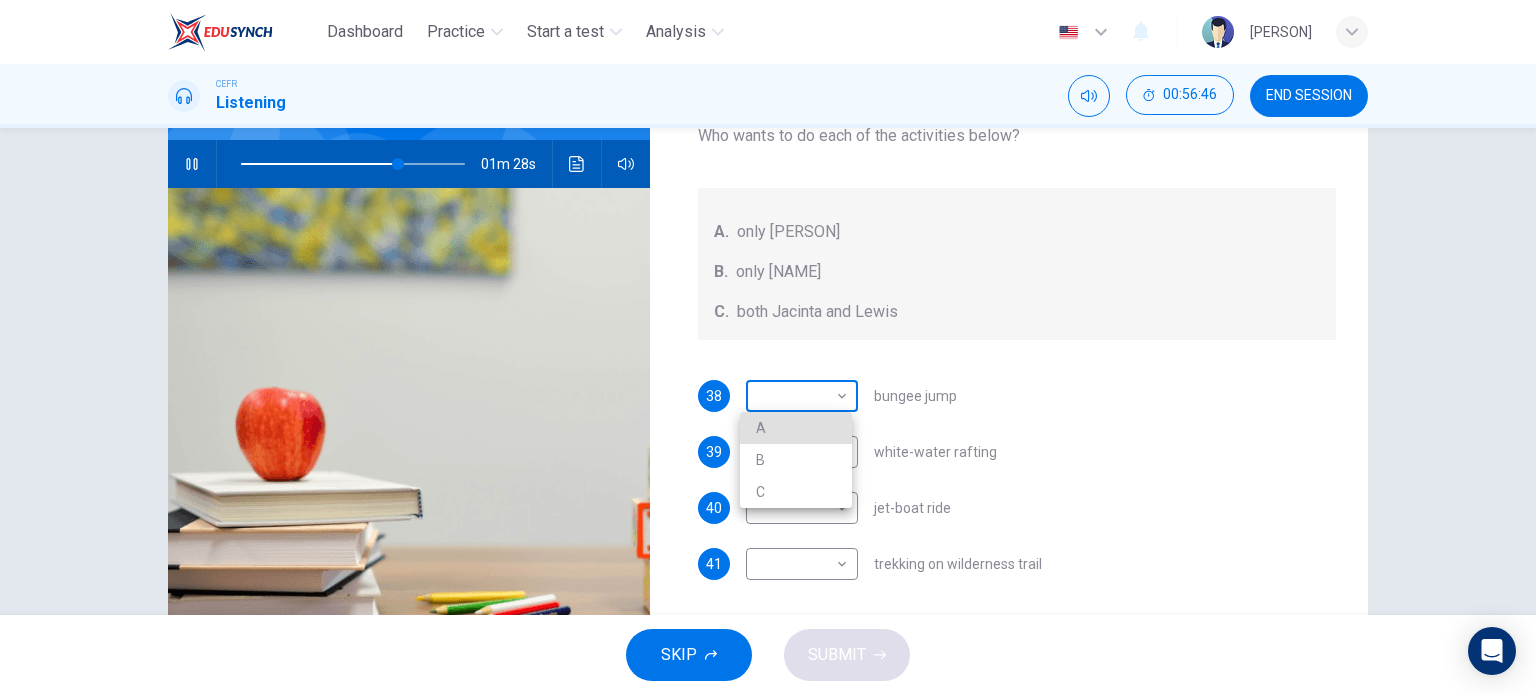 click on "Dashboard Practice Start a test Analysis English en ​ [NAME] CEFR Listening 00:56:46 END SESSION Questions 38 - 41 Write the correct letter,  A ,  B , or  C  next to the questions below.
Who wants to do each of the activities below? A. only Jacinta B. only Lewis C. both Jacinta and Lewis 38 ​ ​ bungee jump 39 ​ ​ white-water rafting 40 ​ ​ jet-boat ride 41 ​ ​ trekking on wilderness trail Holiday in Queenstown 01m 28s SKIP SUBMIT EduSynch - Online Language Proficiency Testing
Highlight an image Highlight Ask AI Turn off Delete Important Important Important Important Important Important Change a color Write a memo Go to Liner Ask AI Dashboard Practice Start a test Analysis Notifications © Copyright  2025 A B C" at bounding box center [768, 347] 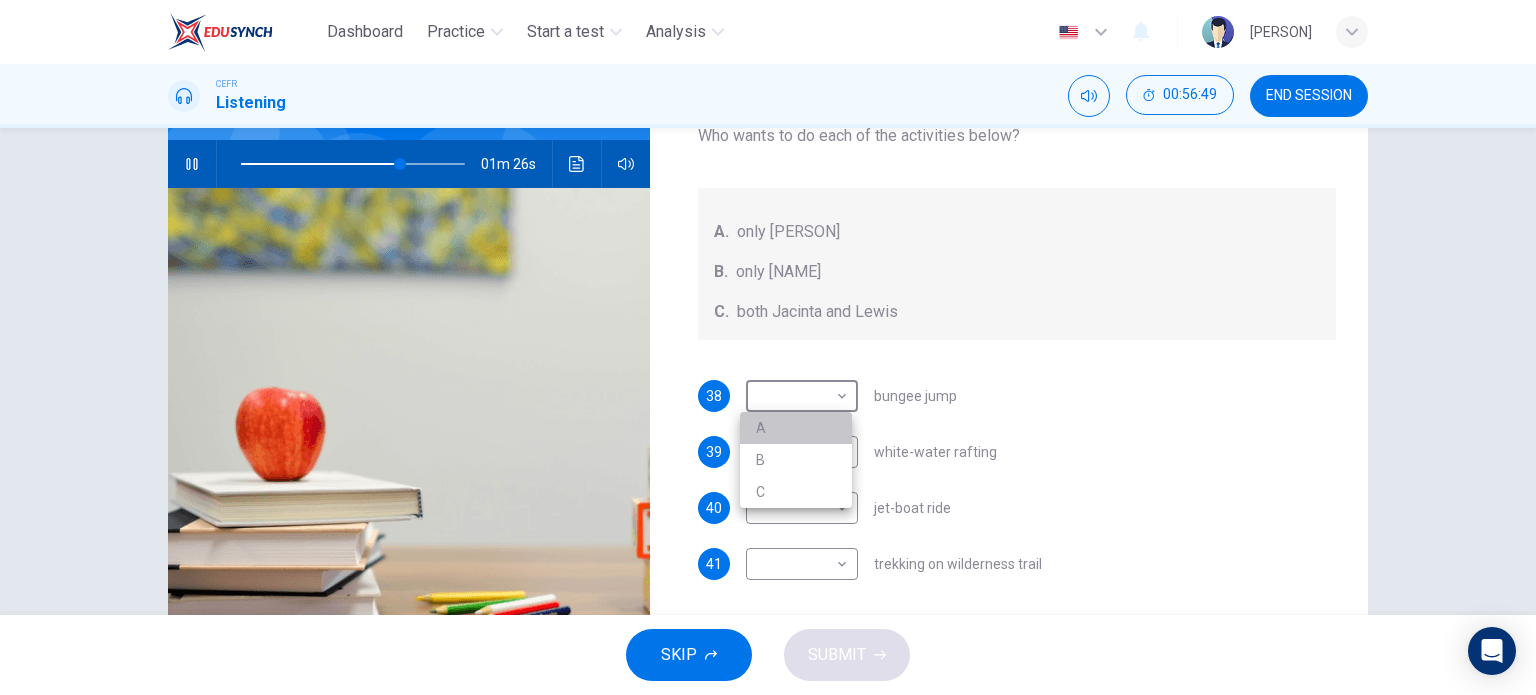 click on "A" at bounding box center (796, 428) 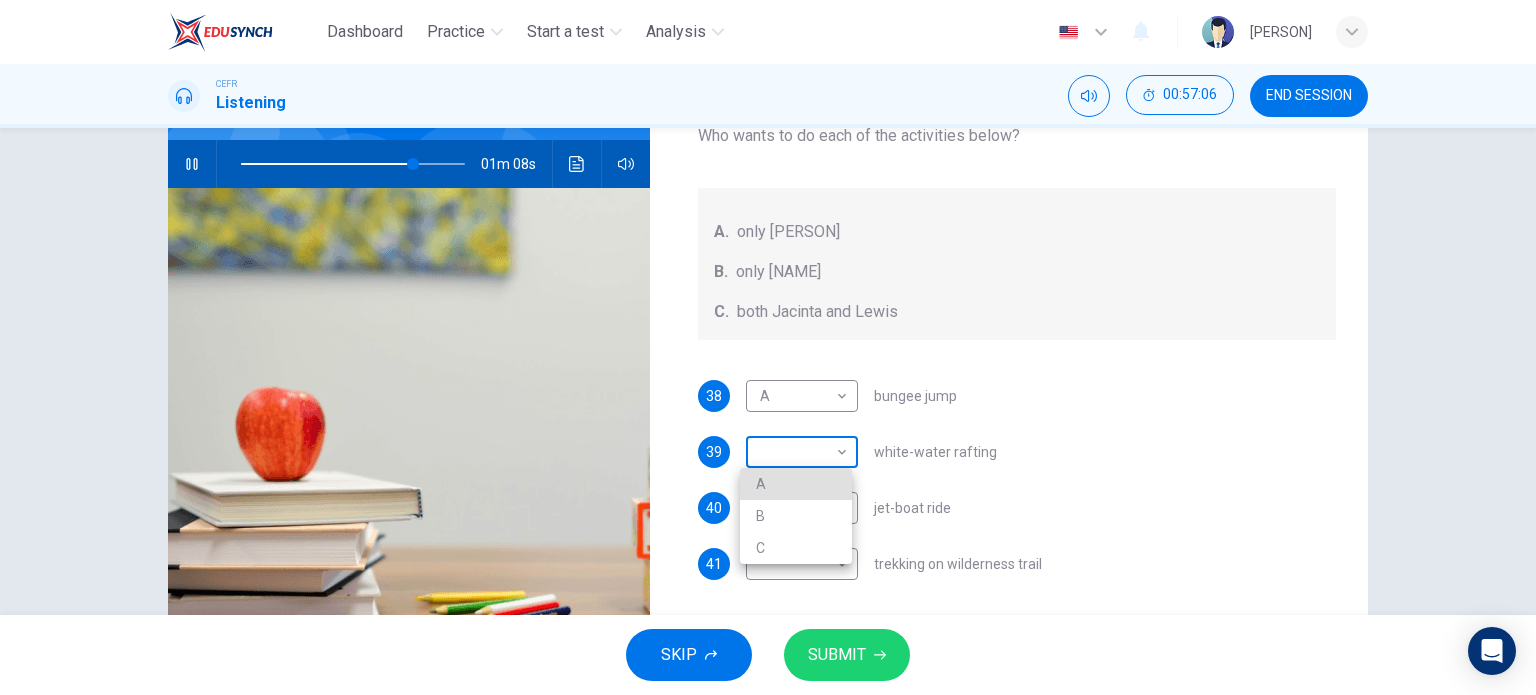 click on "00:57:06 END SESSION Questions 38 - 41 Write the correct letter,  A ,  B , or  C  next to the questions below.
Who wants to do each of the activities below? A. only [NAME] B. only [NAME] C. both [NAME] and [NAME] 38 A A ​ bungee jump 39 ​ ​ white-water rafting 40 ​ ​ jet-boat ride 41 ​ ​ trekking on wilderness trail Holiday in [CITY] 01m 08s SKIP SUBMIT EduSynch - Online Language Proficiency Testing
Highlight an image Highlight Ask AI Turn off Delete Important Important Important Important Important Important Change a color Write a memo Go to Liner Ask AI Dashboard Practice Start a test Analysis Notifications © Copyright  2025 A B C" at bounding box center [768, 347] 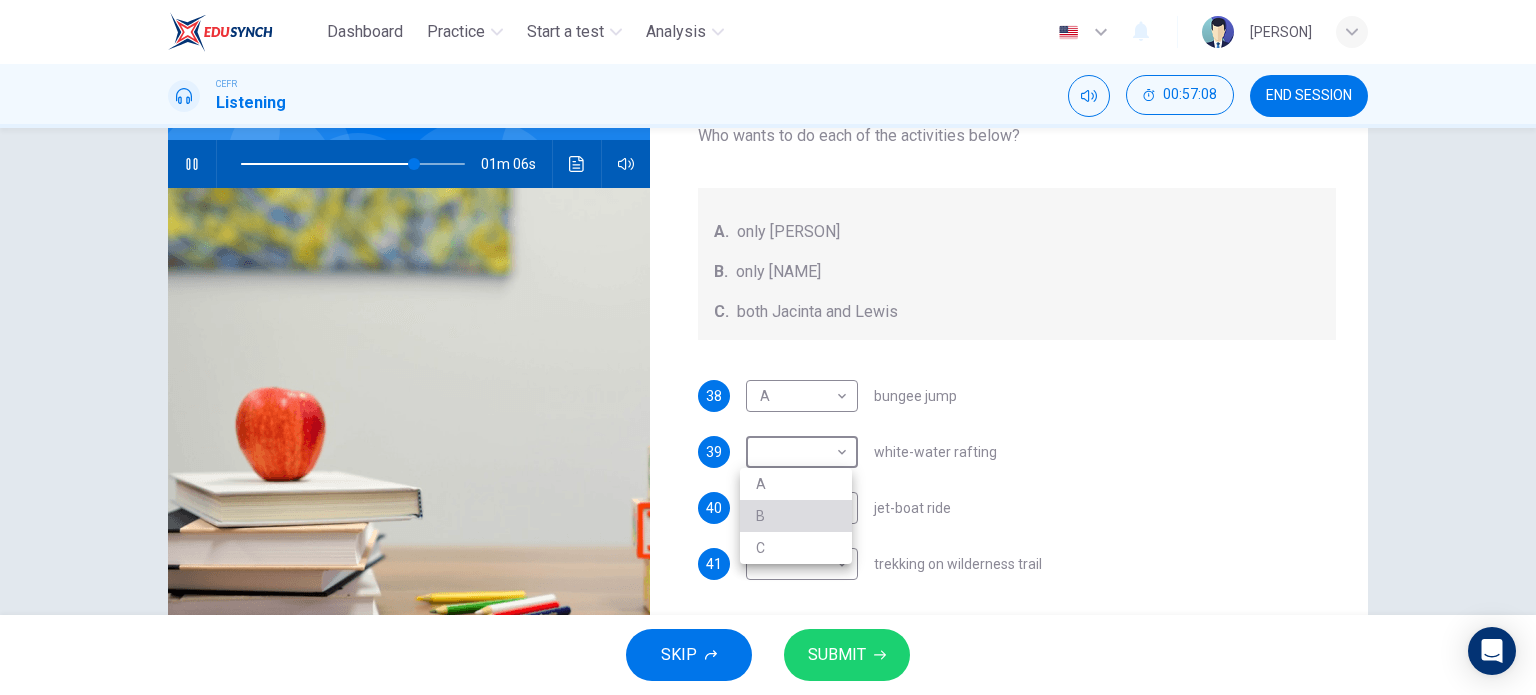click on "B" at bounding box center [796, 516] 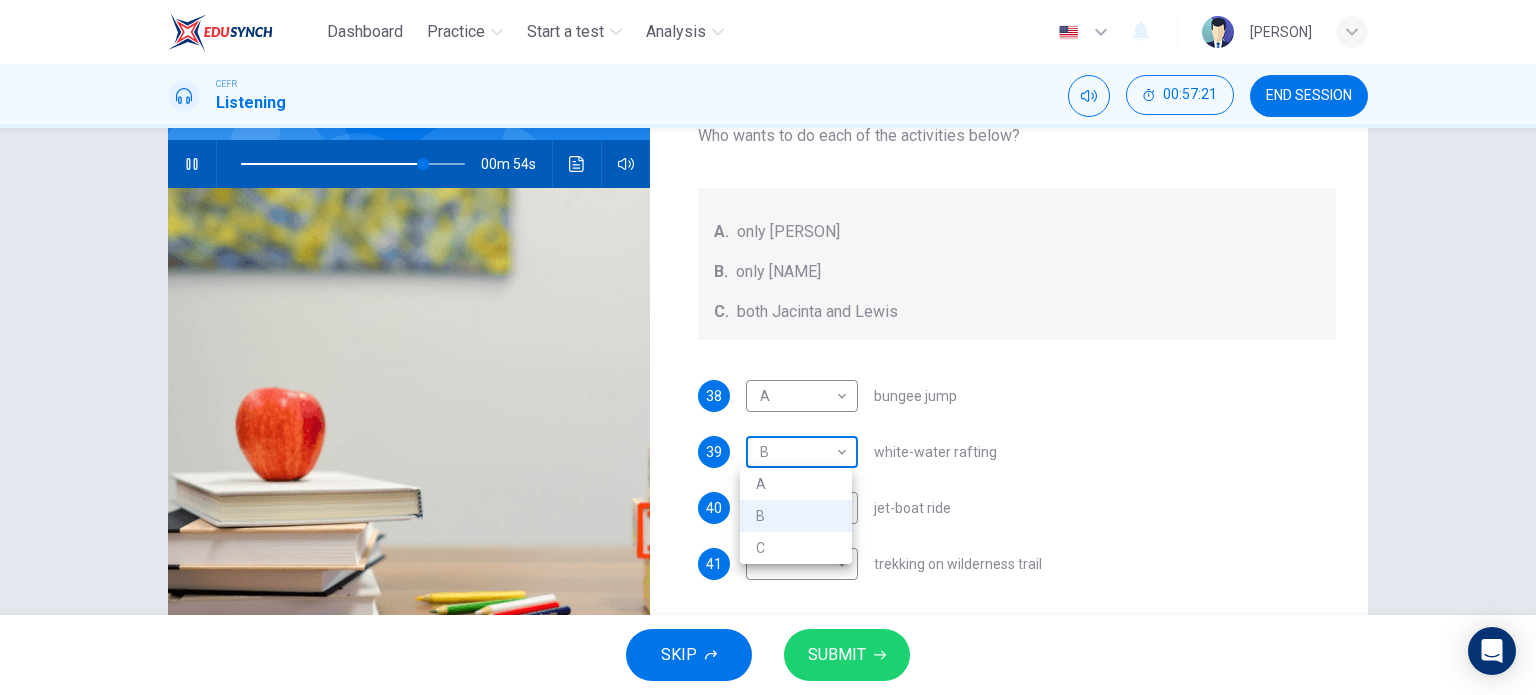 click on "Dashboard Practice Start a test Analysis English en ​ NURHAINA BINTI AMRAN CEFR Listening 00:57:21 END SESSION Questions 38 - 41 Write the correct letter,  A ,  B , or  C  next to the questions below.
Who wants to do each of the activities below? A. only Jacinta B. only Lewis C. both Jacinta and Lewis 38 A A ​ bungee jump 39 B B ​ white-water rafting 40 ​ ​ jet-boat ride 41 ​ ​ trekking on wilderness trail Holiday in Queenstown 00m 54s SKIP SUBMIT EduSynch - Online Language Proficiency Testing
Highlight an image Highlight Ask AI Turn off Delete Important Important Important Important Important Important Change a color Write a memo Go to Liner Ask AI Dashboard Practice Start a test Analysis Notifications © Copyright  2025 A B C" at bounding box center [768, 347] 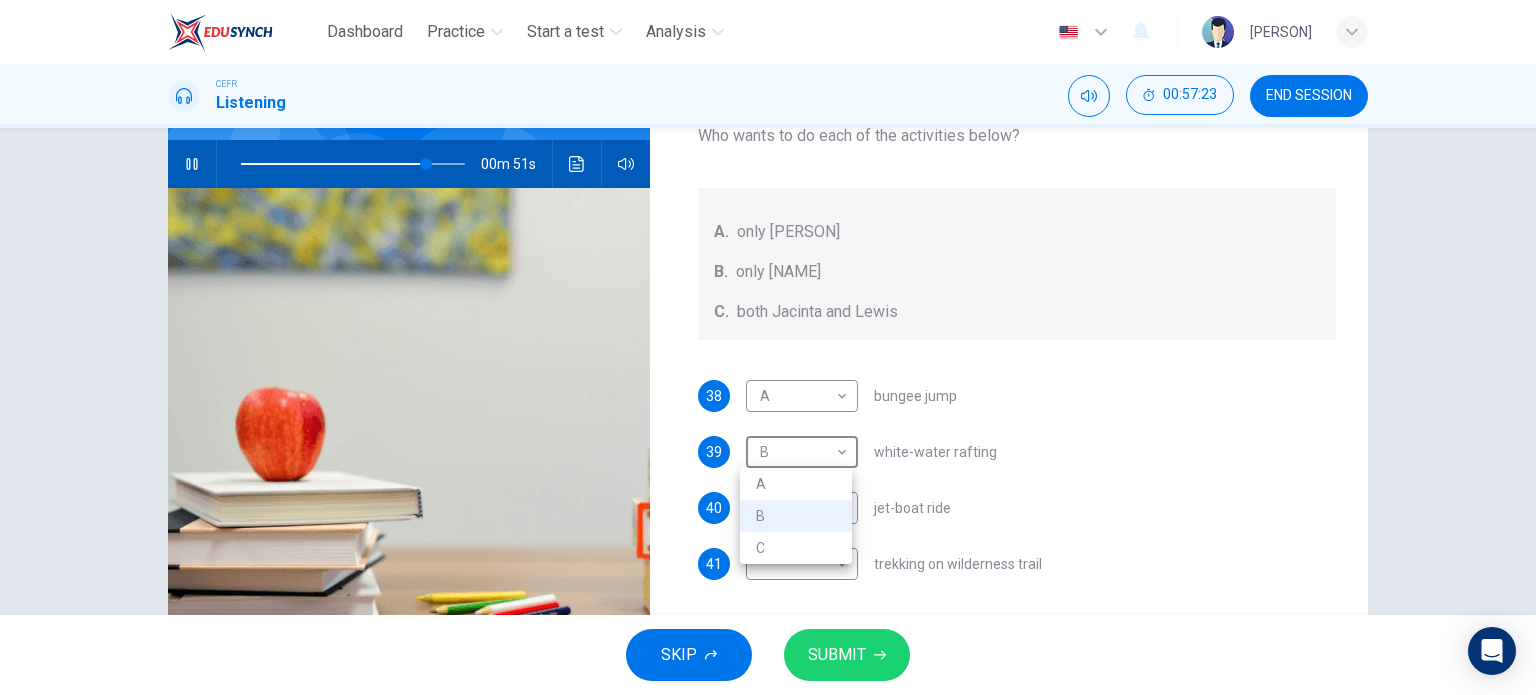 click on "C" at bounding box center (796, 548) 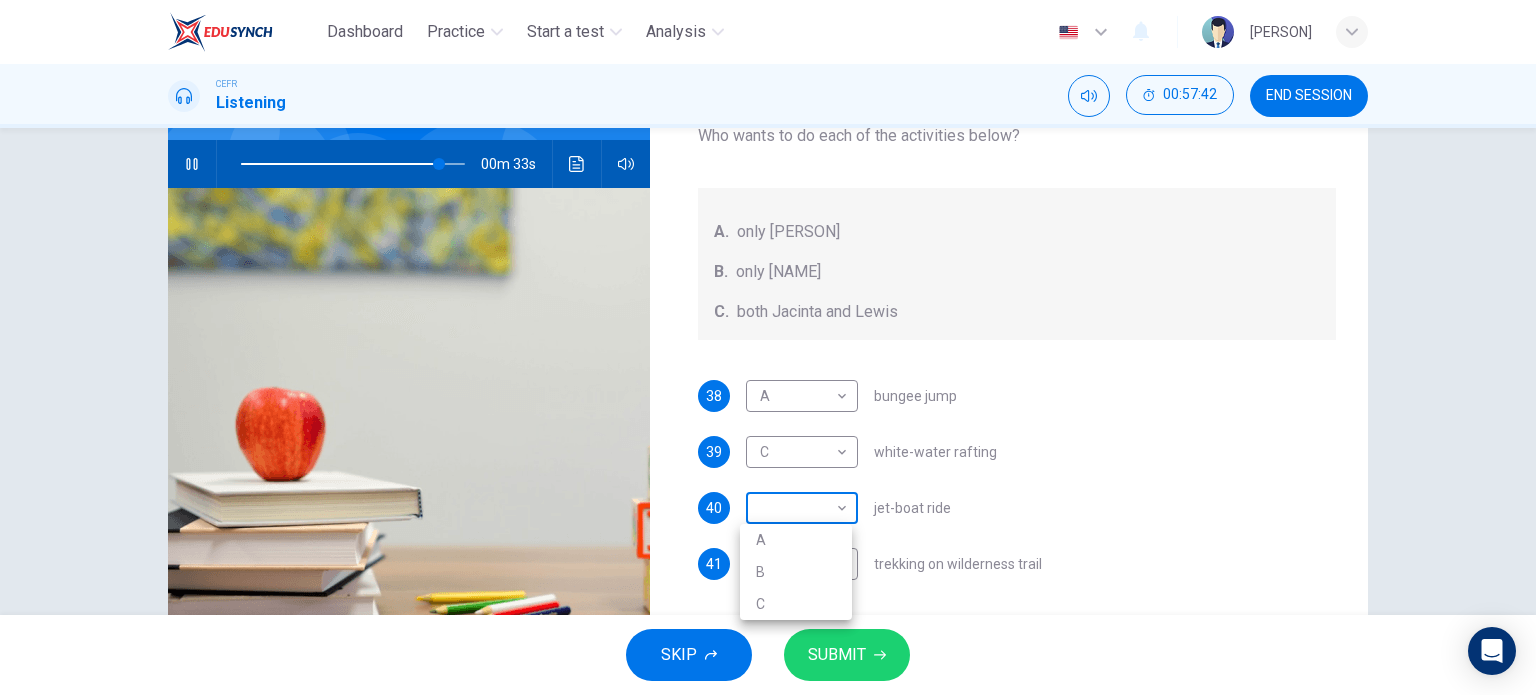 click on "00:57:42 END SESSION Questions 38 - 41 Write the correct letter, A , B , or C next to the questions below.
Who wants to do each of the activities below? A. only Jacinta B. only Lewis C. both Jacinta and Lewis 38 A A ​​bungee jump 39 C C ​​white-water rafting 40 ​​jet-boat ride 41 ​​trekking on wilderness trail Holiday in Queenstown 00m 33s SKIP SUBMIT EduSynch - Online Language Proficiency Testing
Highlight an image Highlight Ask AI Turn off Delete Important Important Important Important Important Important Change a color Write a memo Go to Liner Ask AI Dashboard Practice Start a test Analysis Notifications © Copyright  2025 A B C" at bounding box center (768, 347) 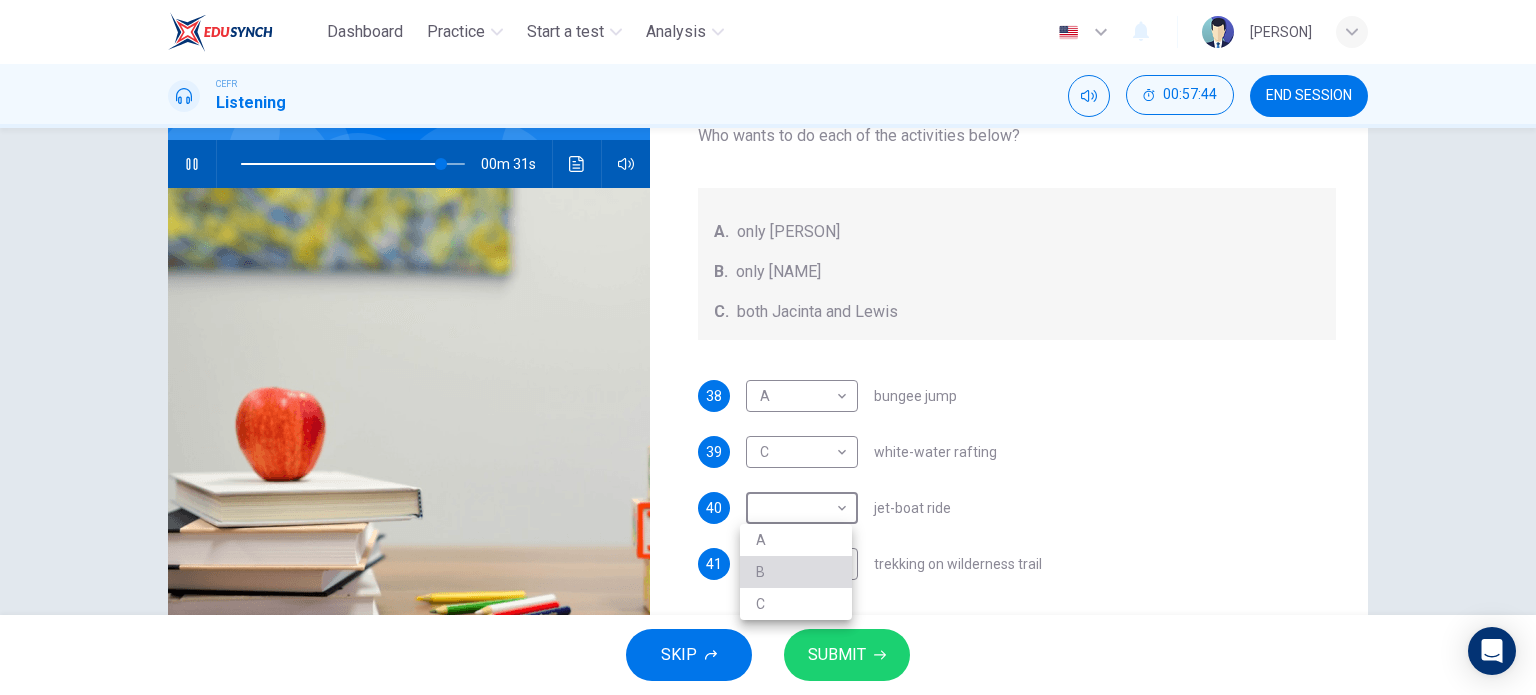 click on "B" at bounding box center [796, 572] 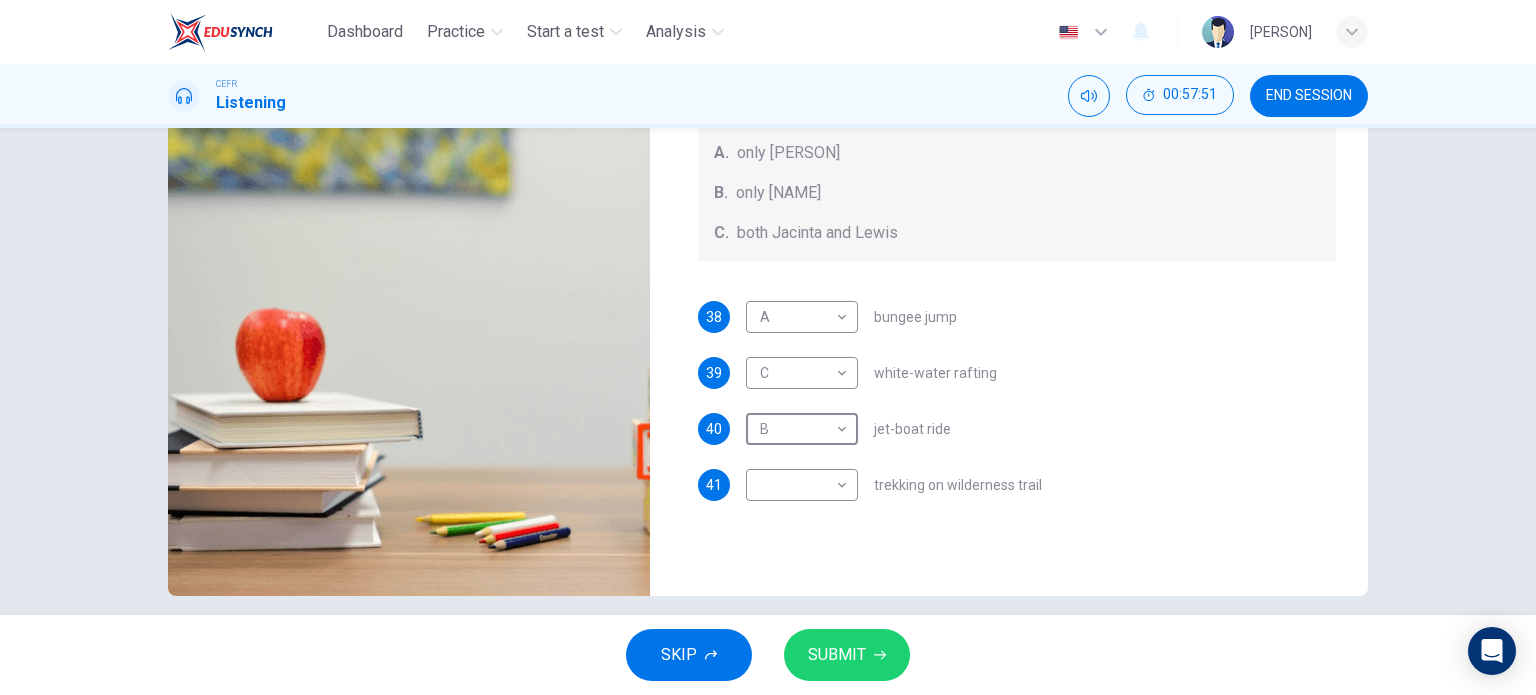 scroll, scrollTop: 288, scrollLeft: 0, axis: vertical 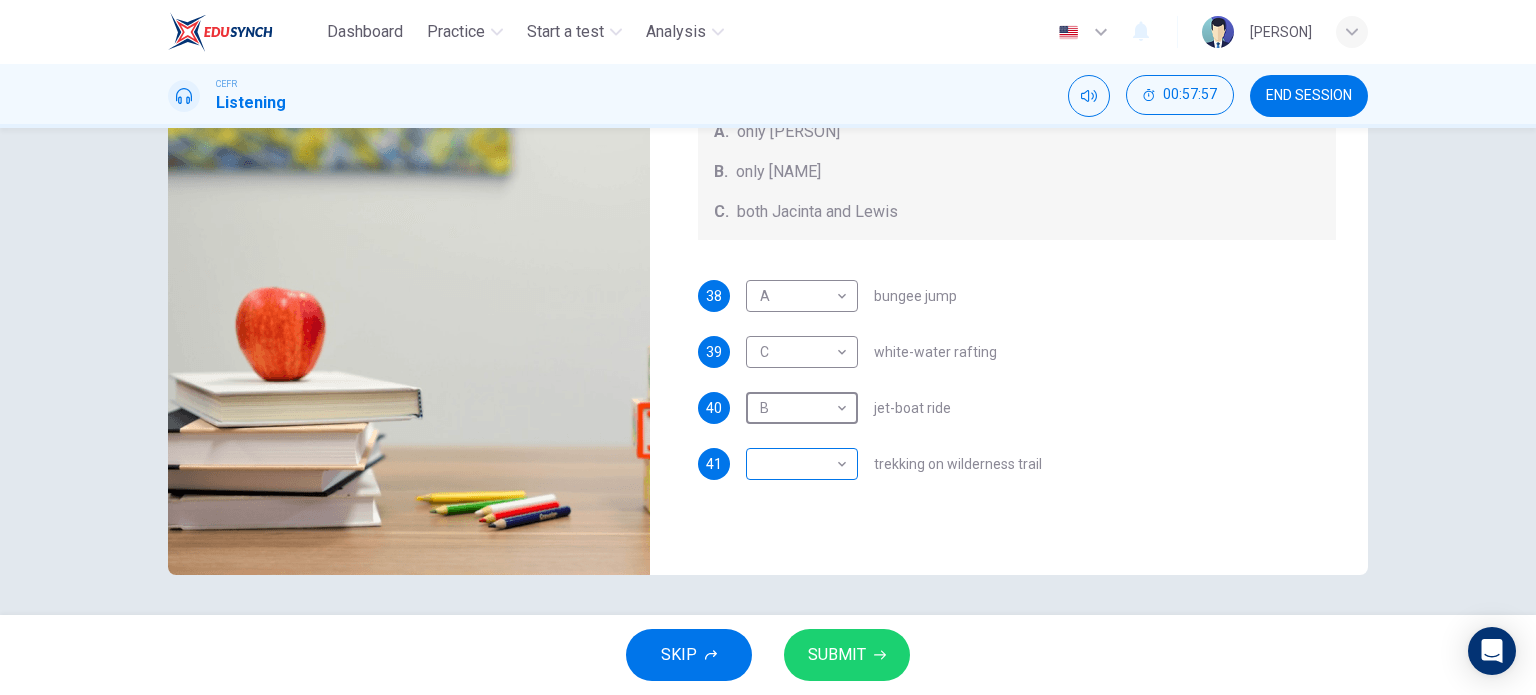 click on "Dashboard Practice Start a test Analysis English en ​ [PERSON] CEFR Listening 00:57:57 END SESSION Questions 38 - 41 Write the correct letter,  A ,  B , or  C  next to the questions below.
Who wants to do each of the activities below? A. only Jacinta B. only Lewis C. both Jacinta and Lewis 38 A A ​ bungee jump 39 C C ​ white-water rafting 40 B B ​ jet-boat ride 41 ​ ​ trekking on wilderness trail Holiday in Queenstown 00m 17s SKIP SUBMIT EduSynch - Online Language Proficiency Testing
Highlight an image Highlight Ask AI Turn off Delete Important Important Important Important Important Important Change a color Write a memo Go to Liner Ask AI Dashboard Practice Start a test Analysis Notifications © Copyright  2025" at bounding box center (768, 347) 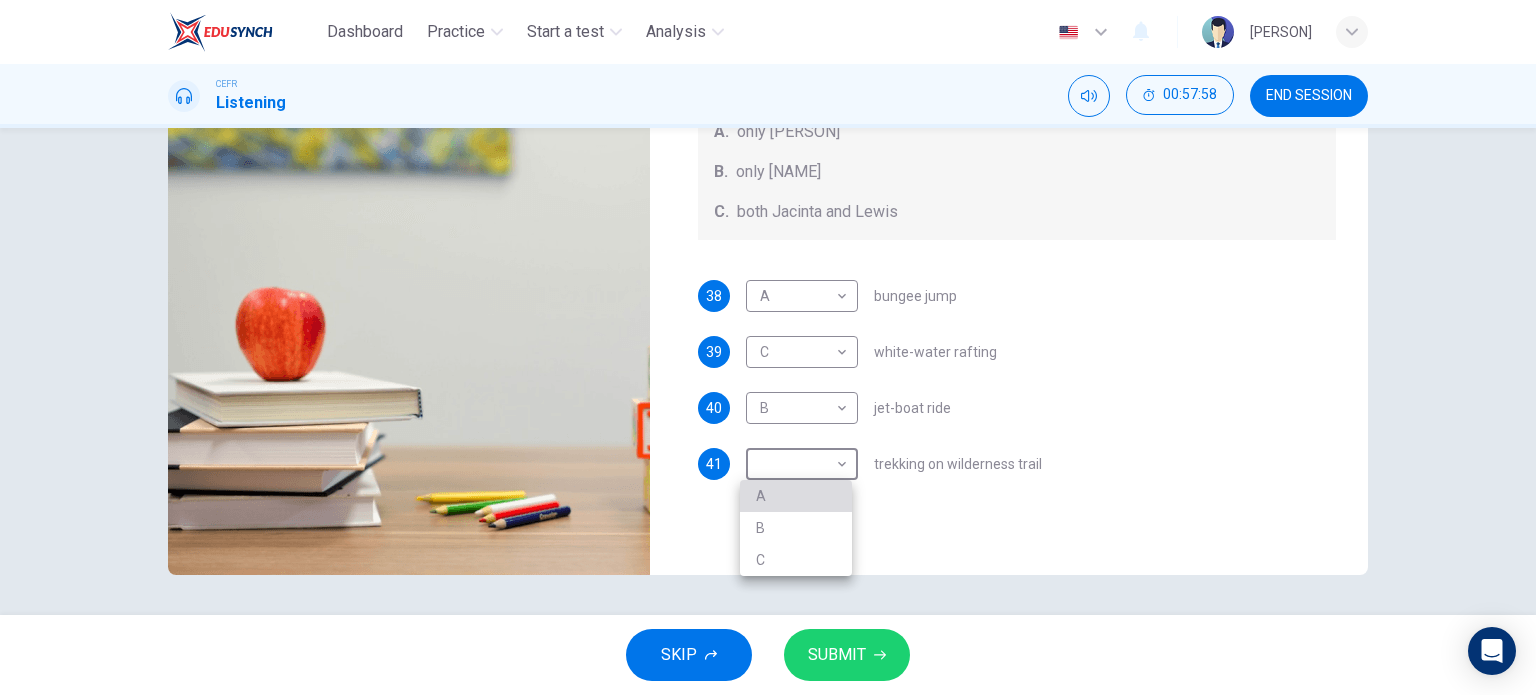 click on "A" at bounding box center (796, 496) 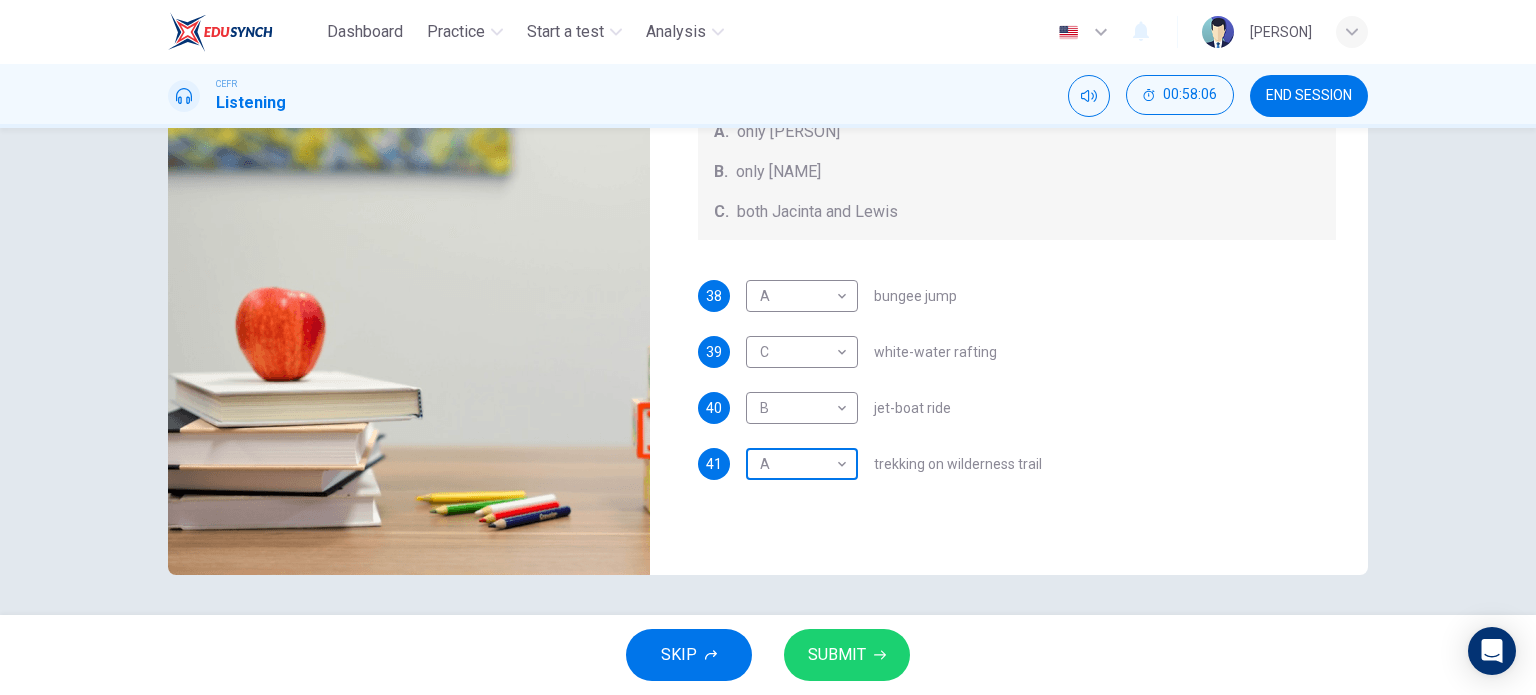 click on "Dashboard Practice Start a test Analysis English en ​ NURHAINA BINTI AMRAN CEFR Listening 00:58:06 END SESSION Questions 38 - 41 Write the correct letter,  A ,  B , or  C  next to the questions below.
Who wants to do each of the activities below? A. only Jacinta B. only Lewis C. both Jacinta and Lewis 38 A A ​ bungee jump 39 C C ​ white-water rafting 40 B B ​ jet-boat ride 41 A A ​ trekking on wilderness trail Holiday in Queenstown 00m 09s SKIP SUBMIT EduSynch - Online Language Proficiency Testing
Highlight an image Highlight Ask AI Turn off Delete Important Important Important Important Important Important Change a color Write a memo Go to Liner Ask AI Dashboard Practice Start a test Analysis Notifications © Copyright  2025" at bounding box center [768, 347] 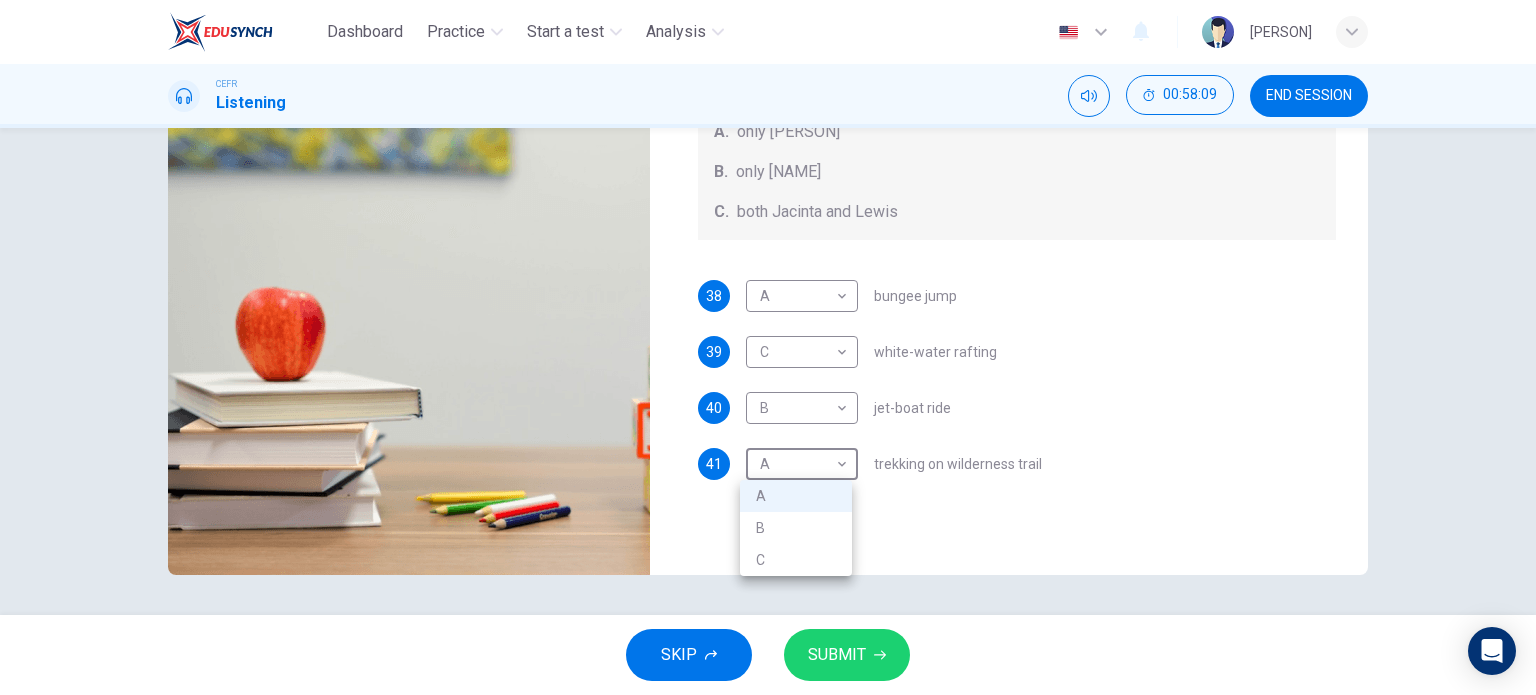 click on "C" at bounding box center (796, 560) 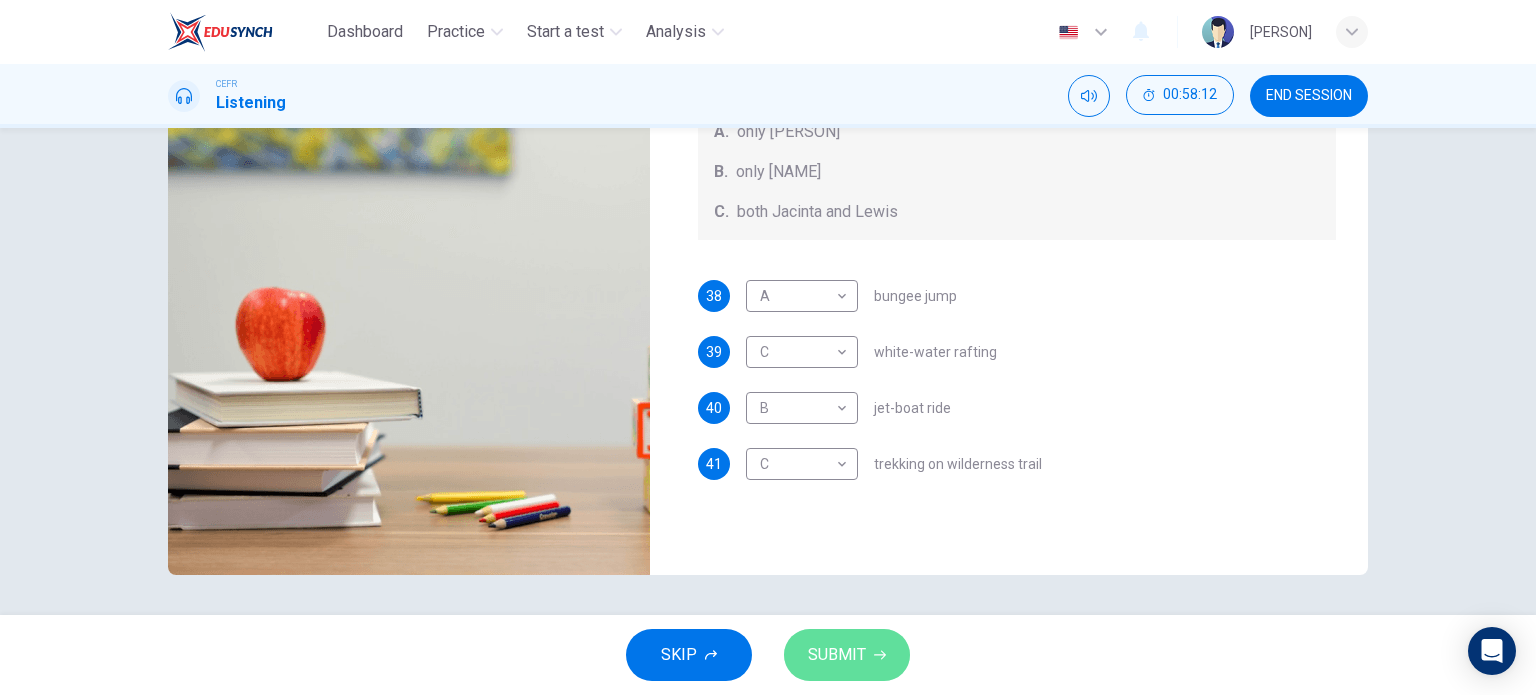 click on "SUBMIT" at bounding box center (837, 655) 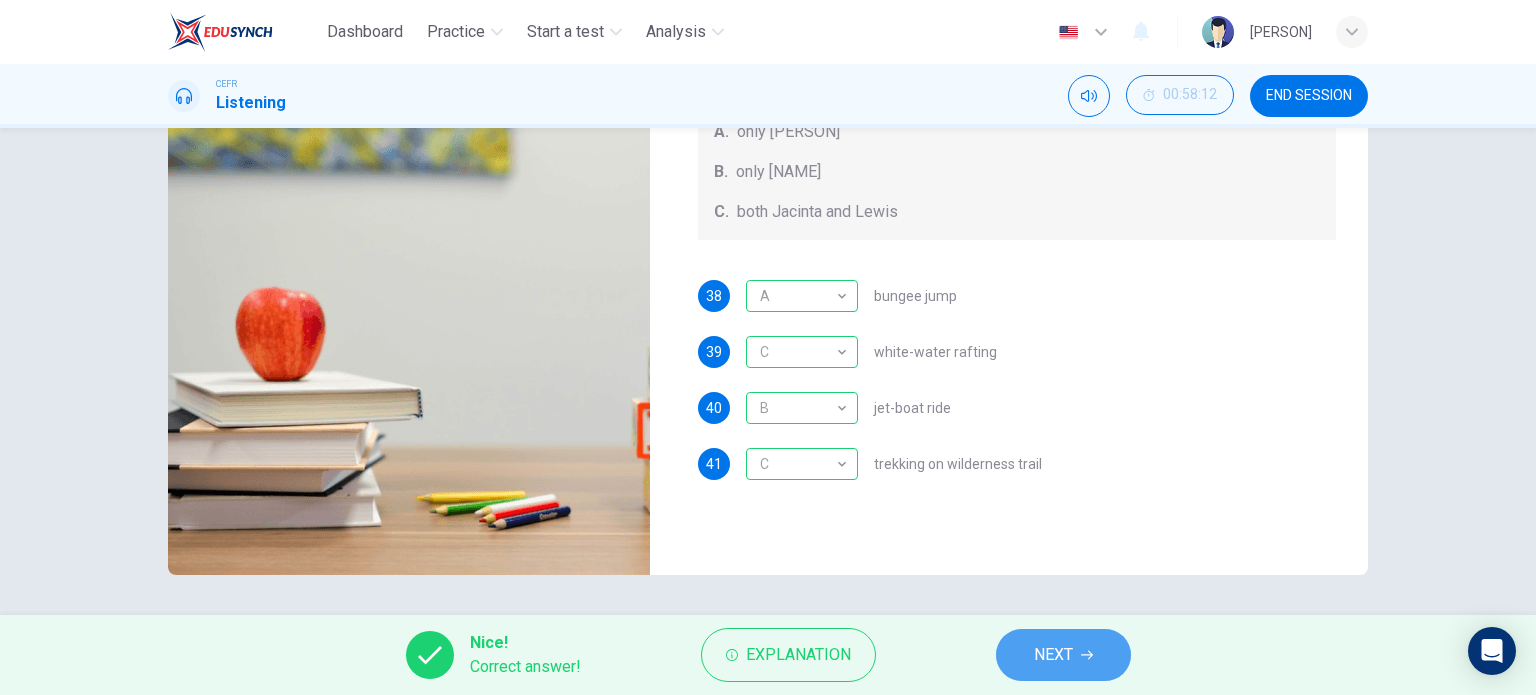 click on "NEXT" at bounding box center [1053, 655] 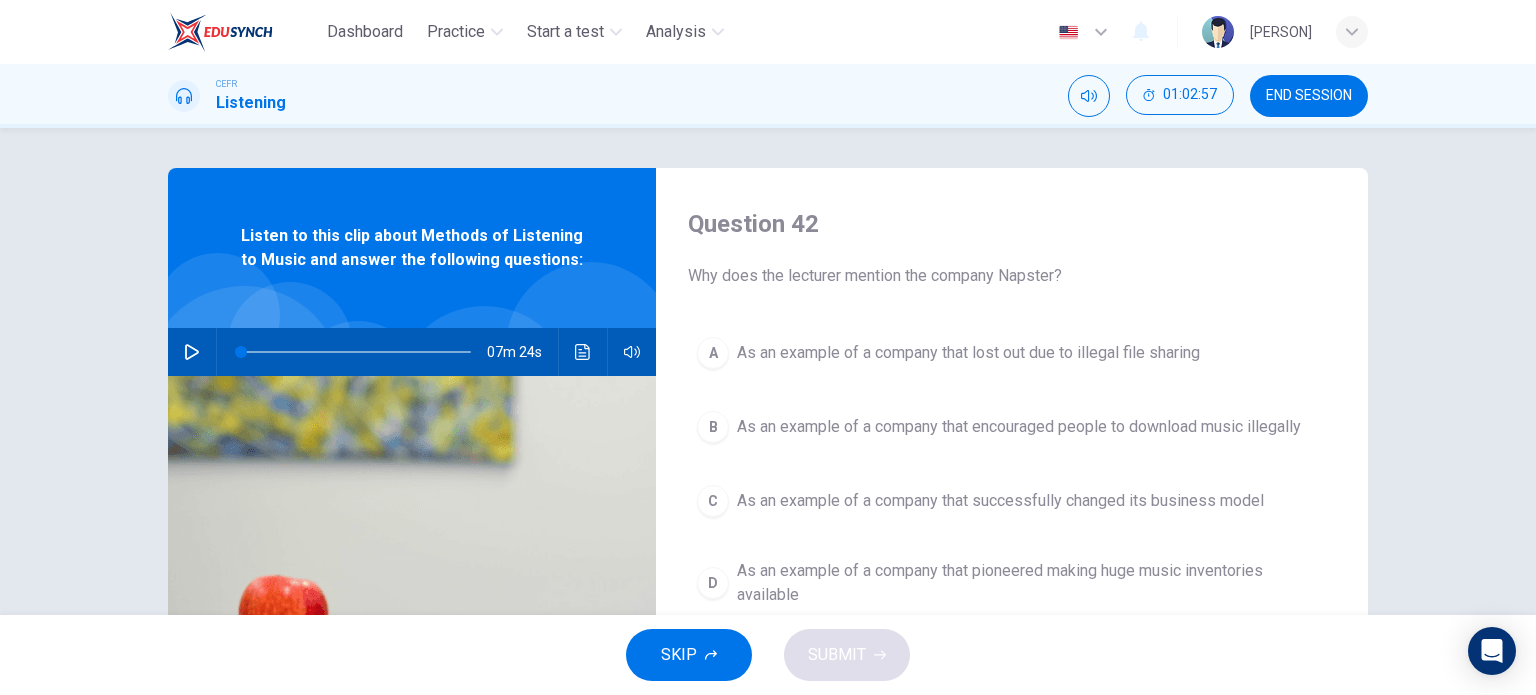 click on "07m 24s" at bounding box center (768, 515) 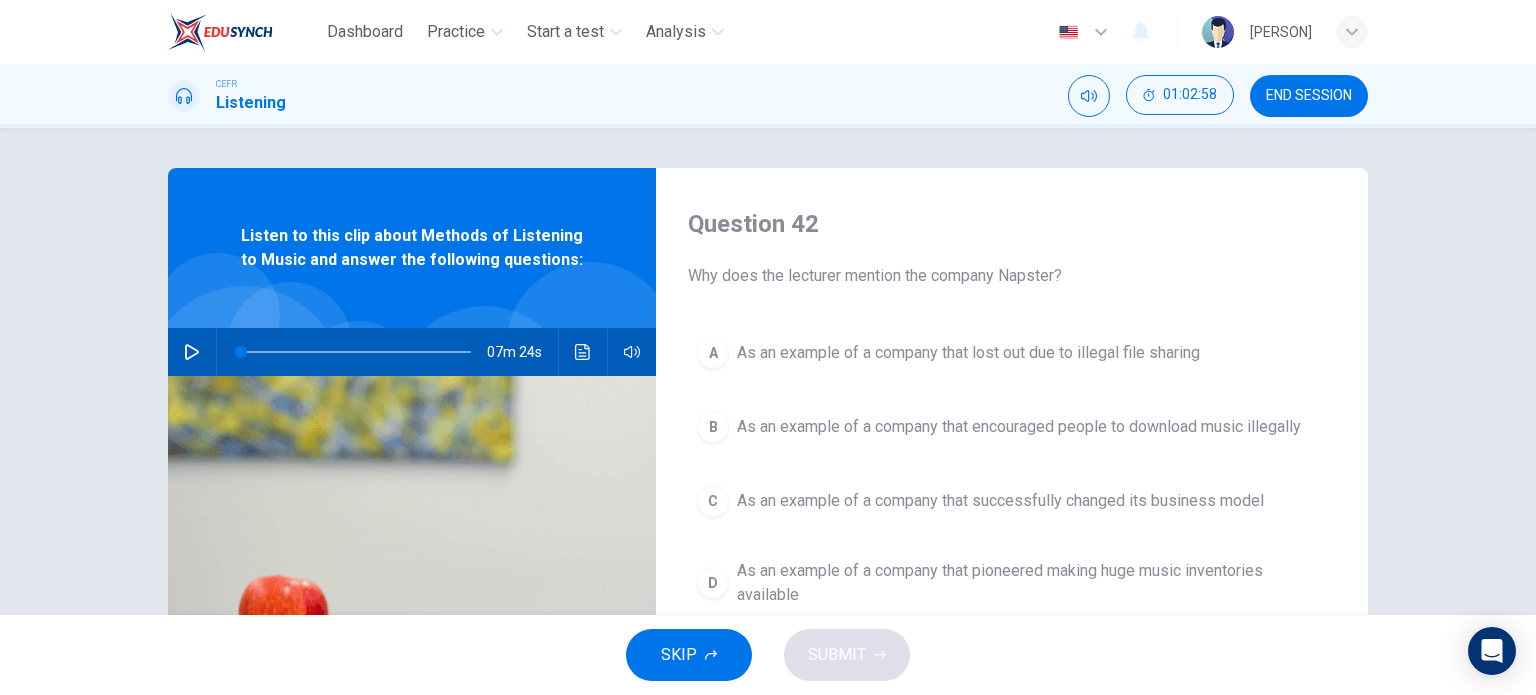drag, startPoint x: 1368, startPoint y: 181, endPoint x: 1368, endPoint y: 218, distance: 37 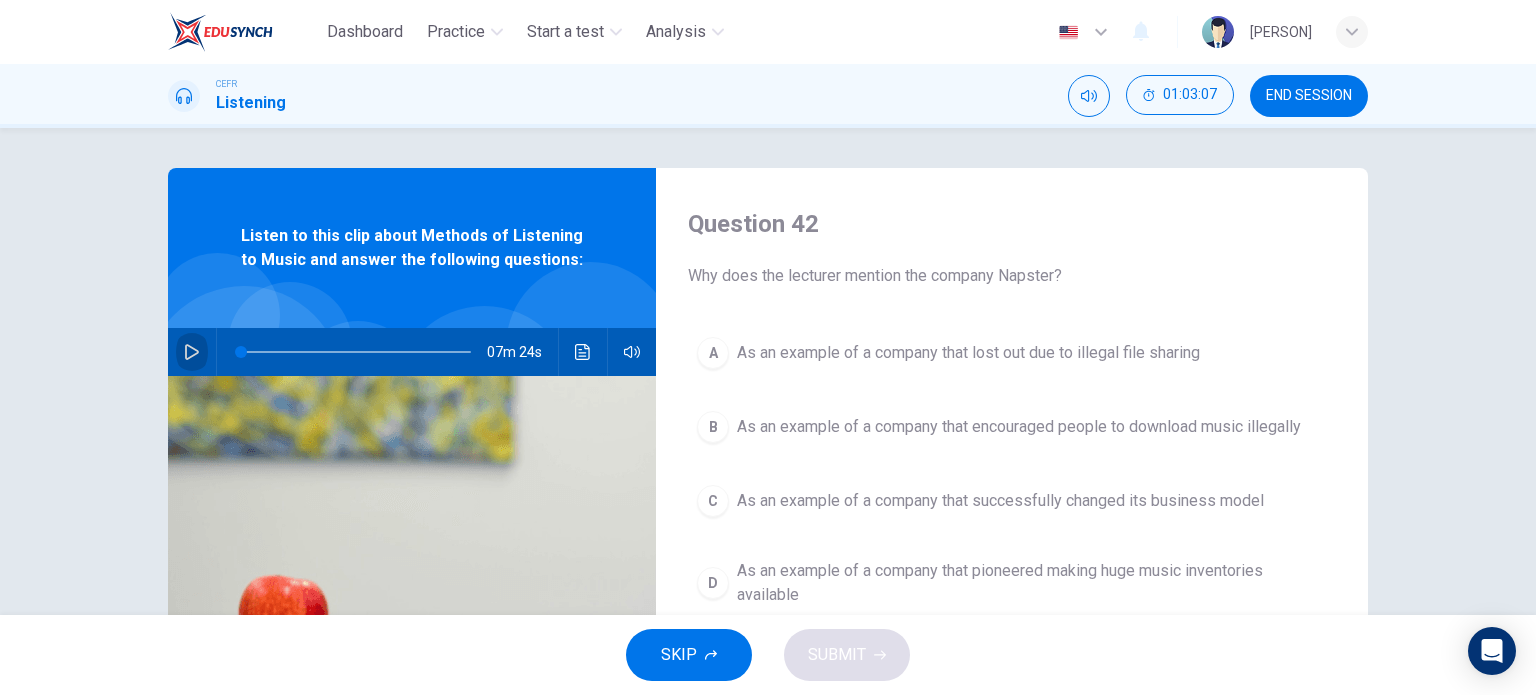 click at bounding box center (192, 352) 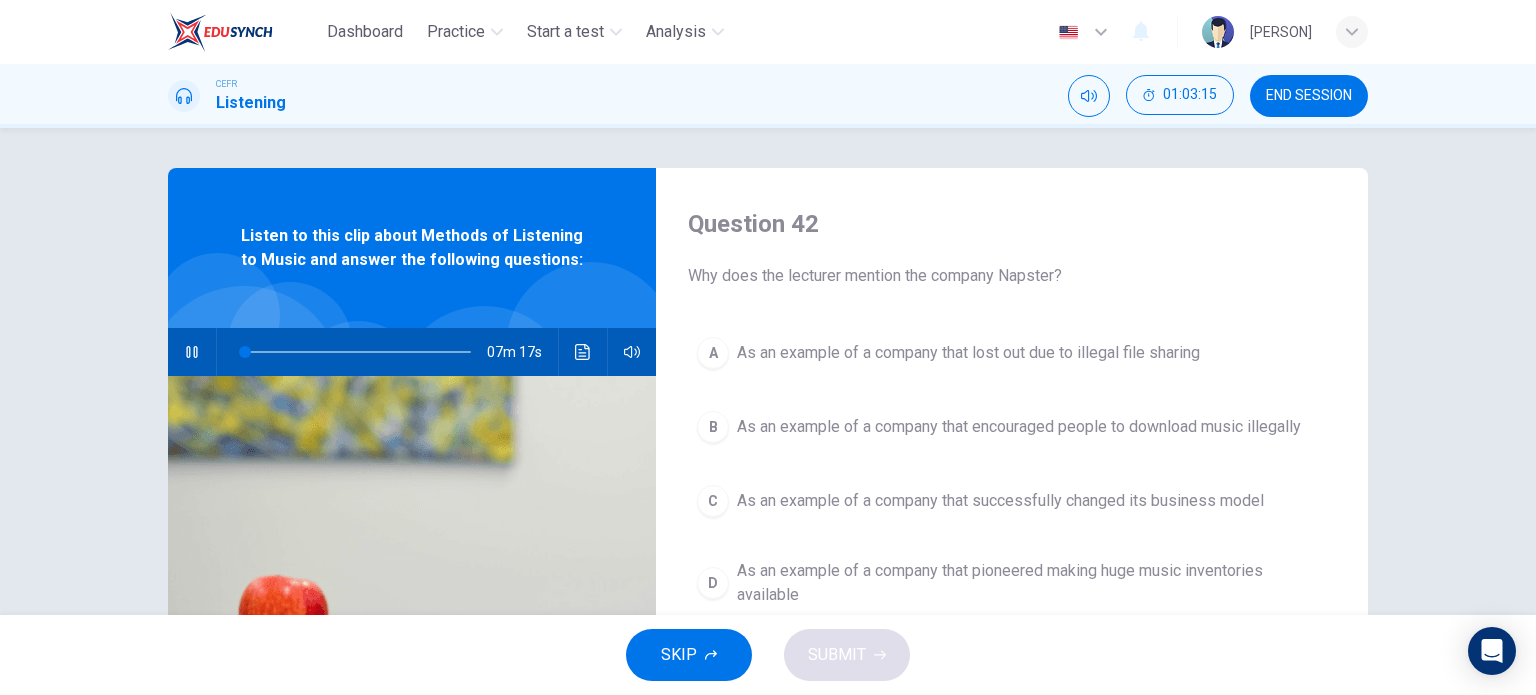 type 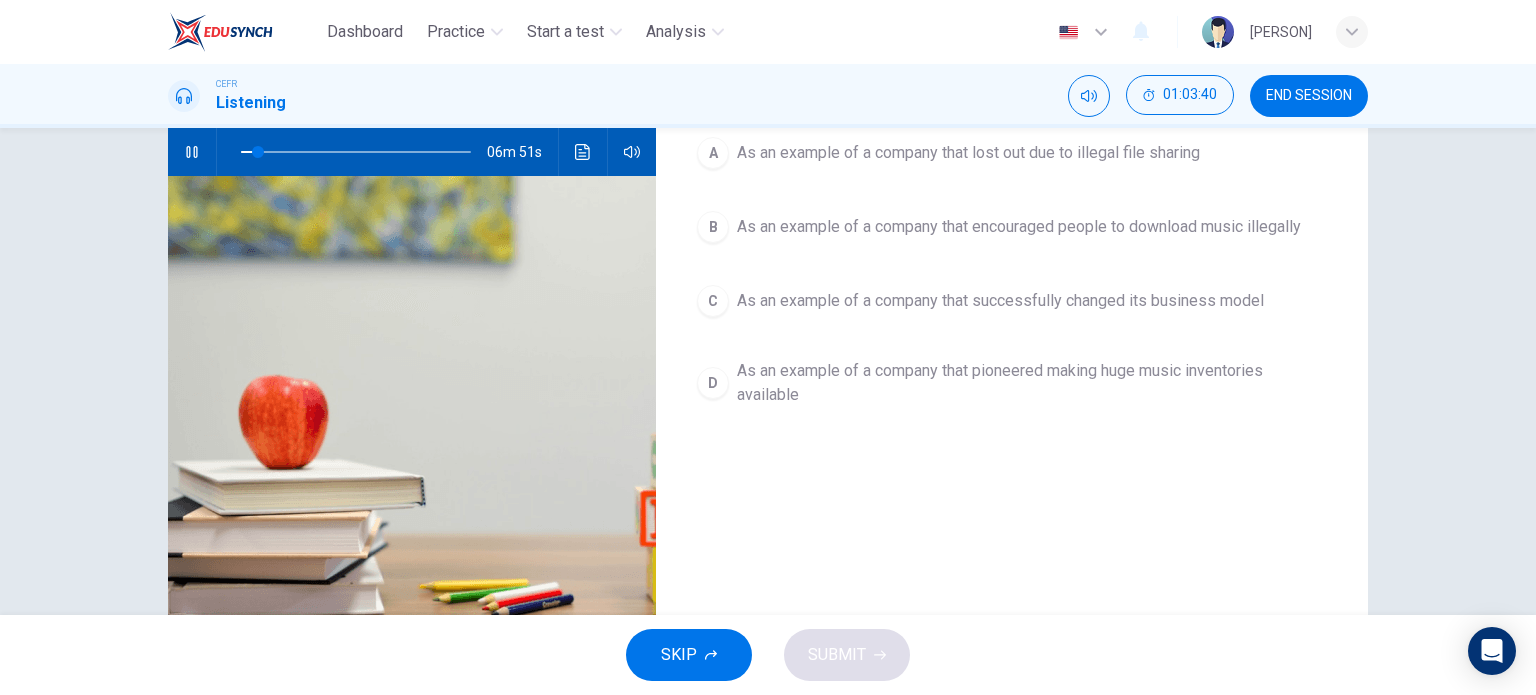 scroll, scrollTop: 100, scrollLeft: 0, axis: vertical 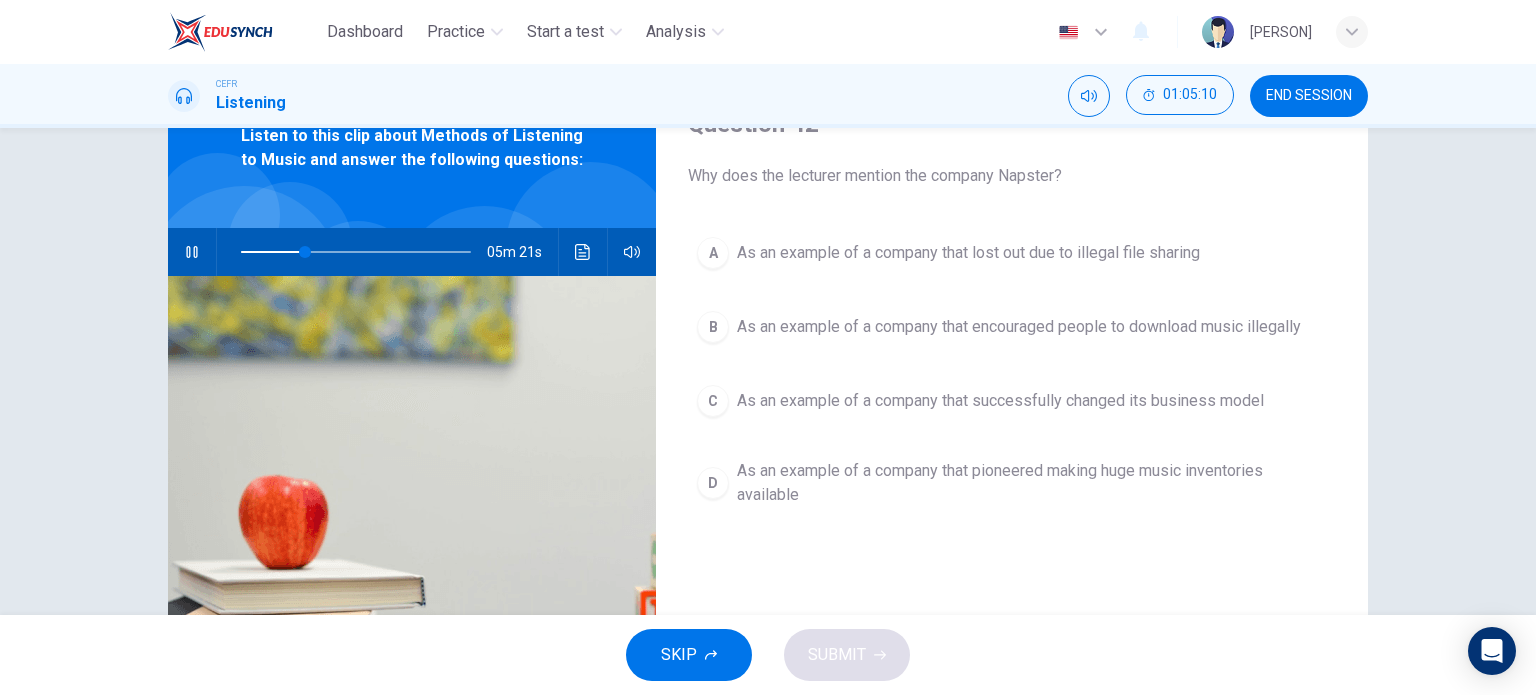 click on "D" at bounding box center (713, 253) 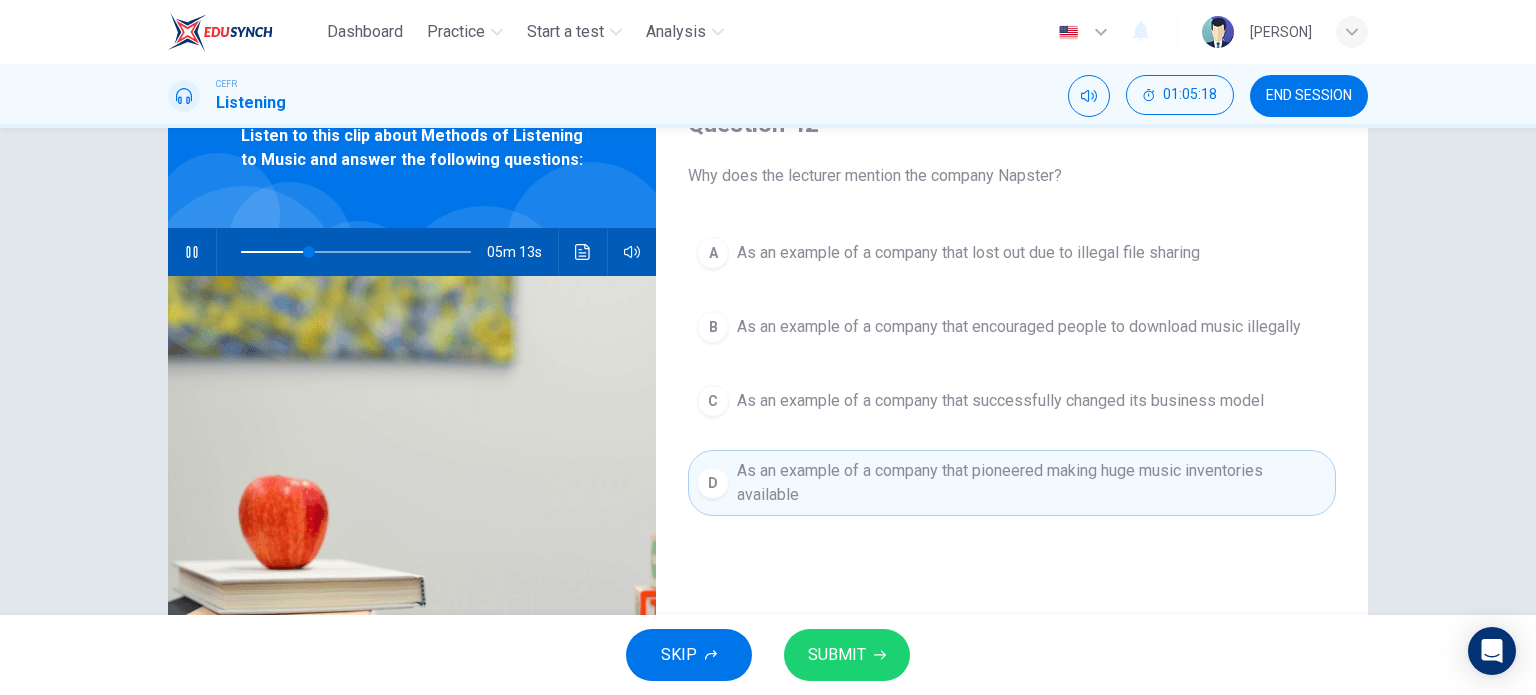click on "SUBMIT" at bounding box center [837, 655] 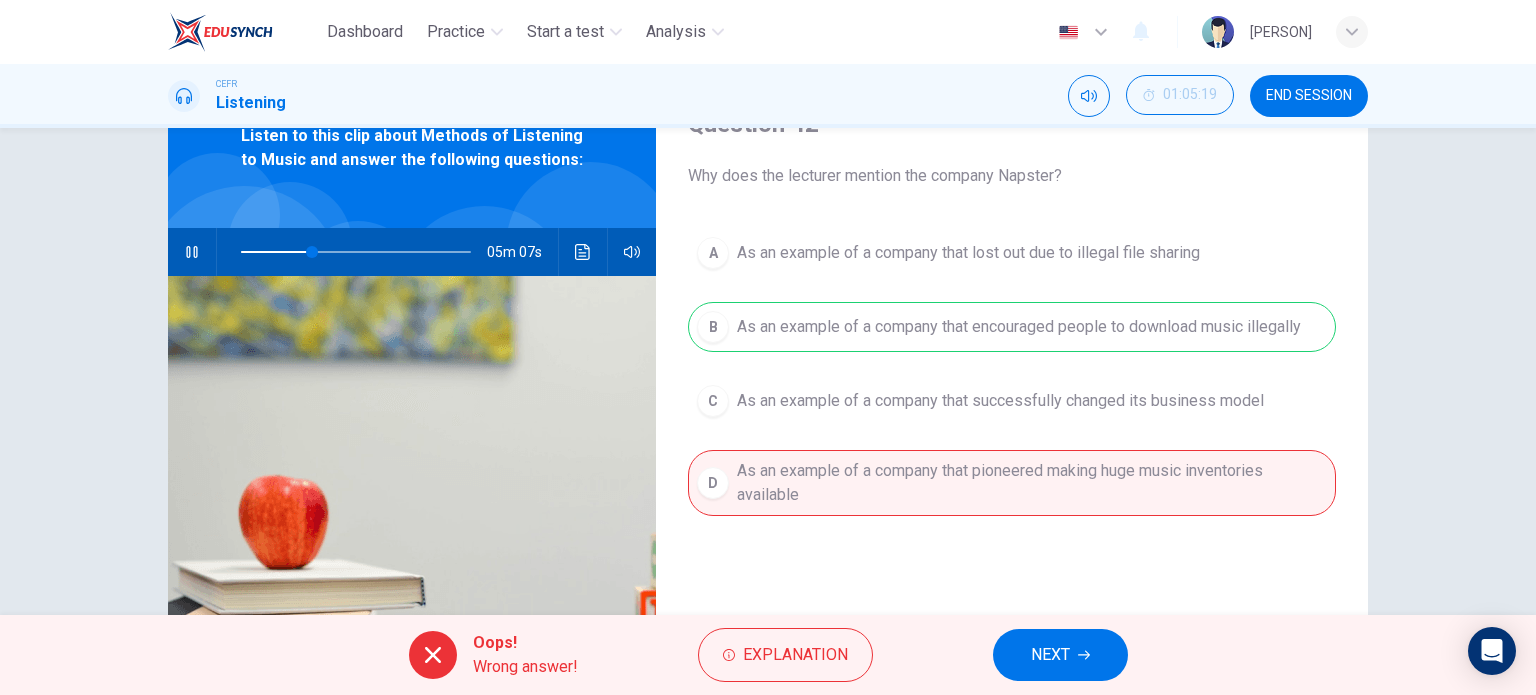 click on "NEXT" at bounding box center [1050, 655] 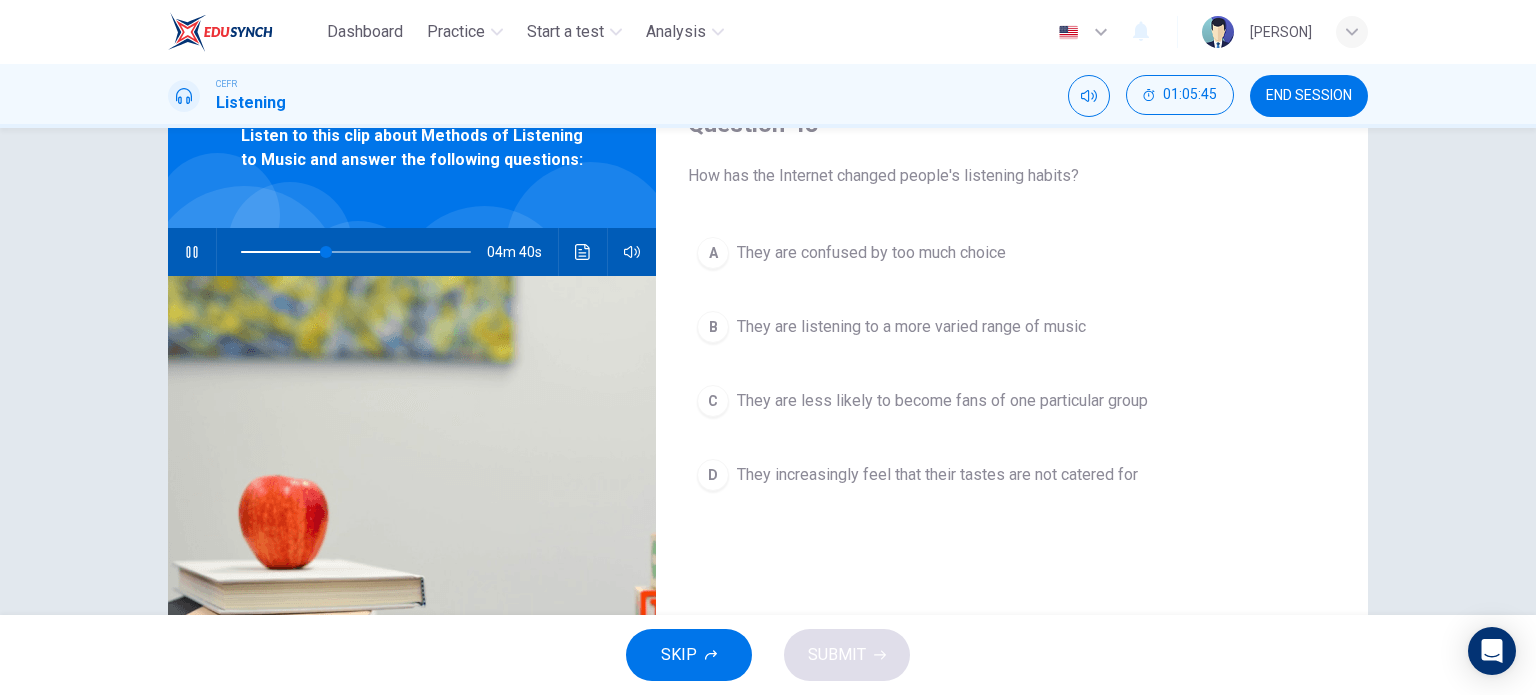 click on "B They are listening to a more varied range of music" at bounding box center [1012, 327] 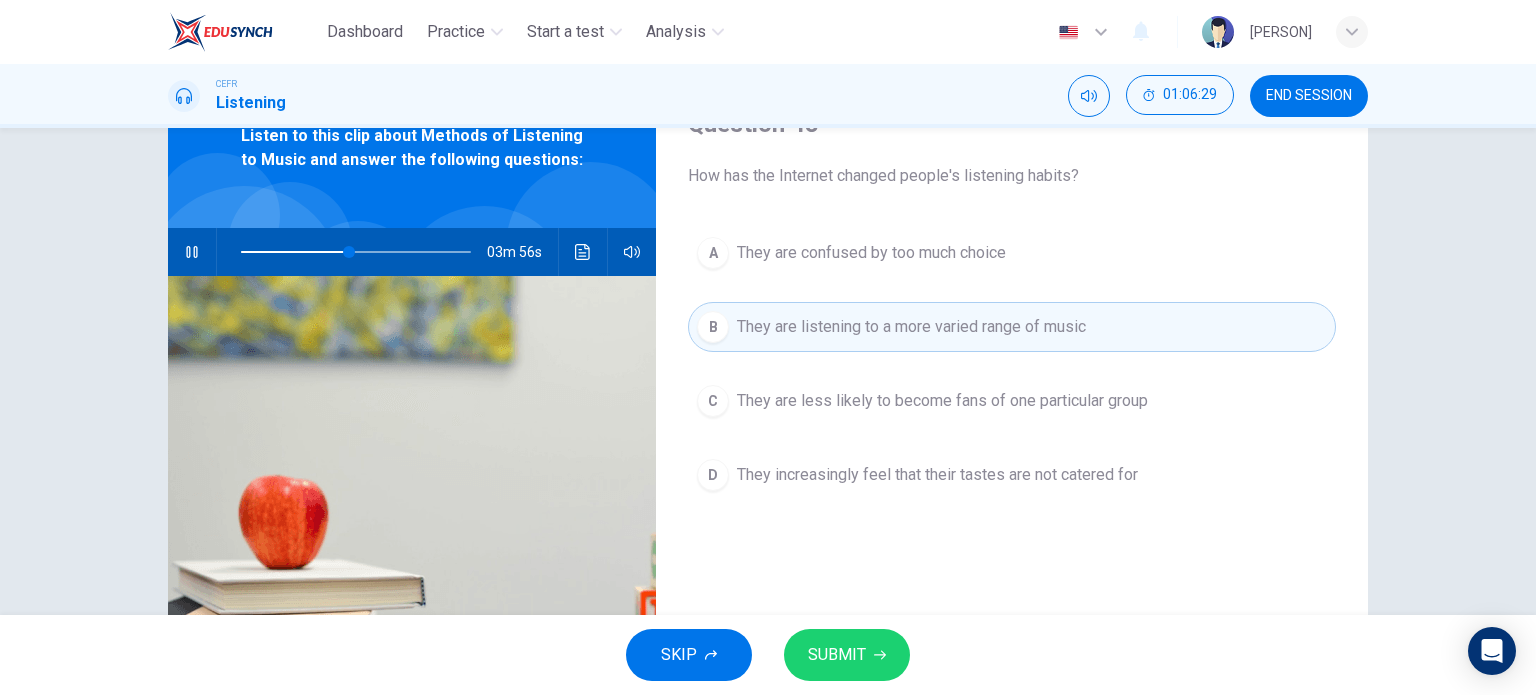 click on "SUBMIT" at bounding box center [837, 655] 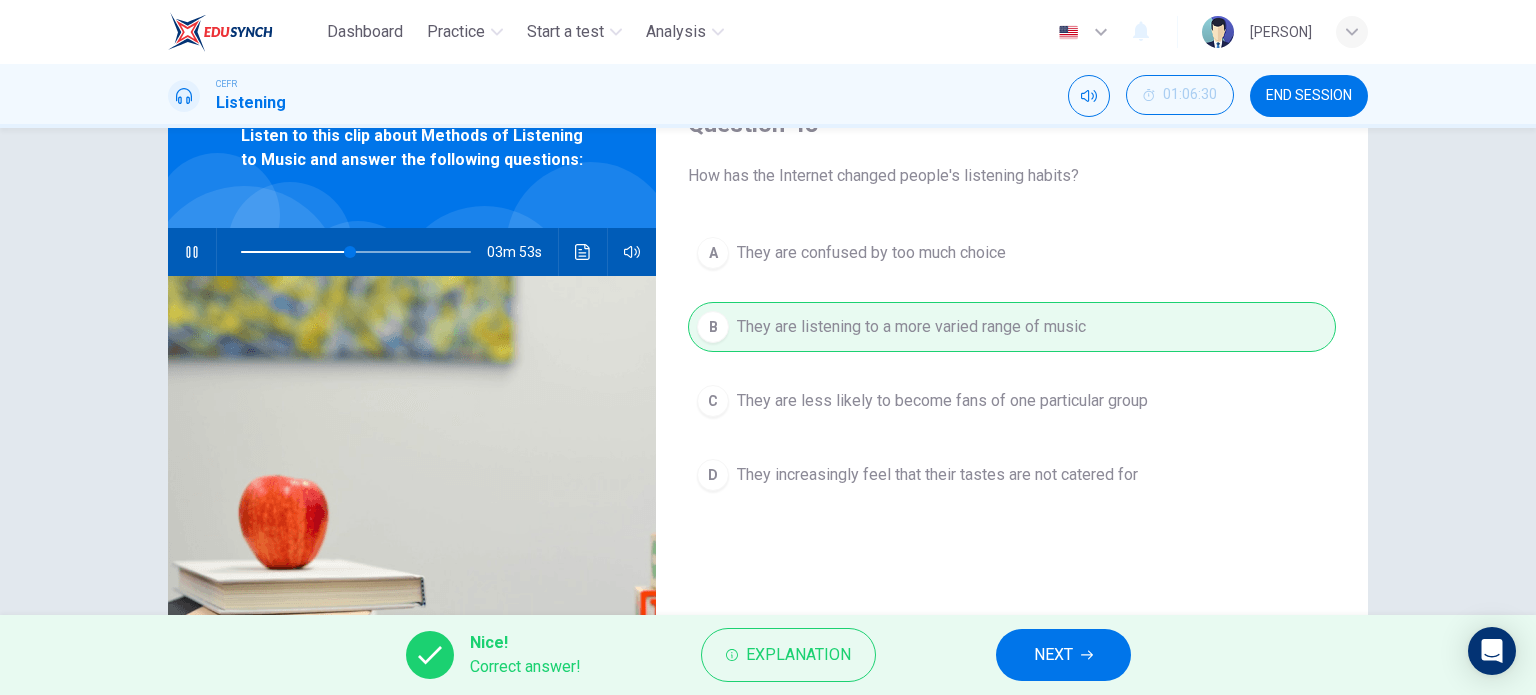 click on "NEXT" at bounding box center [1063, 655] 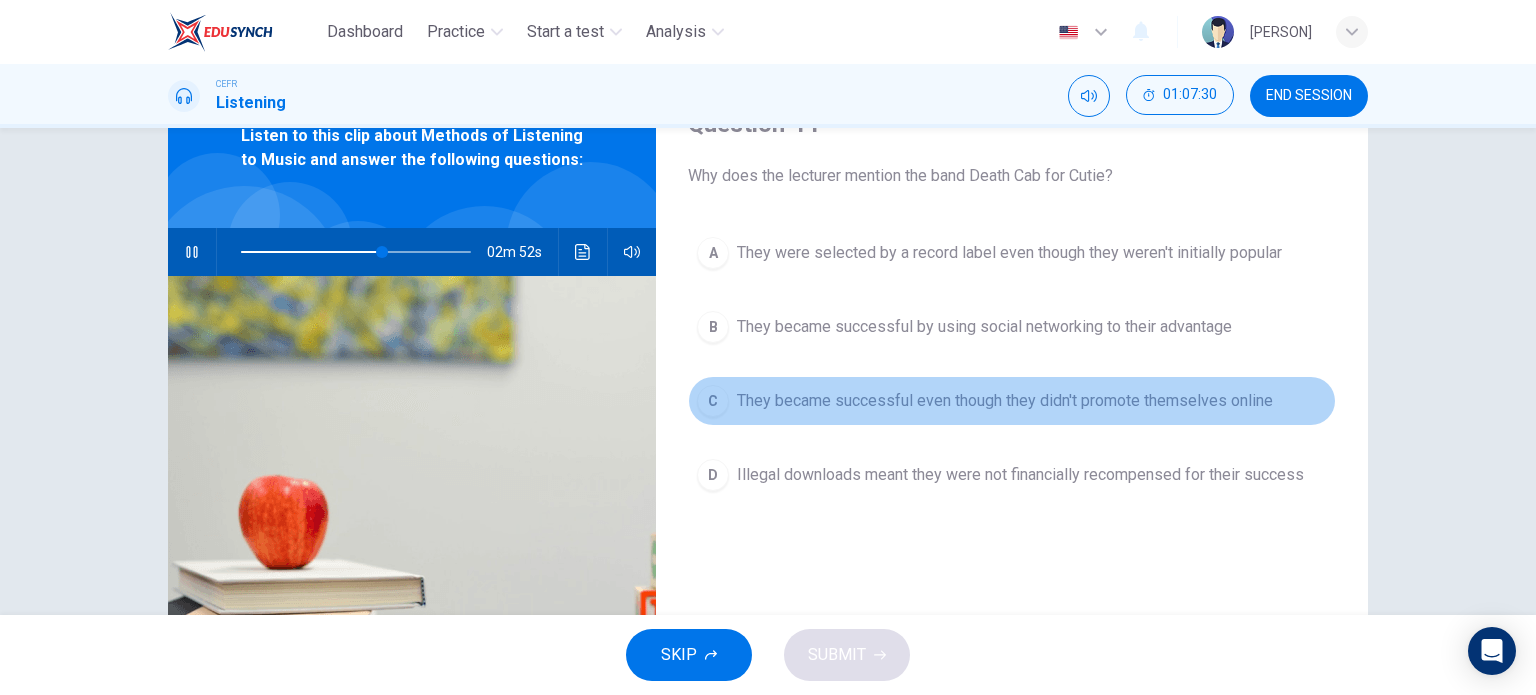 click on "C They became successful even though they didn't promote themselves online" at bounding box center (1012, 401) 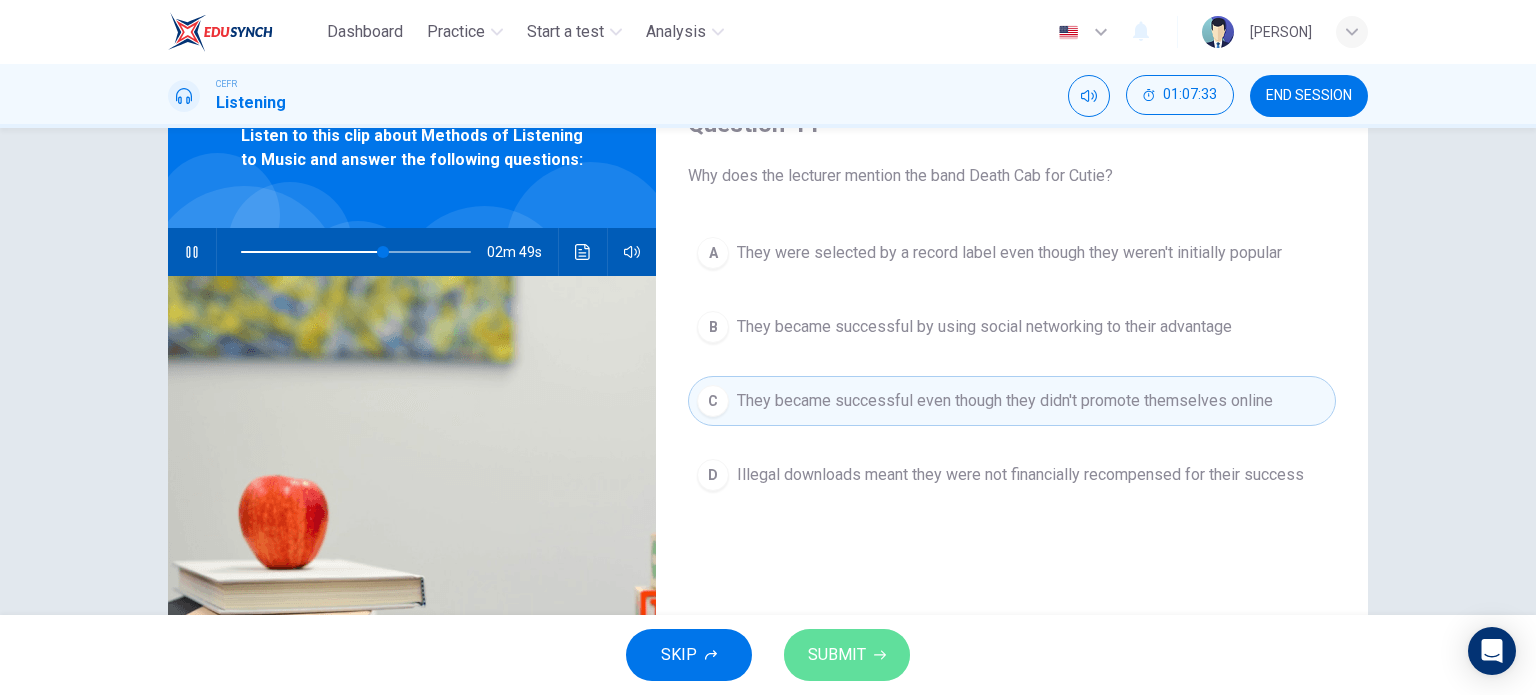 click on "SUBMIT" at bounding box center (837, 655) 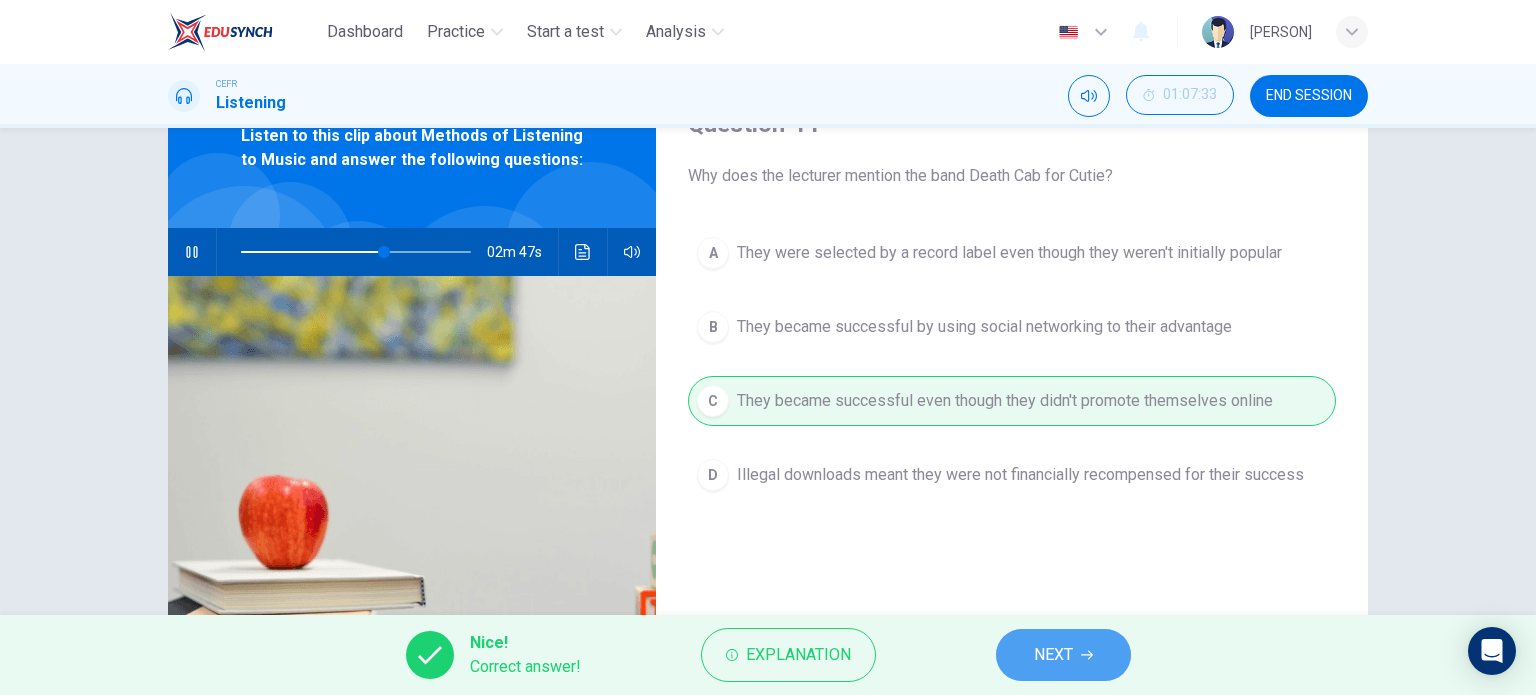 click on "NEXT" at bounding box center (1063, 655) 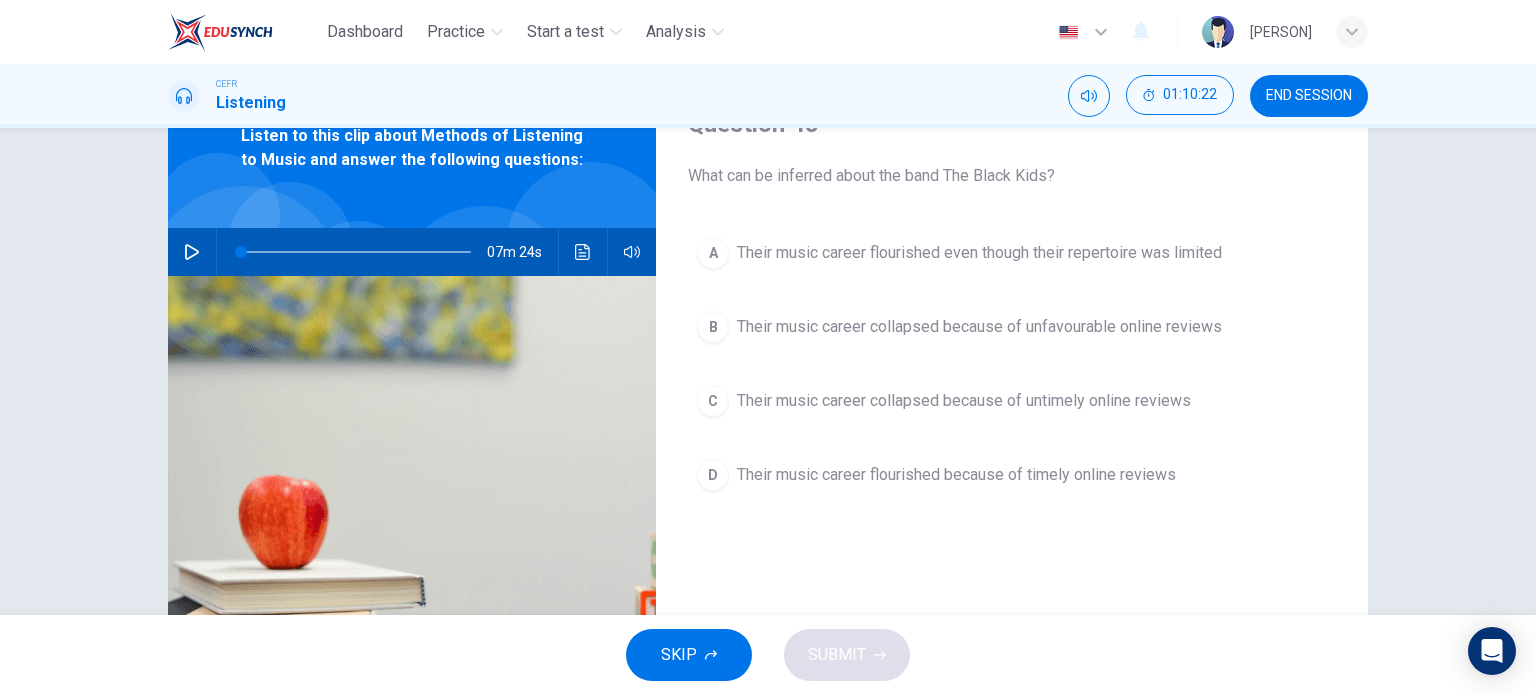 click on "C Their music career collapsed because of untimely online reviews" at bounding box center (1012, 401) 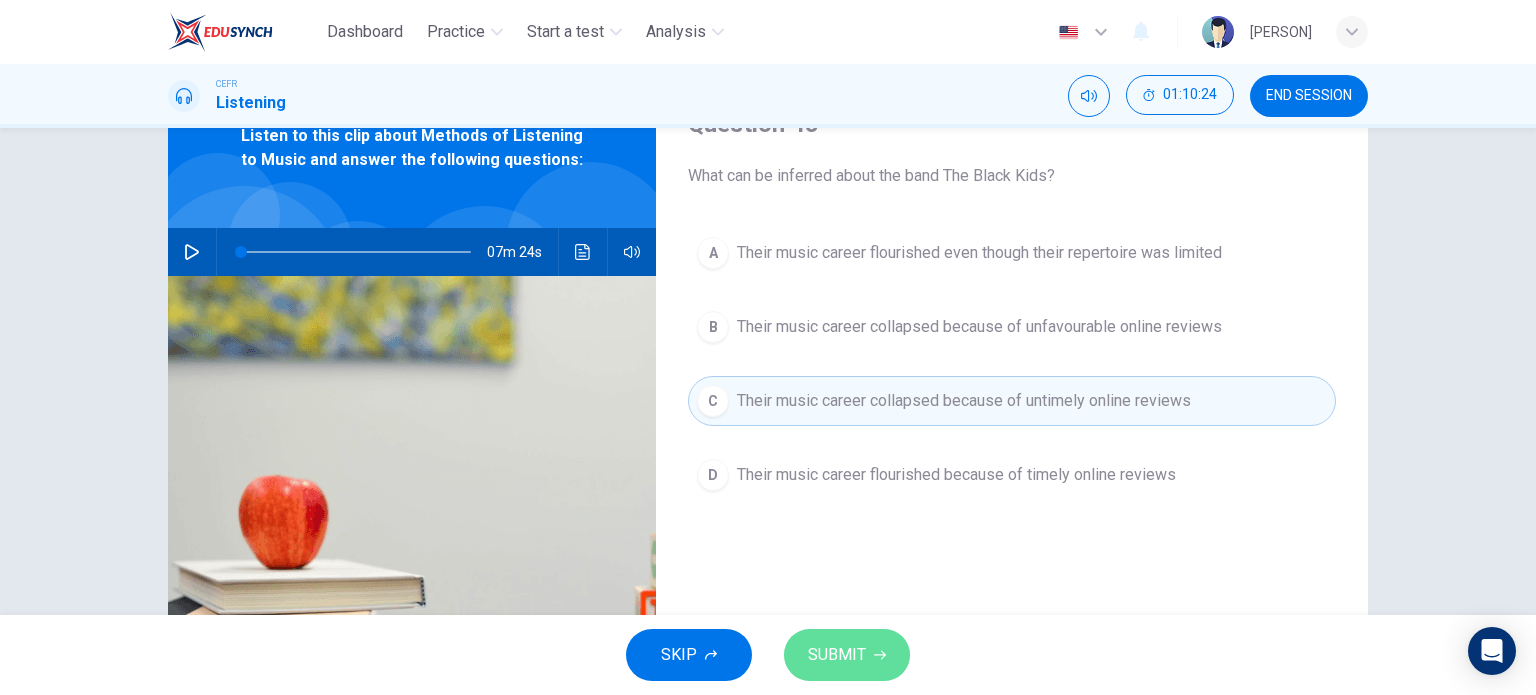 click on "SUBMIT" at bounding box center (837, 655) 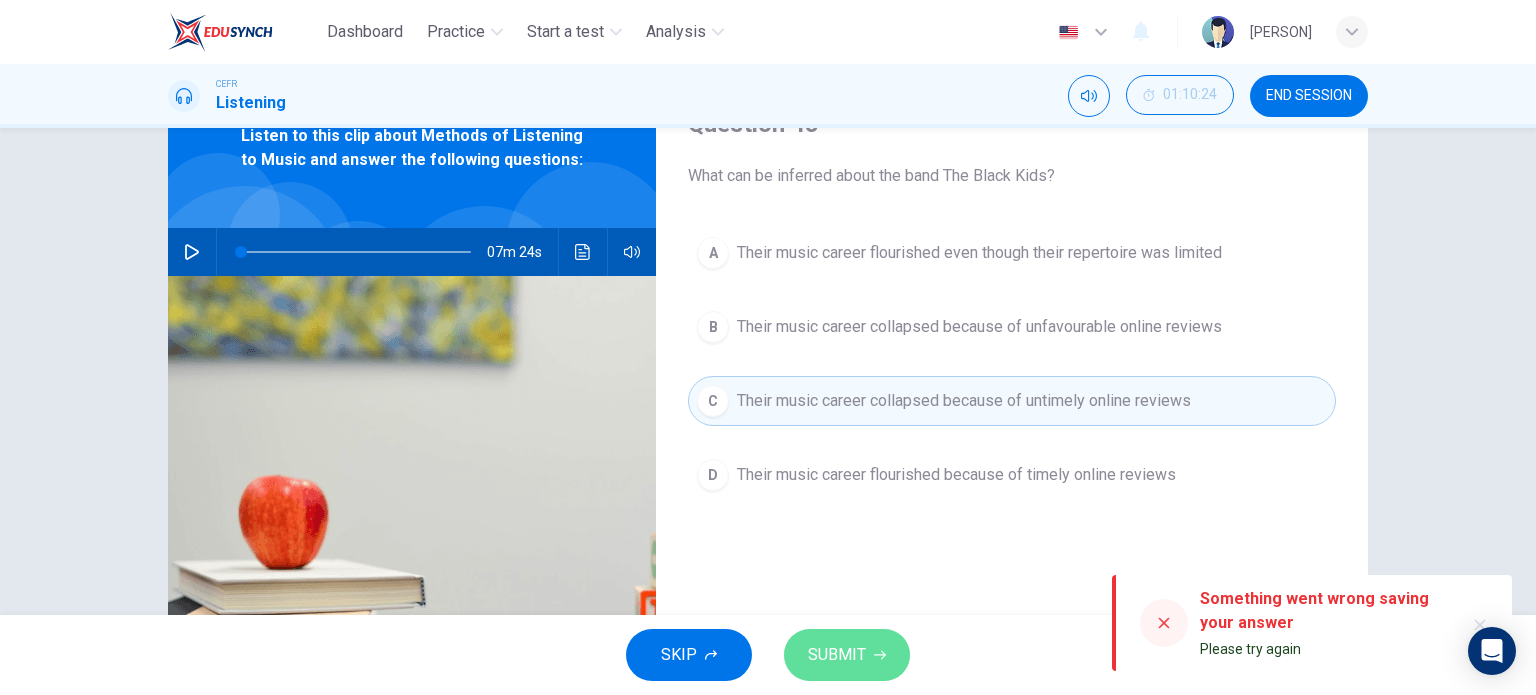 click on "SUBMIT" at bounding box center (837, 655) 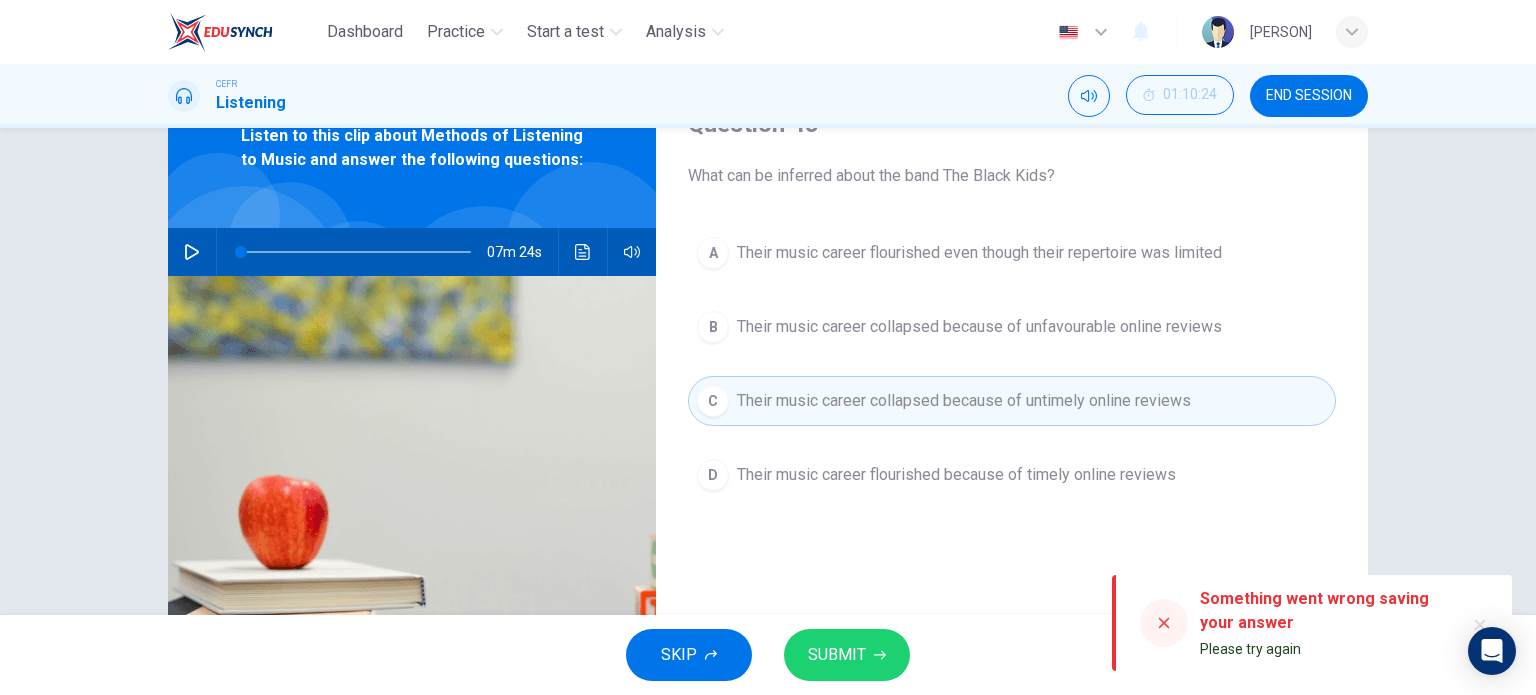 click at bounding box center [1164, 623] 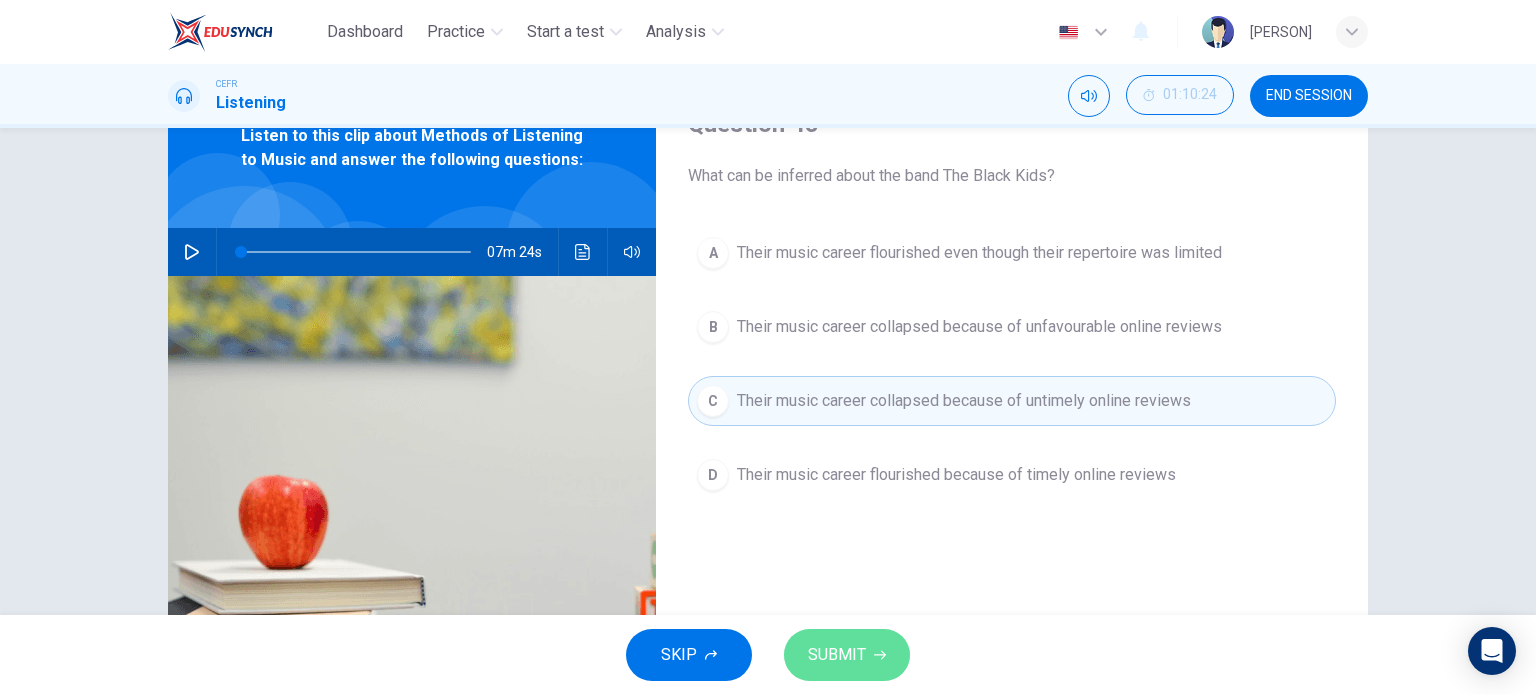 click at bounding box center [880, 655] 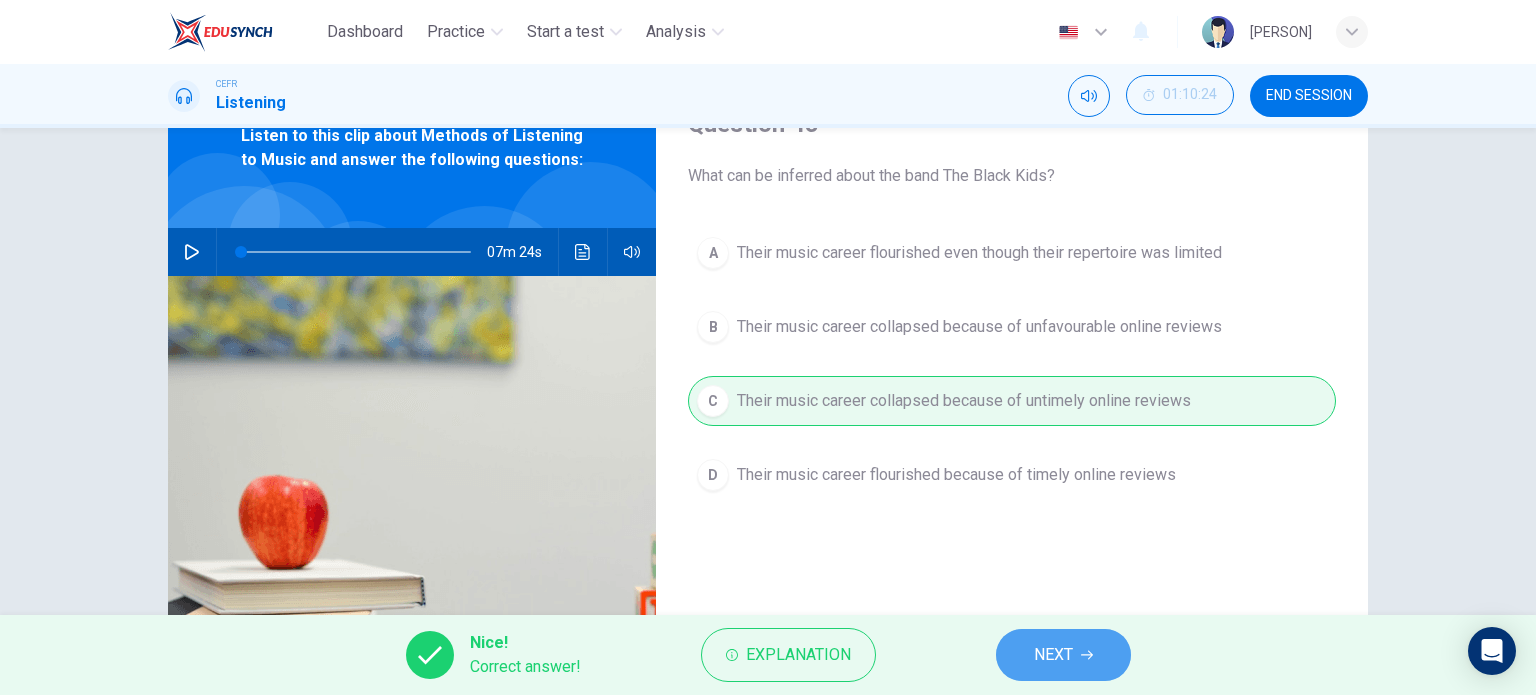 click on "NEXT" at bounding box center (1053, 655) 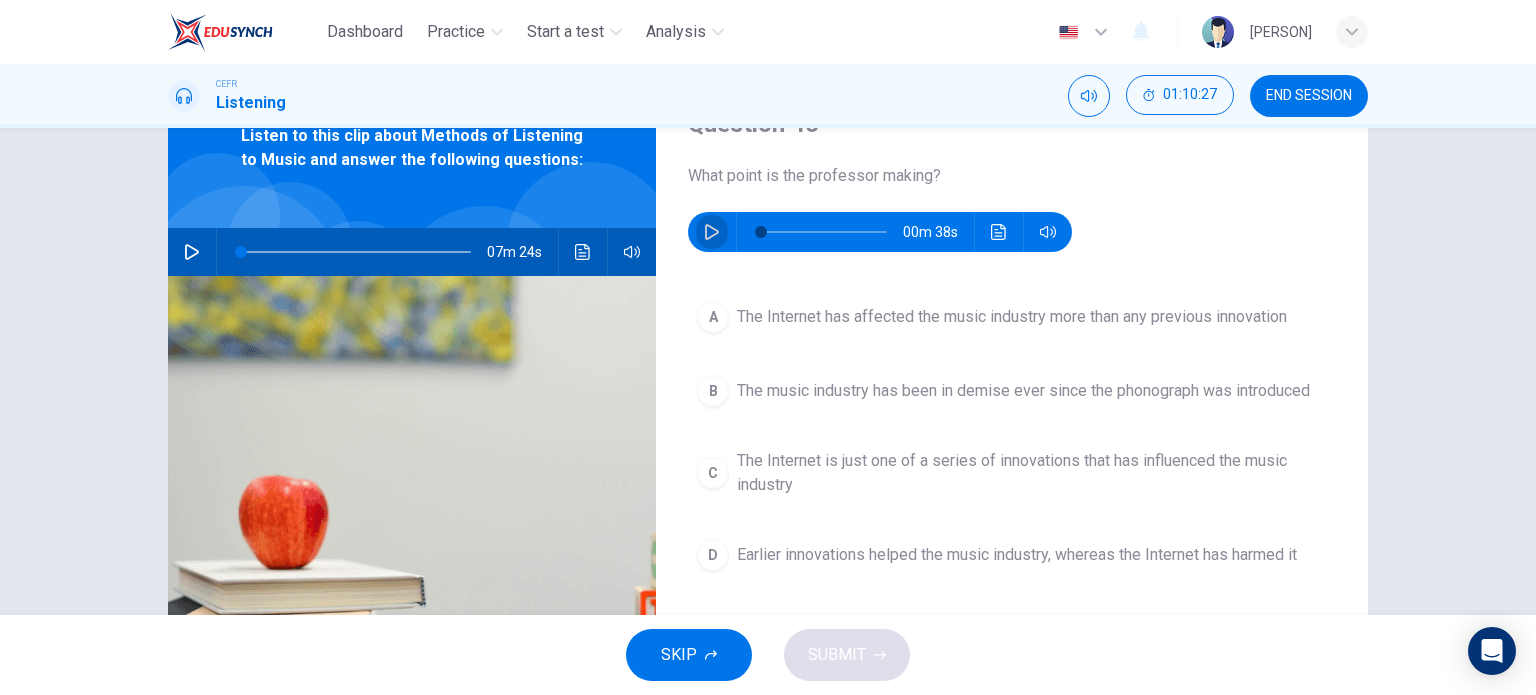 click at bounding box center (712, 232) 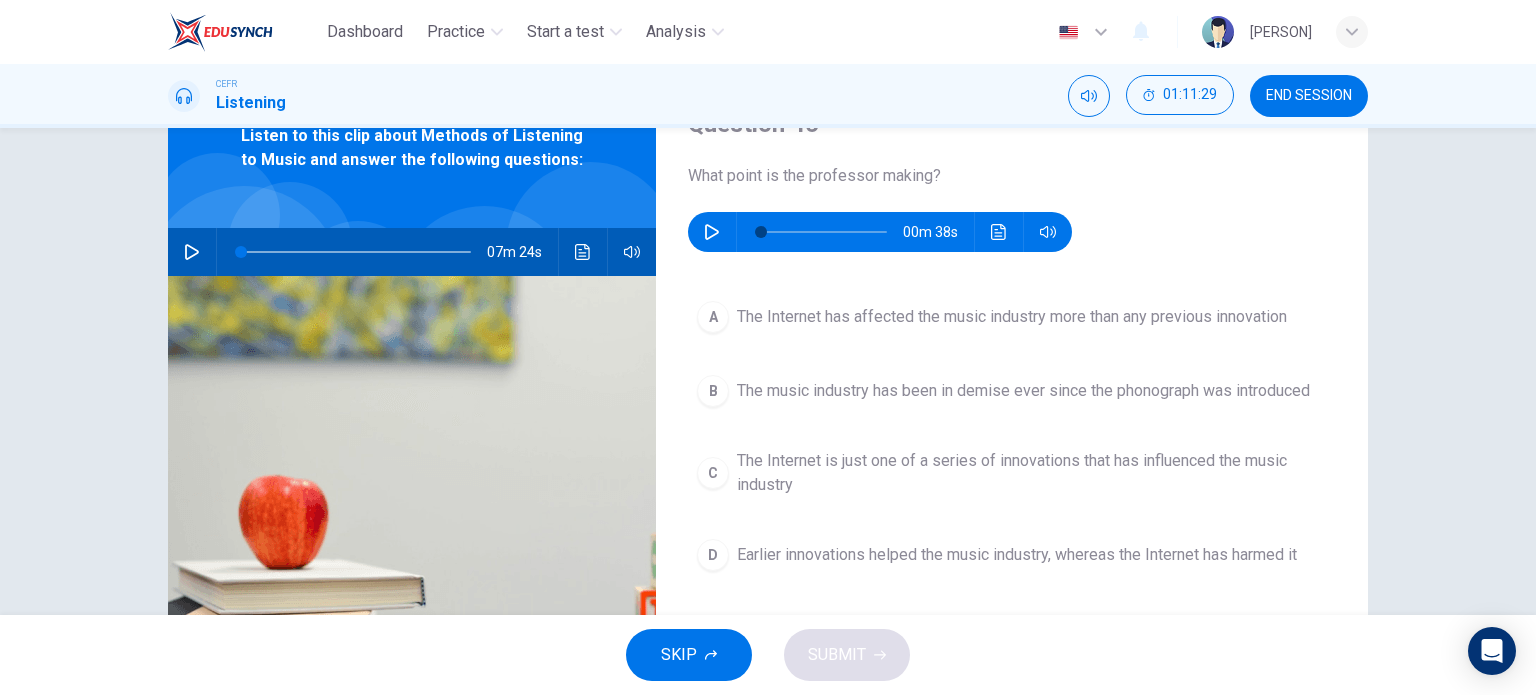 click at bounding box center [712, 232] 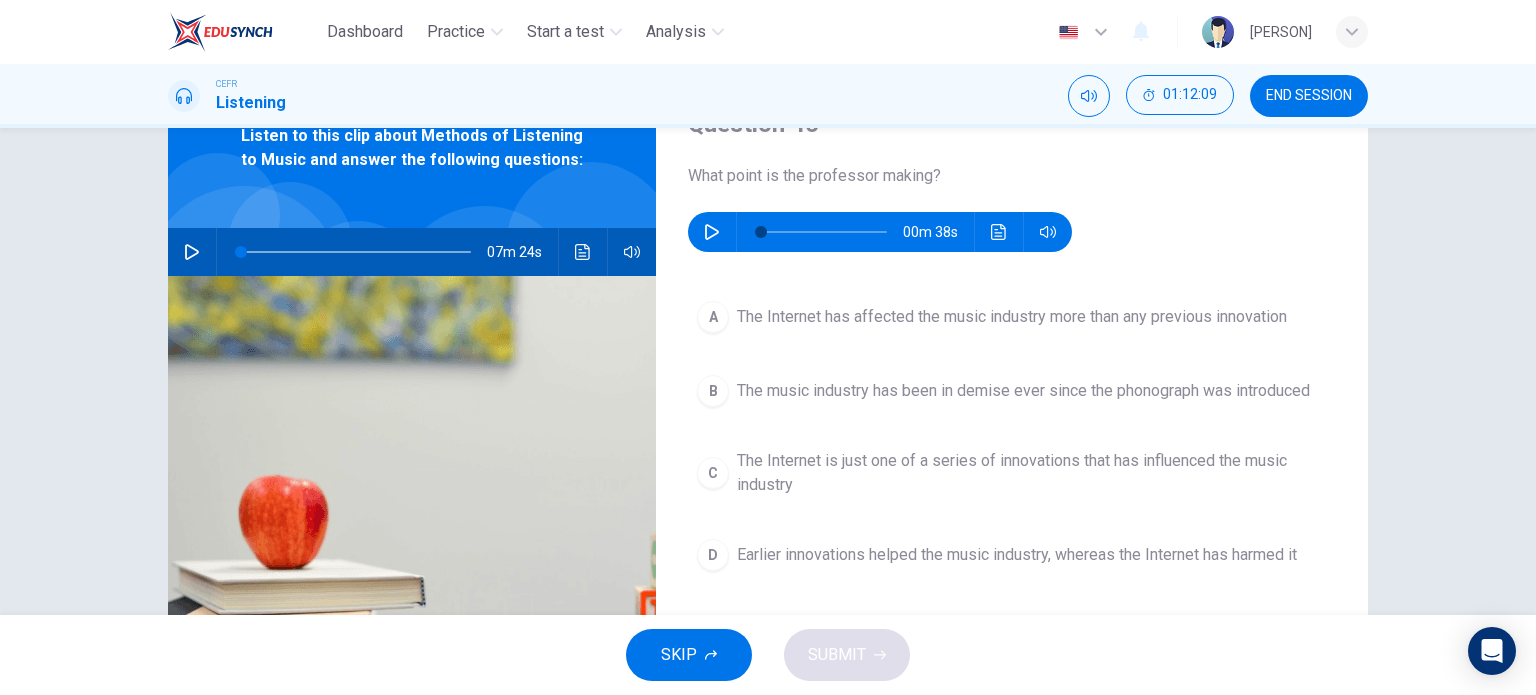 click on "C" at bounding box center (713, 317) 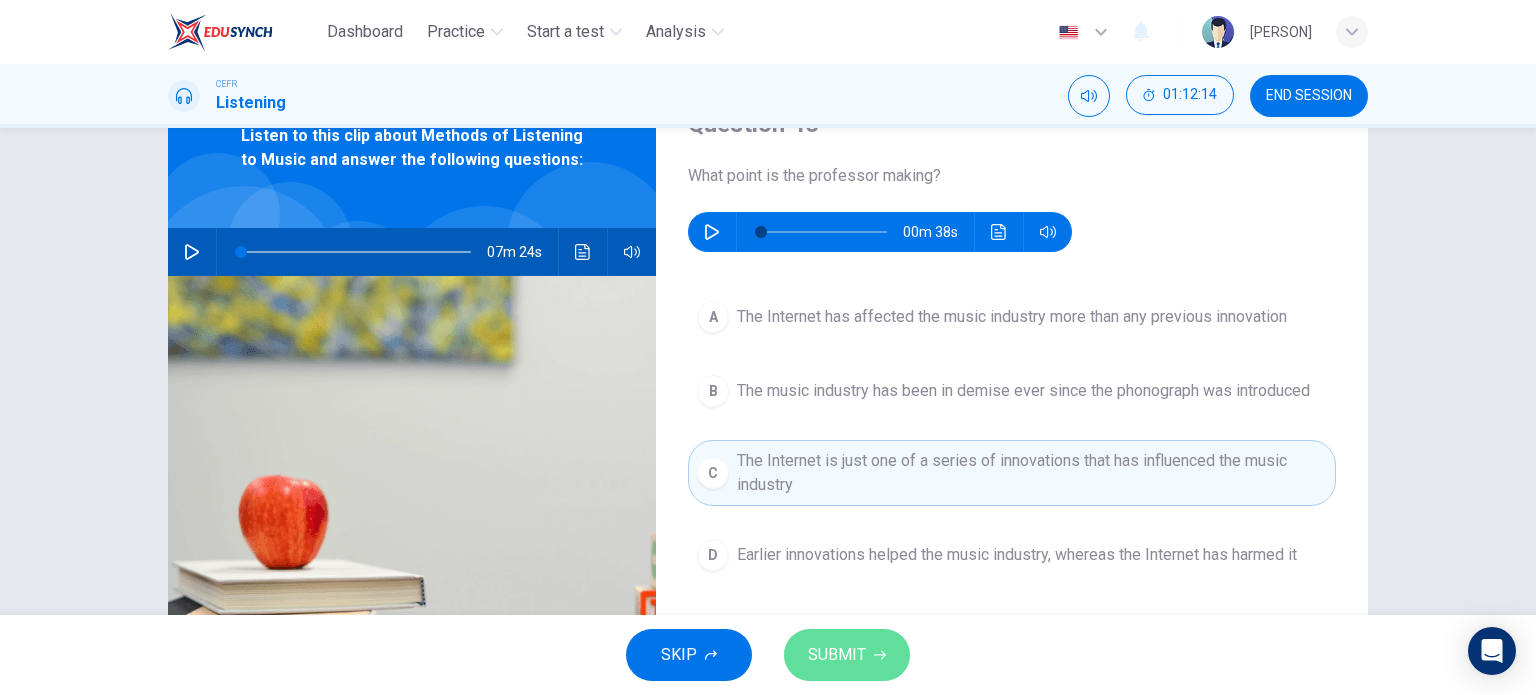click on "SUBMIT" at bounding box center [837, 655] 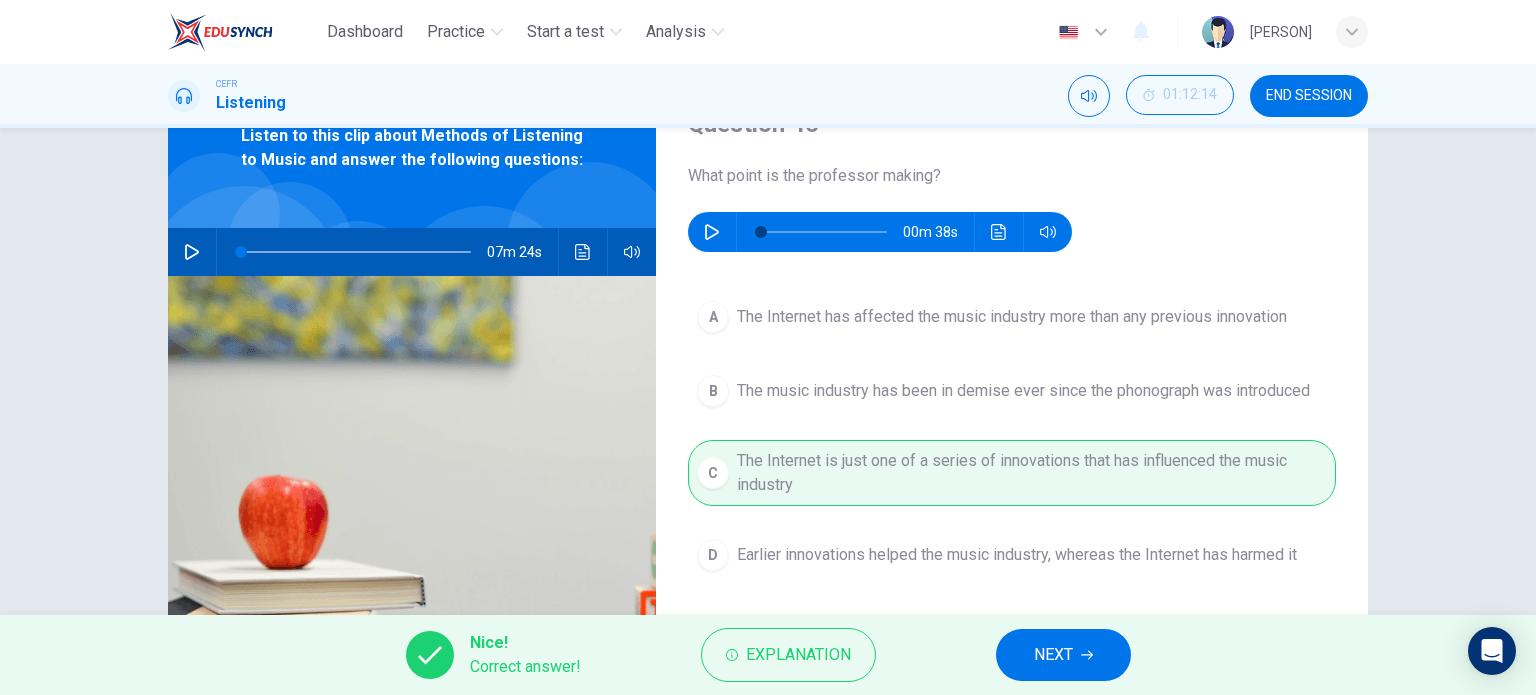 click on "NEXT" at bounding box center [1053, 655] 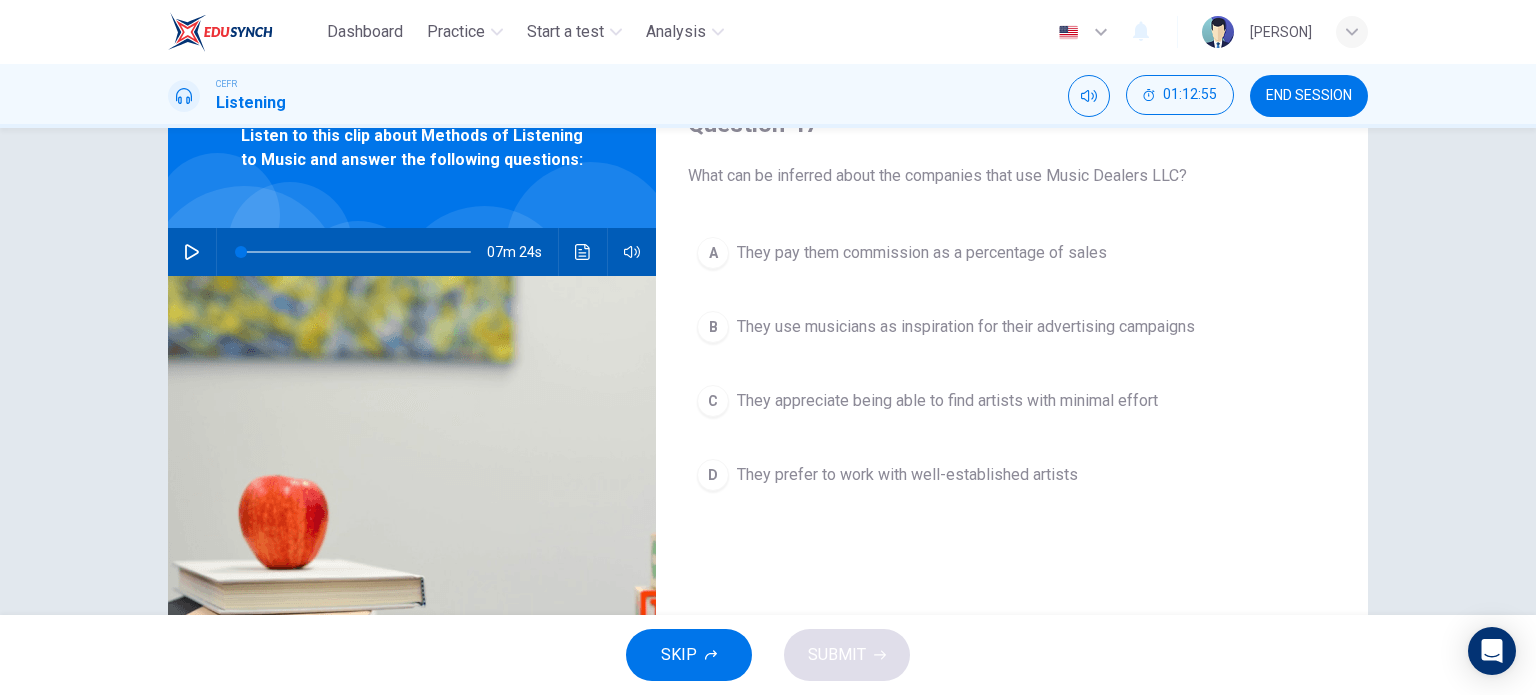 click at bounding box center (192, 252) 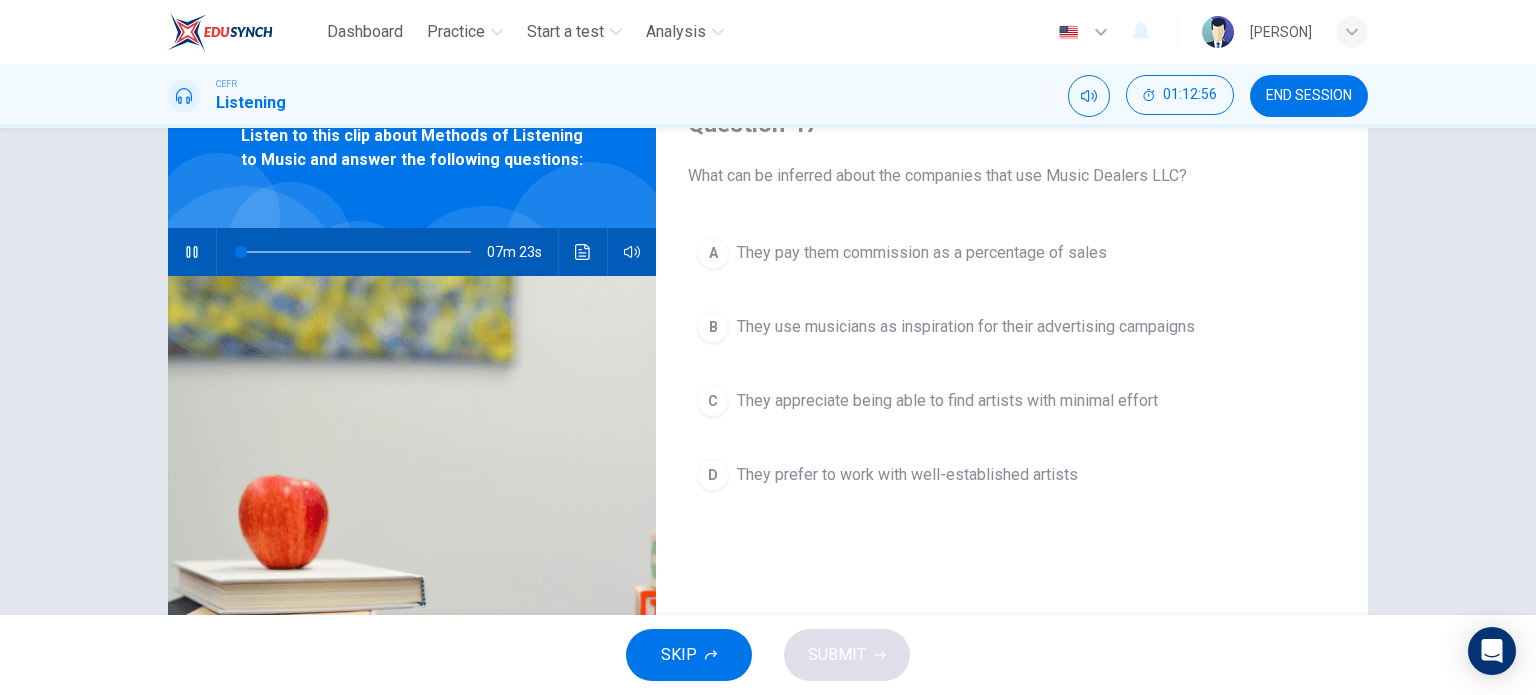 click at bounding box center (356, 252) 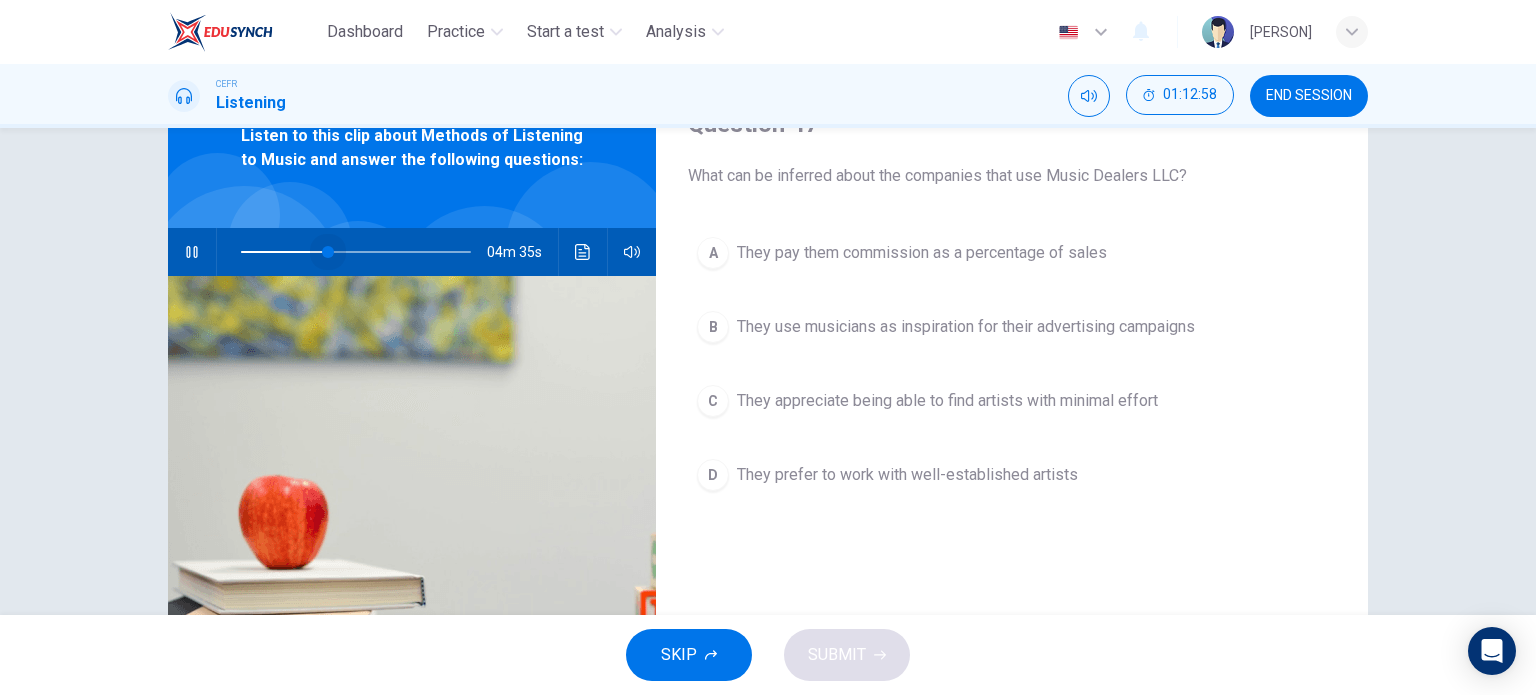 click at bounding box center [356, 252] 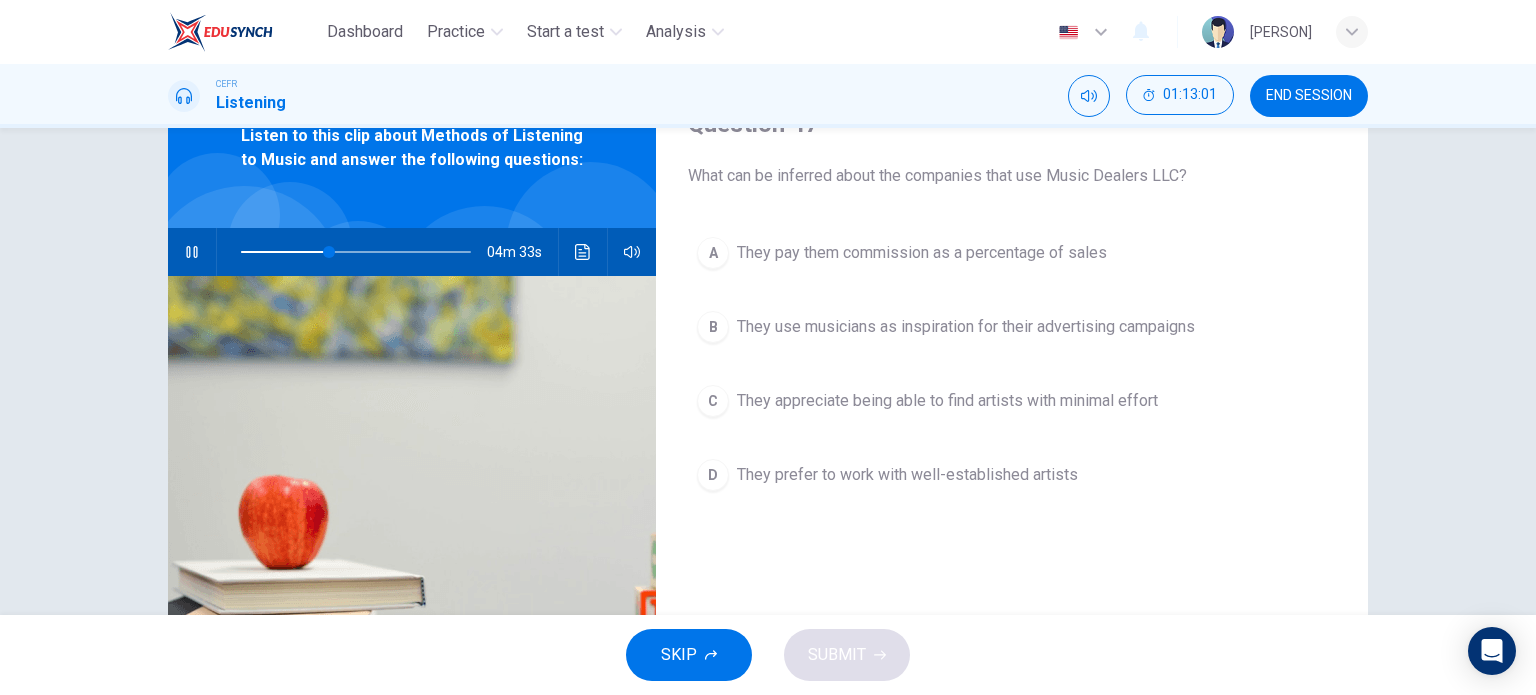 click at bounding box center (356, 252) 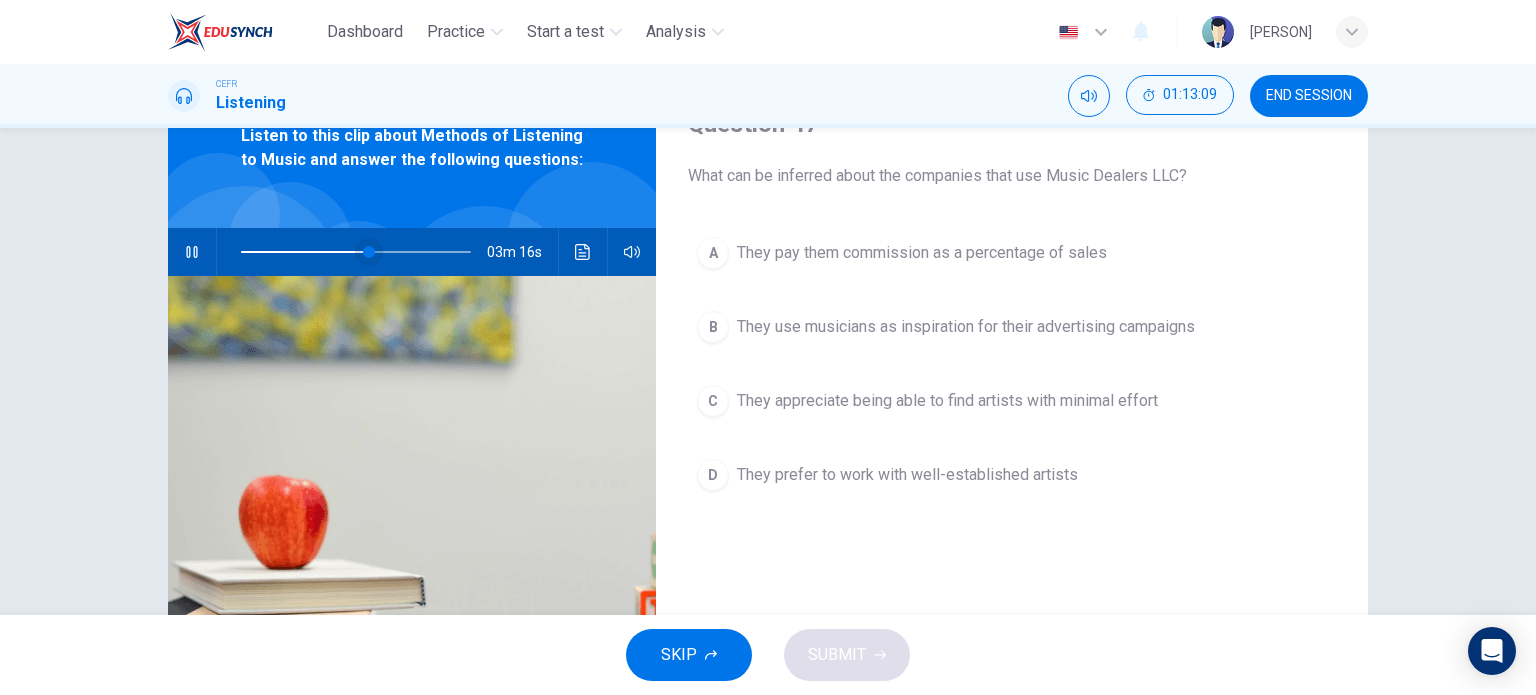 click at bounding box center (369, 252) 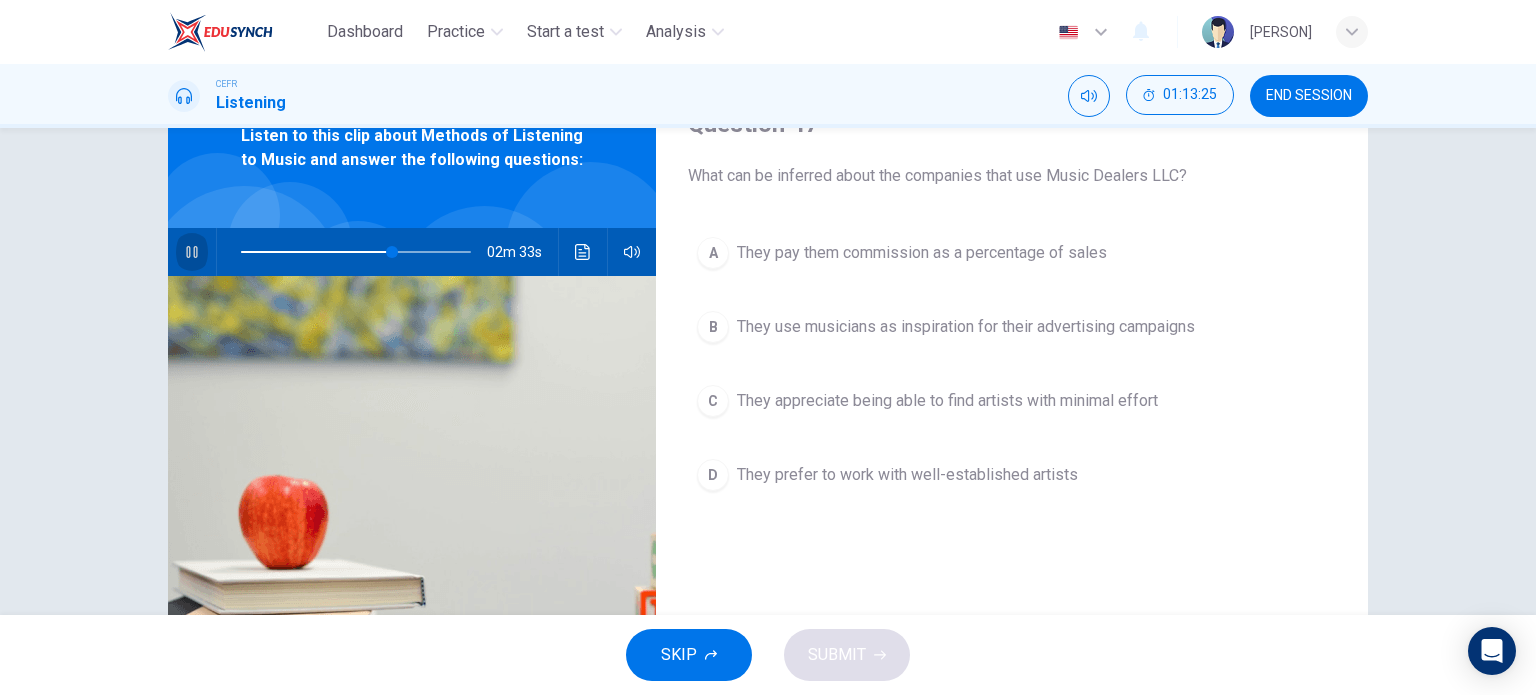 click at bounding box center [192, 252] 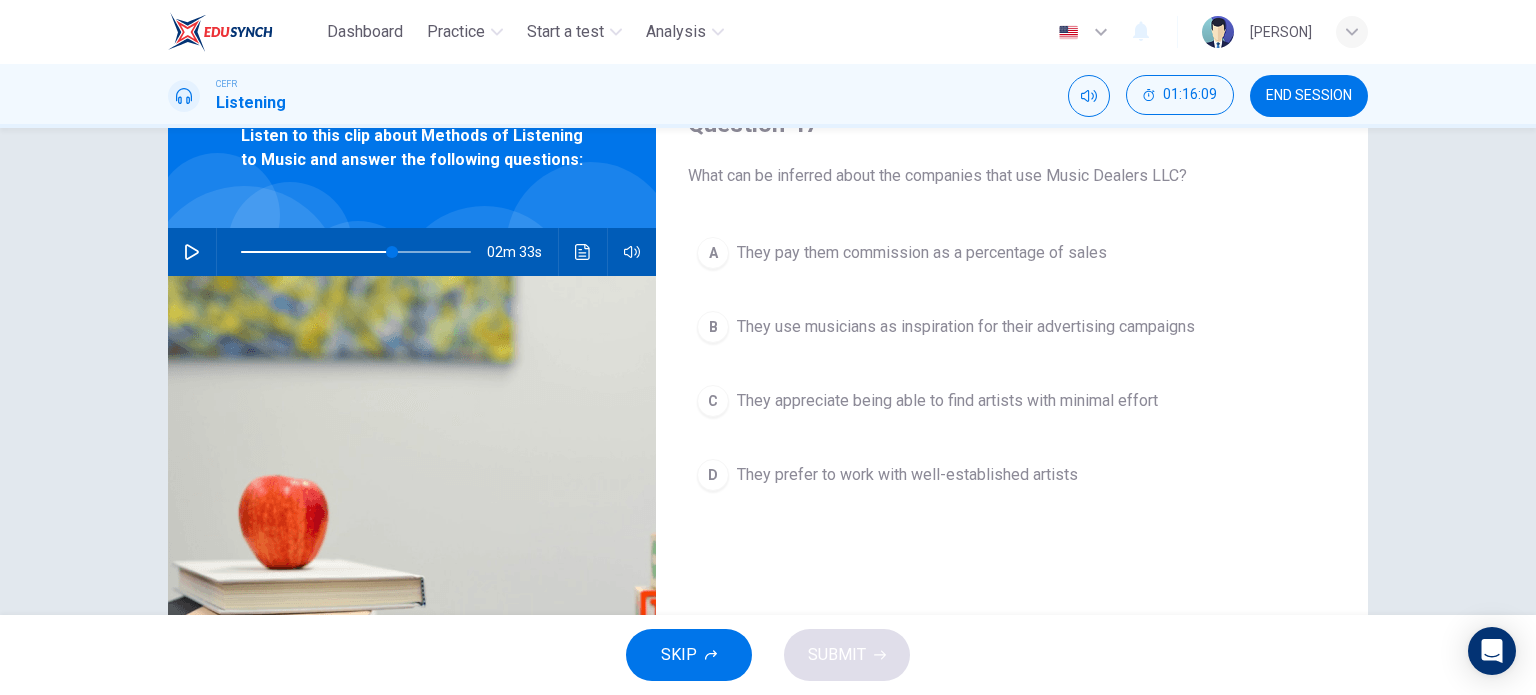 click at bounding box center [192, 252] 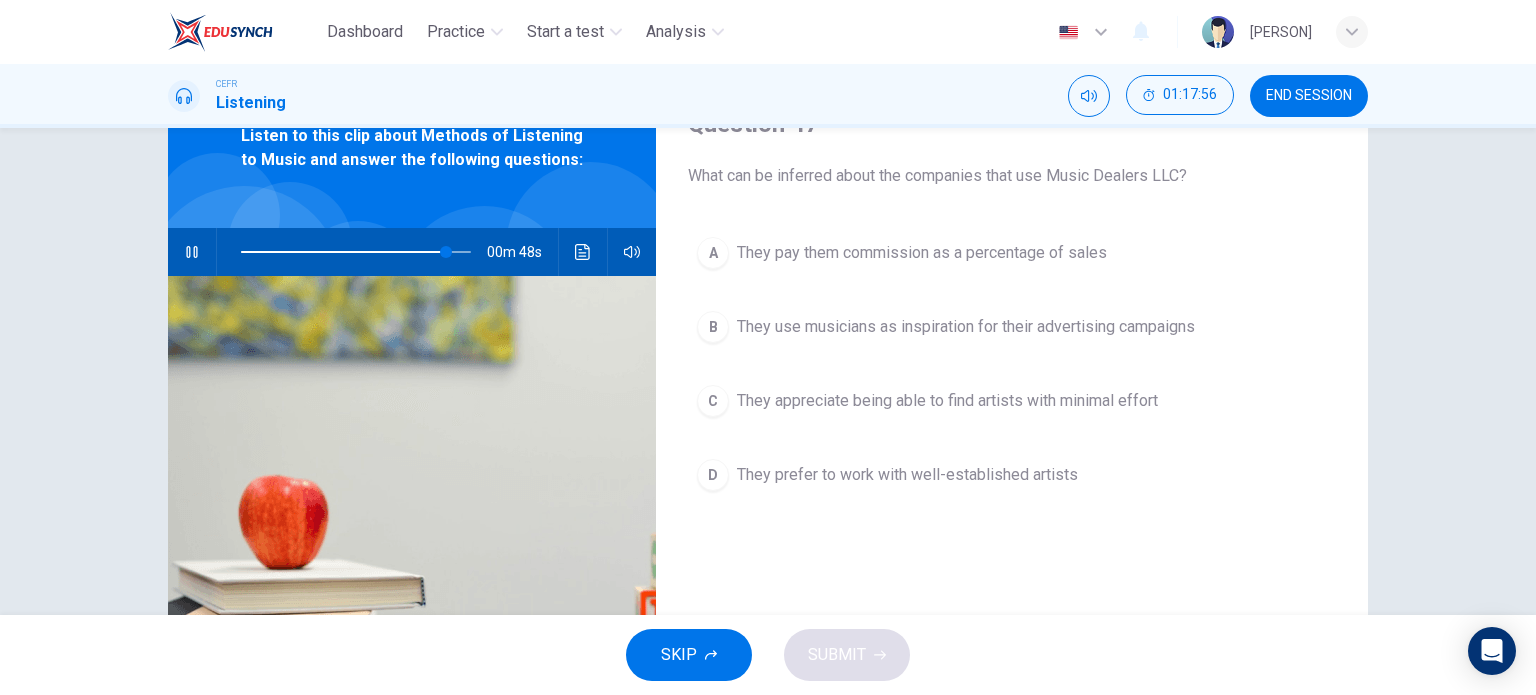 click on "B" at bounding box center (713, 253) 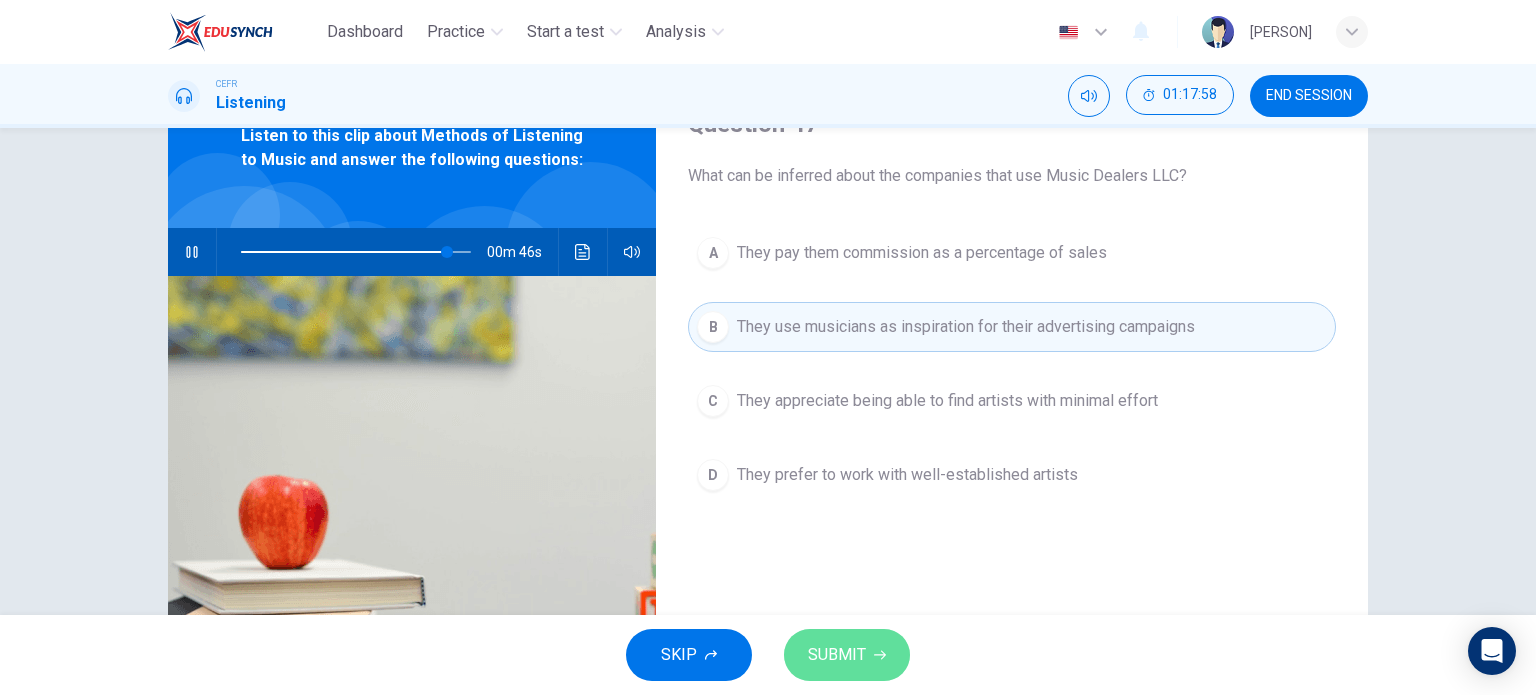 click on "SUBMIT" at bounding box center (837, 655) 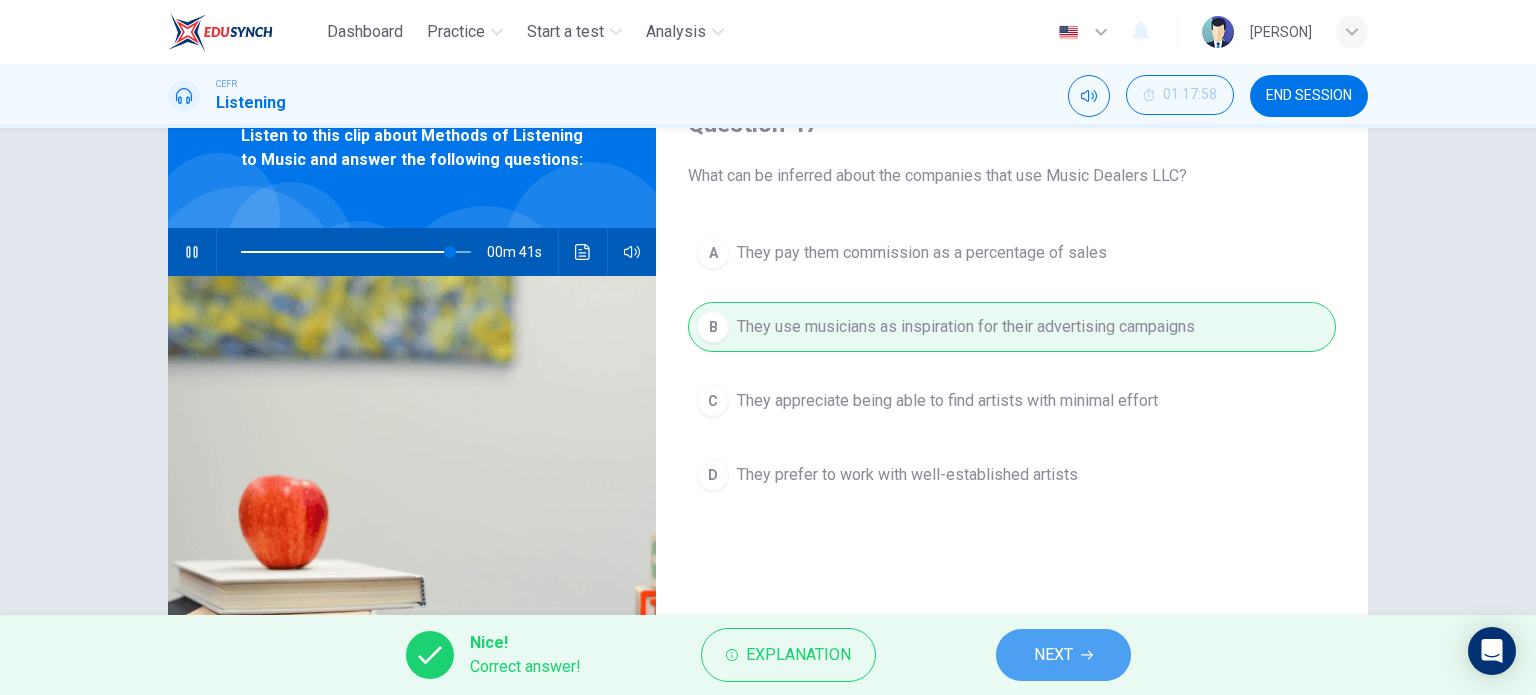click on "NEXT" at bounding box center (1053, 655) 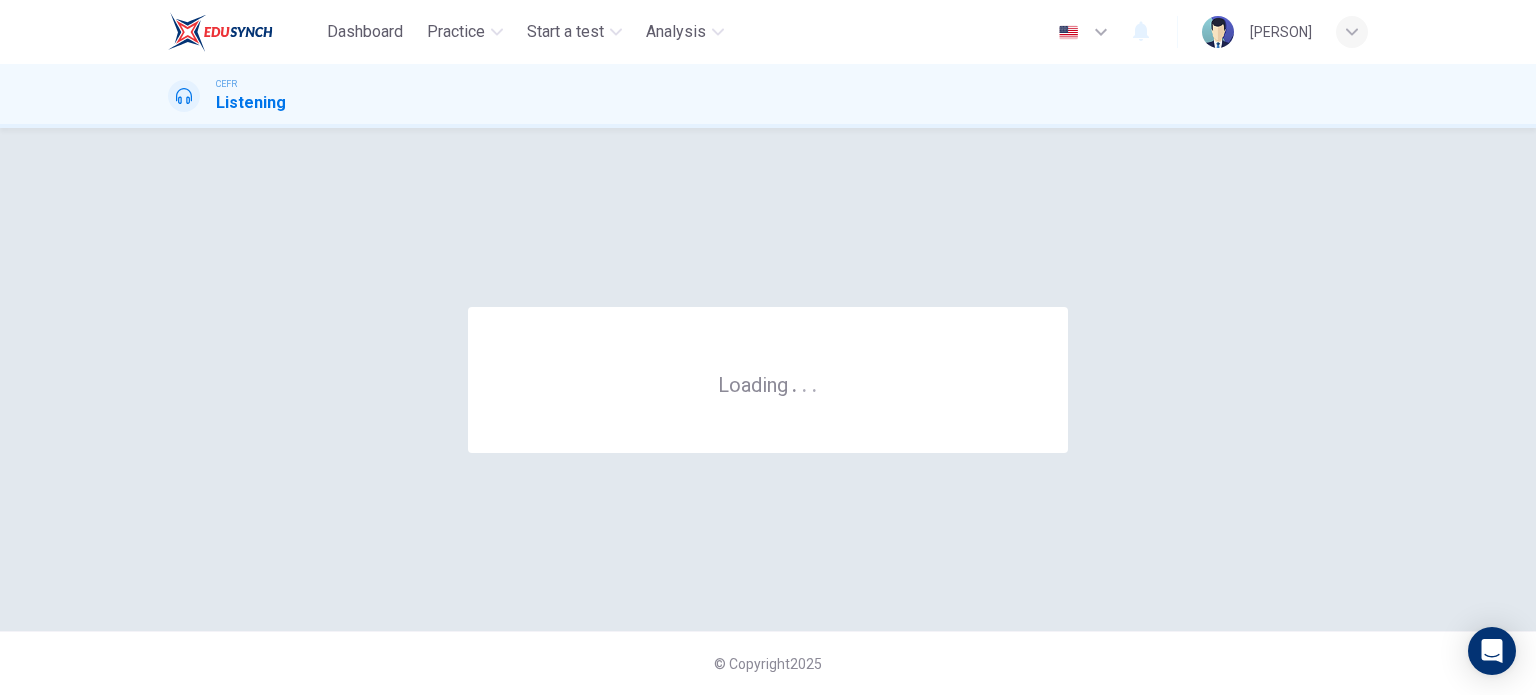 scroll, scrollTop: 0, scrollLeft: 0, axis: both 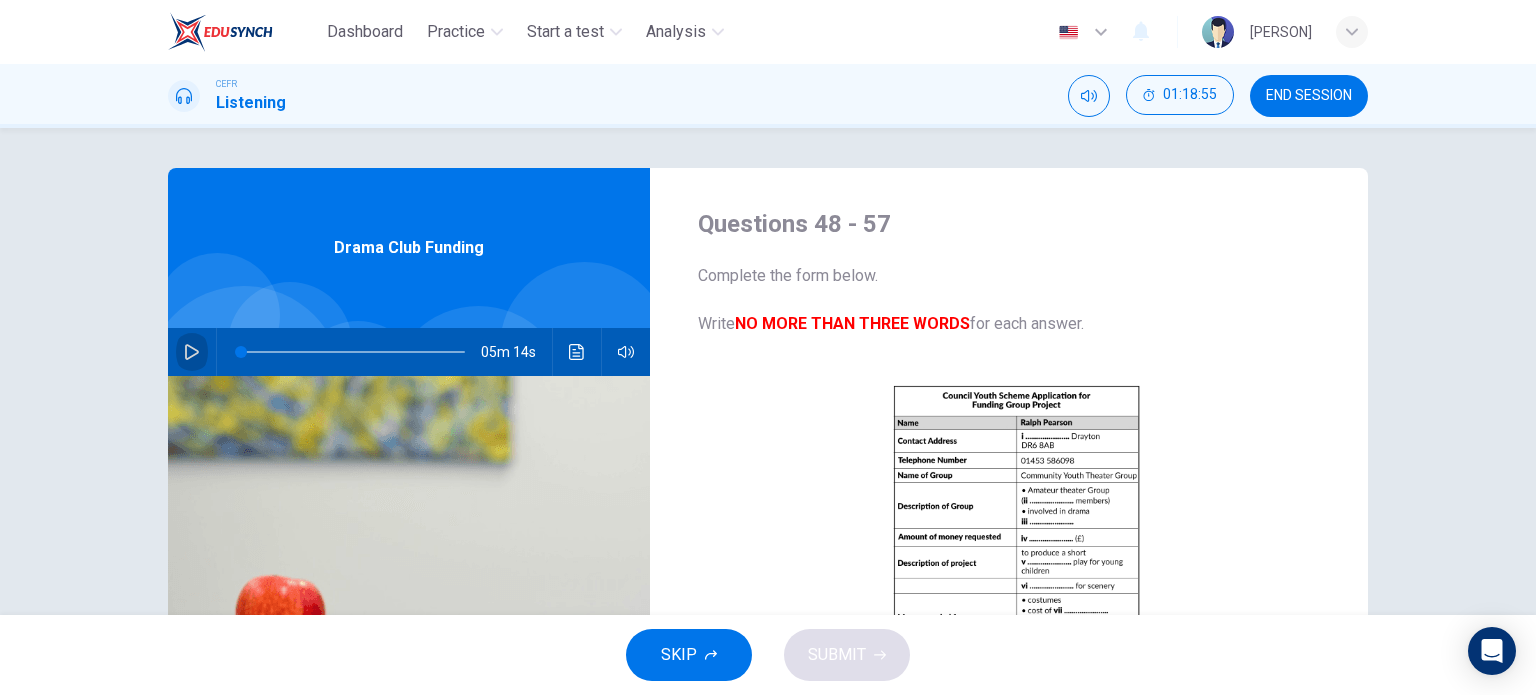 click at bounding box center (192, 352) 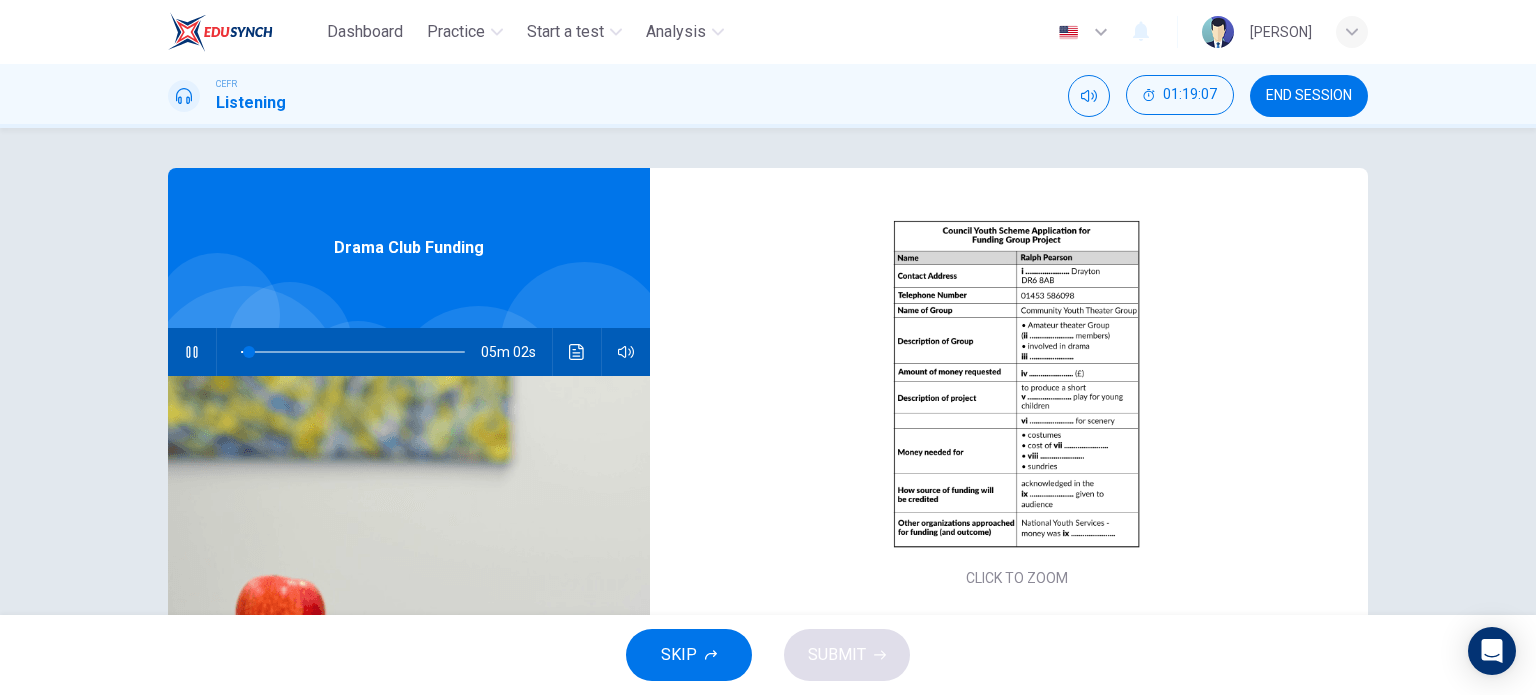 scroll, scrollTop: 200, scrollLeft: 0, axis: vertical 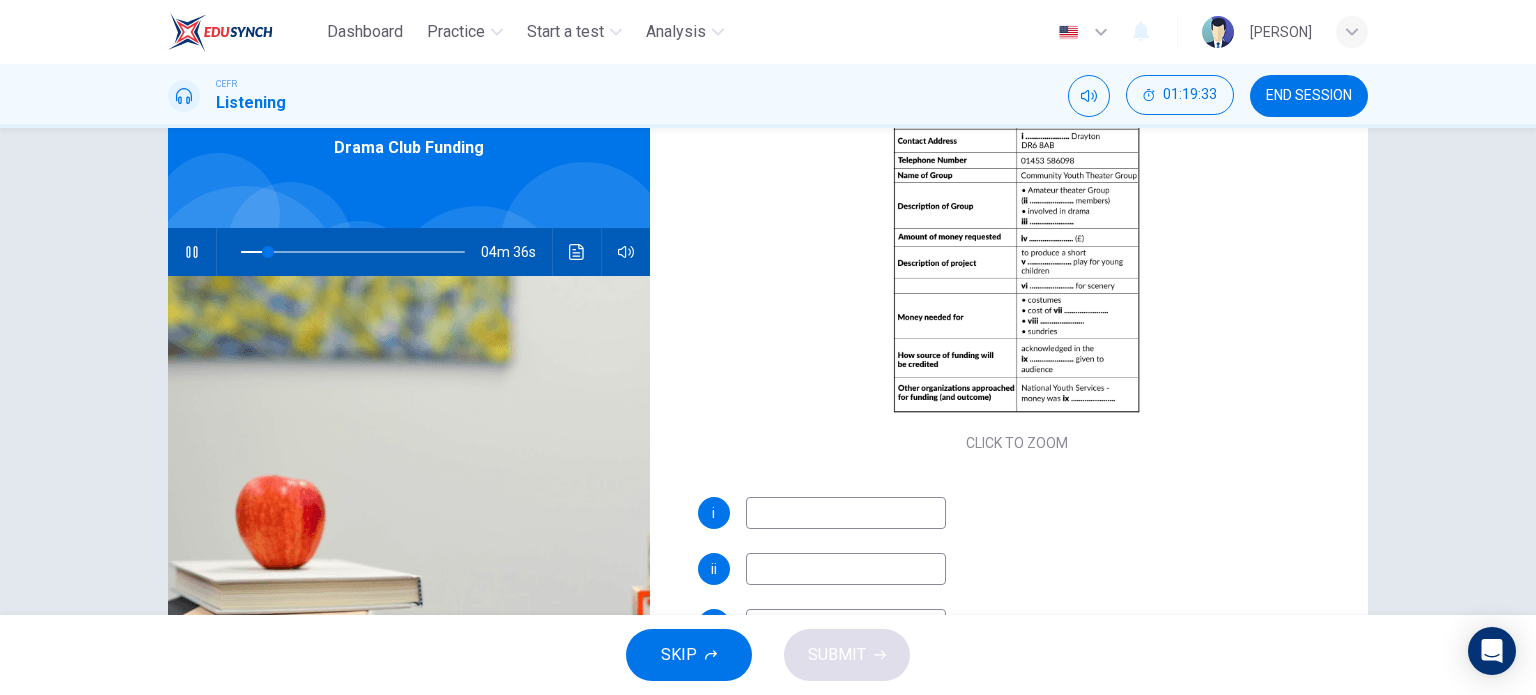 click at bounding box center [846, 513] 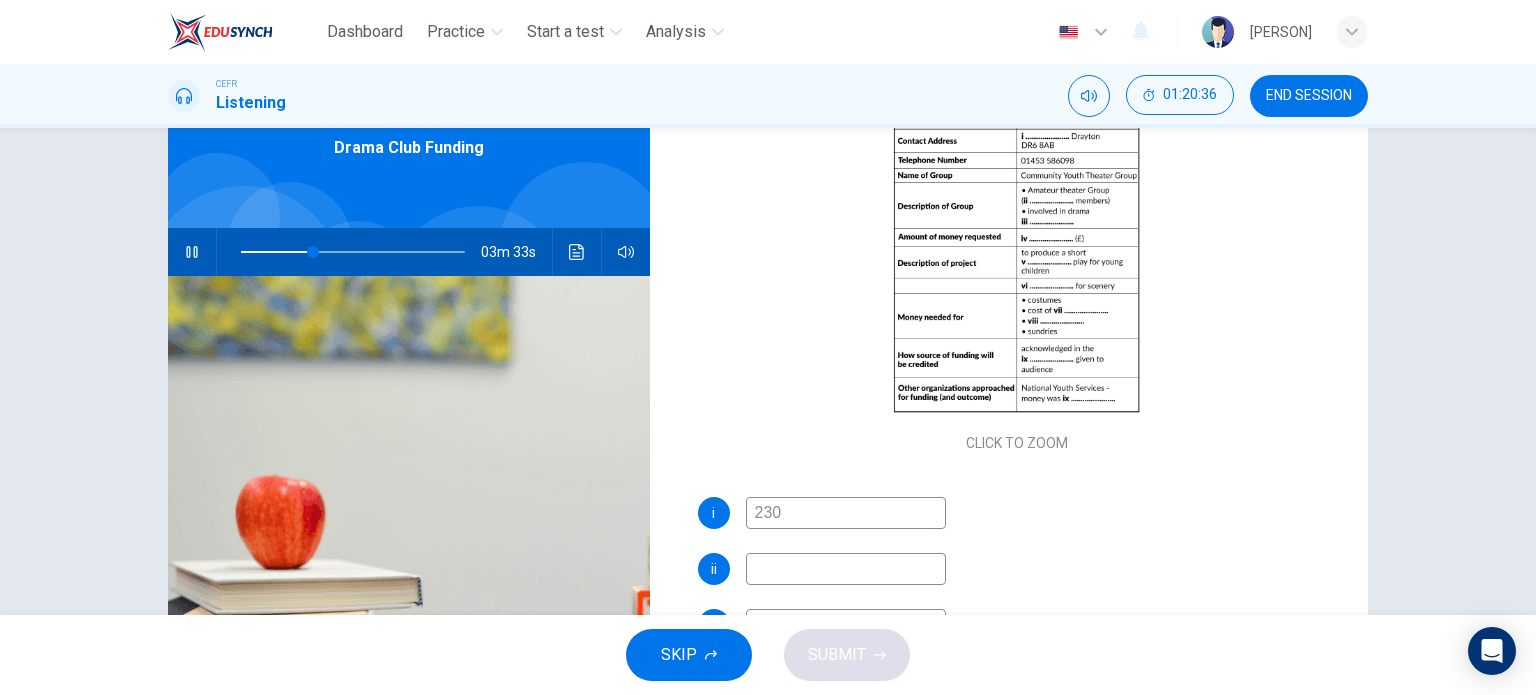 type on "230" 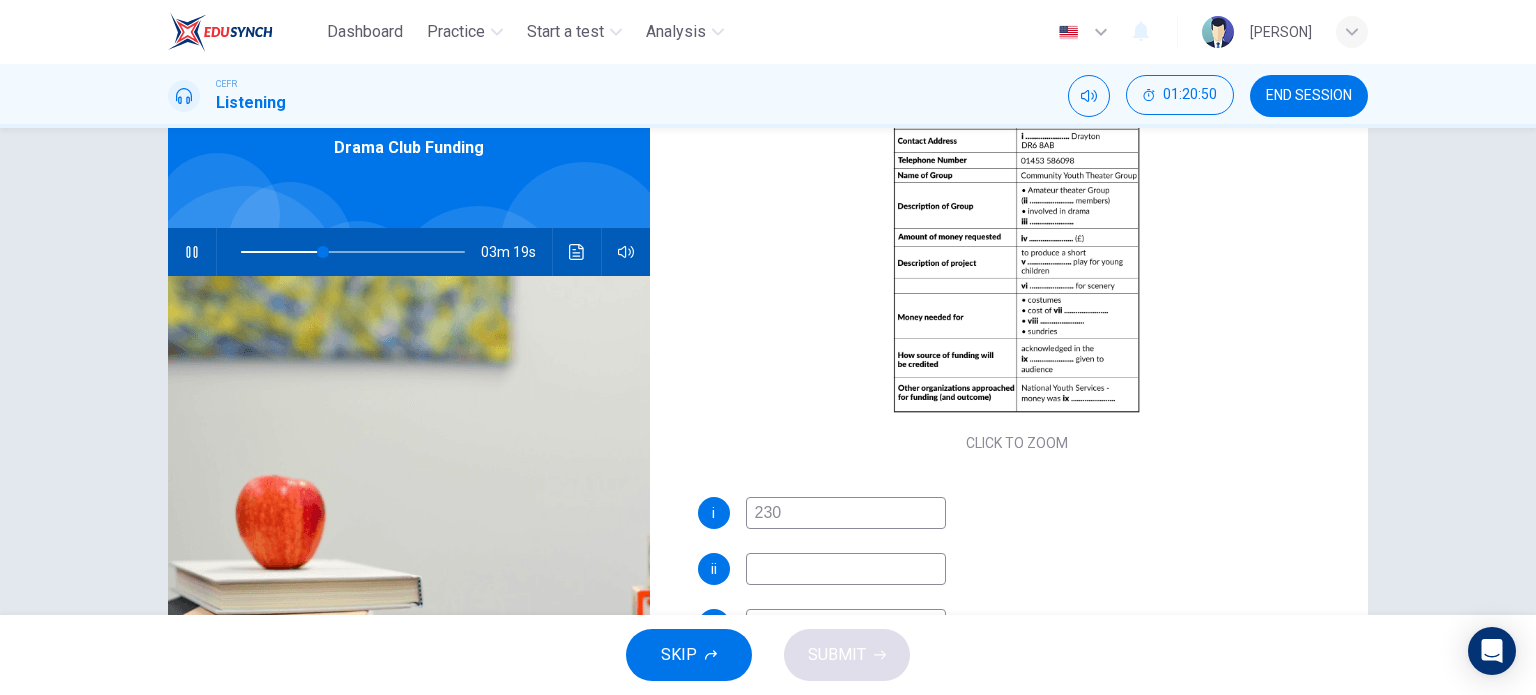 click at bounding box center (846, 513) 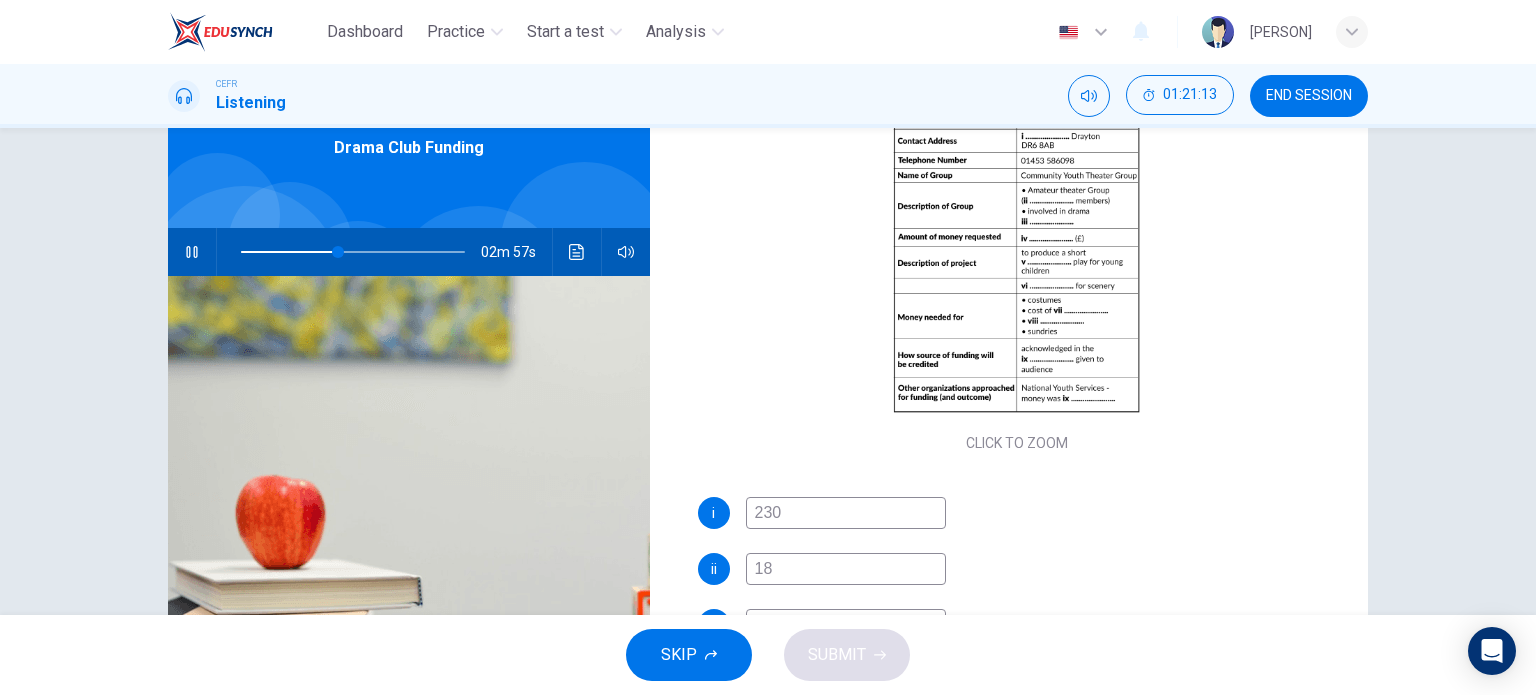 scroll, scrollTop: 300, scrollLeft: 0, axis: vertical 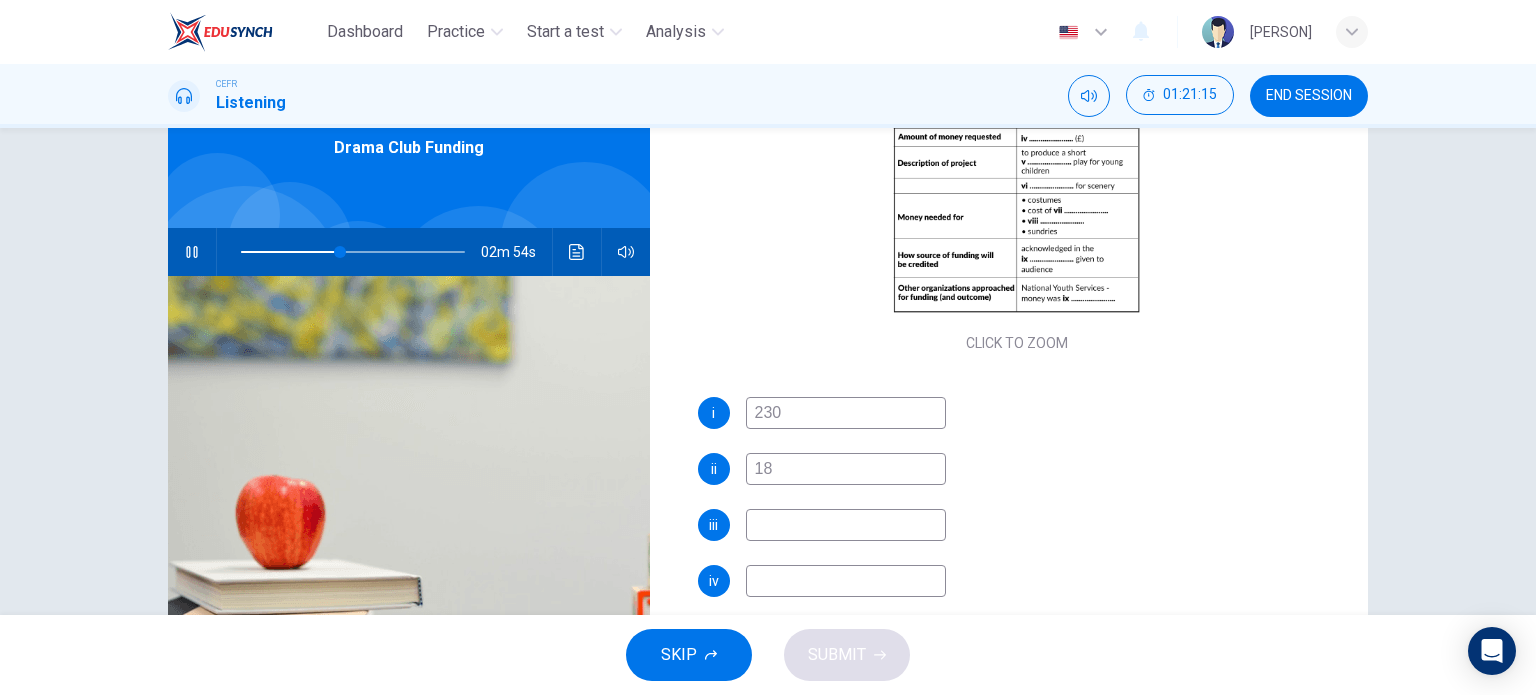 type on "18" 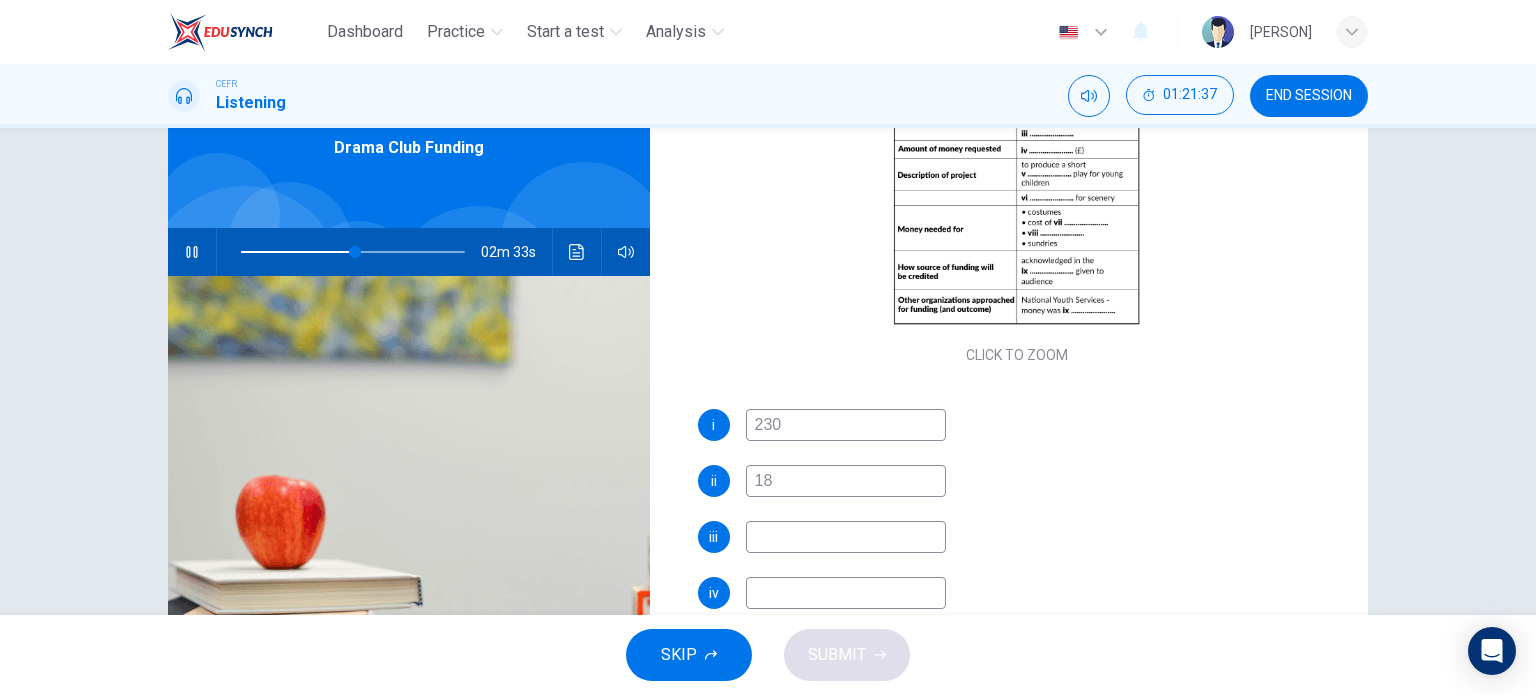 scroll, scrollTop: 300, scrollLeft: 0, axis: vertical 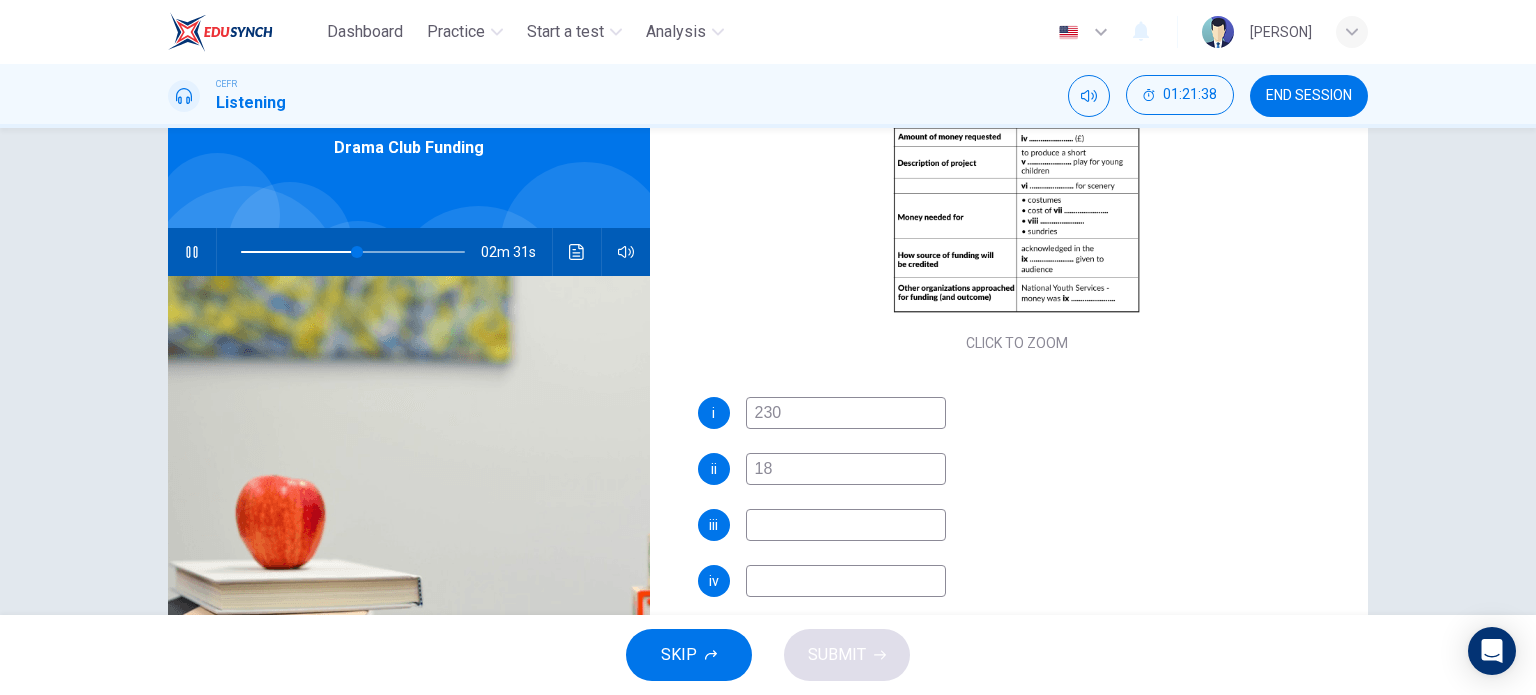 click at bounding box center (846, 413) 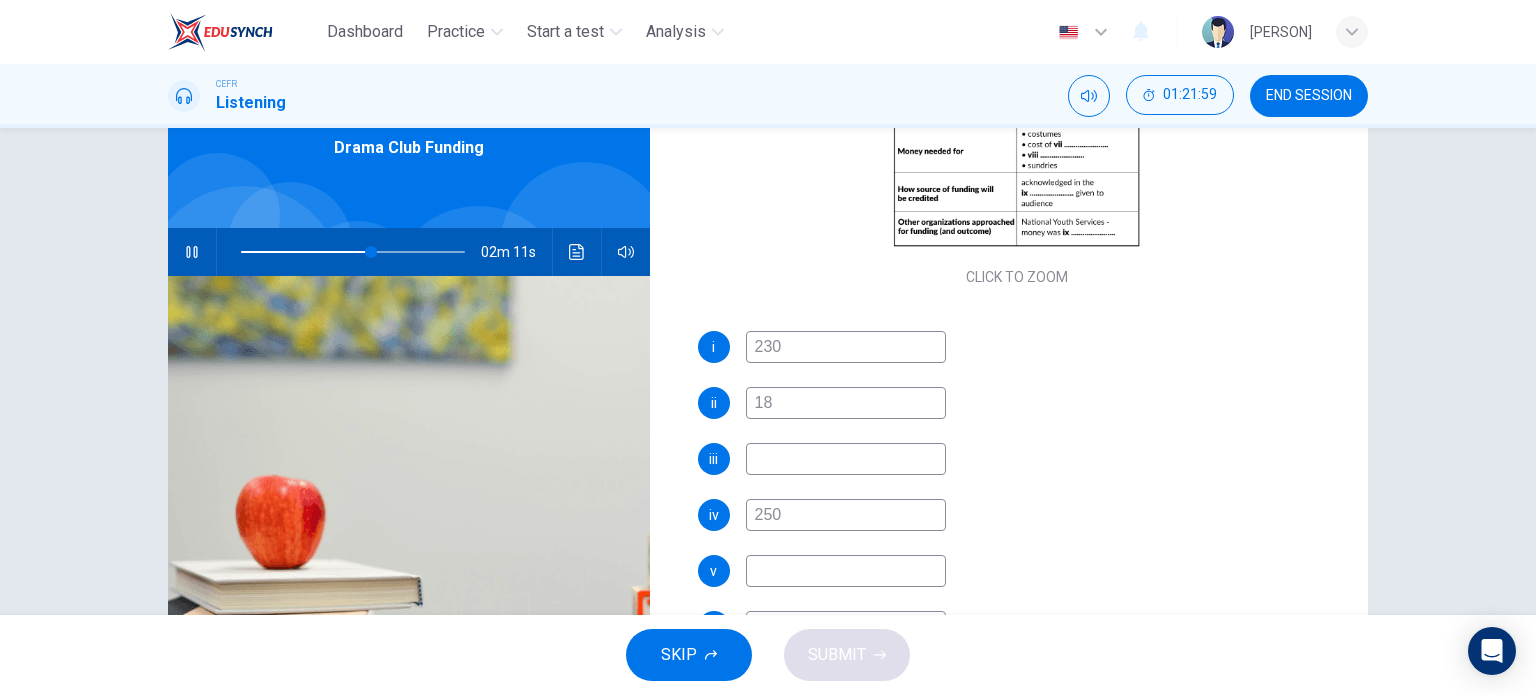 scroll, scrollTop: 400, scrollLeft: 0, axis: vertical 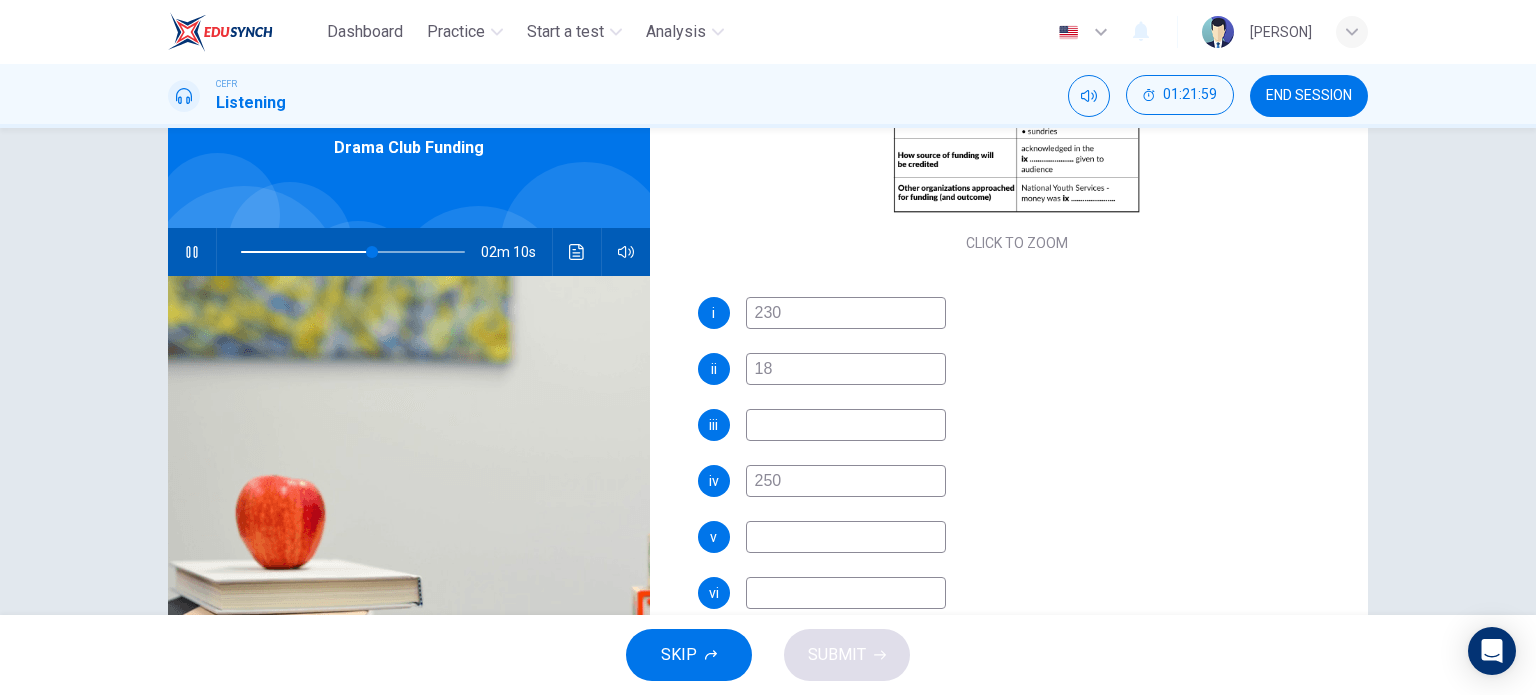 type on "250" 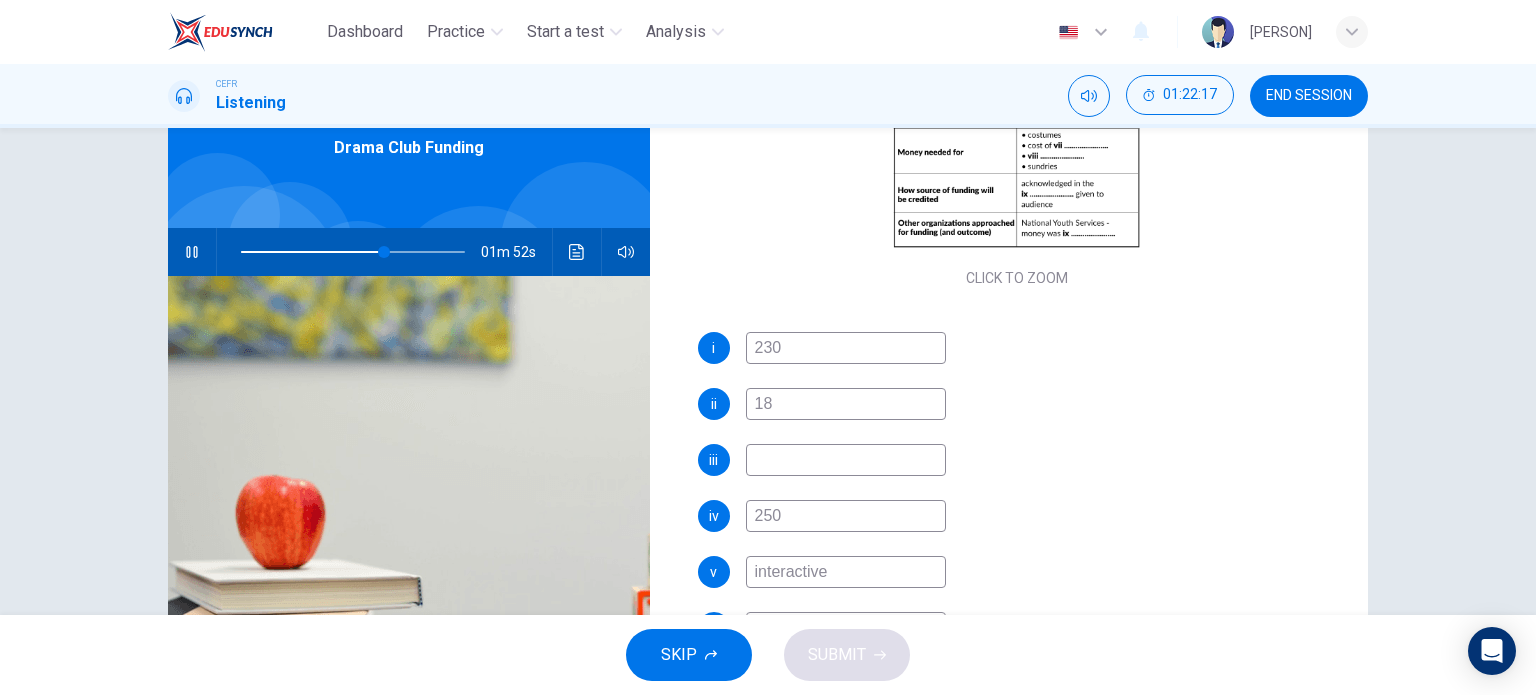 scroll, scrollTop: 400, scrollLeft: 0, axis: vertical 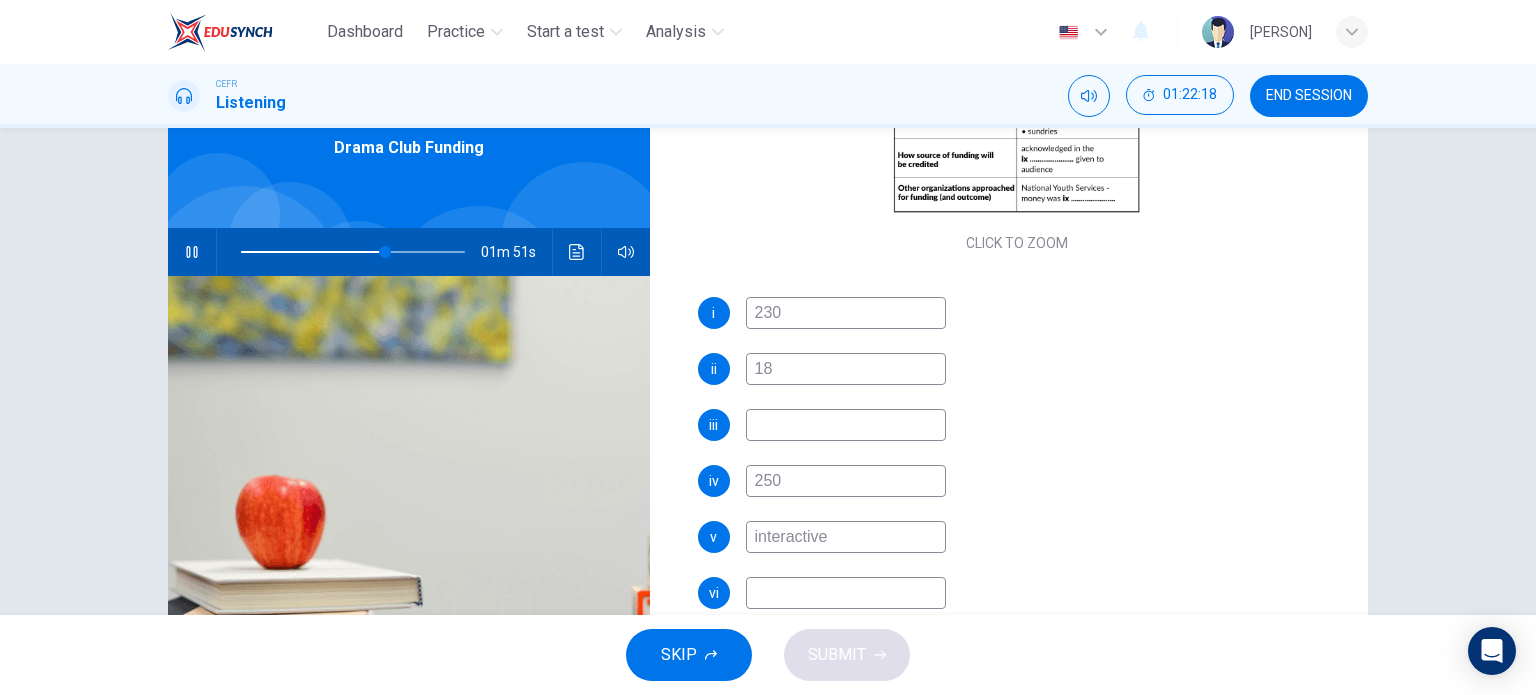 type on "interactive" 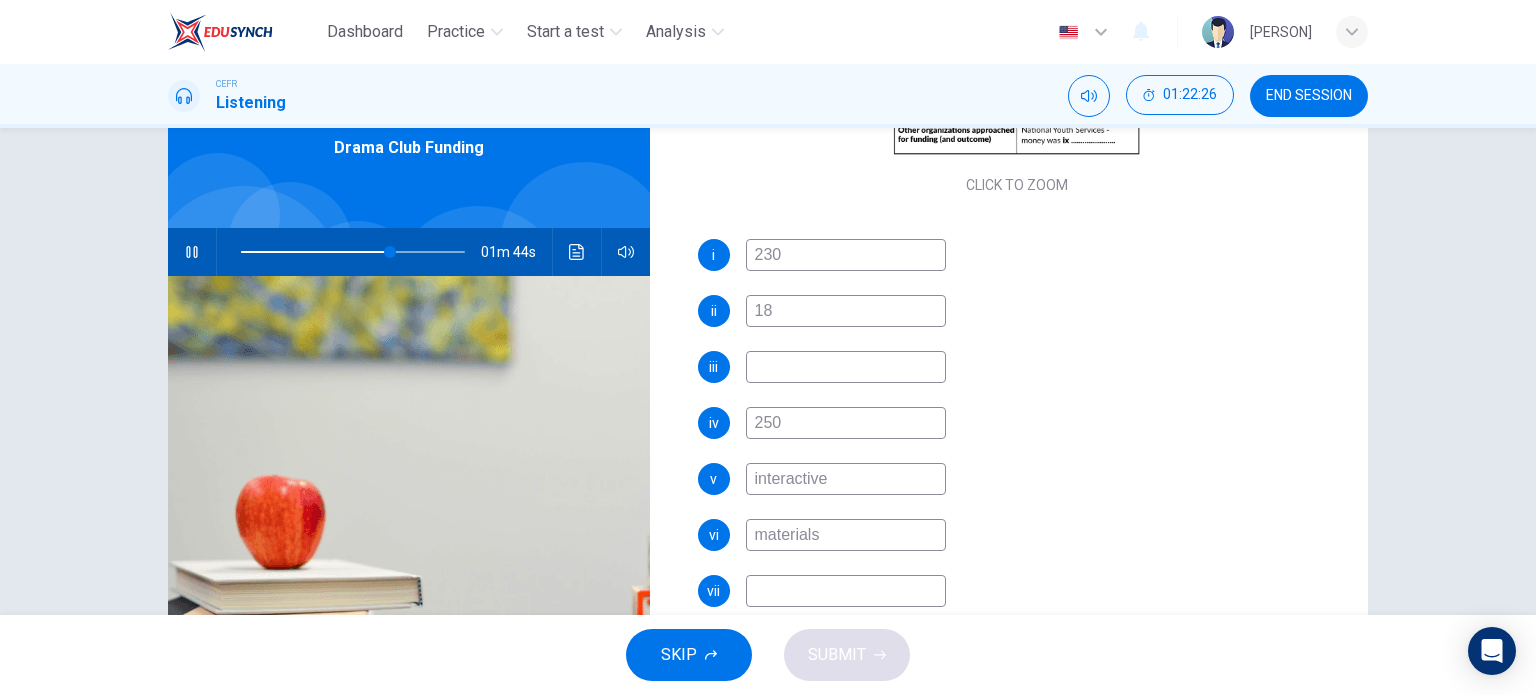 scroll, scrollTop: 509, scrollLeft: 0, axis: vertical 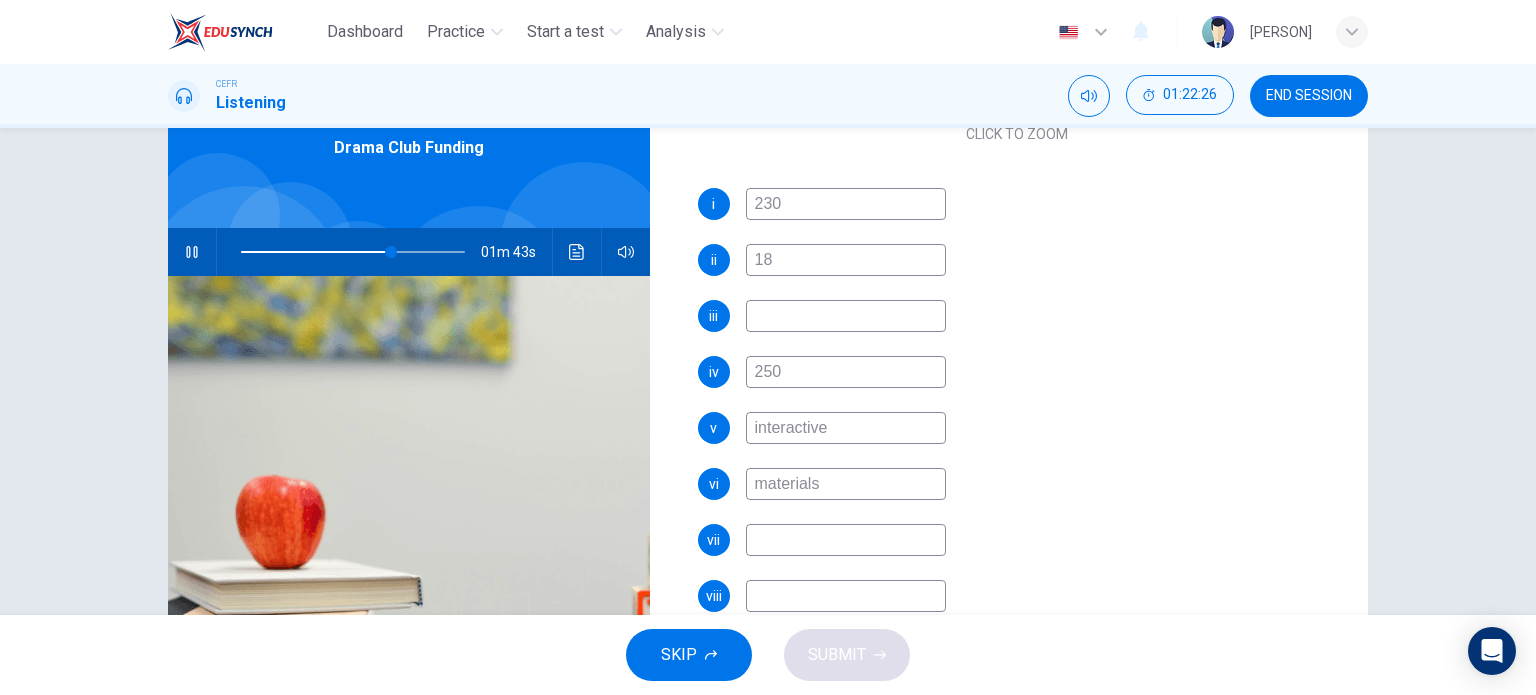type on "materials" 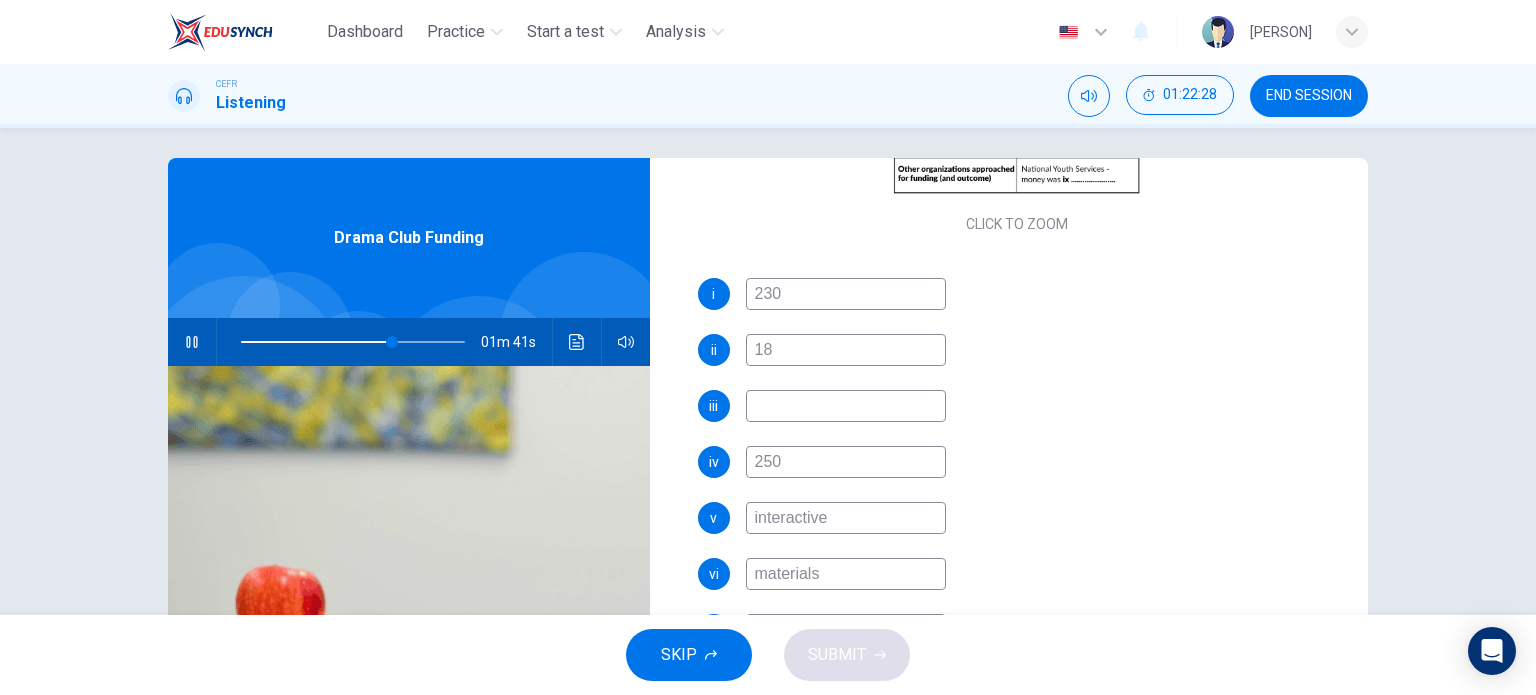 scroll, scrollTop: 0, scrollLeft: 0, axis: both 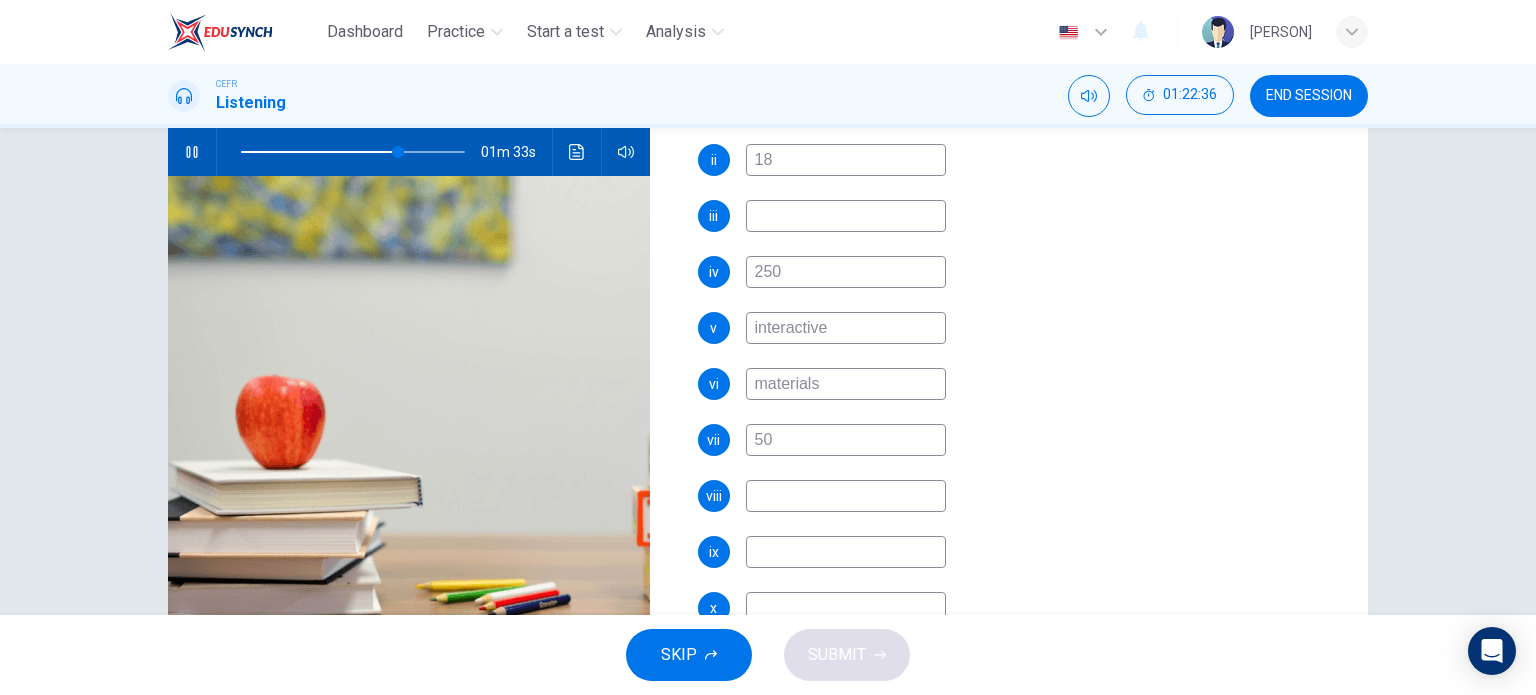 type on "50" 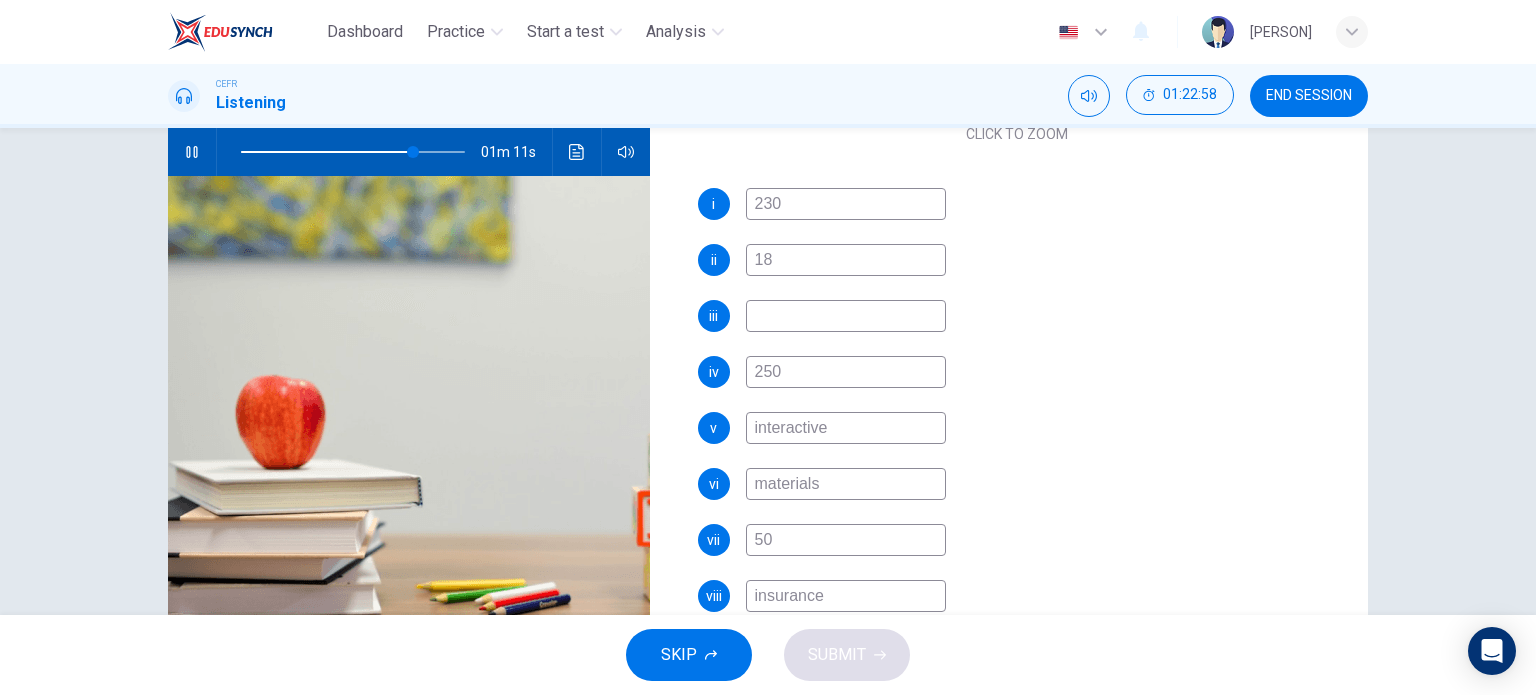 scroll, scrollTop: 509, scrollLeft: 0, axis: vertical 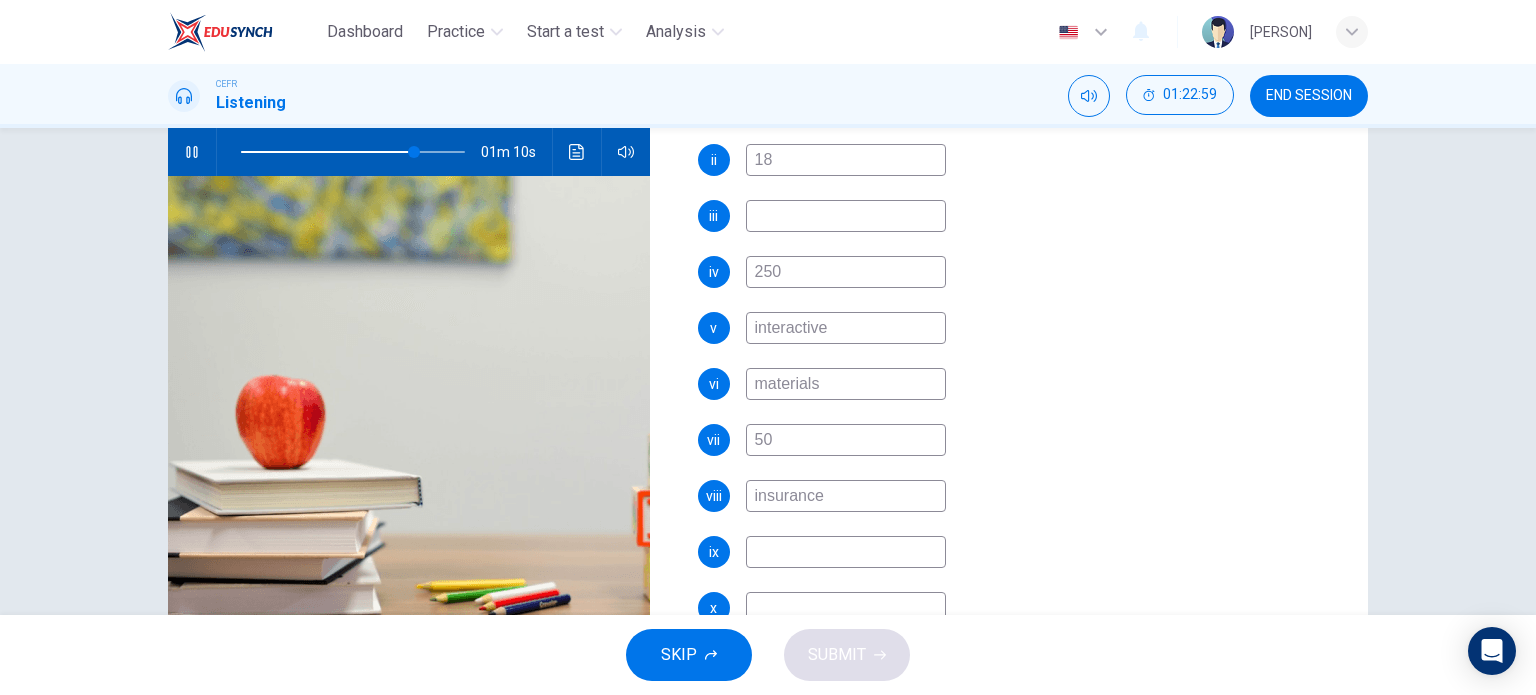 drag, startPoint x: 860, startPoint y: 493, endPoint x: 734, endPoint y: 503, distance: 126.3962 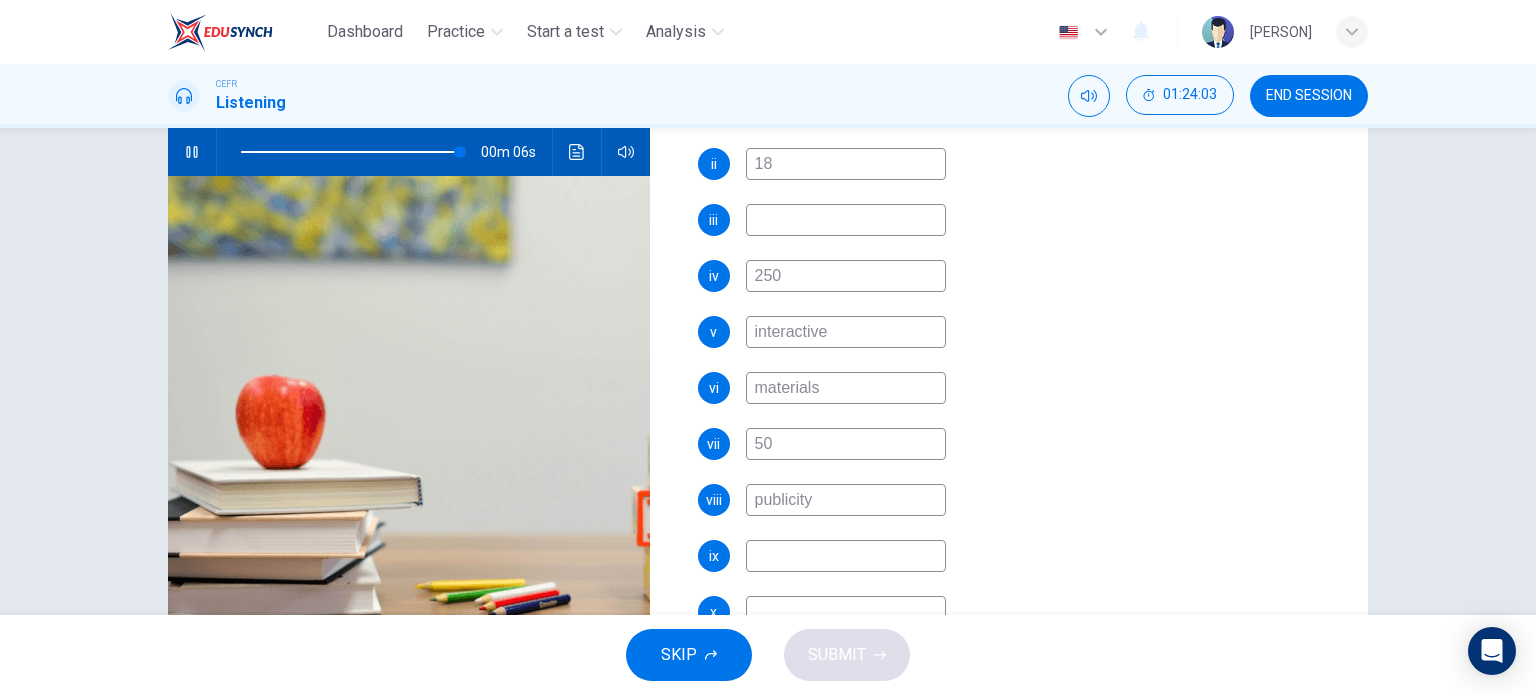 scroll, scrollTop: 509, scrollLeft: 0, axis: vertical 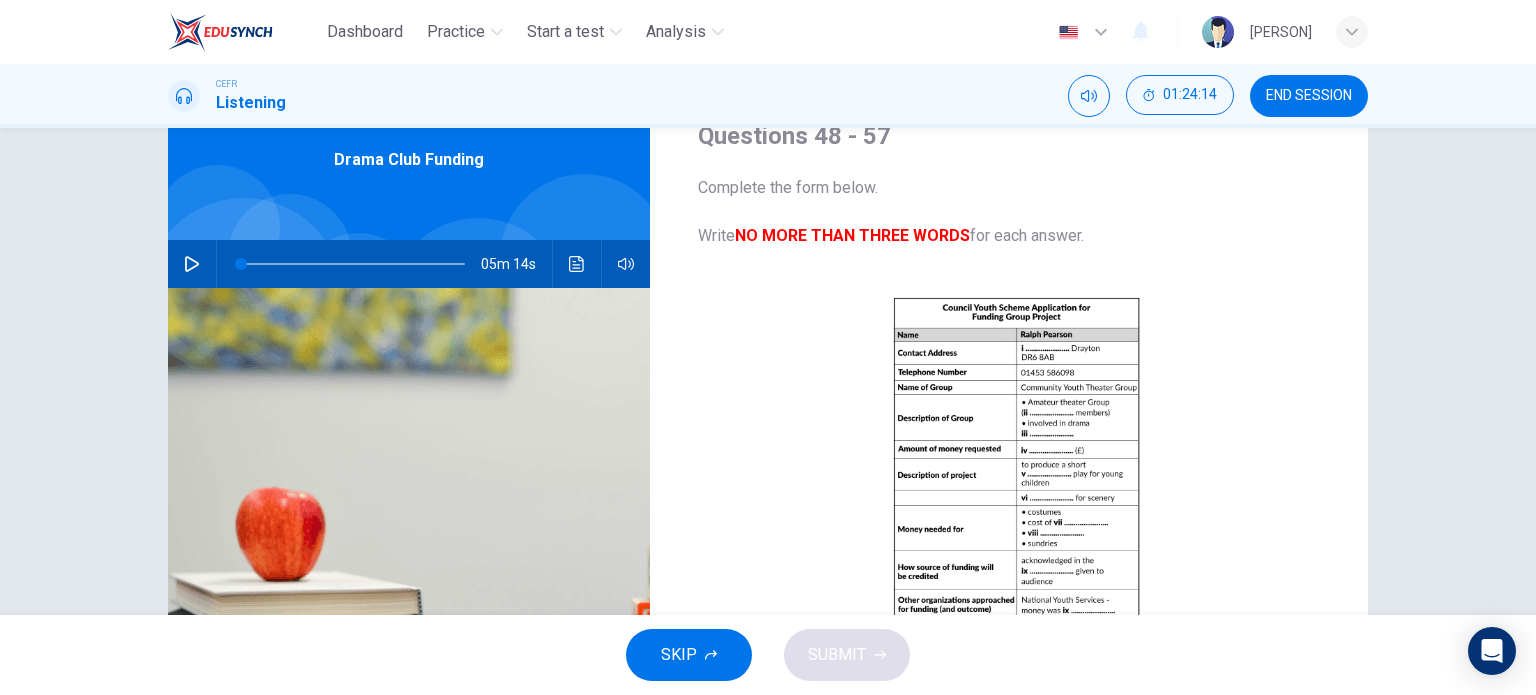 type on "publicity" 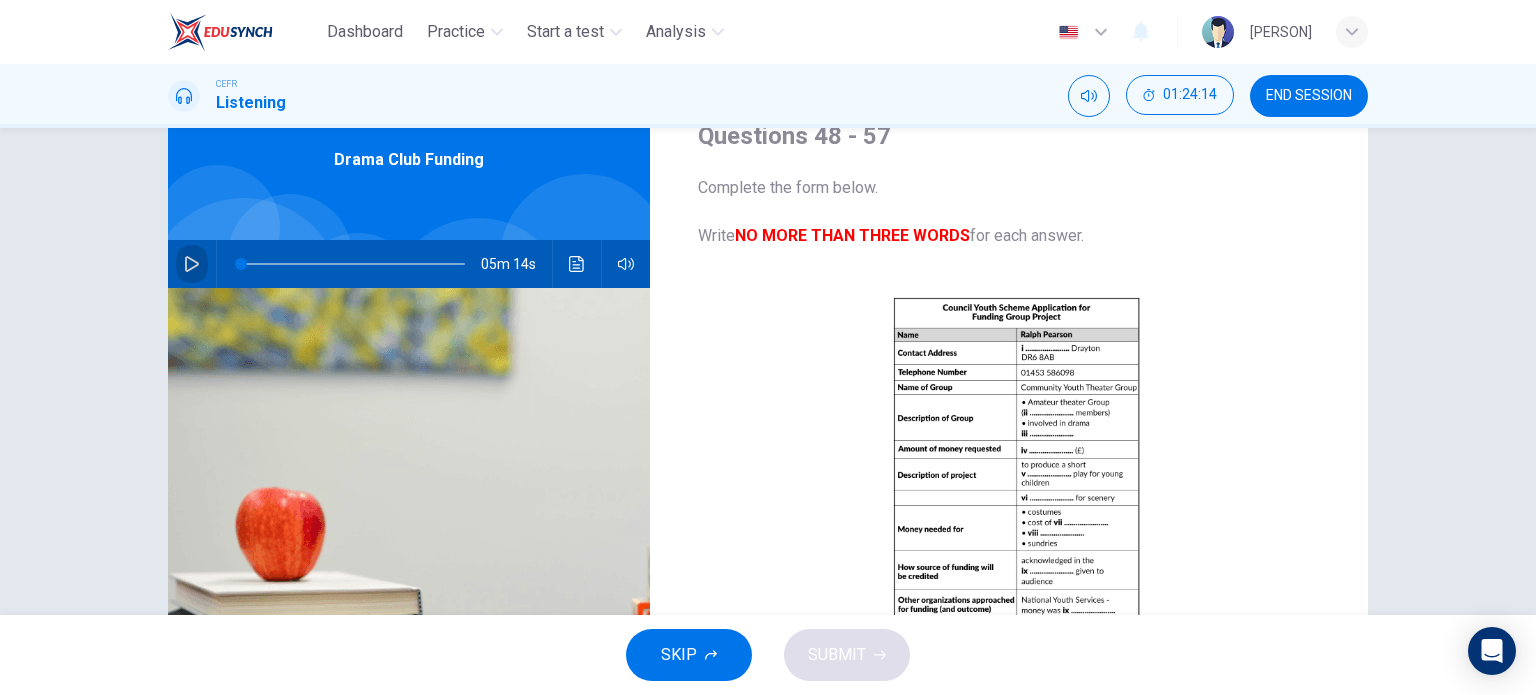 click at bounding box center [192, 264] 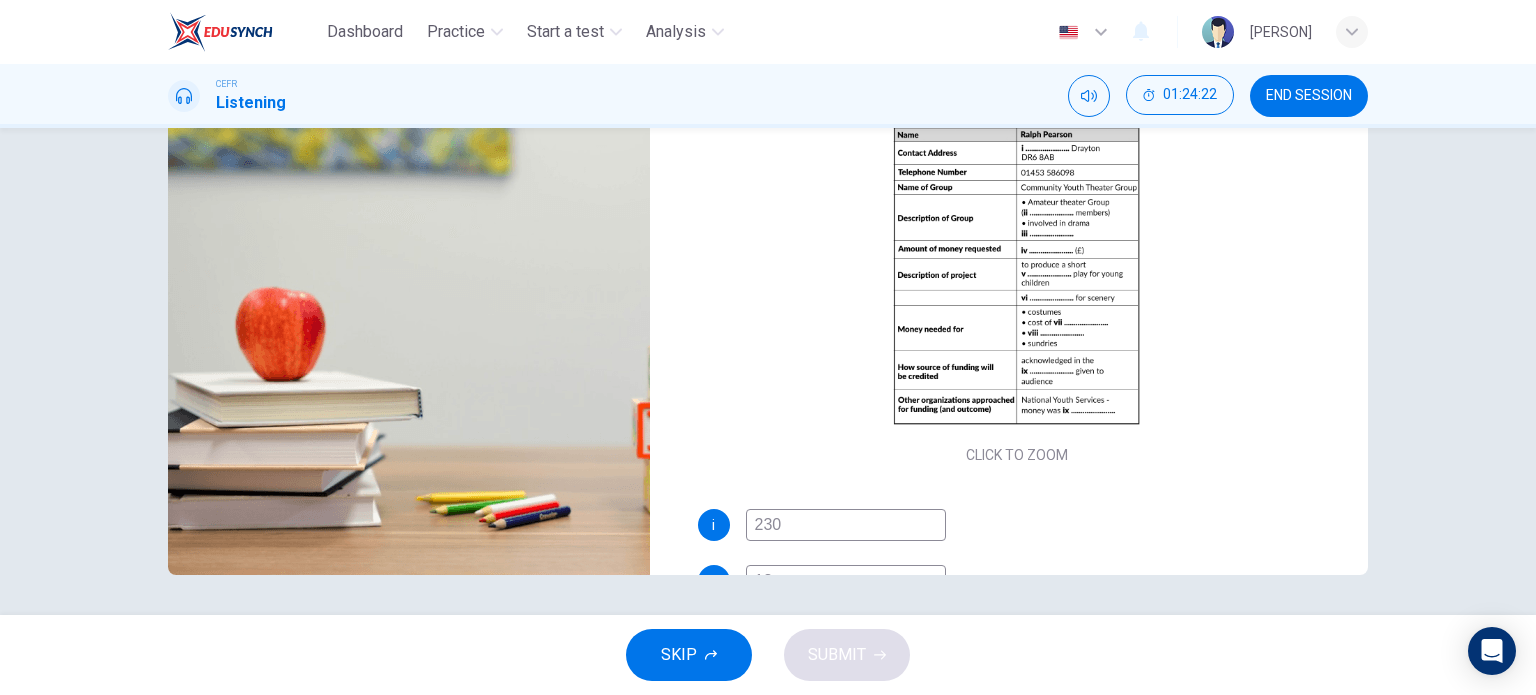 scroll, scrollTop: 188, scrollLeft: 0, axis: vertical 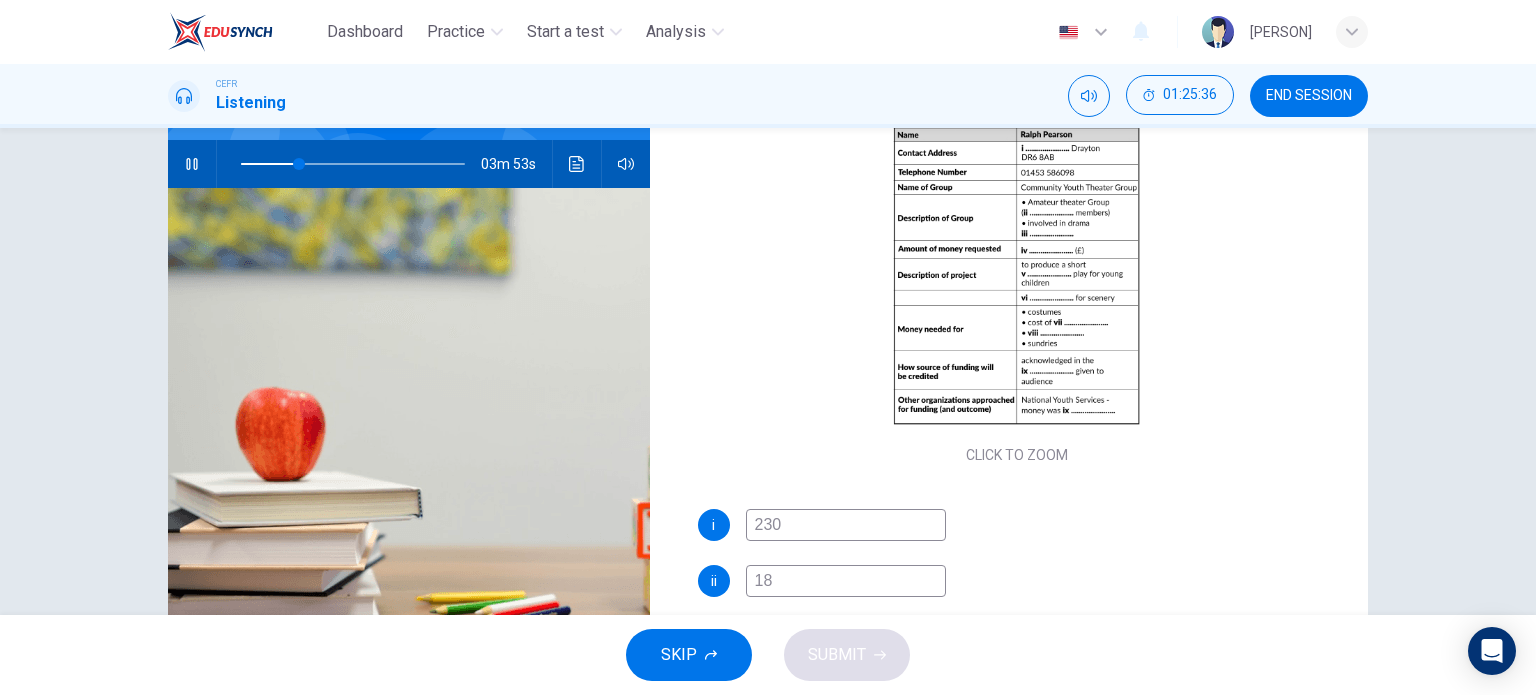 type 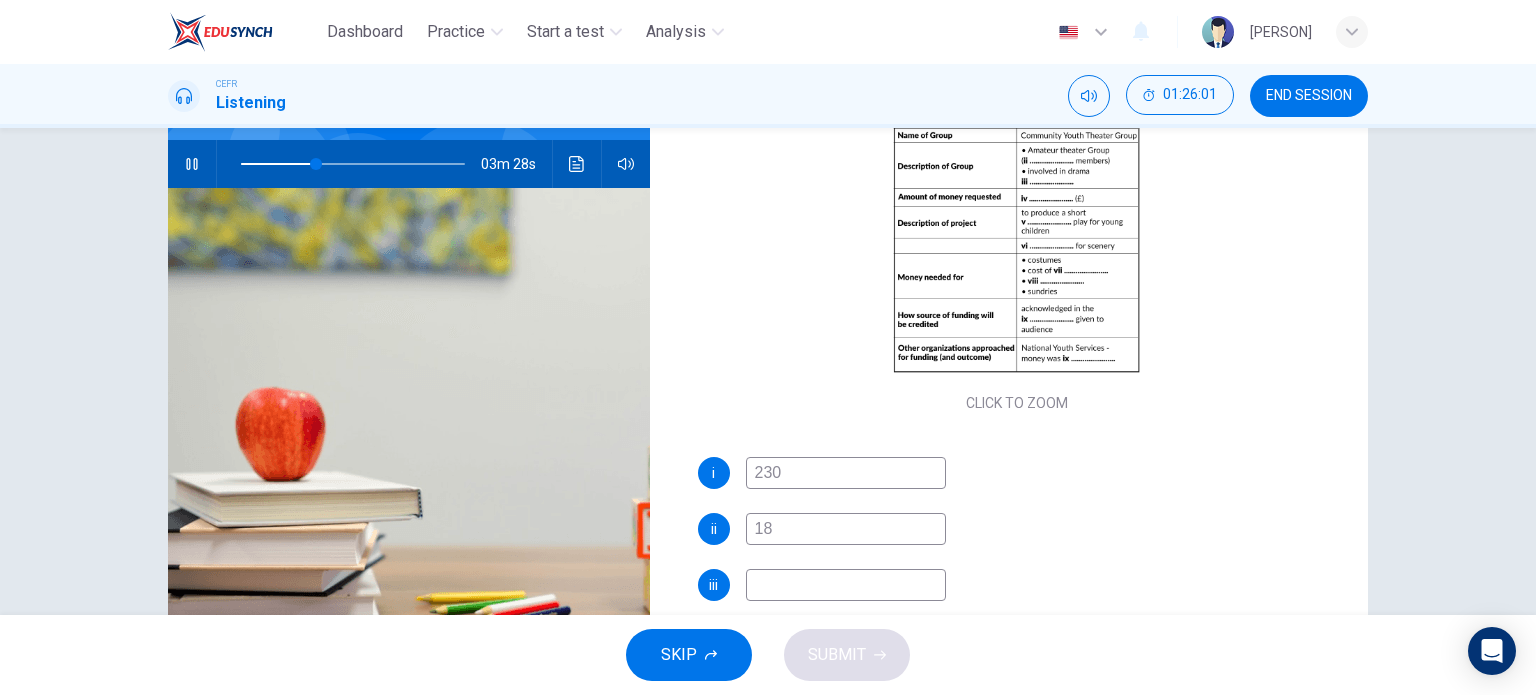 scroll, scrollTop: 200, scrollLeft: 0, axis: vertical 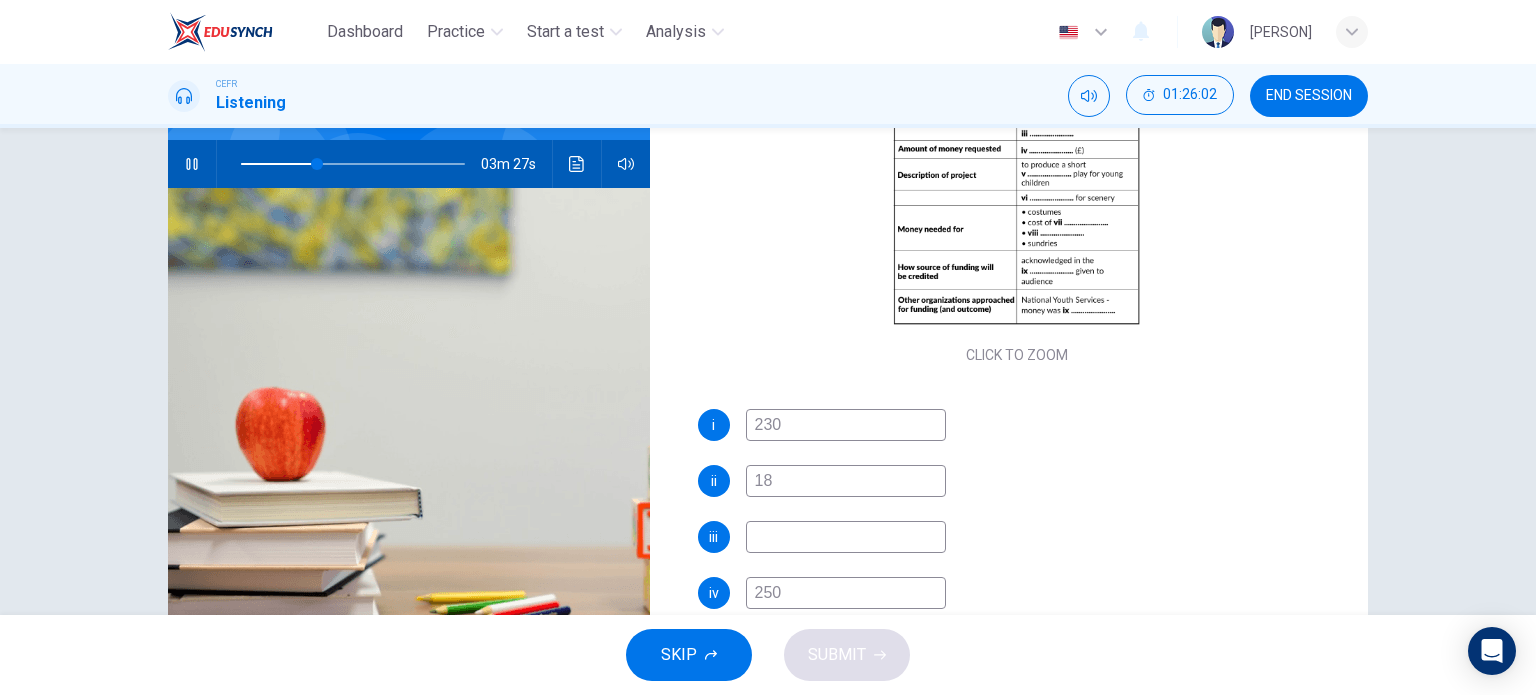 click at bounding box center [846, 425] 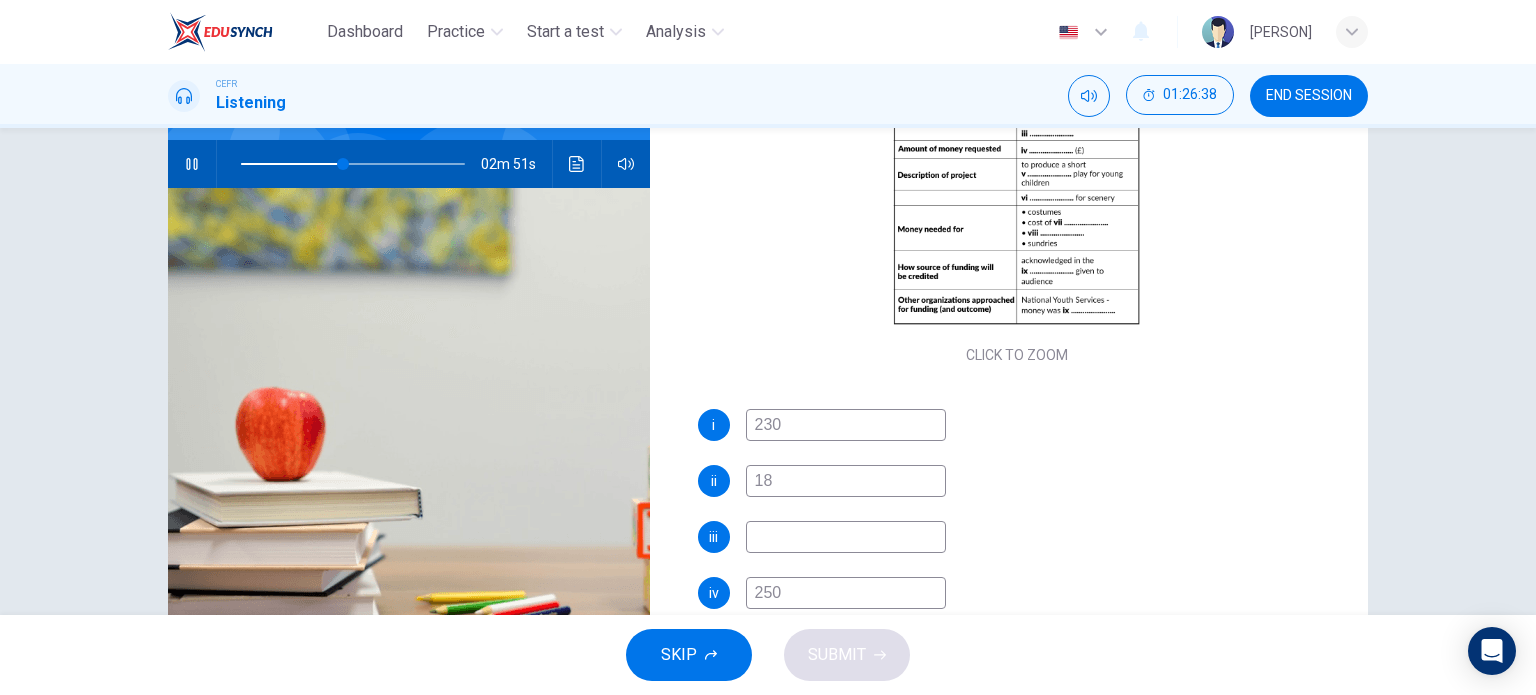 click at bounding box center [192, 164] 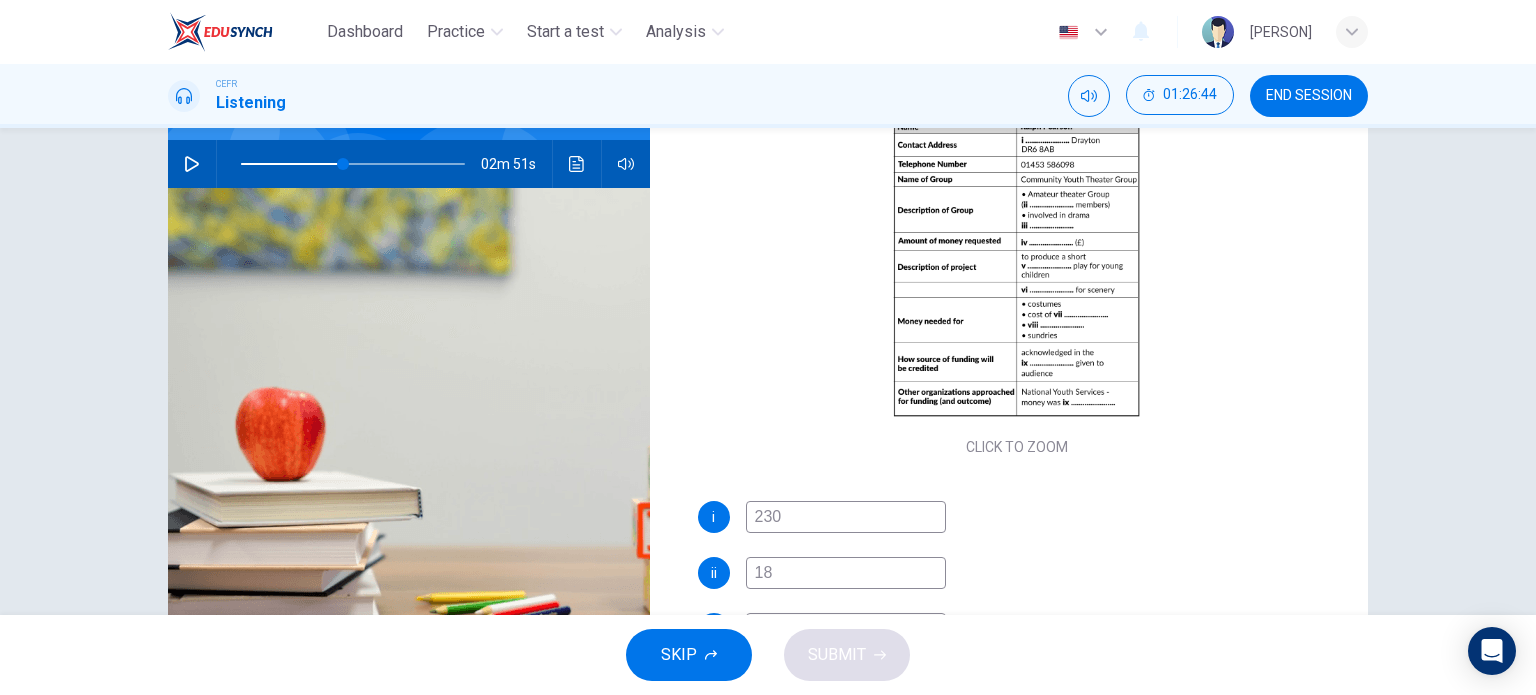 scroll, scrollTop: 100, scrollLeft: 0, axis: vertical 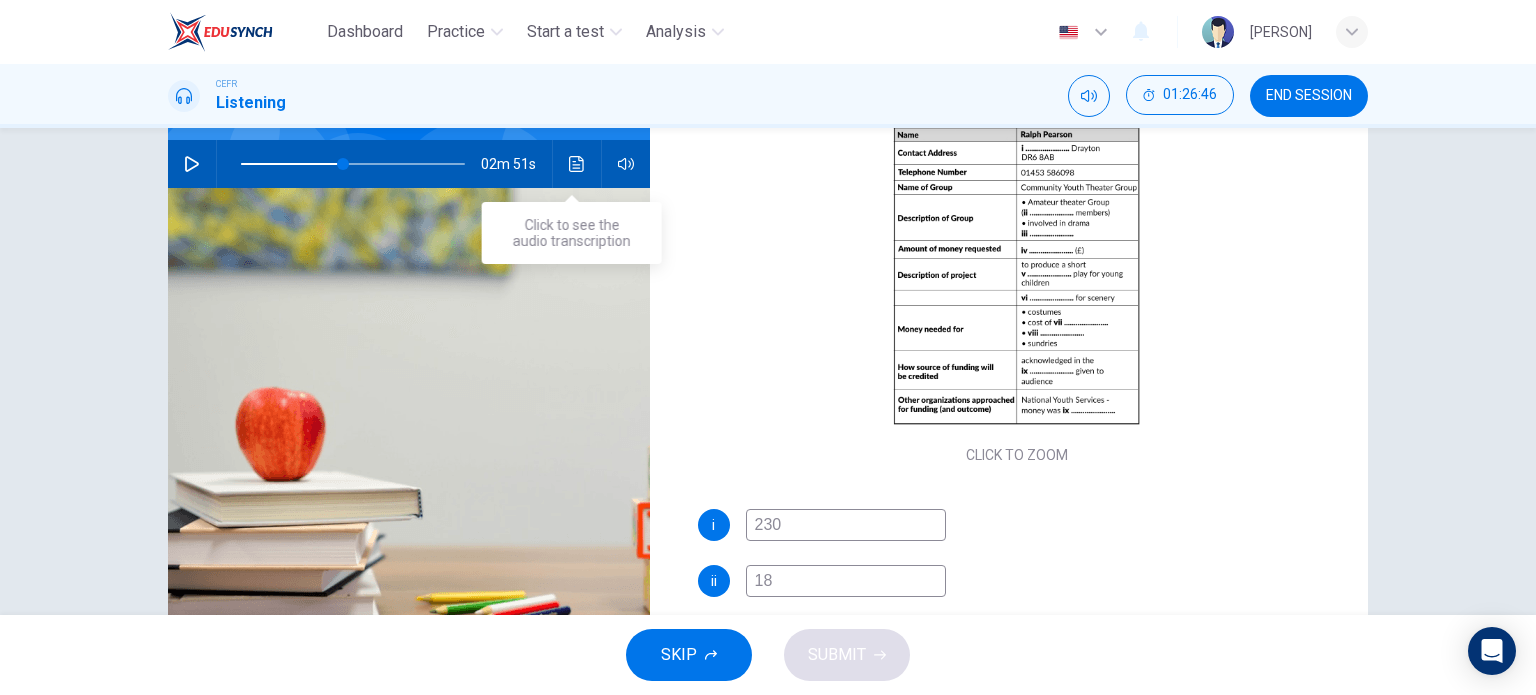 click at bounding box center (577, 164) 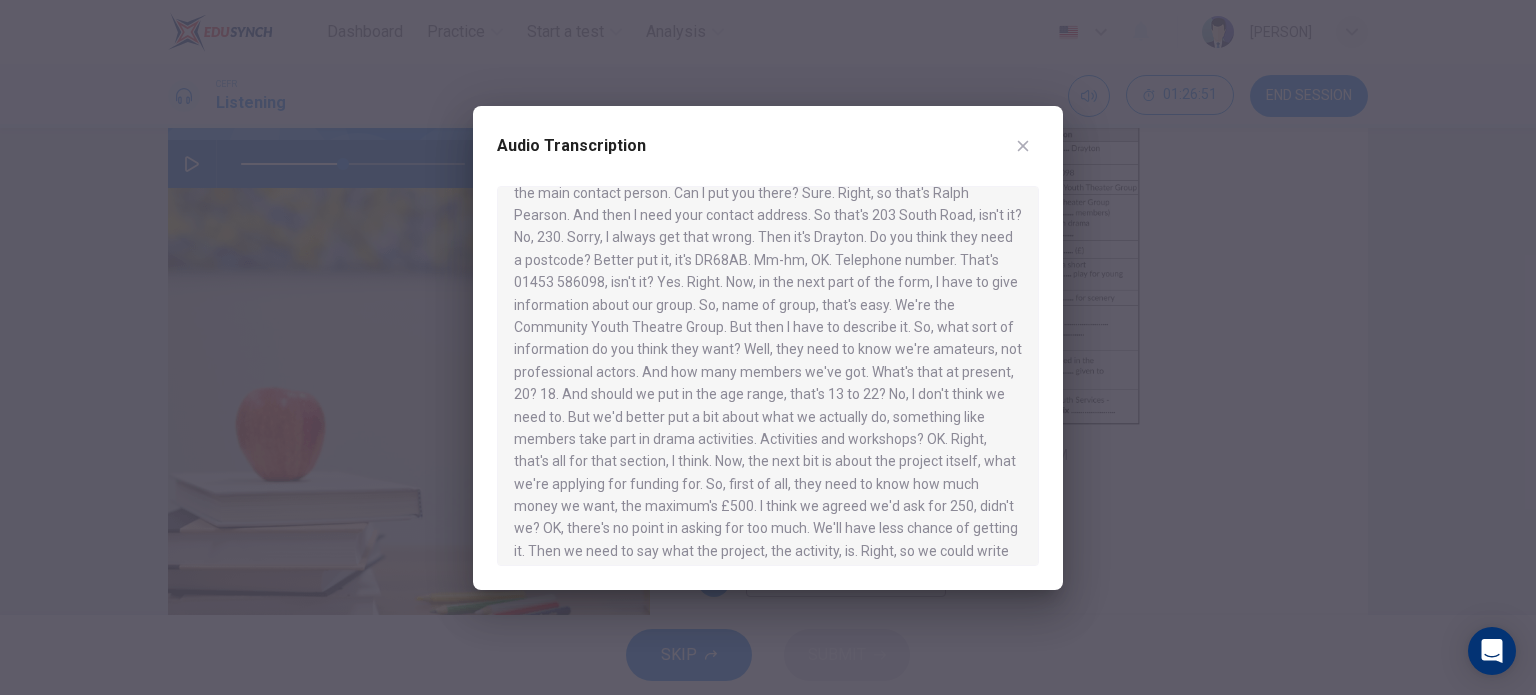 scroll, scrollTop: 300, scrollLeft: 0, axis: vertical 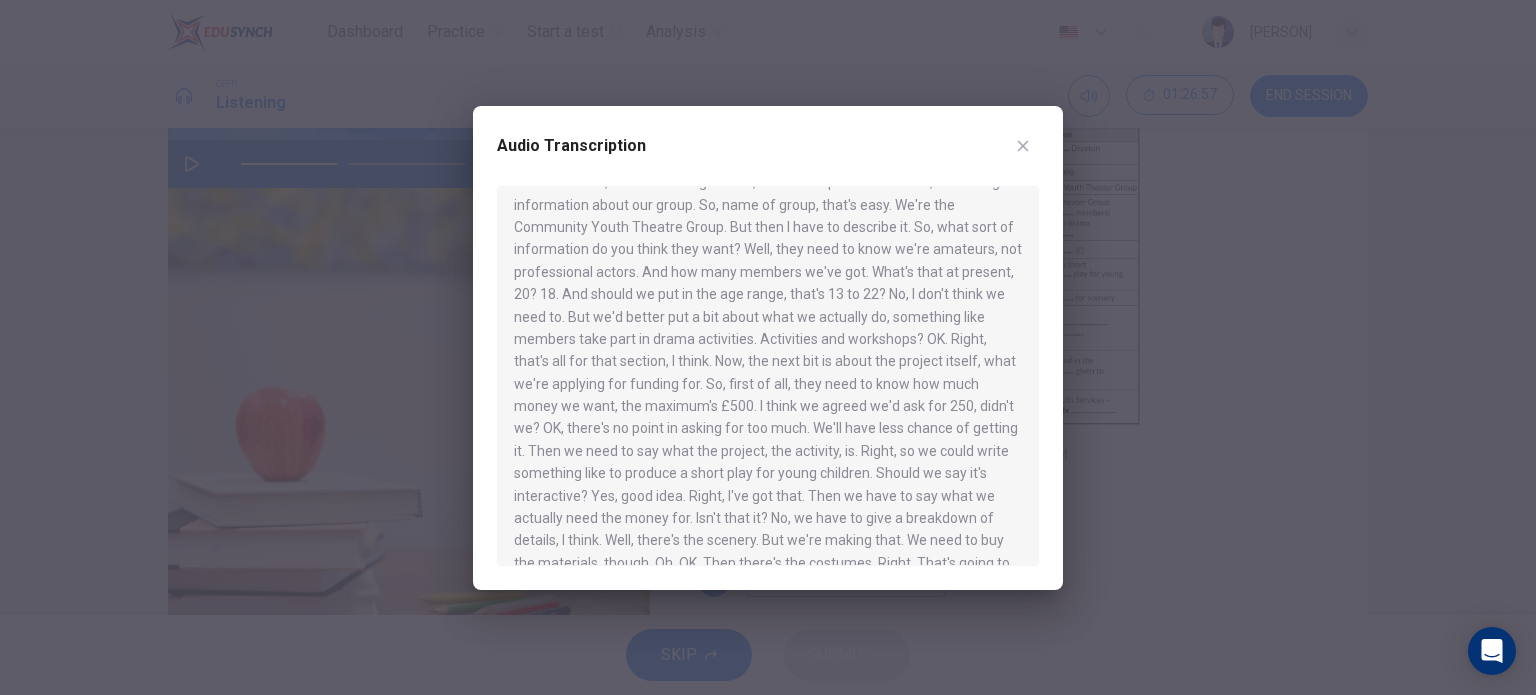 click at bounding box center [1023, 146] 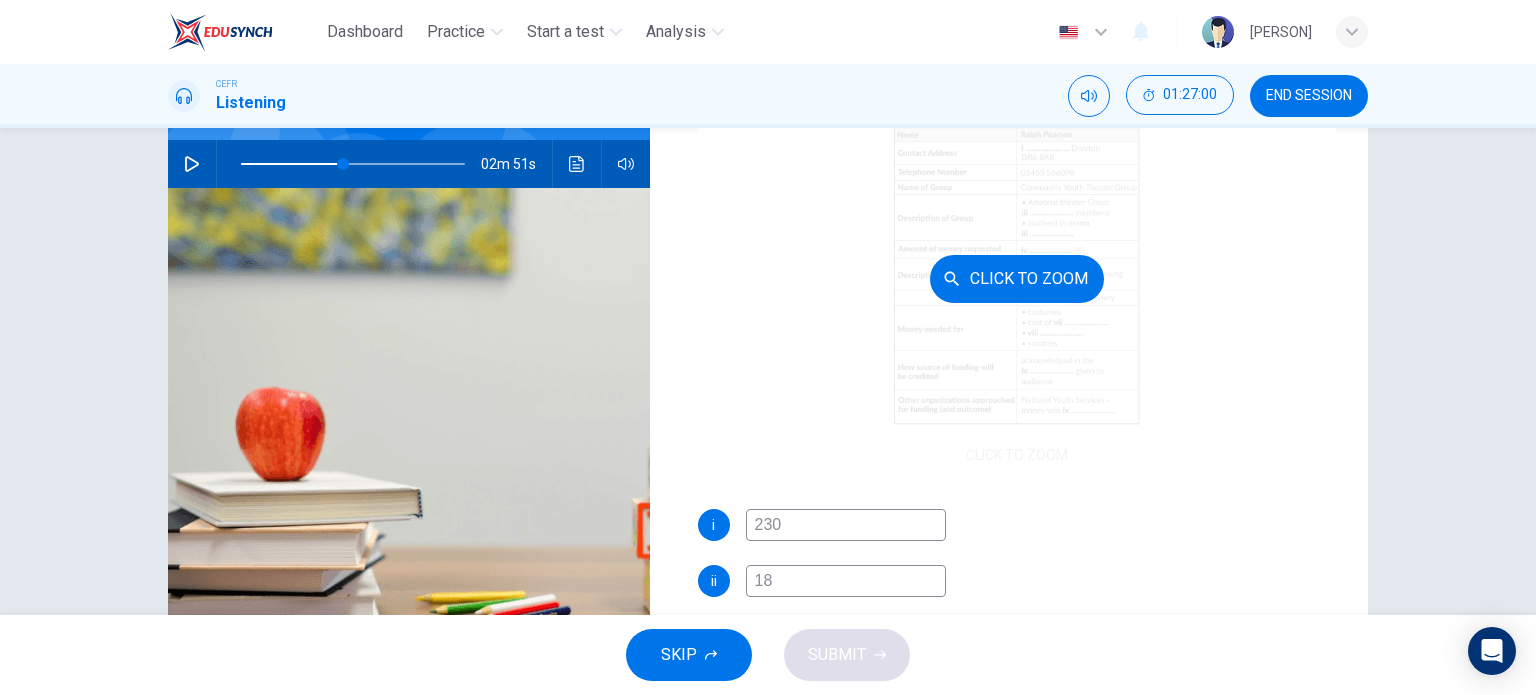 scroll, scrollTop: 200, scrollLeft: 0, axis: vertical 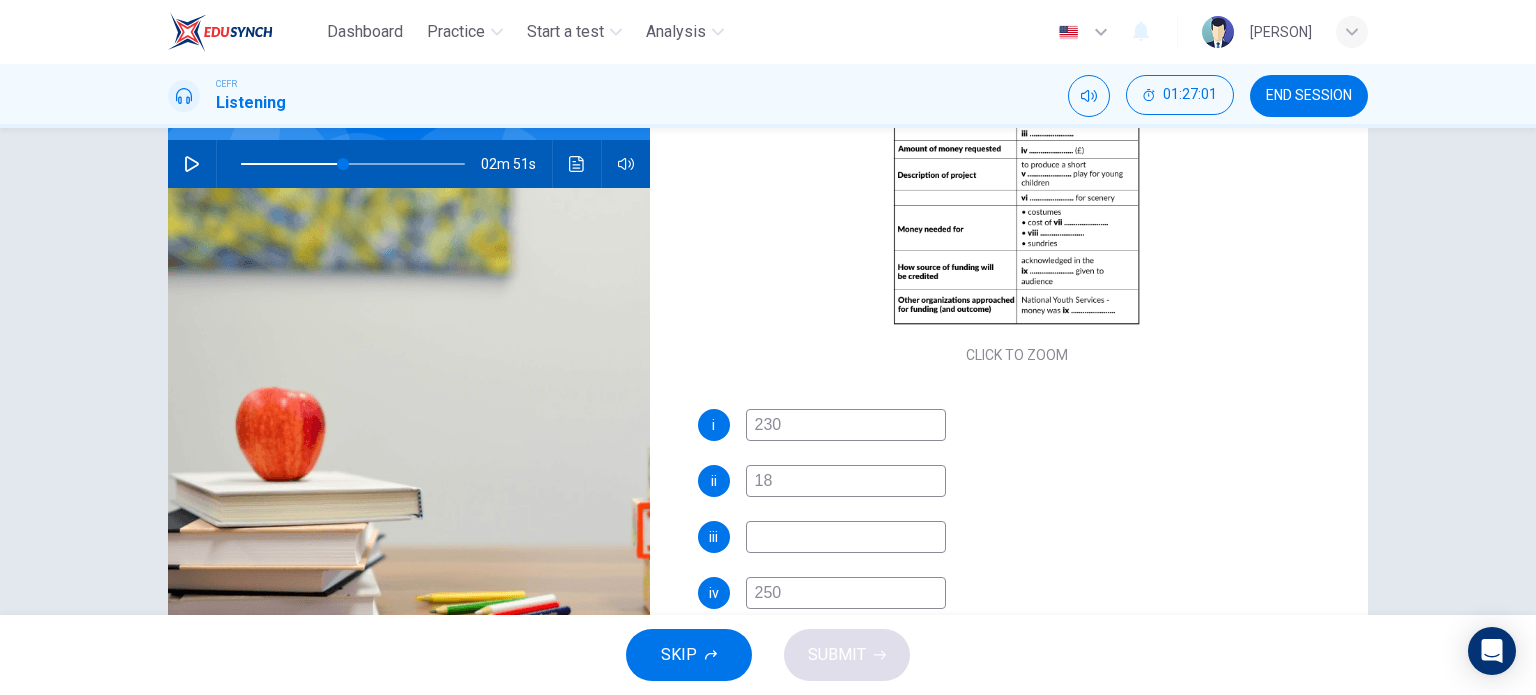 click at bounding box center (846, 425) 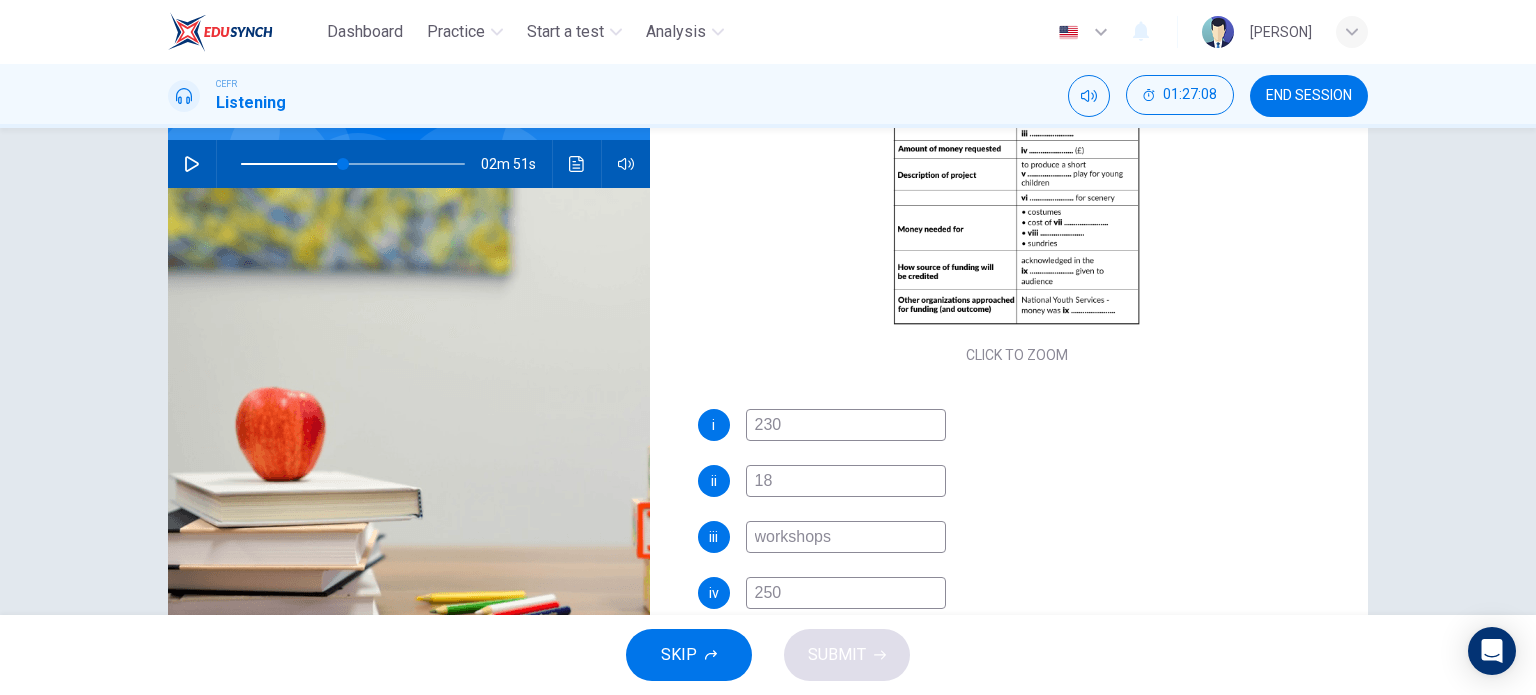 type on "workshops" 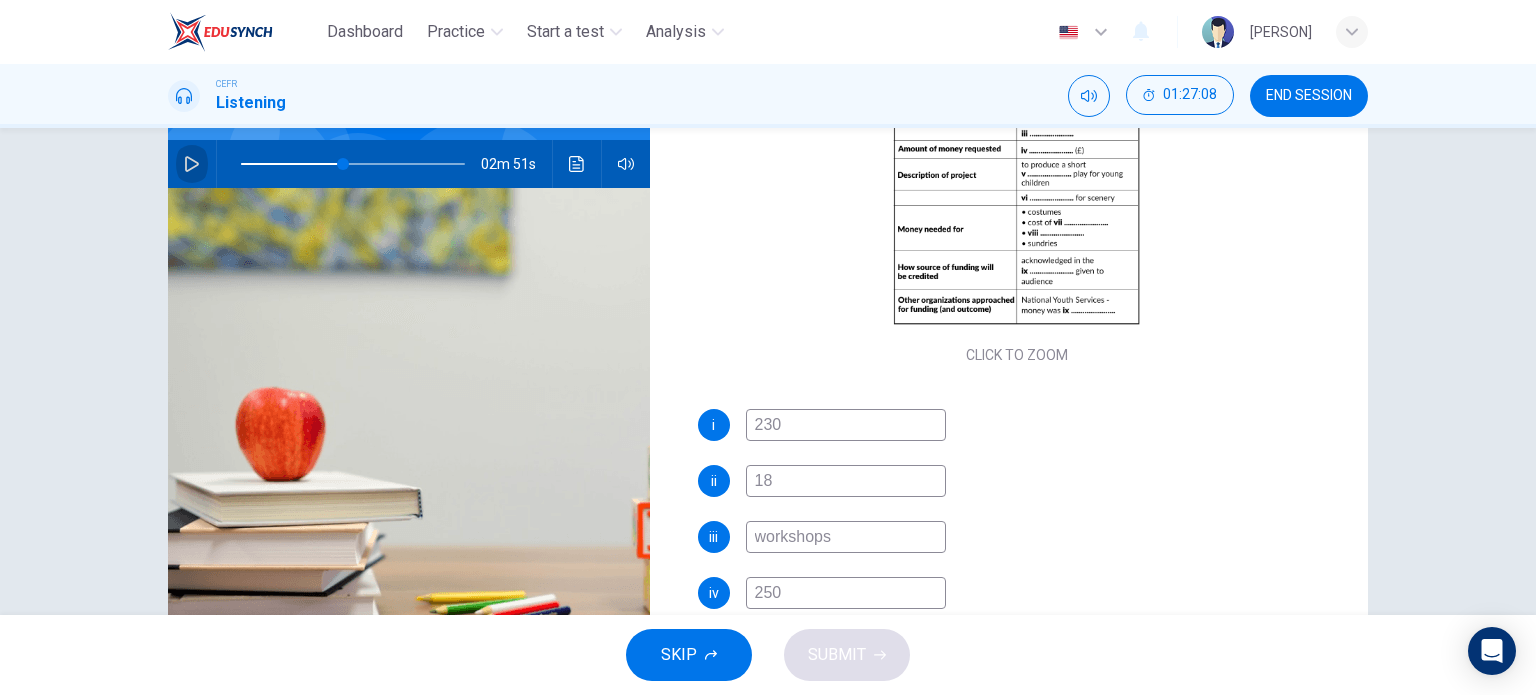 click at bounding box center (192, 164) 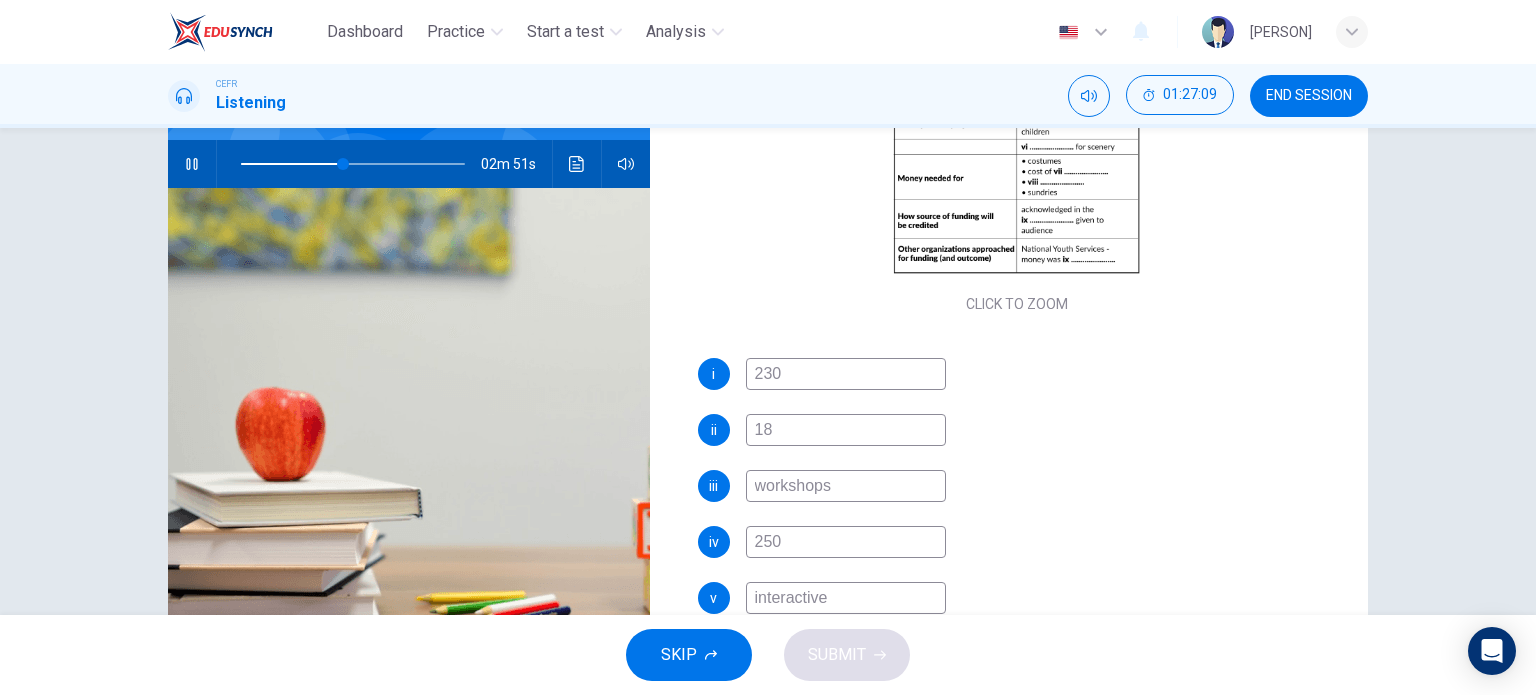 scroll, scrollTop: 300, scrollLeft: 0, axis: vertical 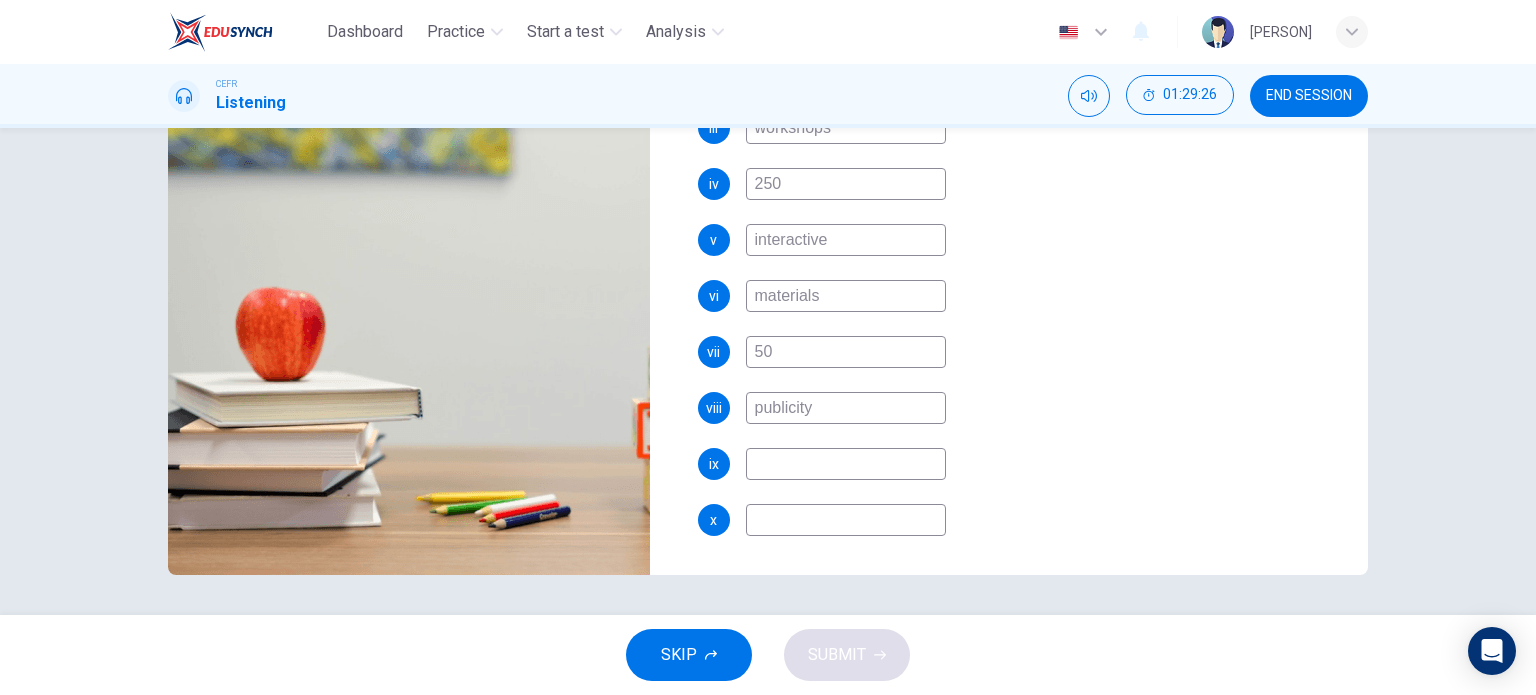click at bounding box center (846, 16) 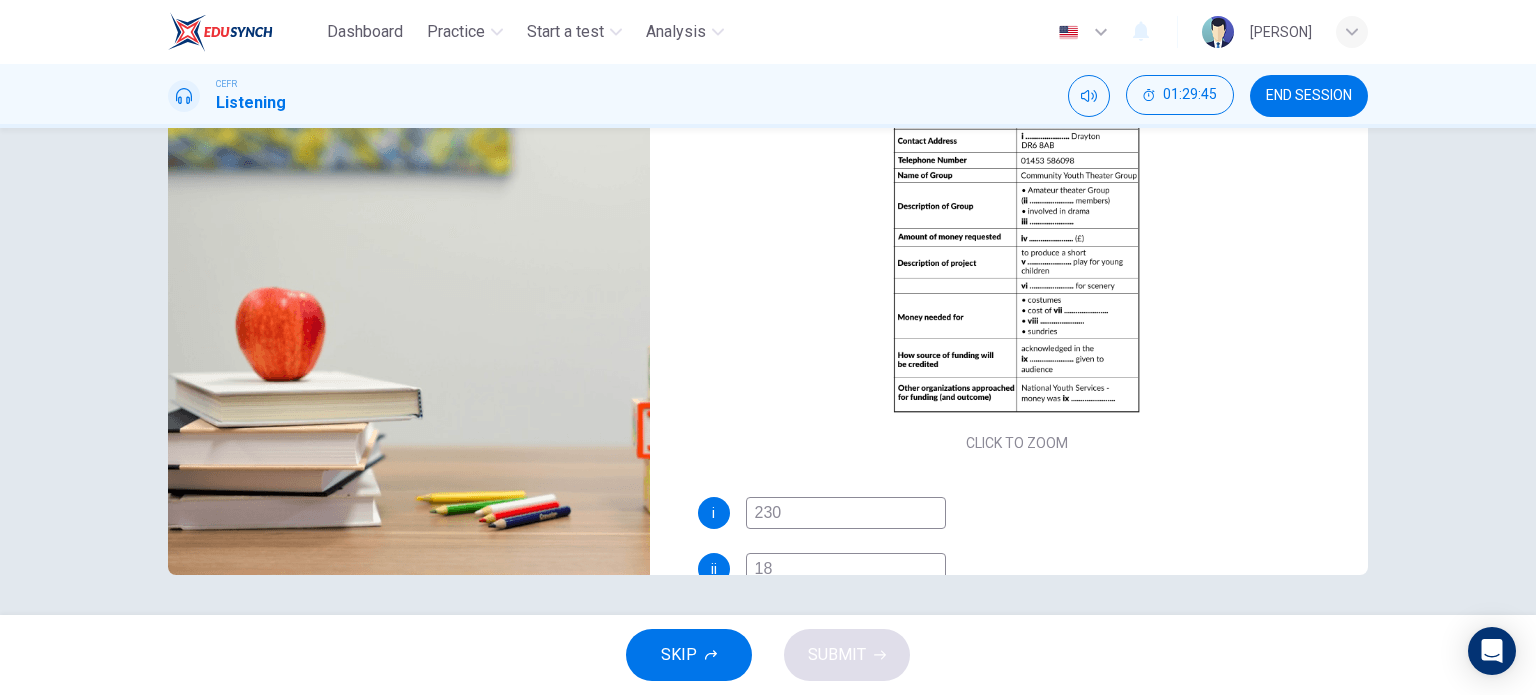 scroll, scrollTop: 0, scrollLeft: 0, axis: both 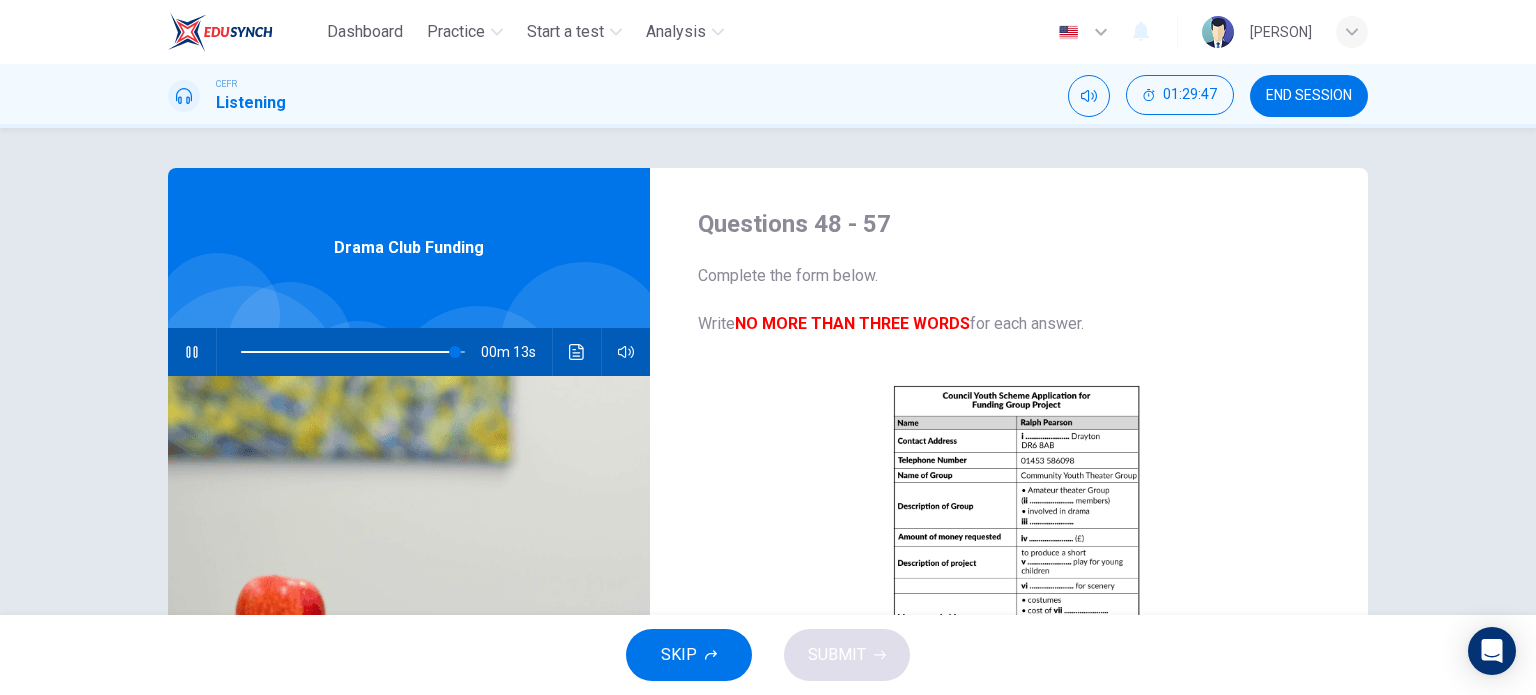 type on "writing" 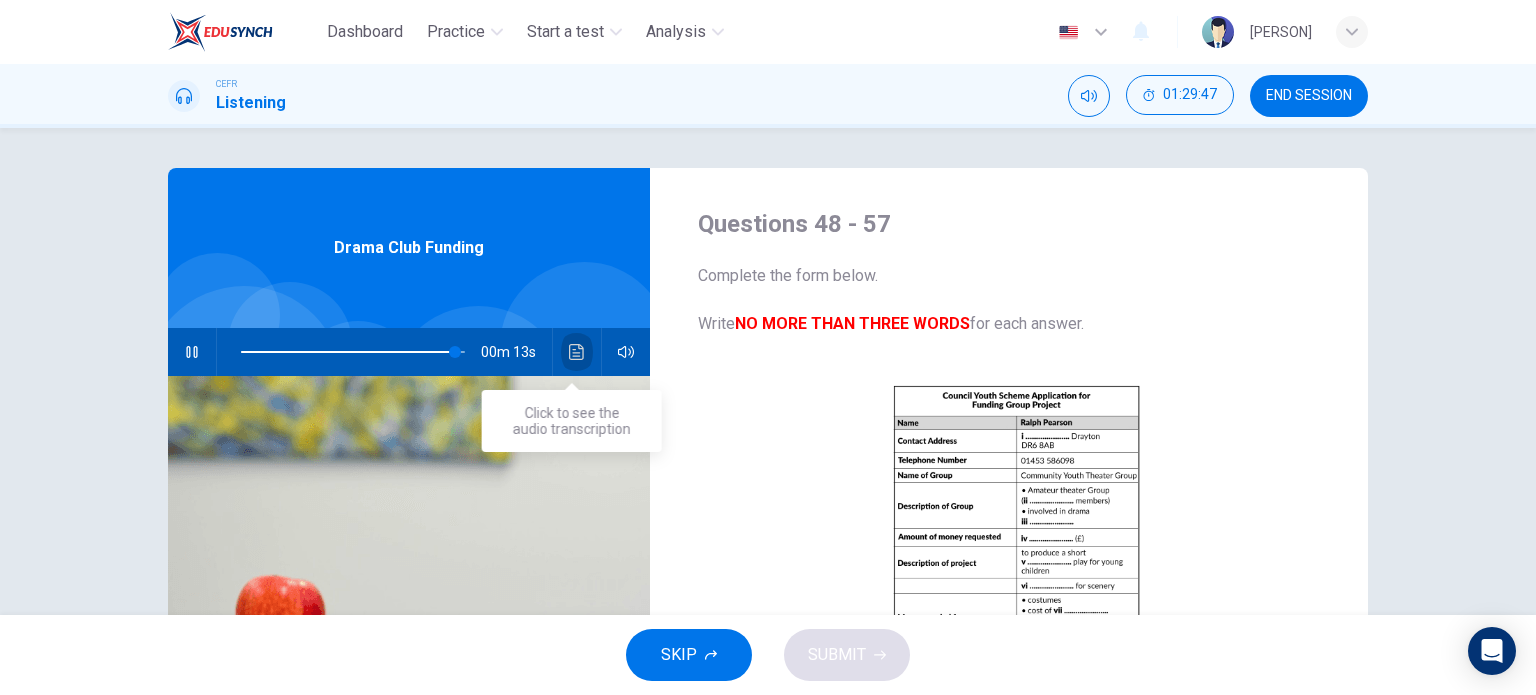 click at bounding box center [577, 352] 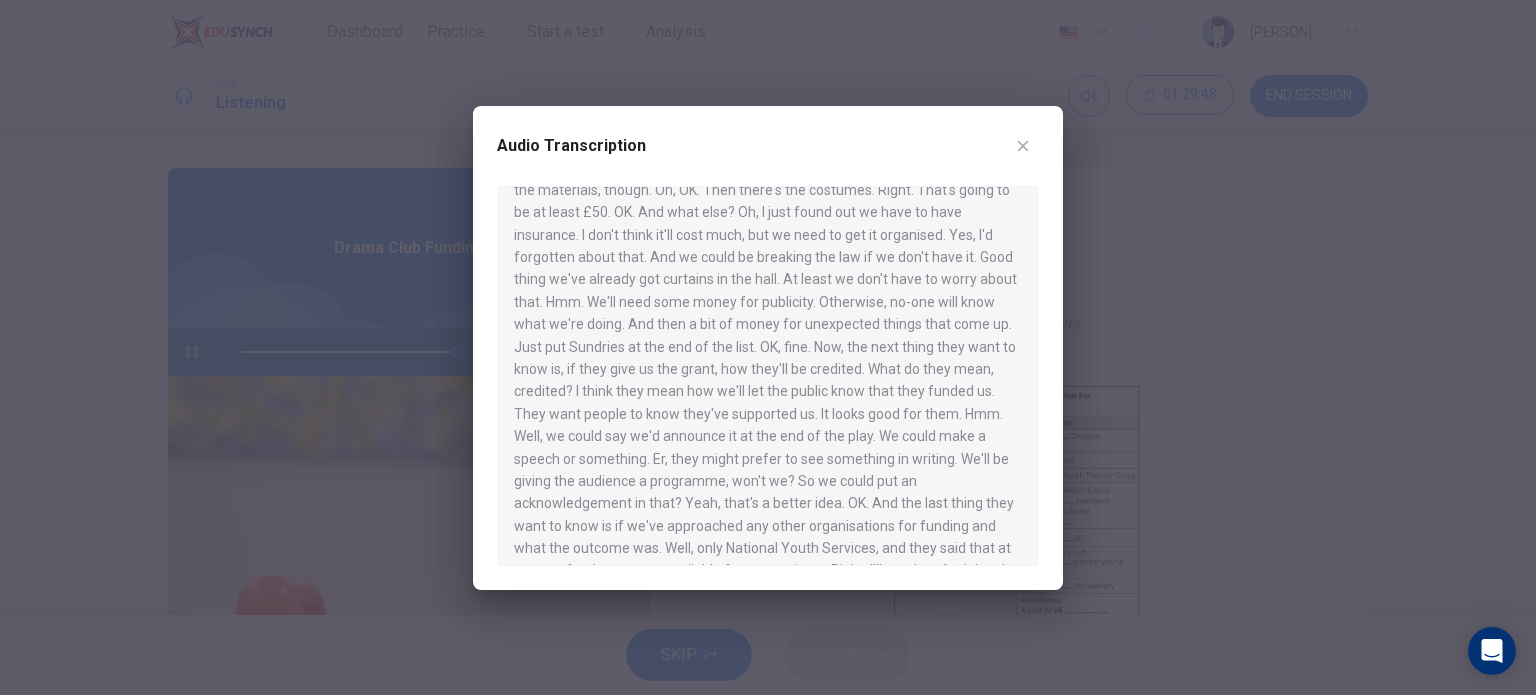 scroll, scrollTop: 773, scrollLeft: 0, axis: vertical 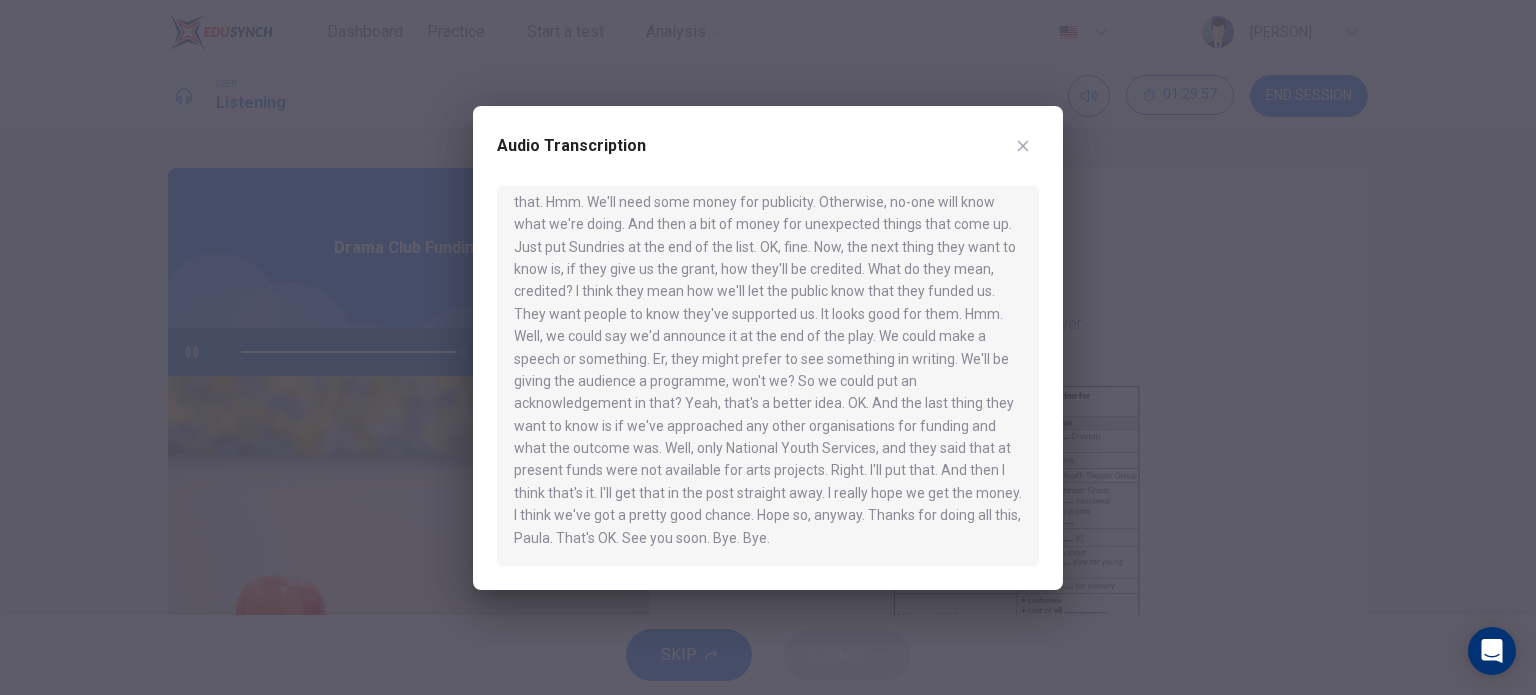 click at bounding box center [768, 347] 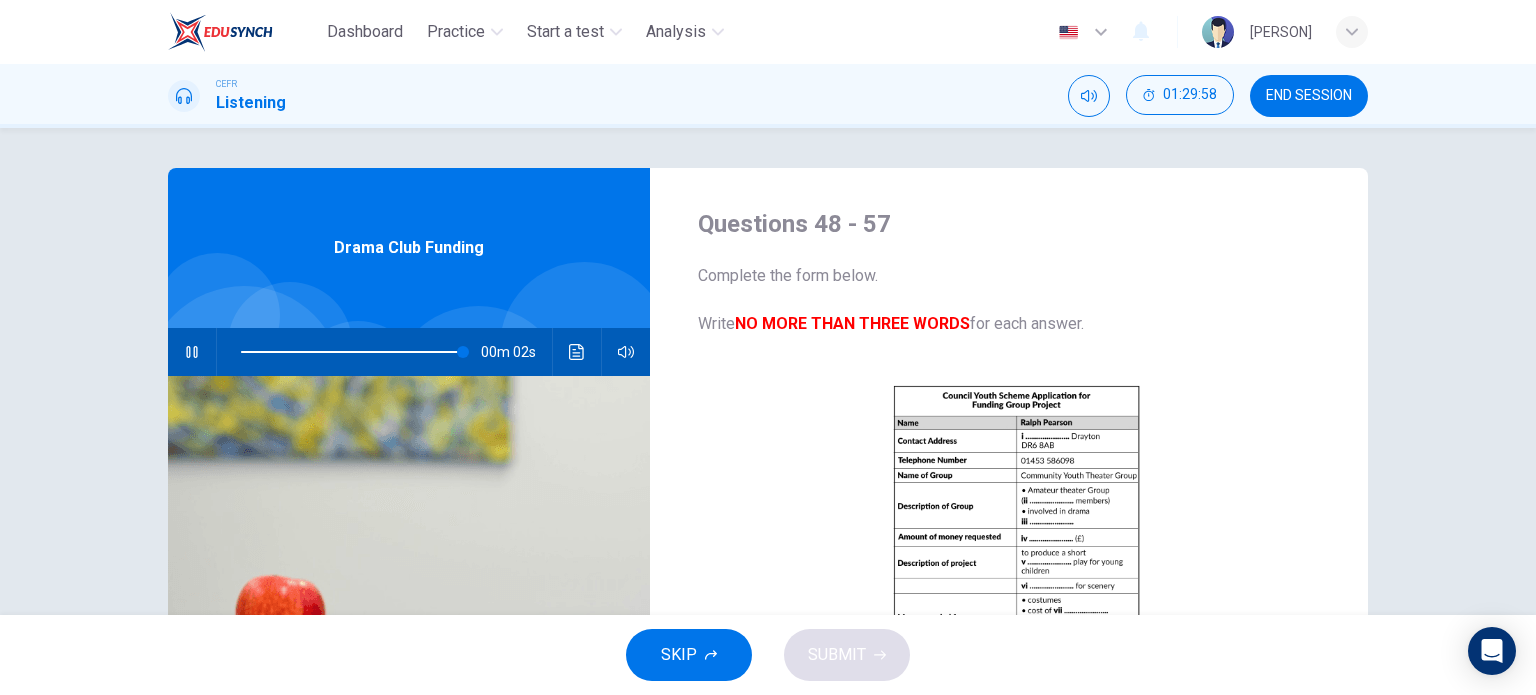 scroll, scrollTop: 288, scrollLeft: 0, axis: vertical 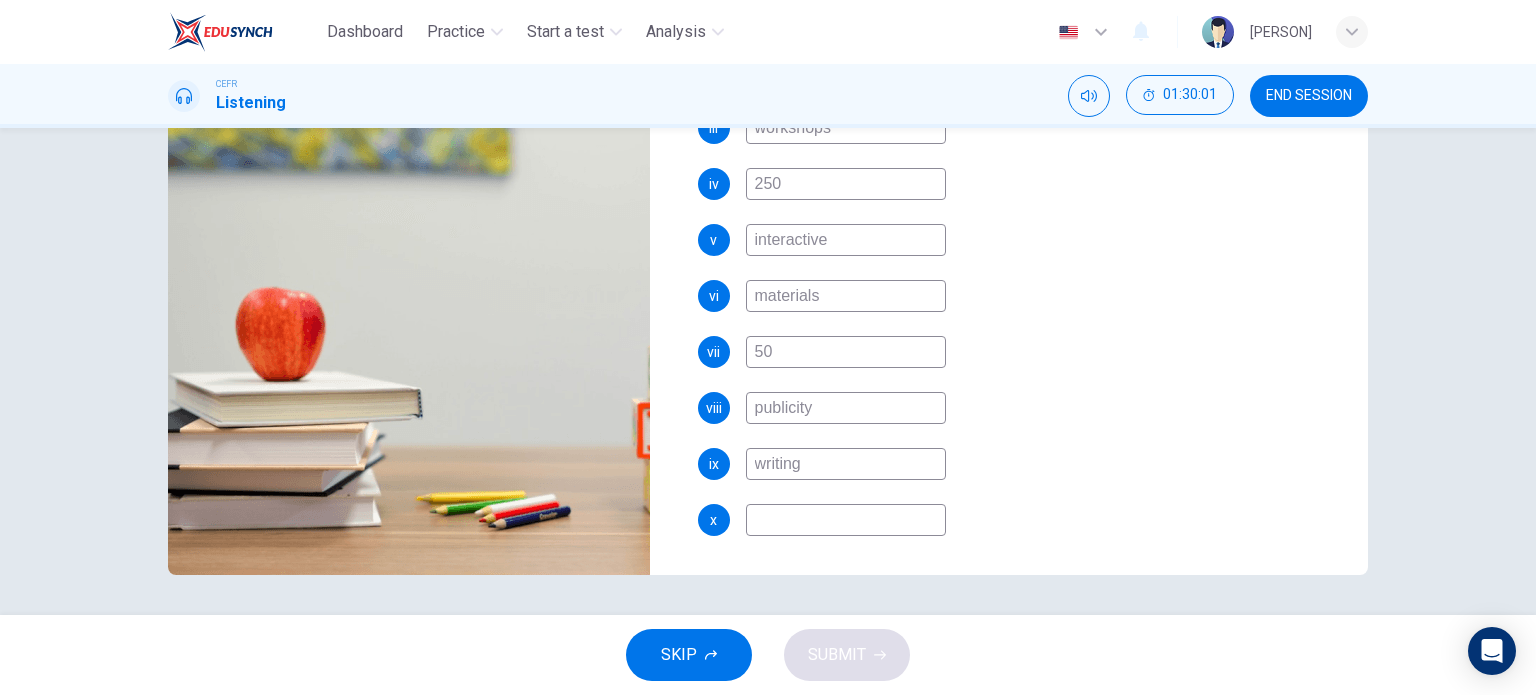 click at bounding box center [846, 16] 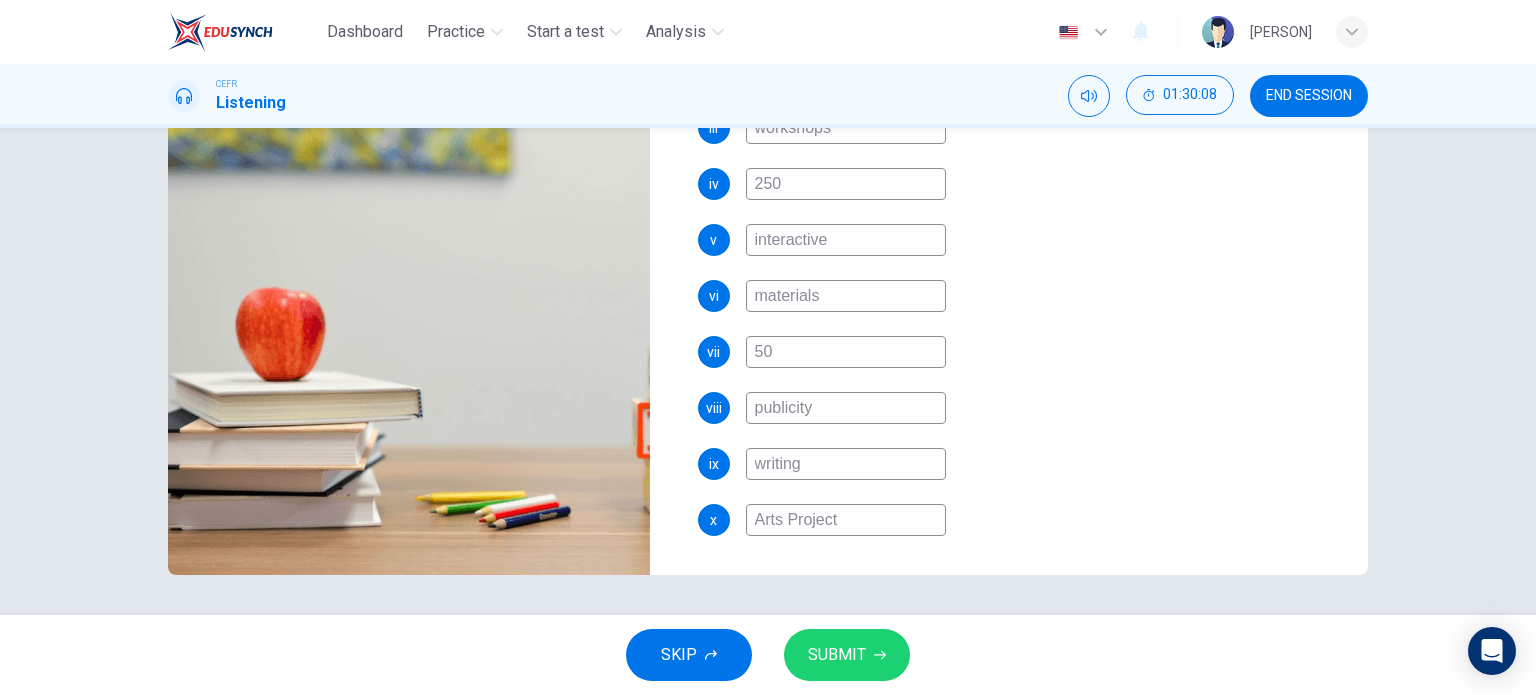 type on "Arts Project" 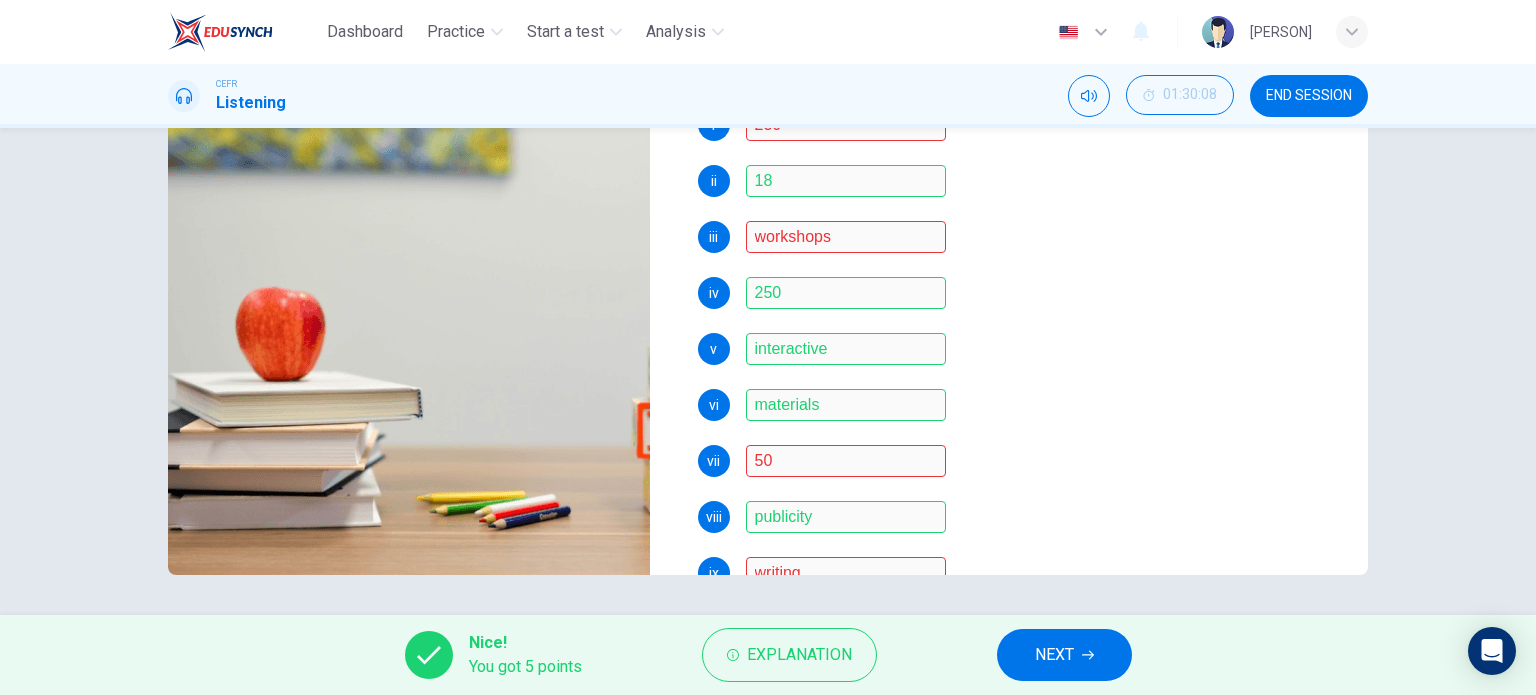 scroll, scrollTop: 500, scrollLeft: 0, axis: vertical 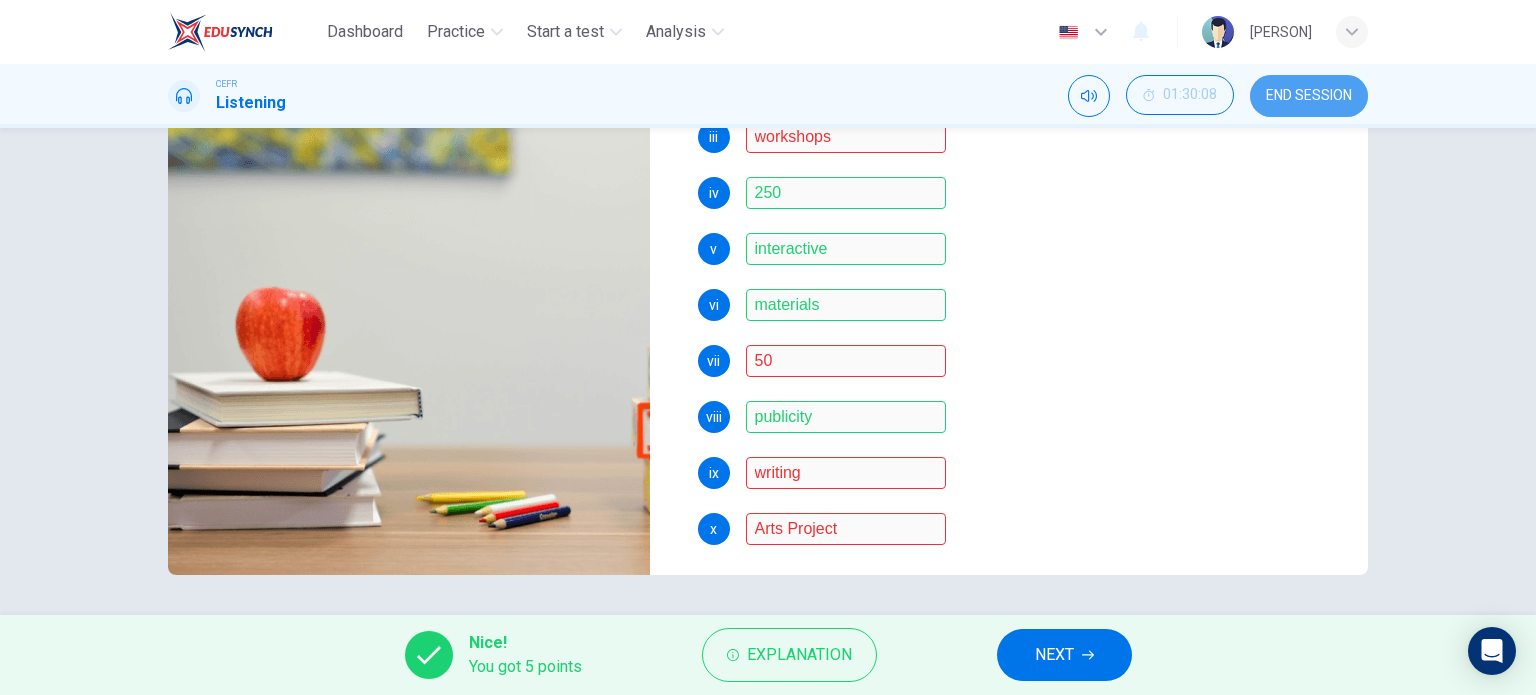 click on "END SESSION" at bounding box center [1309, 96] 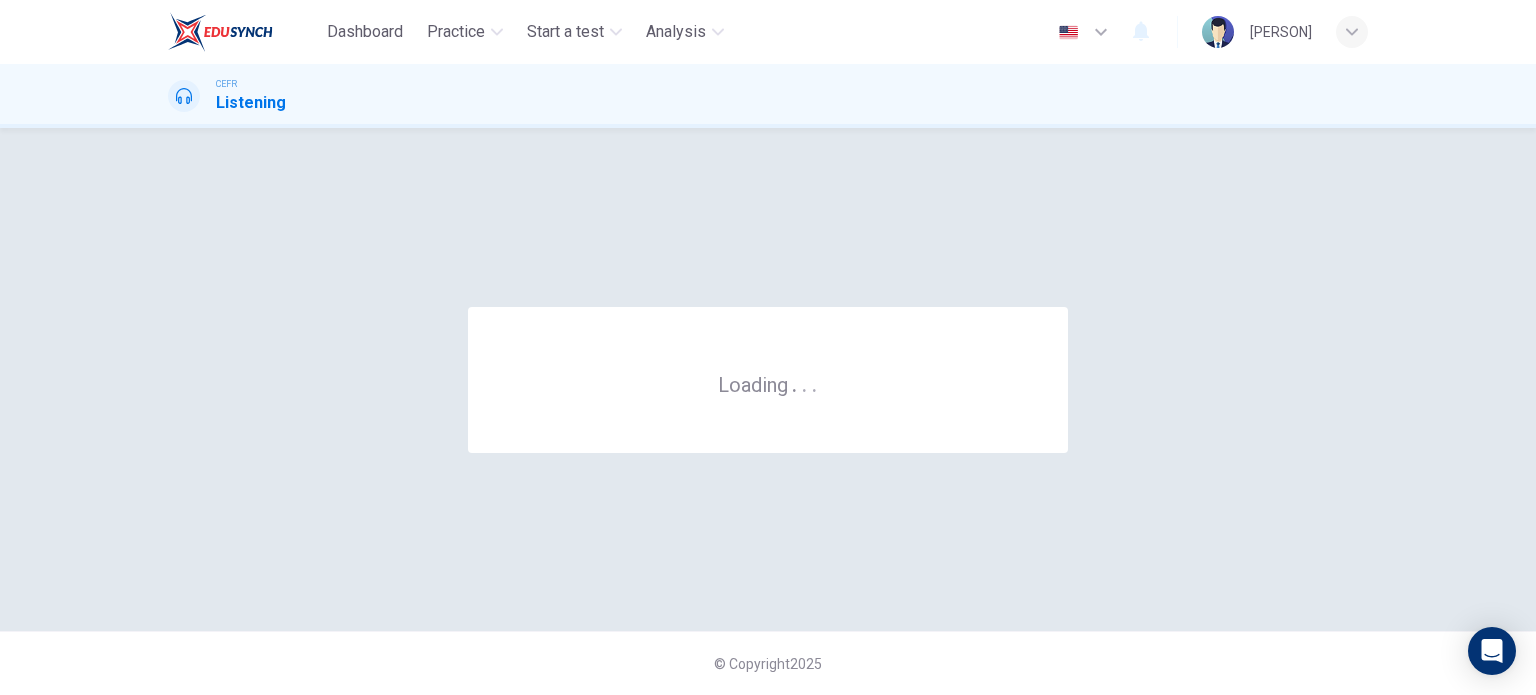 scroll, scrollTop: 0, scrollLeft: 0, axis: both 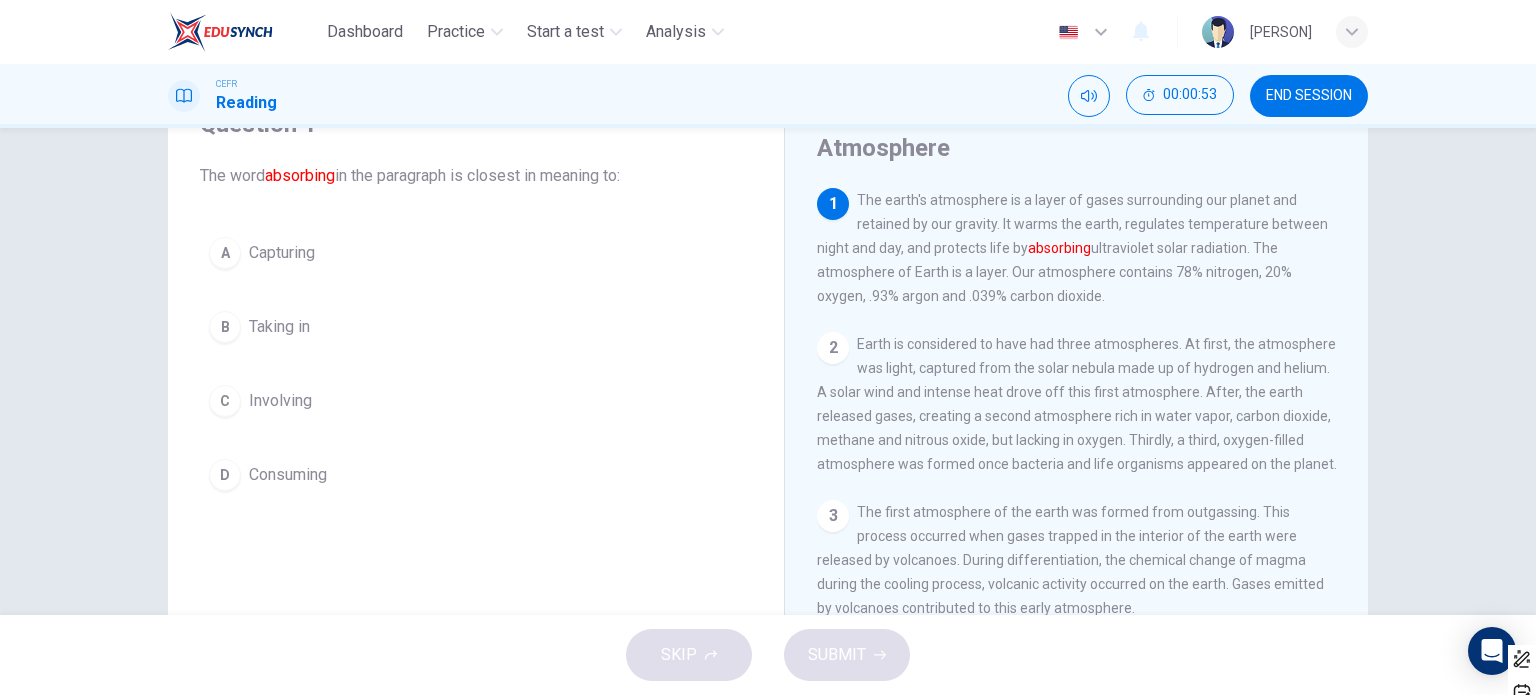 click on "B" at bounding box center (225, 253) 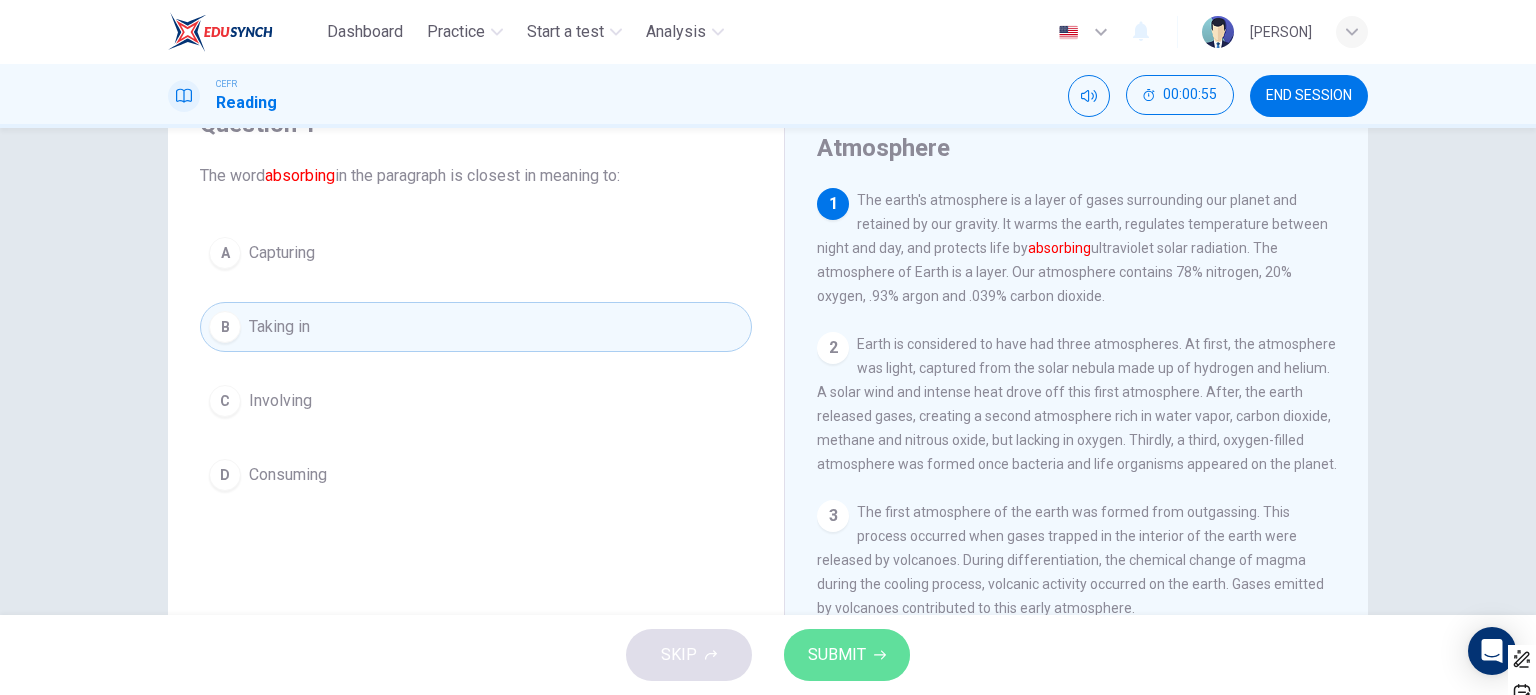 click on "SUBMIT" at bounding box center (837, 655) 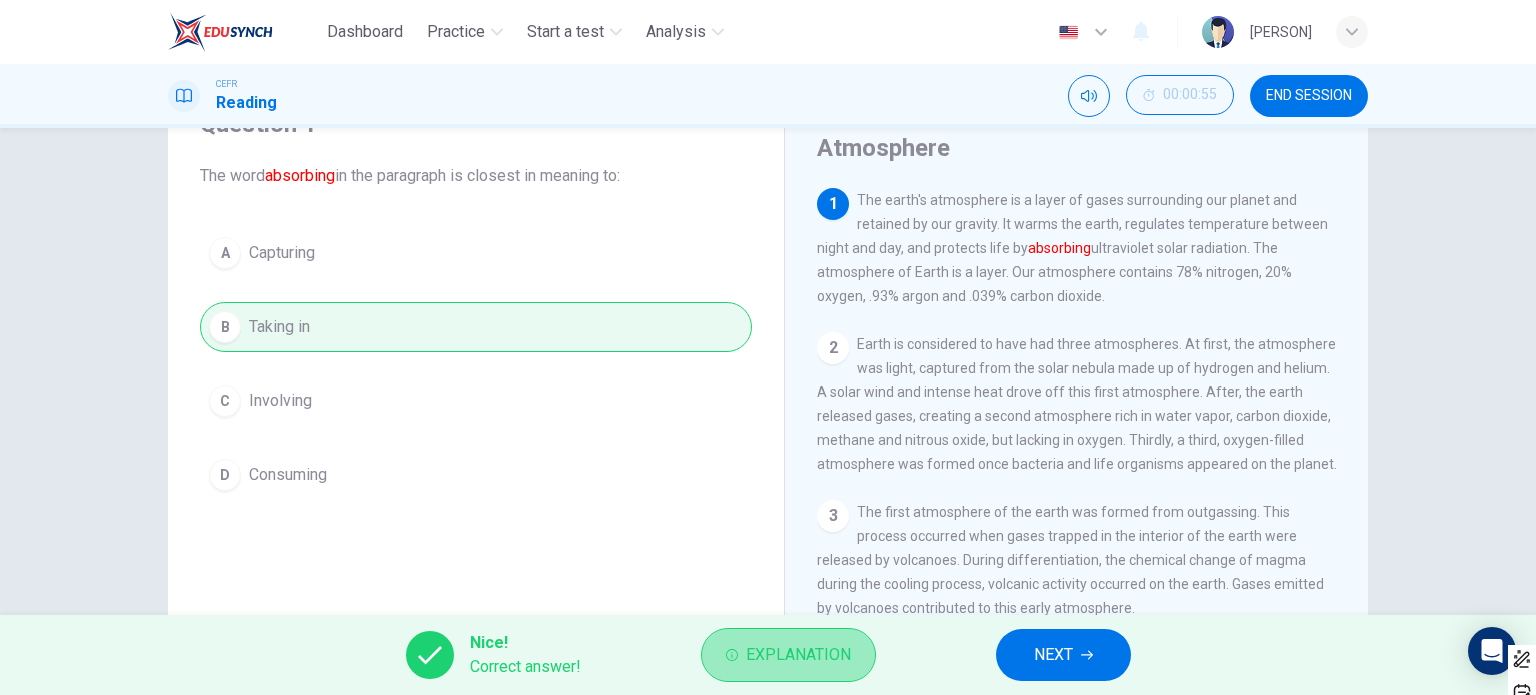 click on "Explanation" at bounding box center (798, 655) 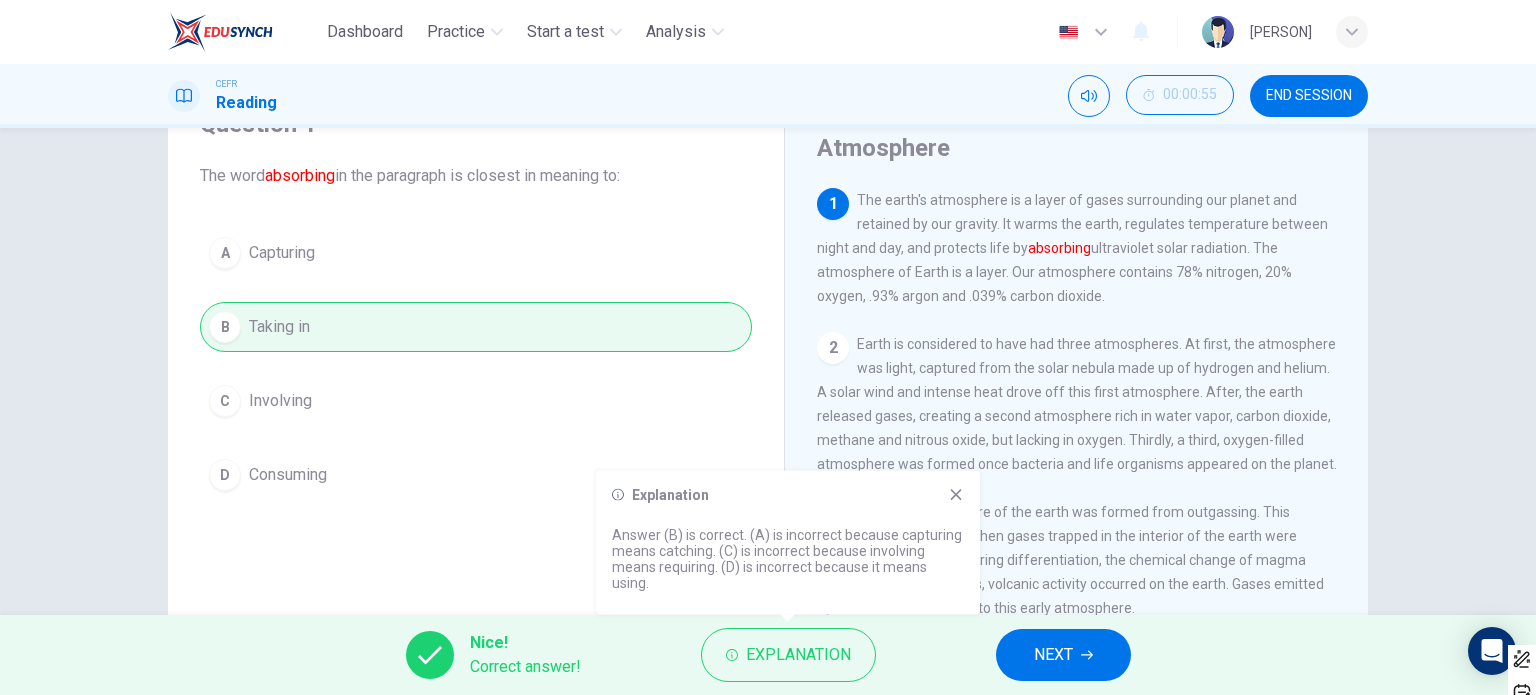 drag, startPoint x: 642, startPoint y: 483, endPoint x: 655, endPoint y: 485, distance: 13.152946 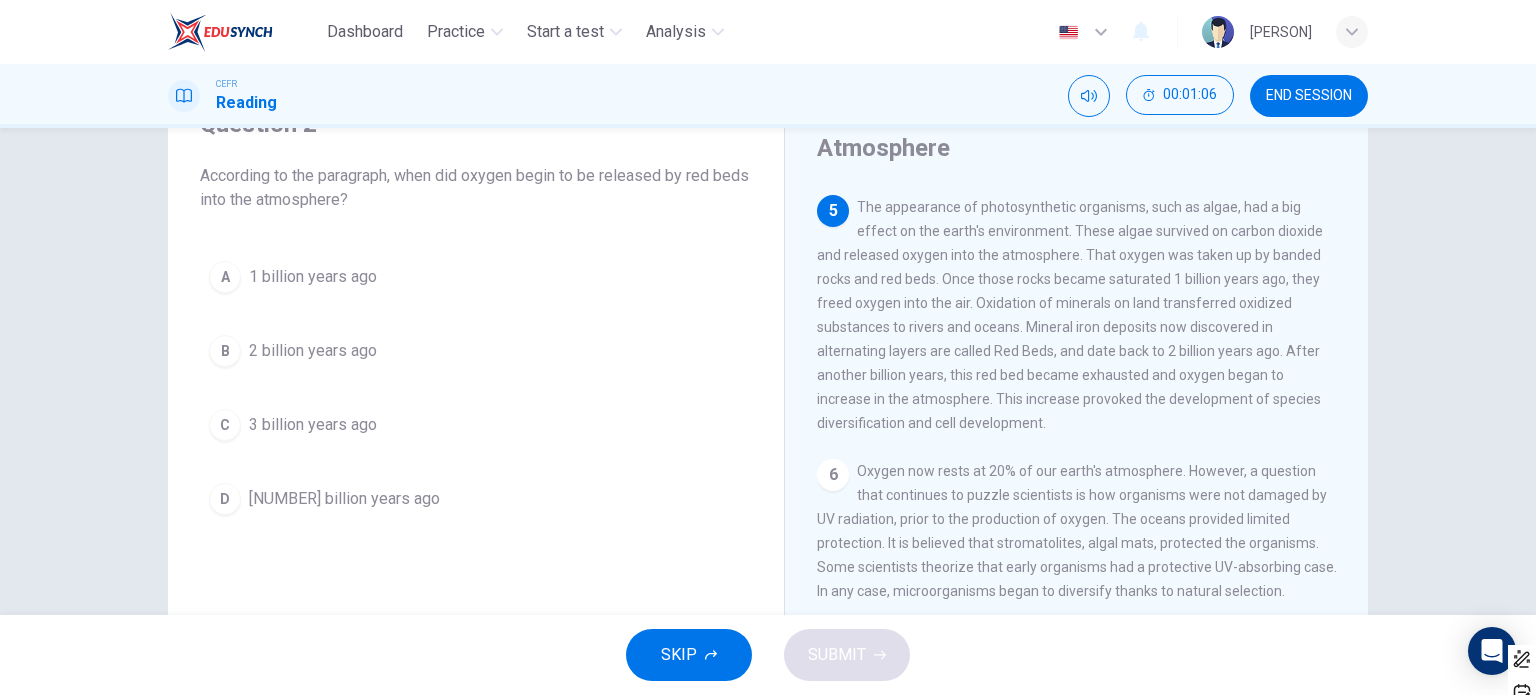 scroll, scrollTop: 600, scrollLeft: 0, axis: vertical 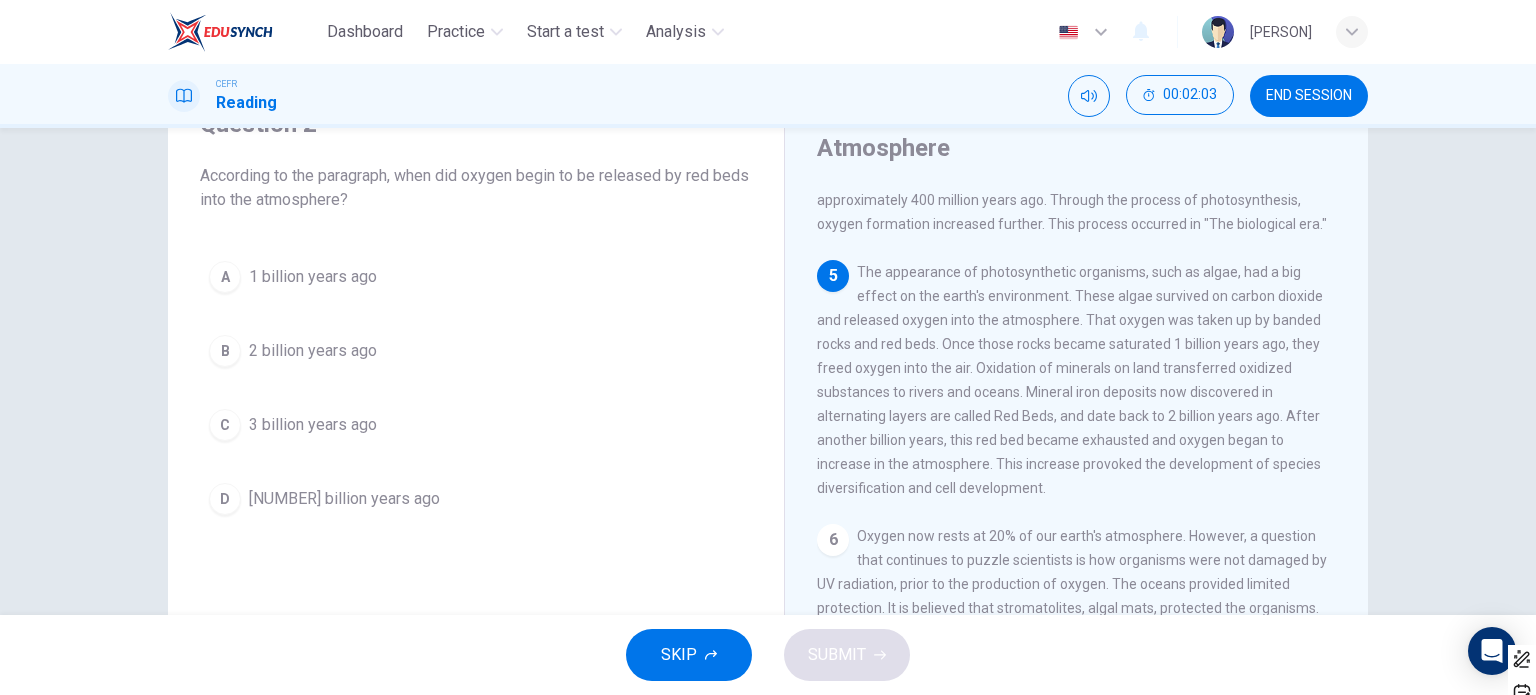 click on "C" at bounding box center [225, 277] 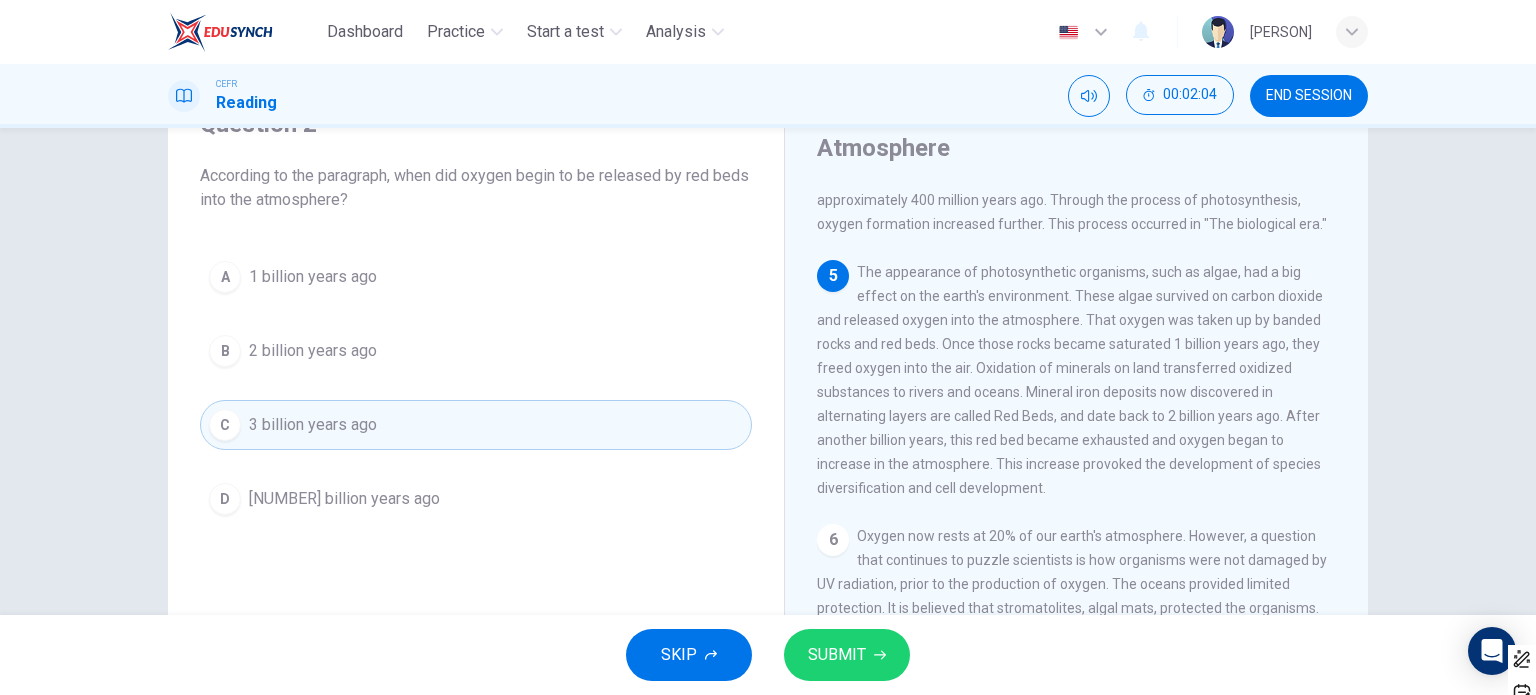 click on "SUBMIT" at bounding box center (837, 655) 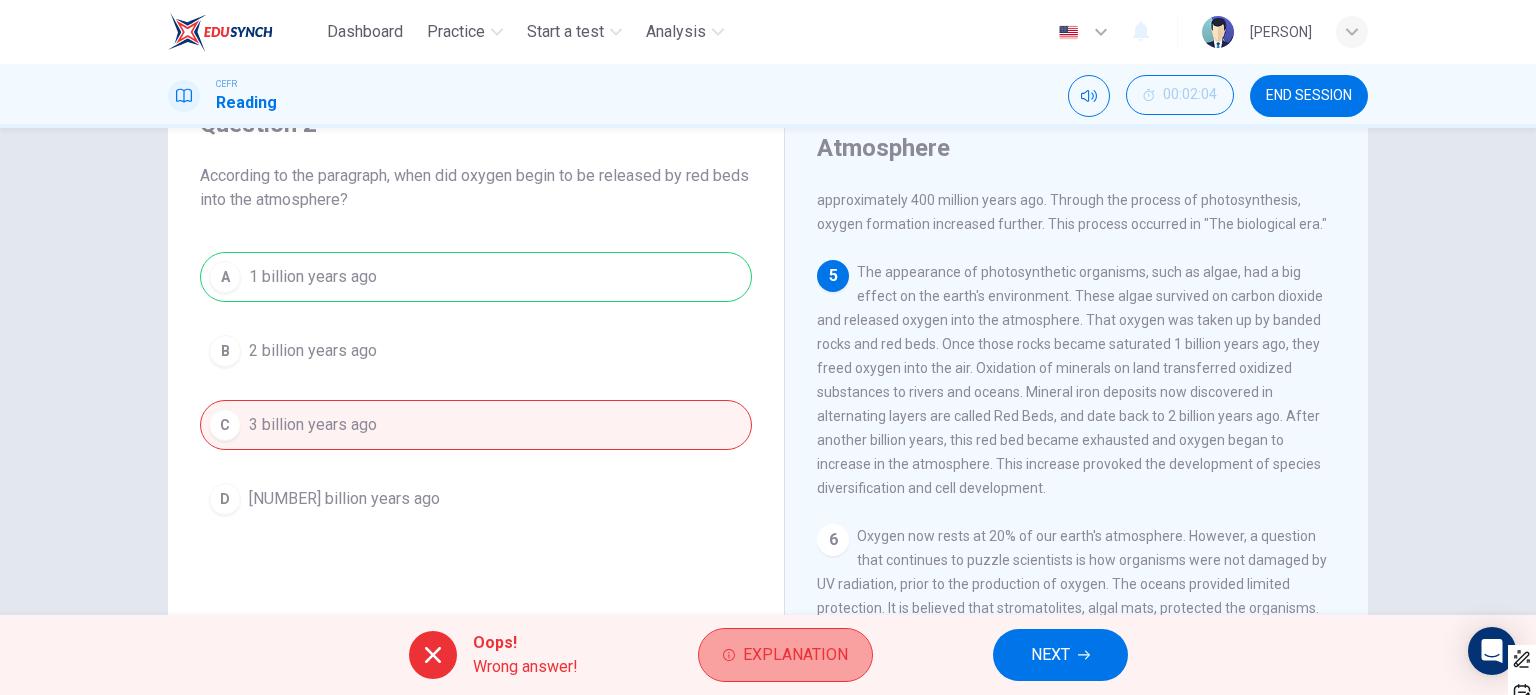 click on "Explanation" at bounding box center [785, 655] 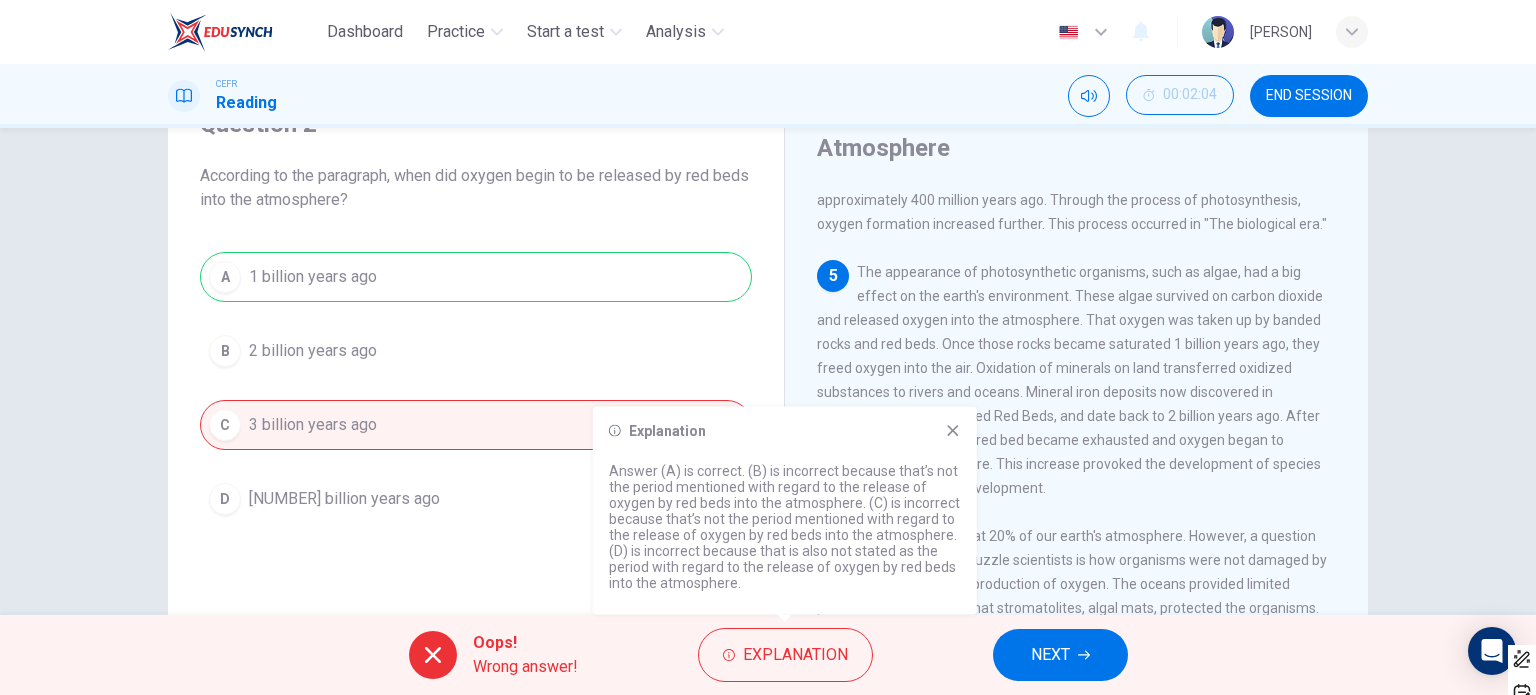 click at bounding box center (952, 430) 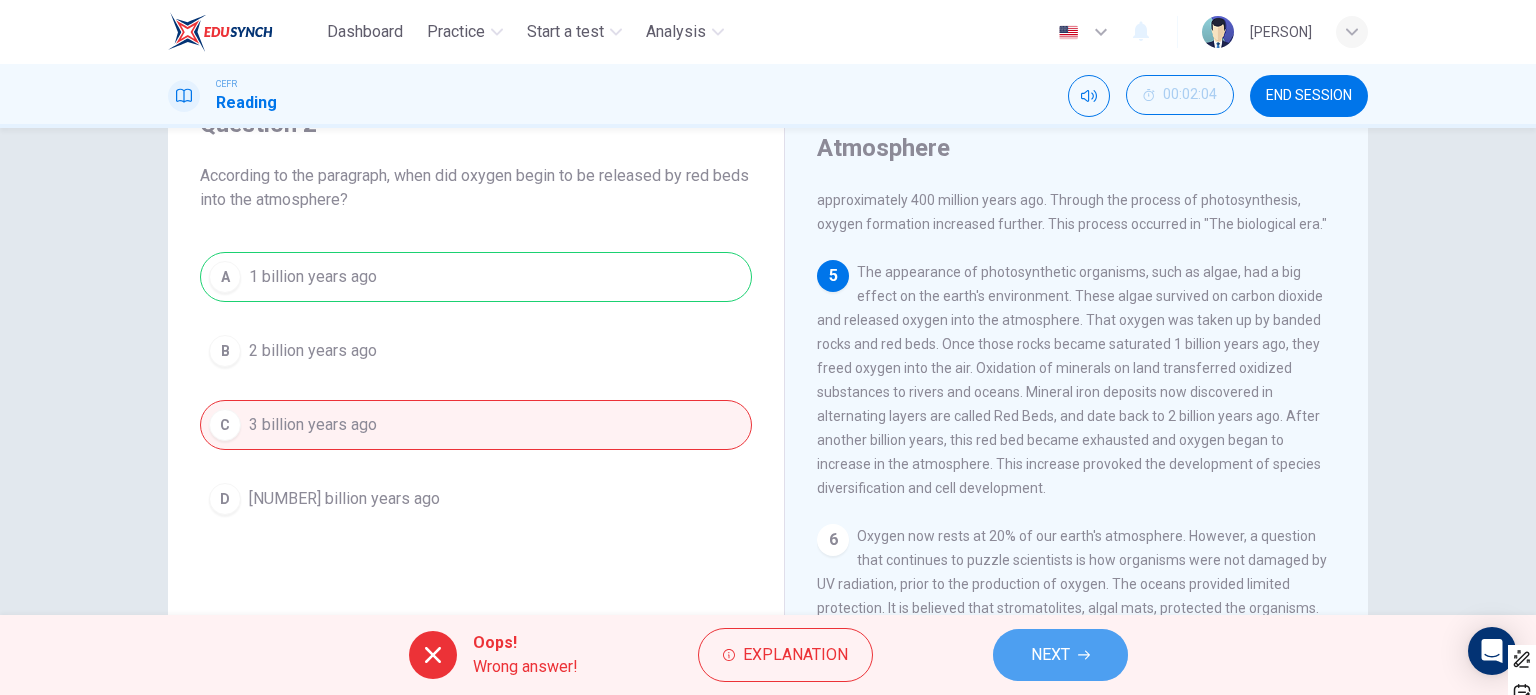 click on "NEXT" at bounding box center [1060, 655] 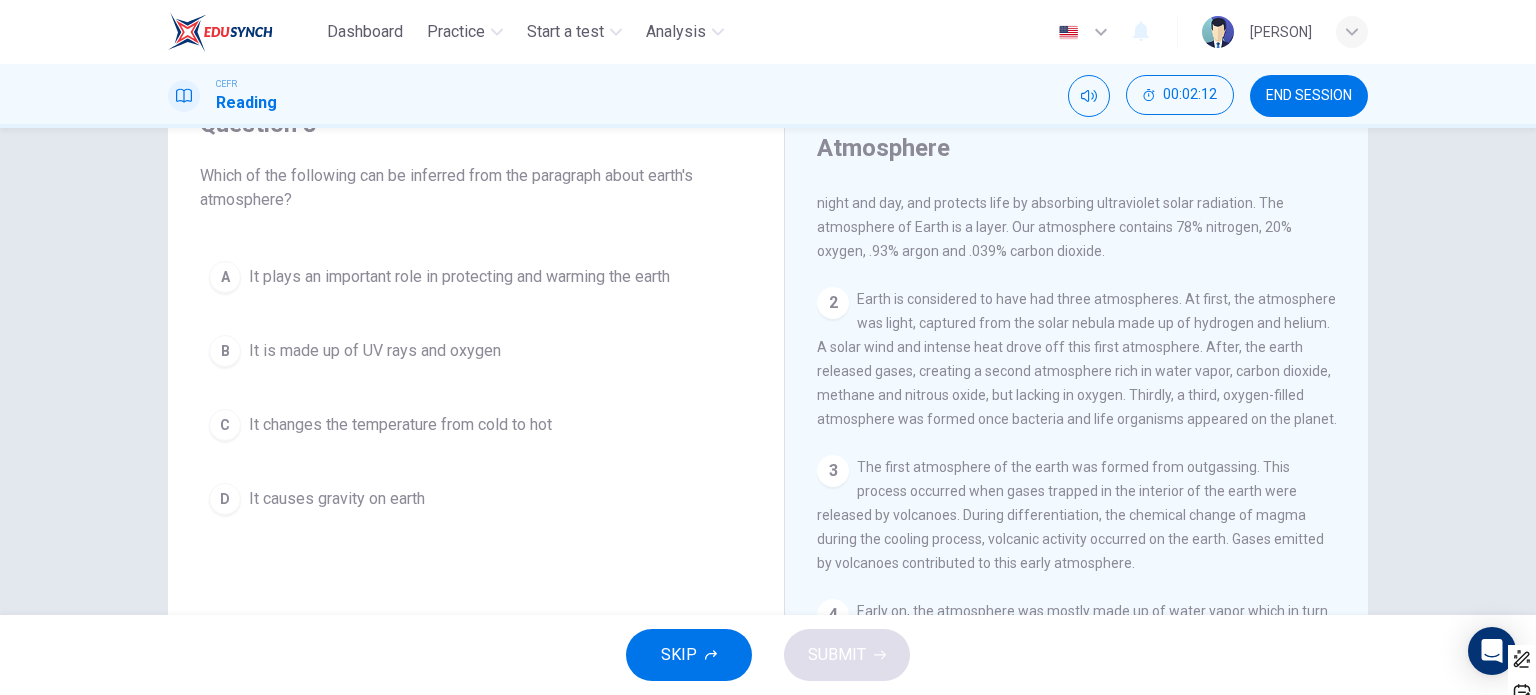 scroll, scrollTop: 0, scrollLeft: 0, axis: both 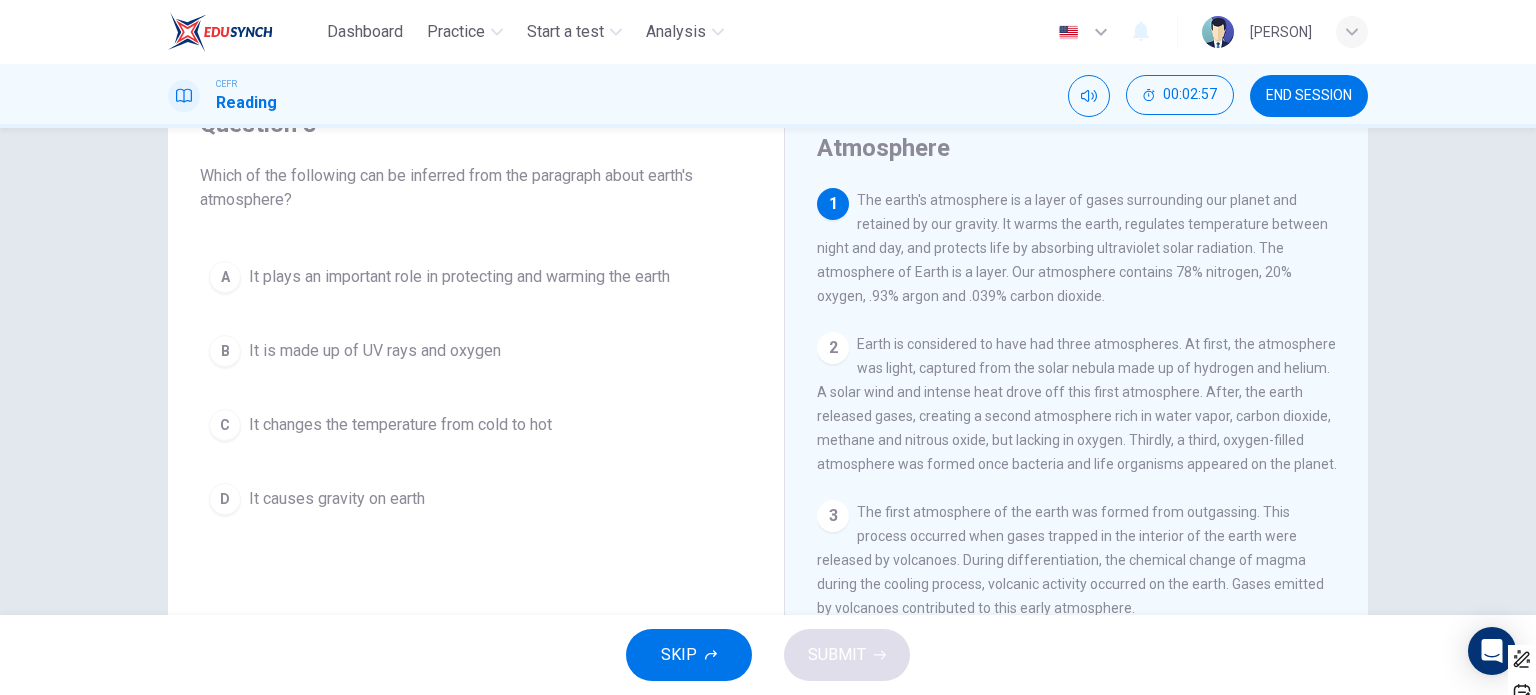 click on "It plays an important role in protecting and warming the earth" at bounding box center (459, 277) 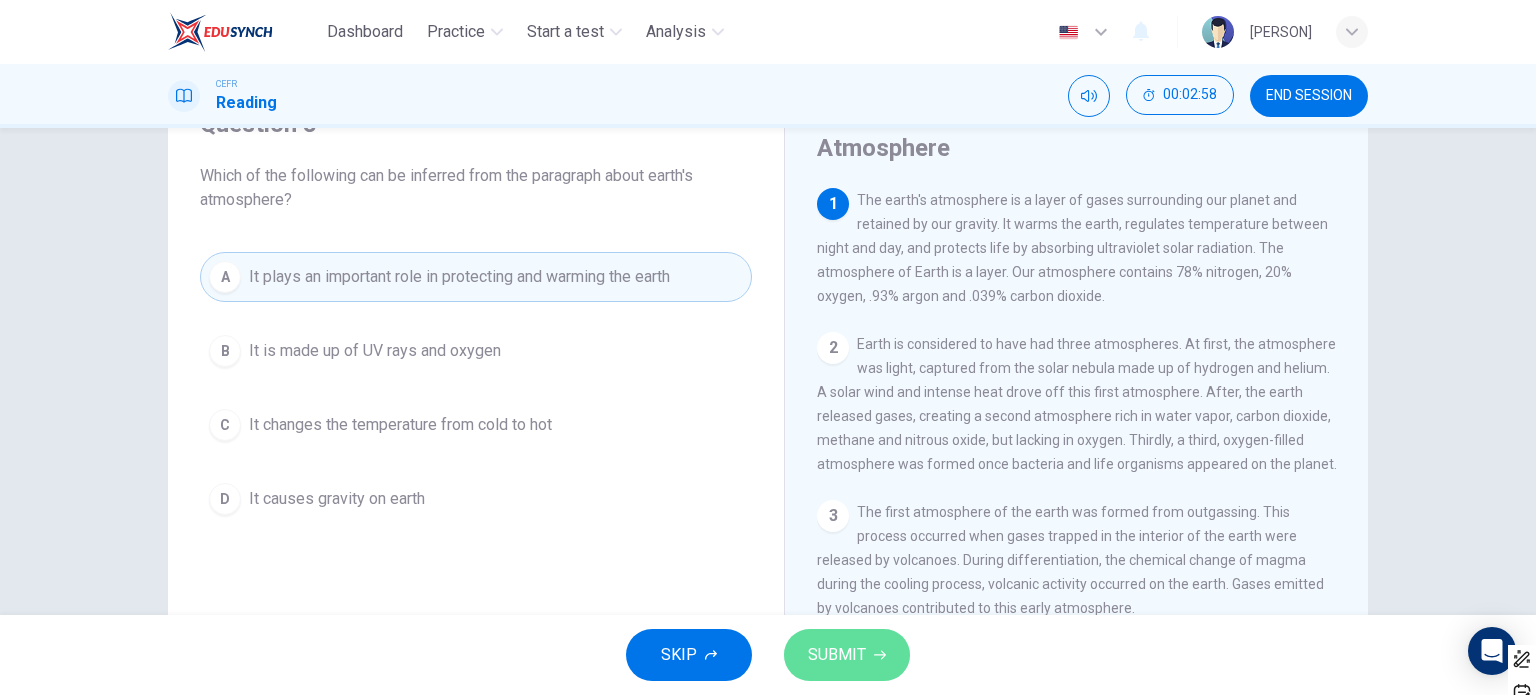 click on "SUBMIT" at bounding box center (837, 655) 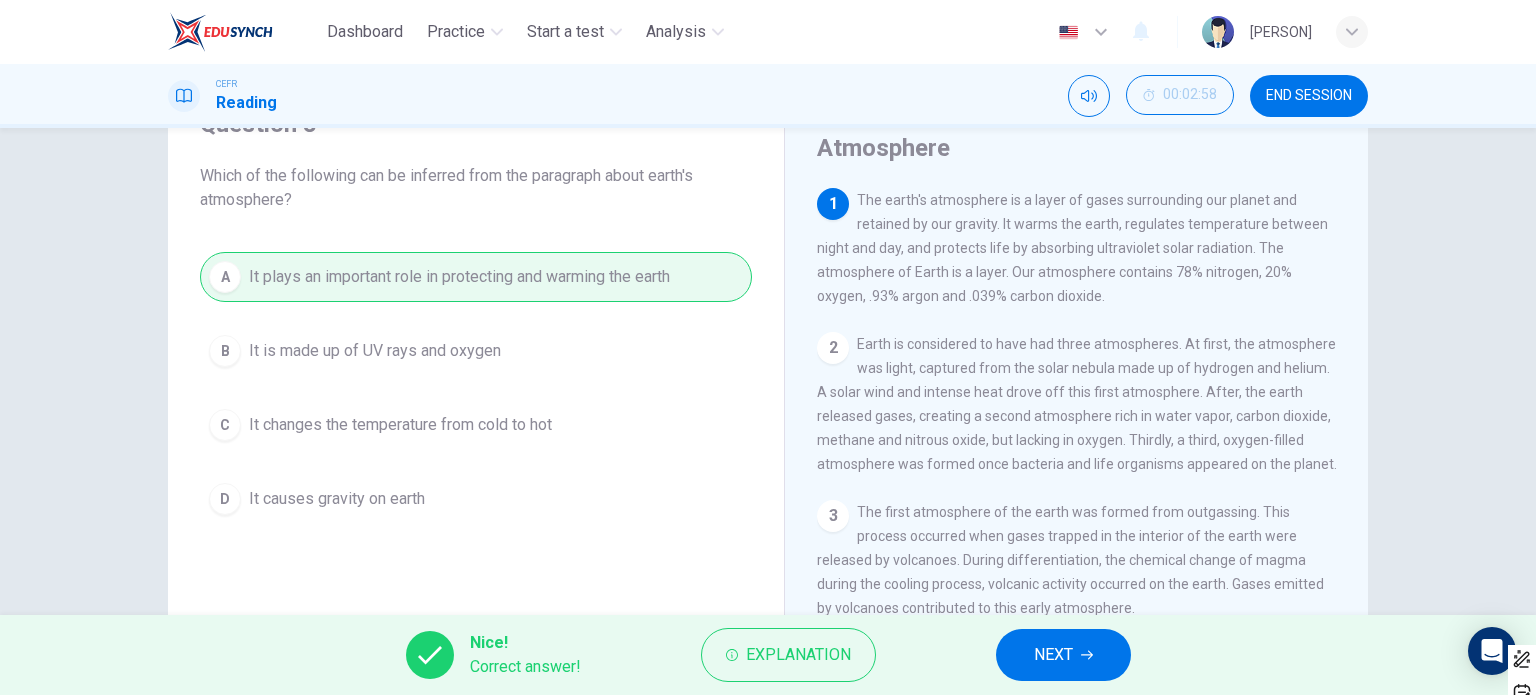 click on "NEXT" at bounding box center [1053, 655] 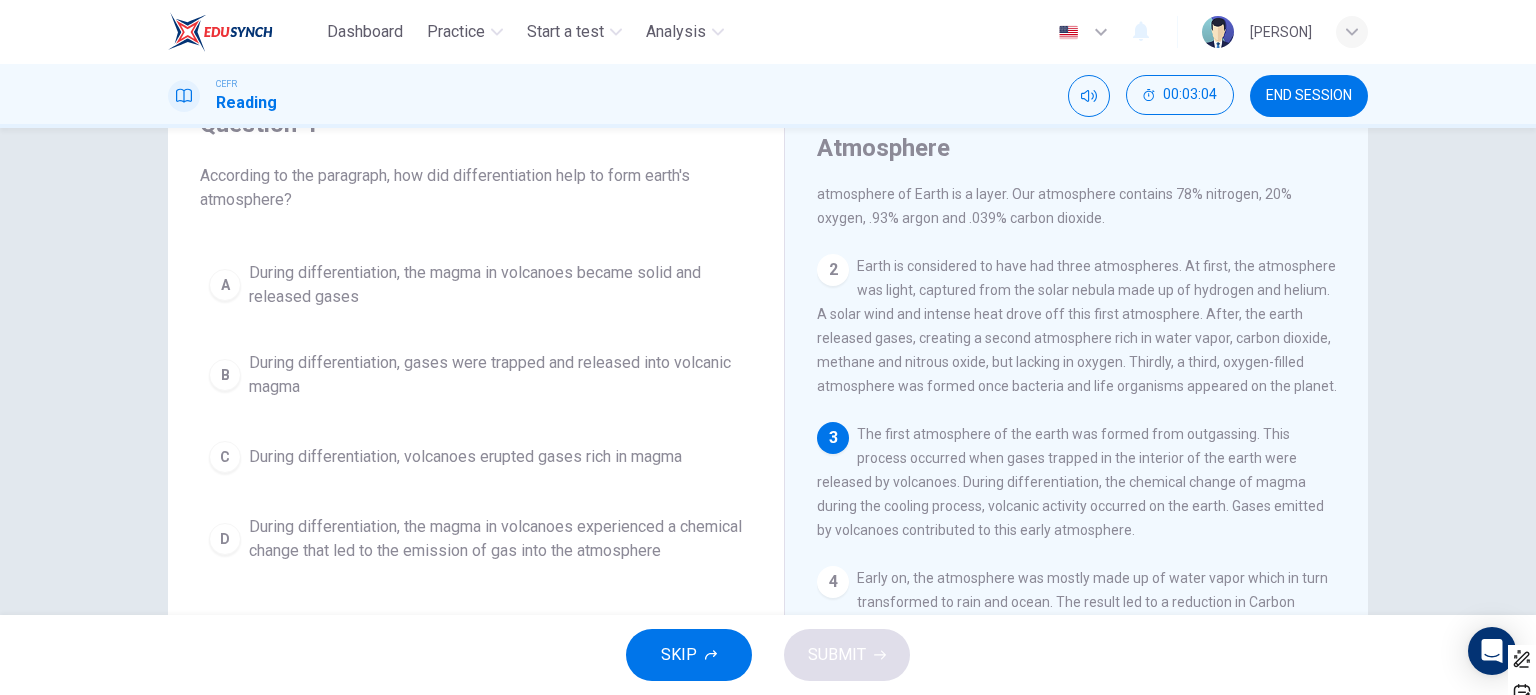 scroll, scrollTop: 100, scrollLeft: 0, axis: vertical 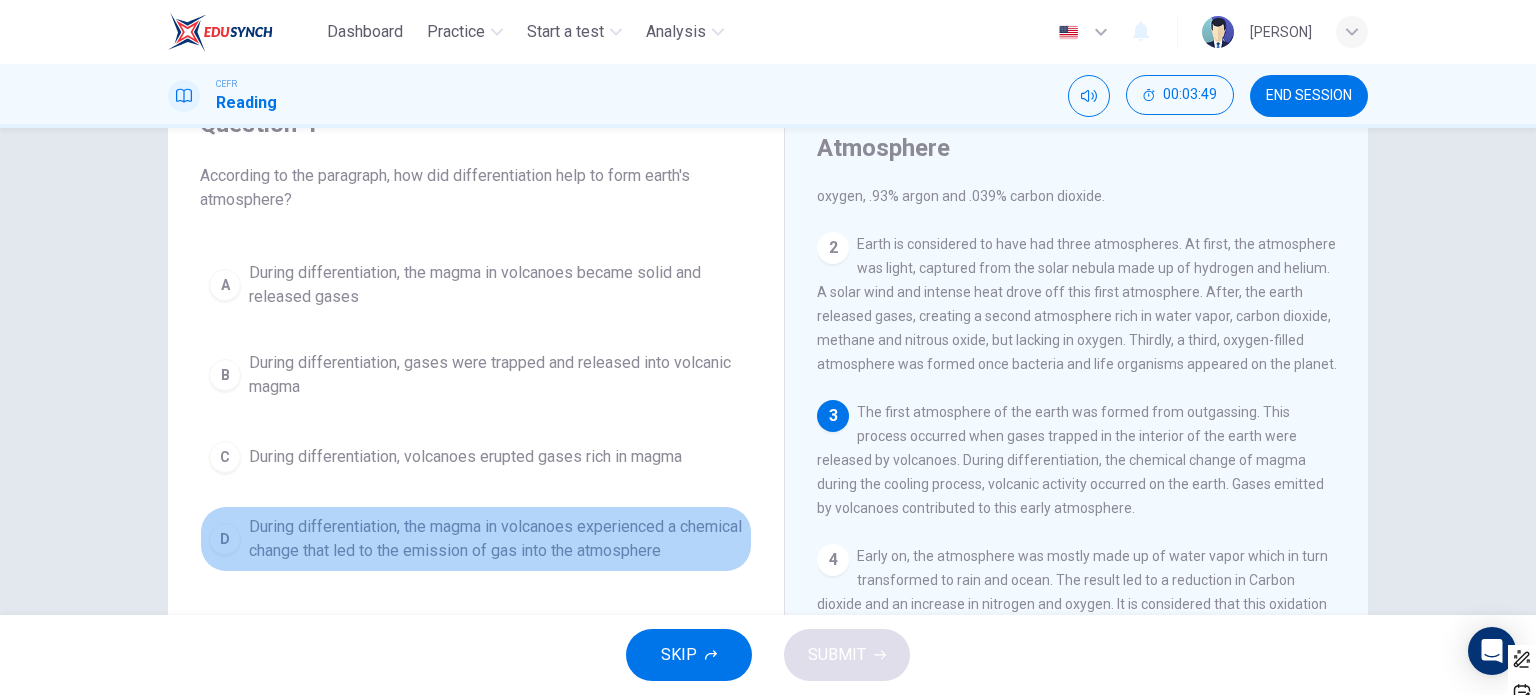 click on "D" at bounding box center (225, 285) 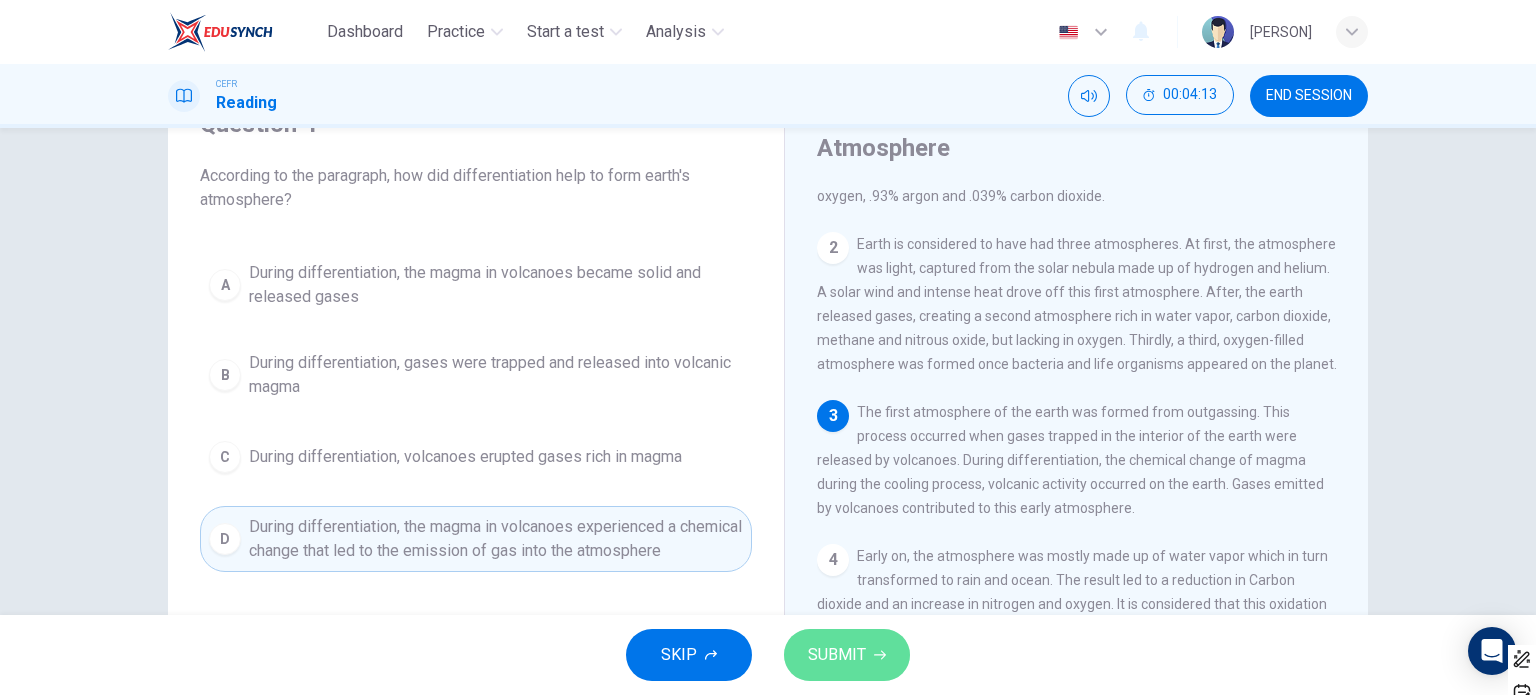 click on "SUBMIT" at bounding box center (837, 655) 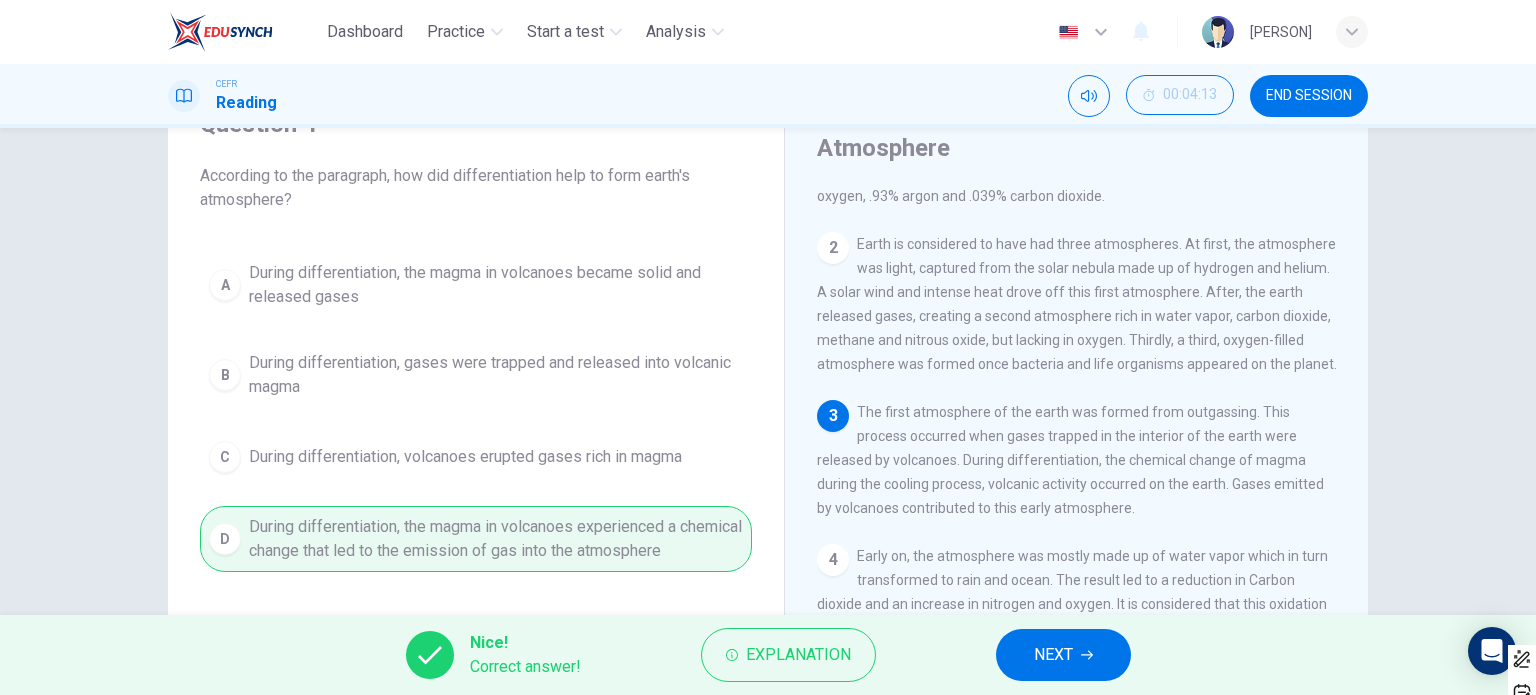 click on "NEXT" at bounding box center [1063, 655] 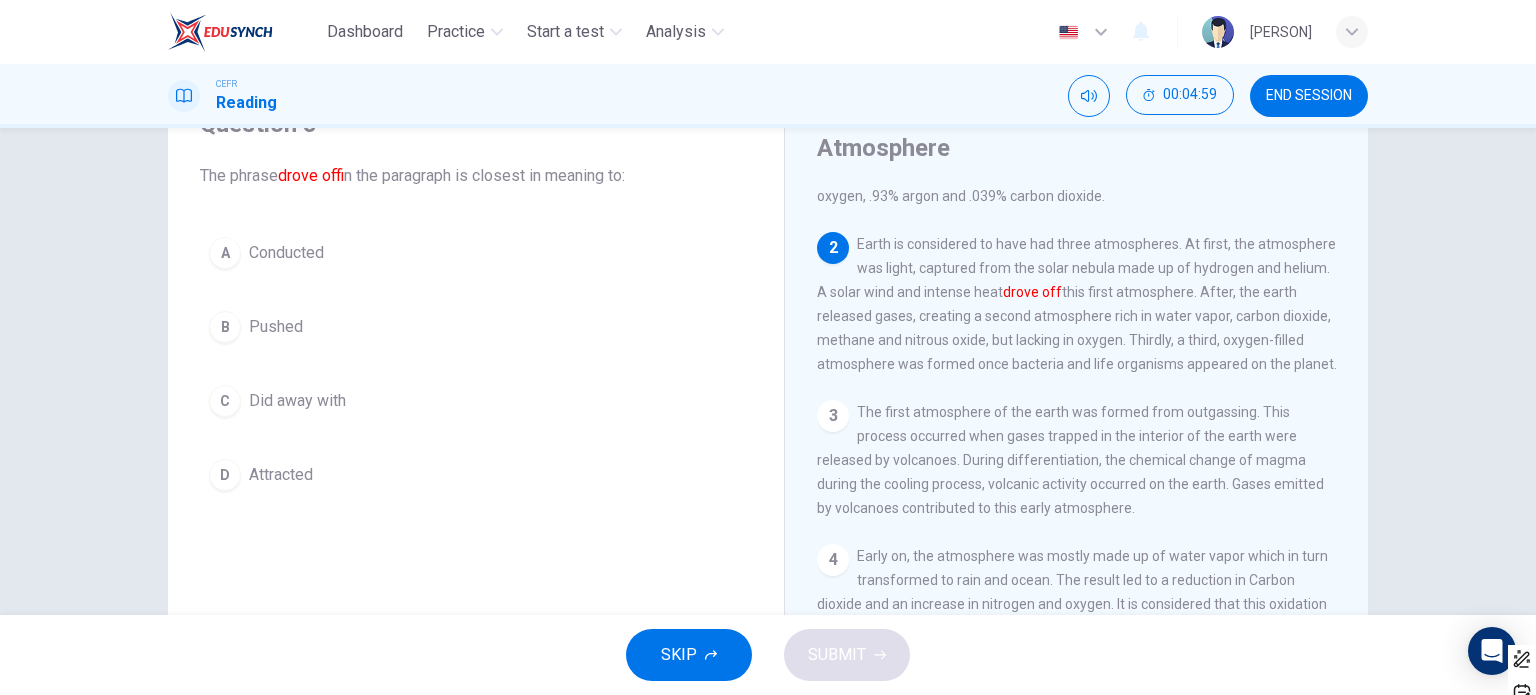 click on "B Pushed" at bounding box center (476, 327) 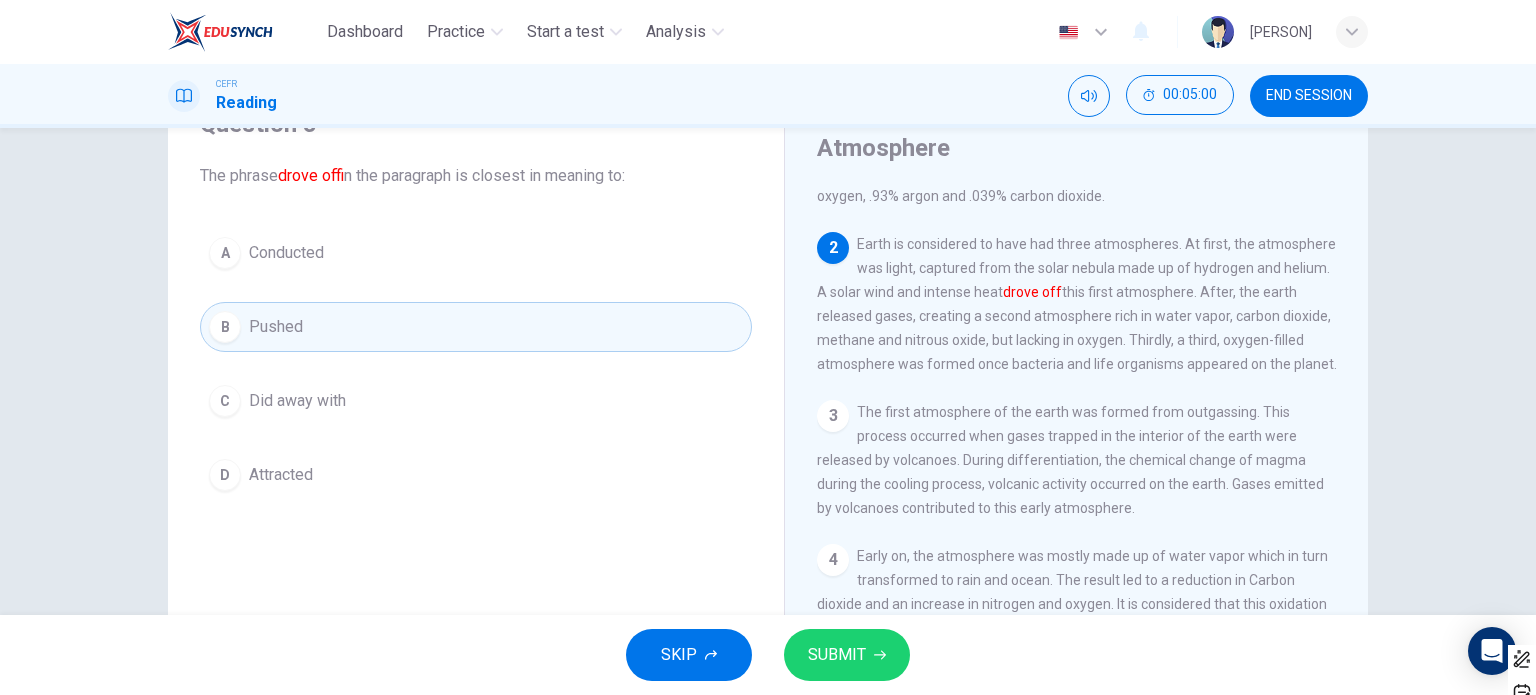 click on "SUBMIT" at bounding box center [837, 655] 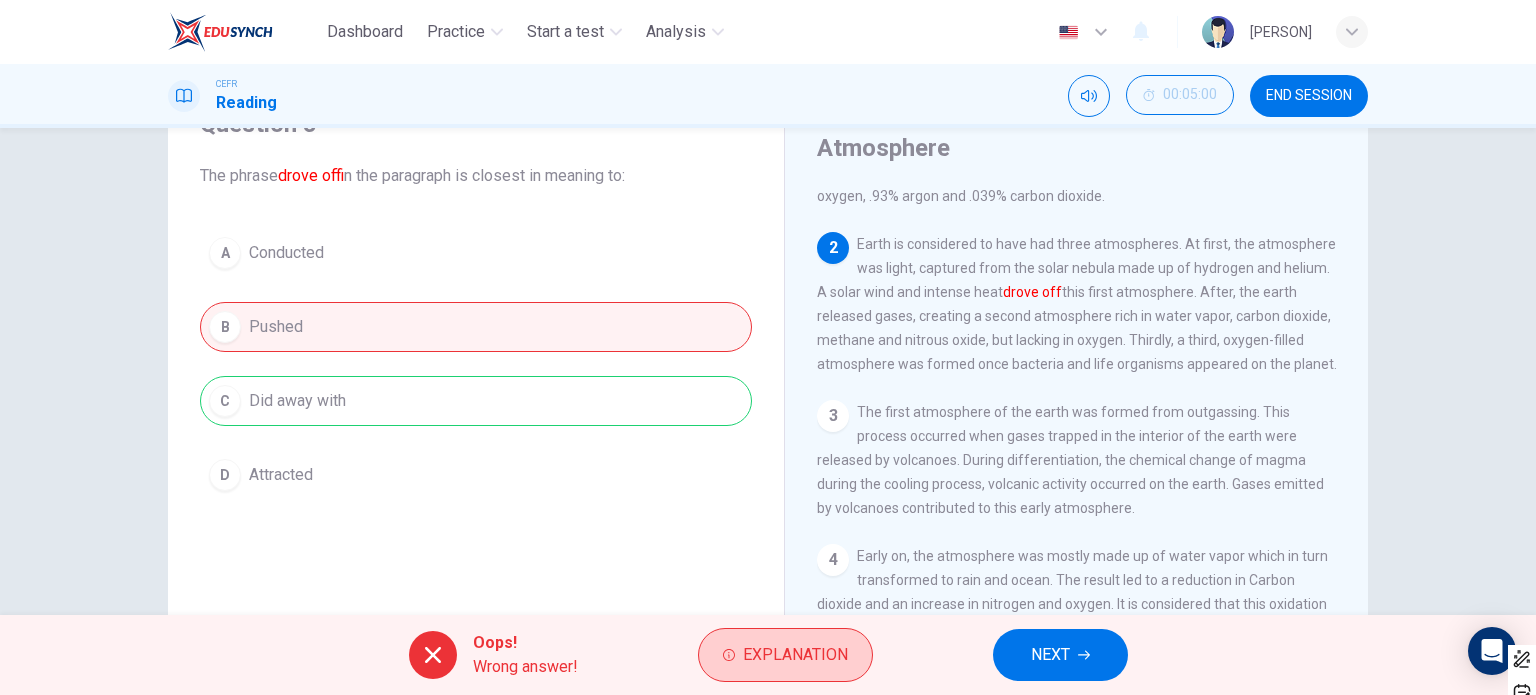 click on "Explanation" at bounding box center (795, 655) 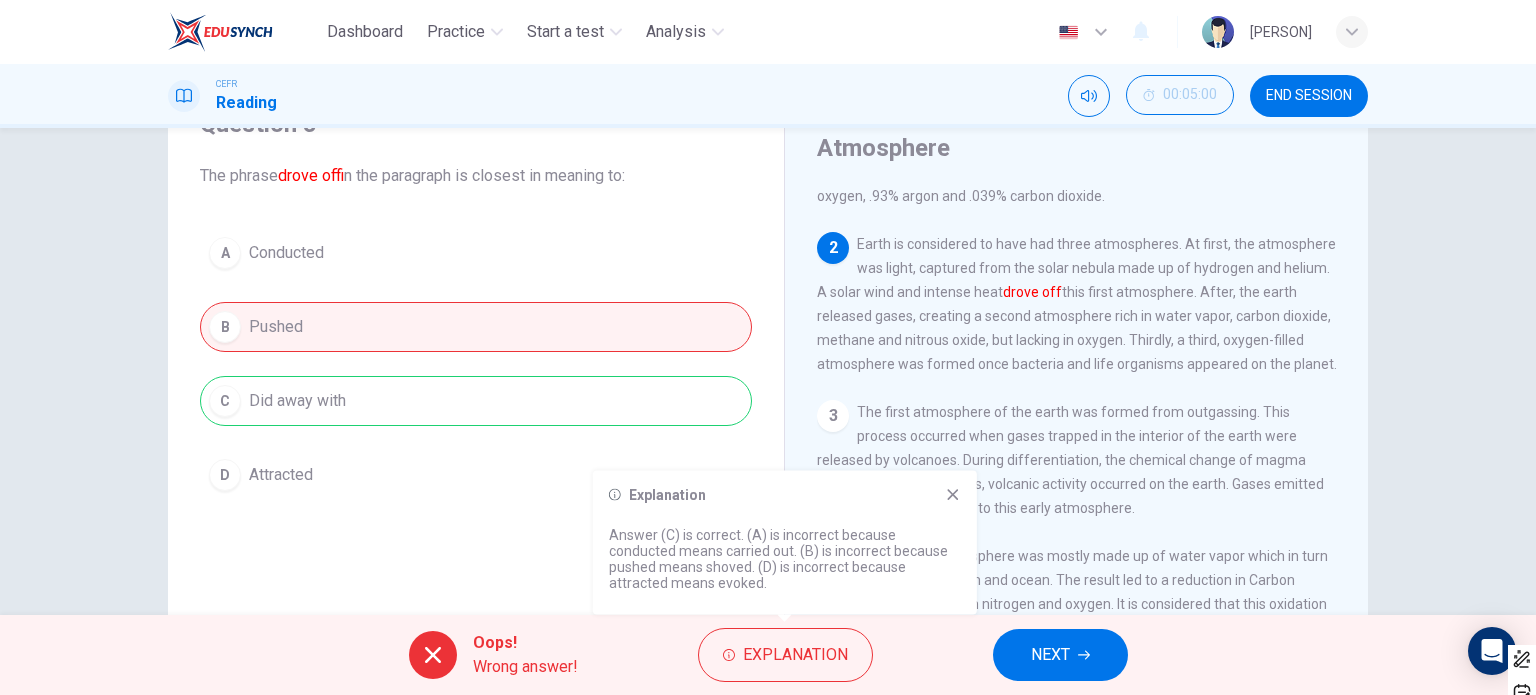 click on "NEXT" at bounding box center [1060, 655] 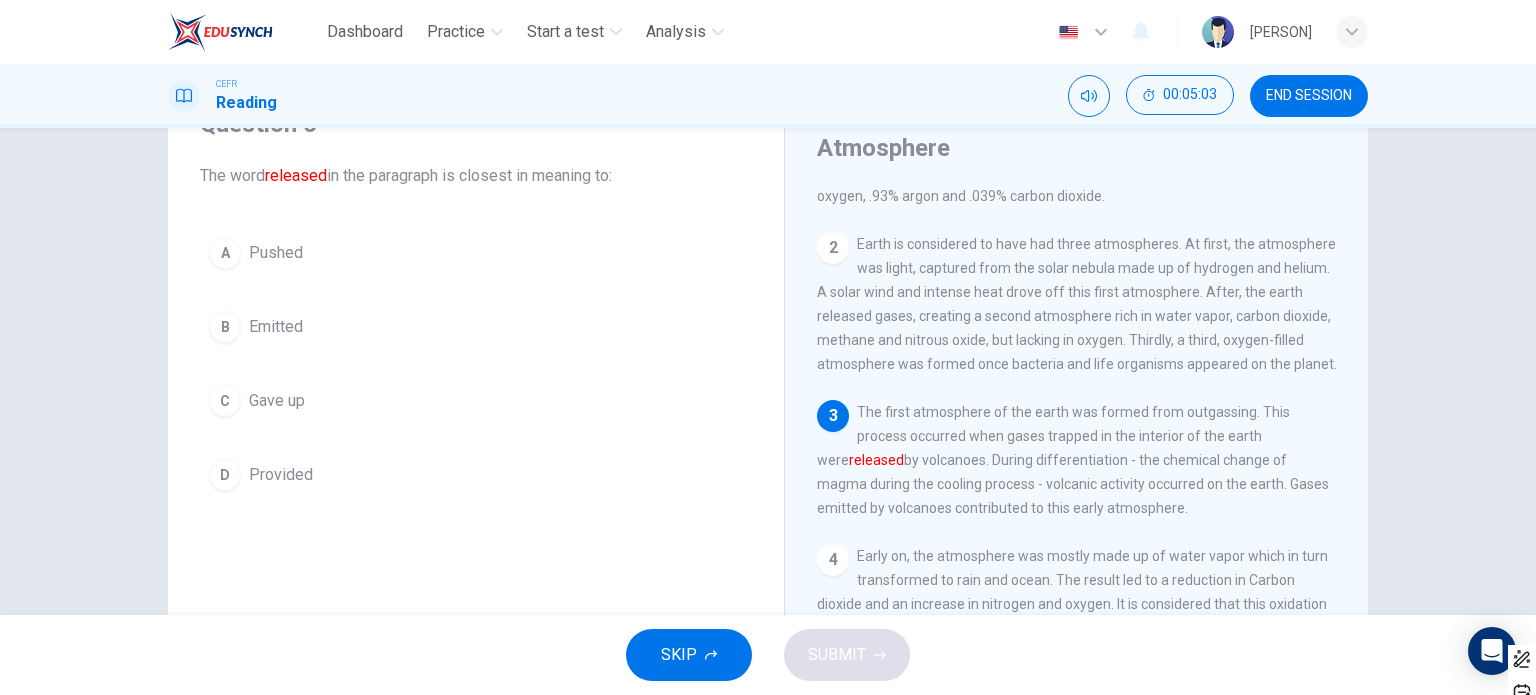 click on "Emitted" at bounding box center (276, 253) 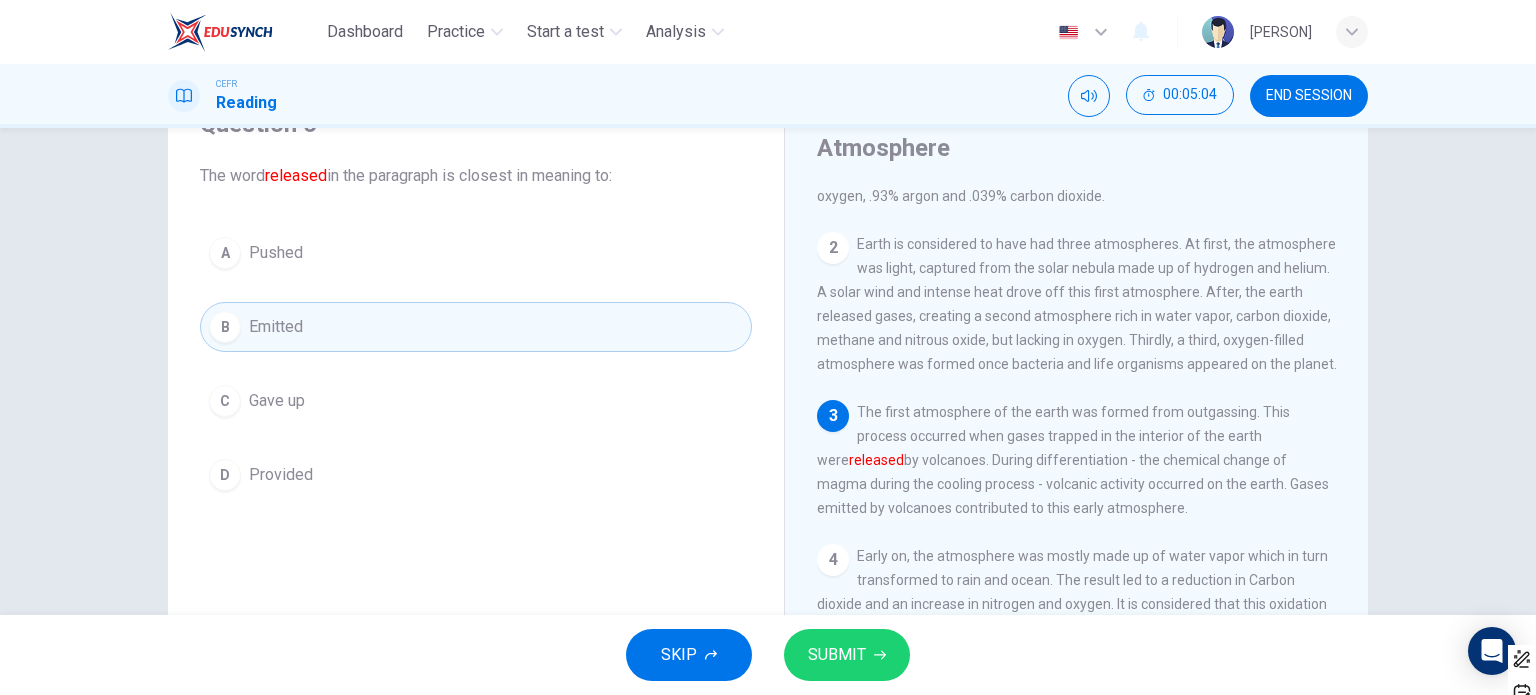 click on "SUBMIT" at bounding box center [847, 655] 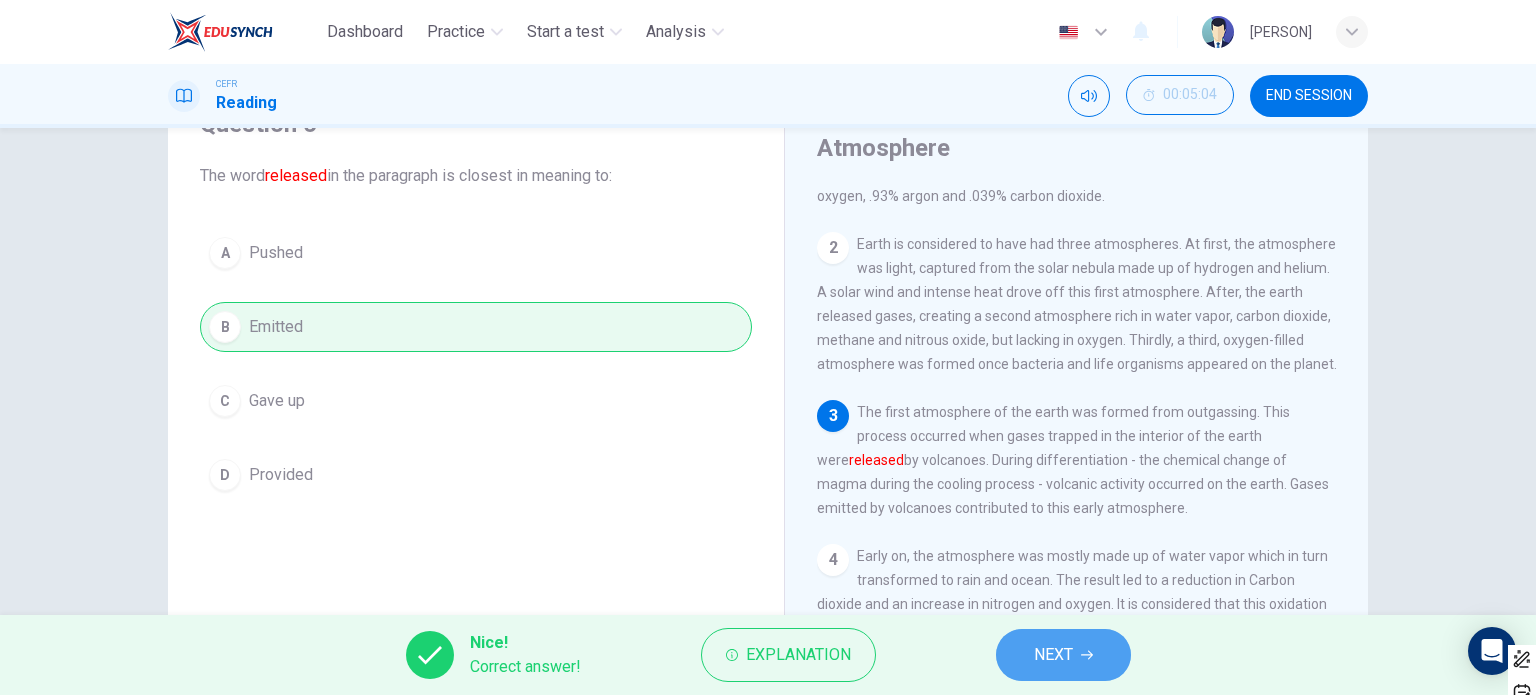click on "NEXT" at bounding box center [1053, 655] 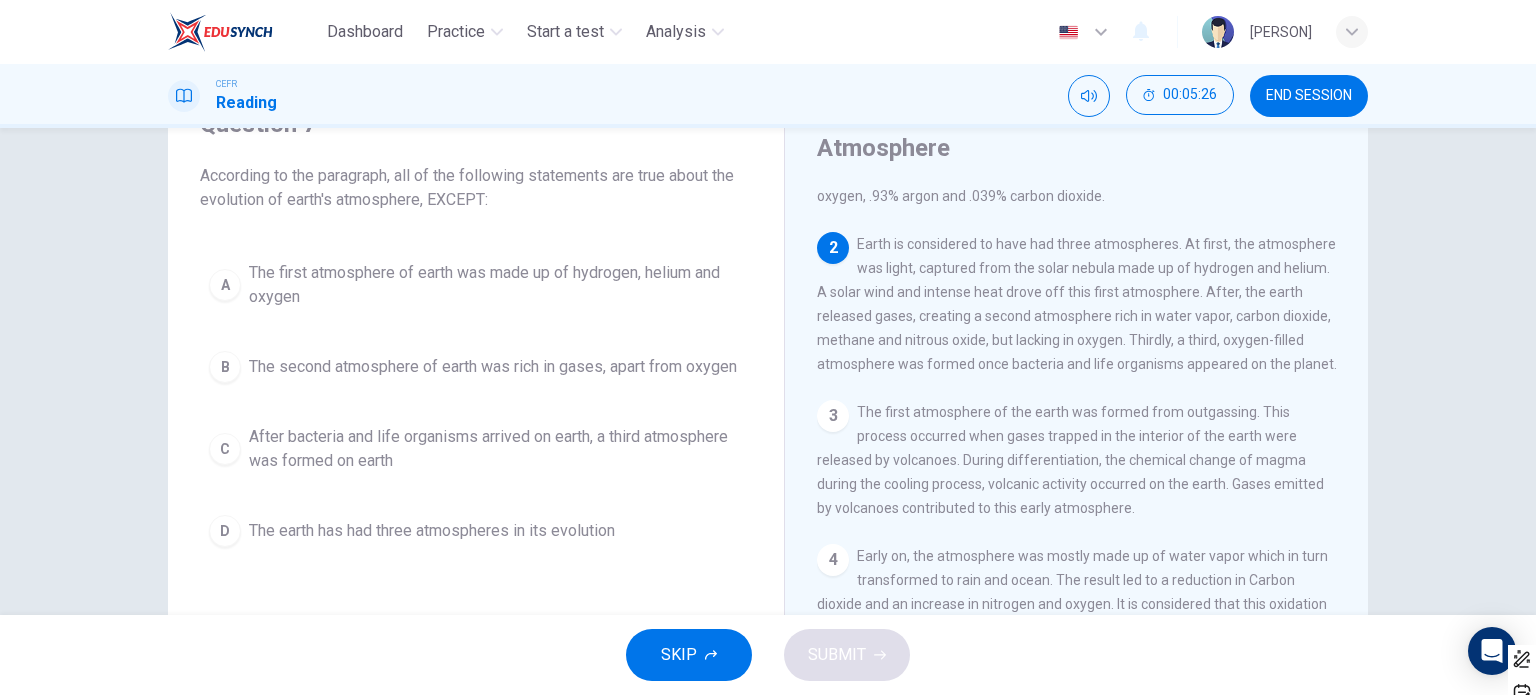 click on "The first atmosphere of earth was made up of hydrogen, helium and oxygen" at bounding box center [496, 285] 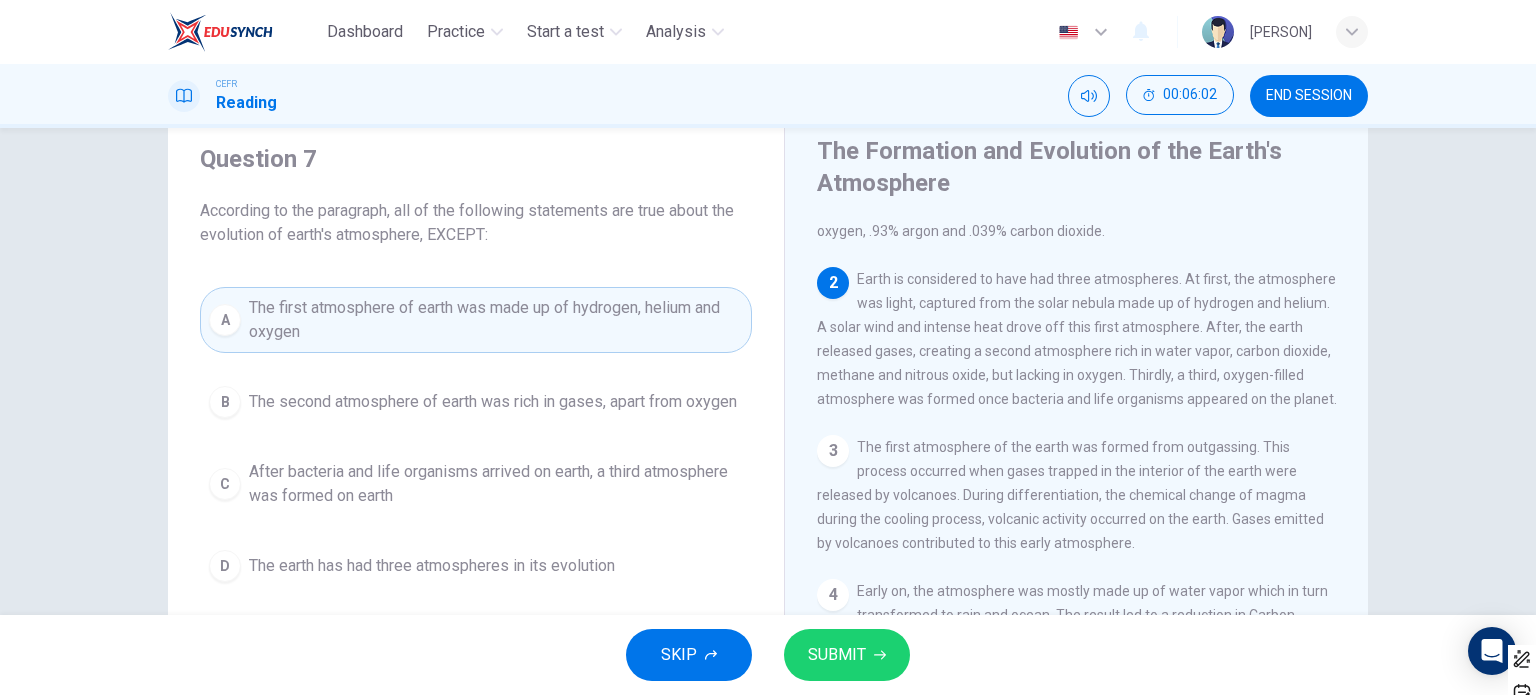 scroll, scrollTop: 100, scrollLeft: 0, axis: vertical 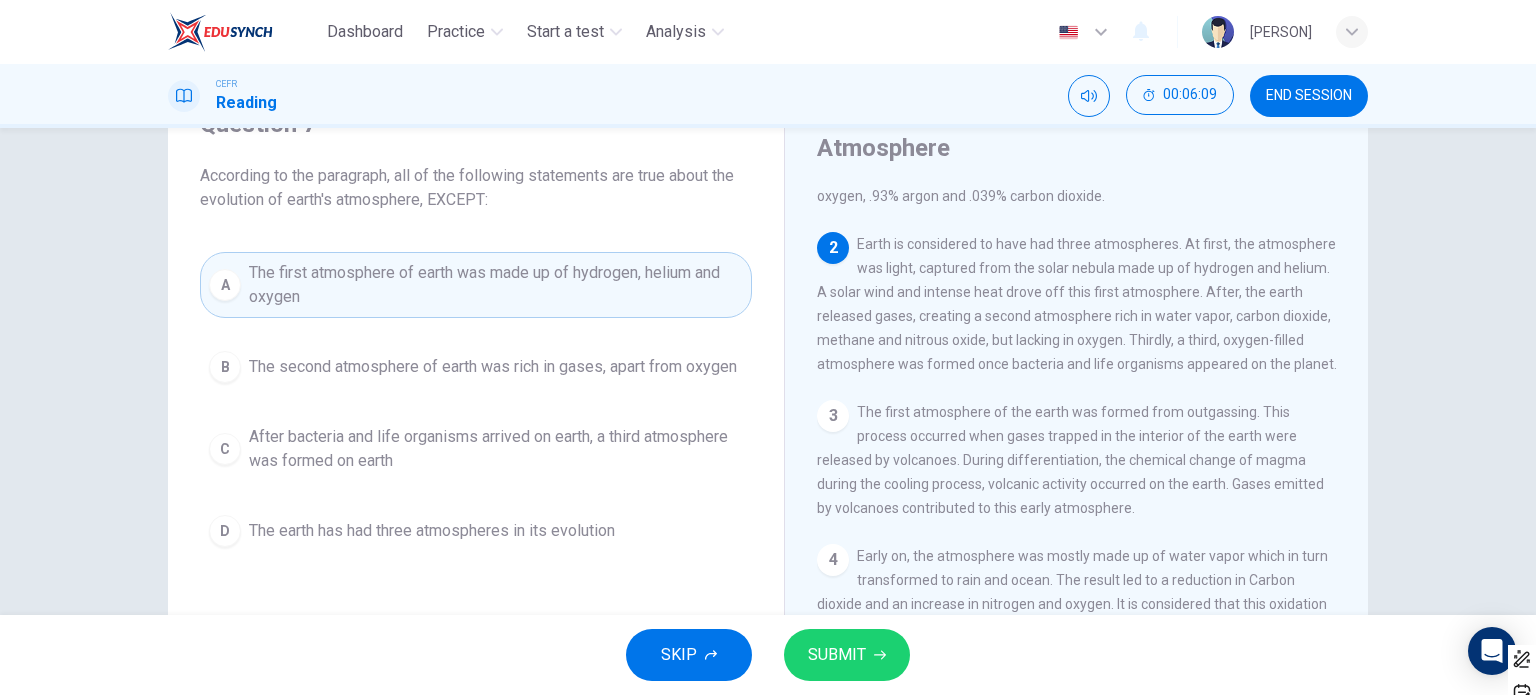 click on "SUBMIT" at bounding box center [847, 655] 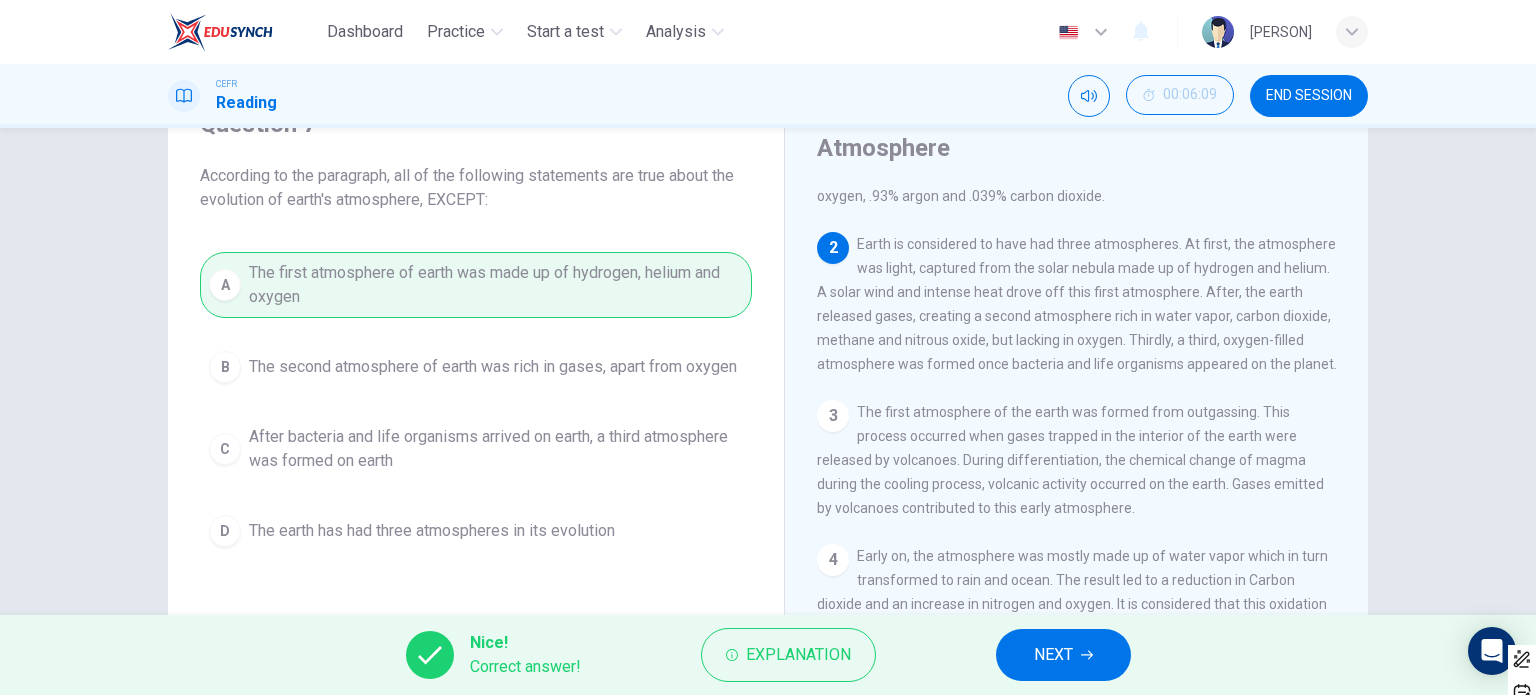 click on "NEXT" at bounding box center (1063, 655) 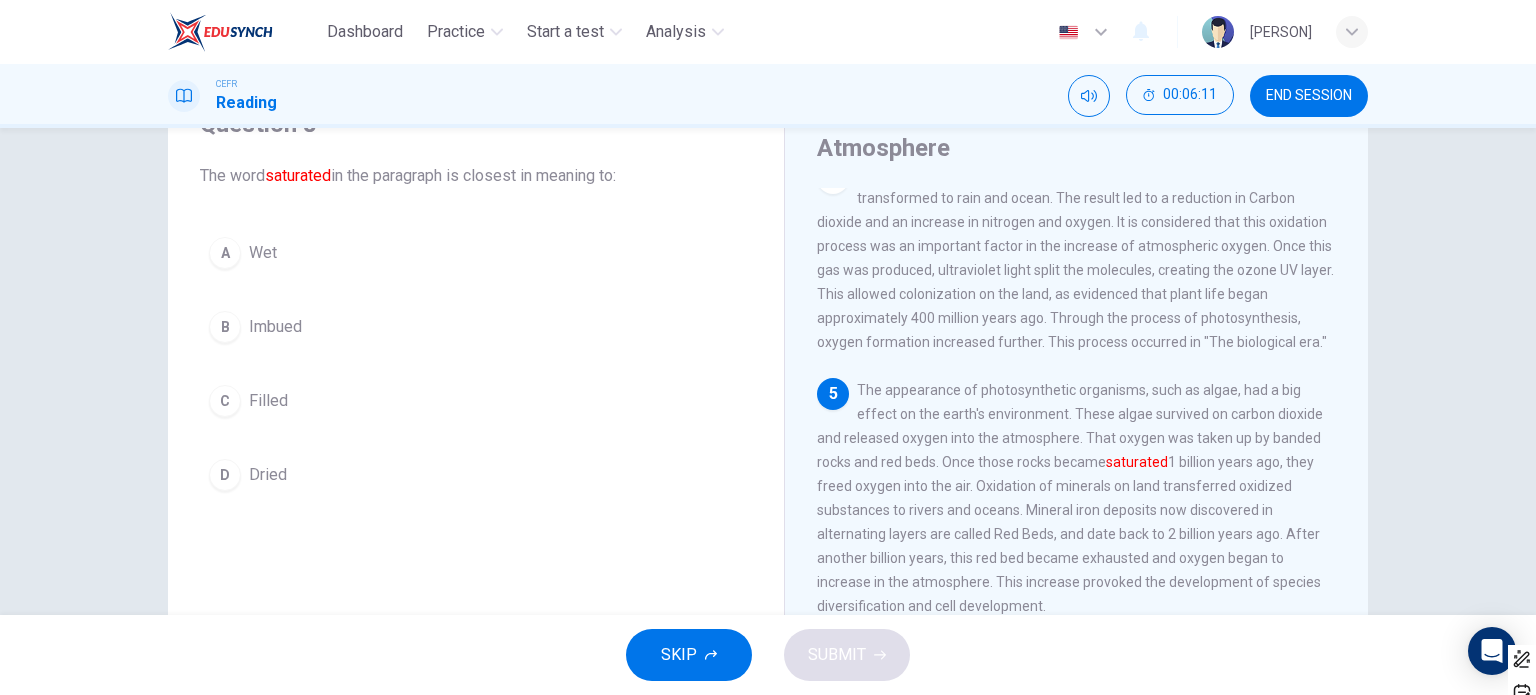 scroll, scrollTop: 600, scrollLeft: 0, axis: vertical 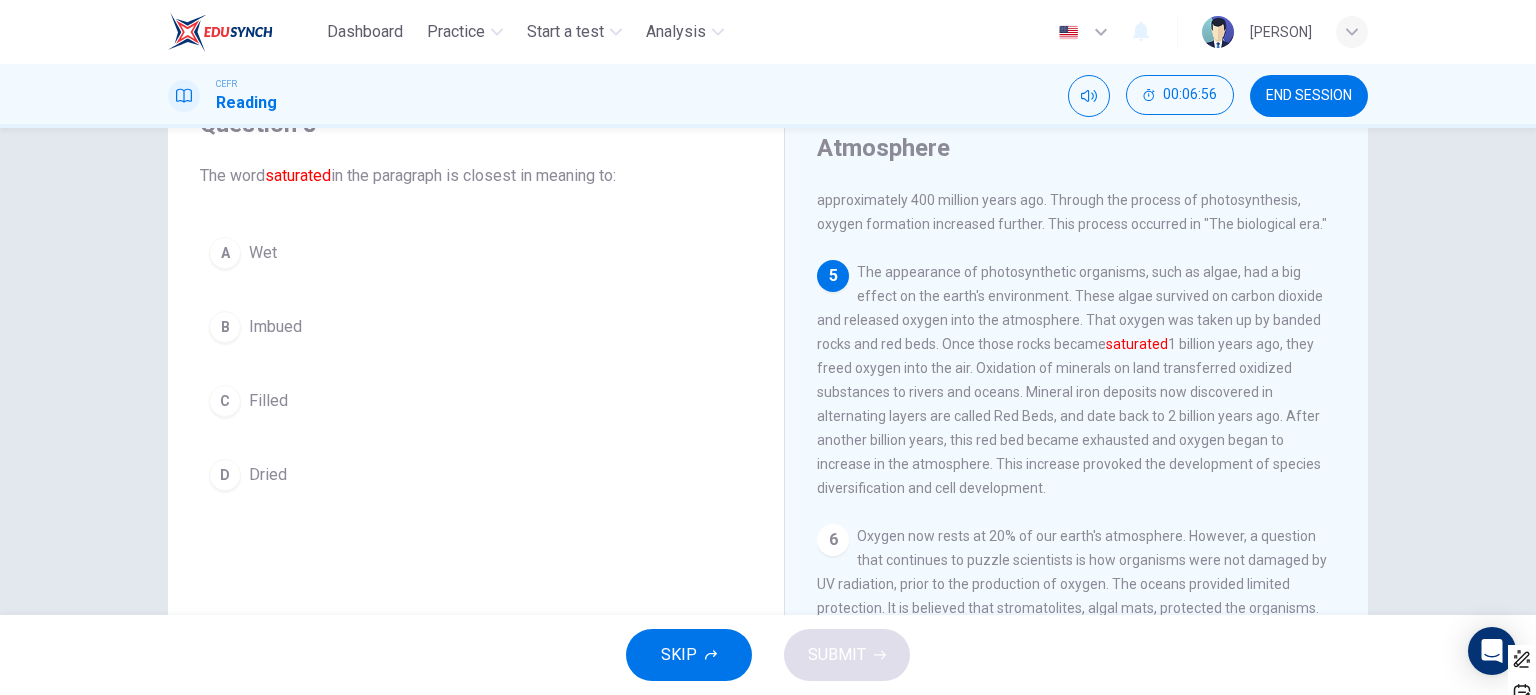 click on "B Imbued" at bounding box center (476, 327) 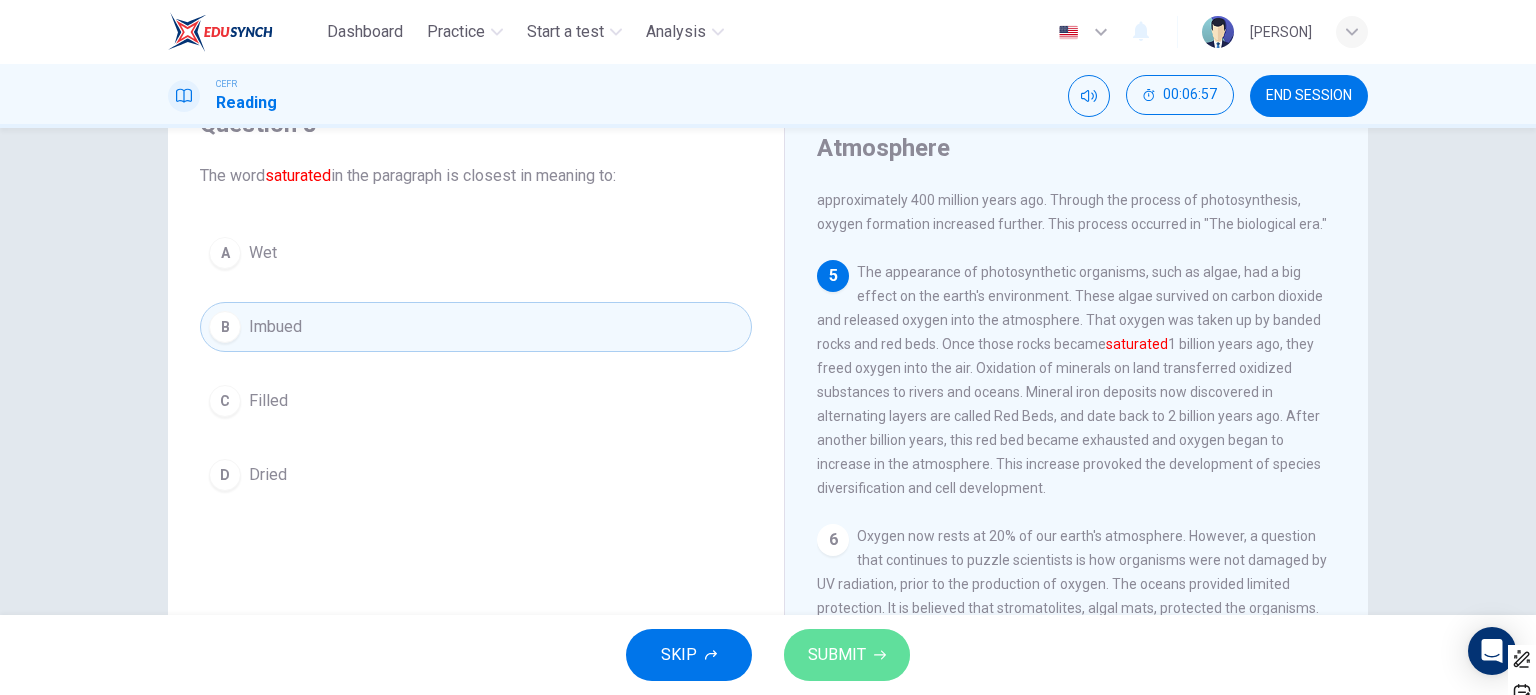 click on "SUBMIT" at bounding box center [847, 655] 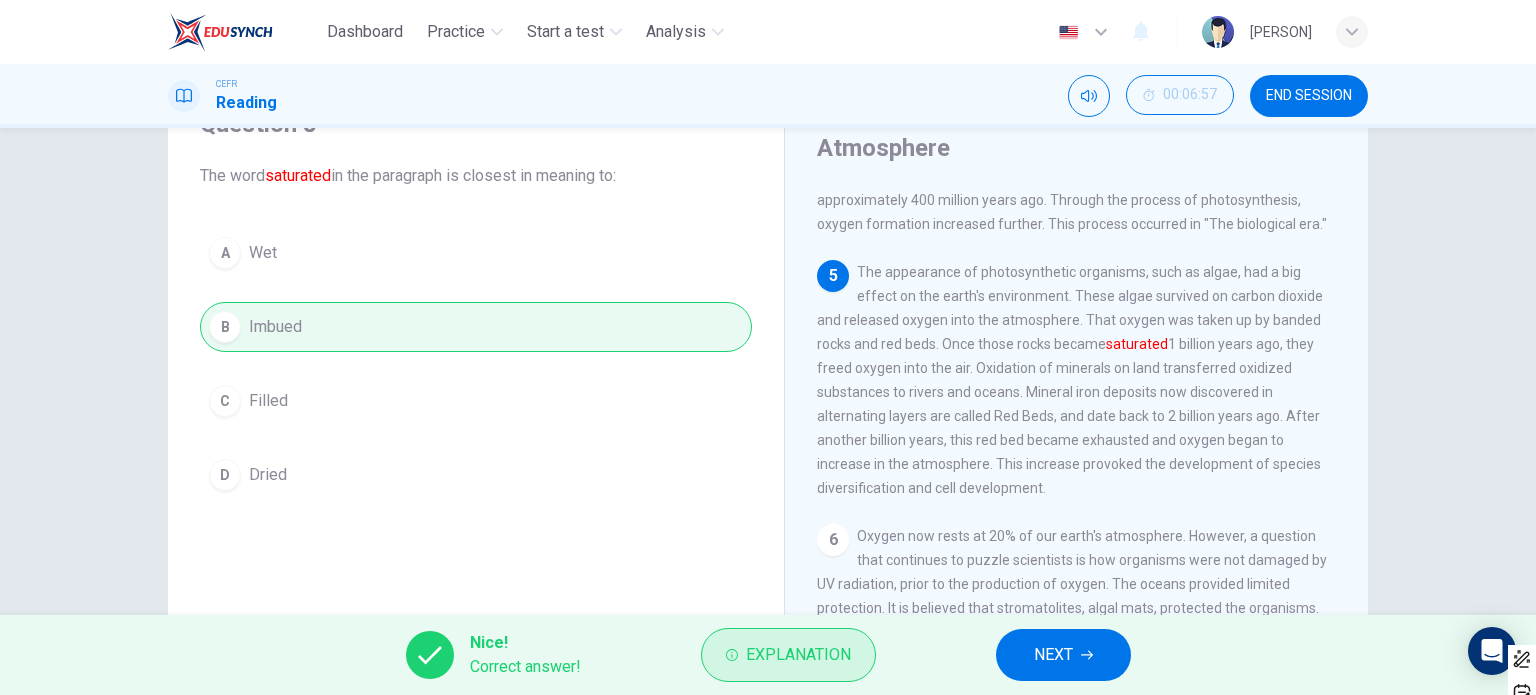 click on "Explanation" at bounding box center [798, 655] 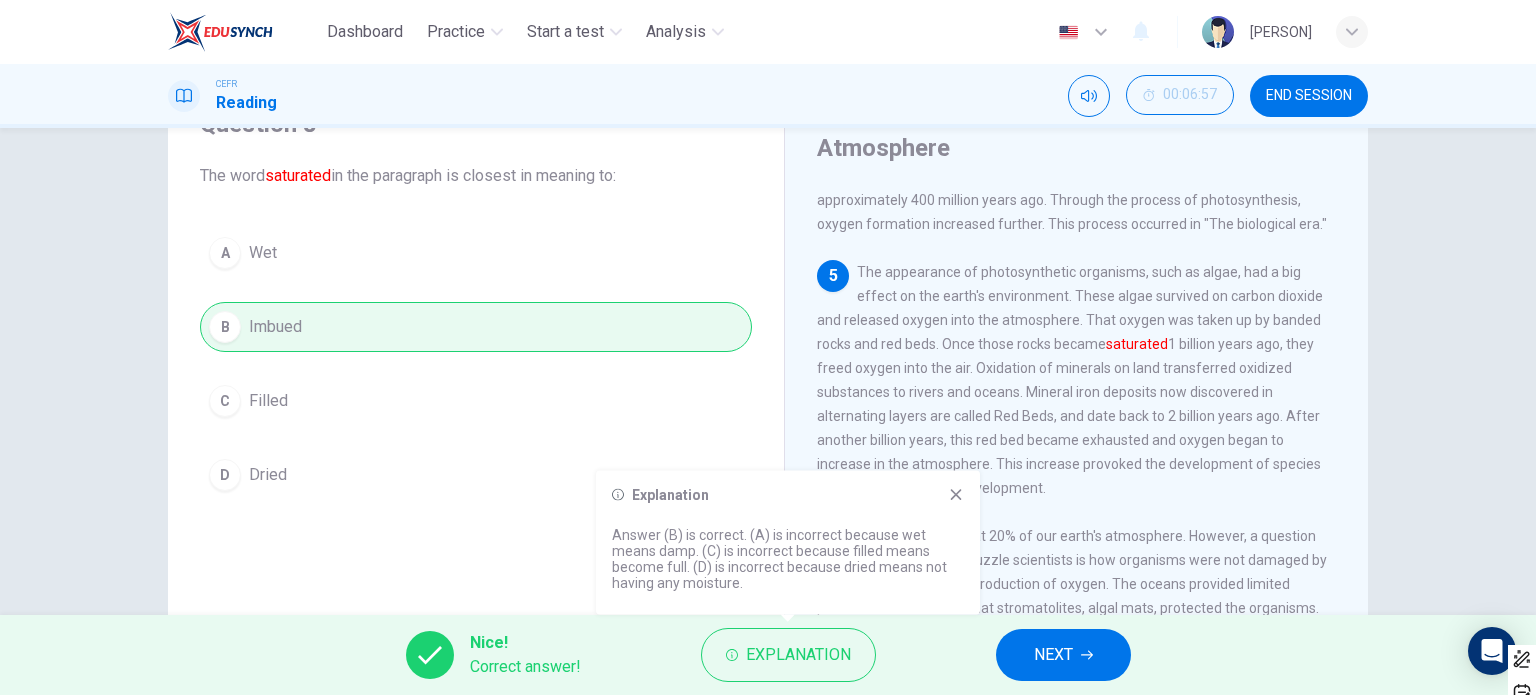click at bounding box center (956, 495) 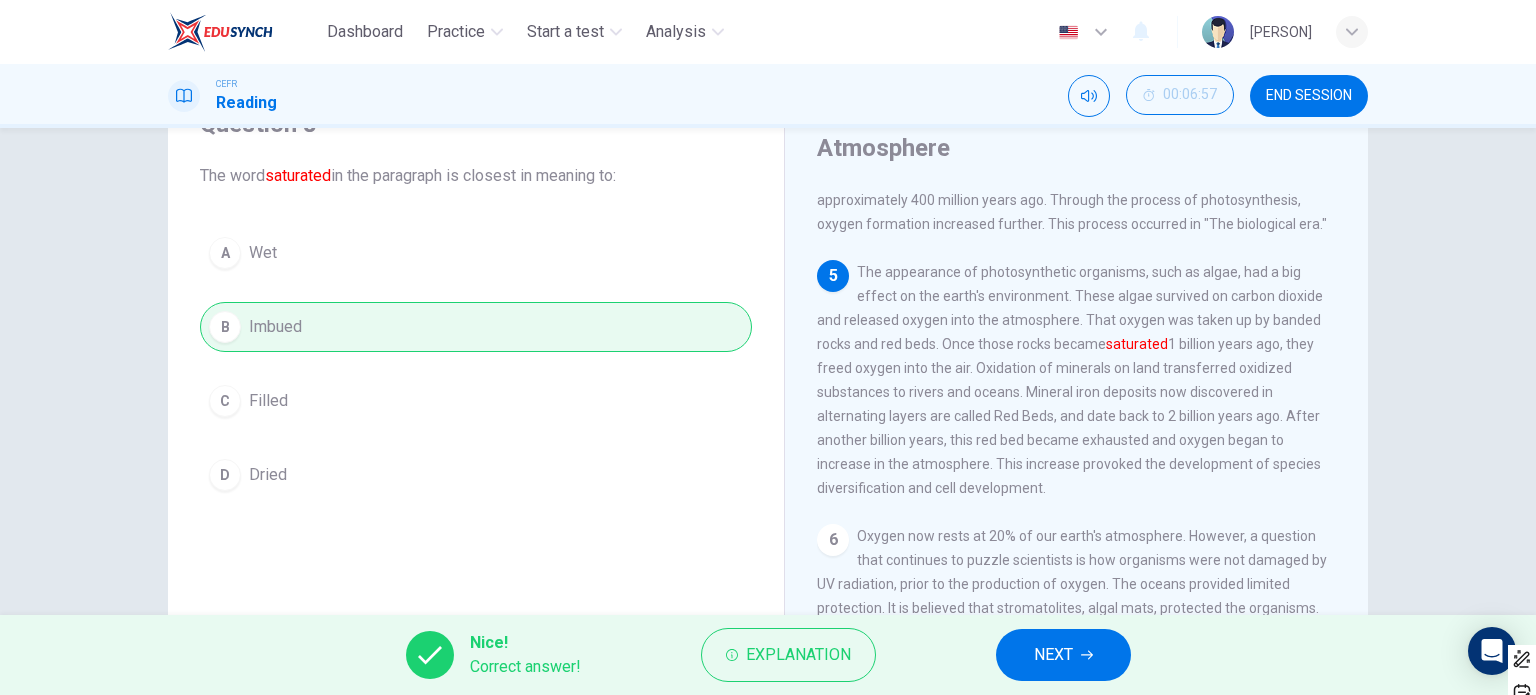 click on "NEXT" at bounding box center (1063, 655) 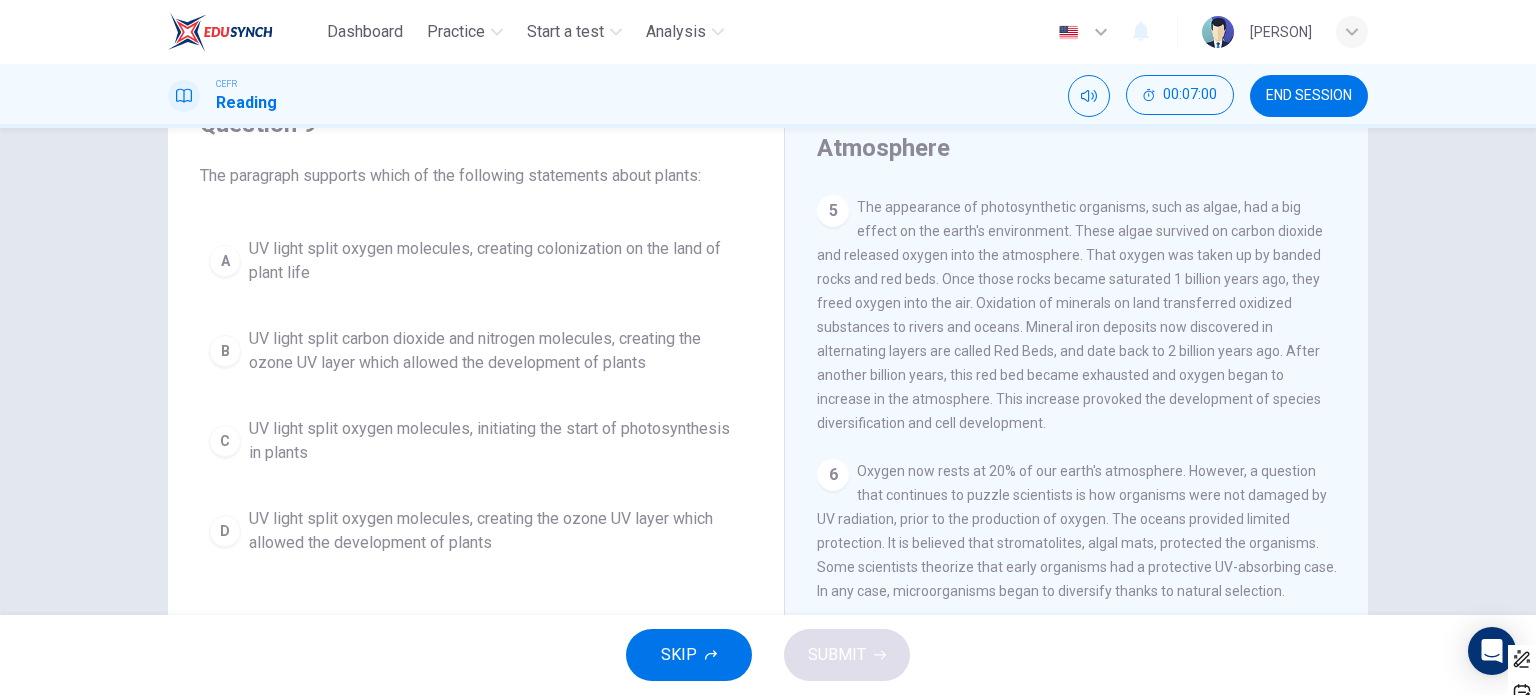 scroll, scrollTop: 701, scrollLeft: 0, axis: vertical 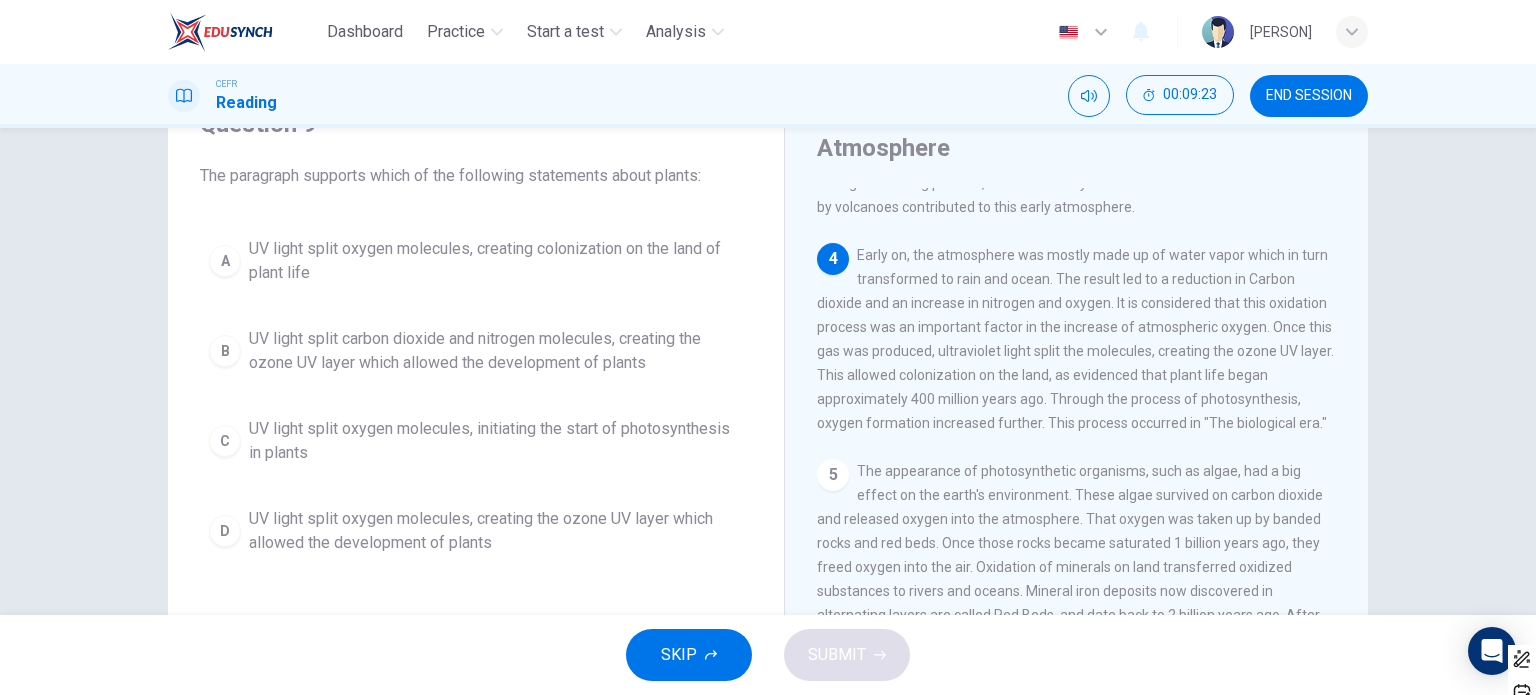 click on "UV light split oxygen molecules, initiating the start of photosynthesis in plants" at bounding box center (496, 261) 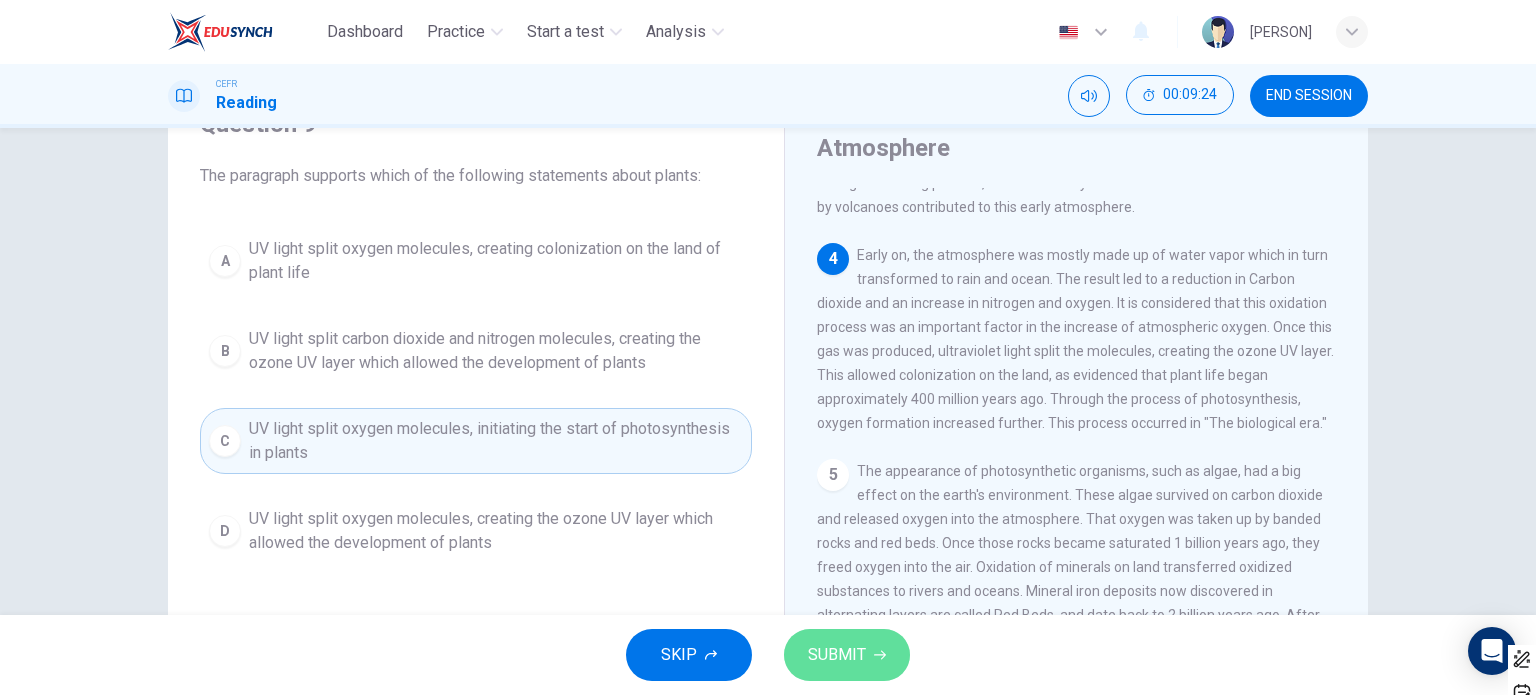 click on "SUBMIT" at bounding box center (847, 655) 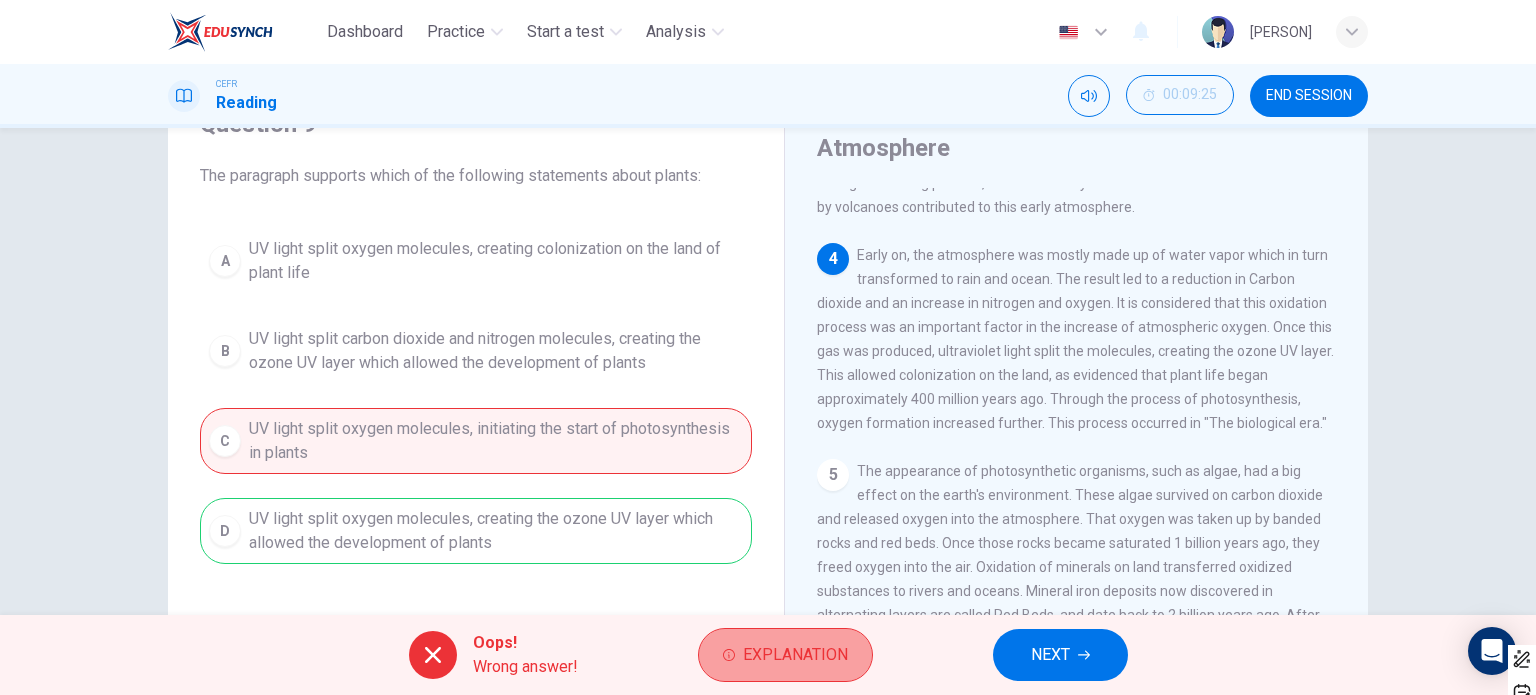 click on "Explanation" at bounding box center [795, 655] 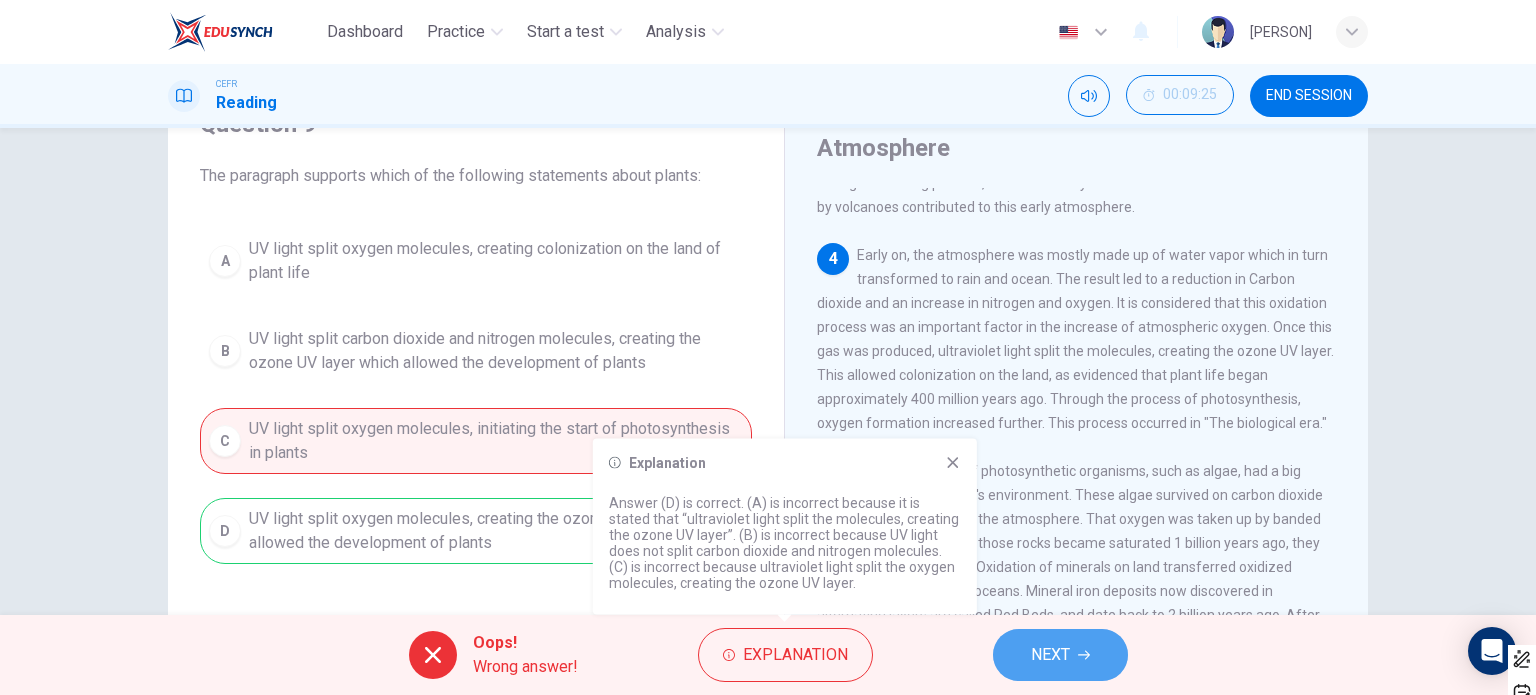 click on "NEXT" at bounding box center [1060, 655] 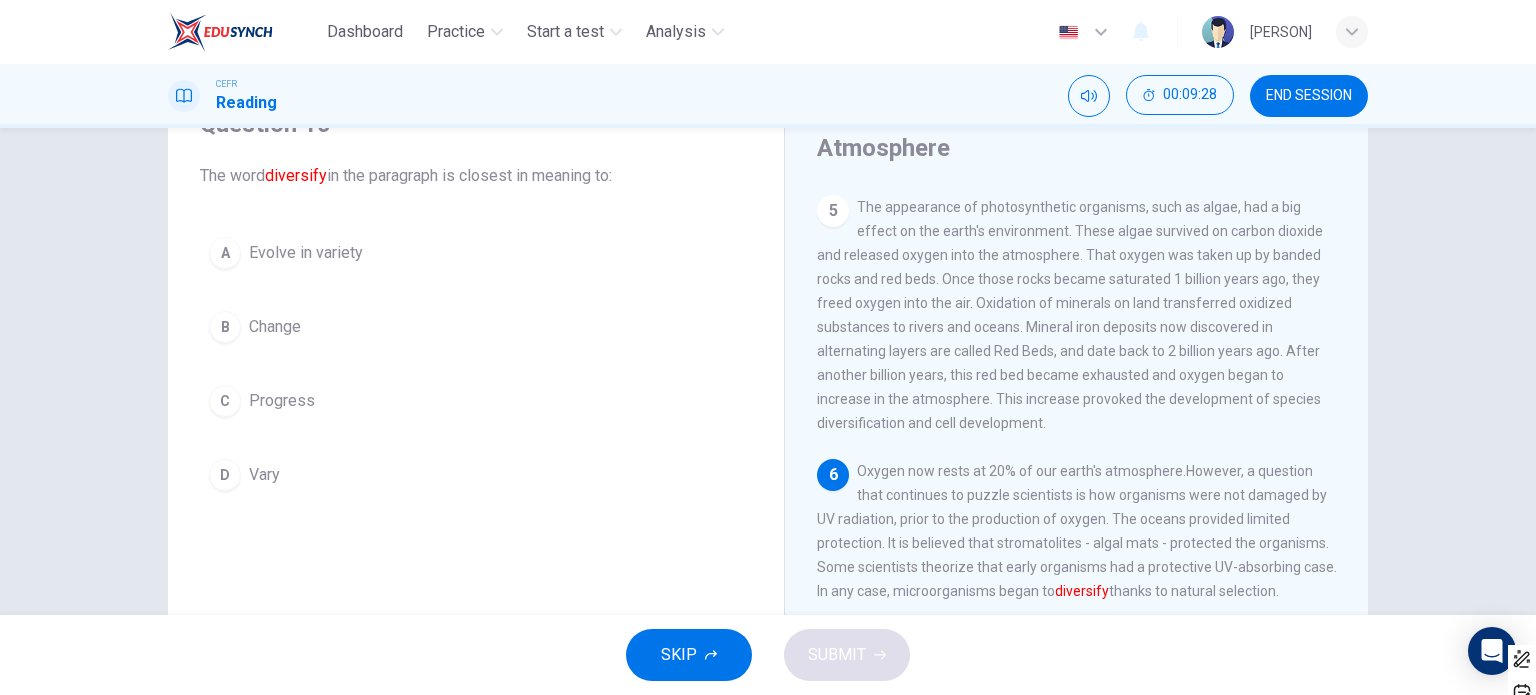 scroll, scrollTop: 701, scrollLeft: 0, axis: vertical 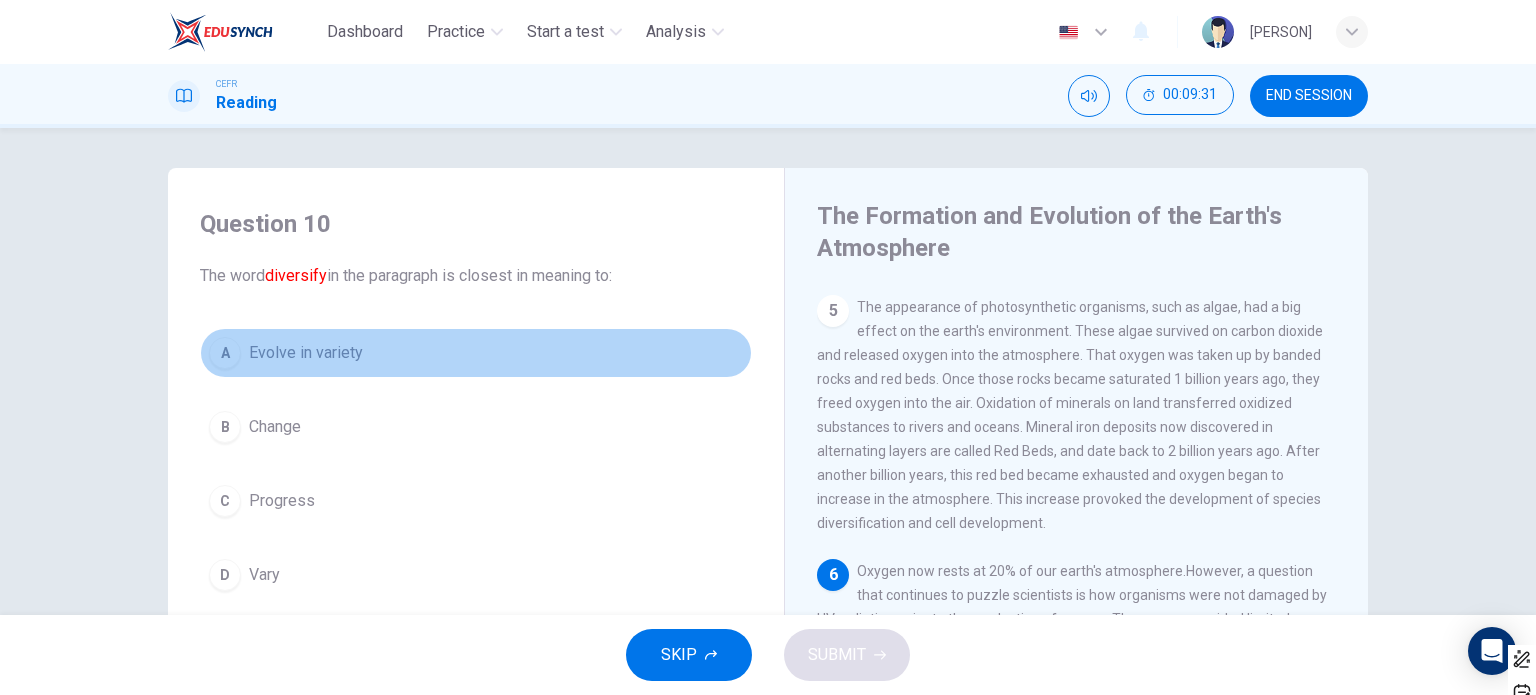 click on "Evolve in variety" at bounding box center (306, 353) 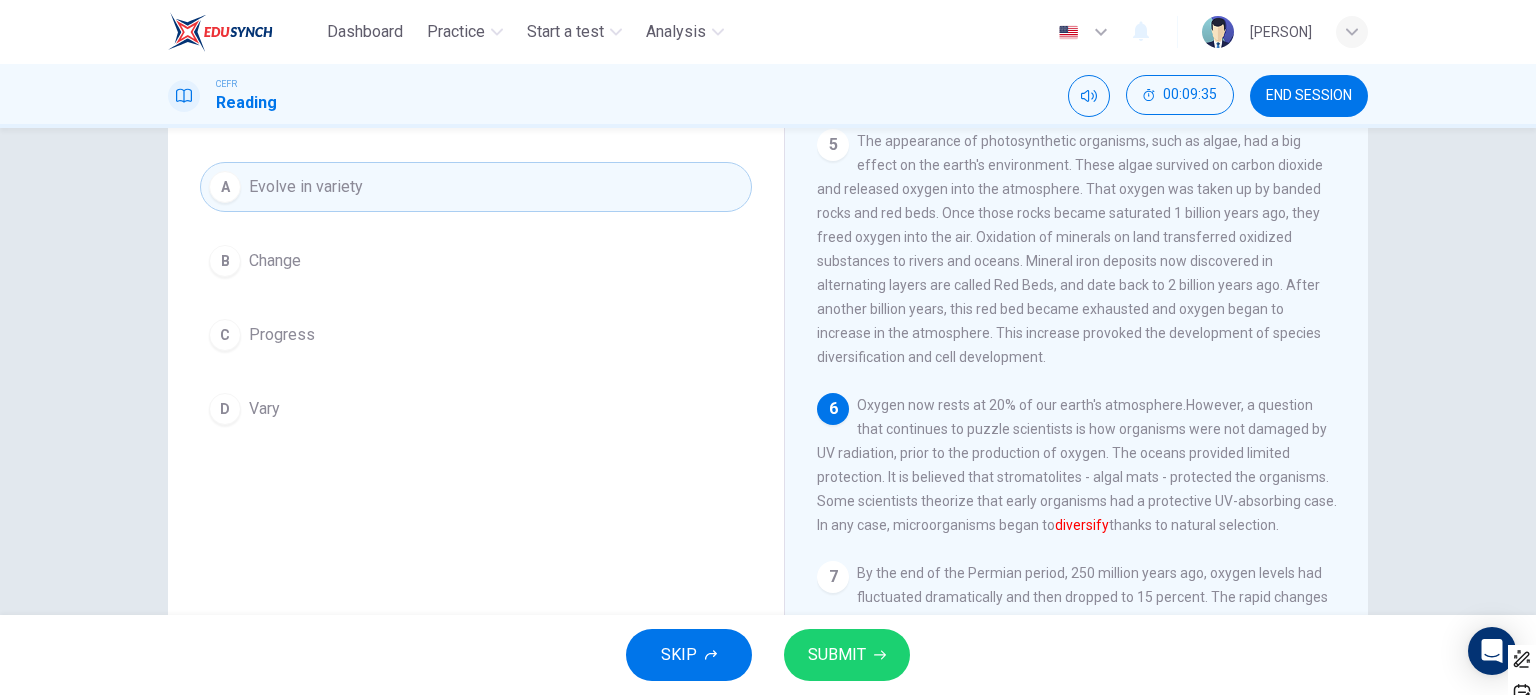 scroll, scrollTop: 200, scrollLeft: 0, axis: vertical 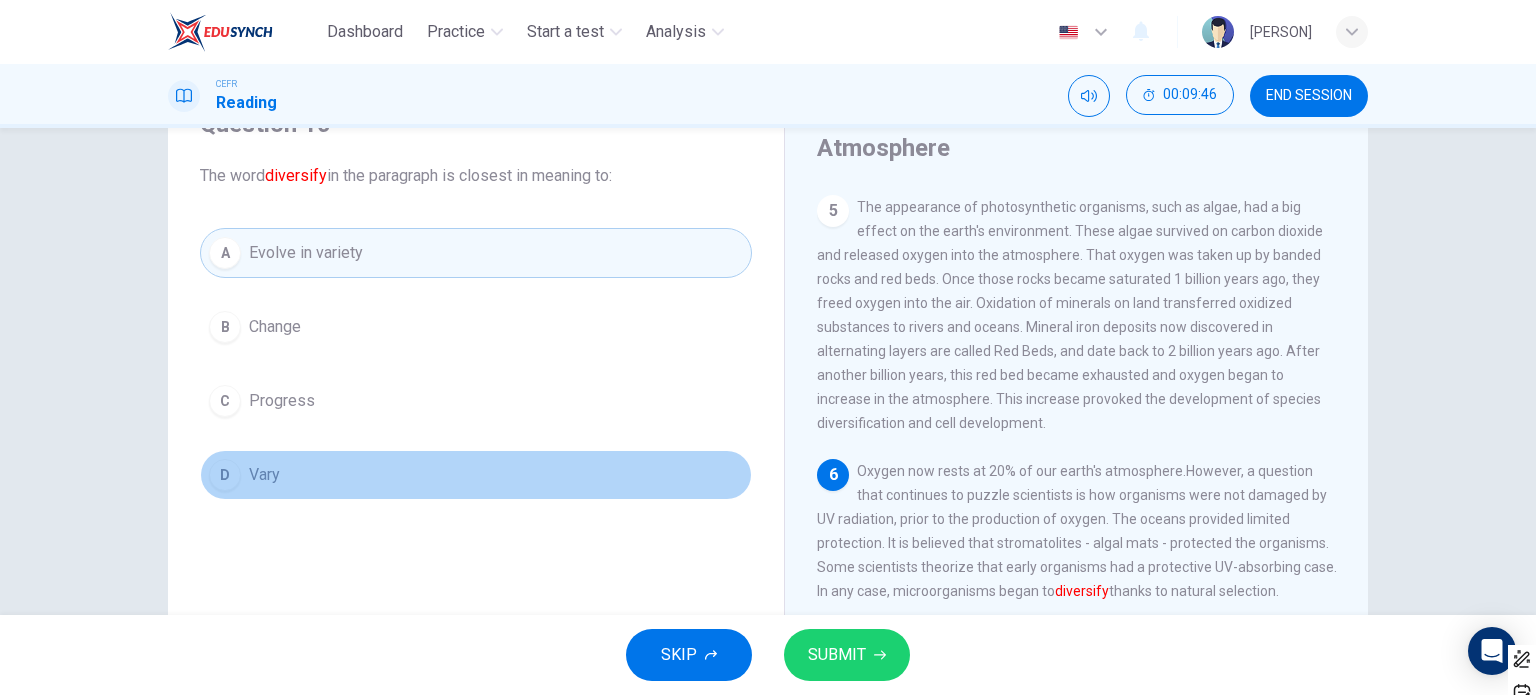 click on "D Vary" at bounding box center (476, 475) 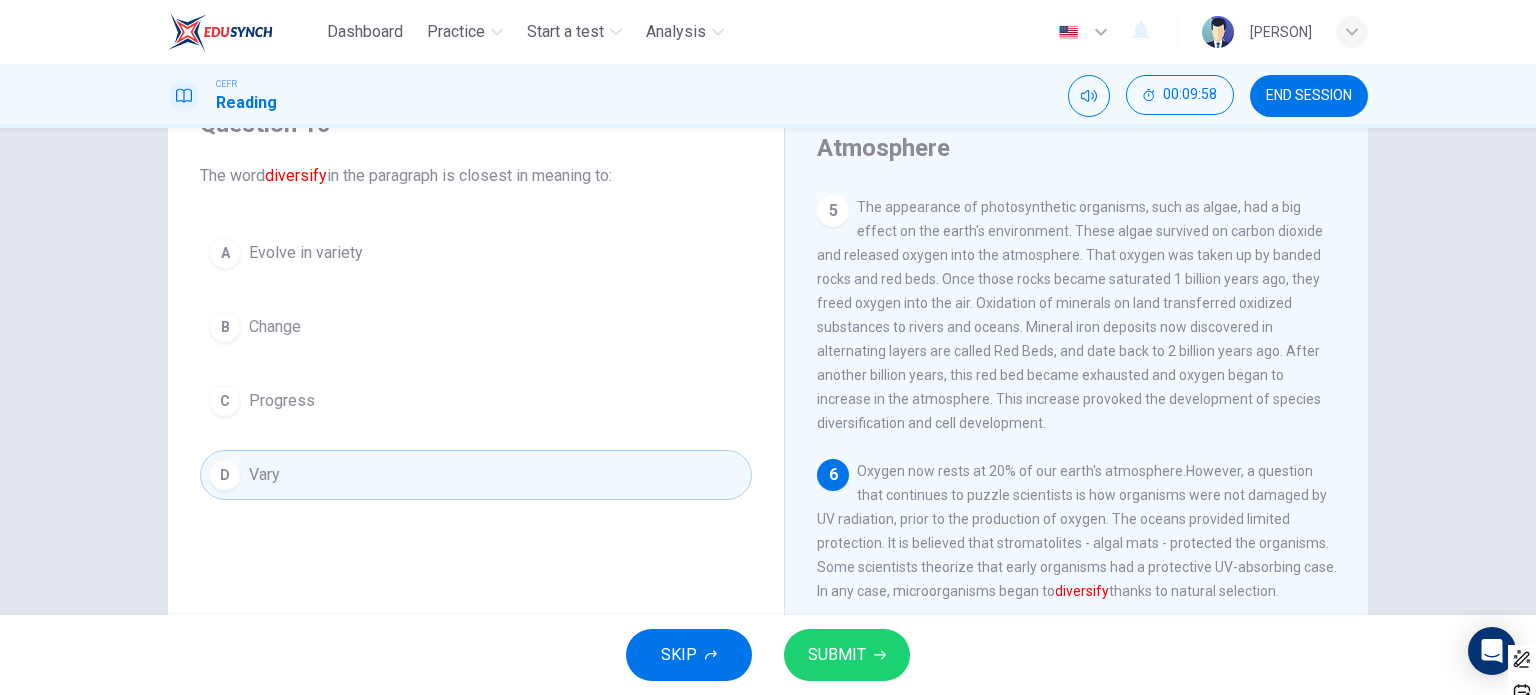 click on "SUBMIT" at bounding box center [837, 655] 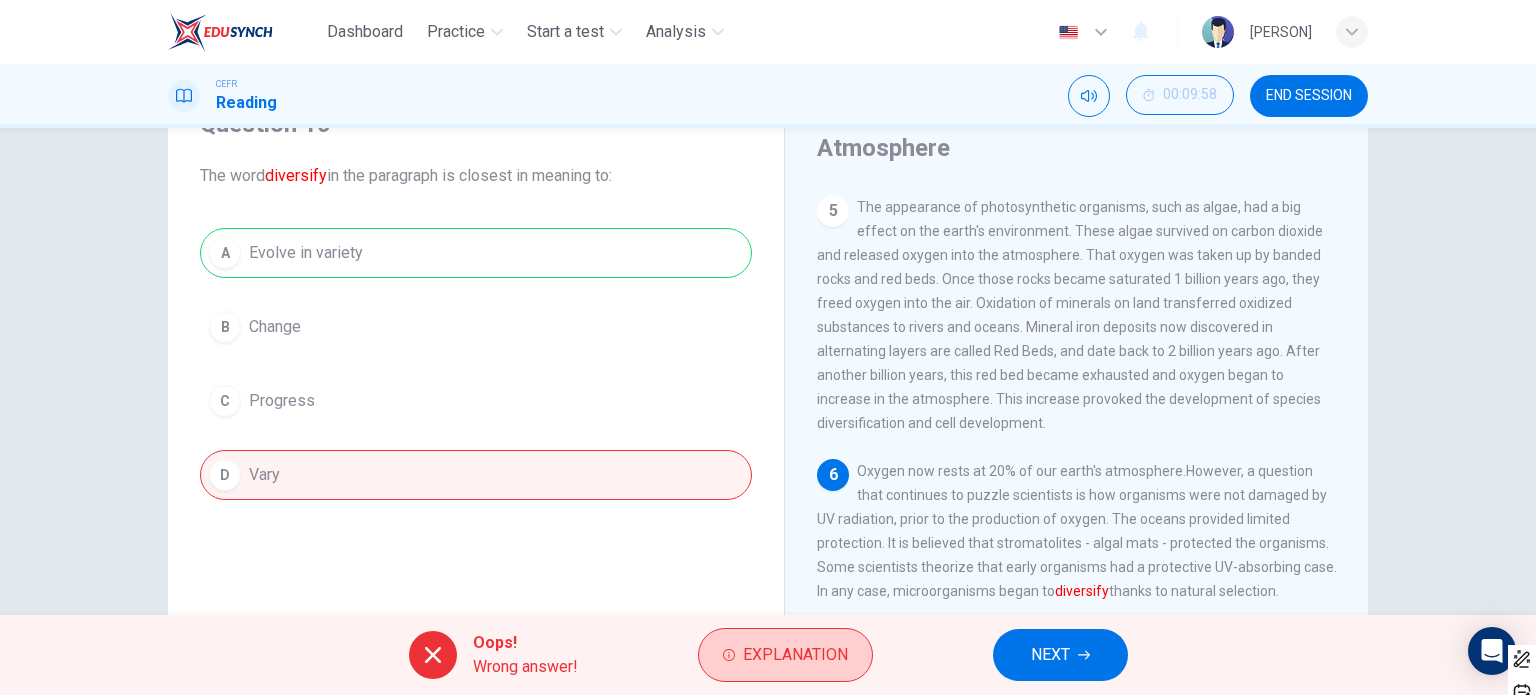 click on "Explanation" at bounding box center [785, 655] 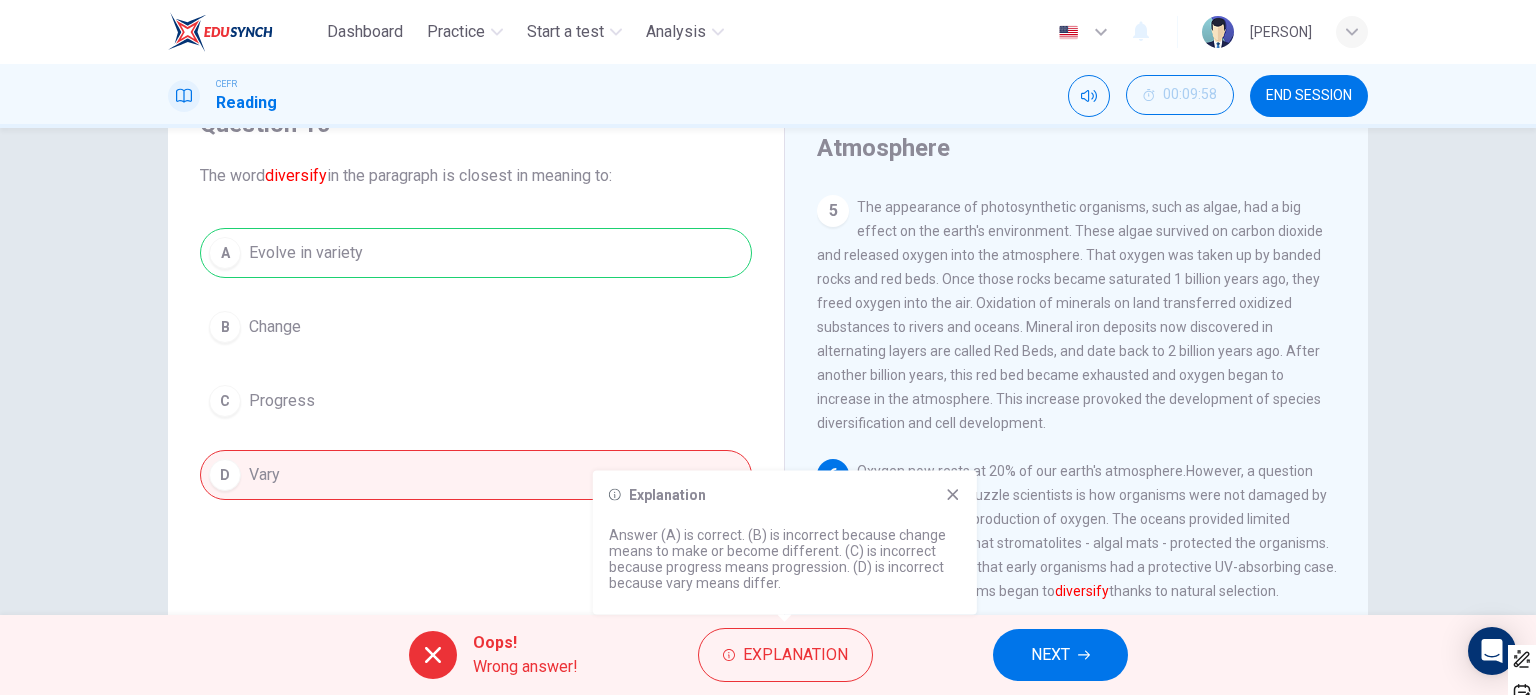 click at bounding box center [953, 495] 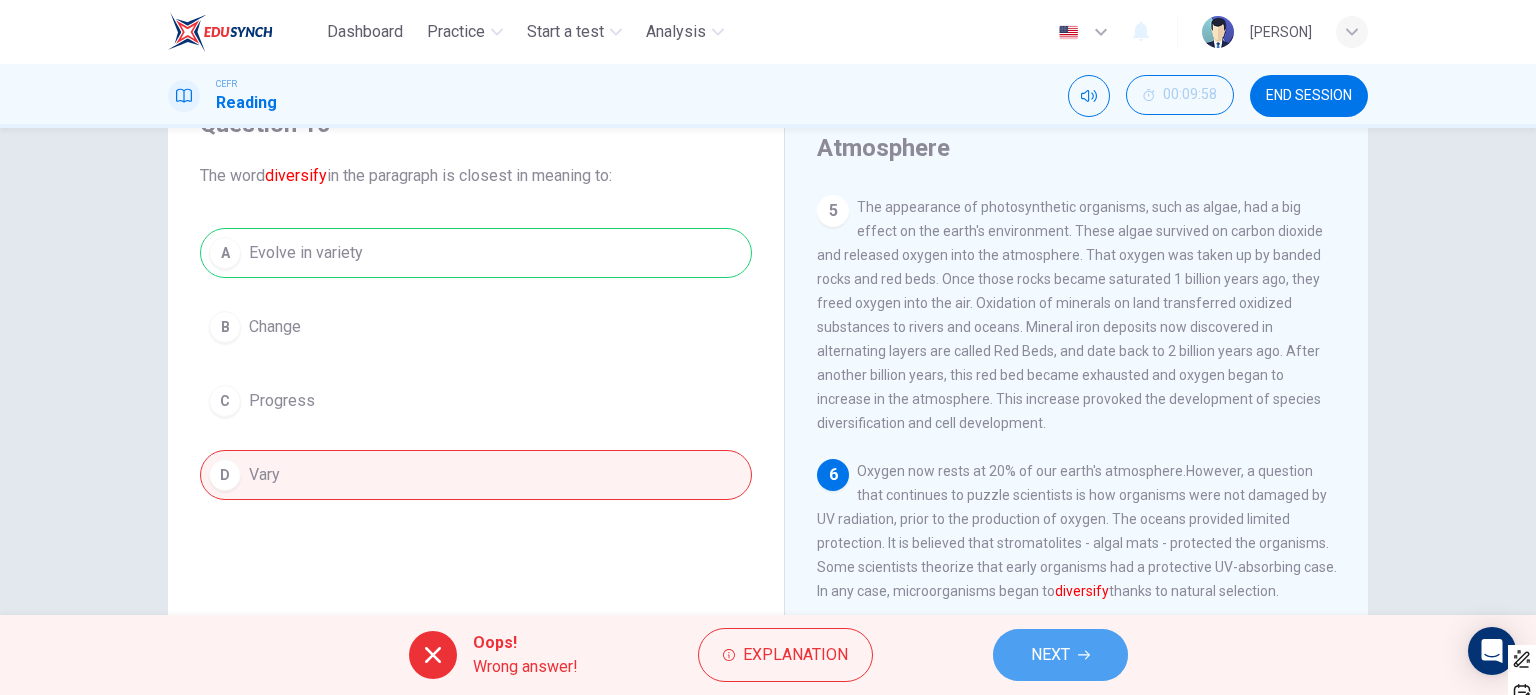 click on "NEXT" at bounding box center (1060, 655) 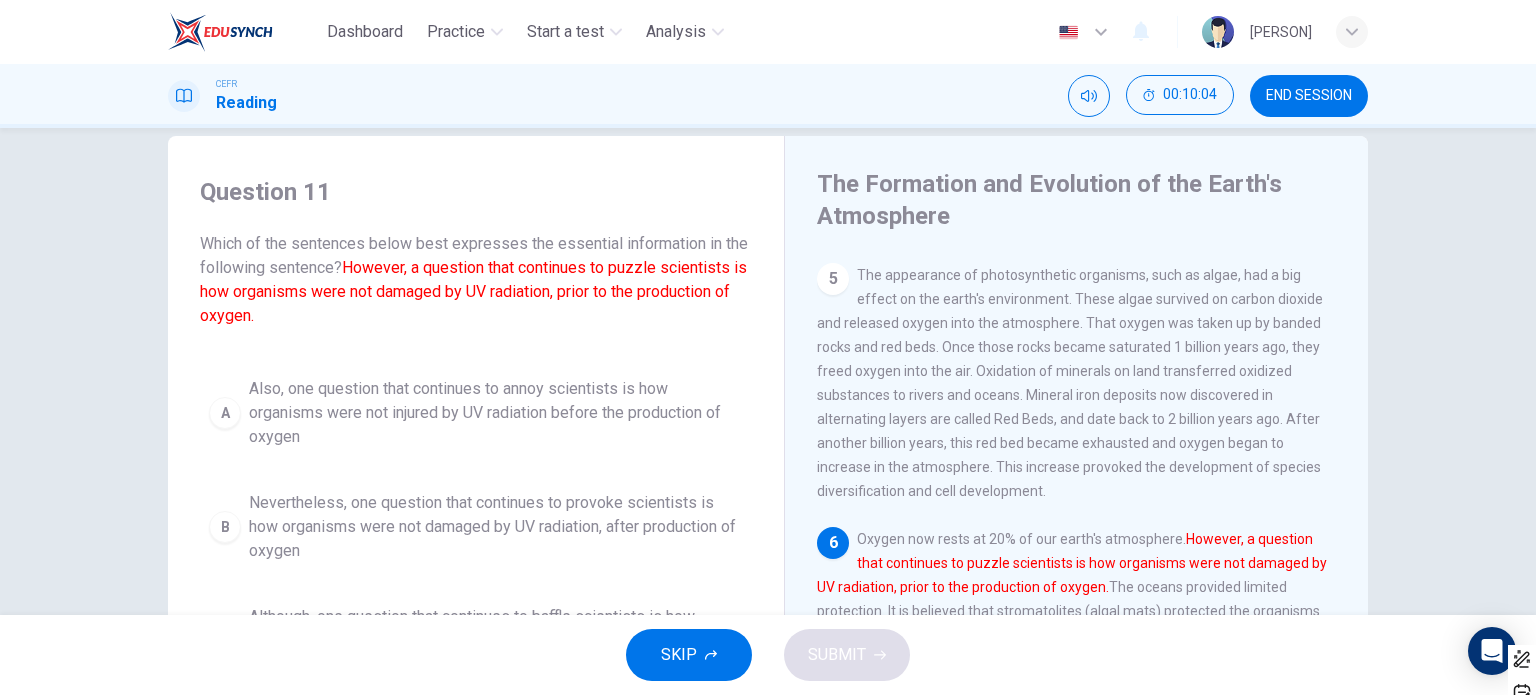 scroll, scrollTop: 0, scrollLeft: 0, axis: both 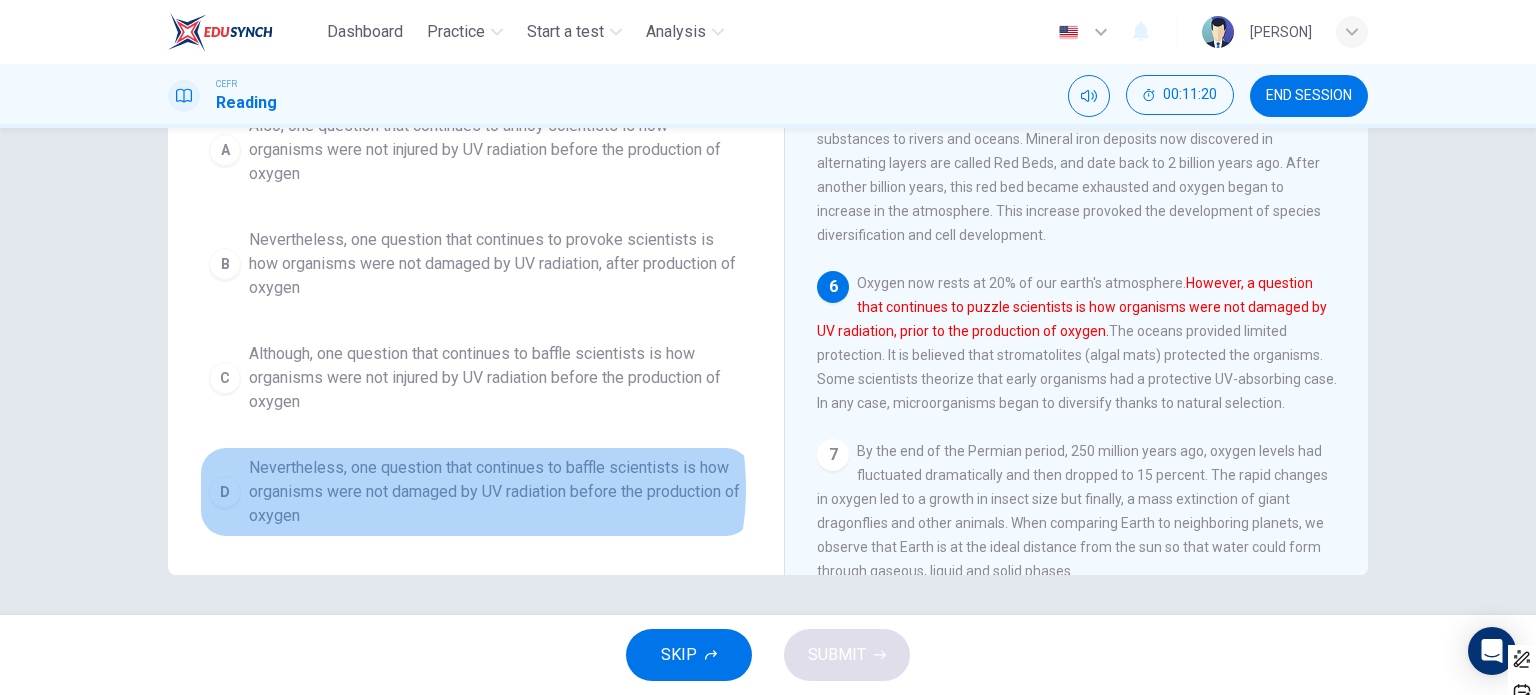 click on "Nevertheless, one question that continues to baffle scientists is how organisms were not damaged by UV radiation before the production of oxygen" at bounding box center [496, 150] 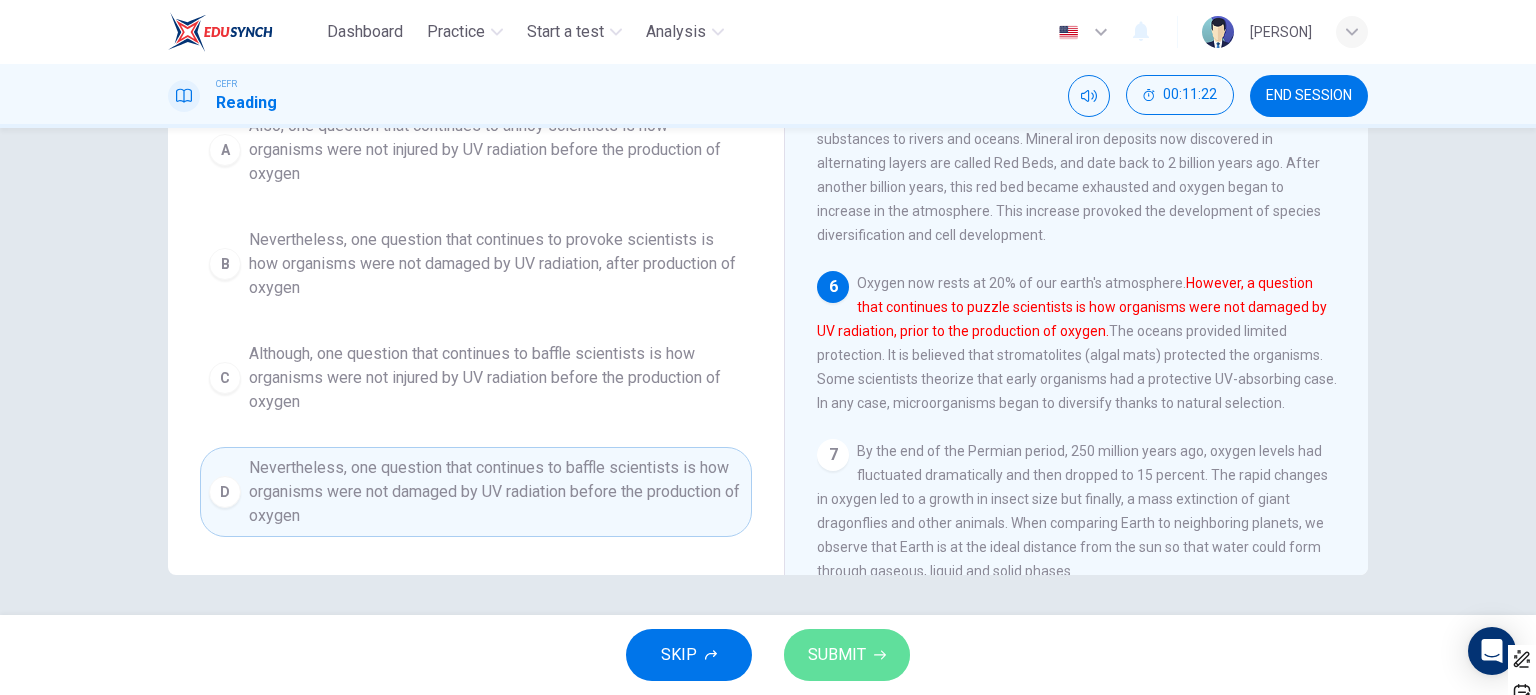 click on "SUBMIT" at bounding box center (837, 655) 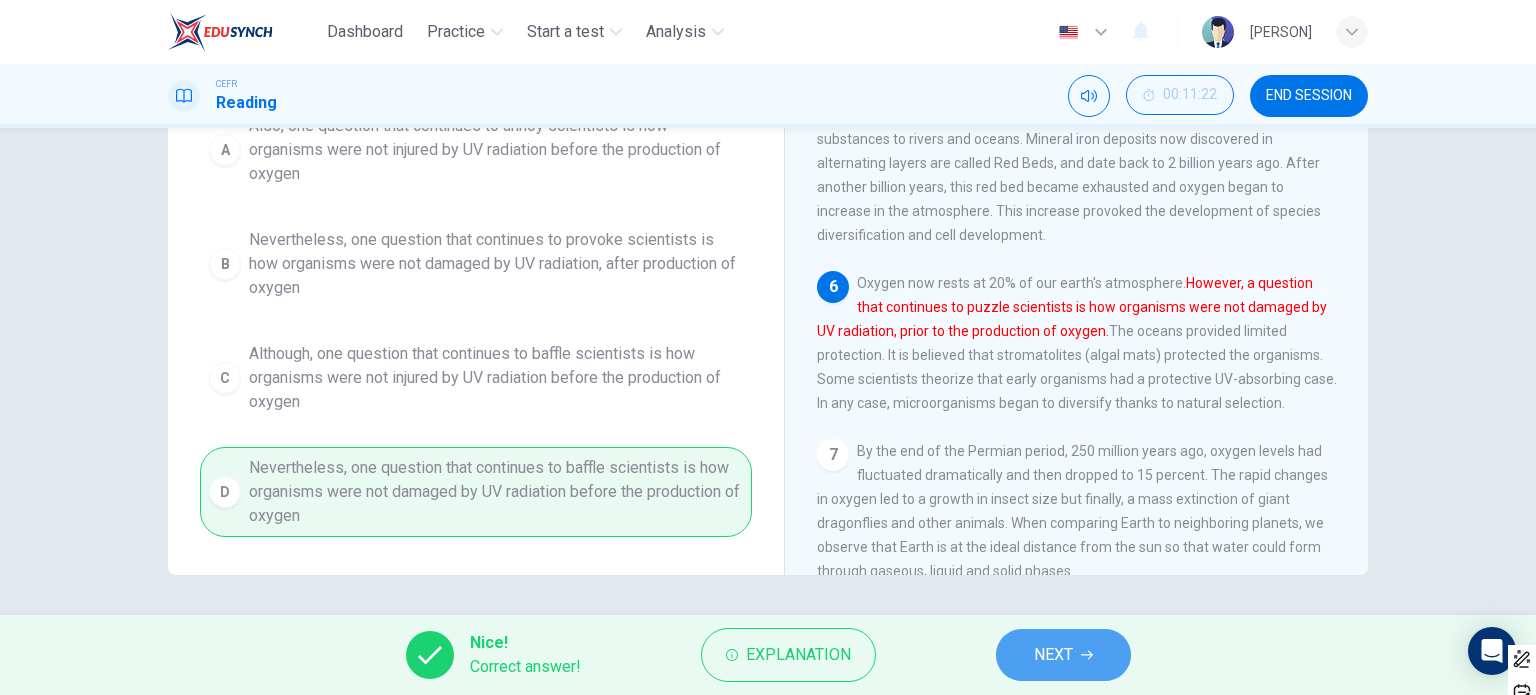 click on "NEXT" at bounding box center [1063, 655] 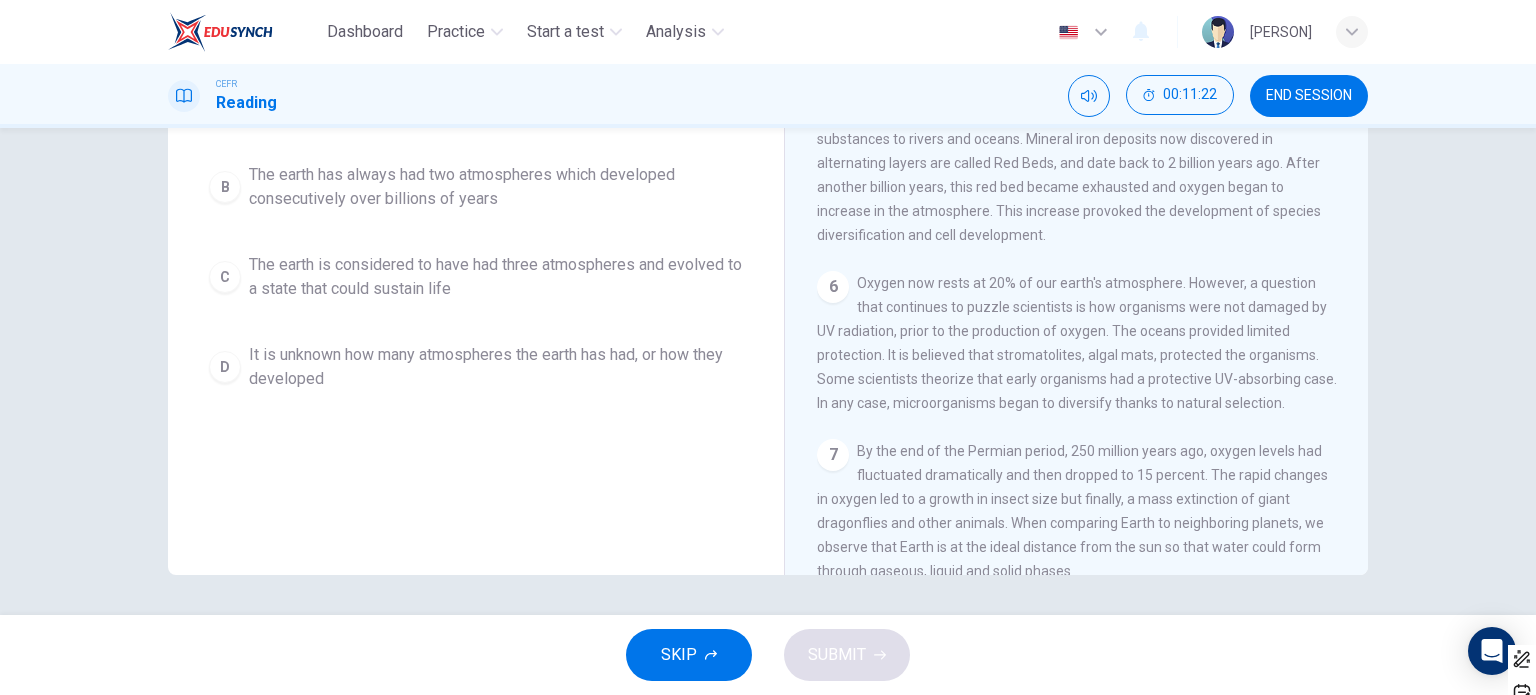scroll, scrollTop: 0, scrollLeft: 0, axis: both 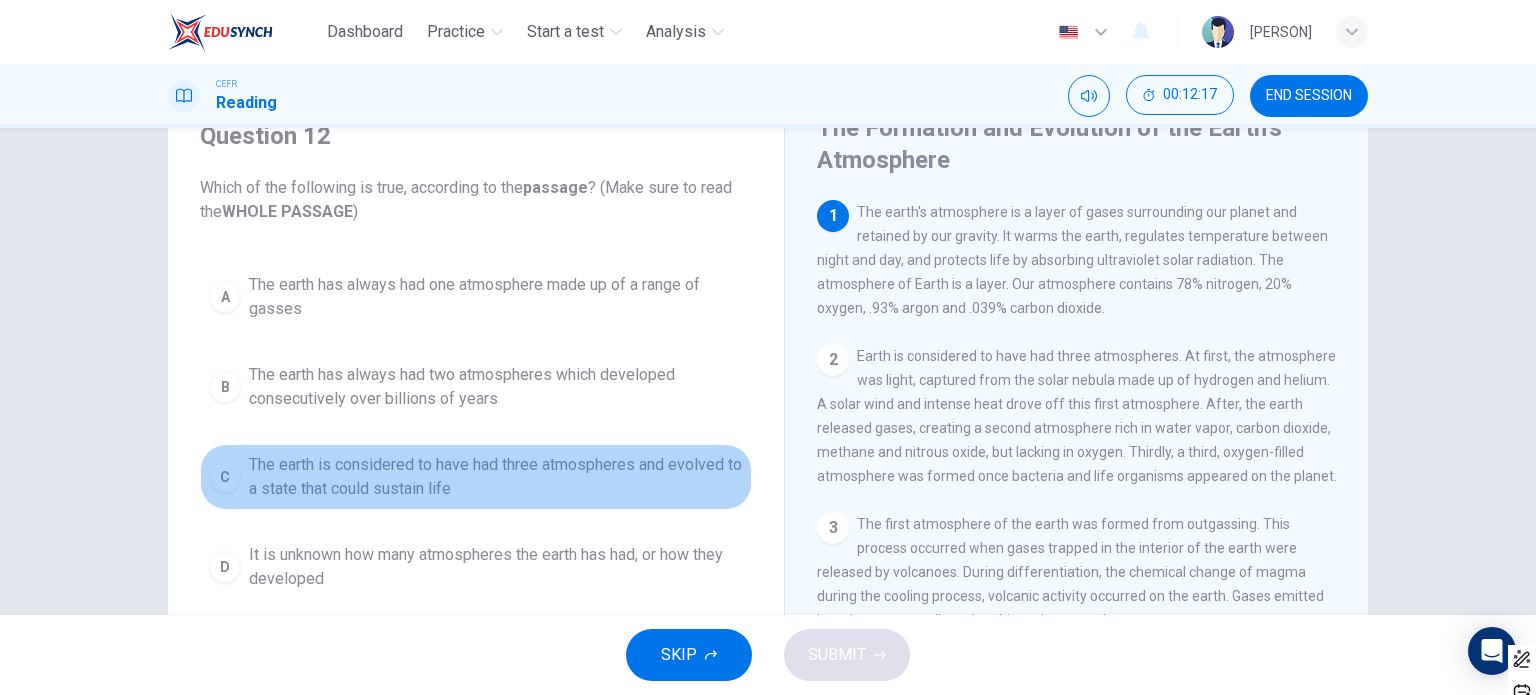 click on "The earth is considered to have had three atmospheres and evolved to a state that could sustain life" at bounding box center (496, 297) 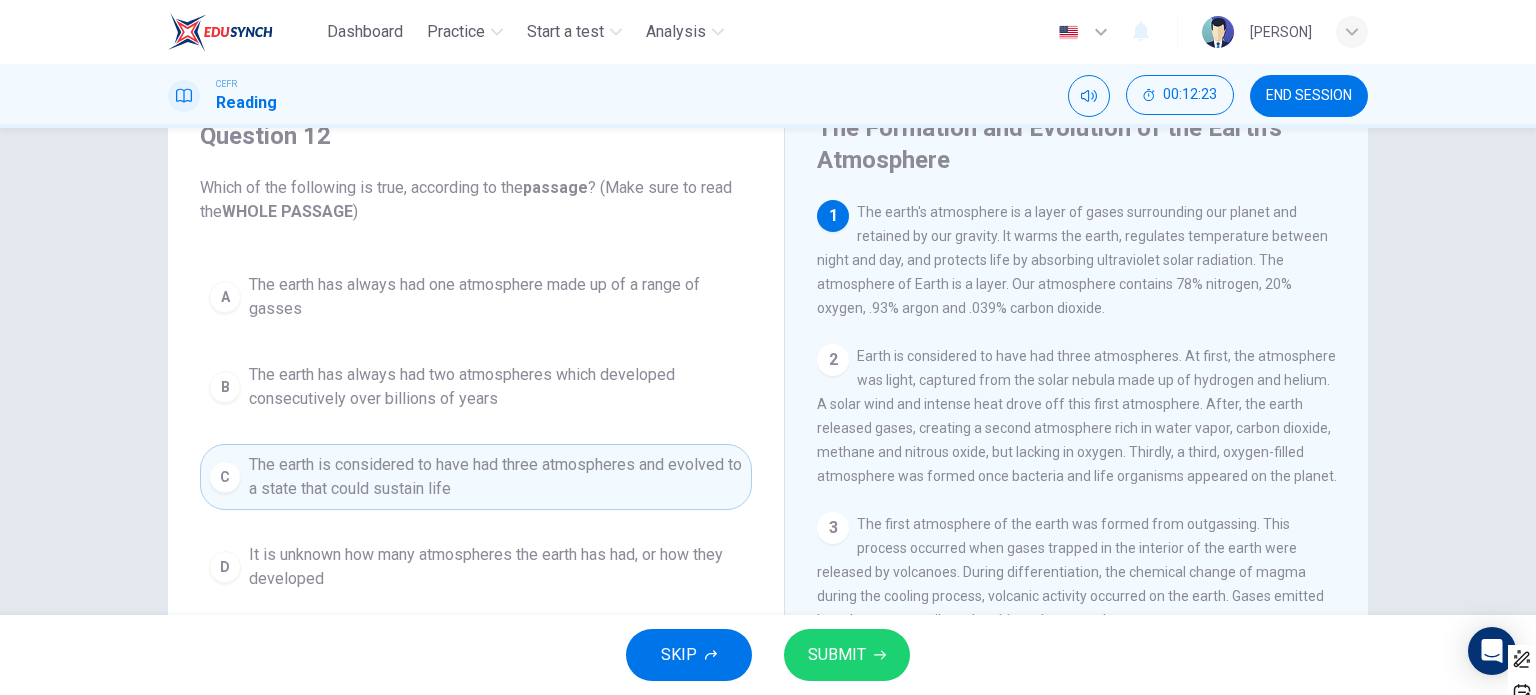 click on "SUBMIT" at bounding box center (847, 655) 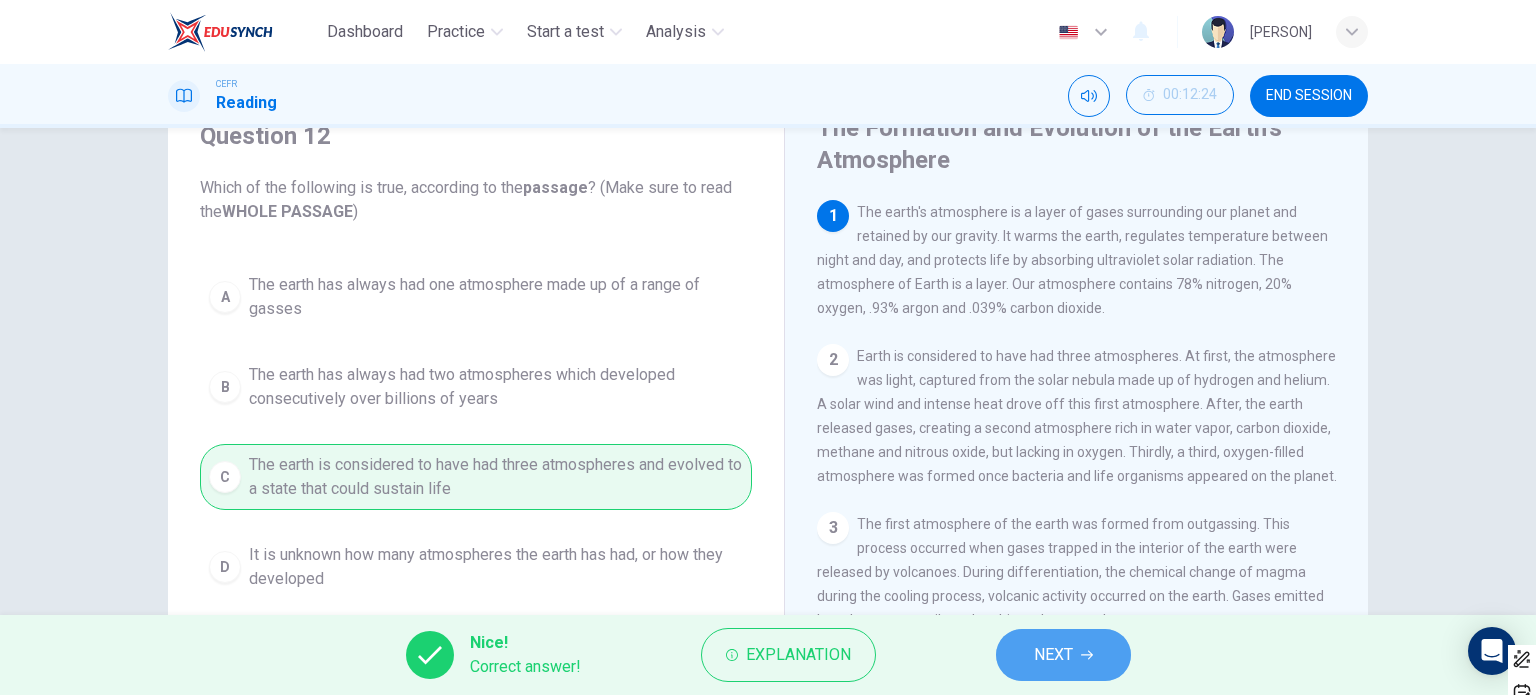 click on "NEXT" at bounding box center [1053, 655] 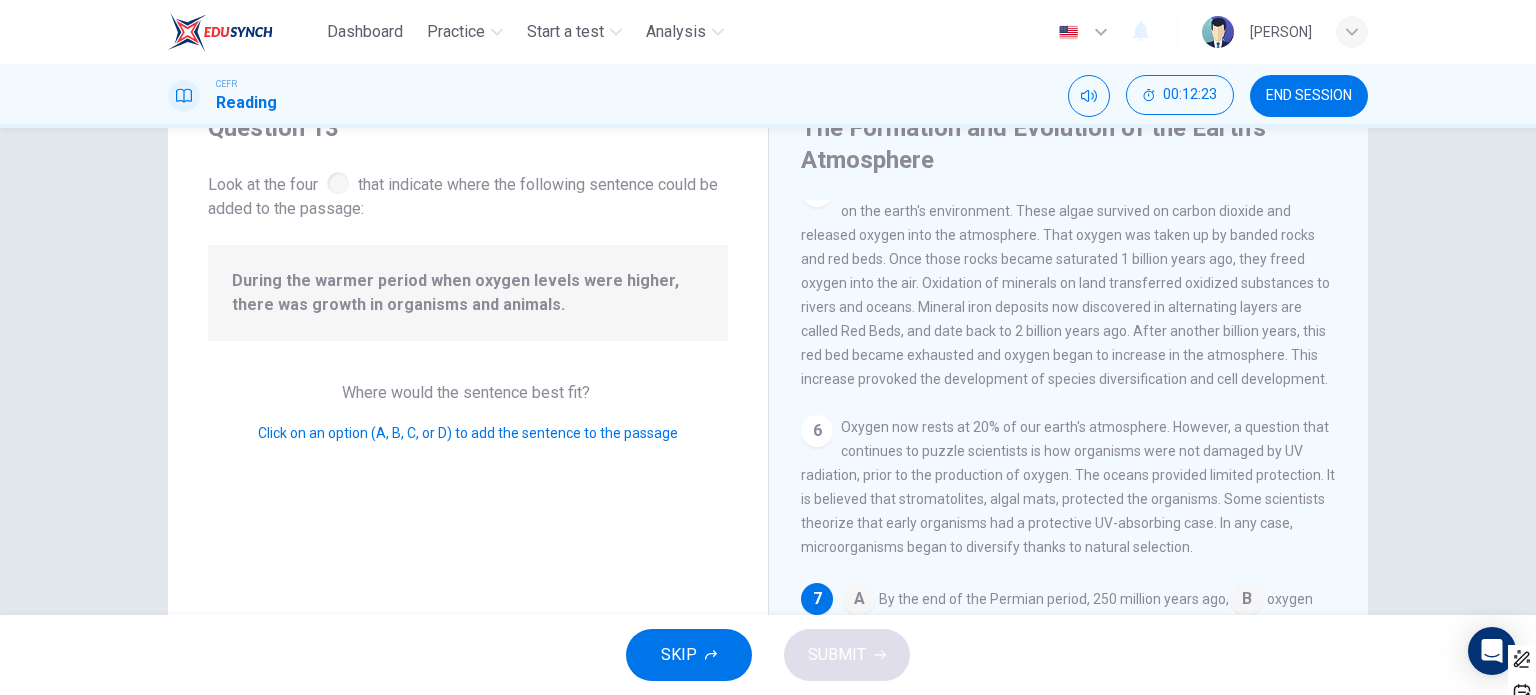 scroll, scrollTop: 728, scrollLeft: 0, axis: vertical 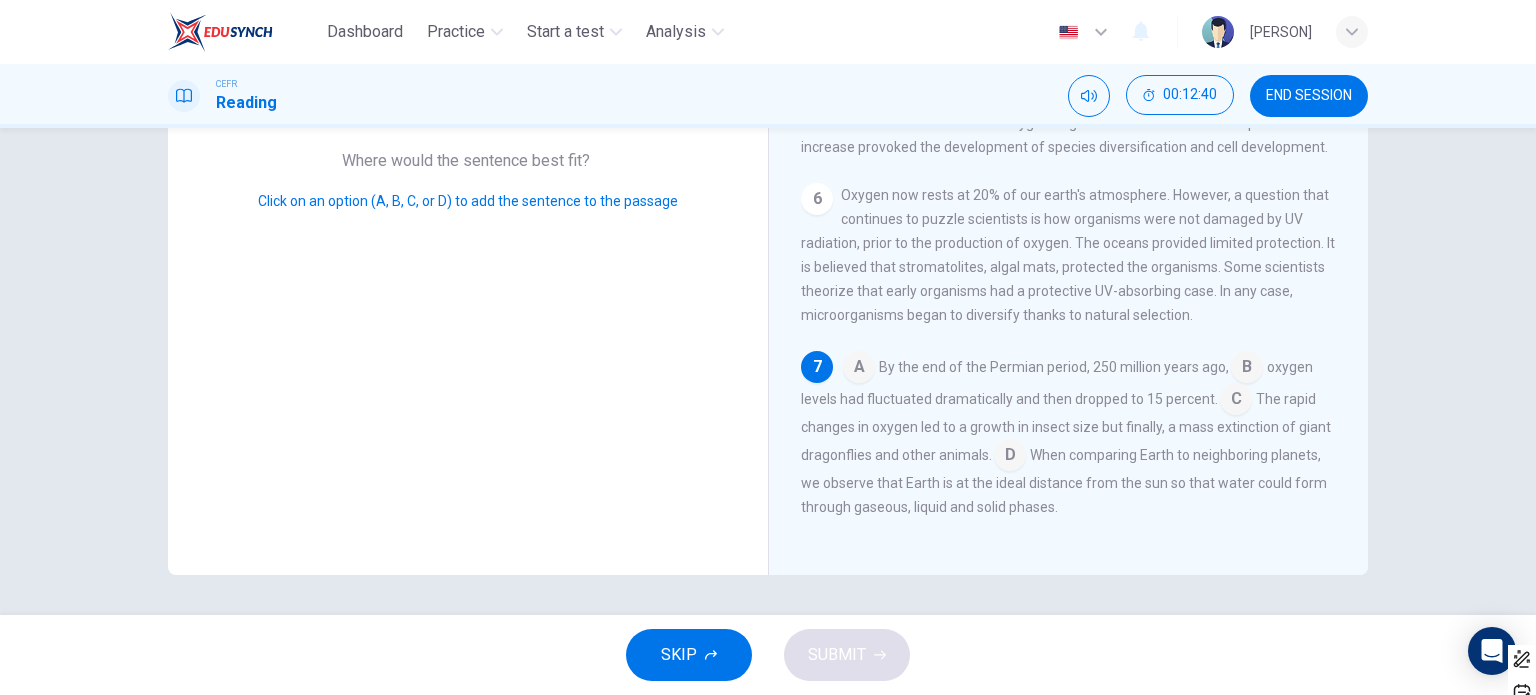 click at bounding box center [859, 369] 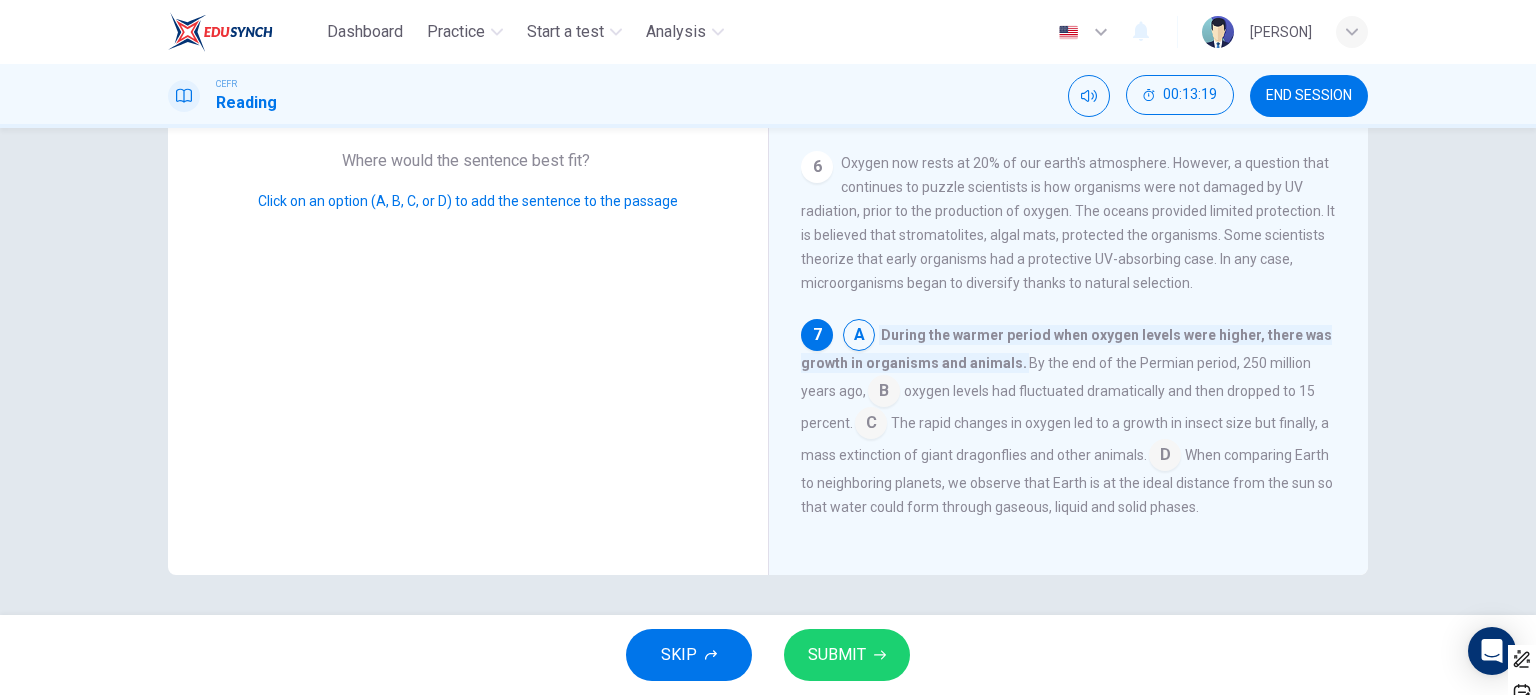 scroll, scrollTop: 760, scrollLeft: 0, axis: vertical 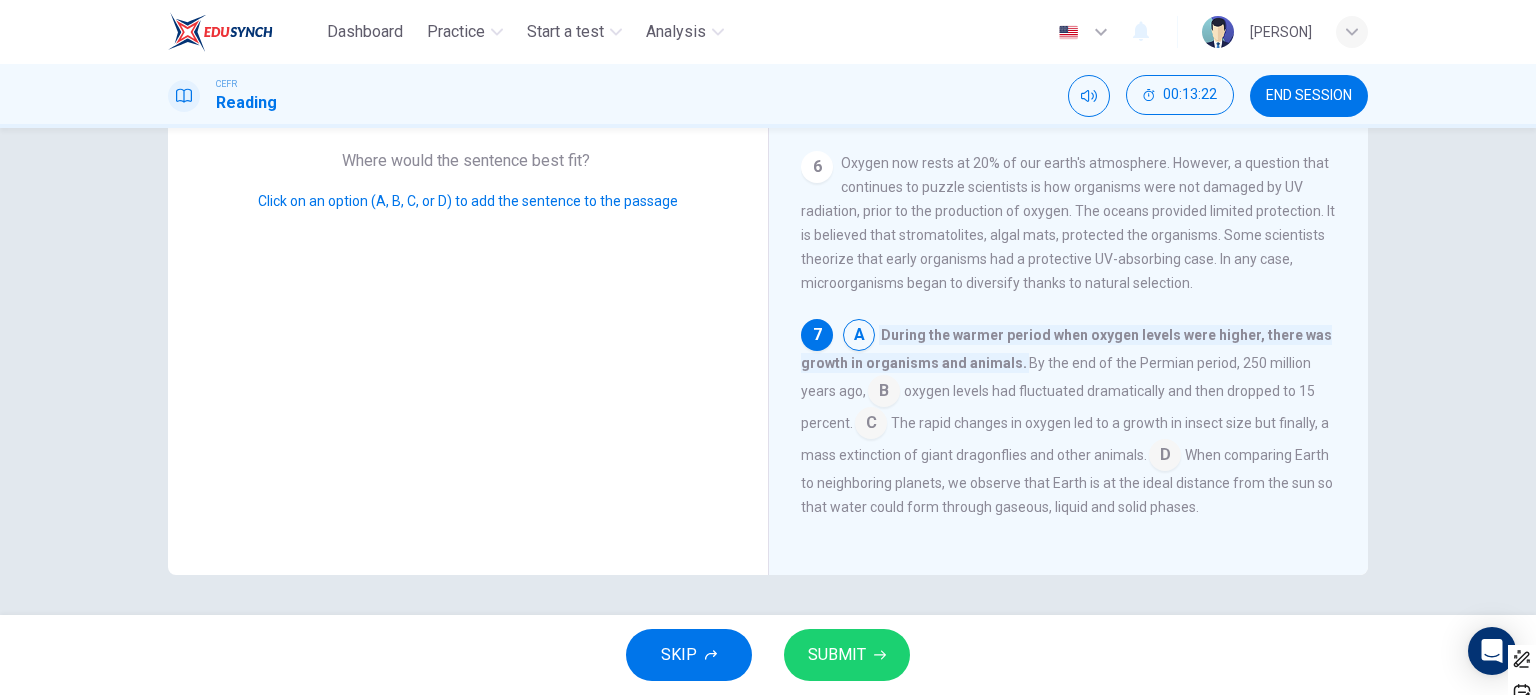 click at bounding box center [859, 337] 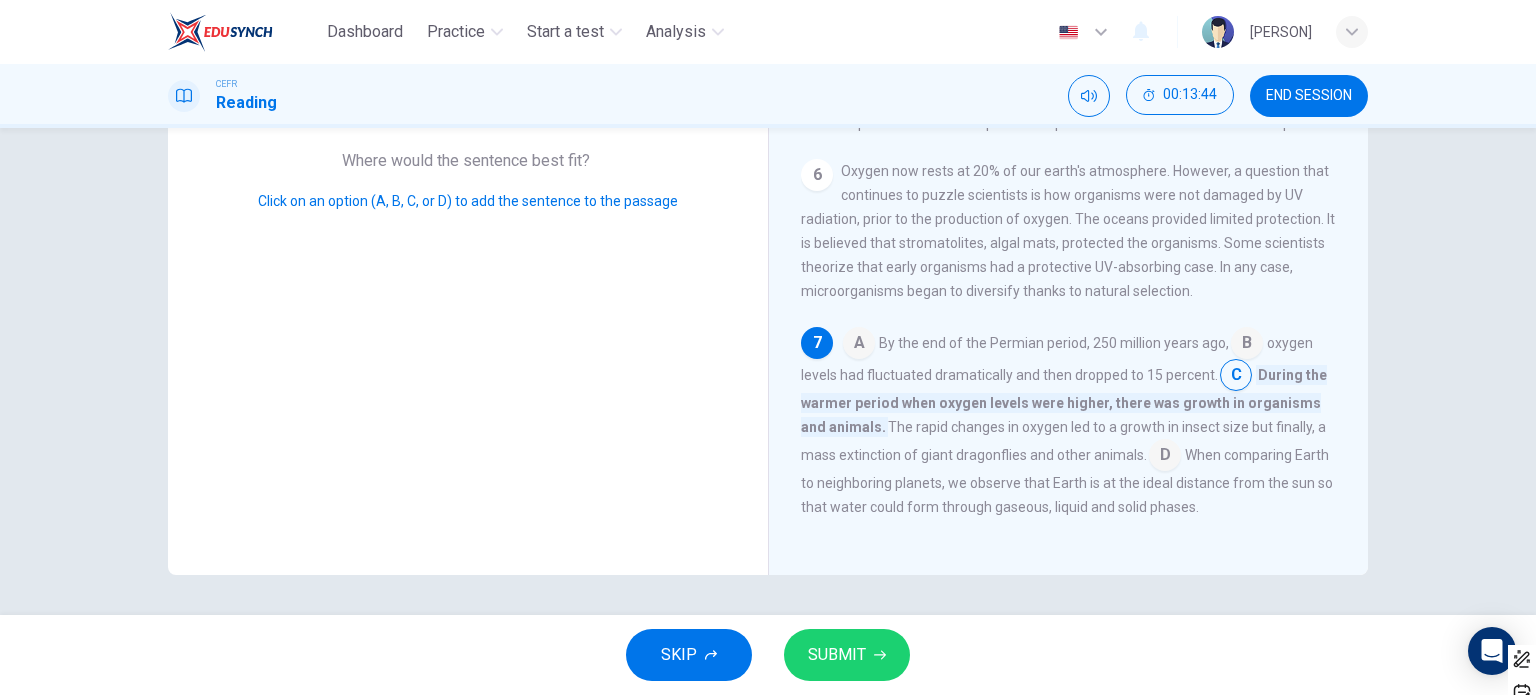 click at bounding box center (859, 345) 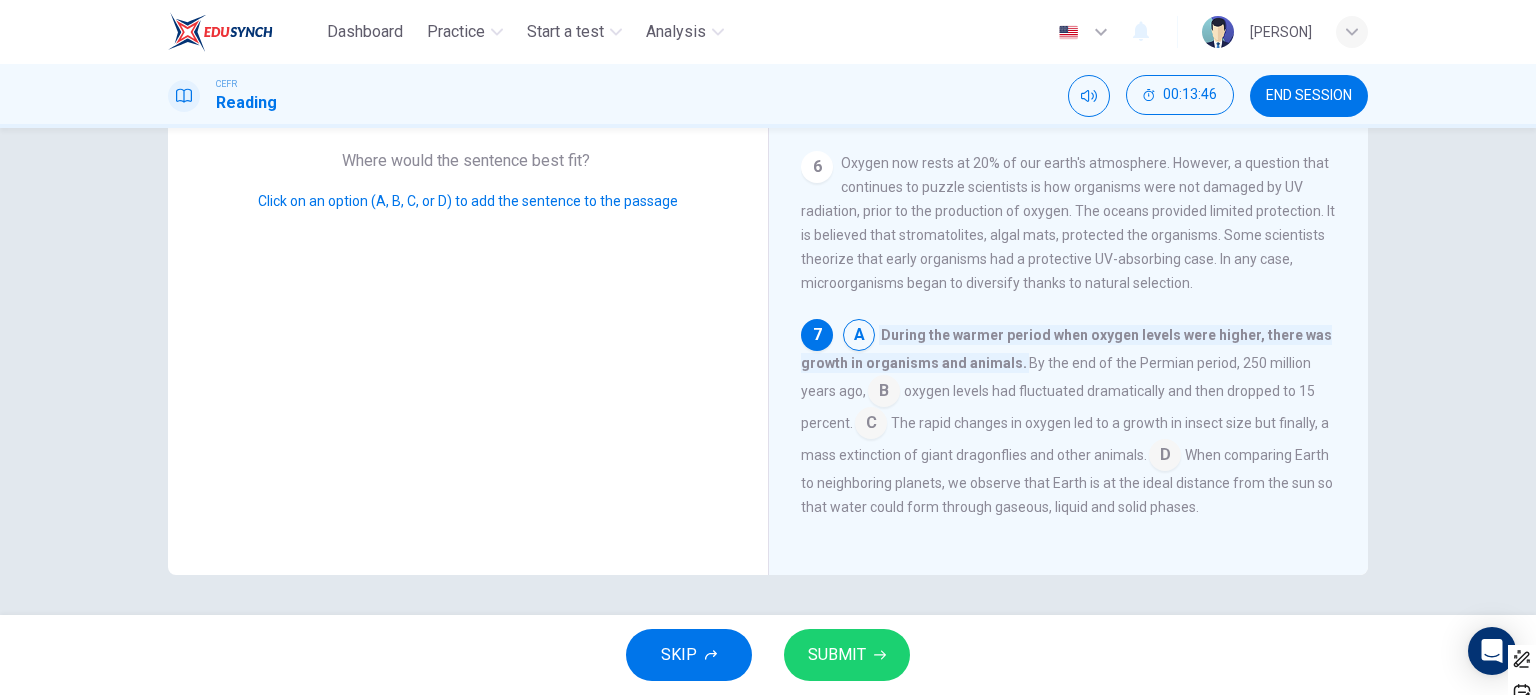 click on "SUBMIT" at bounding box center (847, 655) 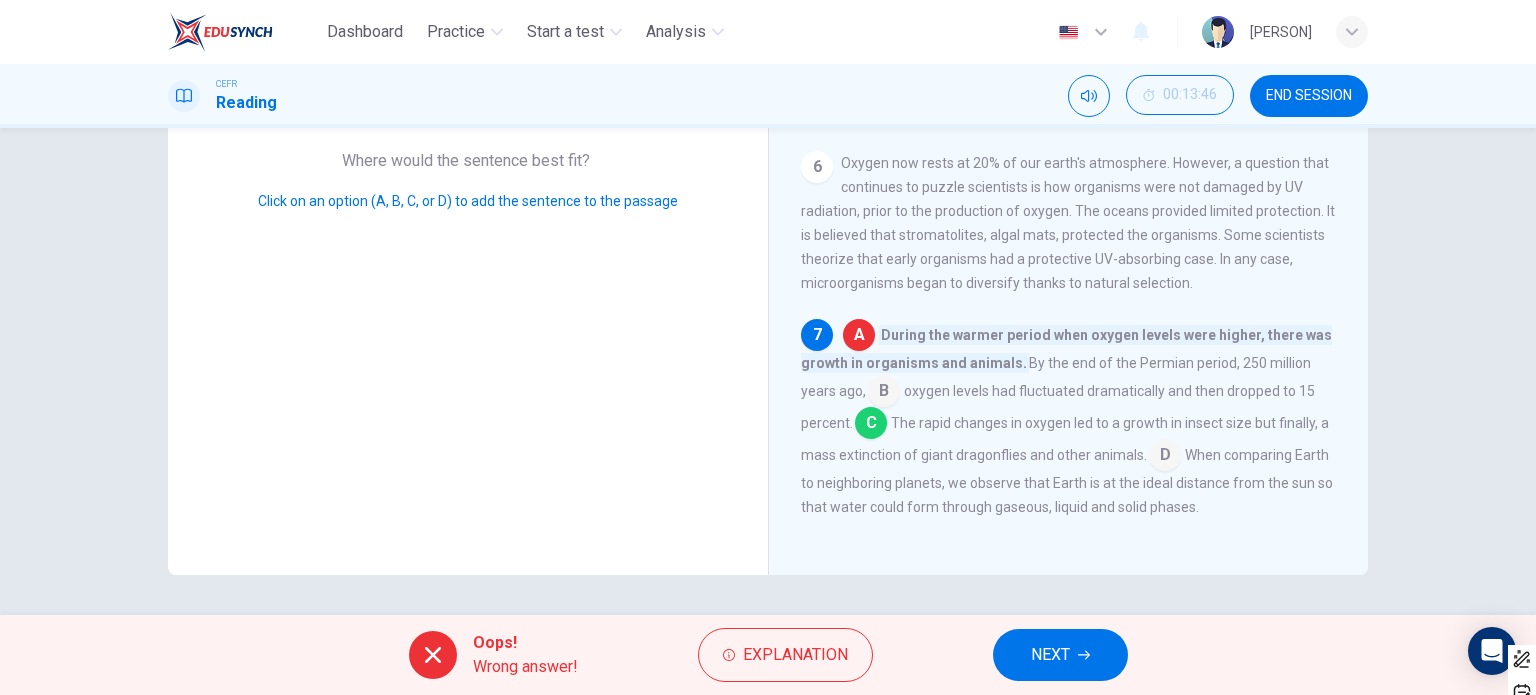 click on "NEXT" at bounding box center (1050, 655) 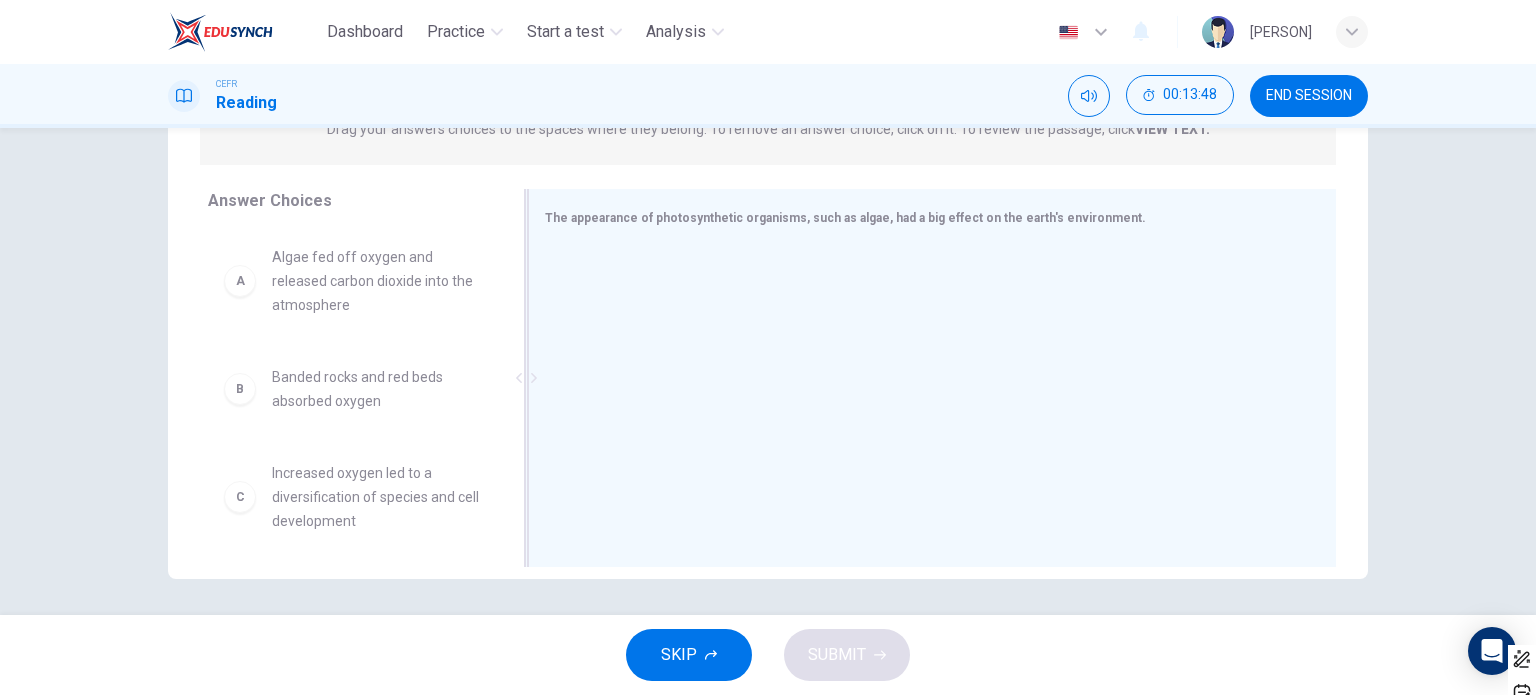 scroll, scrollTop: 288, scrollLeft: 0, axis: vertical 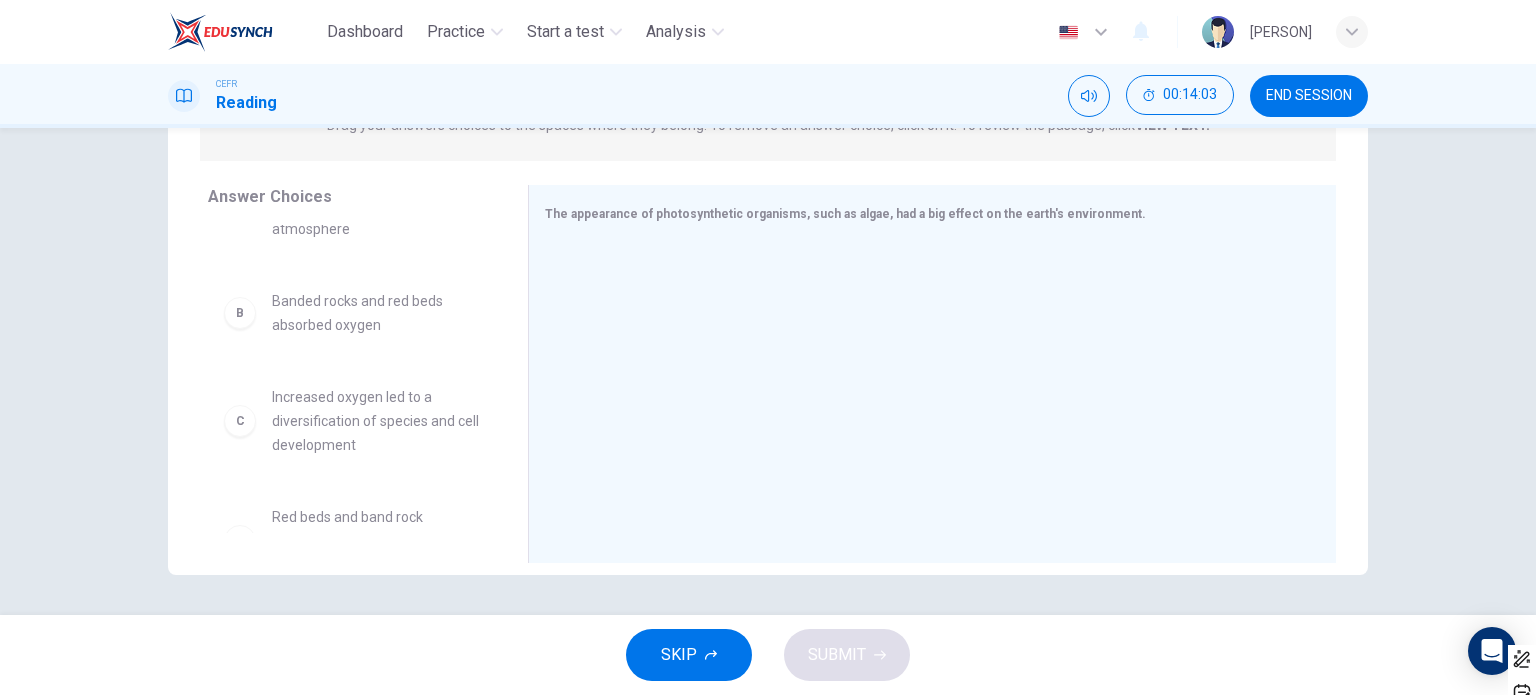 click on "Increased oxygen led to a diversification of species and cell development" at bounding box center (376, 205) 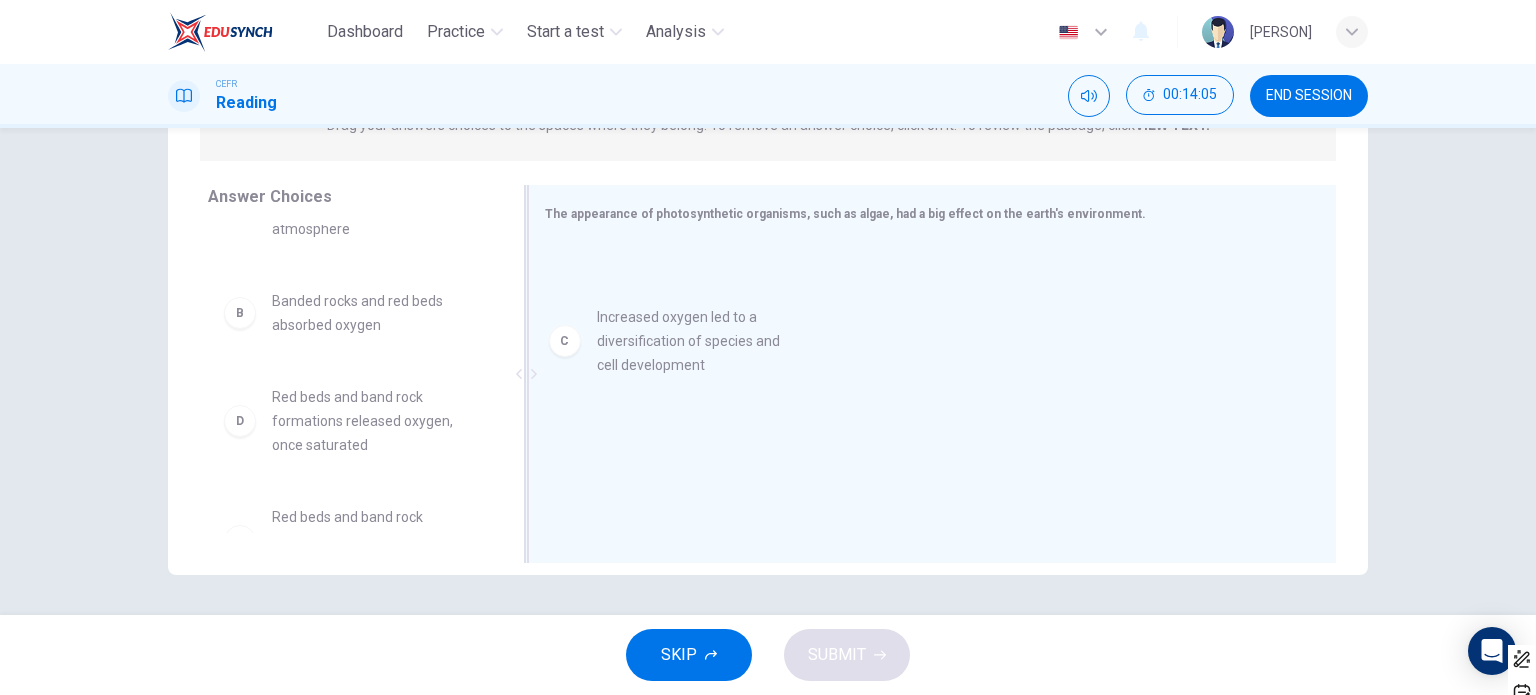 drag, startPoint x: 243, startPoint y: 432, endPoint x: 583, endPoint y: 350, distance: 349.74847 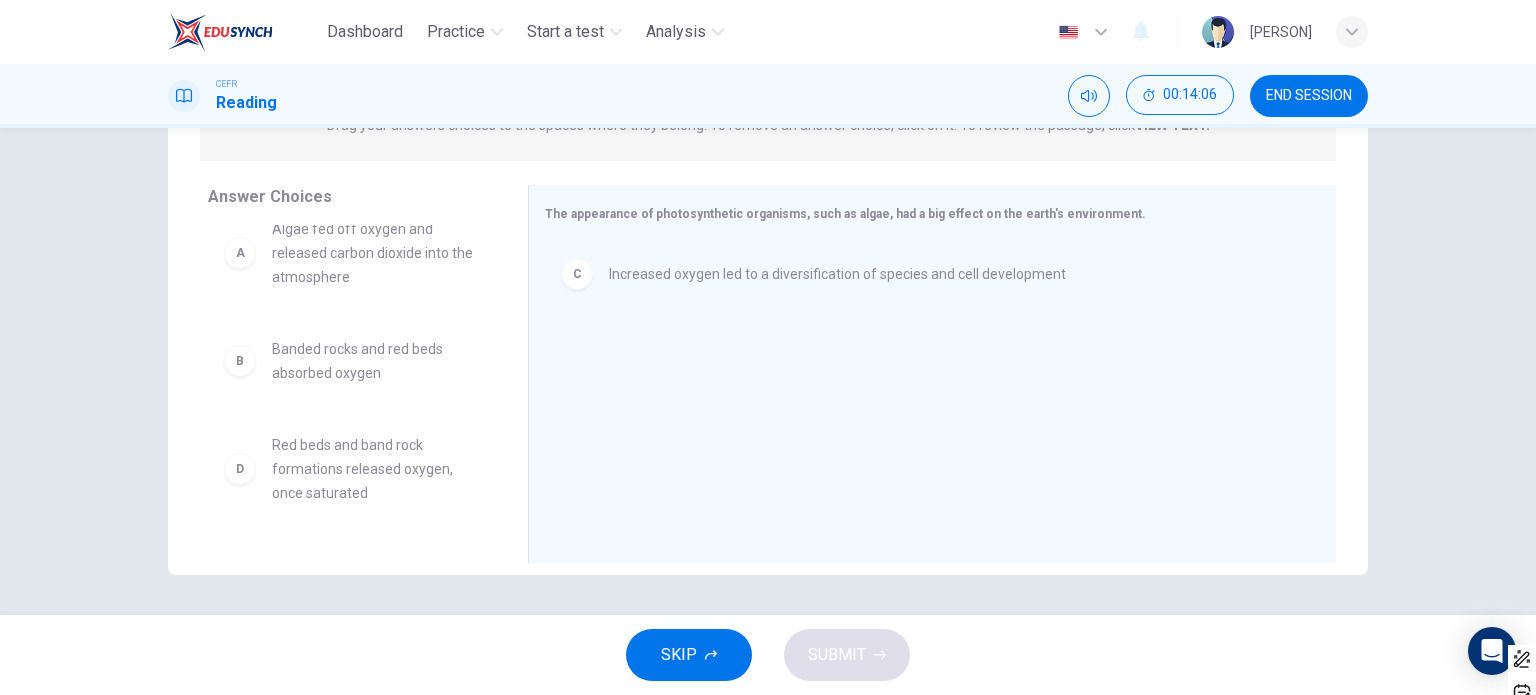 scroll, scrollTop: 0, scrollLeft: 0, axis: both 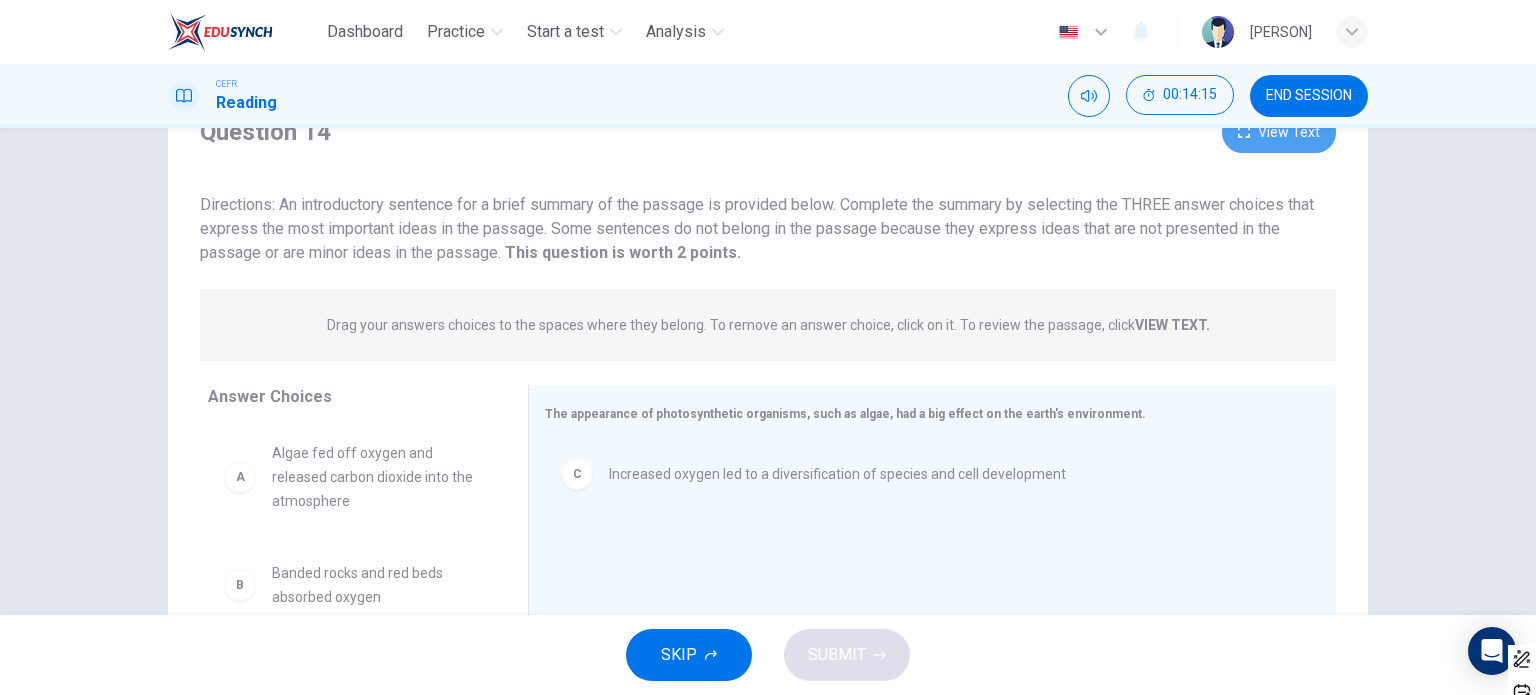 click on "View Text" at bounding box center [1279, 132] 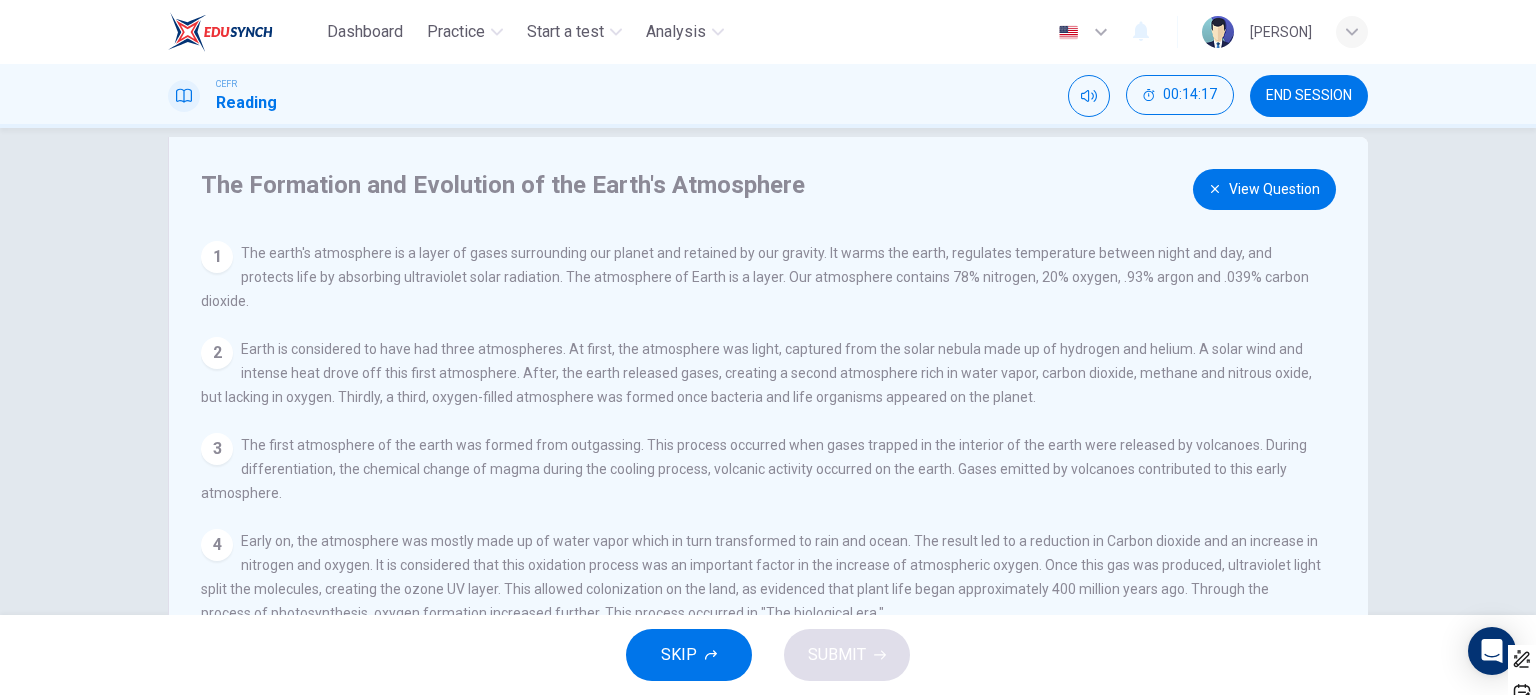 scroll, scrollTop: 0, scrollLeft: 0, axis: both 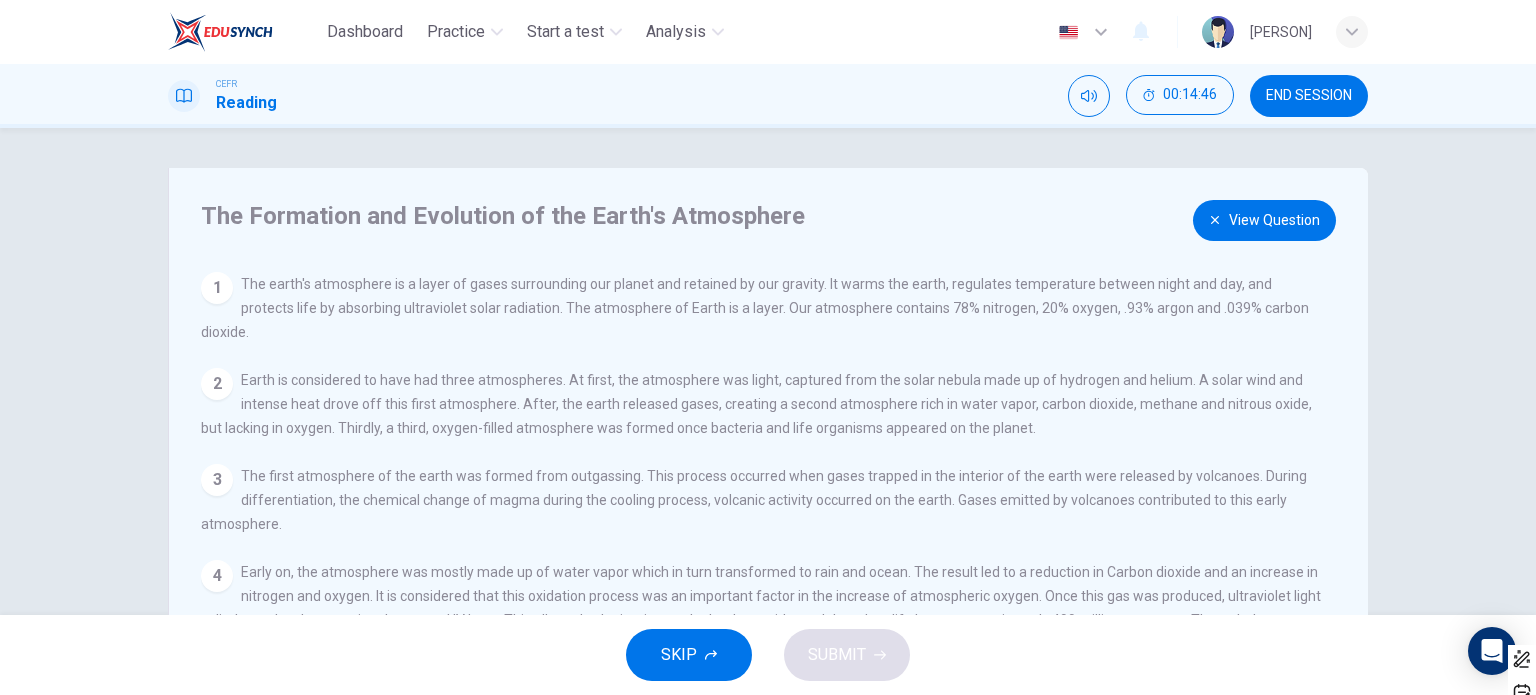 click on "The Formation and Evolution of the Earth's Atmosphere View Question 1 The earth's atmosphere is a layer of gases surrounding our planet and retained by our gravity. It warms the earth, regulates temperature between night and day, and protects life by absorbing ultraviolet solar radiation. The atmosphere of Earth is a layer. Our atmosphere contains 78% nitrogen, 20% oxygen, .93% argon and .039% carbon dioxide. 2 Earth is considered to have had three atmospheres. At first, the atmosphere was light, captured from the solar nebula made up of hydrogen and helium. A solar wind and intense heat drove off this first atmosphere. After, the earth released gases, creating a second atmosphere rich in water vapor, carbon dioxide, methane and nitrous oxide, but lacking in oxygen. Thirdly, a third, oxygen-filled atmosphere was formed once bacteria and life organisms appeared on the planet. 3 4 5 6 7" at bounding box center [768, 515] 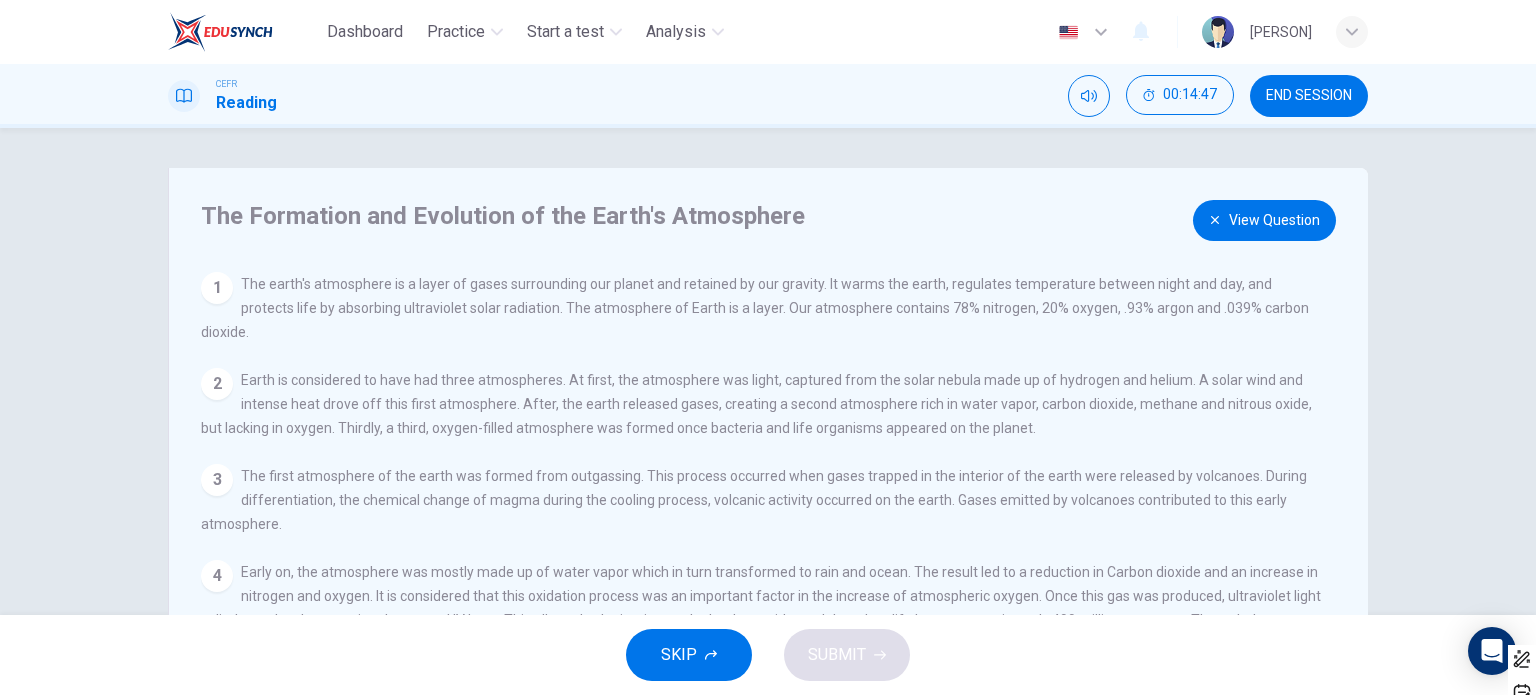 click on "View Question" at bounding box center [1264, 220] 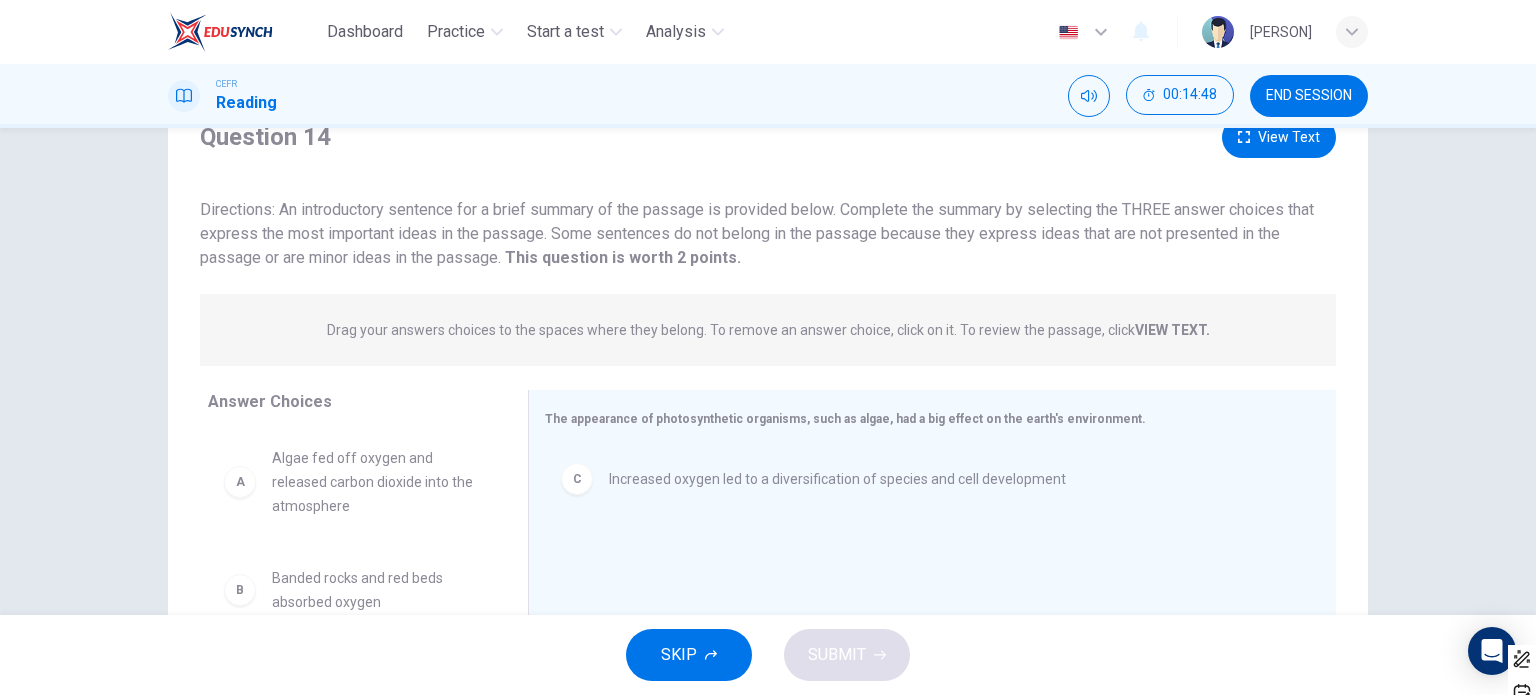 scroll, scrollTop: 200, scrollLeft: 0, axis: vertical 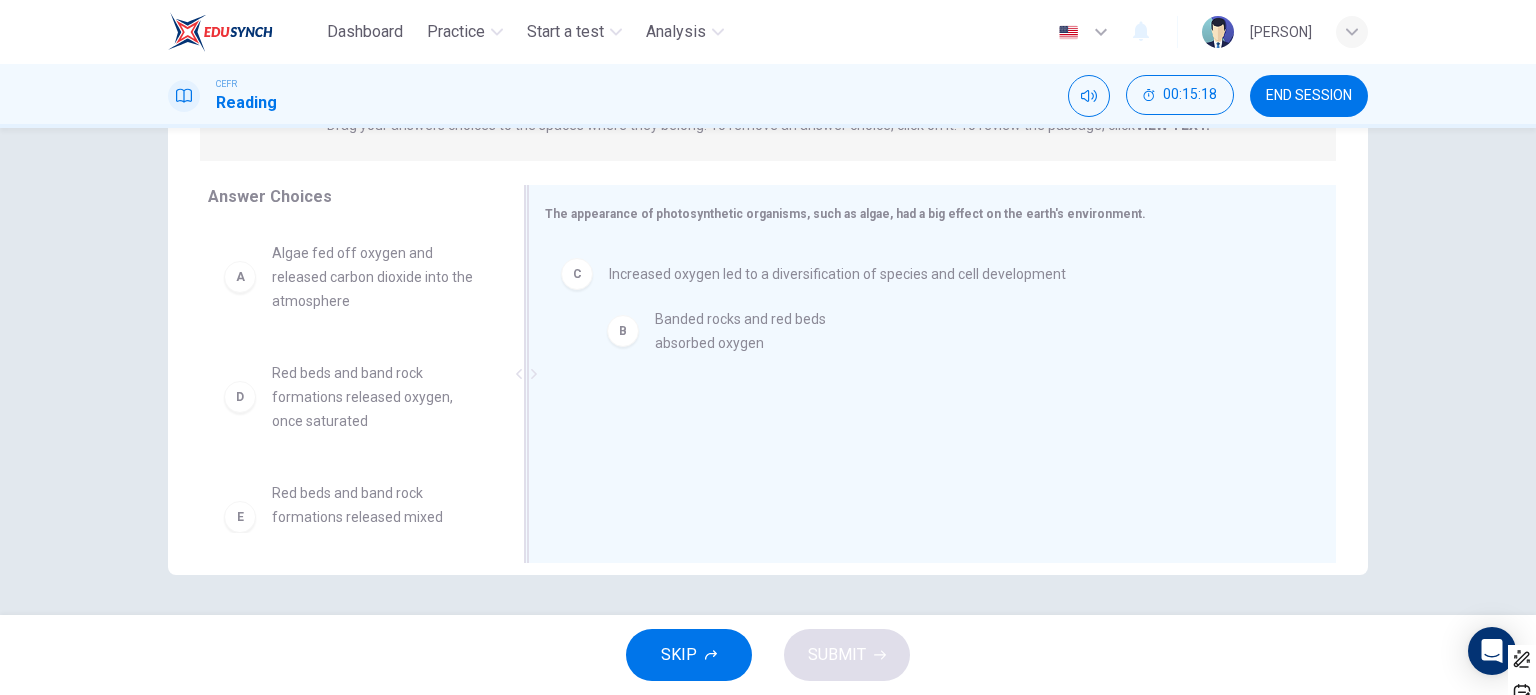 drag, startPoint x: 379, startPoint y: 395, endPoint x: 772, endPoint y: 340, distance: 396.82993 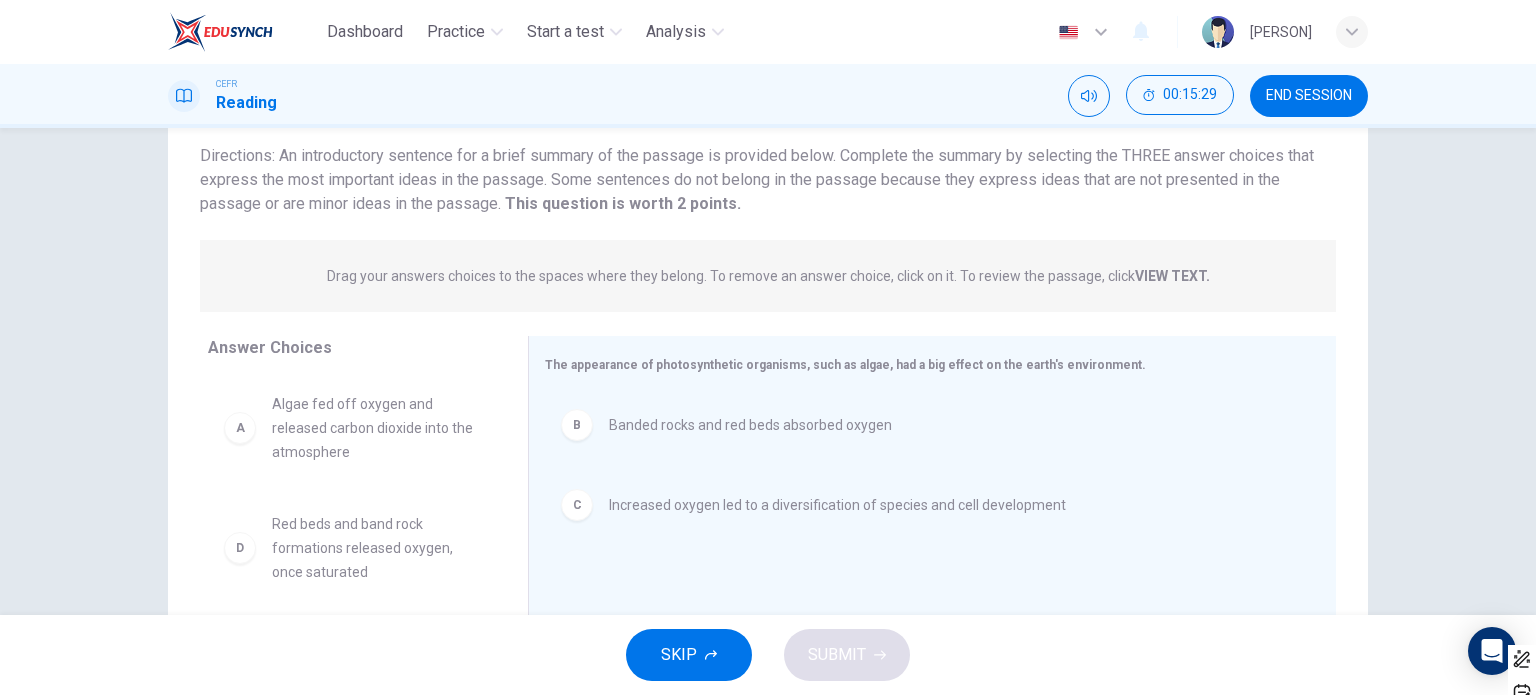 scroll, scrollTop: 0, scrollLeft: 0, axis: both 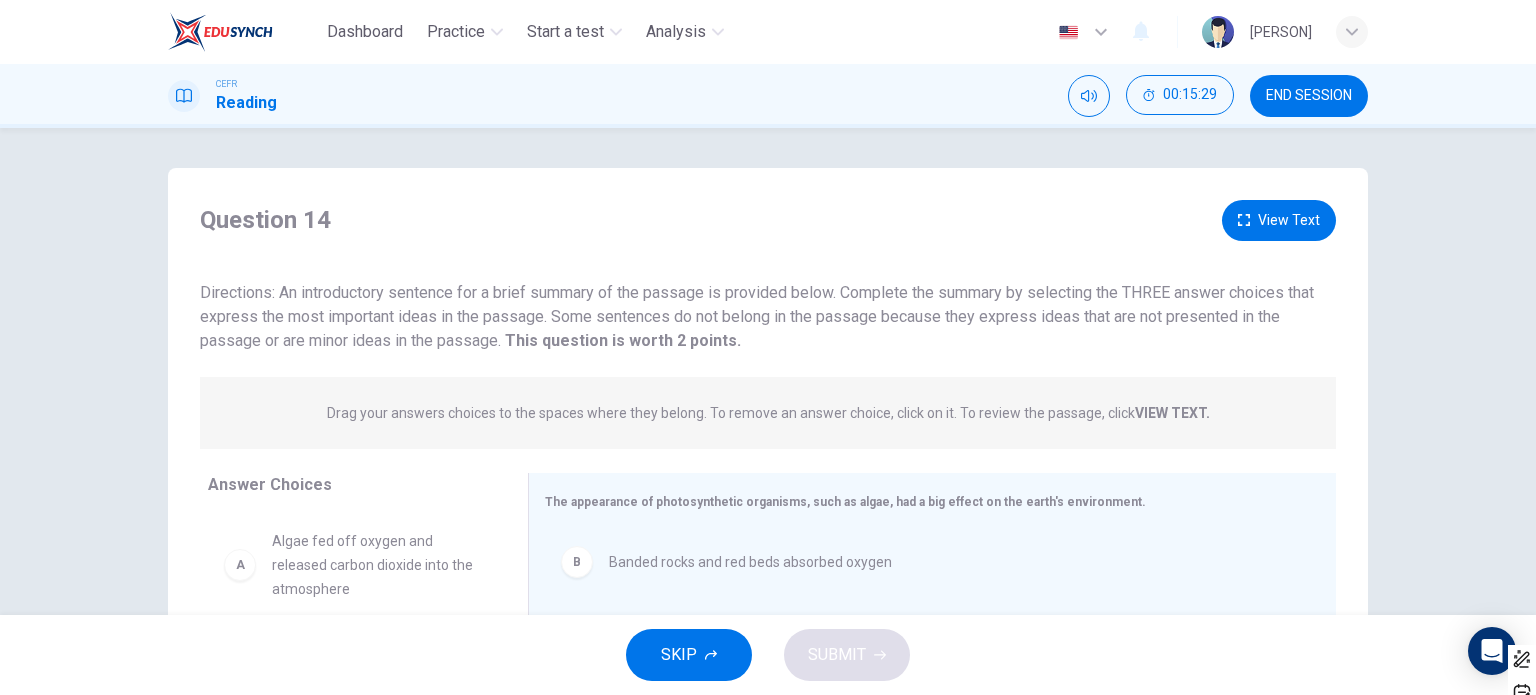 click on "View Text" at bounding box center (1279, 220) 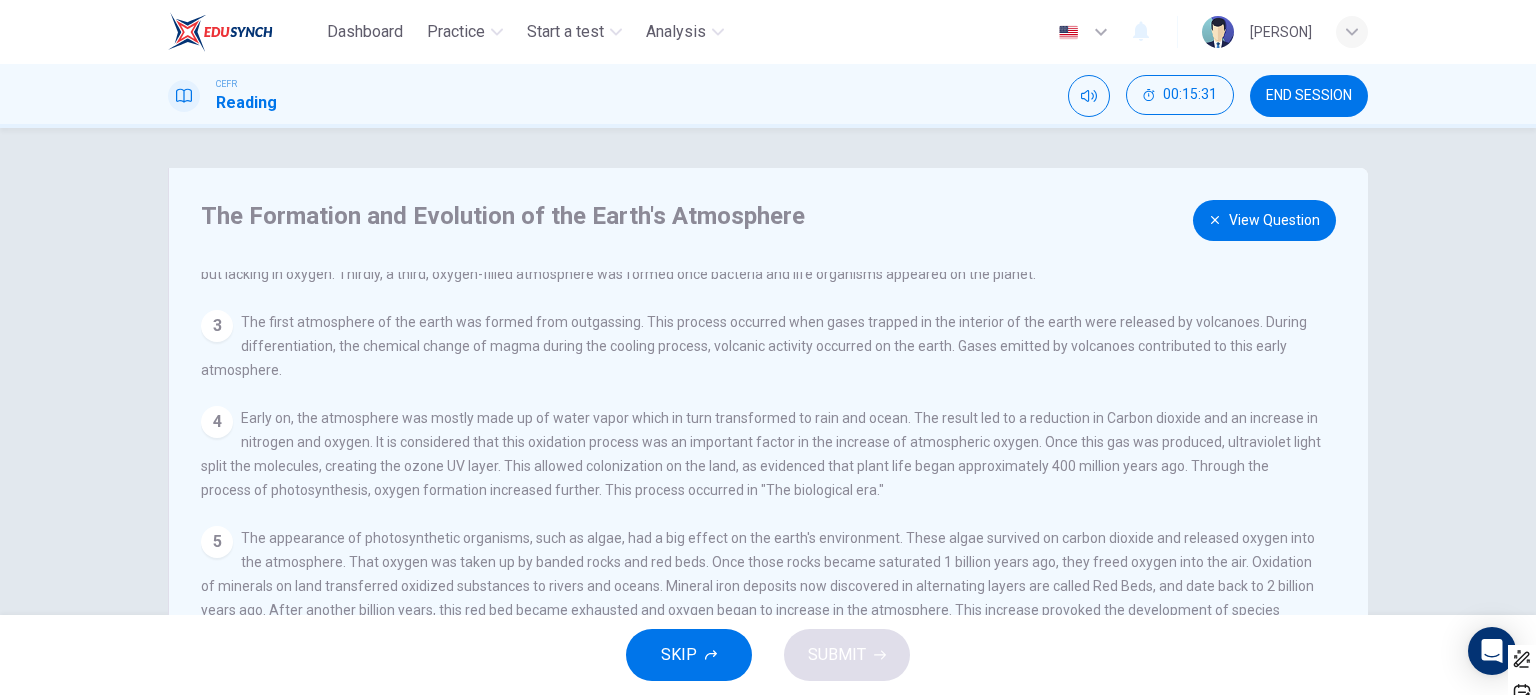 scroll, scrollTop: 163, scrollLeft: 0, axis: vertical 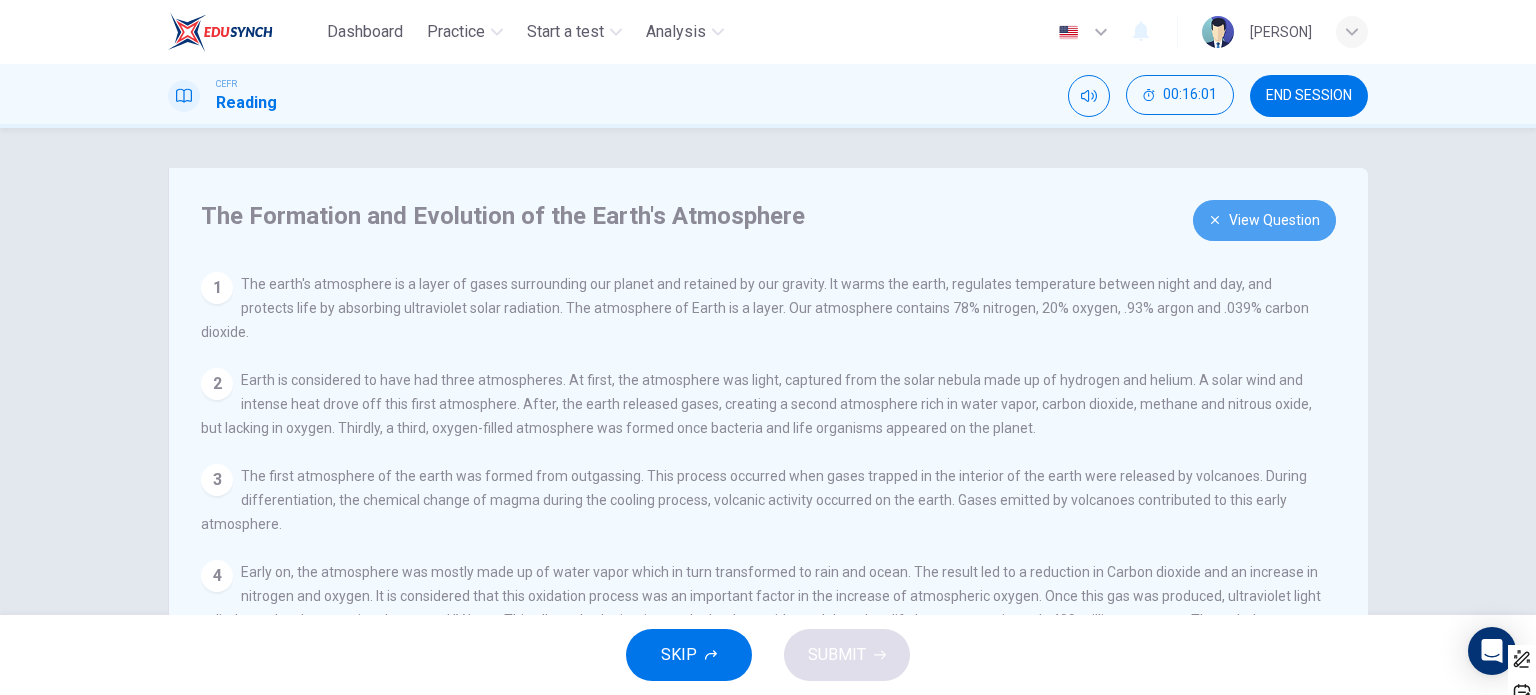 click on "View Question" at bounding box center [1264, 220] 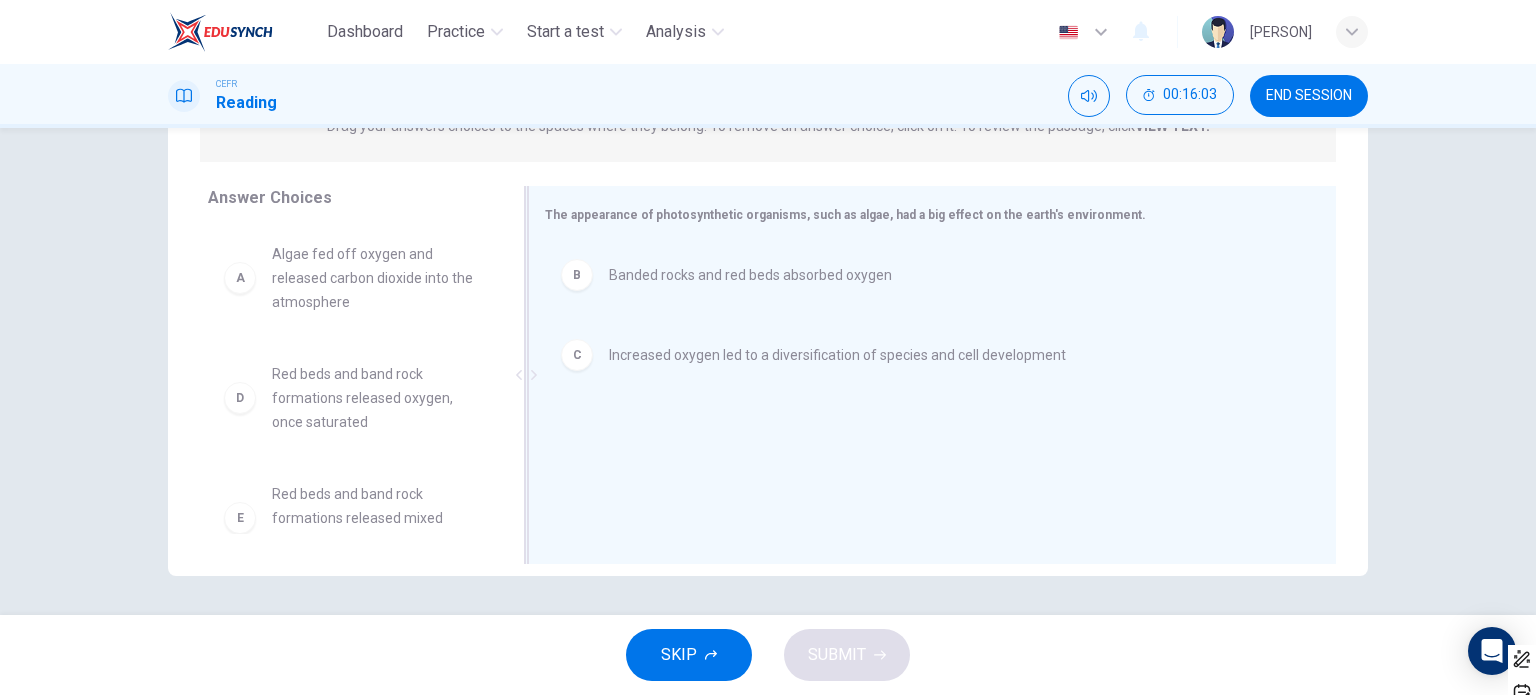 scroll, scrollTop: 288, scrollLeft: 0, axis: vertical 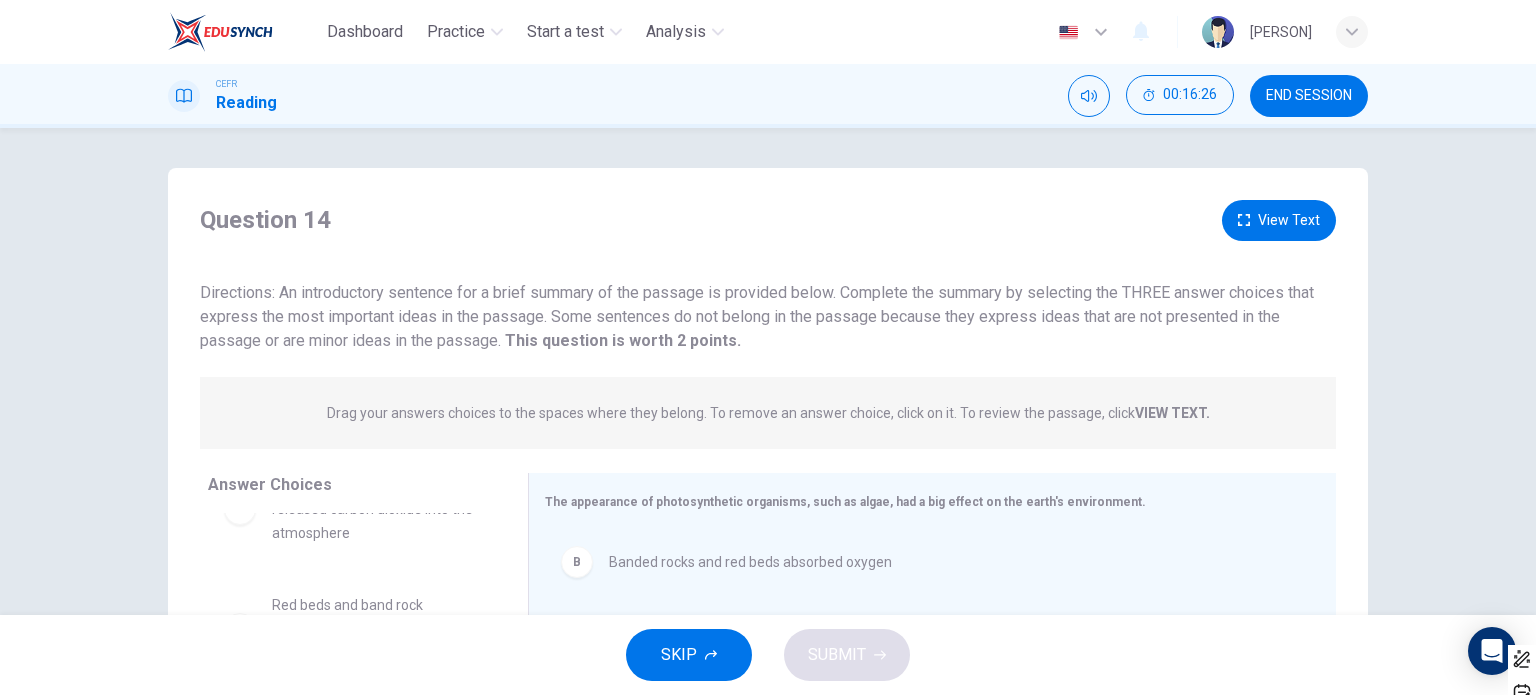 click on "View Text" at bounding box center [1279, 220] 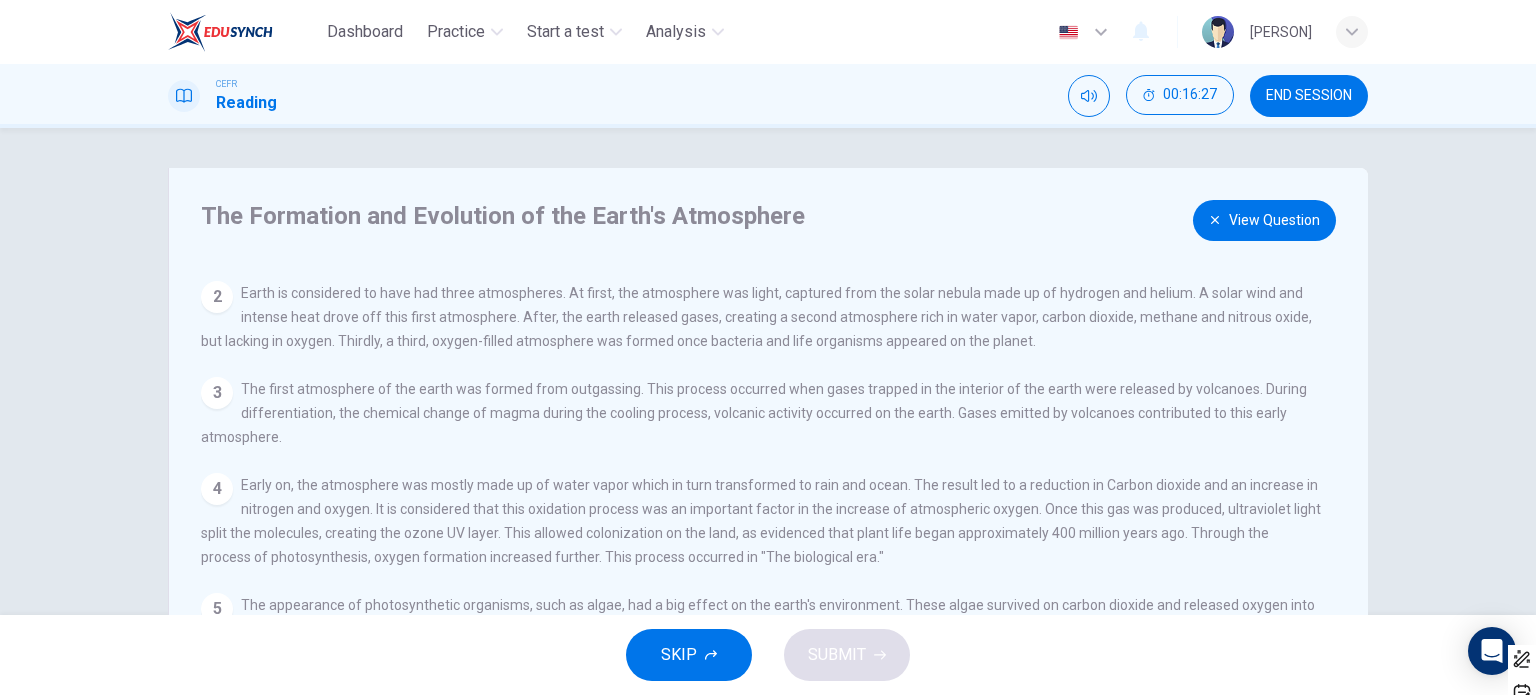 scroll, scrollTop: 163, scrollLeft: 0, axis: vertical 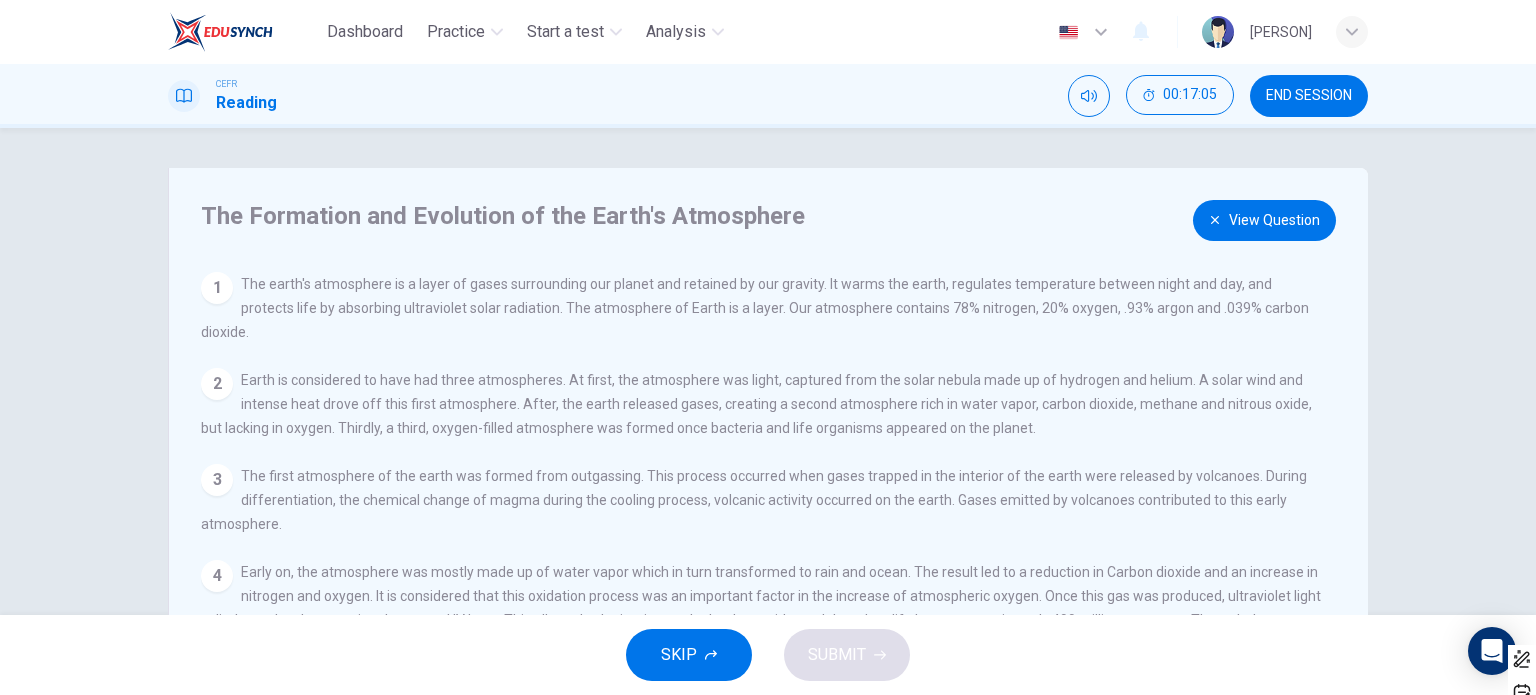 click on "View Question" at bounding box center (1264, 220) 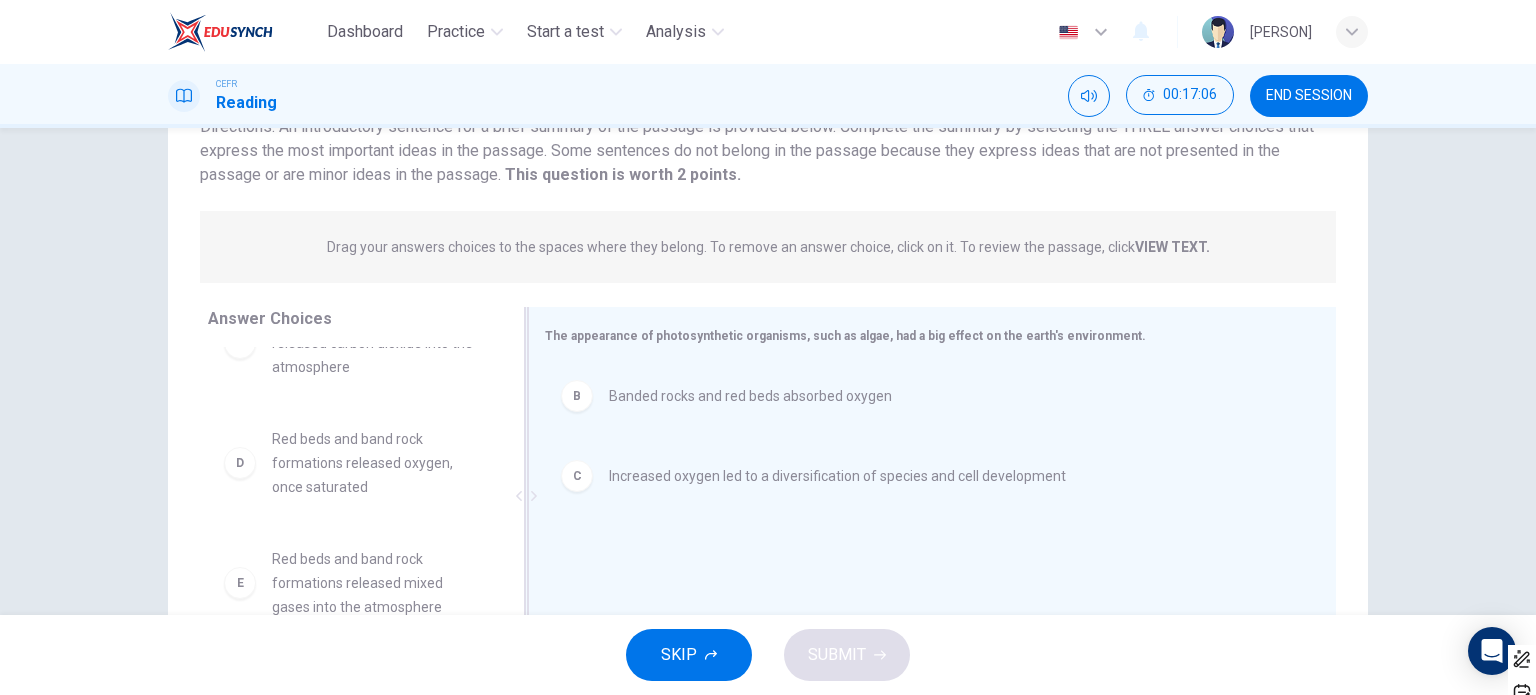 scroll, scrollTop: 288, scrollLeft: 0, axis: vertical 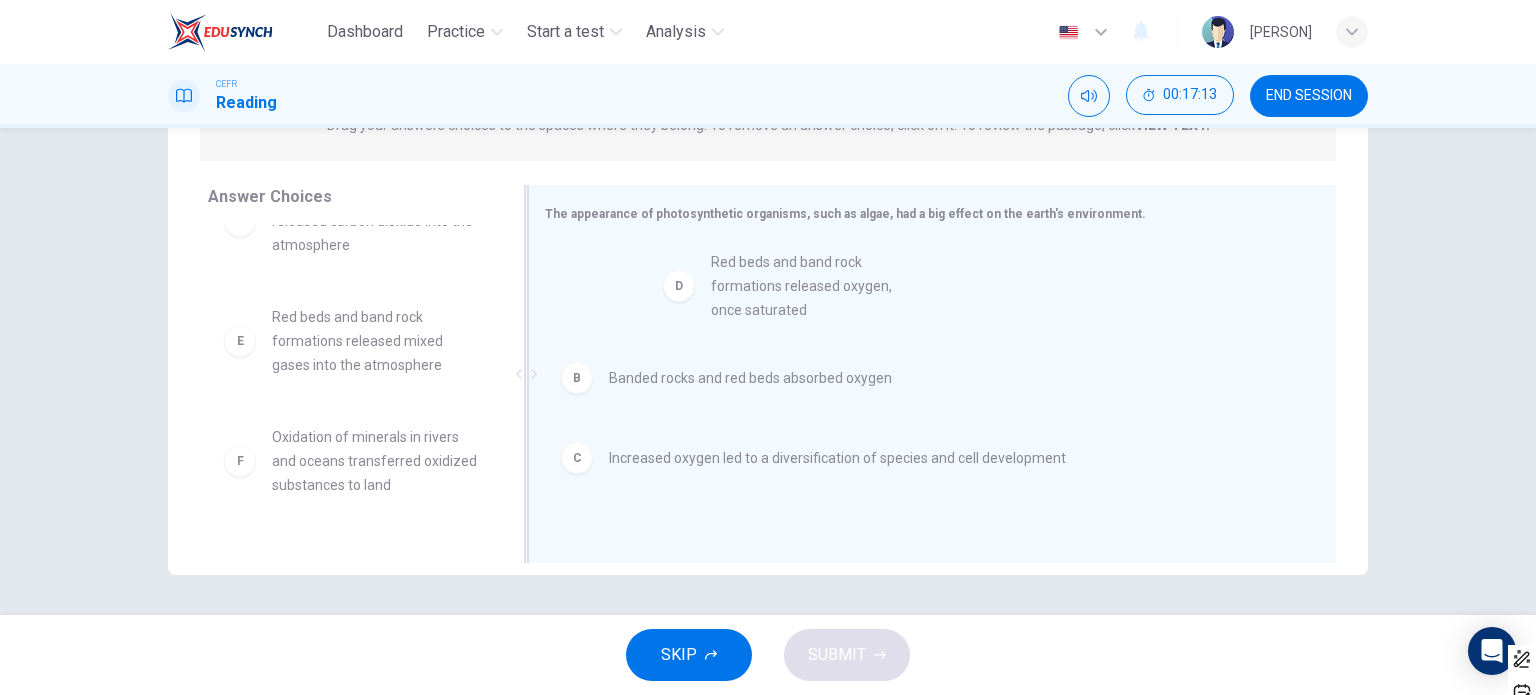 drag, startPoint x: 368, startPoint y: 361, endPoint x: 817, endPoint y: 308, distance: 452.11725 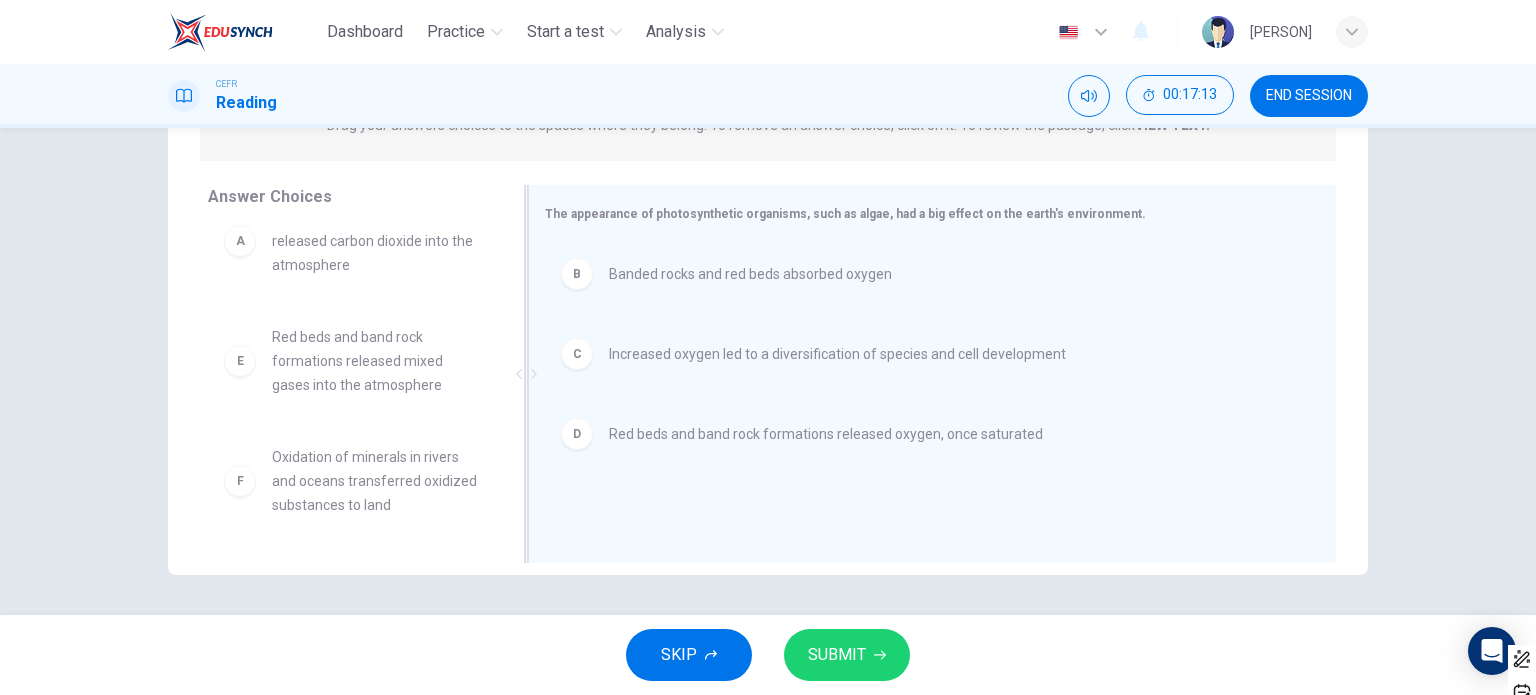 scroll, scrollTop: 36, scrollLeft: 0, axis: vertical 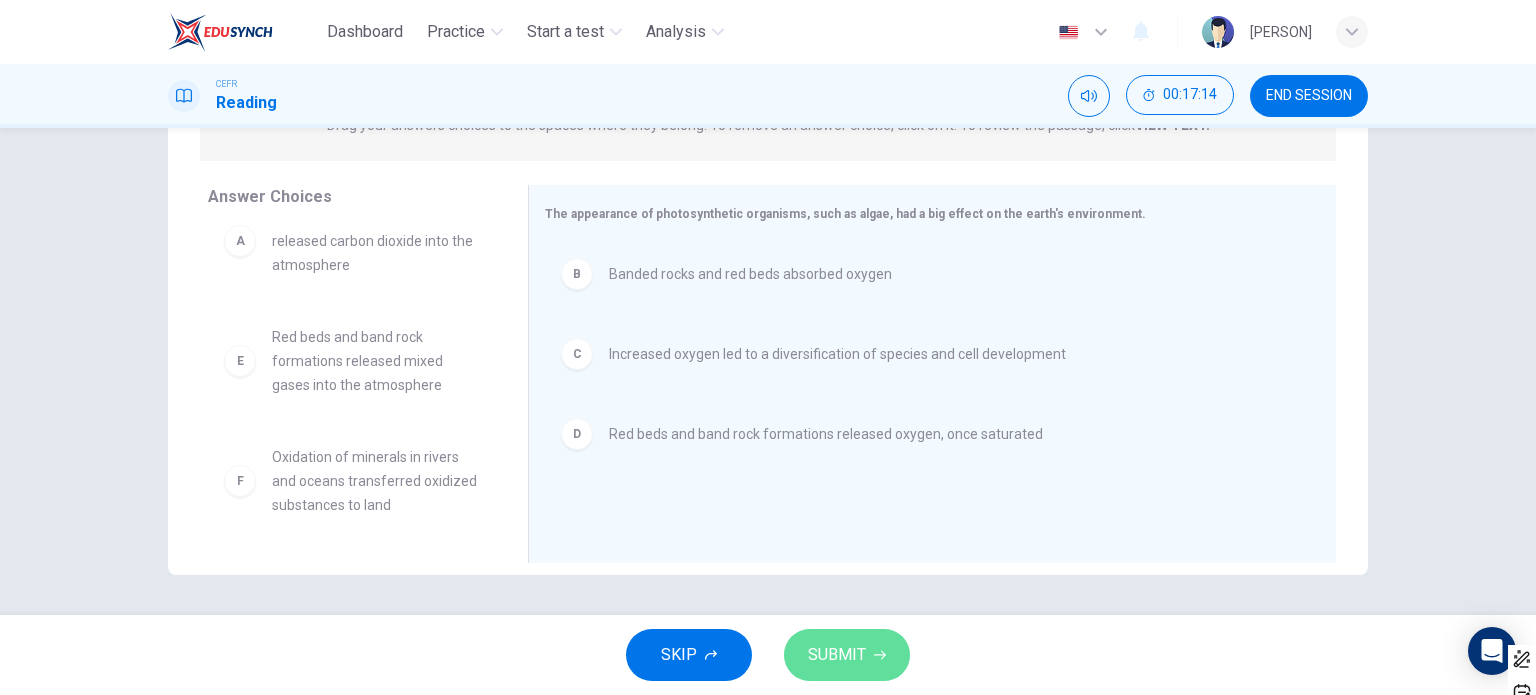 click on "SUBMIT" at bounding box center (837, 655) 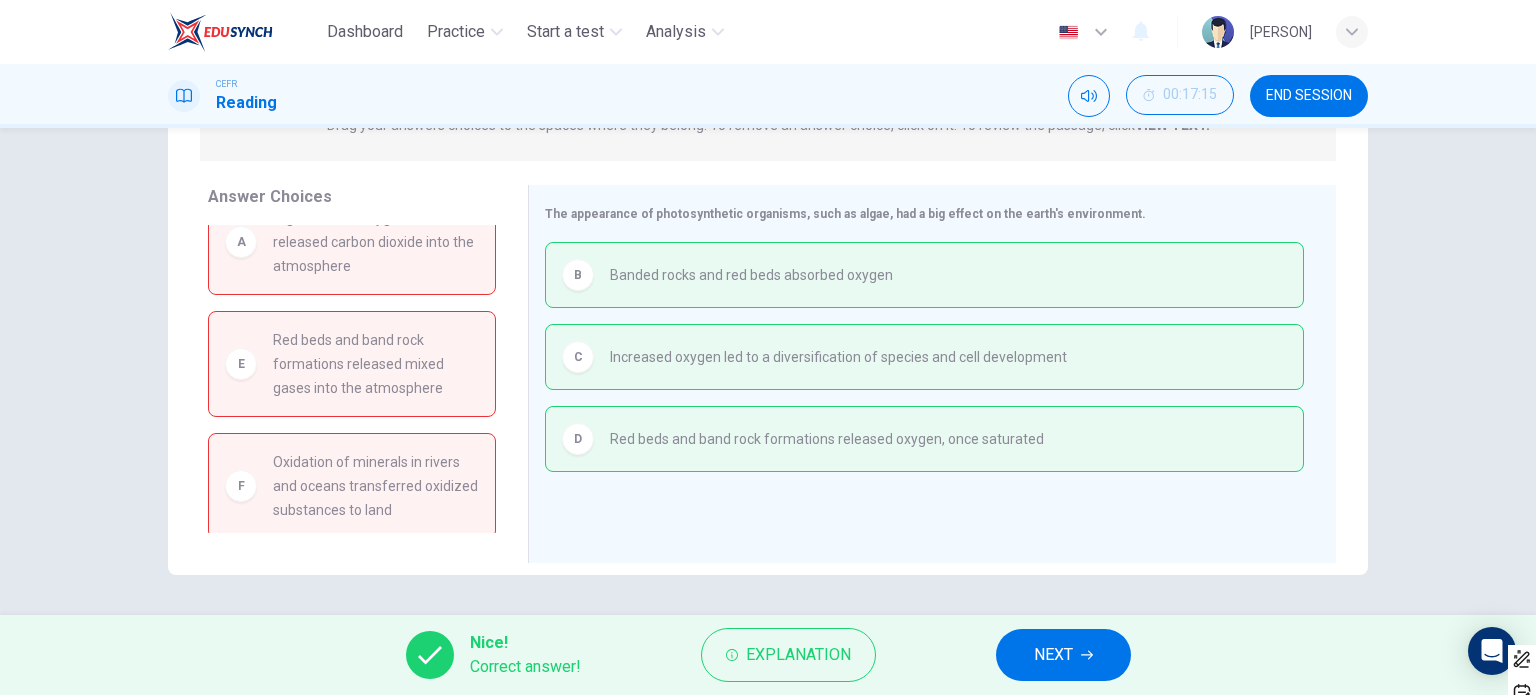 click on "NEXT" at bounding box center [1063, 655] 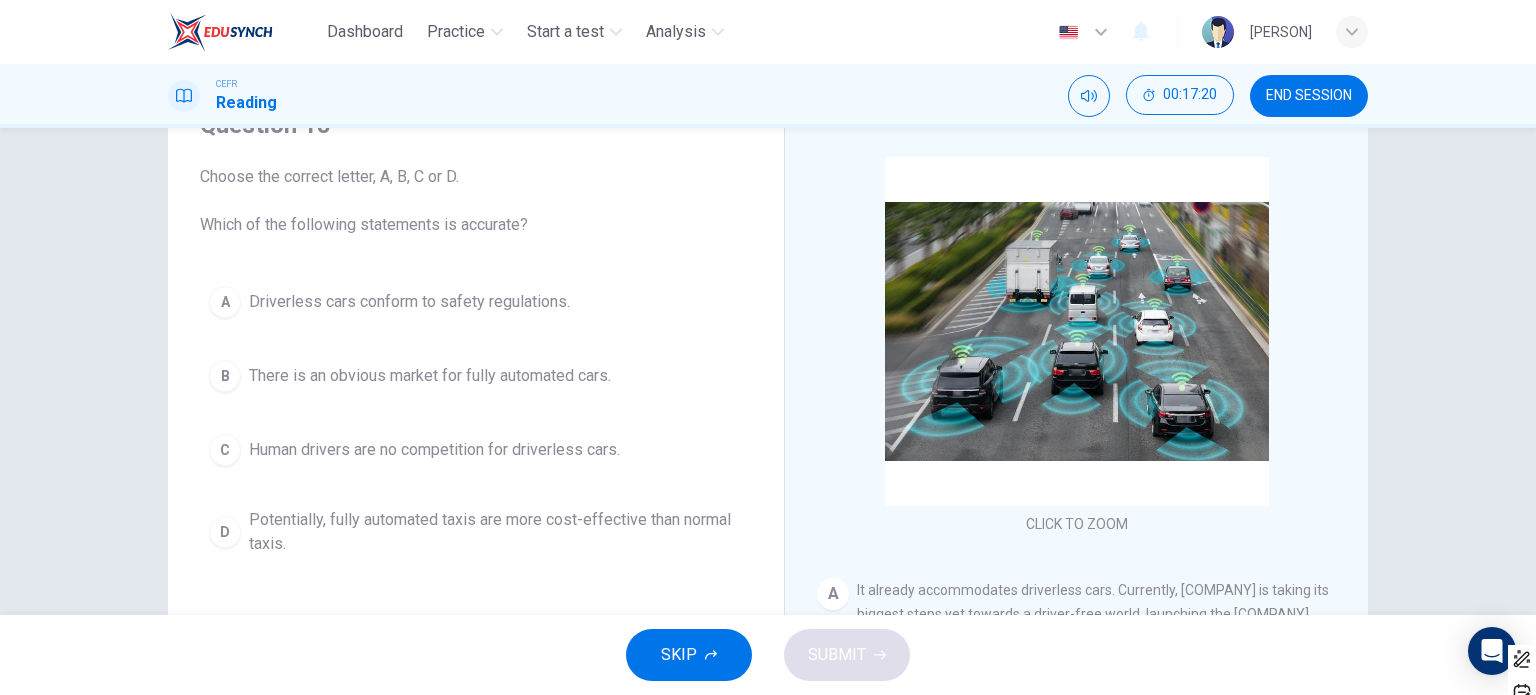 scroll, scrollTop: 100, scrollLeft: 0, axis: vertical 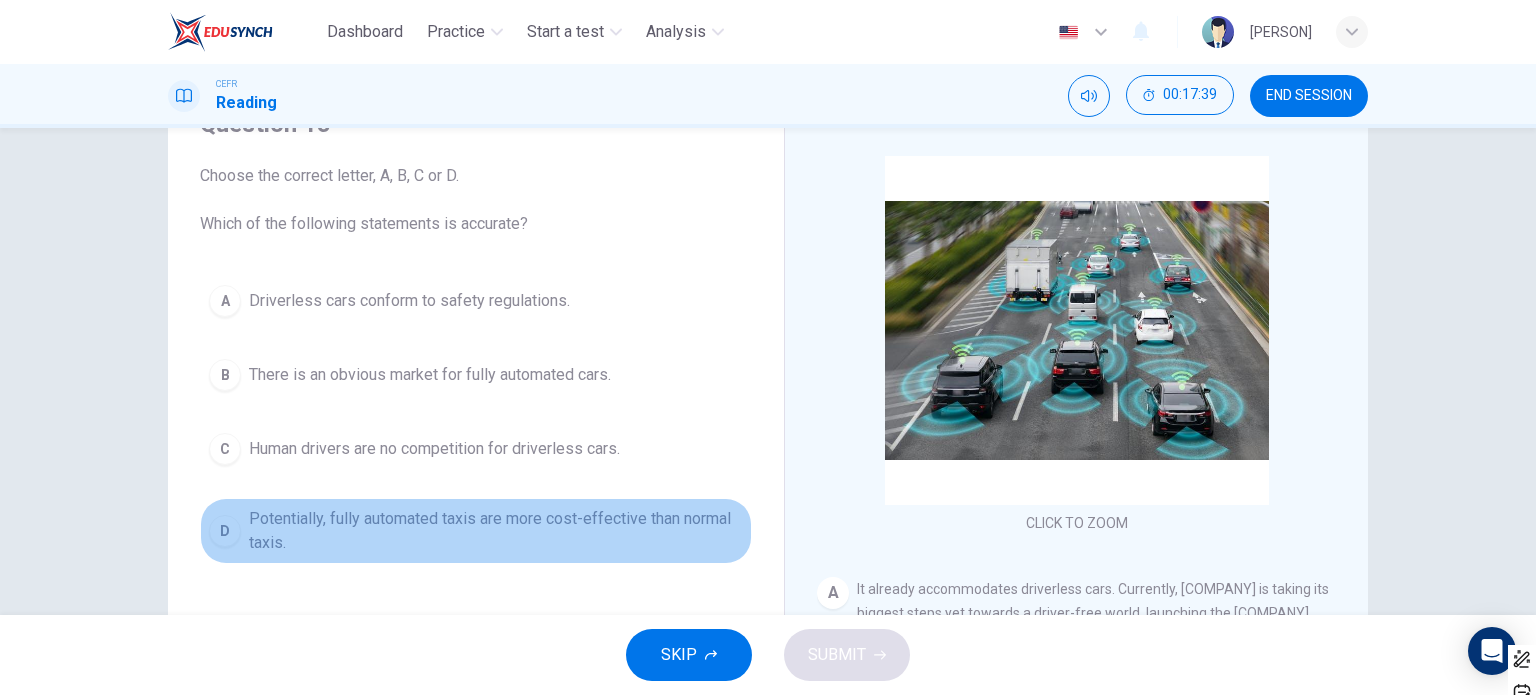 click on "Potentially, fully automated taxis are more cost-effective than normal taxis." at bounding box center (409, 301) 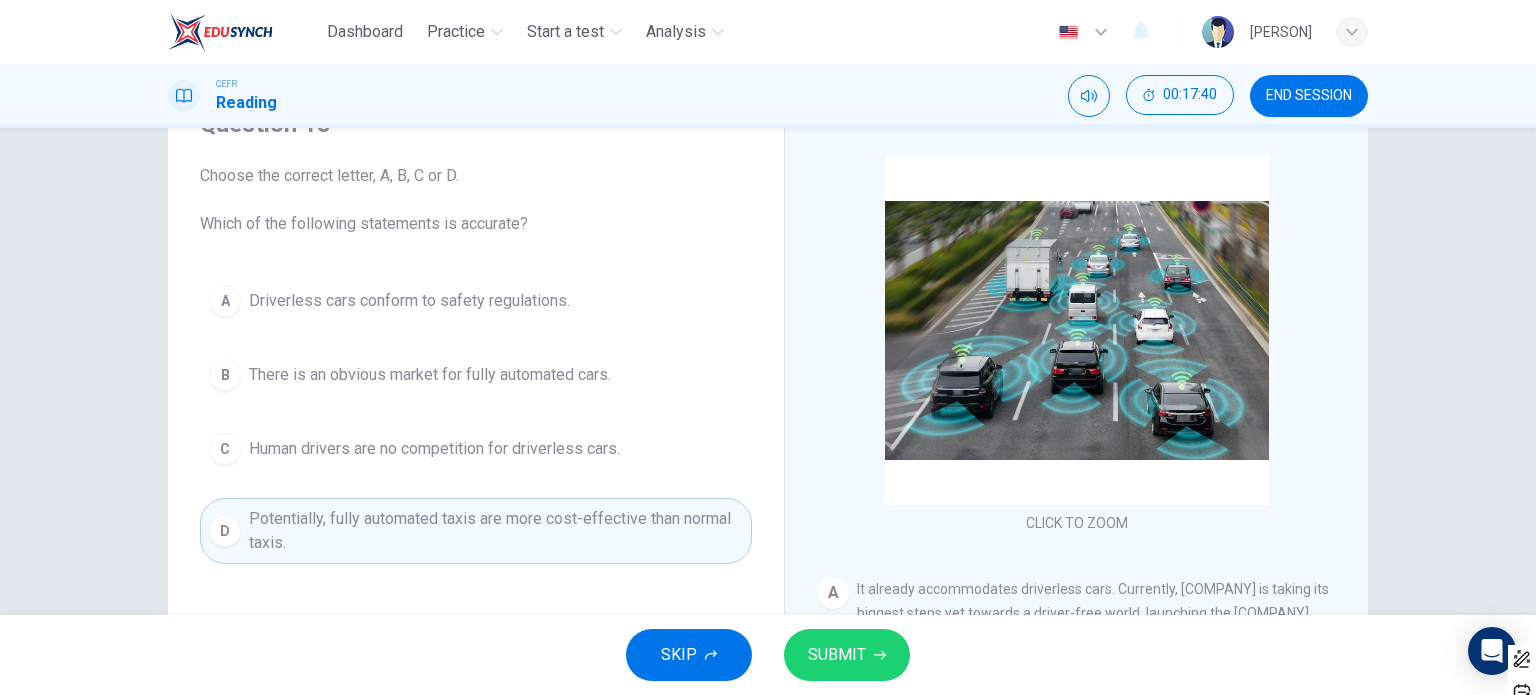 click on "SUBMIT" at bounding box center [847, 655] 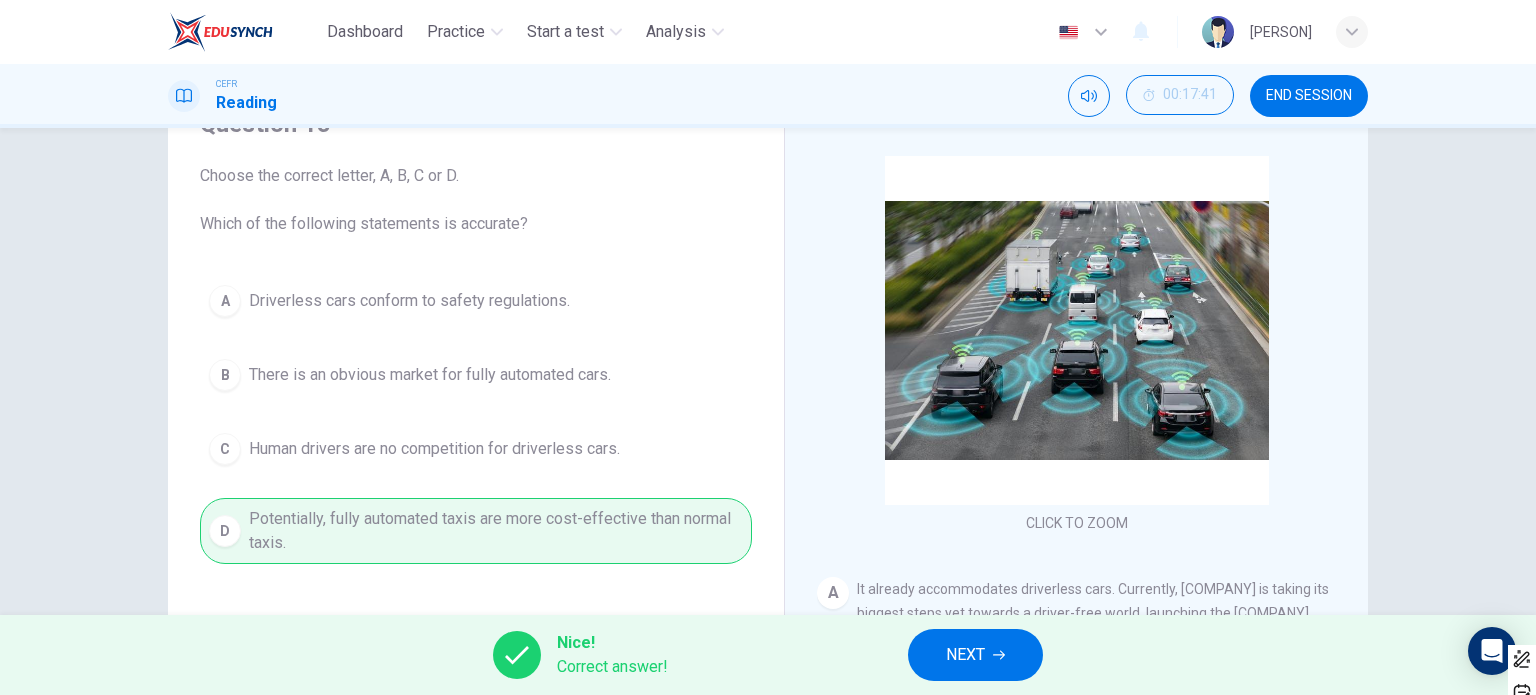 click on "NEXT" at bounding box center (965, 655) 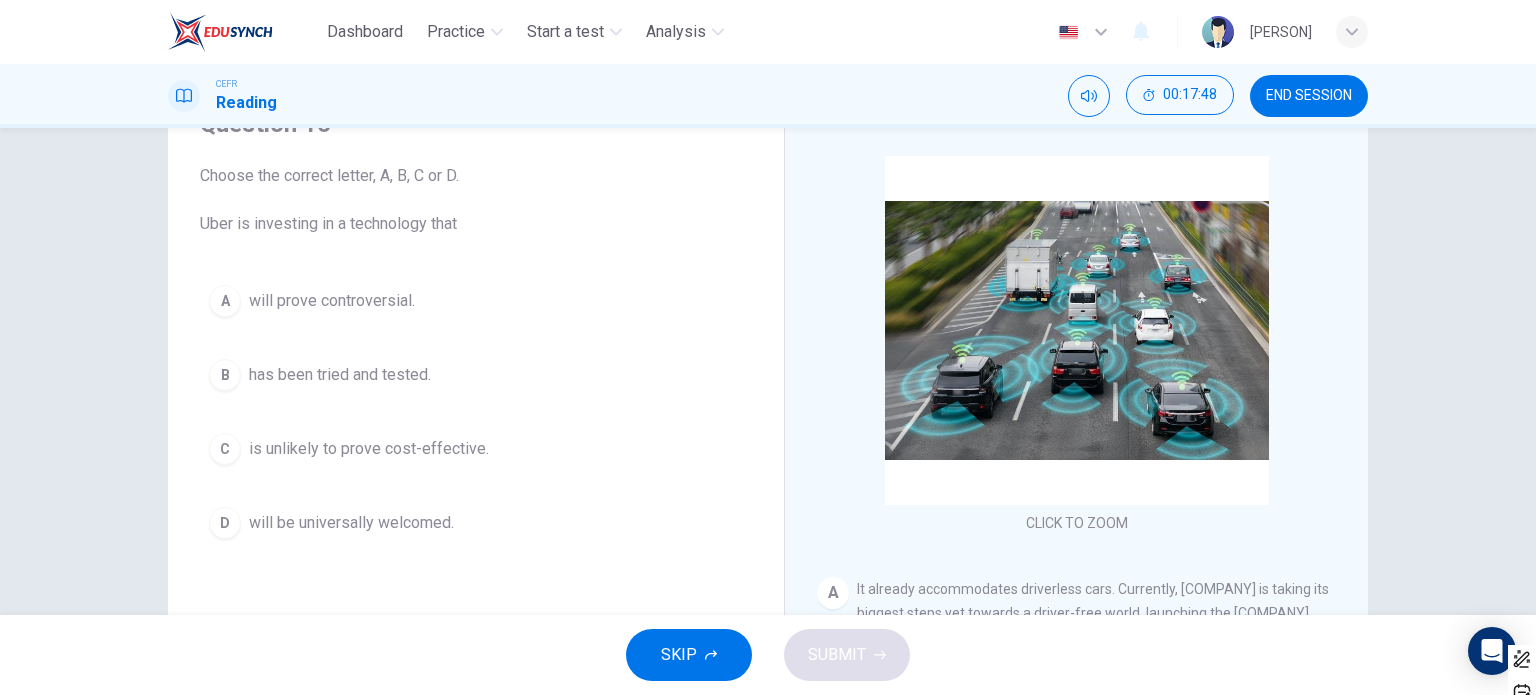click on "A will prove controversial. B has been tried and tested. C is unlikely to prove cost-effective. D will be universally welcomed." at bounding box center [476, 412] 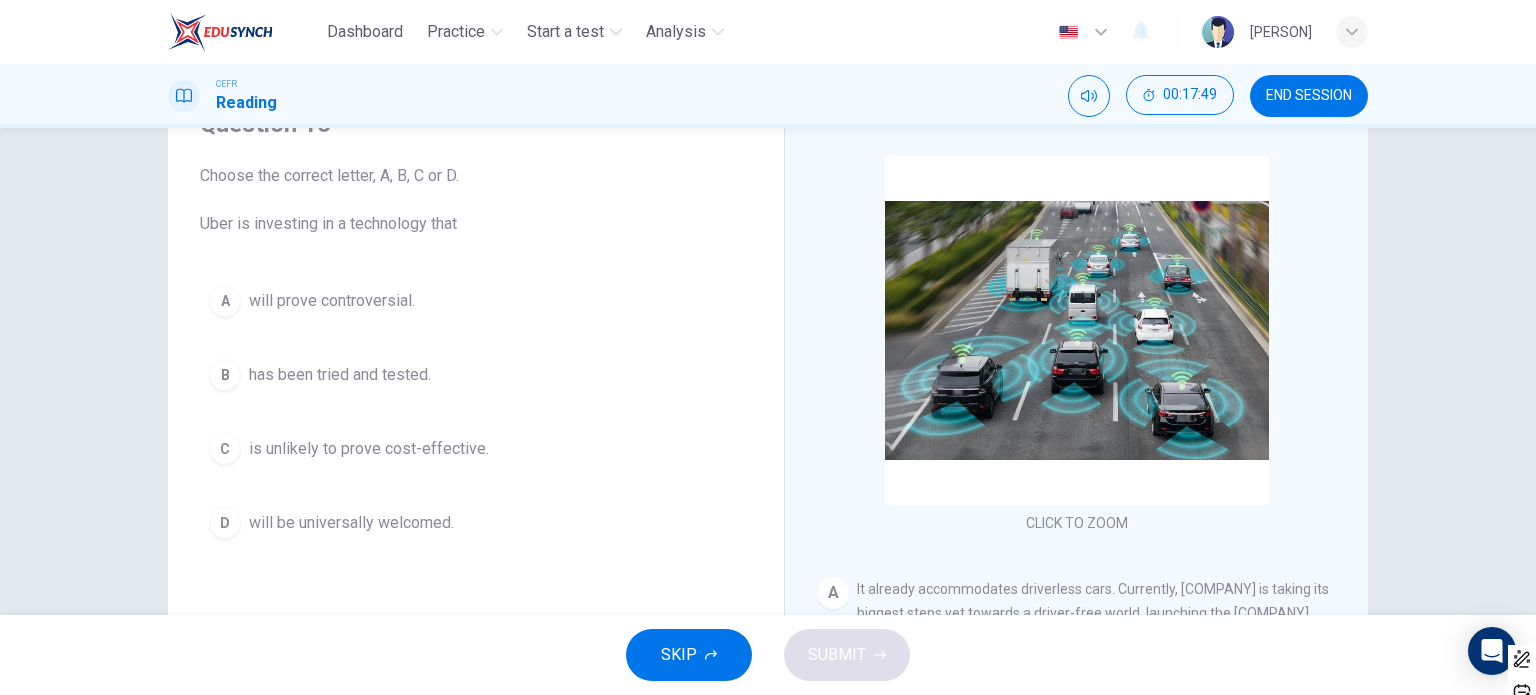click on "A will prove controversial." at bounding box center (476, 301) 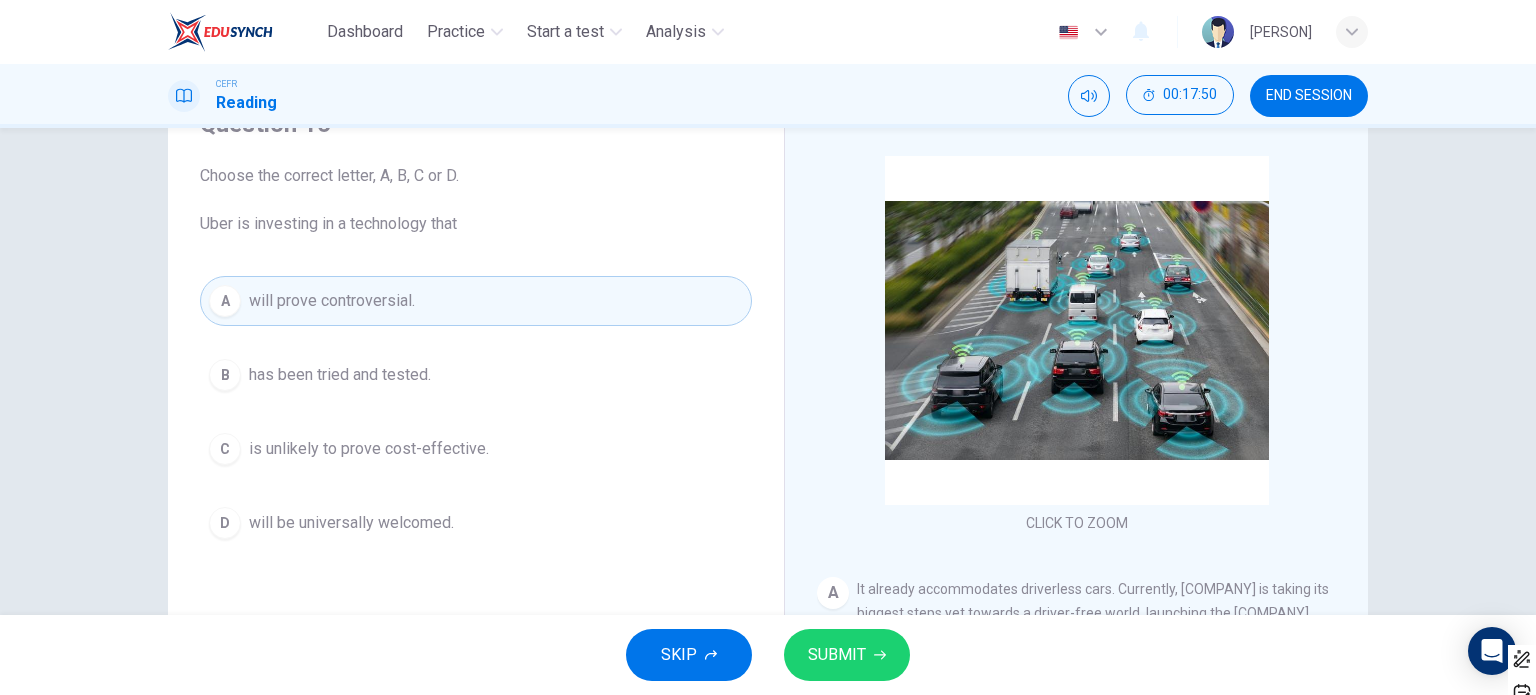 click on "SUBMIT" at bounding box center [847, 655] 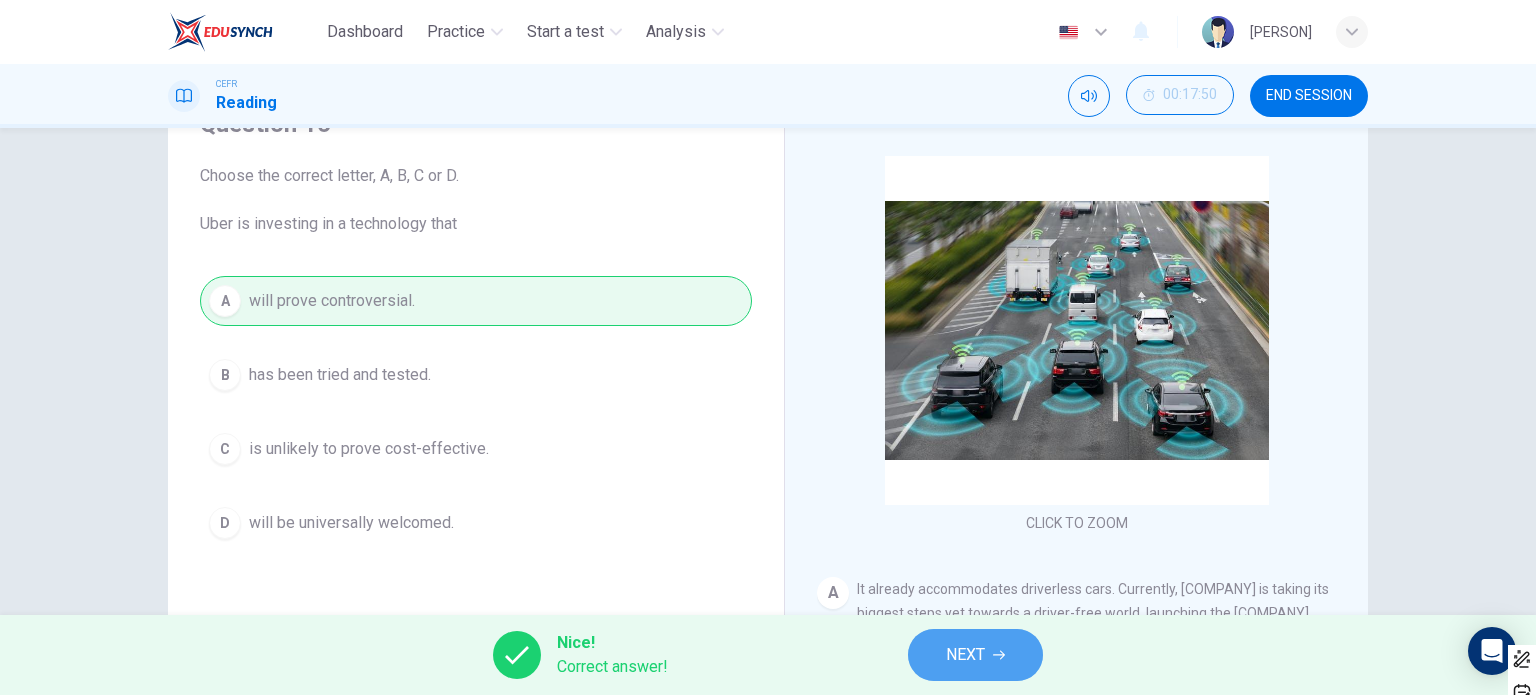 click on "NEXT" at bounding box center [965, 655] 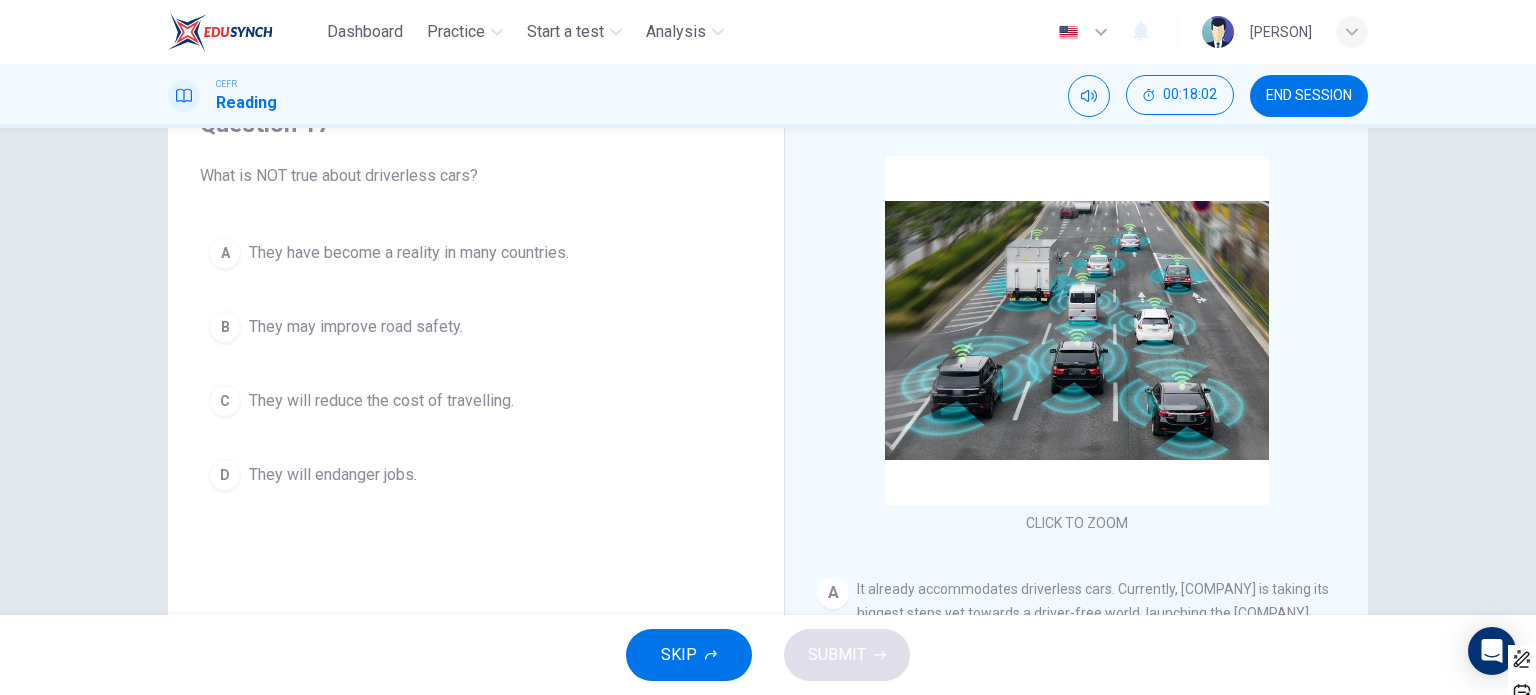 click on "They have become a reality in many countries." at bounding box center [409, 253] 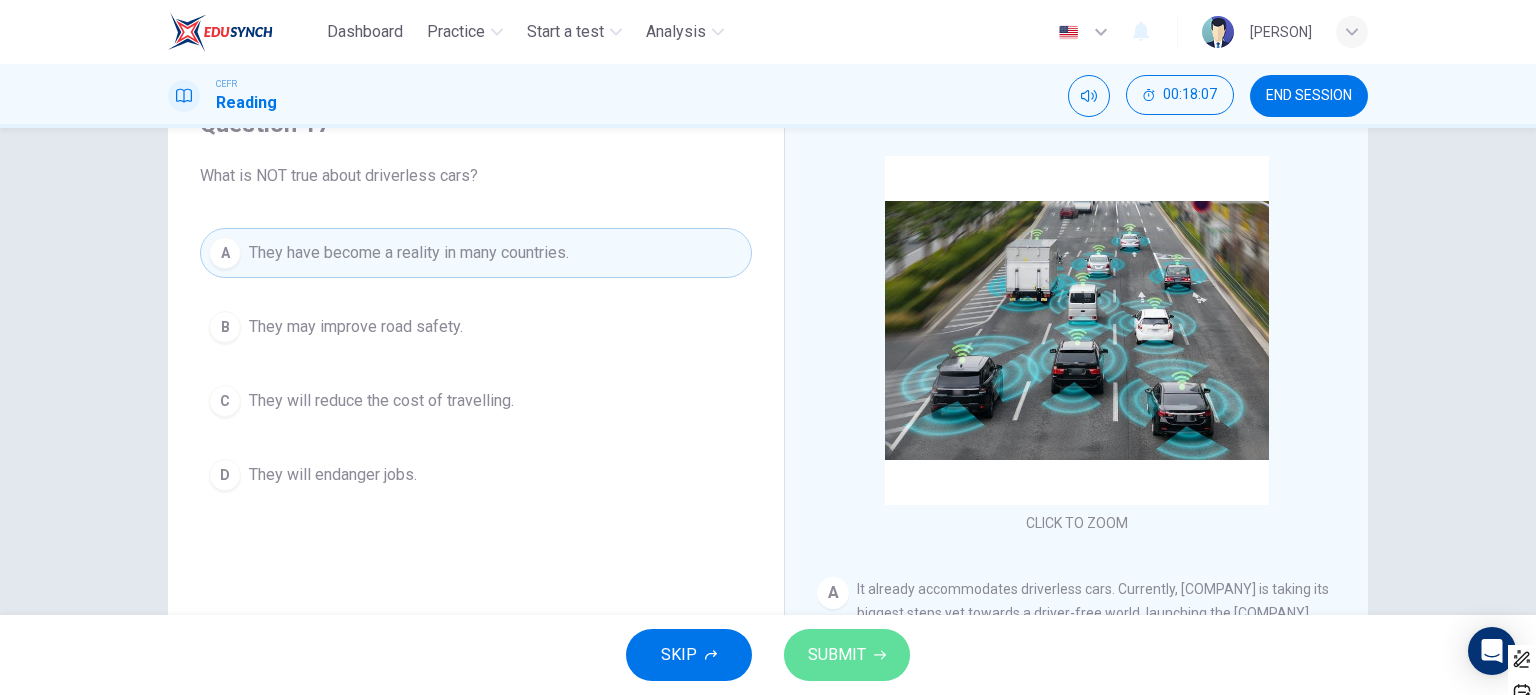 click on "SUBMIT" at bounding box center (837, 655) 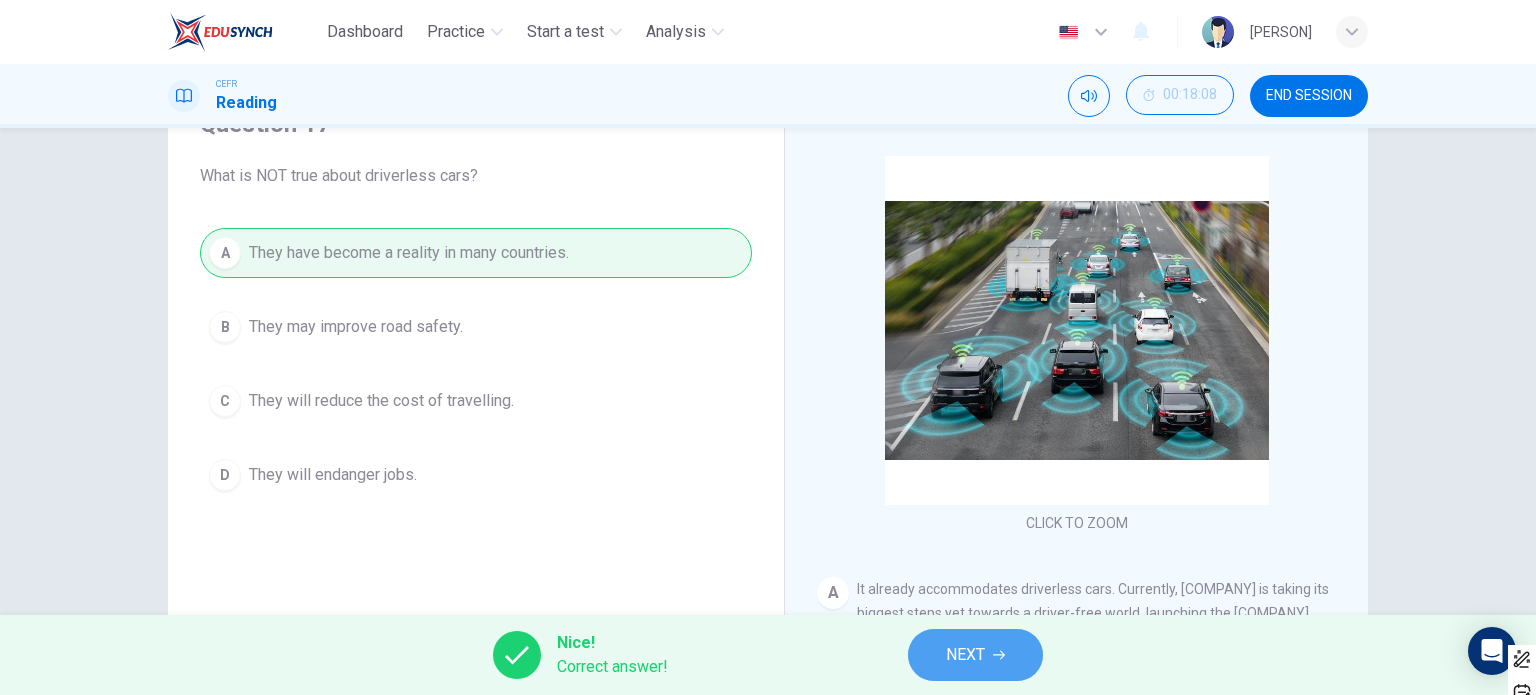 click on "NEXT" at bounding box center [965, 655] 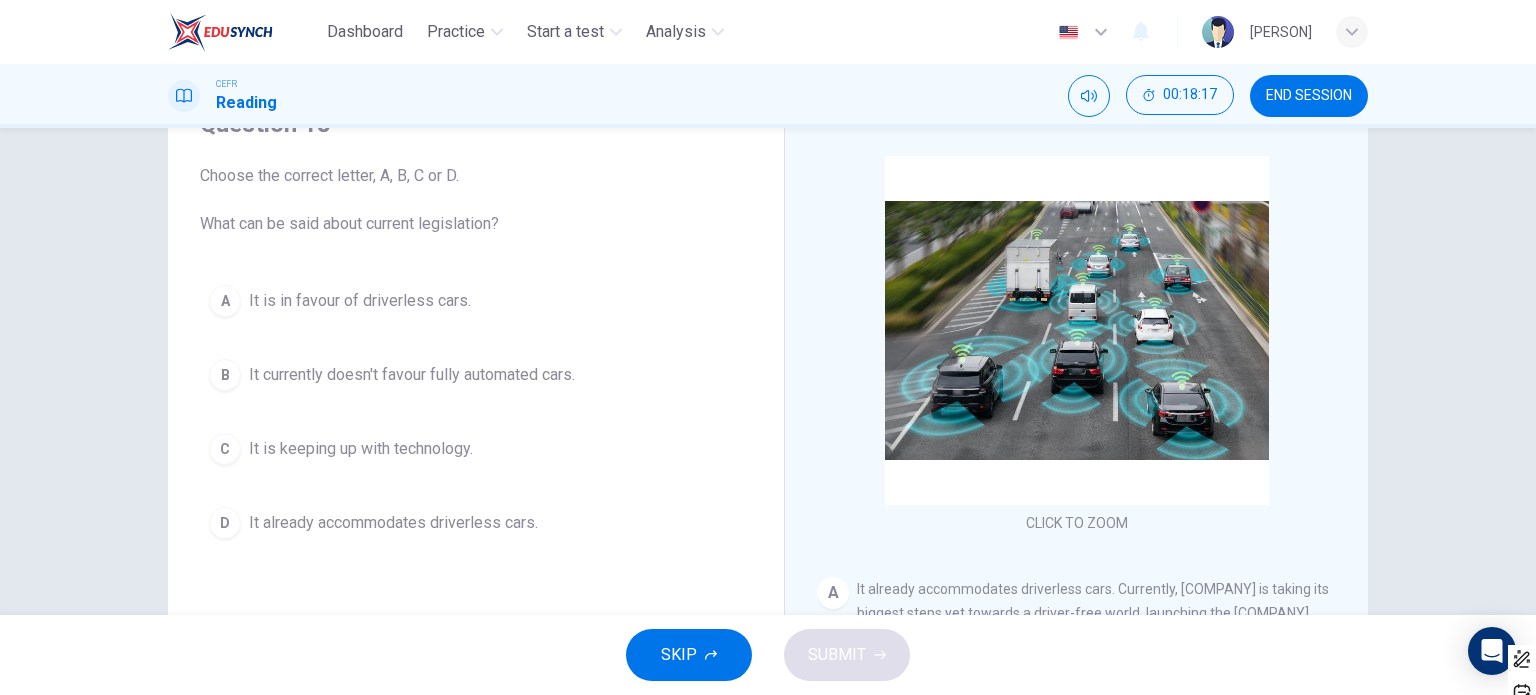 click on "It currently doesn't favour fully automated cars." at bounding box center [360, 301] 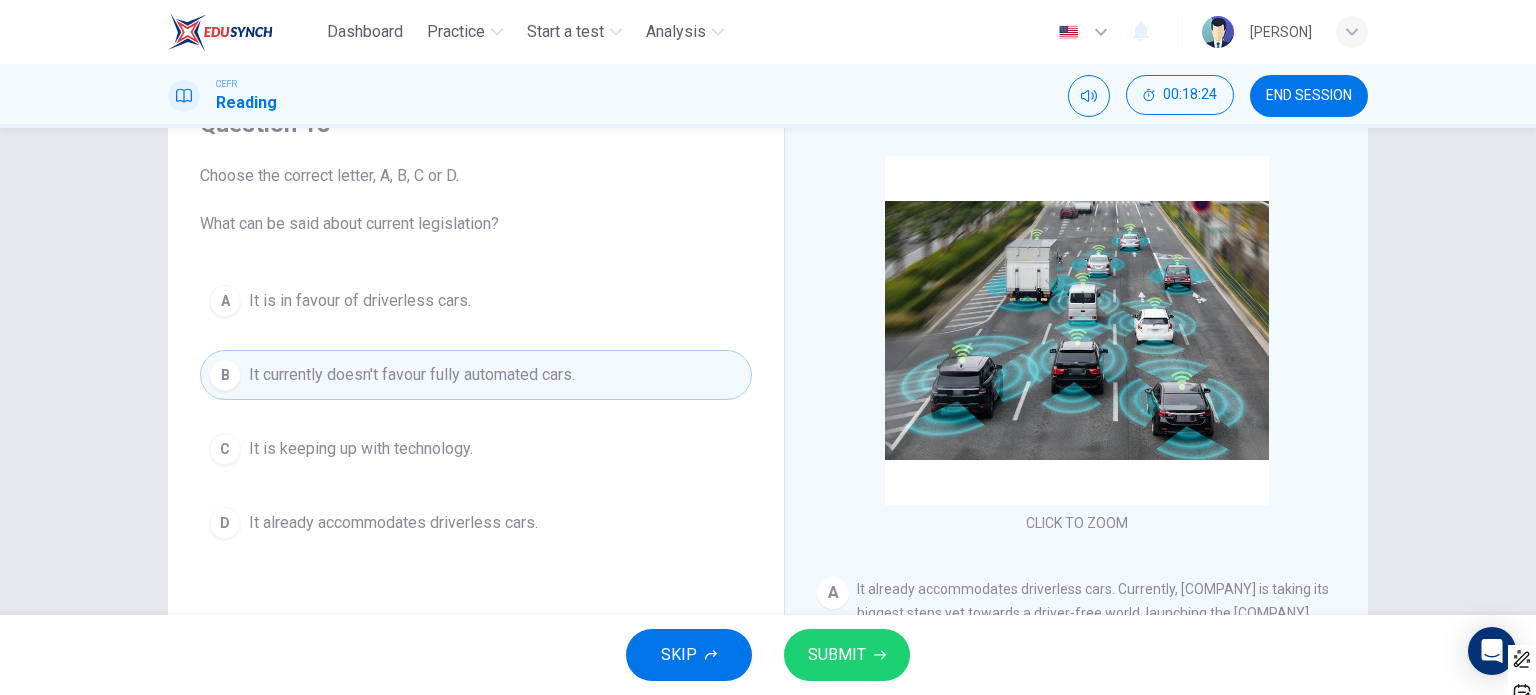 click on "SUBMIT" at bounding box center (837, 655) 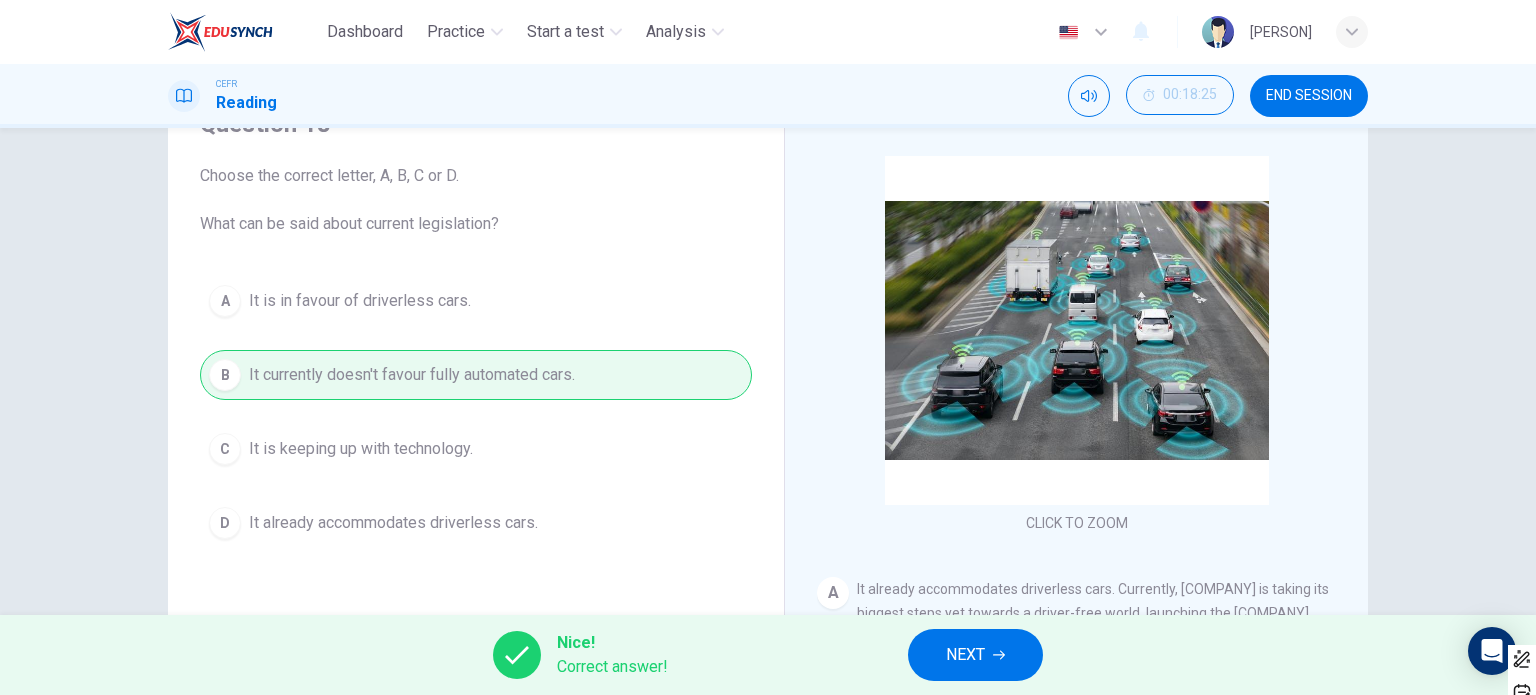 click on "NEXT" at bounding box center [965, 655] 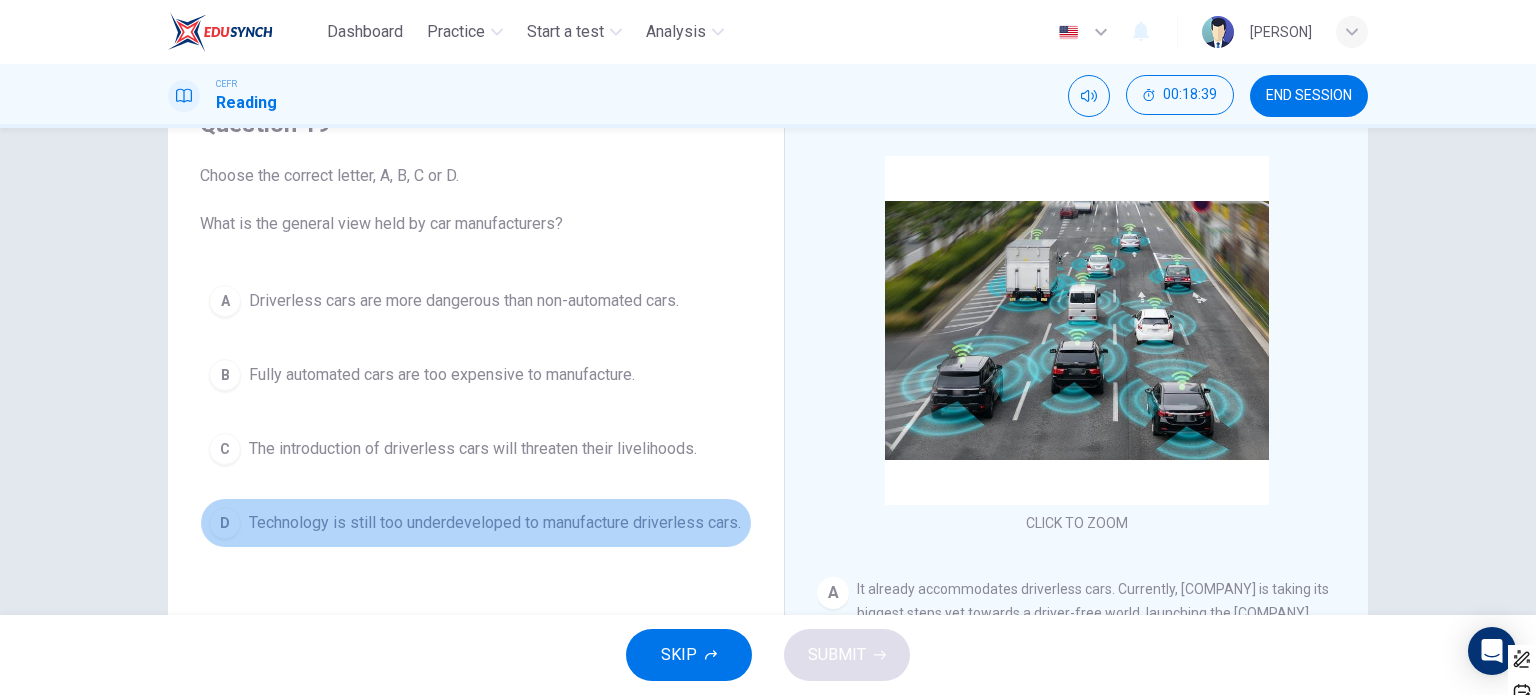 click on "Technology is still too underdeveloped to manufacture driverless cars." at bounding box center (464, 301) 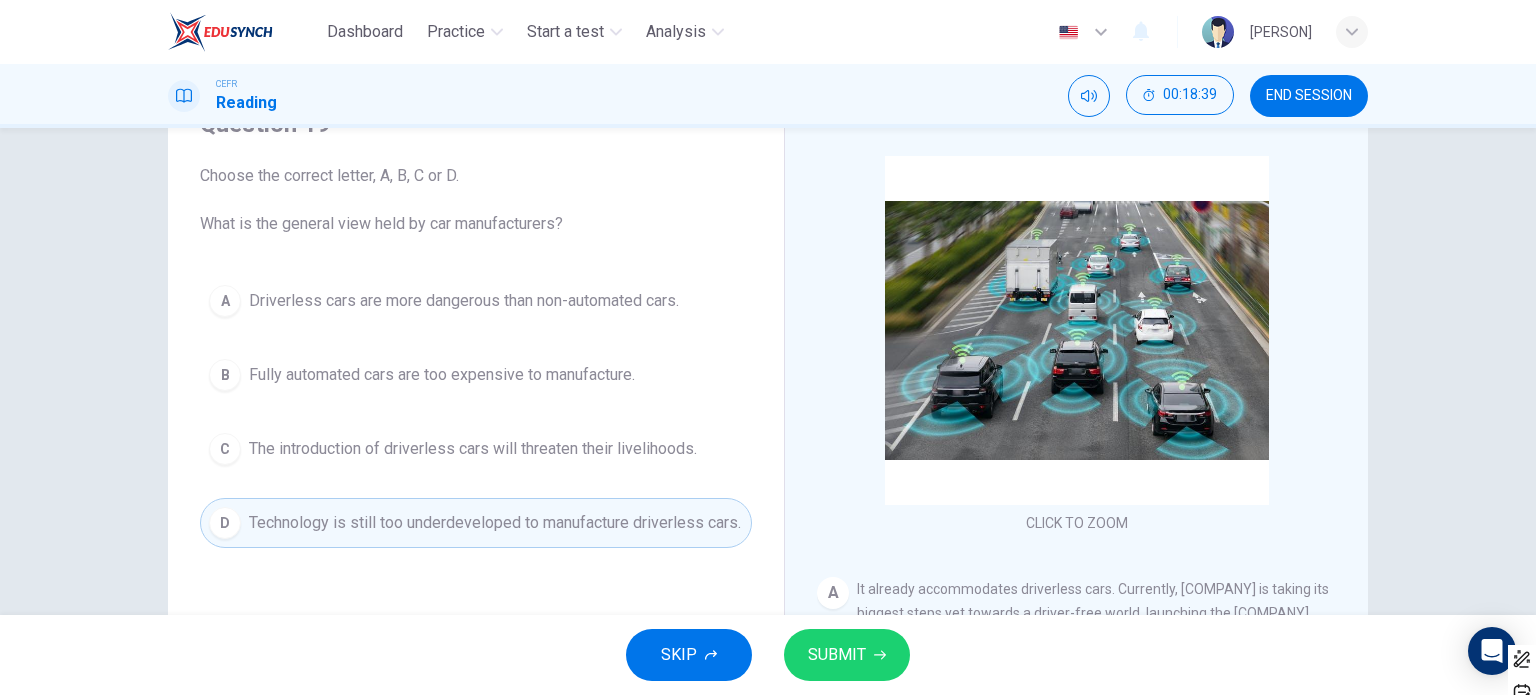 click on "SUBMIT" at bounding box center [847, 655] 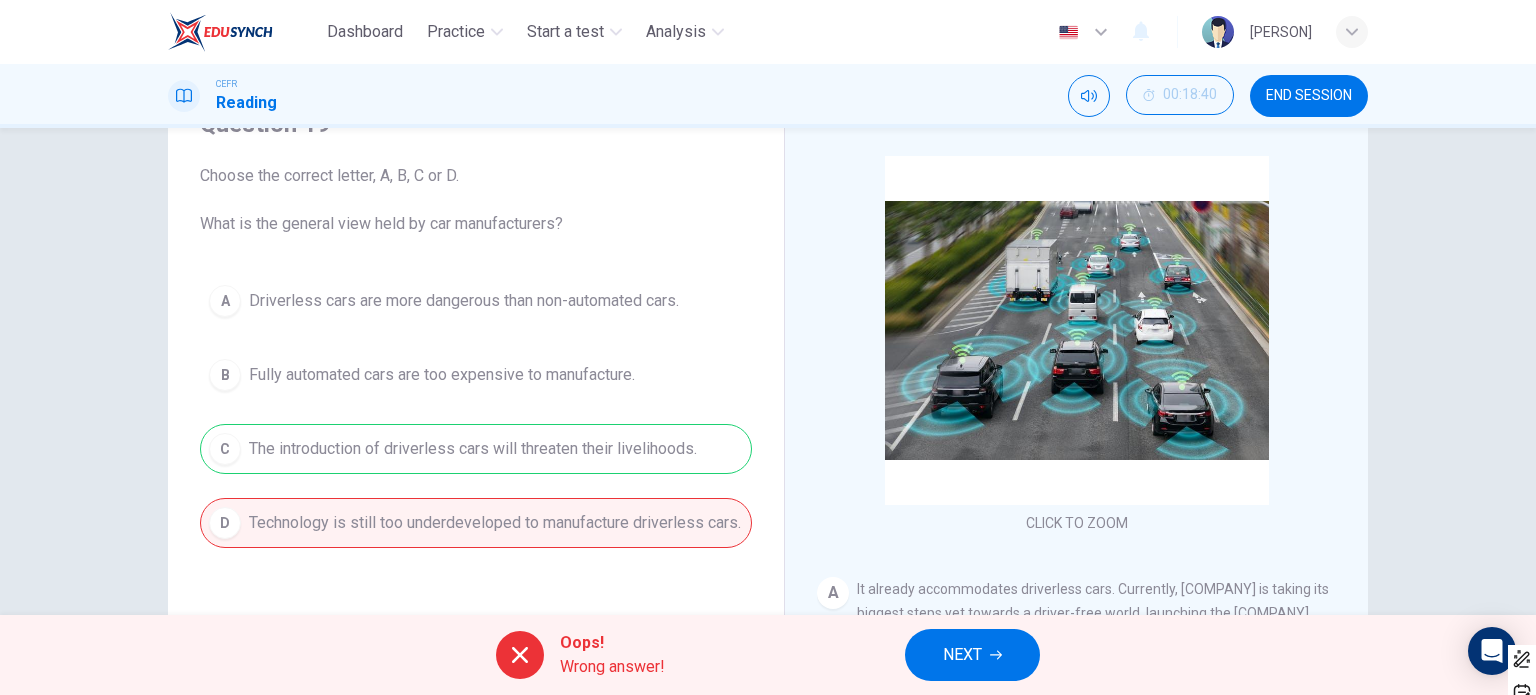 click on "NEXT" at bounding box center (962, 655) 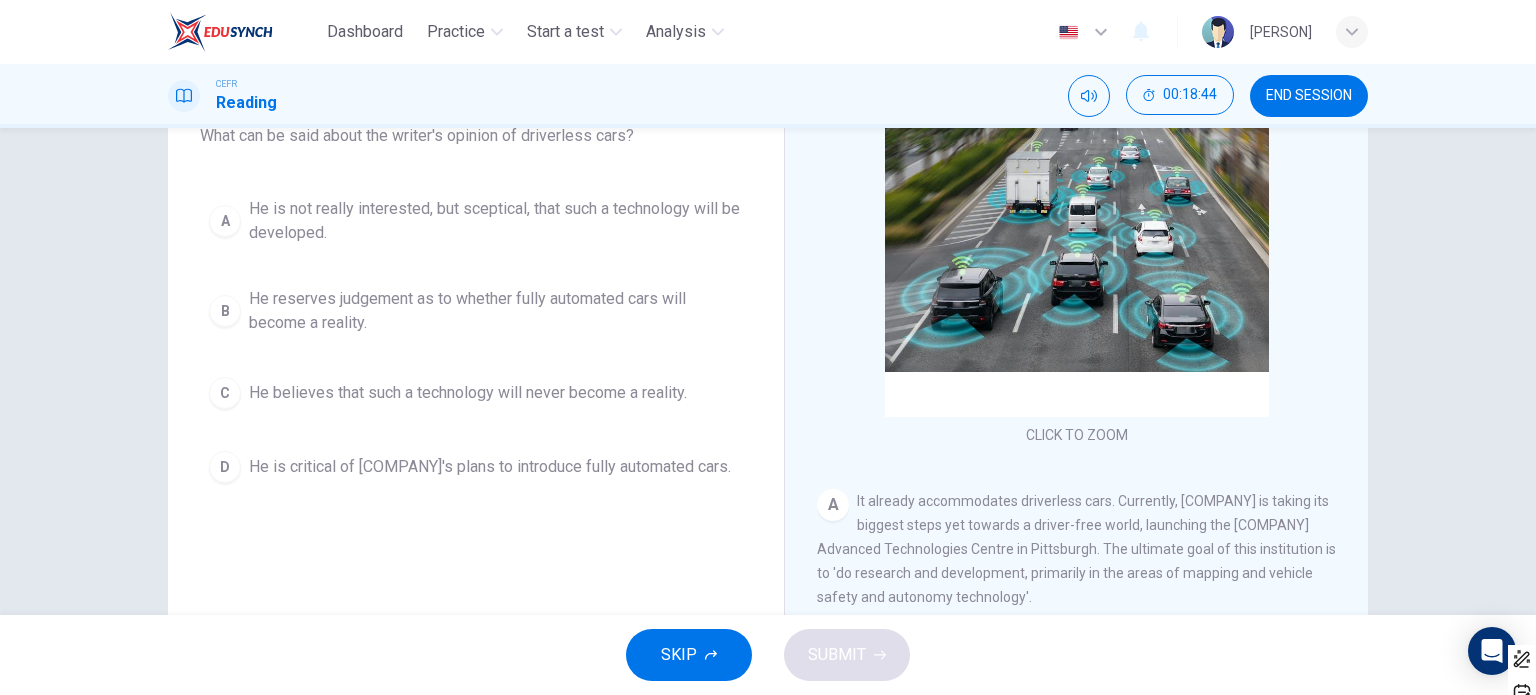 scroll, scrollTop: 188, scrollLeft: 0, axis: vertical 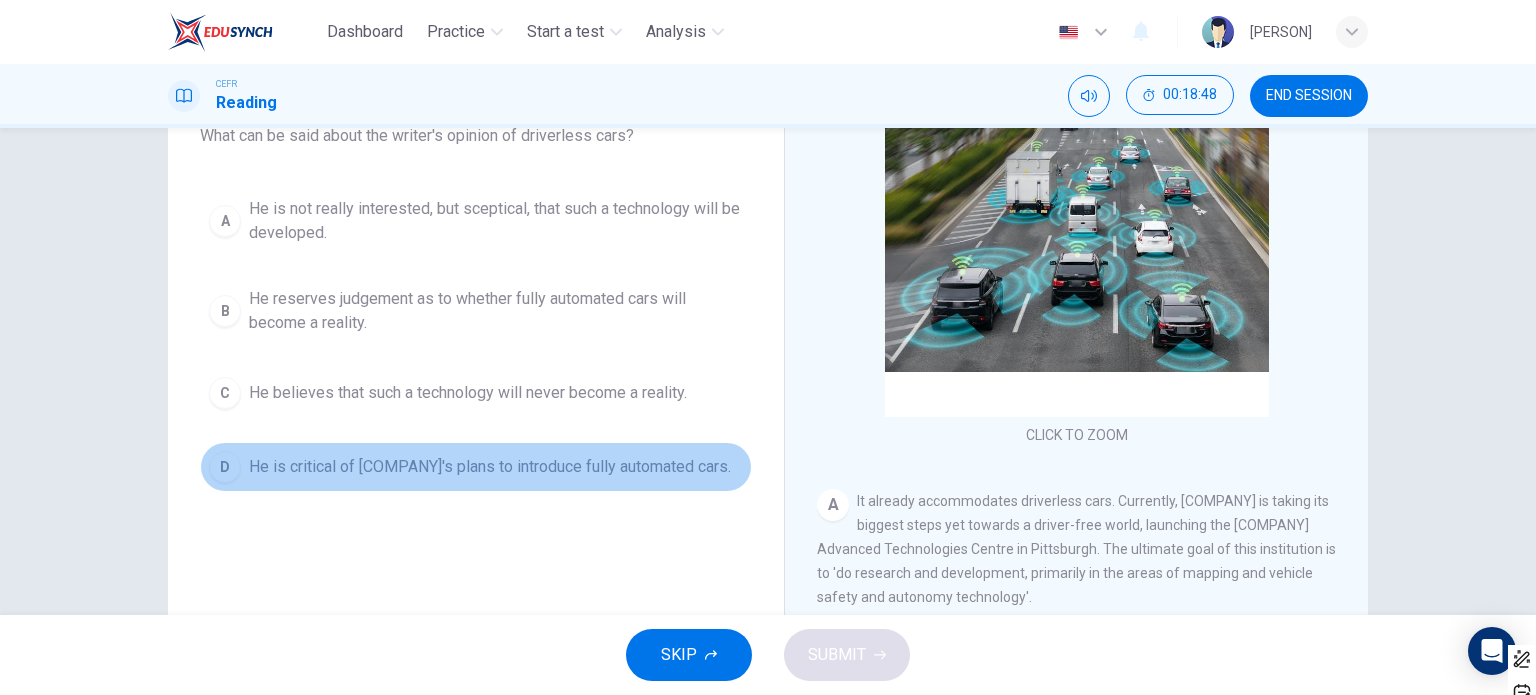 click on "He is critical of Uber's plans to introduce fully automated cars." at bounding box center [496, 221] 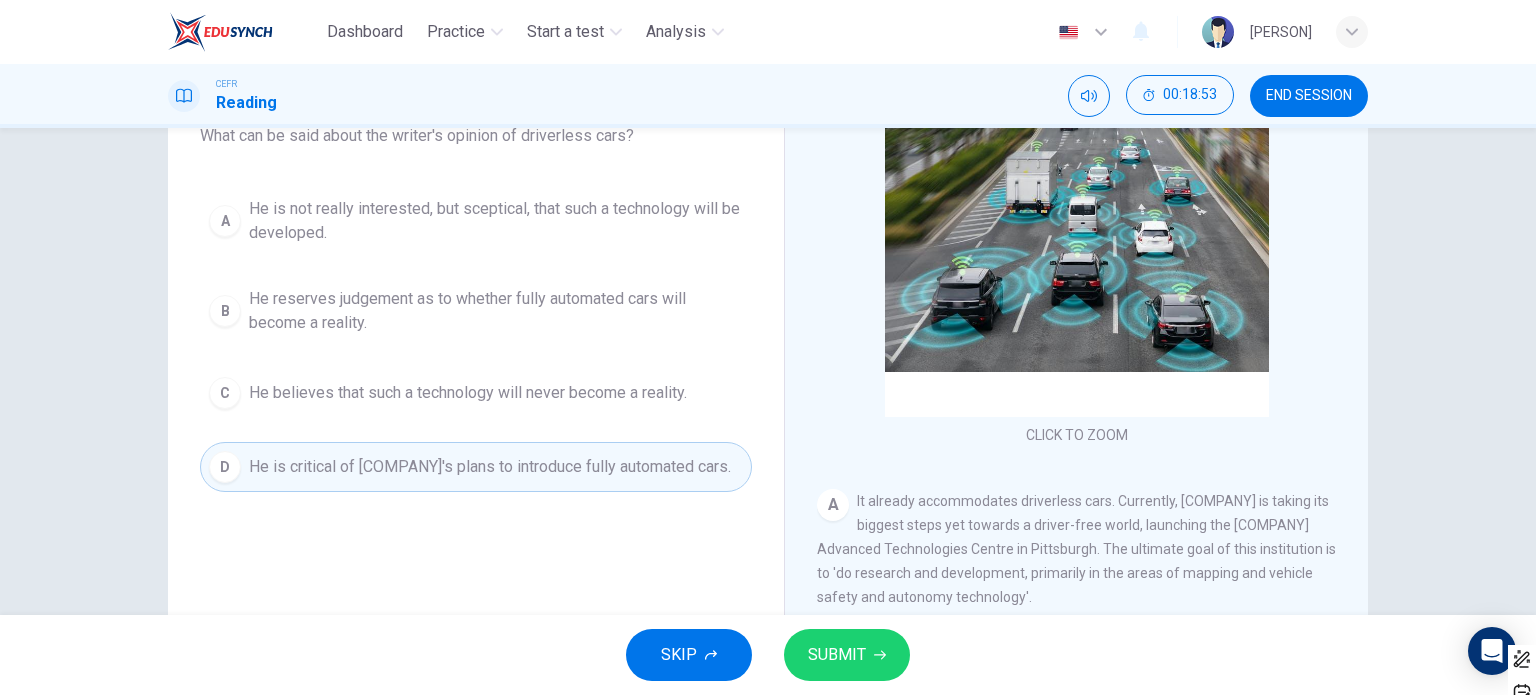 click at bounding box center (880, 655) 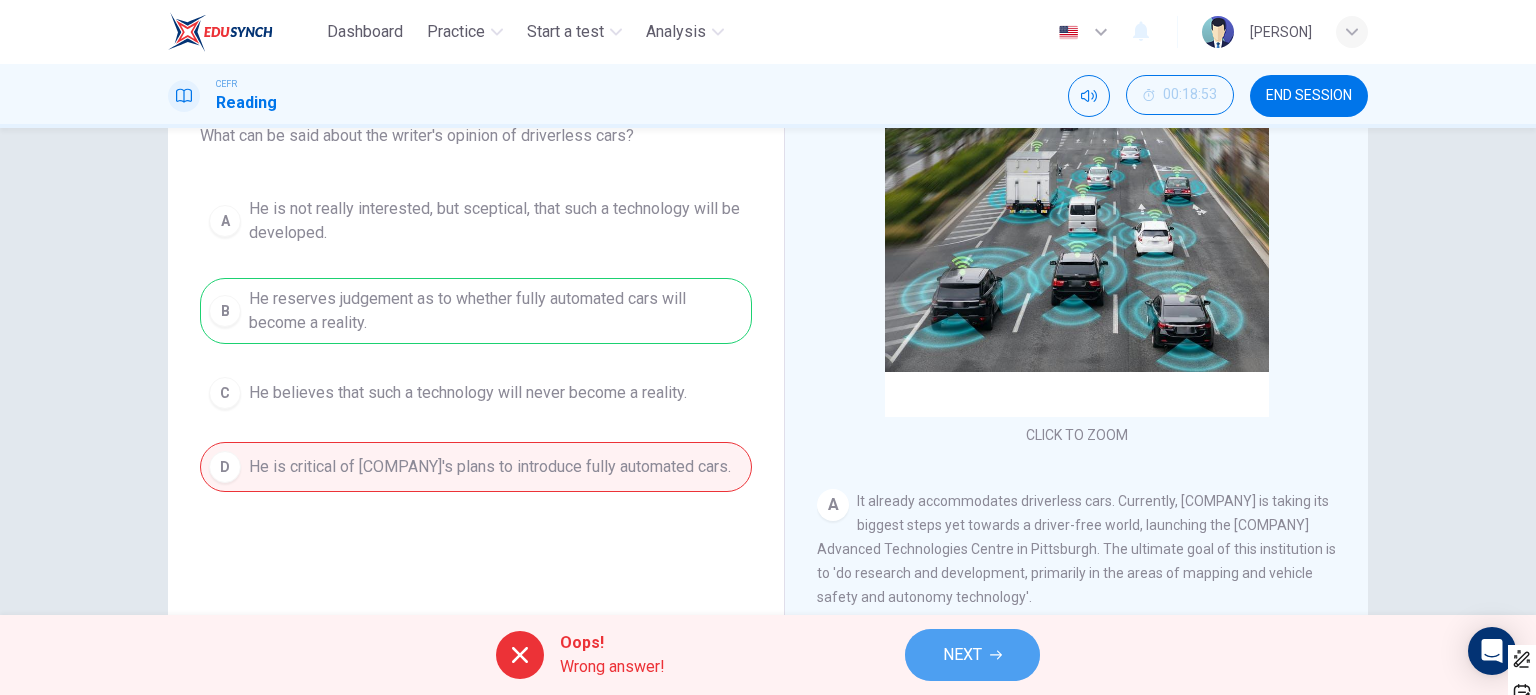 click on "NEXT" at bounding box center (962, 655) 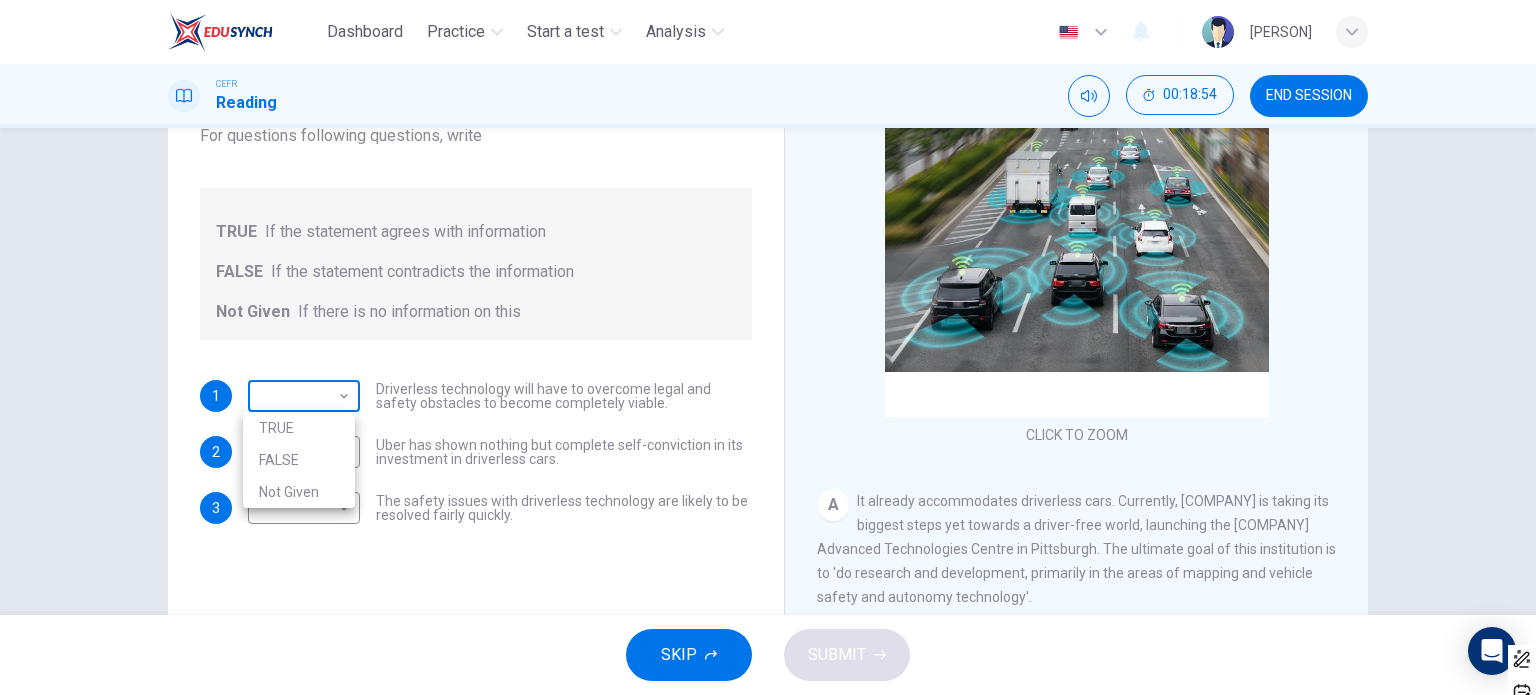 click on "Dashboard Practice Start a test Analysis English en ​ NURHAINA BINTI AMRAN CEFR Reading 00:18:54 END SESSION Question 21 Do the following statements agree with the information given in the text? For questions following questions, write TRUE If the statement agrees with information FALSE If the statement contradicts the information Not Given If there is no information on this 1 ​ ​ Driverless technology will have to overcome legal and safety obstacles to become completely viable. 2 ​ ​ Uber has shown nothing but complete self-conviction in its investment in driverless cars. 3 ​ ​ The safety issues with driverless technology are likely to be resolved fairly quickly. Driverless cars CLICK TO ZOOM Click to Zoom A B C D E F G H SKIP SUBMIT EduSynch - Online Language Proficiency Testing
Highlight an image Highlight Ask AI Turn off Delete Important Important Important Important Important Important Change a color Write a memo Go to Liner Ask AI Dashboard Practice Start a test Analysis 2025 TRUE" at bounding box center [768, 347] 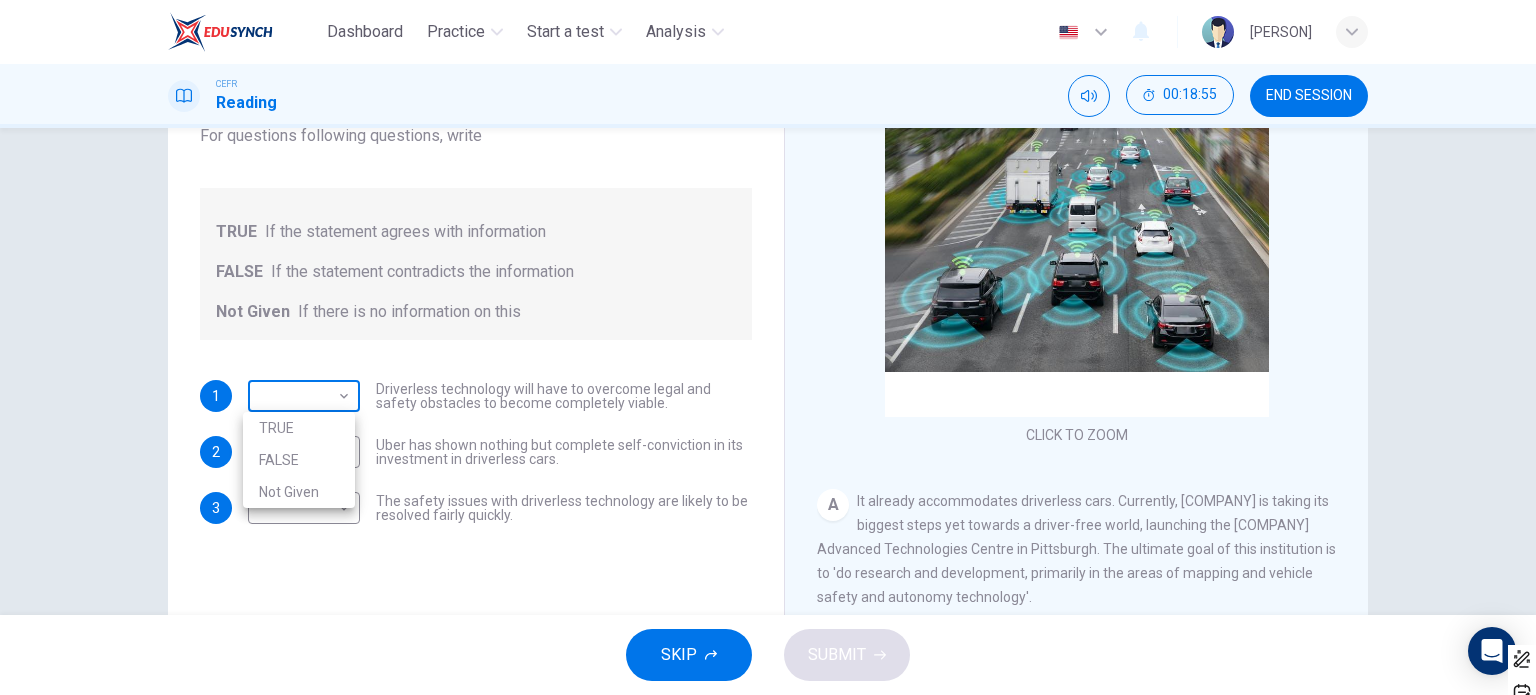 click at bounding box center [768, 347] 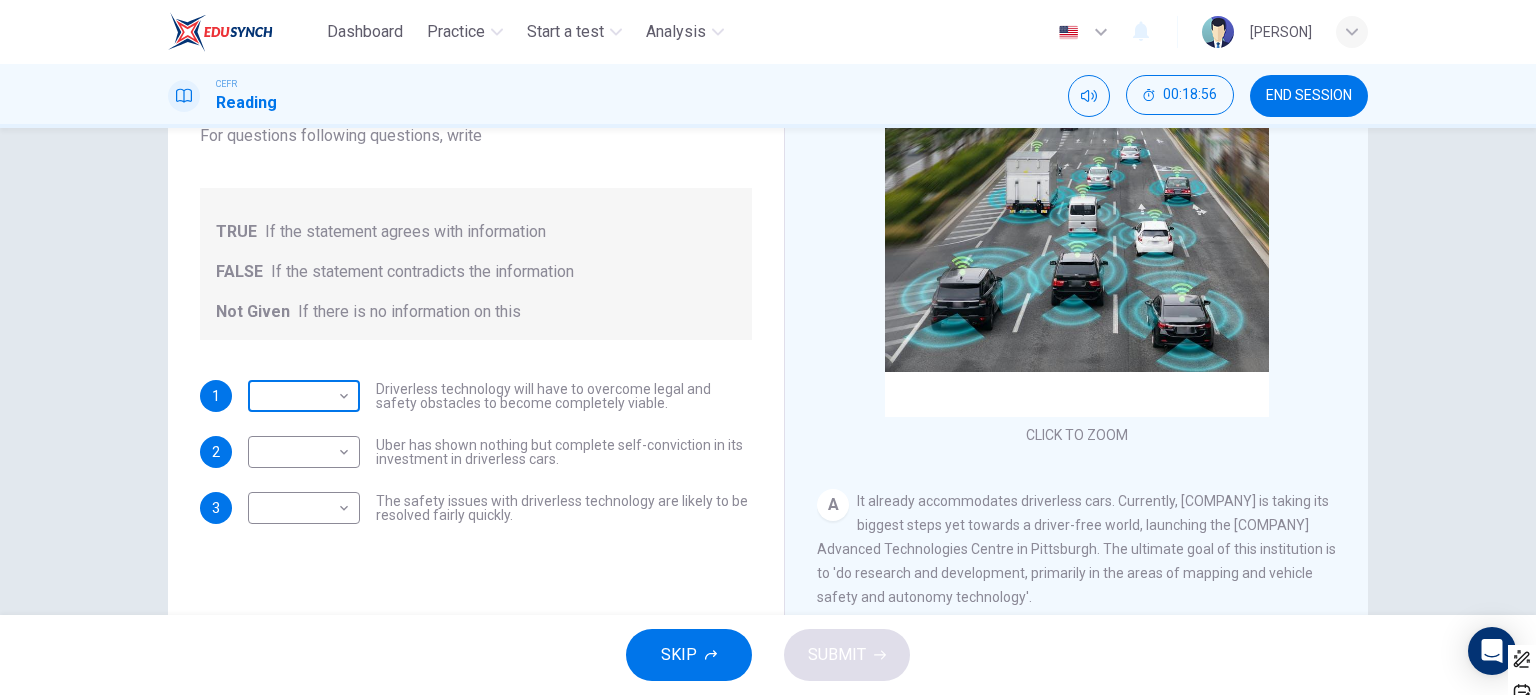 click on "Dashboard Practice Start a test Analysis English en ​ NURHAINA BINTI AMRAN CEFR Reading 00:18:56 END SESSION Question 21 Do the following statements agree with the information given in the text? For questions following questions, write TRUE If the statement agrees with information FALSE If the statement contradicts the information Not Given If there is no information on this 1 ​ ​ Driverless technology will have to overcome legal and safety obstacles to become completely viable. 2 ​ ​ Uber has shown nothing but complete self-conviction in its investment in driverless cars. 3 ​ ​ The safety issues with driverless technology are likely to be resolved fairly quickly. Driverless cars CLICK TO ZOOM Click to Zoom A B C D E F G H SKIP SUBMIT EduSynch - Online Language Proficiency Testing
Highlight an image Highlight Ask AI Turn off Delete Important Important Important Important Important Important Change a color Write a memo Go to Liner Ask AI Dashboard Practice Start a test Analysis 2025" at bounding box center (768, 347) 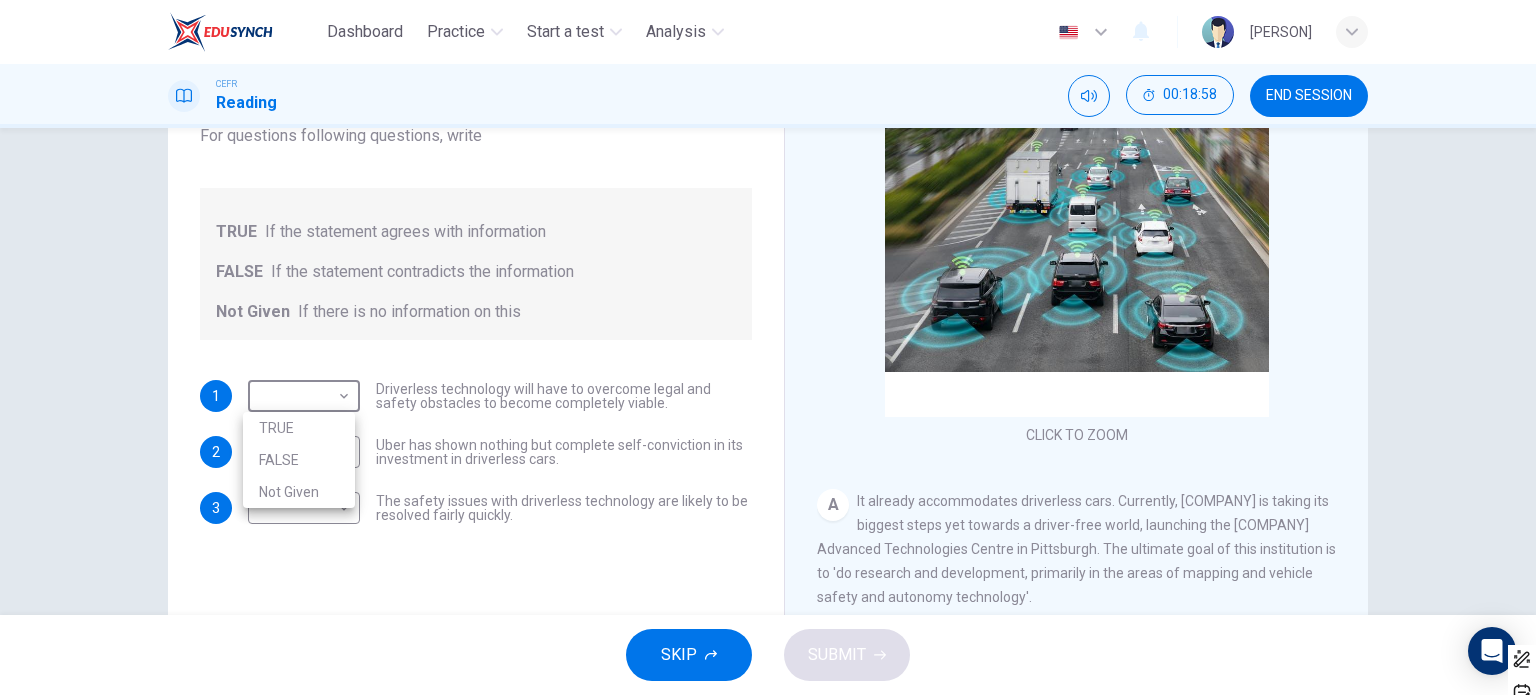 click at bounding box center [768, 347] 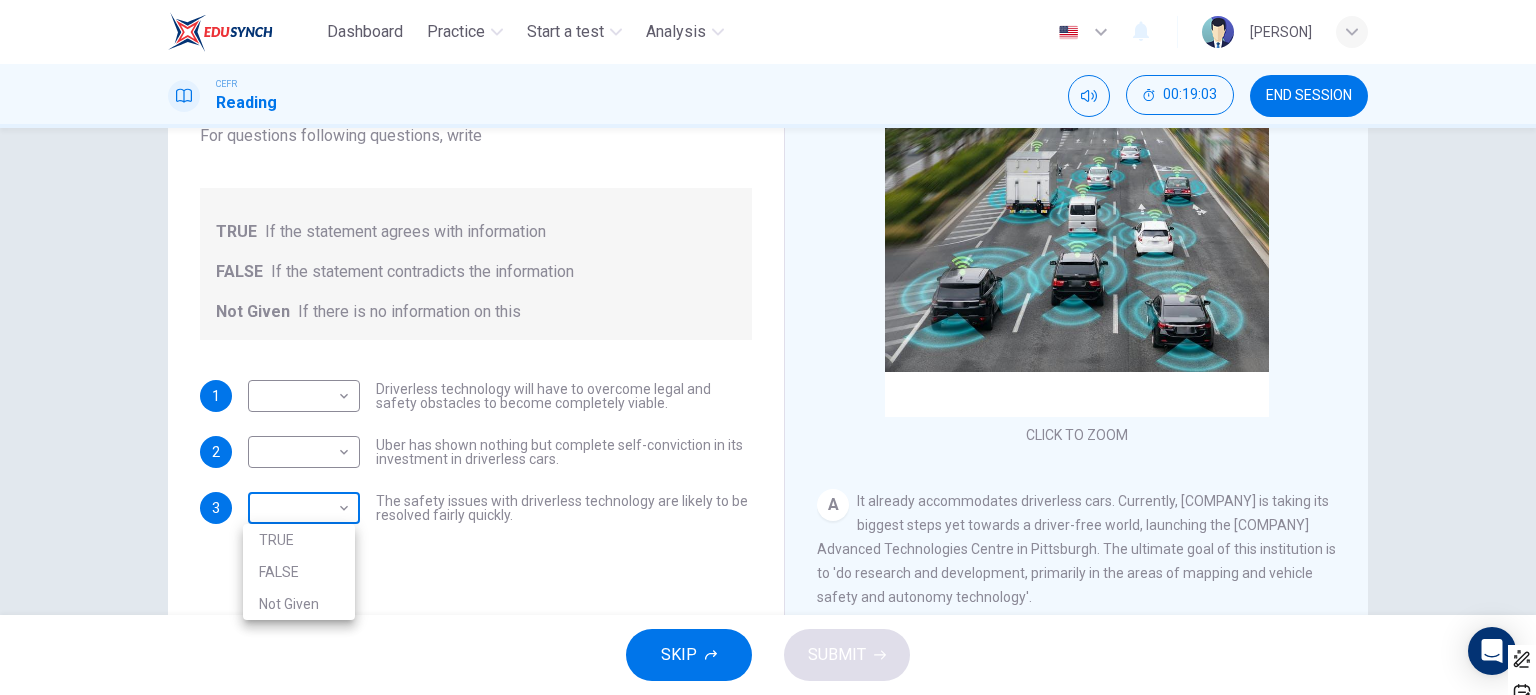 click on "Dashboard Practice Start a test Analysis English en ​ NURHAINA BINTI AMRAN CEFR Reading 00:19:03 END SESSION Question 21 Do the following statements agree with the information given in the text? For questions following questions, write TRUE If the statement agrees with information FALSE If the statement contradicts the information Not Given If there is no information on this 1 ​ ​ Driverless technology will have to overcome legal and safety obstacles to become completely viable. 2 ​ ​ Uber has shown nothing but complete self-conviction in its investment in driverless cars. 3 ​ ​ The safety issues with driverless technology are likely to be resolved fairly quickly. Driverless cars CLICK TO ZOOM Click to Zoom A B C D E F G H SKIP SUBMIT EduSynch - Online Language Proficiency Testing
Highlight an image Highlight Ask AI Turn off Delete Important Important Important Important Important Important Change a color Write a memo Go to Liner Ask AI Dashboard Practice Start a test Analysis 2025 TRUE" at bounding box center [768, 347] 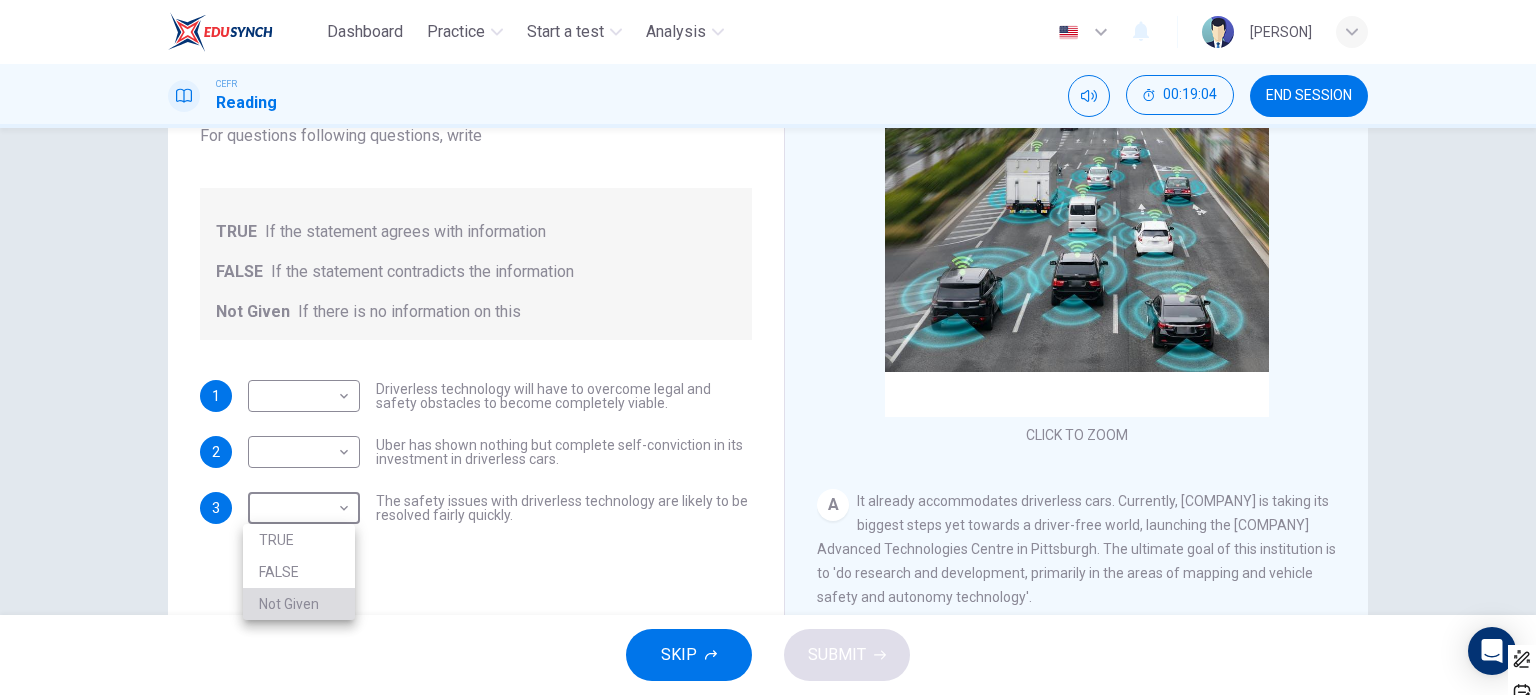 click on "Not Given" at bounding box center [299, 604] 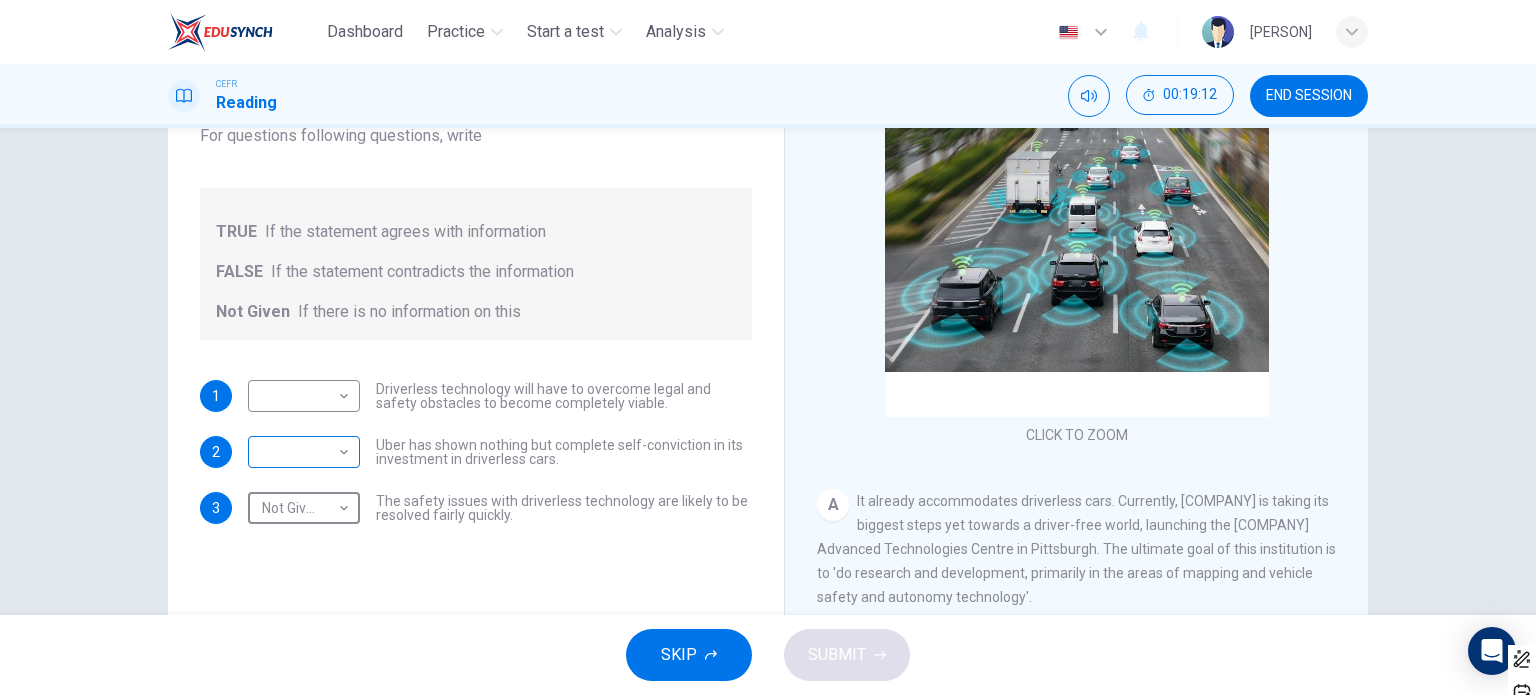 click on "Dashboard Practice Start a test Analysis English en ​ NURHAINA BINTI AMRAN CEFR Reading 00:19:12 END SESSION Question 21 Do the following statements agree with the information given in the text? For questions following questions, write TRUE If the statement agrees with information FALSE If the statement contradicts the information Not Given If there is no information on this 1 ​ ​ Driverless technology will have to overcome legal and safety obstacles to become completely viable. 2 ​ ​ Uber has shown nothing but complete self-conviction in its investment in driverless cars. 3 Not Given Not Given ​ The safety issues with driverless technology are likely to be resolved fairly quickly. Driverless cars CLICK TO ZOOM Click to Zoom A B C D E F G H SKIP SUBMIT EduSynch - Online Language Proficiency Testing
Highlight an image Highlight Ask AI Turn off Delete Important Important Important Important Important Important Change a color Write a memo Go to Liner Ask AI Dashboard Practice Start a test" at bounding box center [768, 347] 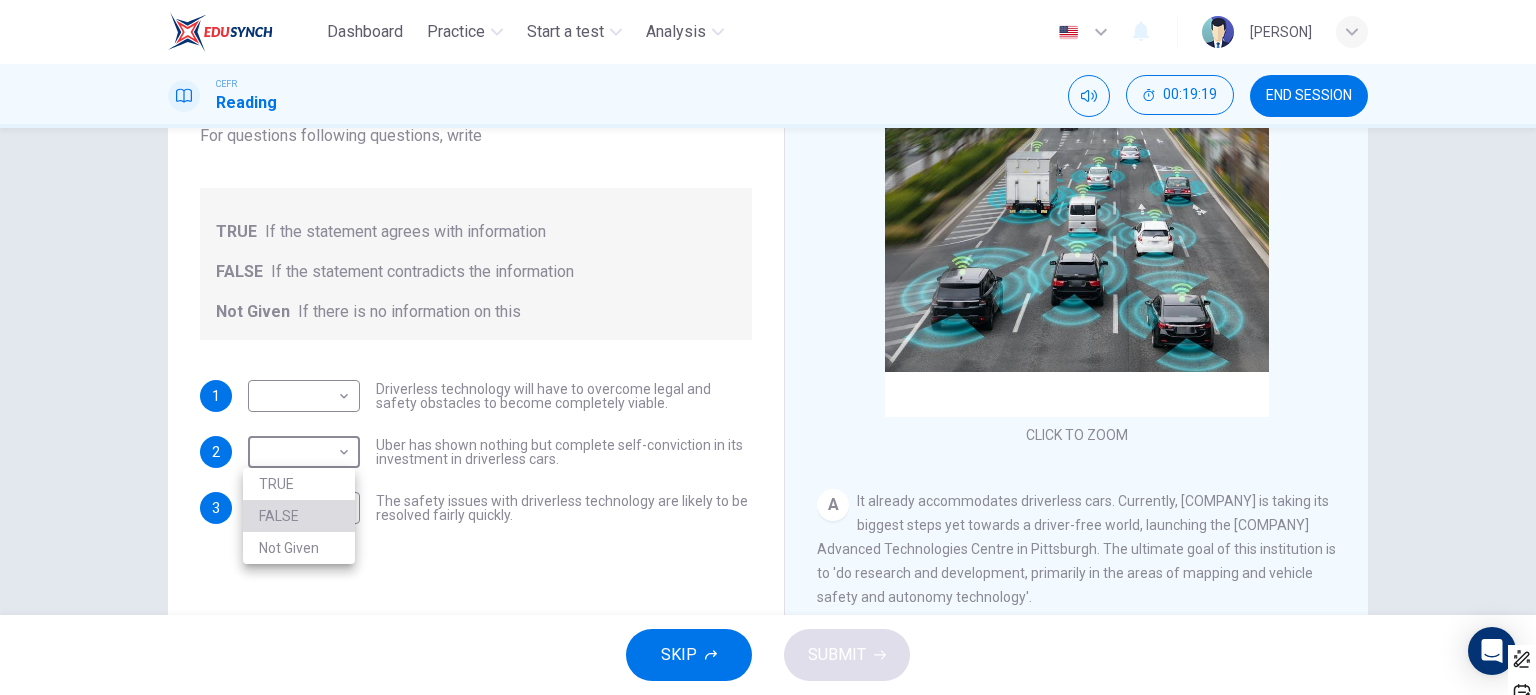 click on "FALSE" at bounding box center (299, 516) 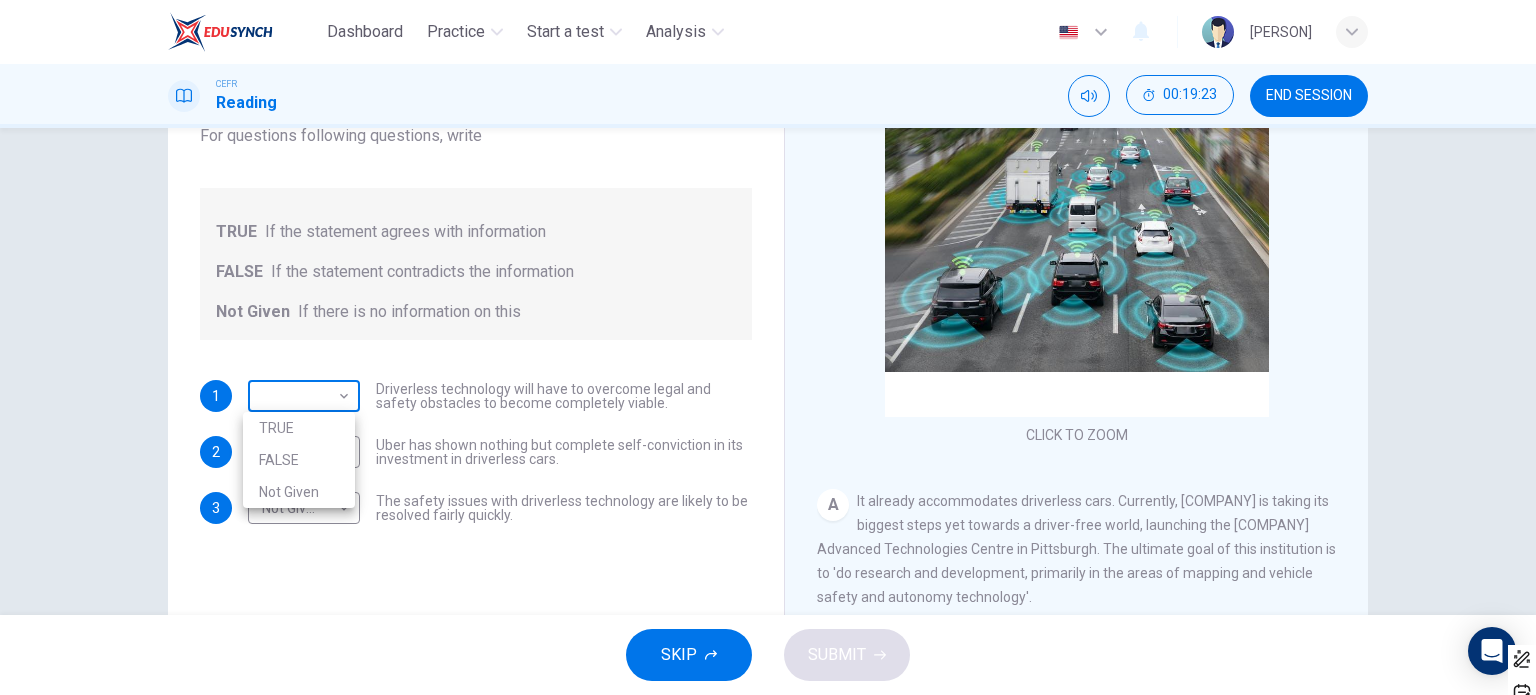 click on "Dashboard Practice Start a test Analysis English en ​ NURHAINA BINTI AMRAN CEFR Reading 00:19:23 END SESSION Question 21 Do the following statements agree with the information given in the text? For questions following questions, write TRUE If the statement agrees with information FALSE If the statement contradicts the information Not Given If there is no information on this 1 ​ ​ Driverless technology will have to overcome legal and safety obstacles to become completely viable. 2 FALSE FALSE ​ Uber has shown nothing but complete self-conviction in its investment in driverless cars. 3 Not Given Not Given ​ The safety issues with driverless technology are likely to be resolved fairly quickly. Driverless cars CLICK TO ZOOM Click to Zoom A B C D E F G H SKIP SUBMIT EduSynch - Online Language Proficiency Testing
Highlight an image Highlight Ask AI Turn off Delete Important Important Important Important Important Important Change a color Write a memo Go to Liner Ask AI Dashboard Practice Analysis" at bounding box center [768, 347] 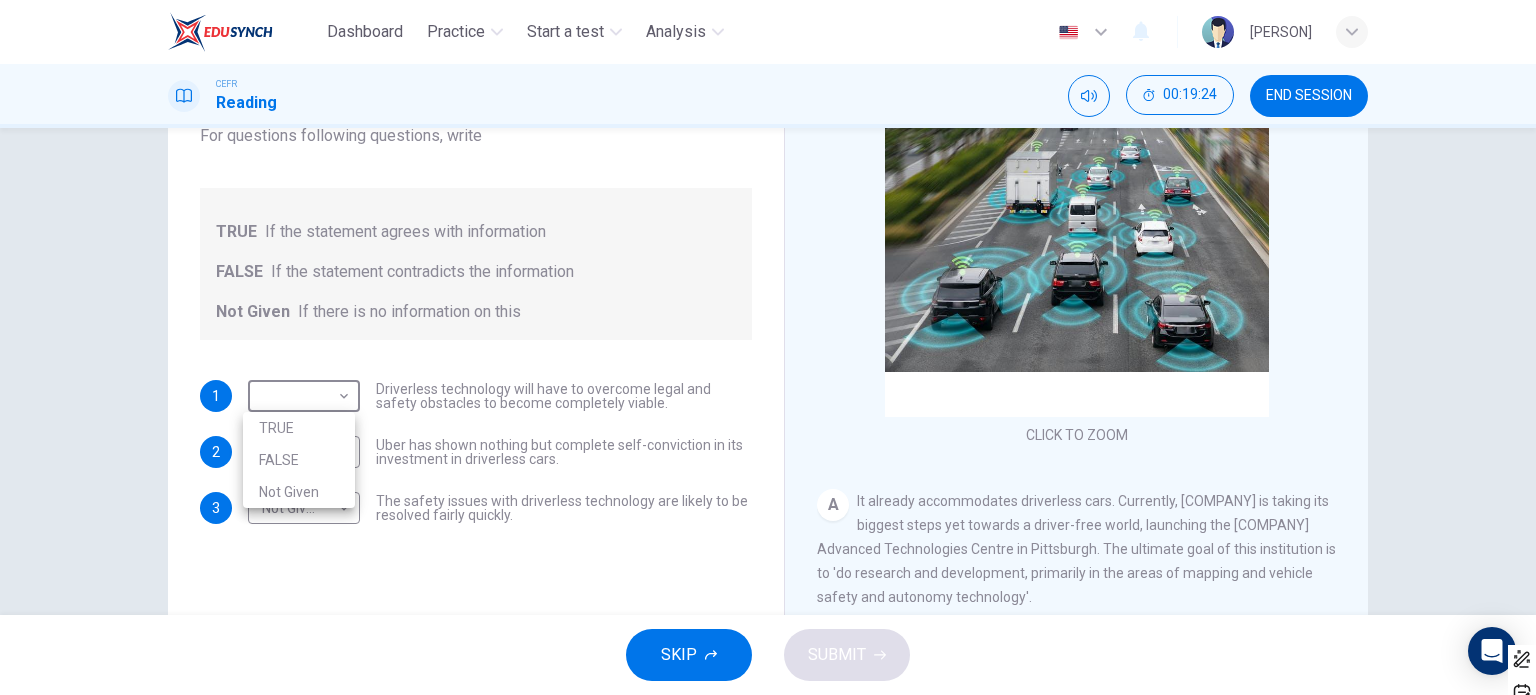 click on "TRUE" at bounding box center (299, 428) 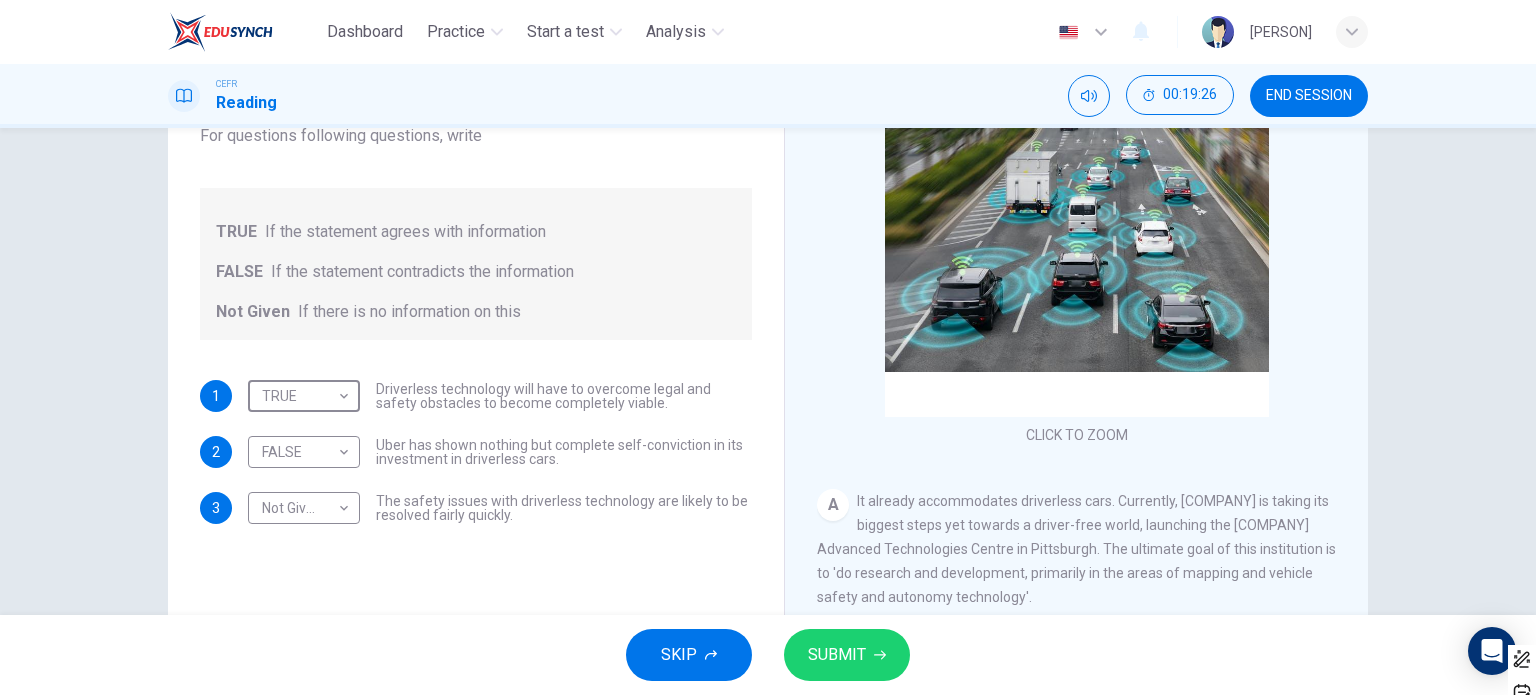 click on "SUBMIT" at bounding box center (837, 655) 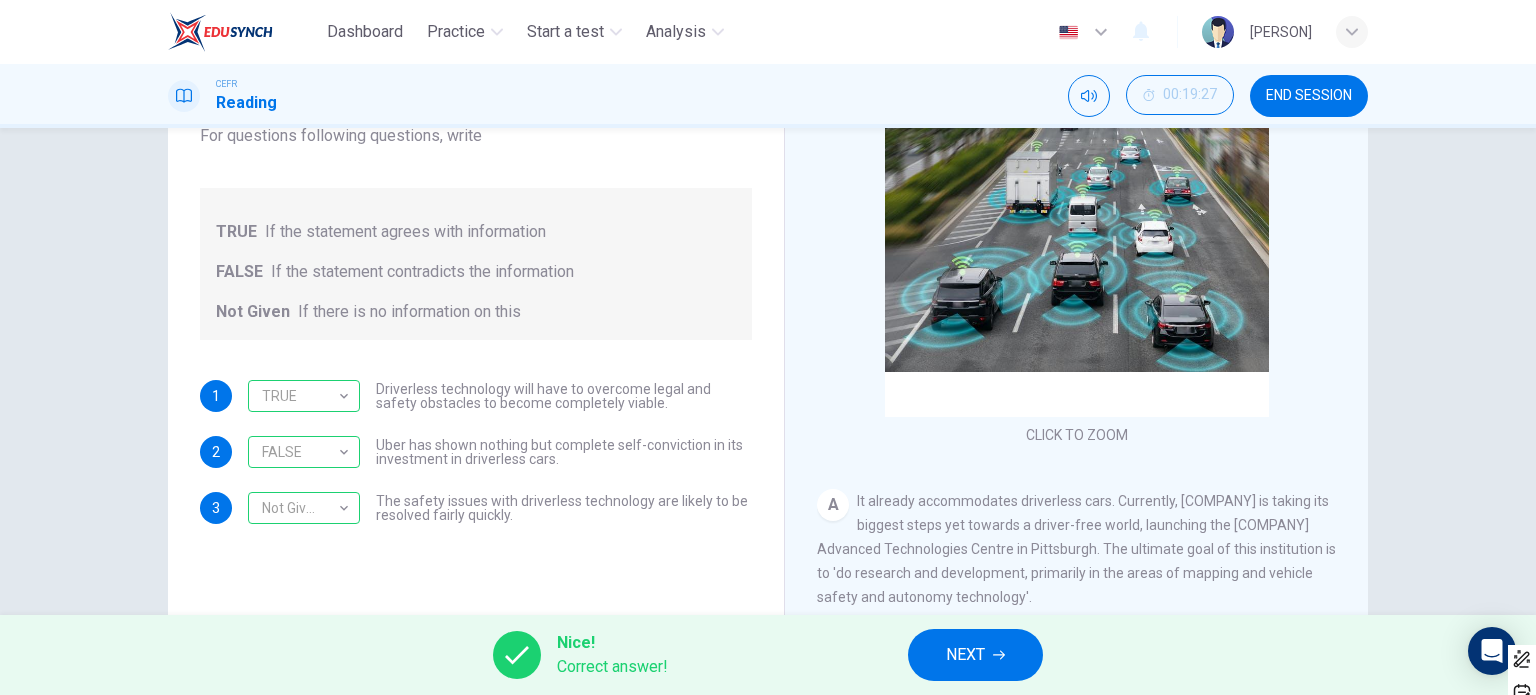 click on "NEXT" at bounding box center (975, 655) 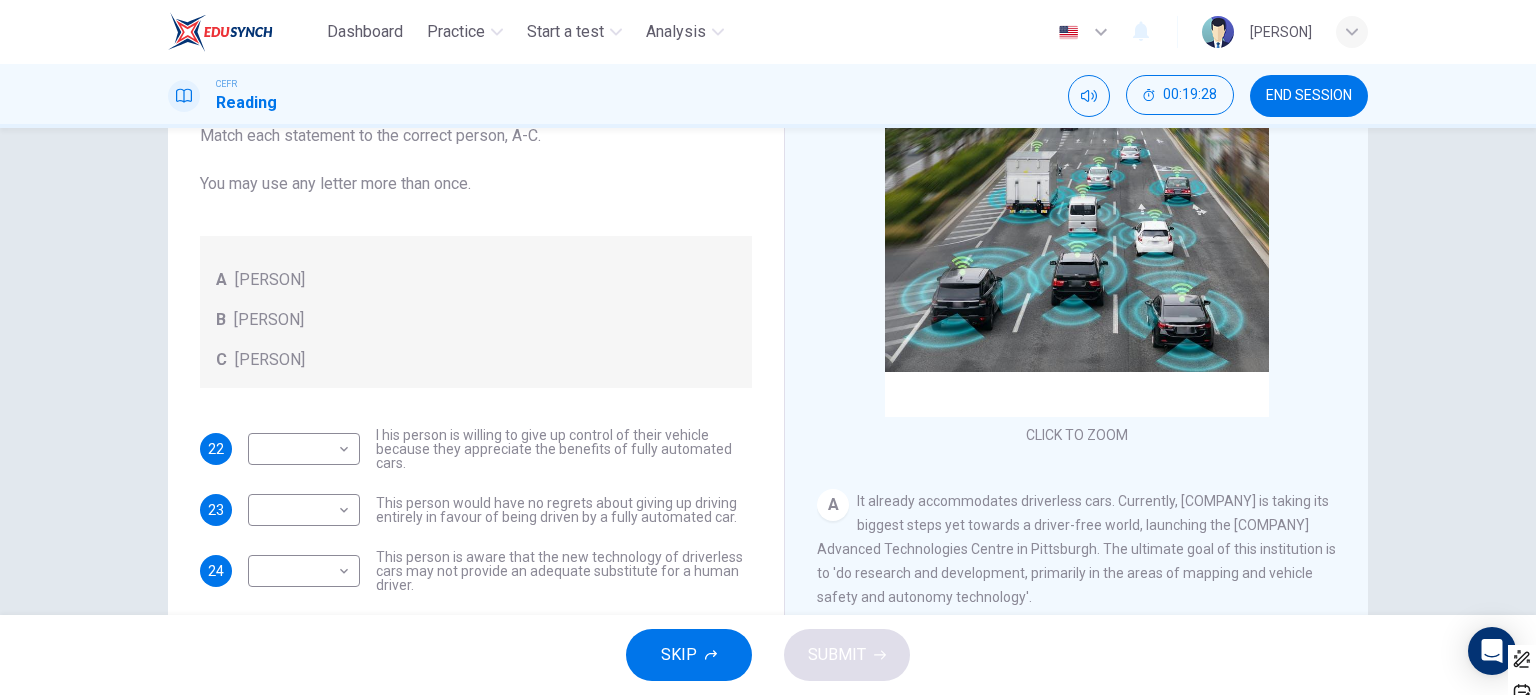 scroll, scrollTop: 68, scrollLeft: 0, axis: vertical 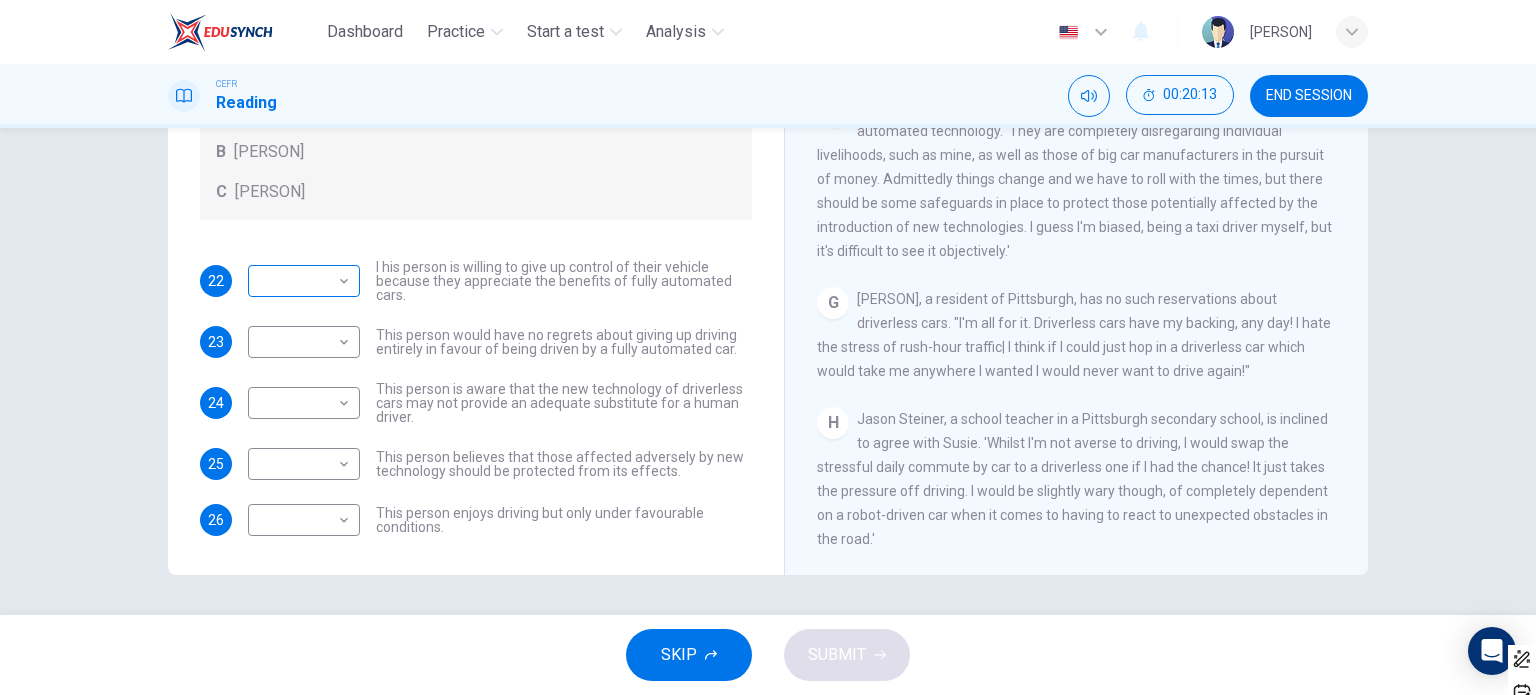 click on "Dashboard Practice Start a test Analysis English en ​ NURHAINA BINTI AMRAN CEFR Reading 00:20:13 END SESSION Questions 22 - 26 Look at the following statements, and the list of people. Match each statement to the correct person, A-C. You may use any letter more than once.
A John Reynolds B Susie Greenacre C Jason Steiner 22 ​ ​ I his person is willing to give up control of their vehicle because they appreciate the benefits of fully automated cars. 23 ​ ​ This person would have no regrets about giving up driving entirely in favour of being driven by a fully automated car. 24 ​ ​ This person is aware that the new technology of driverless cars may not provide an adequate substitute for a human driver. 25 ​ ​ This person believes that those affected adversely by new technology should be protected from its effects. 26 ​ ​ This person enjoys driving but only under favourable conditions. Driverless cars CLICK TO ZOOM Click to Zoom A B C D E F G H SKIP SUBMIT
Highlight an image Ask AI" at bounding box center [768, 347] 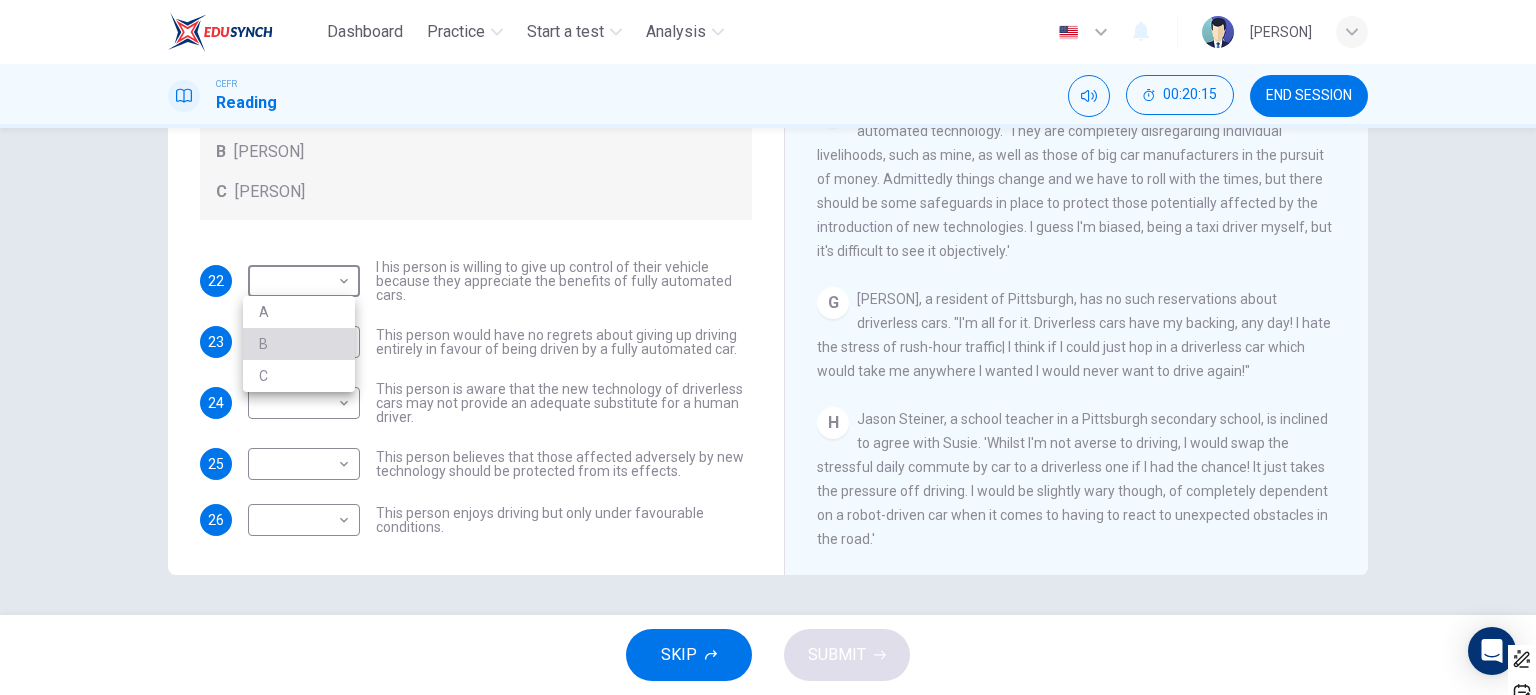 click on "B" at bounding box center (299, 344) 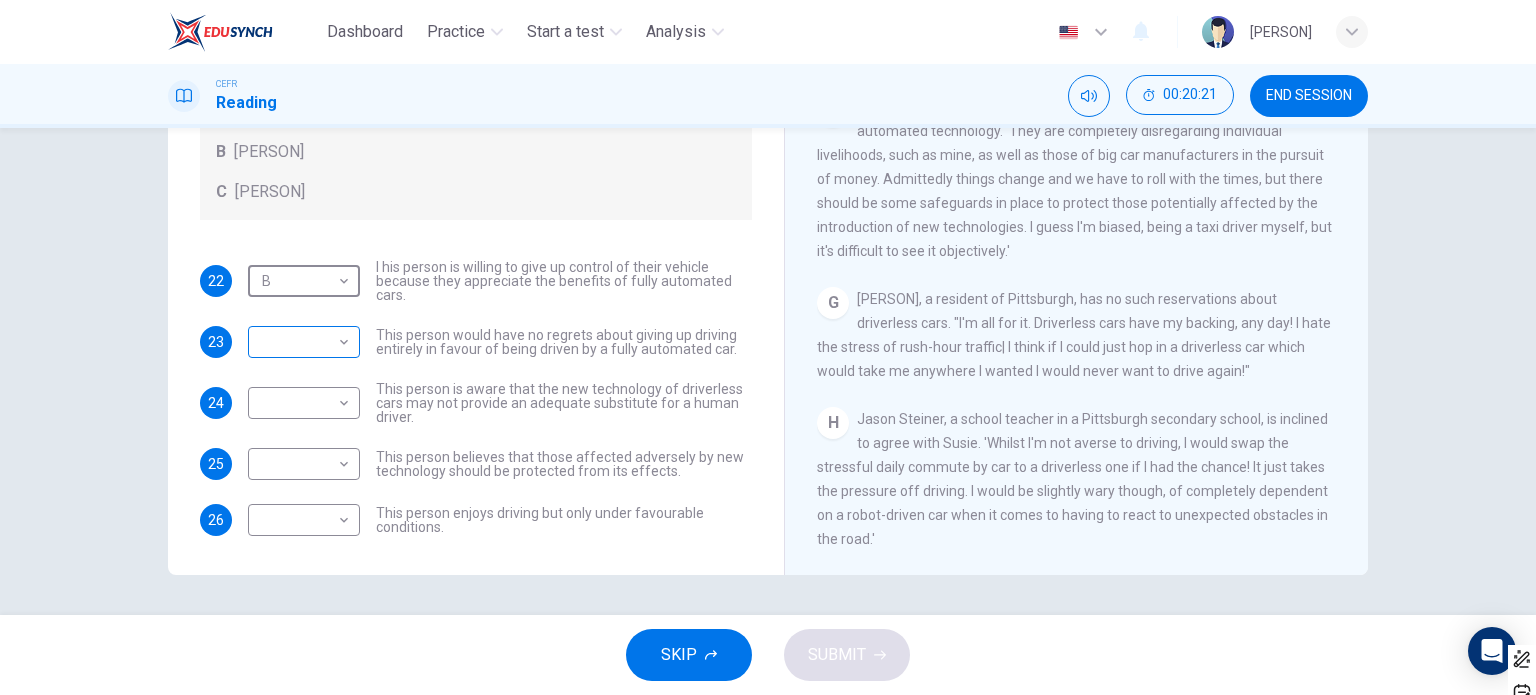 click on "Dashboard Practice Start a test Analysis English en ​ NURHAINA BINTI AMRAN CEFR Reading 00:20:21 END SESSION Questions 22 - 26 Look at the following statements, and the list of people. Match each statement to the correct person, A-C. You may use any letter more than once.
A John Reynolds B Susie Greenacre C Jason Steiner 22 B B ​ I his person is willing to give up control of their vehicle because they appreciate the benefits of fully automated cars. 23 ​ ​ This person would have no regrets about giving up driving entirely in favour of being driven by a fully automated car. 24 ​ ​ This person is aware that the new technology of driverless cars may not provide an adequate substitute for a human driver. 25 ​ ​ This person believes that those affected adversely by new technology should be protected from its effects. 26 ​ ​ This person enjoys driving but only under favourable conditions. Driverless cars CLICK TO ZOOM Click to Zoom A B C D E F G H SKIP SUBMIT
Highlight an image Ask AI" at bounding box center (768, 347) 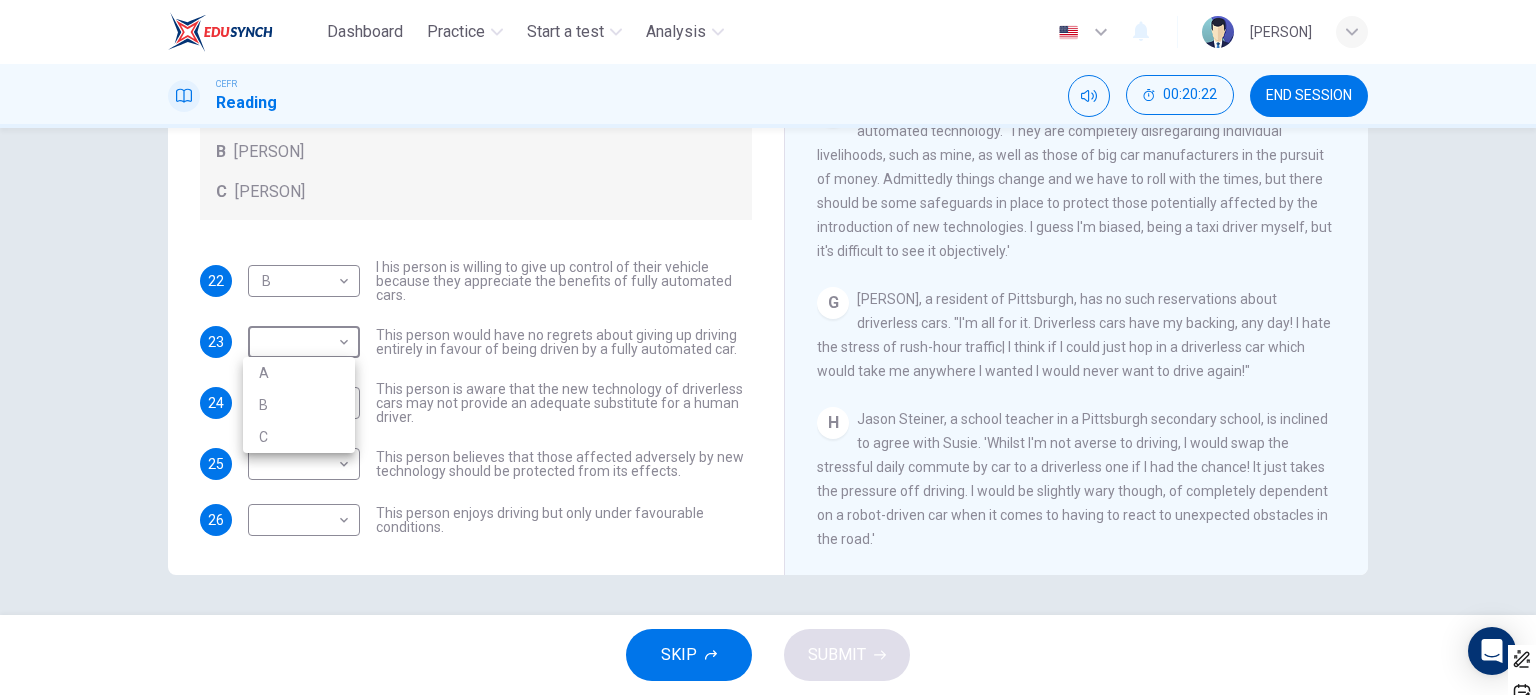 click on "B" at bounding box center [299, 405] 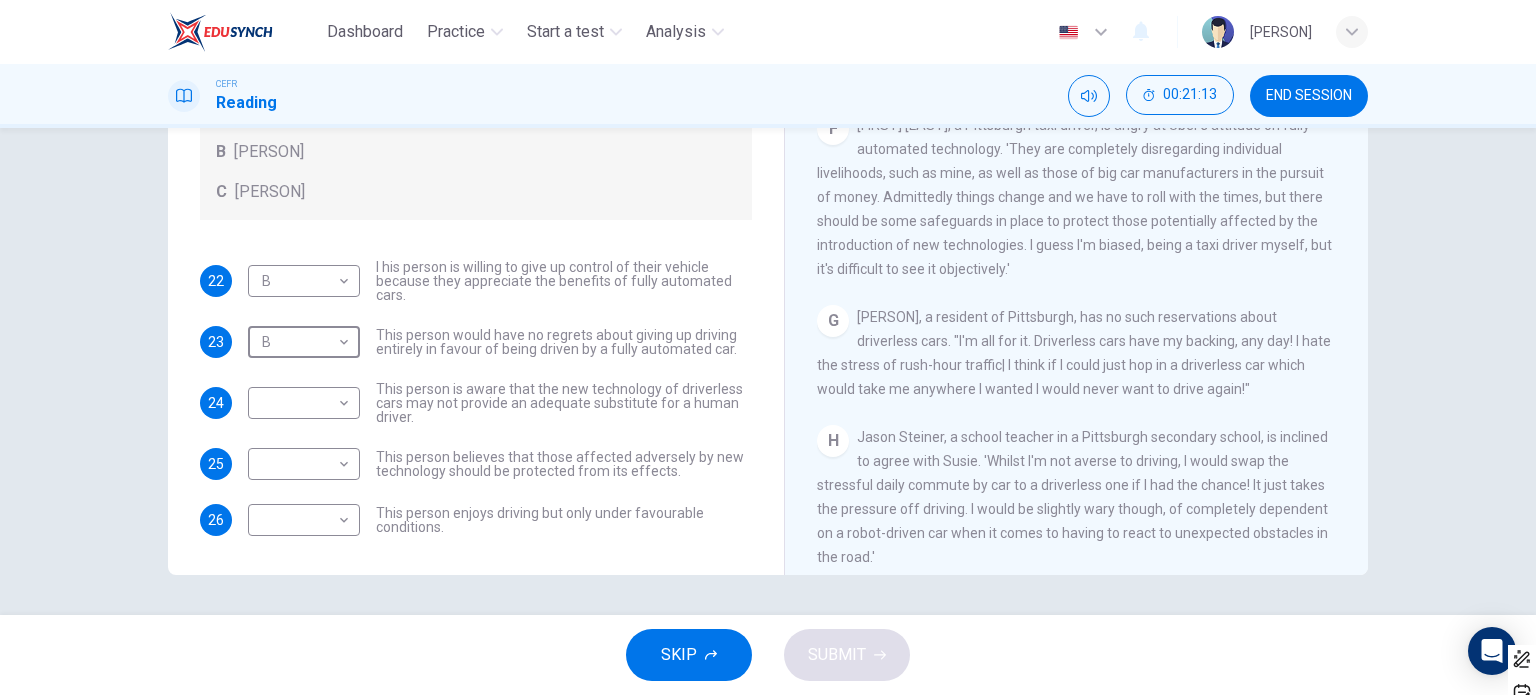 scroll, scrollTop: 1368, scrollLeft: 0, axis: vertical 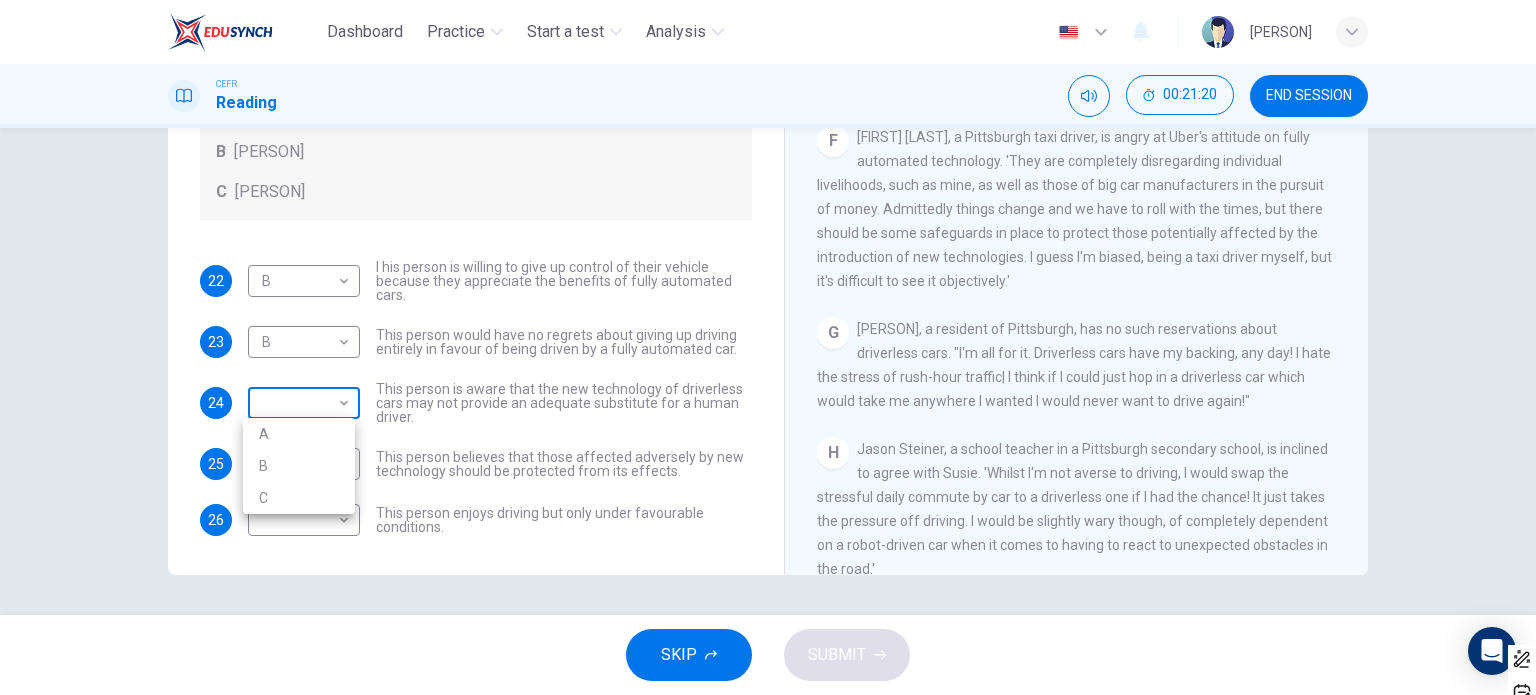 click on "Dashboard Practice Start a test Analysis English en ​ NURHAINA BINTI AMRAN CEFR Reading 00:21:20 END SESSION Questions 22 - 26 Look at the following statements, and the list of people. Match each statement to the correct person, A-C. You may use any letter more than once.
A John Reynolds B Susie Greenacre C Jason Steiner 22 B B ​ I his person is willing to give up control of their vehicle because they appreciate the benefits of fully automated cars. 23 B B ​ This person would have no regrets about giving up driving entirely in favour of being driven by a fully automated car. 24 ​ ​ This person is aware that the new technology of driverless cars may not provide an adequate substitute for a human driver. 25 ​ ​ This person believes that those affected adversely by new technology should be protected from its effects. 26 ​ ​ This person enjoys driving but only under favourable conditions. Driverless cars CLICK TO ZOOM Click to Zoom A B C D E F G H SKIP SUBMIT
Highlight an image Ask AI A" at bounding box center (768, 347) 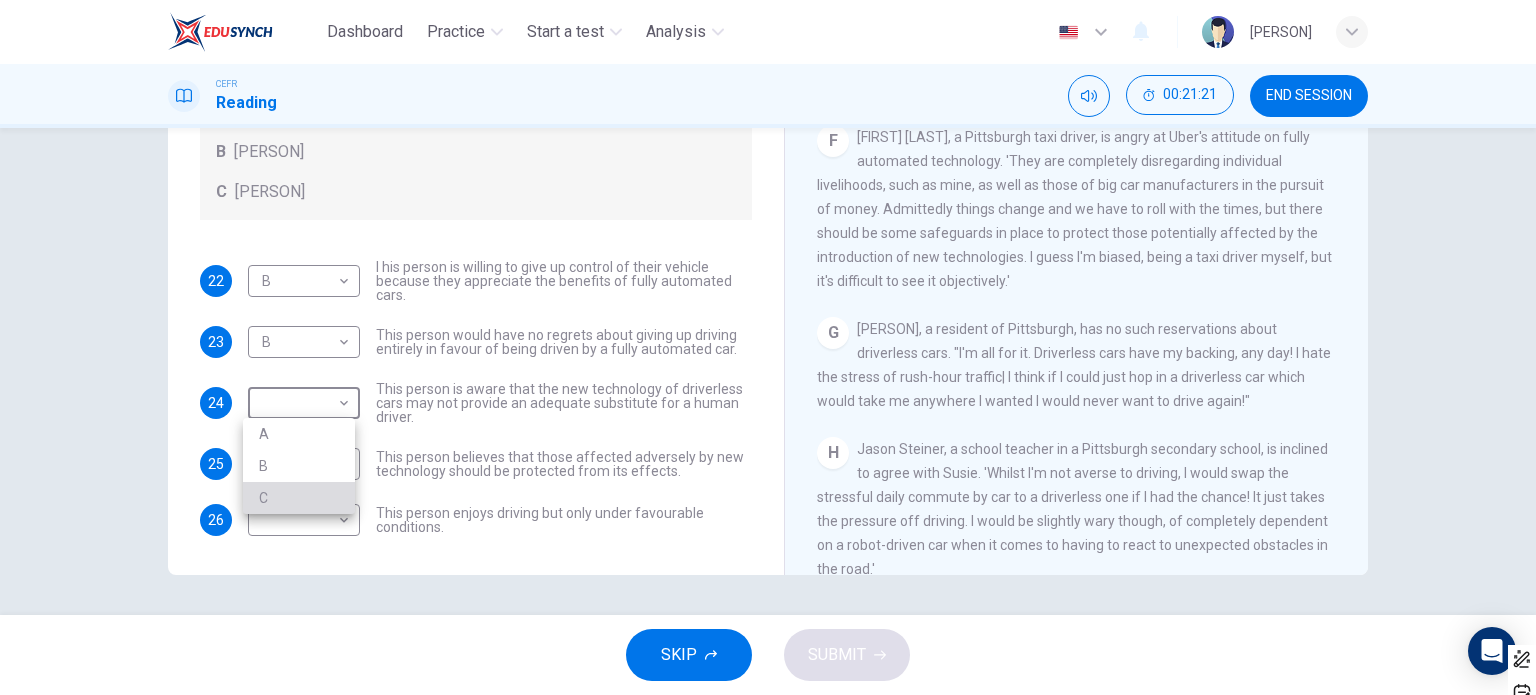 click on "C" at bounding box center (299, 498) 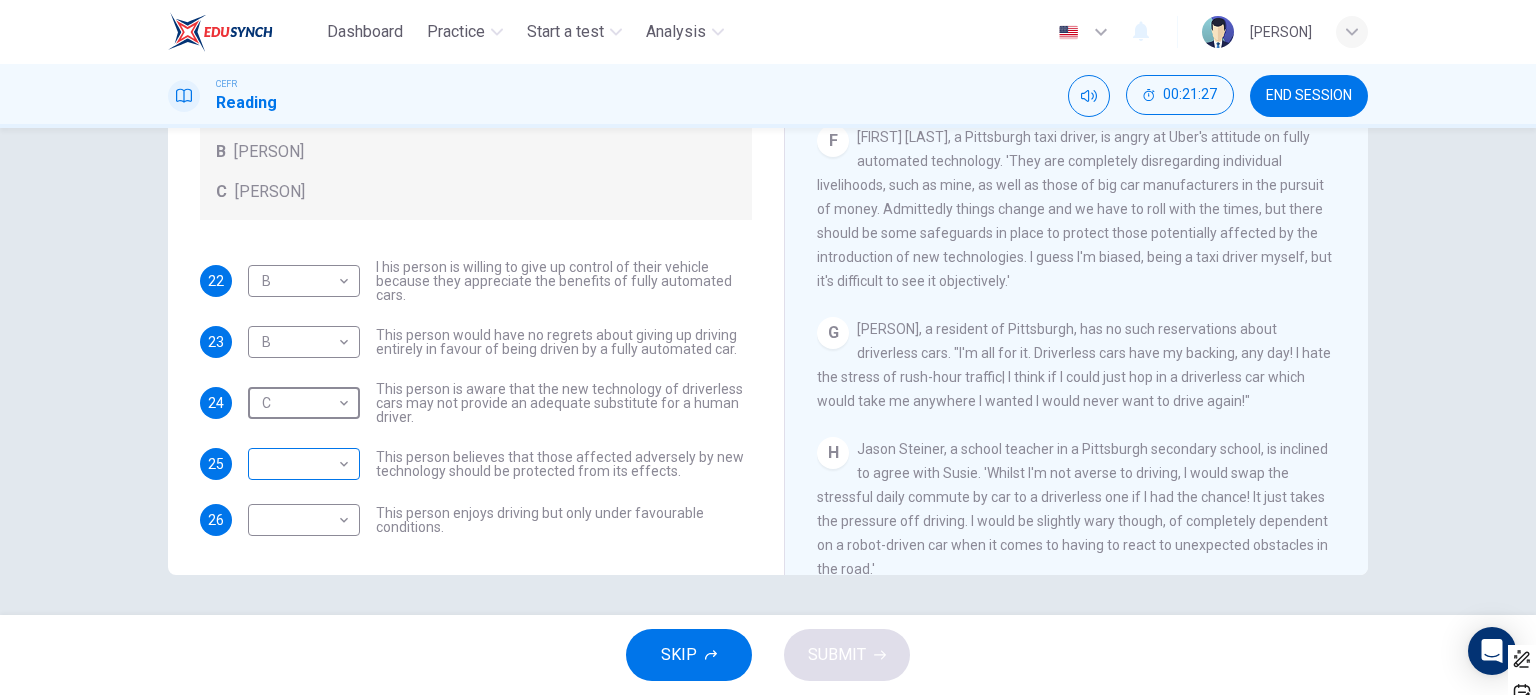 click on "Dashboard Practice Start a test Analysis English en ​ NURHAINA BINTI AMRAN CEFR Reading 00:21:27 END SESSION Questions 22 - 26 Look at the following statements, and the list of people. Match each statement to the correct person, A-C. You may use any letter more than once.
A John Reynolds B Susie Greenacre C Jason Steiner 22 B B ​ I his person is willing to give up control of their vehicle because they appreciate the benefits of fully automated cars. 23 B B ​ This person would have no regrets about giving up driving entirely in favour of being driven by a fully automated car. 24 C C ​ This person is aware that the new technology of driverless cars may not provide an adequate substitute for a human driver. 25 ​ ​ This person believes that those affected adversely by new technology should be protected from its effects. 26 ​ ​ This person enjoys driving but only under favourable conditions. Driverless cars CLICK TO ZOOM Click to Zoom A B C D E F G H SKIP SUBMIT
Highlight an image Ask AI" at bounding box center (768, 347) 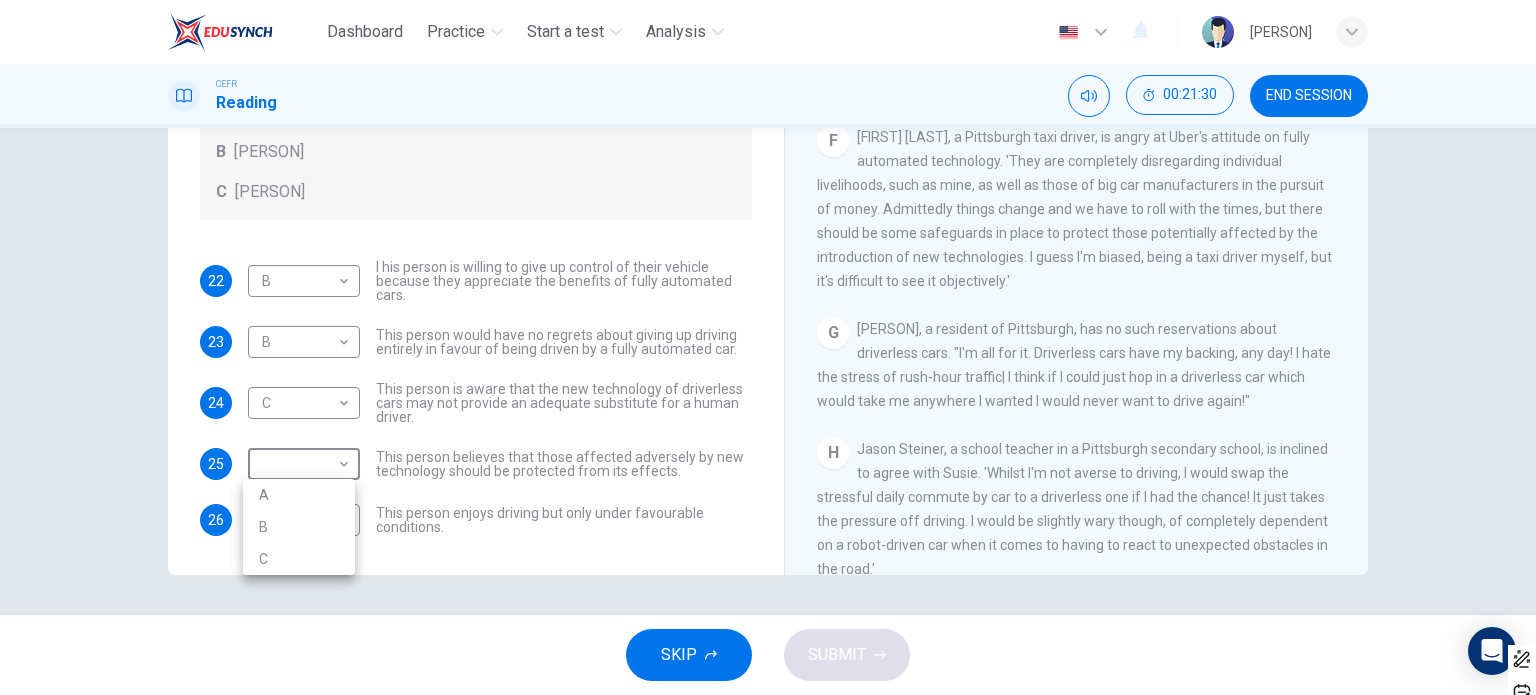 click on "A" at bounding box center [299, 495] 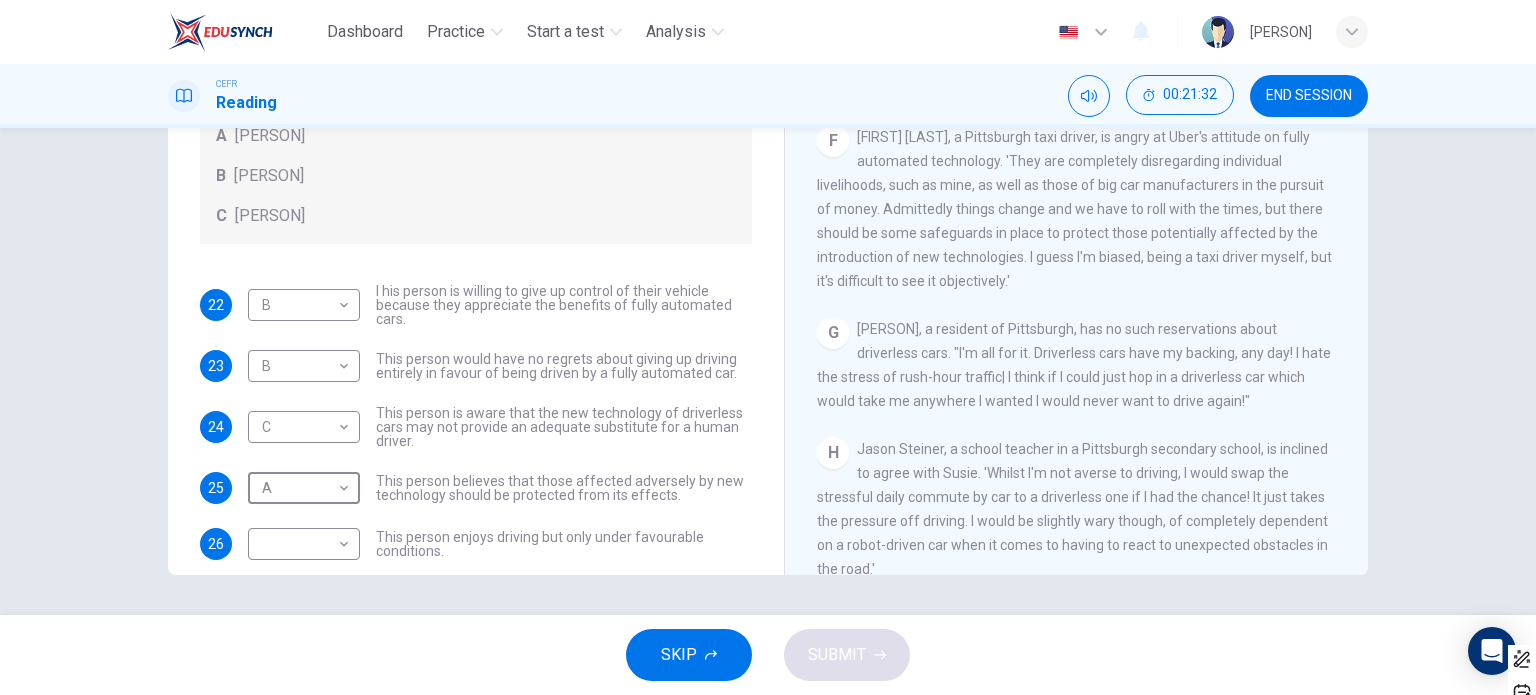 scroll, scrollTop: 68, scrollLeft: 0, axis: vertical 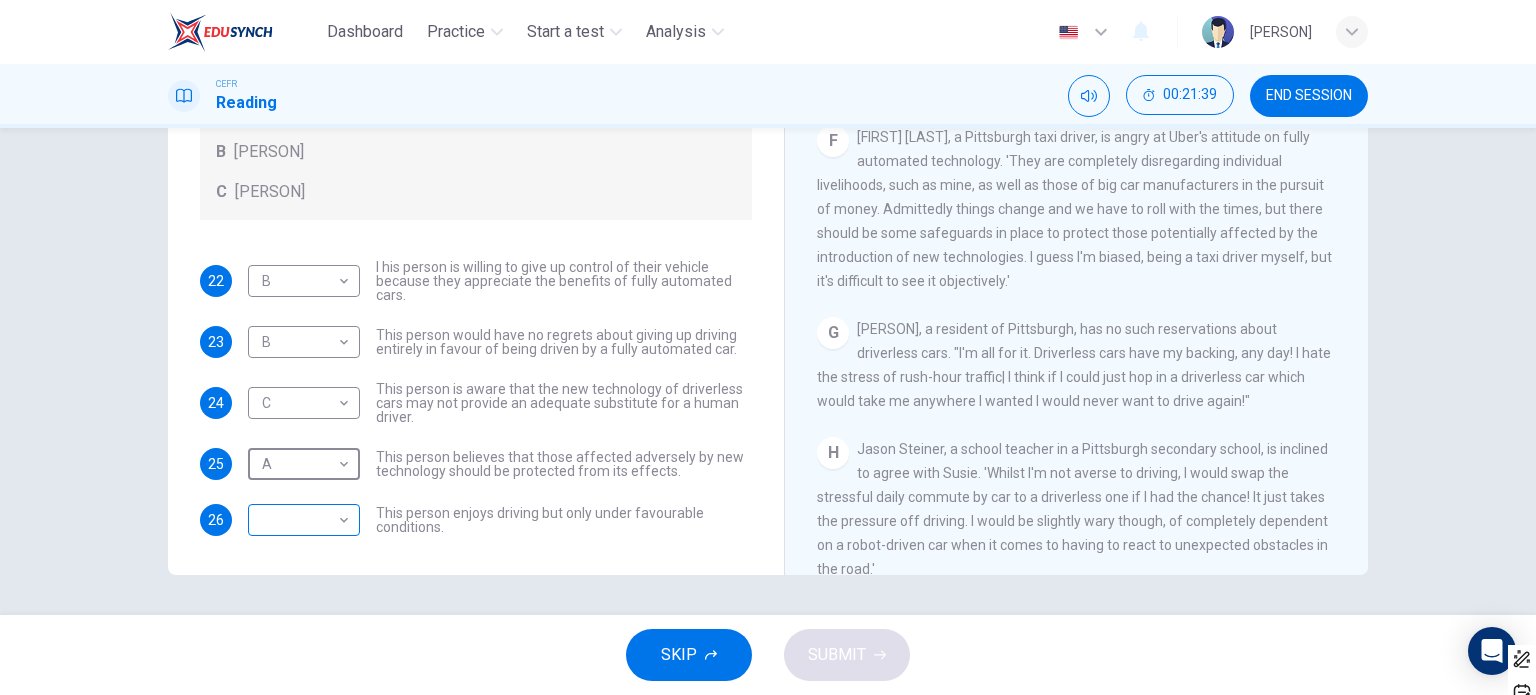 click on "Dashboard Practice Start a test Analysis English en ​ NURHAINA BINTI AMRAN CEFR Reading 00:21:39 END SESSION Questions 22 - 26 Look at the following statements, and the list of people. Match each statement to the correct person, A-C. You may use any letter more than once.
A John Reynolds B Susie Greenacre C Jason Steiner 22 B B ​ I his person is willing to give up control of their vehicle because they appreciate the benefits of fully automated cars. 23 B B ​ This person would have no regrets about giving up driving entirely in favour of being driven by a fully automated car. 24 C C ​ This person is aware that the new technology of driverless cars may not provide an adequate substitute for a human driver. 25 A A ​ This person believes that those affected adversely by new technology should be protected from its effects. 26 ​ ​ This person enjoys driving but only under favourable conditions. Driverless cars CLICK TO ZOOM Click to Zoom A B C D E F G H SKIP SUBMIT
Highlight an image Ask AI" at bounding box center (768, 347) 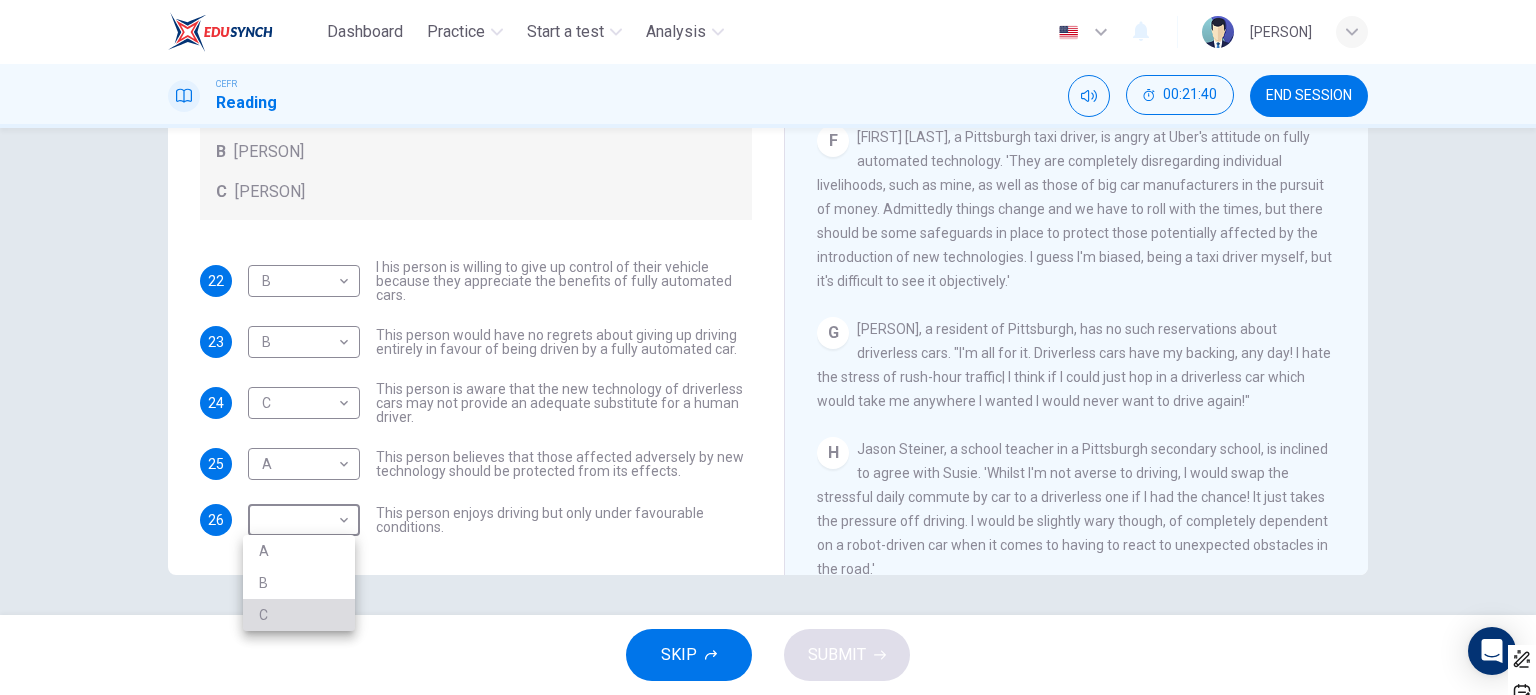 click on "C" at bounding box center [299, 615] 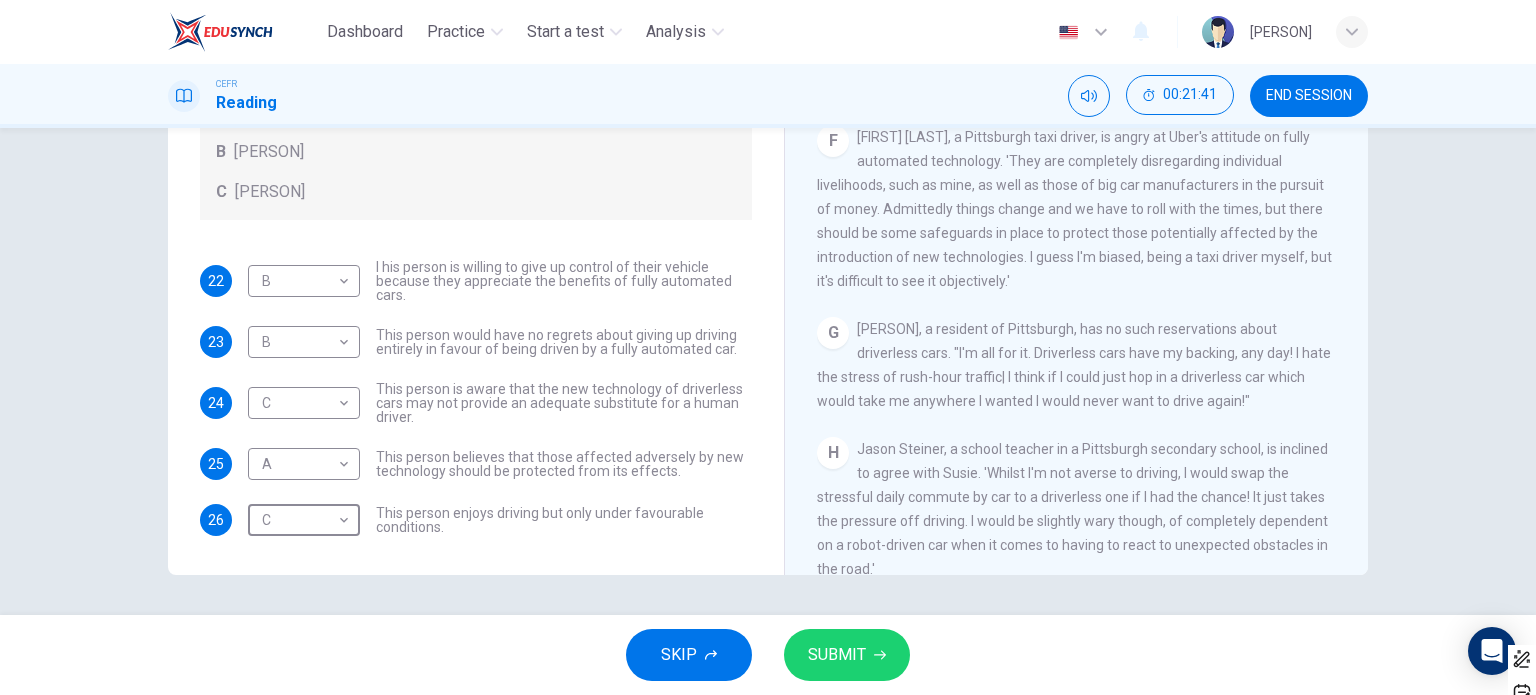 click on "SUBMIT" at bounding box center [837, 655] 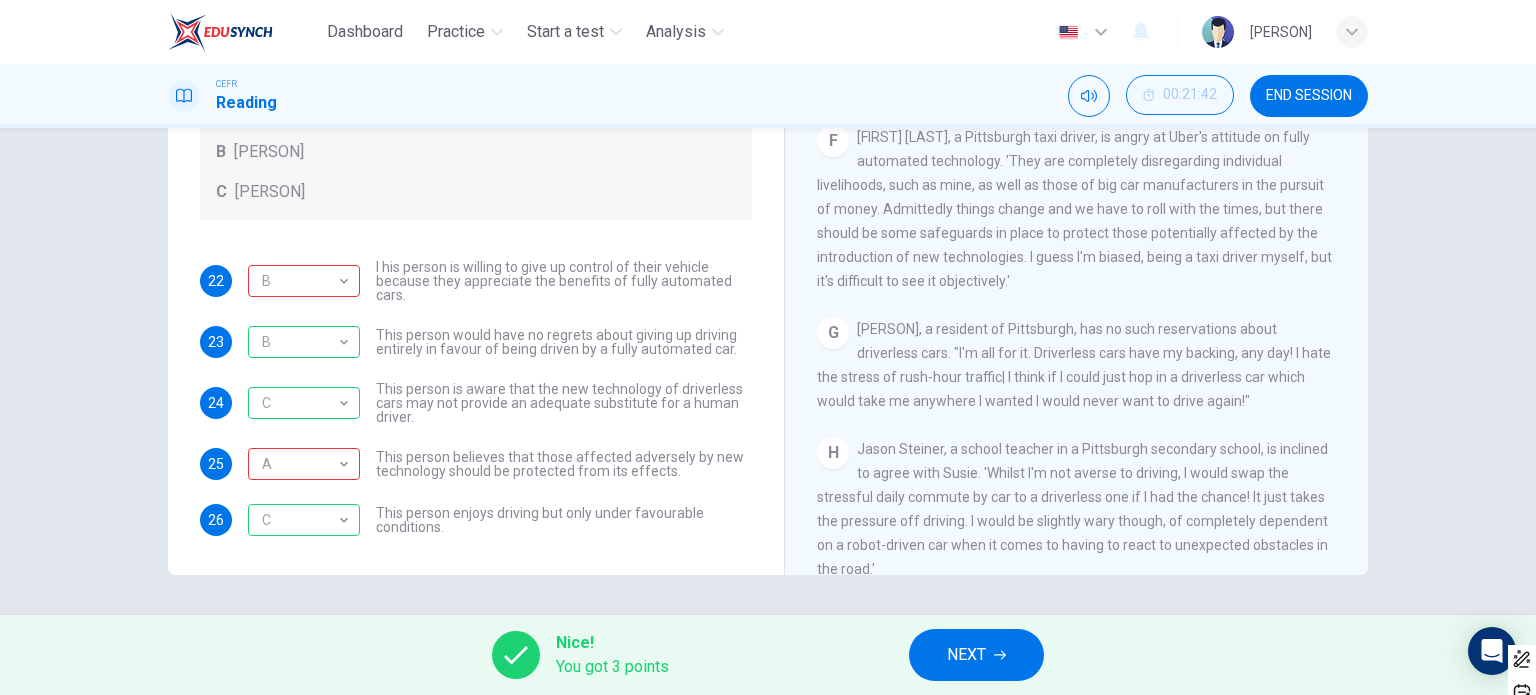 click on "NEXT" at bounding box center [966, 655] 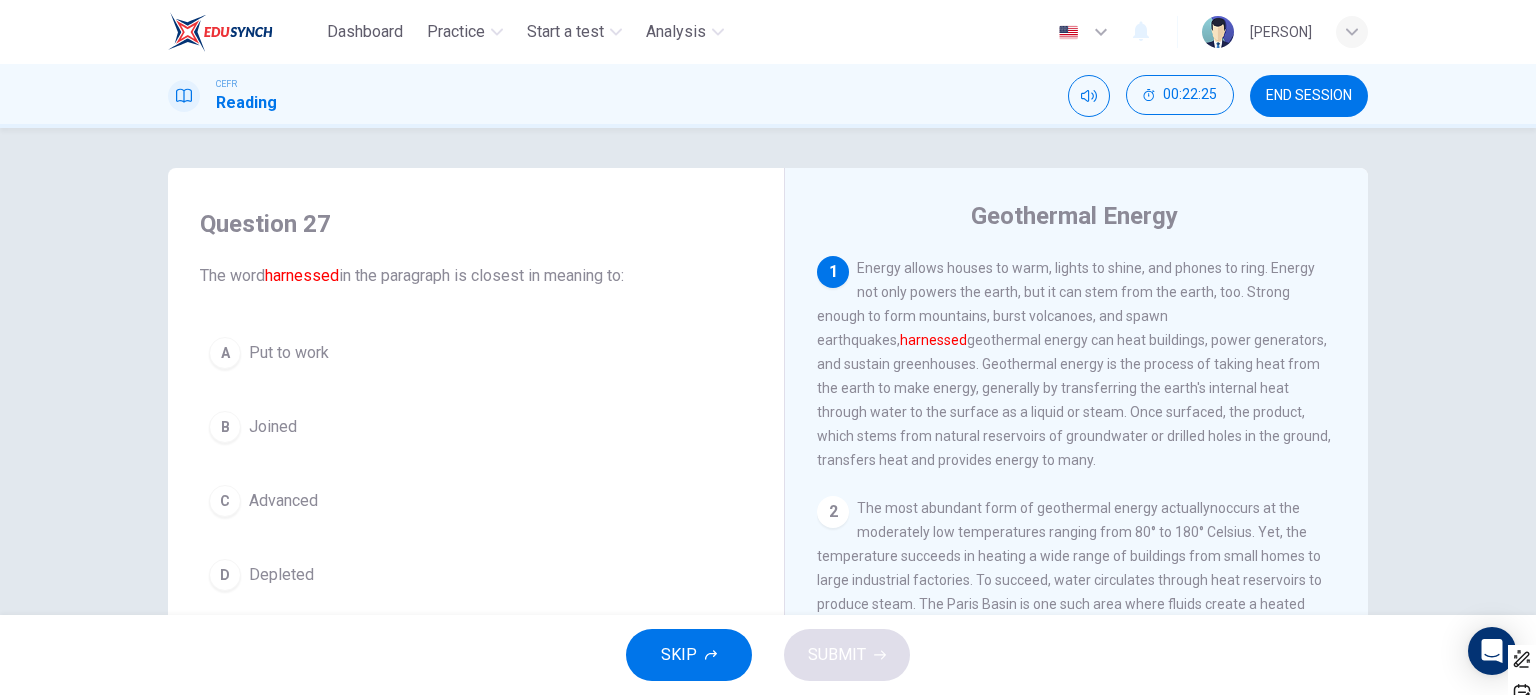 scroll, scrollTop: 100, scrollLeft: 0, axis: vertical 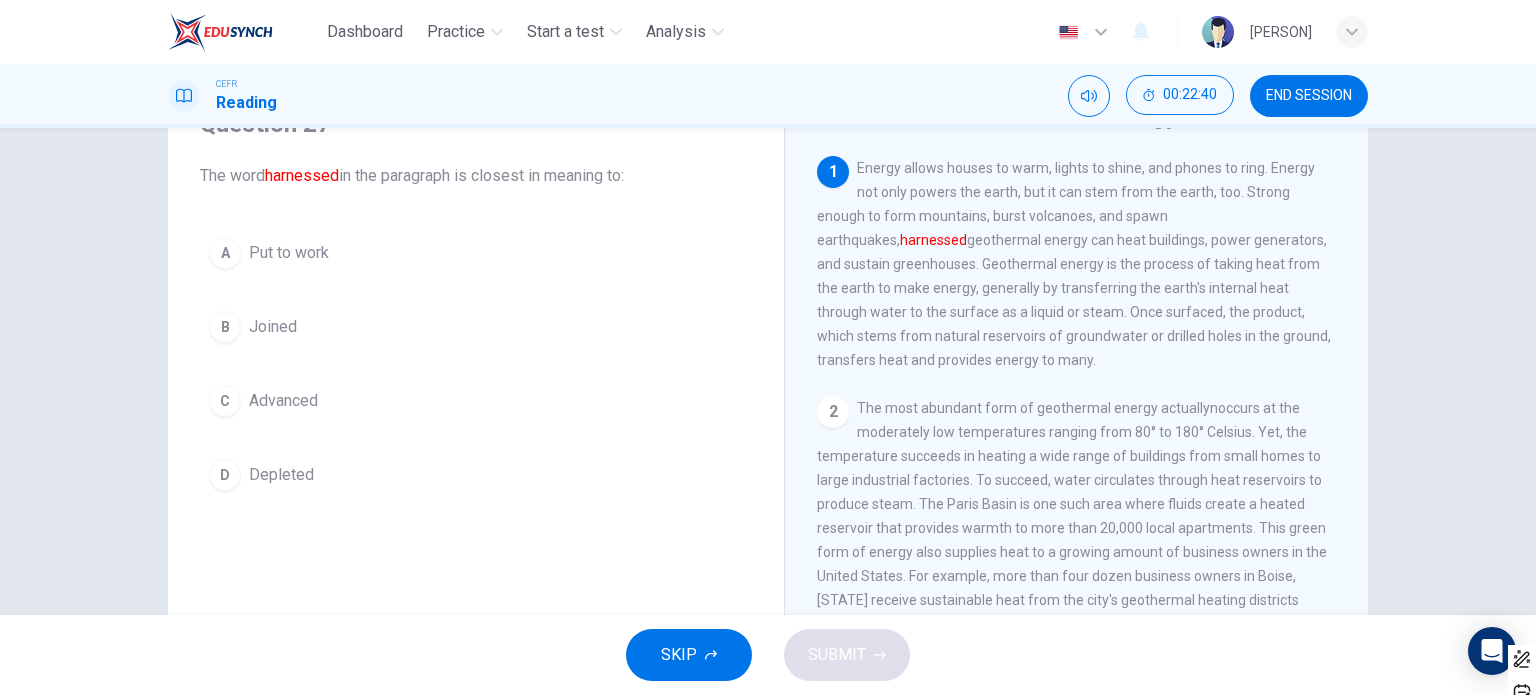 click on "Put to work" at bounding box center [289, 253] 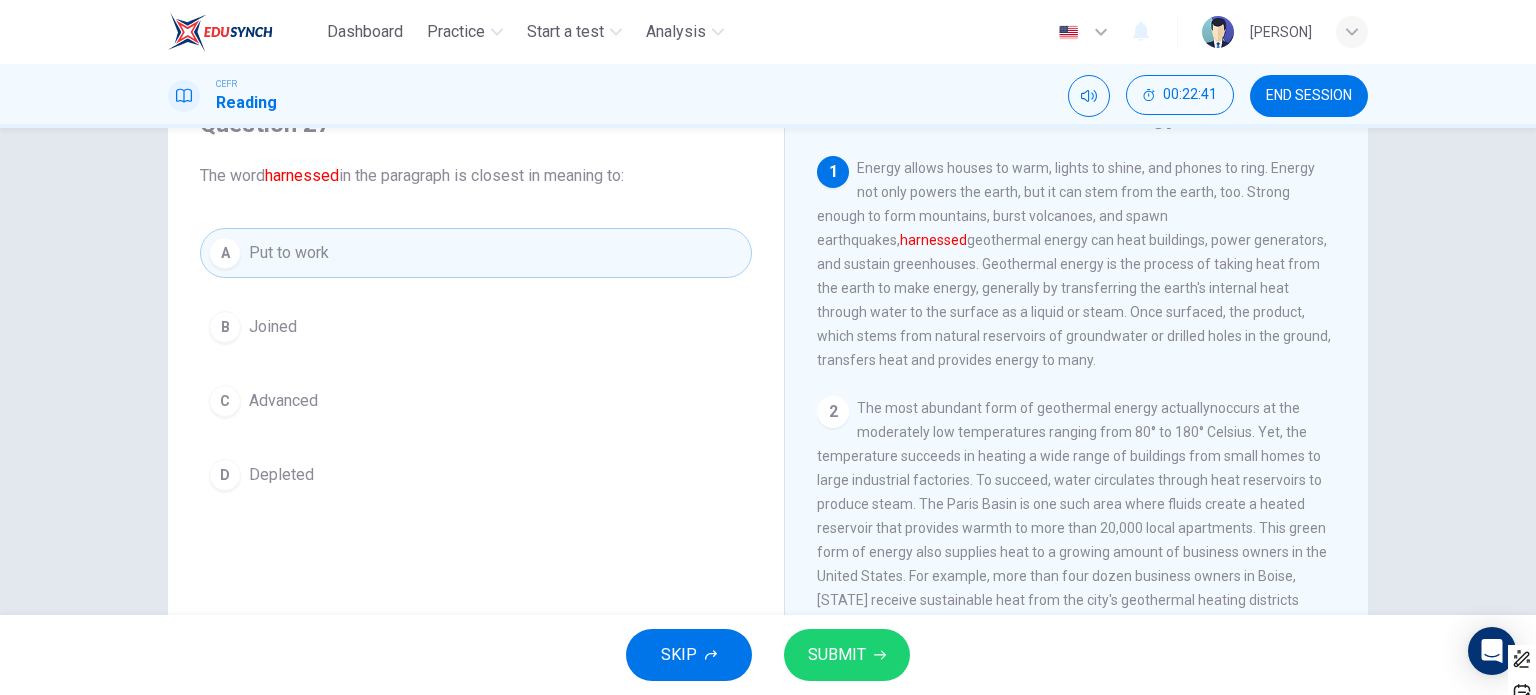 click on "SUBMIT" at bounding box center (837, 655) 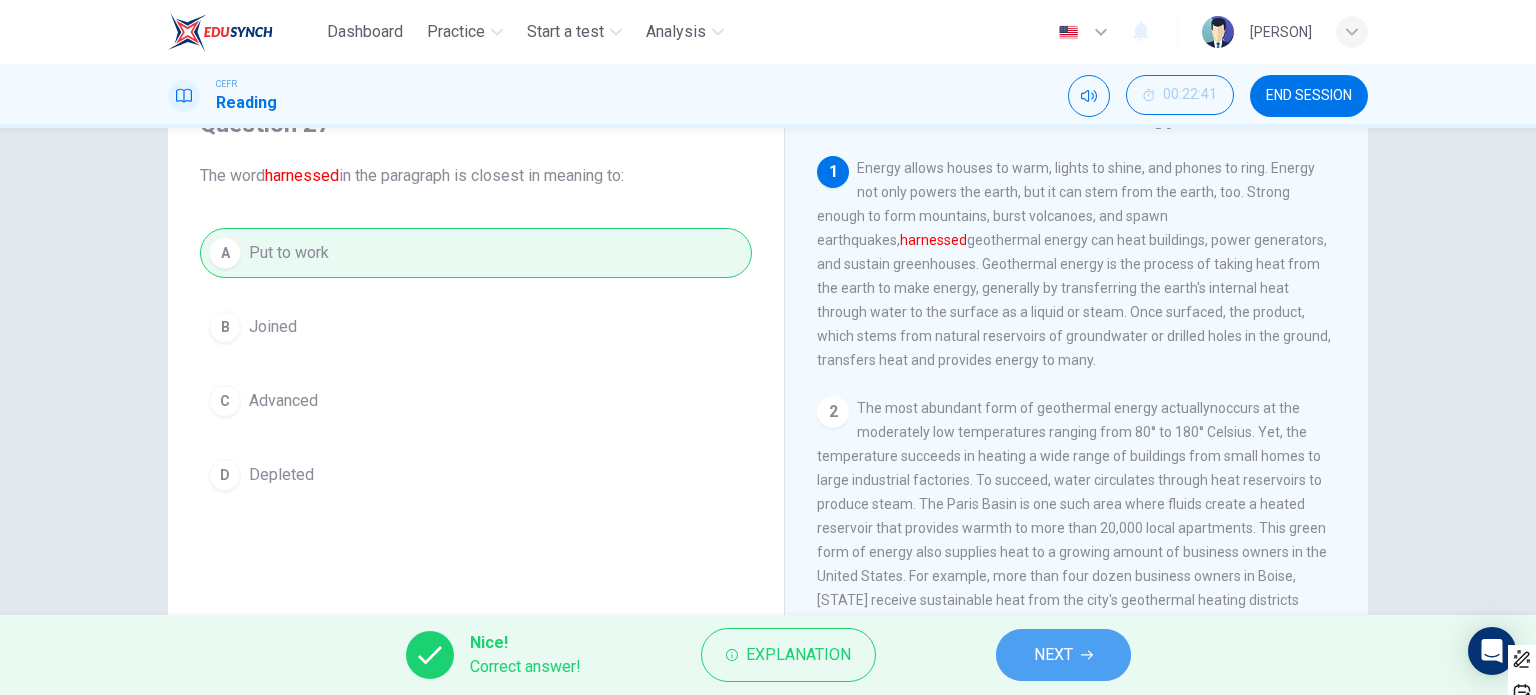 click on "NEXT" at bounding box center (1063, 655) 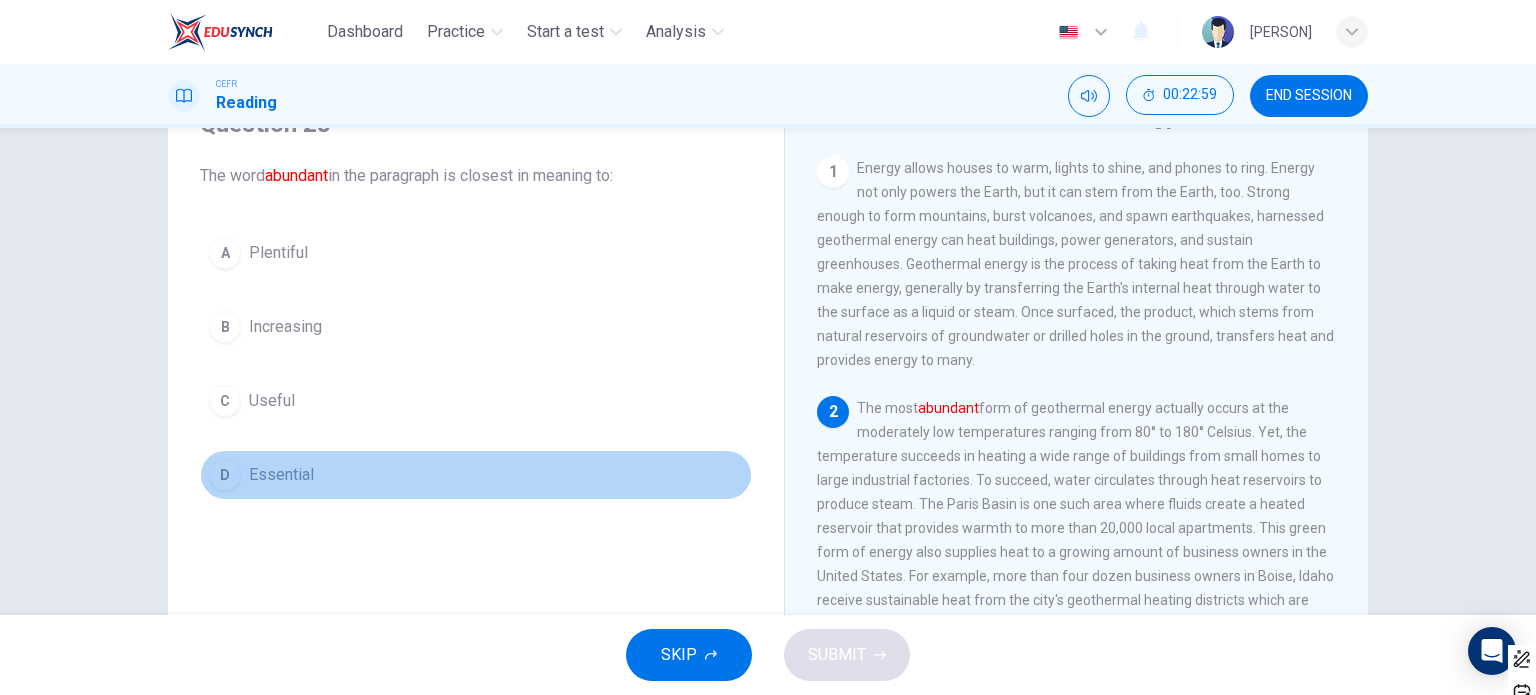 click on "D" at bounding box center [225, 253] 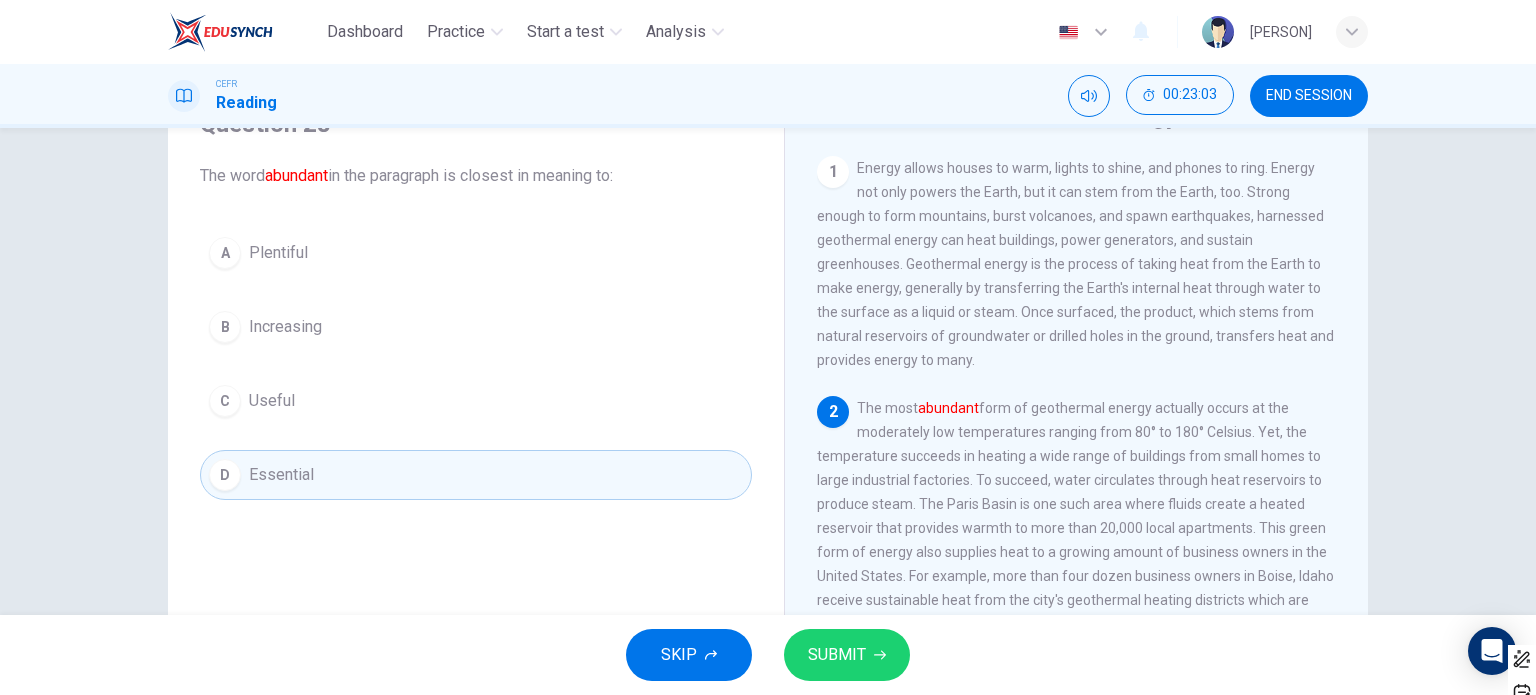 click on "SUBMIT" at bounding box center (847, 655) 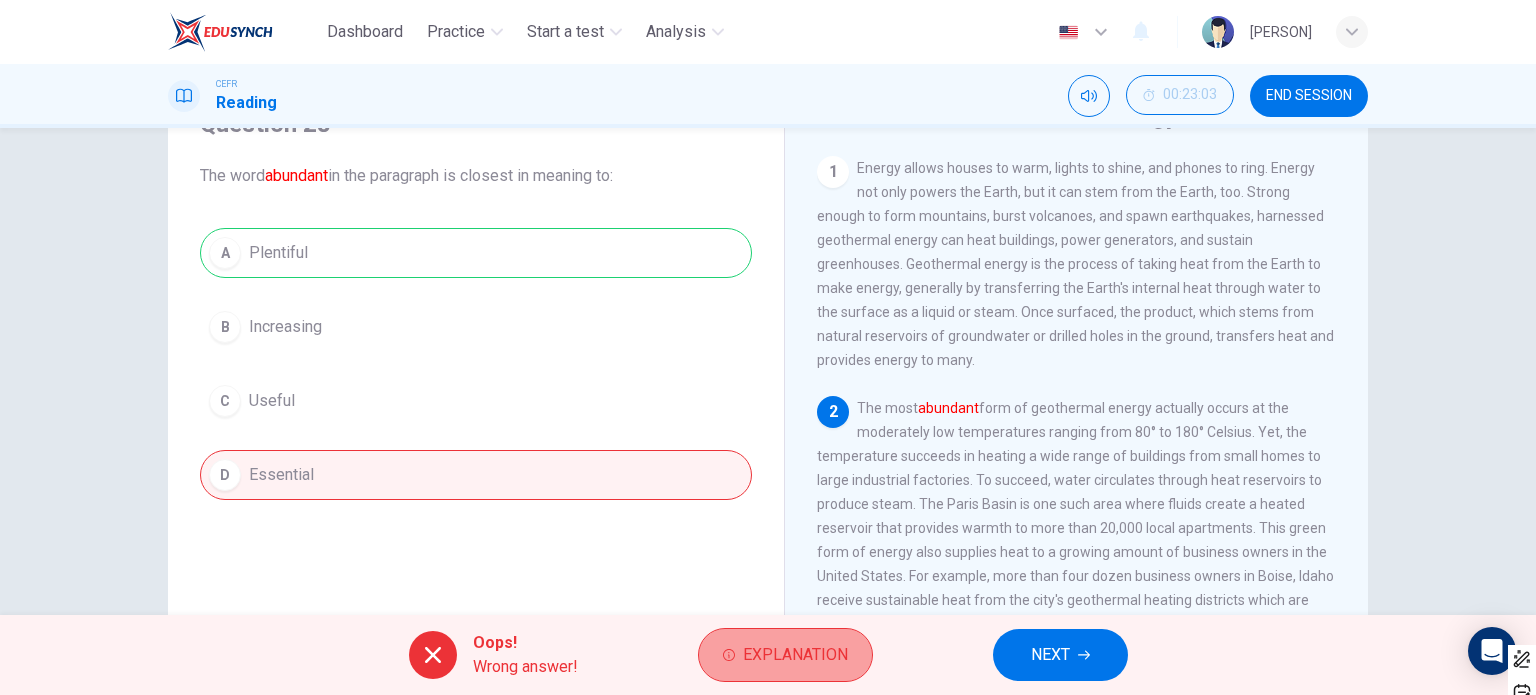click on "Explanation" at bounding box center (795, 655) 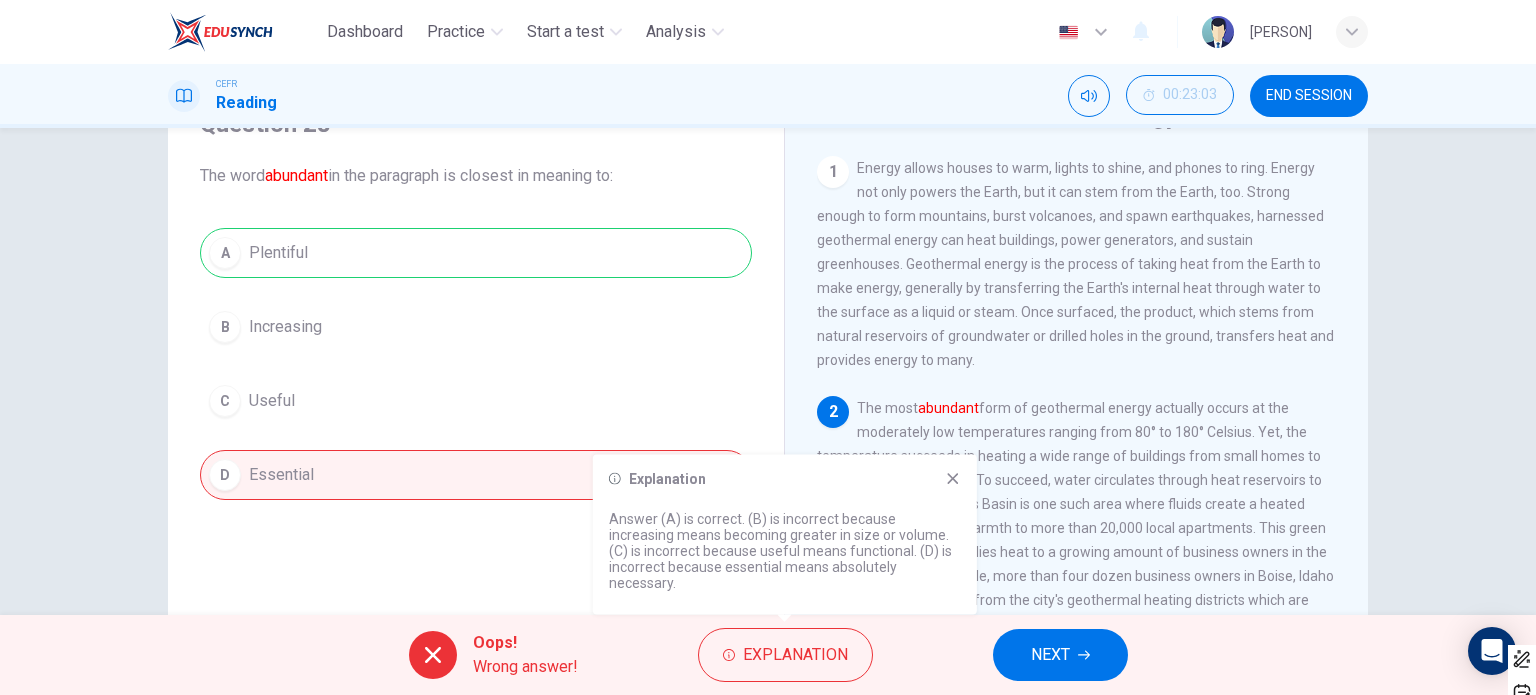 click on "END SESSION" at bounding box center (1309, 96) 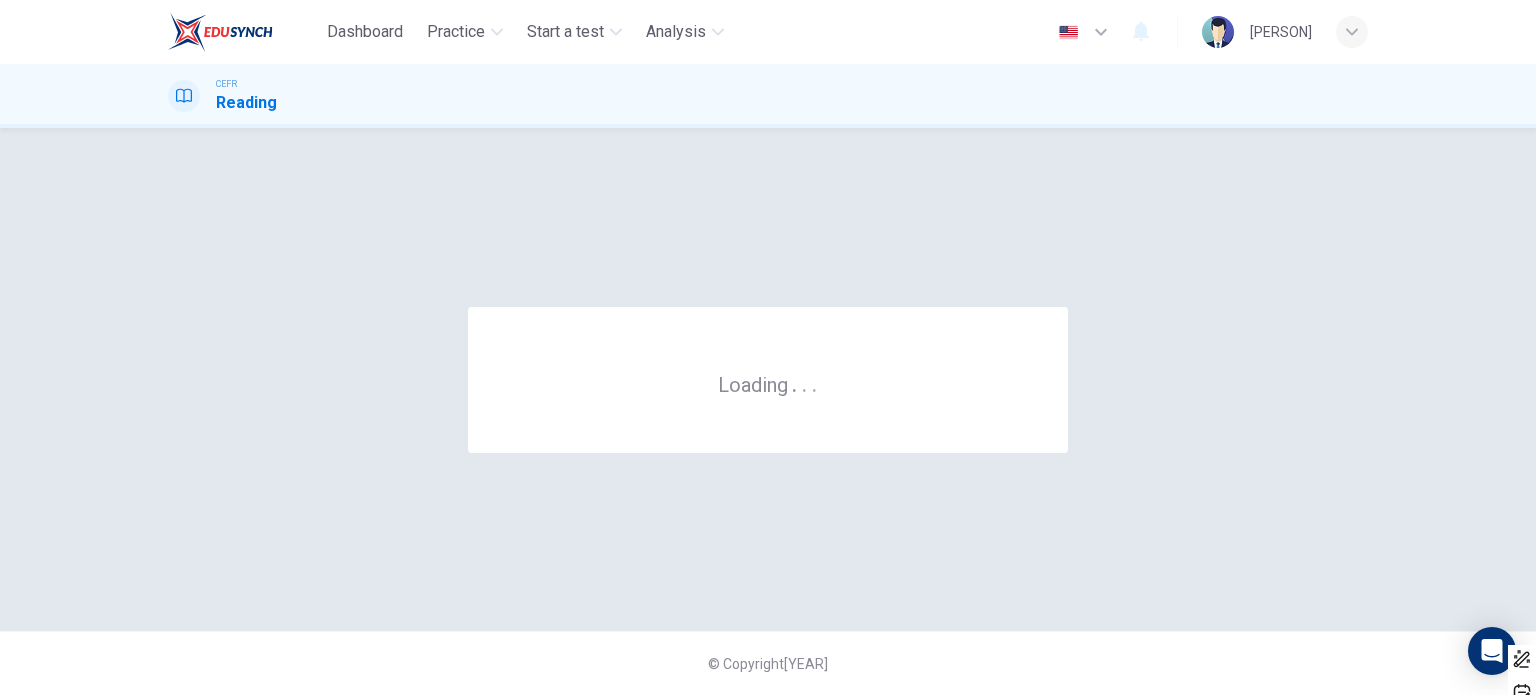 scroll, scrollTop: 0, scrollLeft: 0, axis: both 